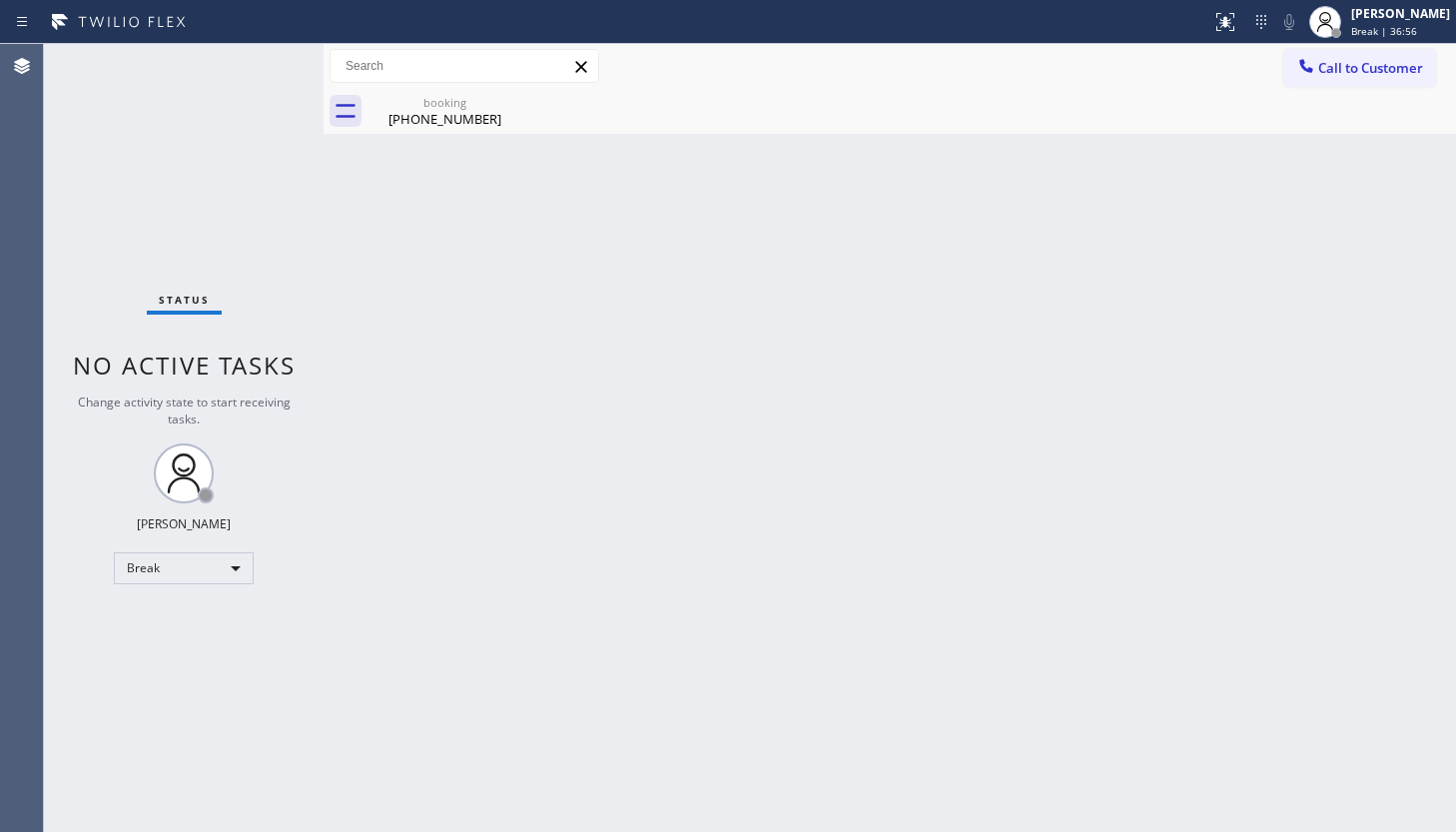 scroll, scrollTop: 0, scrollLeft: 0, axis: both 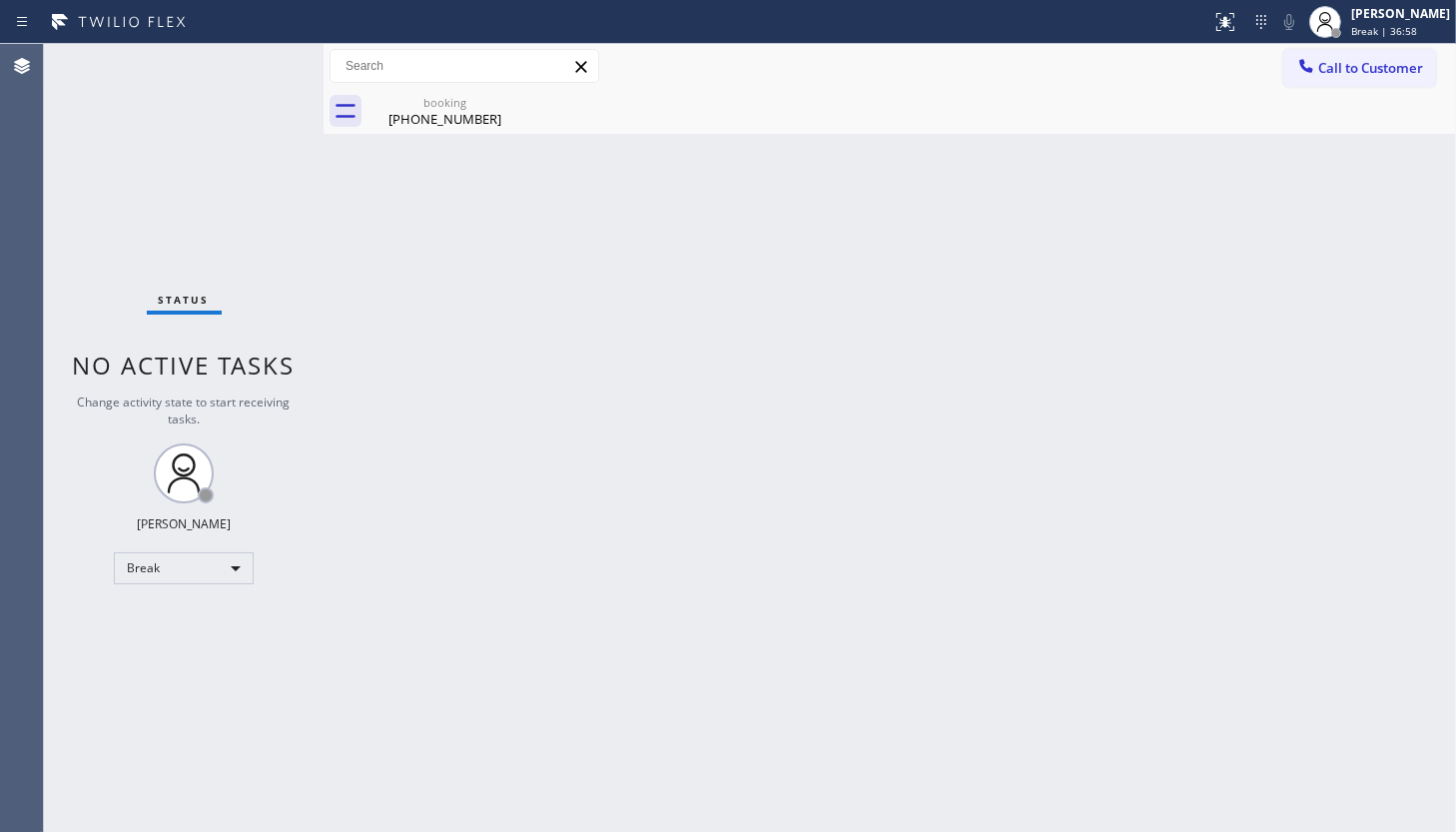 click on "Back to Dashboard Change Sender ID Customers Technicians Select a contact Outbound call Technician Search Technician Your caller id phone number Your caller id phone number Call Technician info Name   Phone none Address none Change Sender ID HVAC [PHONE_NUMBER] 5 Star Appliance [PHONE_NUMBER] Appliance Repair [PHONE_NUMBER] Plumbing [PHONE_NUMBER] Air Duct Cleaning [PHONE_NUMBER]  Electricians [PHONE_NUMBER] Cancel Change Check personal SMS Reset Change booking [PHONE_NUMBER] Call to Customer Outbound call Location Best AC Service [GEOGRAPHIC_DATA][PERSON_NAME] Your caller id phone number [PHONE_NUMBER] Customer number Call Outbound call Technician Search Technician Your caller id phone number Your caller id phone number Call booking [PHONE_NUMBER]" at bounding box center (890, 437) 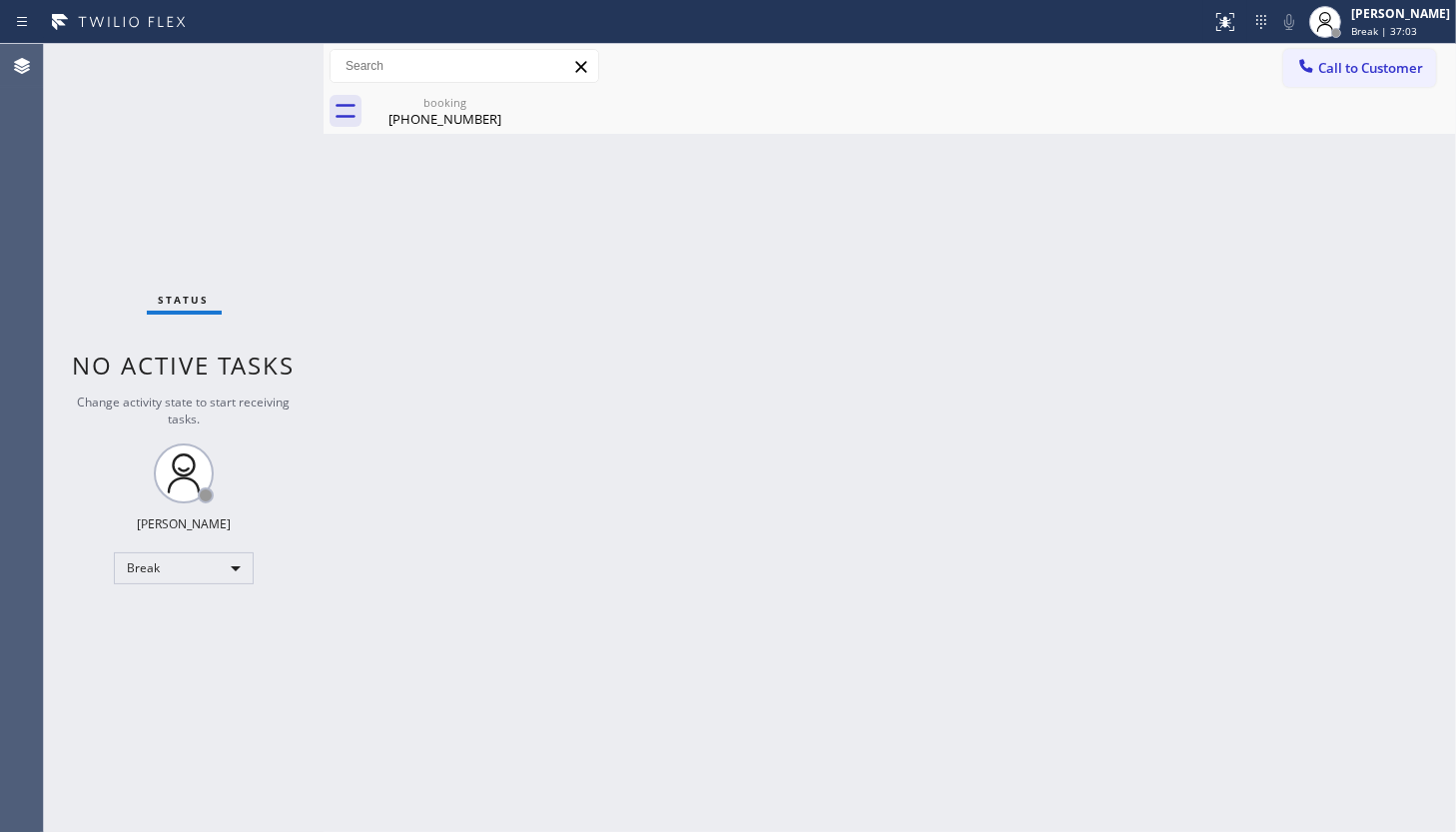 click on "Back to Dashboard Change Sender ID Customers Technicians Select a contact Outbound call Technician Search Technician Your caller id phone number Your caller id phone number Call Technician info Name   Phone none Address none Change Sender ID HVAC [PHONE_NUMBER] 5 Star Appliance [PHONE_NUMBER] Appliance Repair [PHONE_NUMBER] Plumbing [PHONE_NUMBER] Air Duct Cleaning [PHONE_NUMBER]  Electricians [PHONE_NUMBER] Cancel Change Check personal SMS Reset Change booking [PHONE_NUMBER] Call to Customer Outbound call Location Best AC Service [GEOGRAPHIC_DATA][PERSON_NAME] Your caller id phone number [PHONE_NUMBER] Customer number Call Outbound call Technician Search Technician Your caller id phone number Your caller id phone number Call booking [PHONE_NUMBER]" at bounding box center [890, 437] 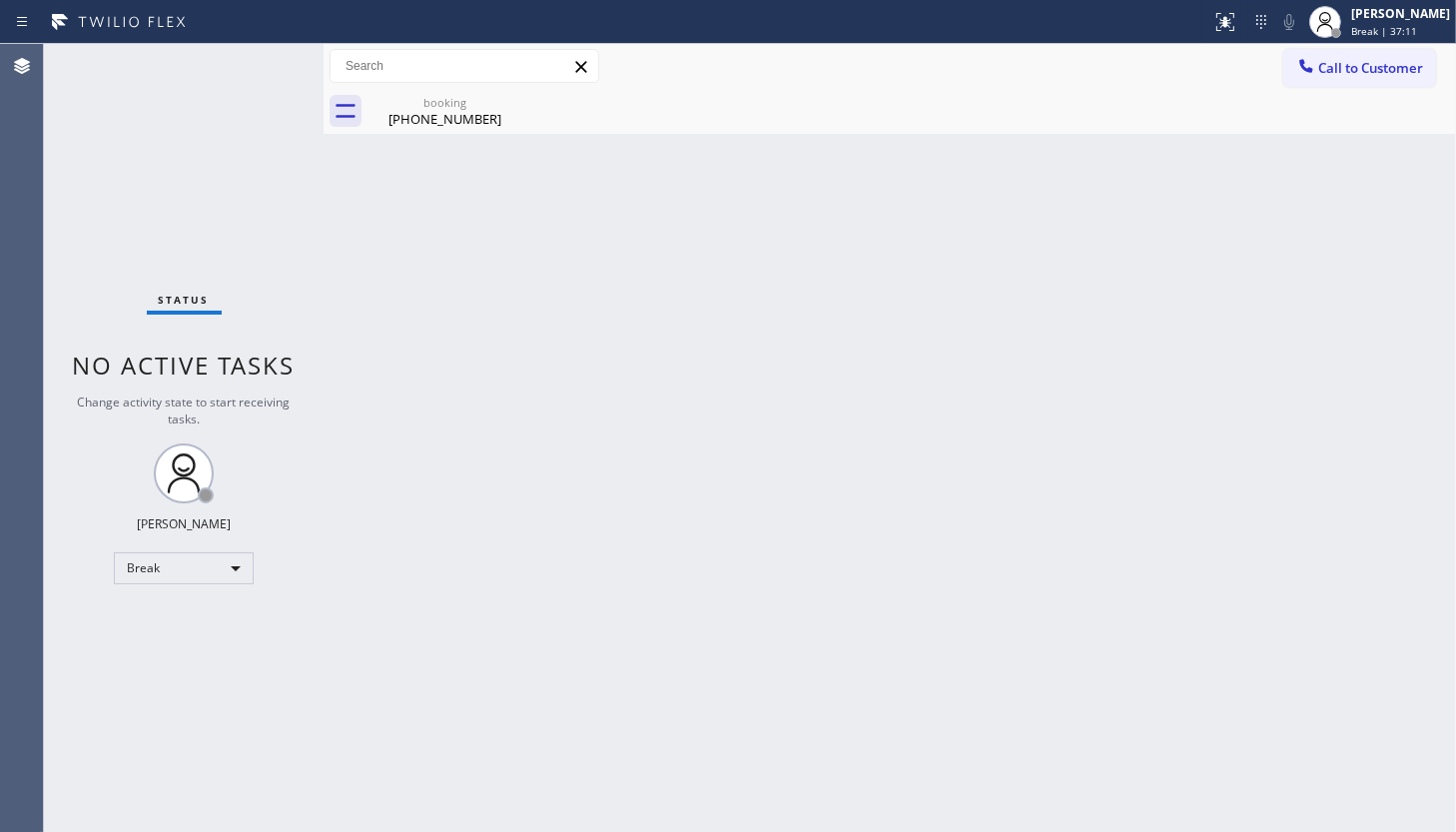 click on "Back to Dashboard Change Sender ID Customers Technicians Select a contact Outbound call Technician Search Technician Your caller id phone number Your caller id phone number Call Technician info Name   Phone none Address none Change Sender ID HVAC +18559994417 5 Star Appliance +18557314952 Appliance Repair +18554611149 Plumbing +18889090120 Air Duct Cleaning +18006865038  Electricians +18005688664 Cancel Change Check personal SMS Reset Change booking (310) 622-3305 Call to Customer Outbound call Location Best AC Service San Jose Your caller id phone number (408) 609-3873 Customer number Call Outbound call Technician Search Technician Your caller id phone number Your caller id phone number Call booking (310) 622-3305" at bounding box center [890, 437] 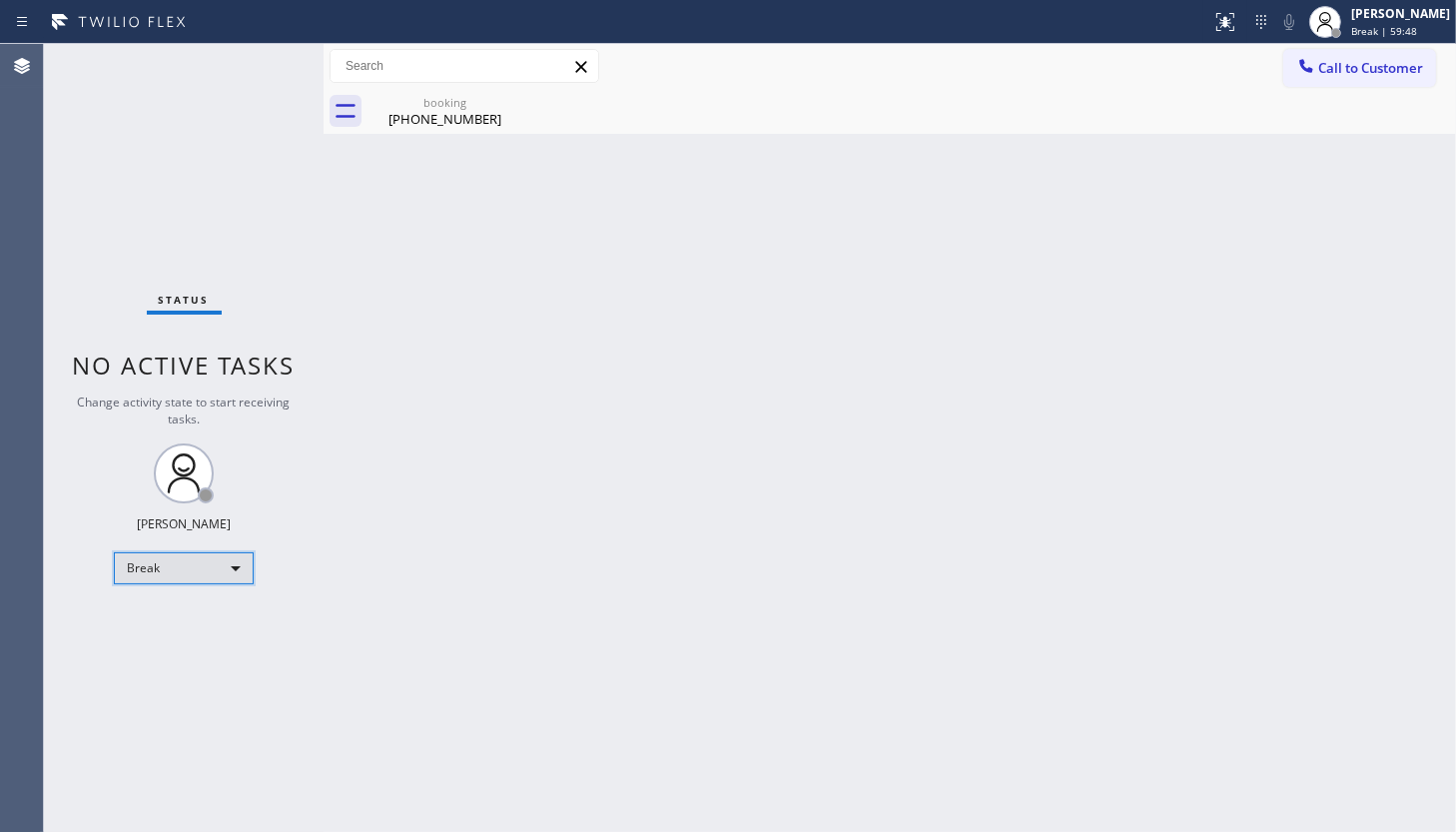 click on "Break" at bounding box center [184, 568] 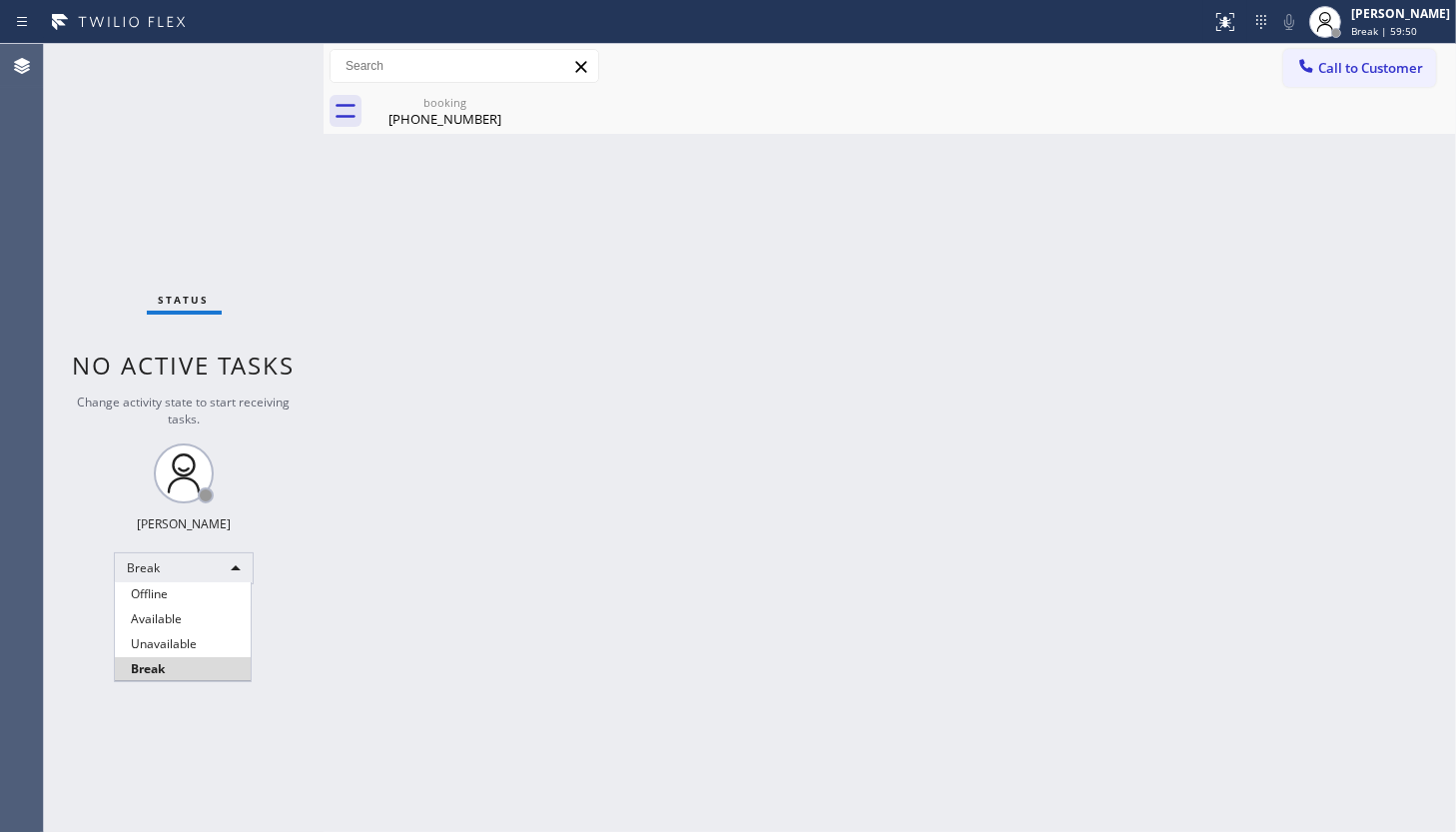 click on "Available" at bounding box center [183, 619] 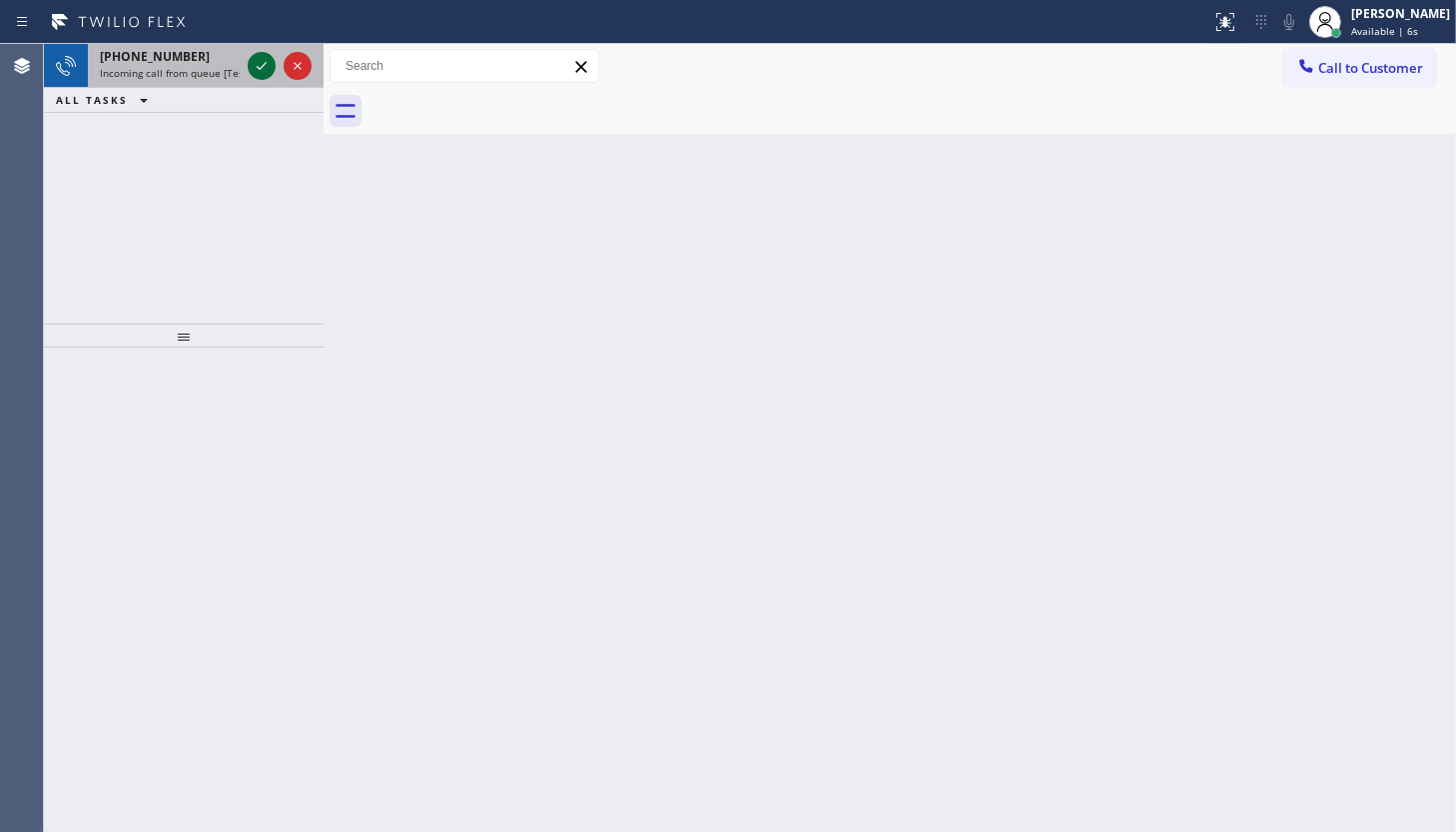 click 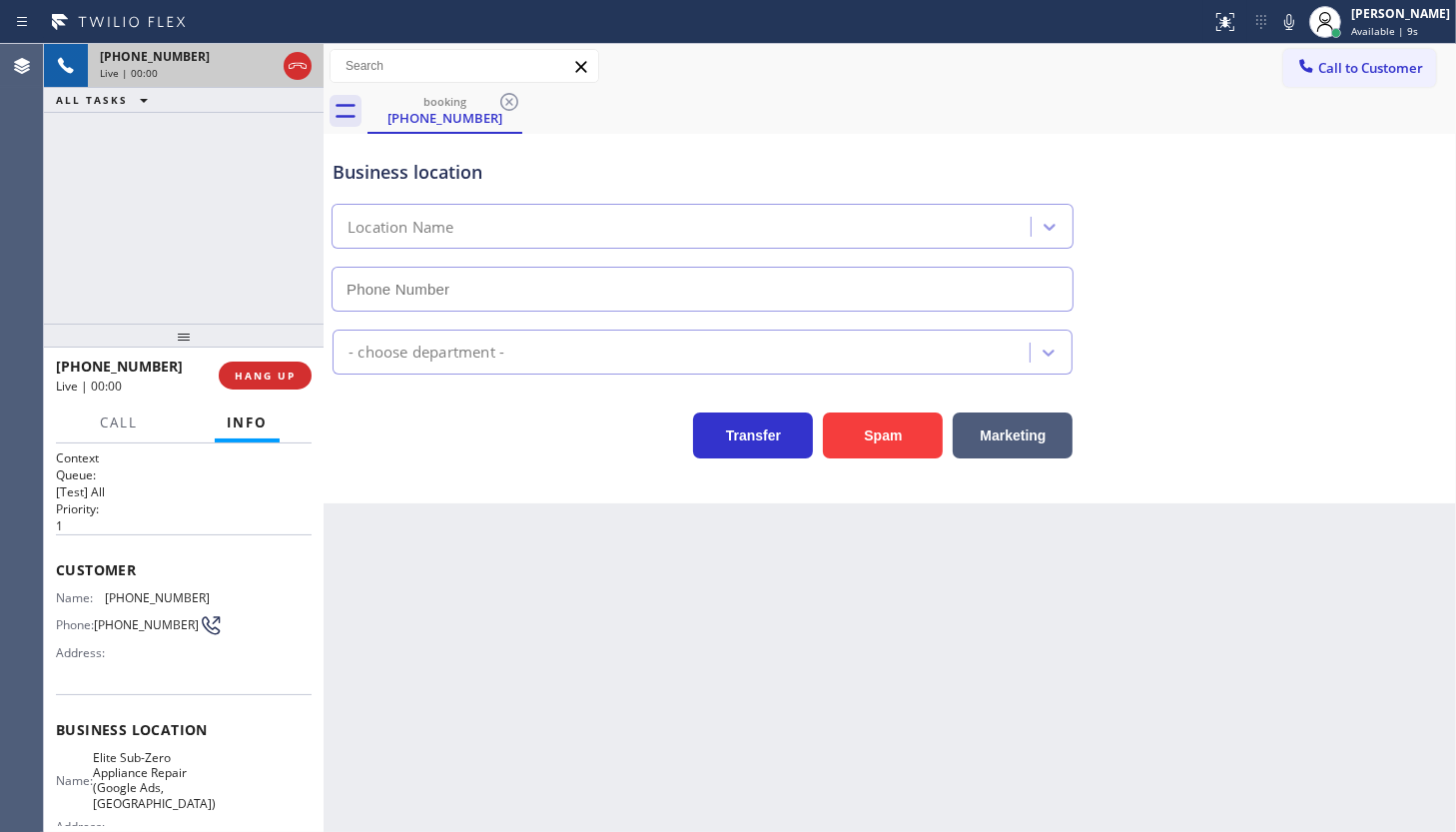 type on "(619) 404-5114" 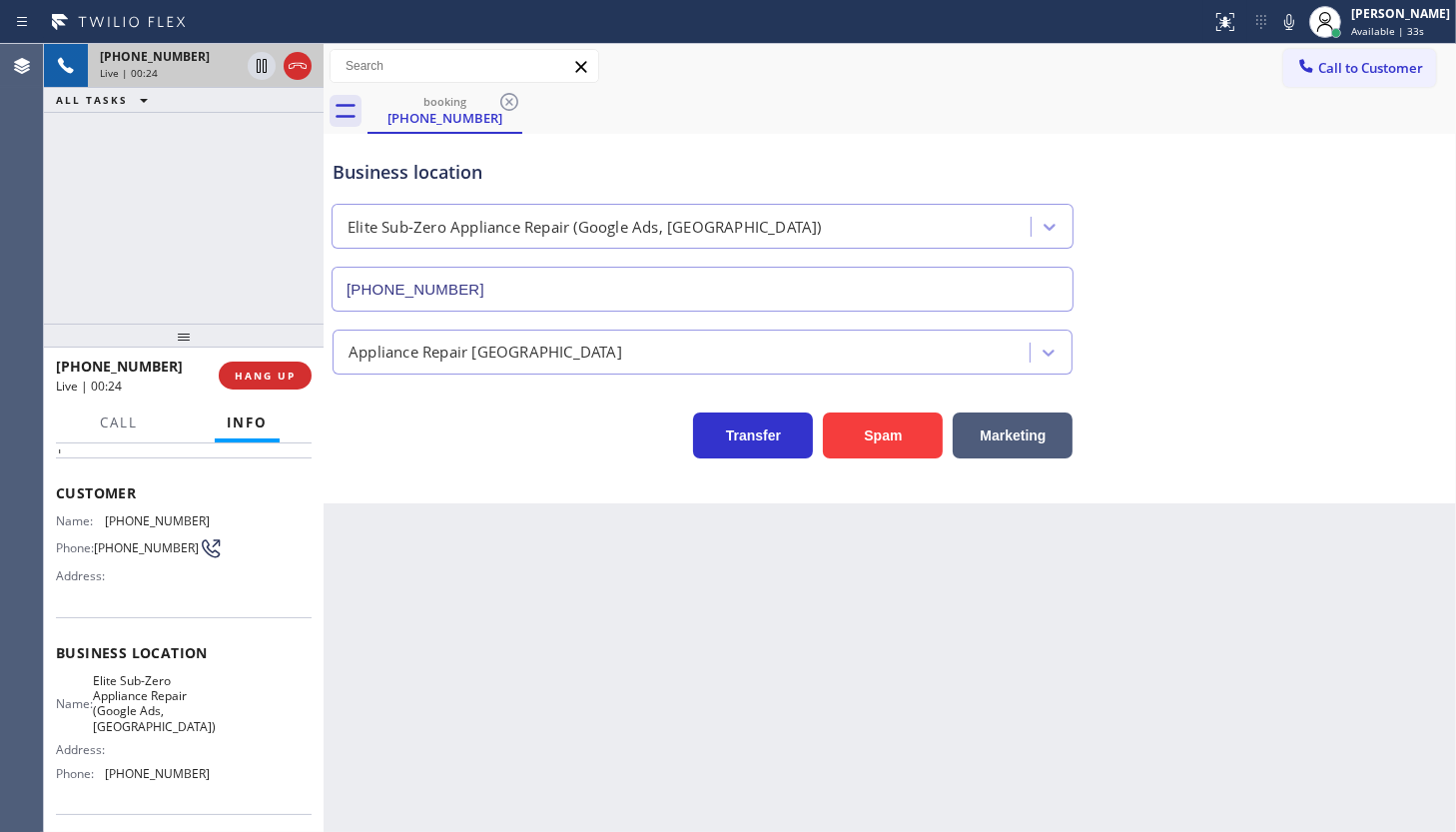 scroll, scrollTop: 181, scrollLeft: 0, axis: vertical 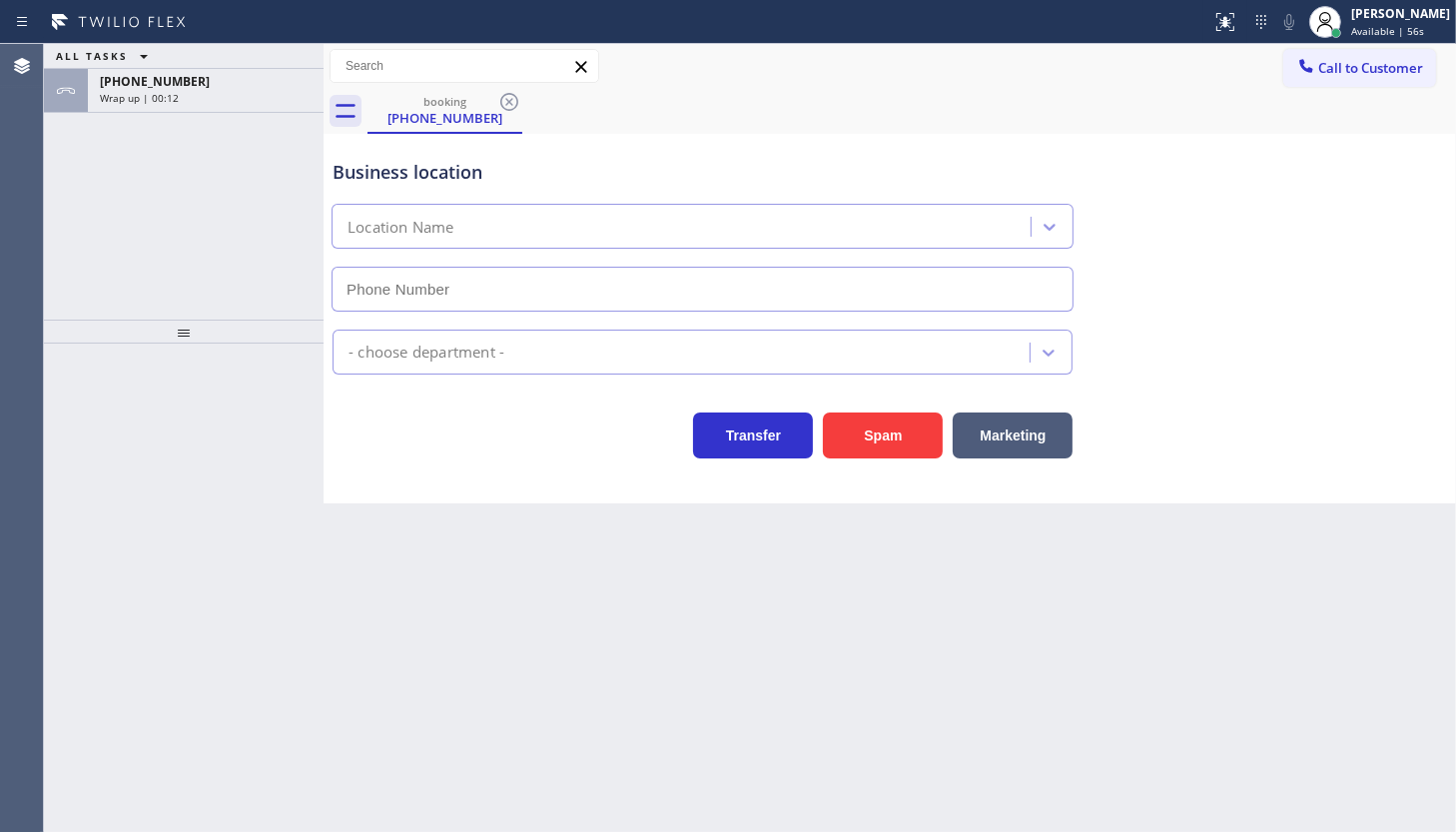 type on "(619) 404-5114" 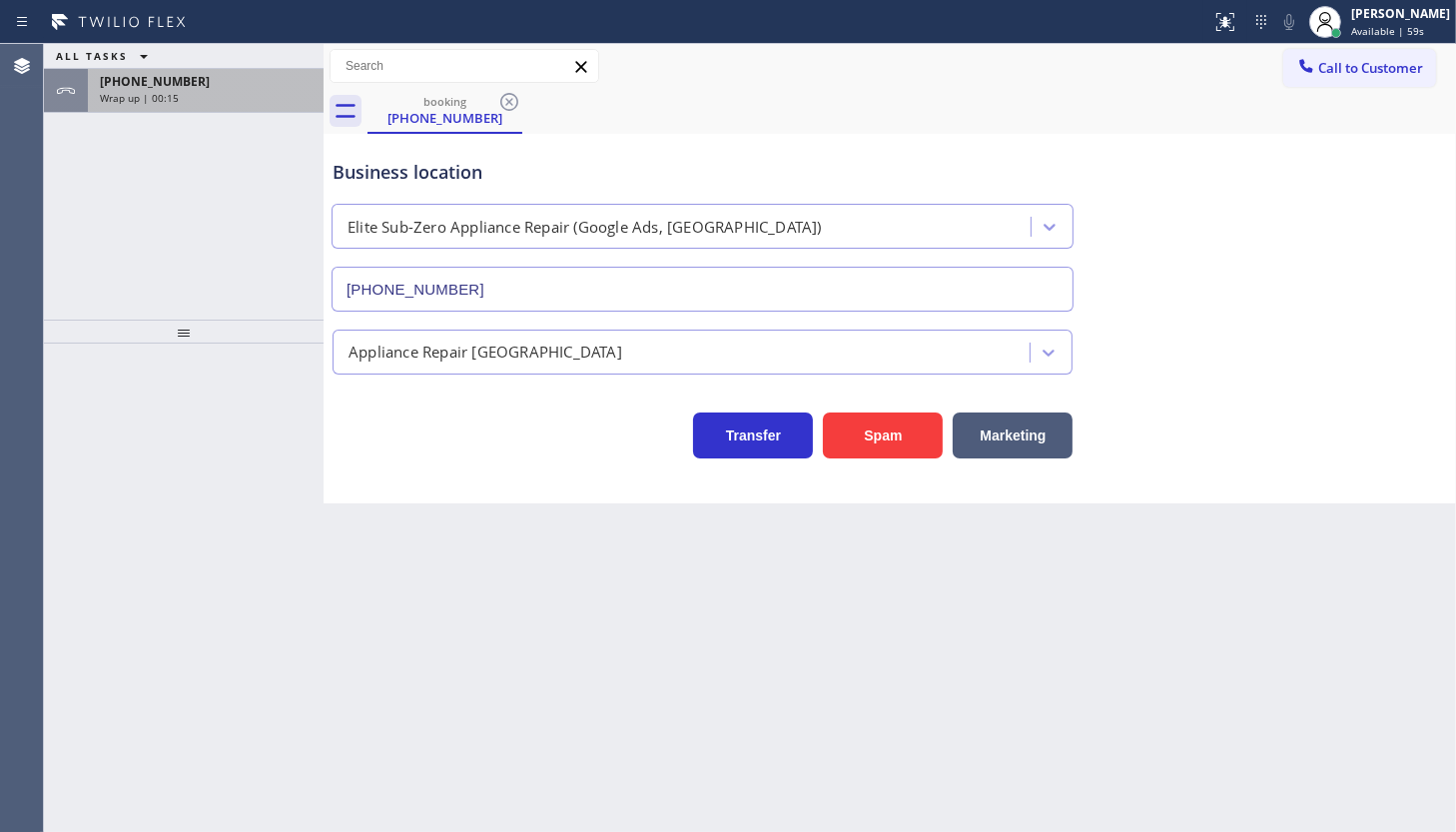 drag, startPoint x: 175, startPoint y: 86, endPoint x: 173, endPoint y: 103, distance: 17.117243 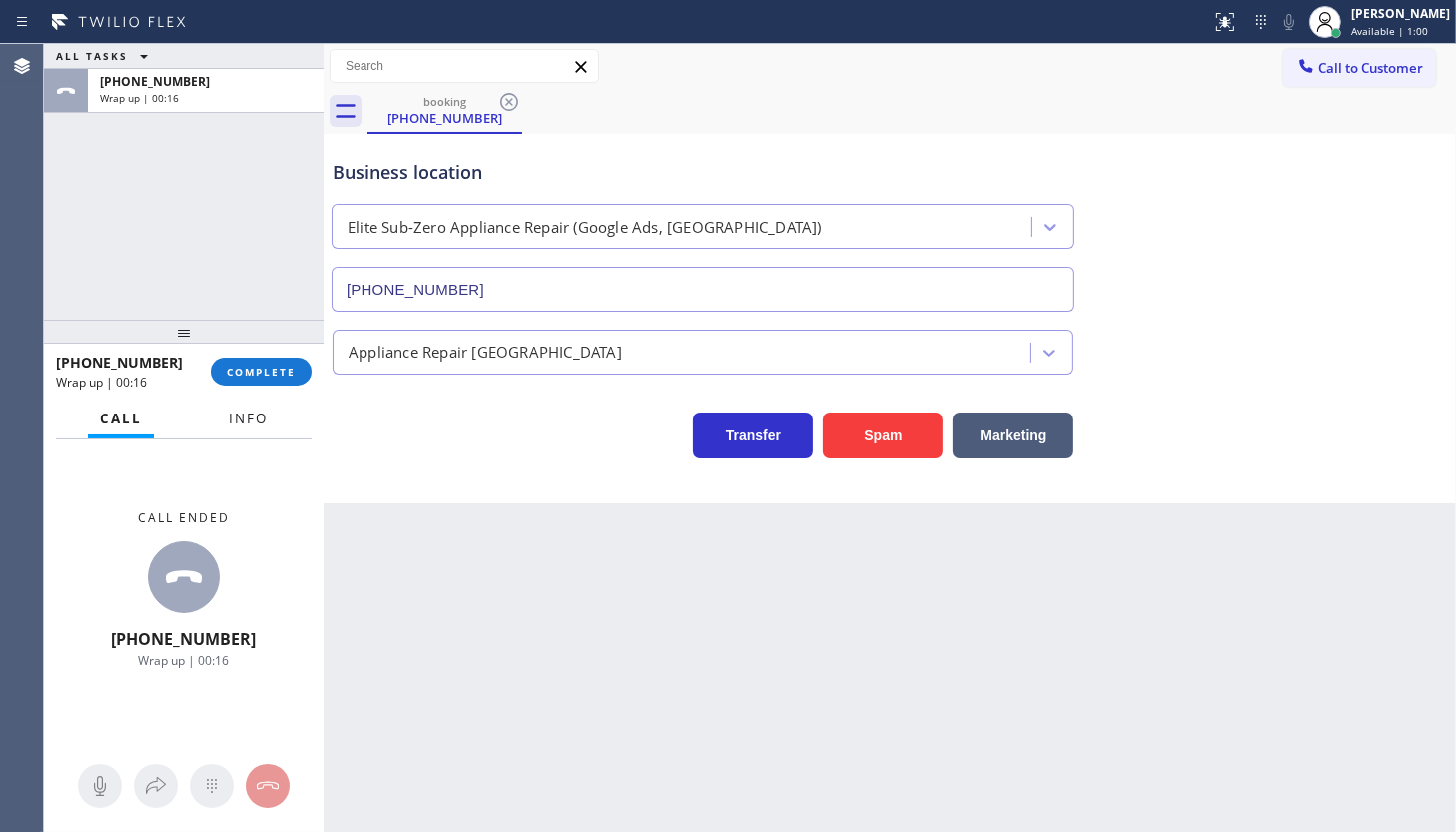 click on "Info" at bounding box center [248, 418] 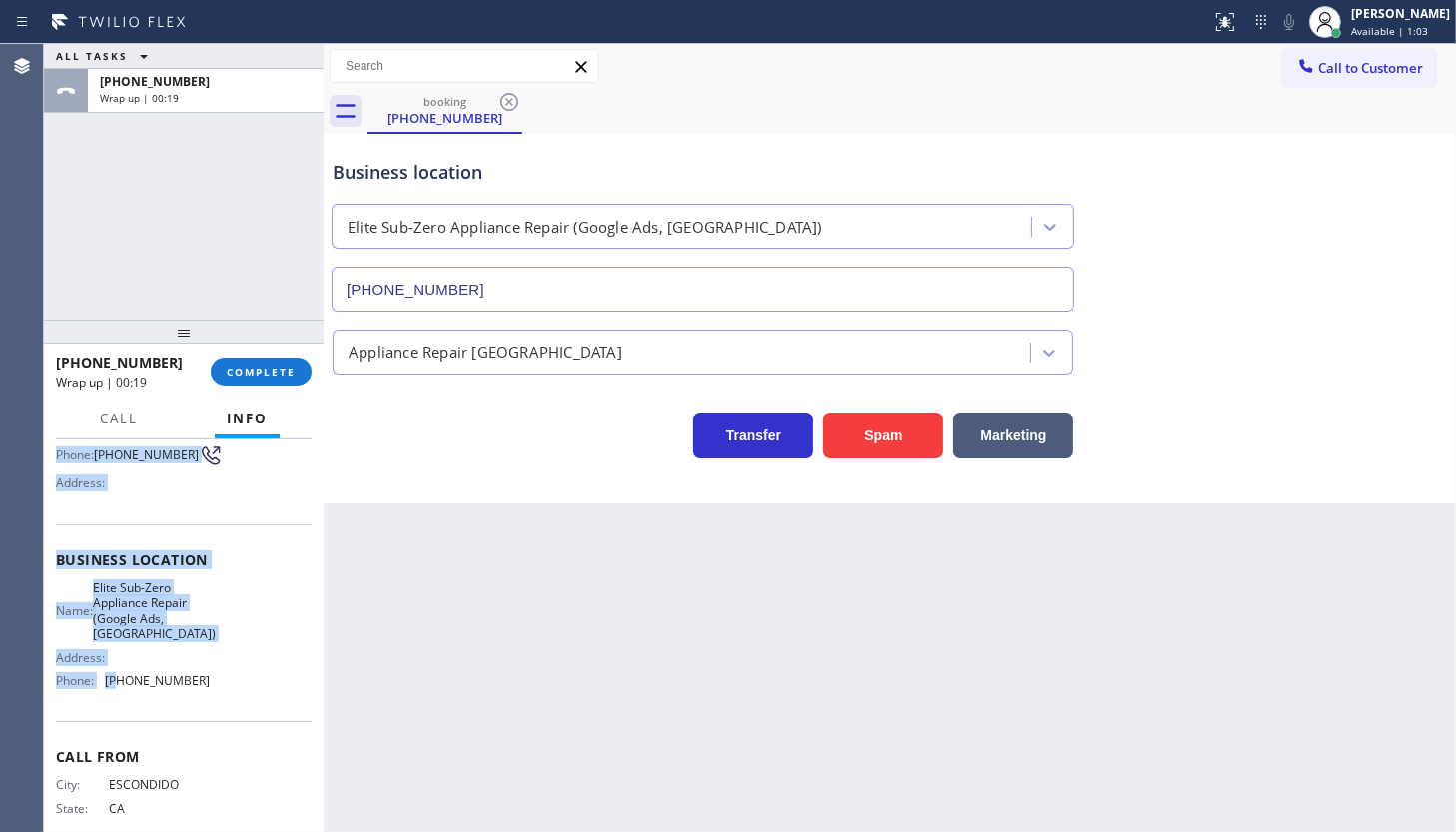 scroll, scrollTop: 201, scrollLeft: 0, axis: vertical 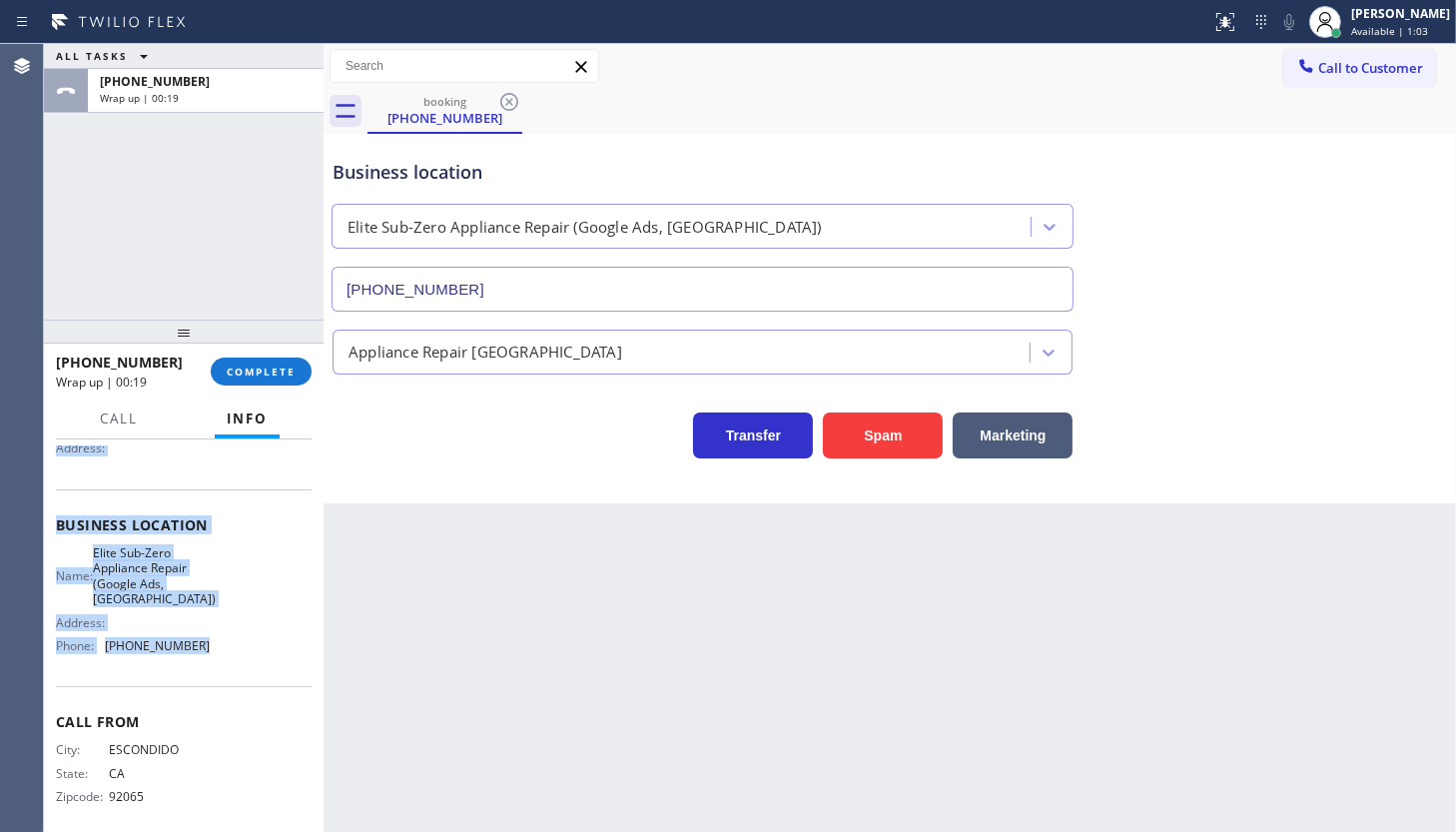 drag, startPoint x: 51, startPoint y: 553, endPoint x: 244, endPoint y: 629, distance: 207.42469 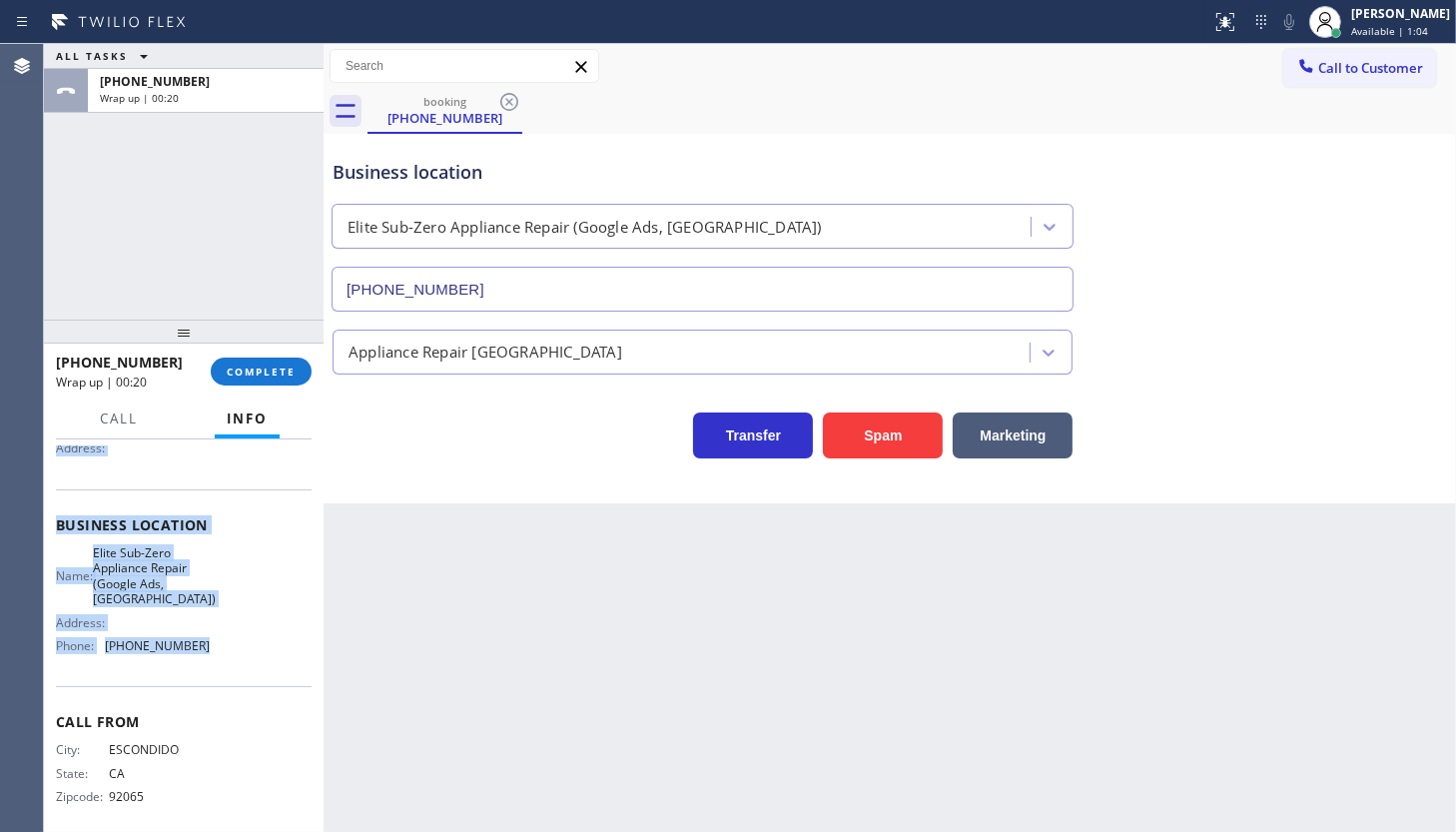 copy on "Customer Name: (760) 803-8032 Phone: (760) 803-8032 Address: Business location Name: Elite Sub-Zero Appliance Repair (Google Ads, SD) Address:   Phone: (619) 404-5114" 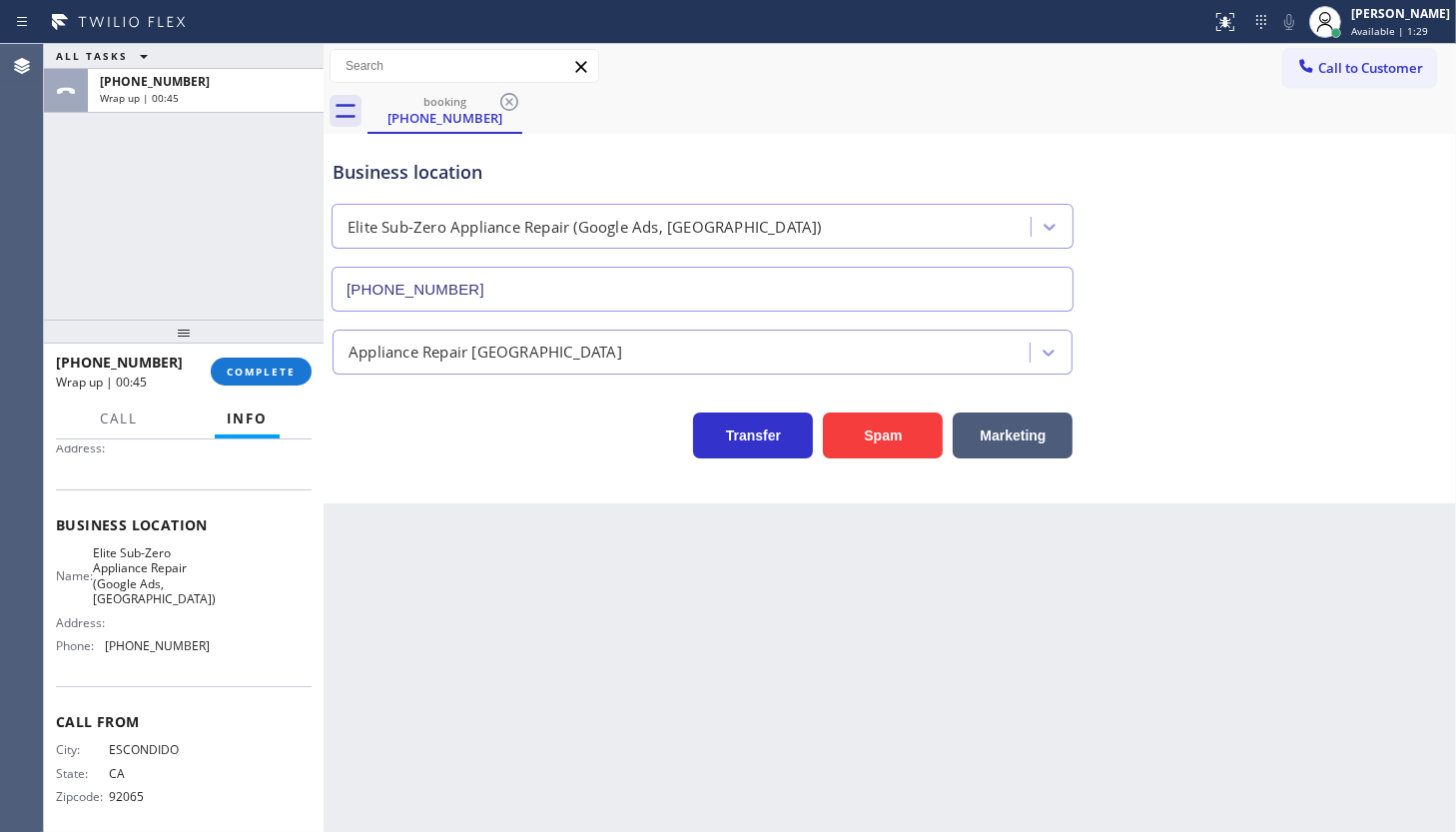click on "Back to Dashboard Change Sender ID Customers Technicians Select a contact Outbound call Technician Search Technician Your caller id phone number Your caller id phone number Call Technician info Name   Phone none Address none Change Sender ID HVAC +18559994417 5 Star Appliance +18557314952 Appliance Repair +18554611149 Plumbing +18889090120 Air Duct Cleaning +18006865038  Electricians +18005688664 Cancel Change Check personal SMS Reset Change booking (760) 803-8032 Call to Customer Outbound call Location Search location Your caller id phone number Customer number Call Outbound call Technician Search Technician Your caller id phone number Your caller id phone number Call booking (760) 803-8032 Business location Elite Sub-Zero Appliance Repair (Google Ads, SD) (619) 404-5114 Appliance Repair High End Transfer Spam Marketing" at bounding box center (890, 437) 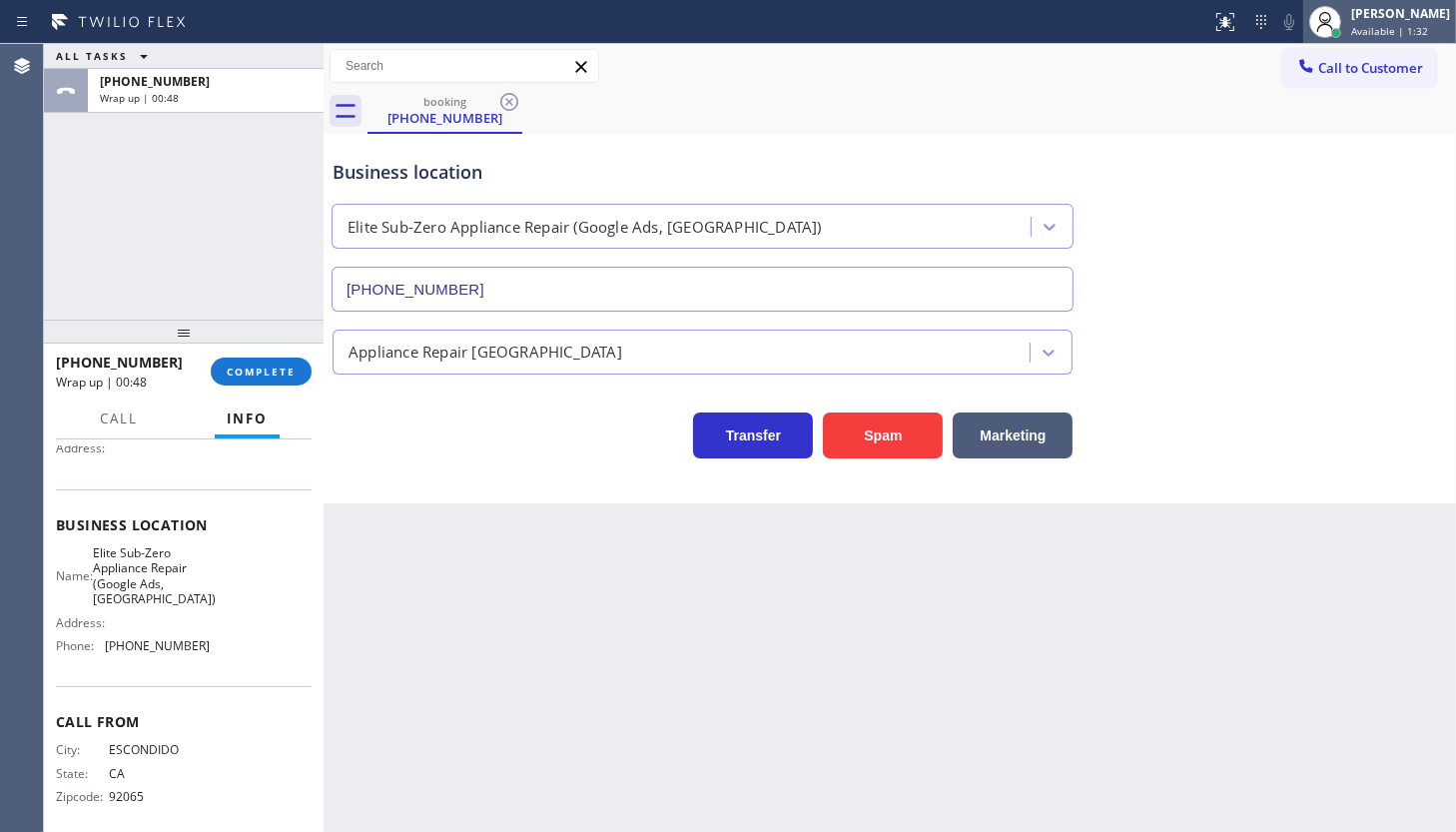 click at bounding box center (1325, 22) 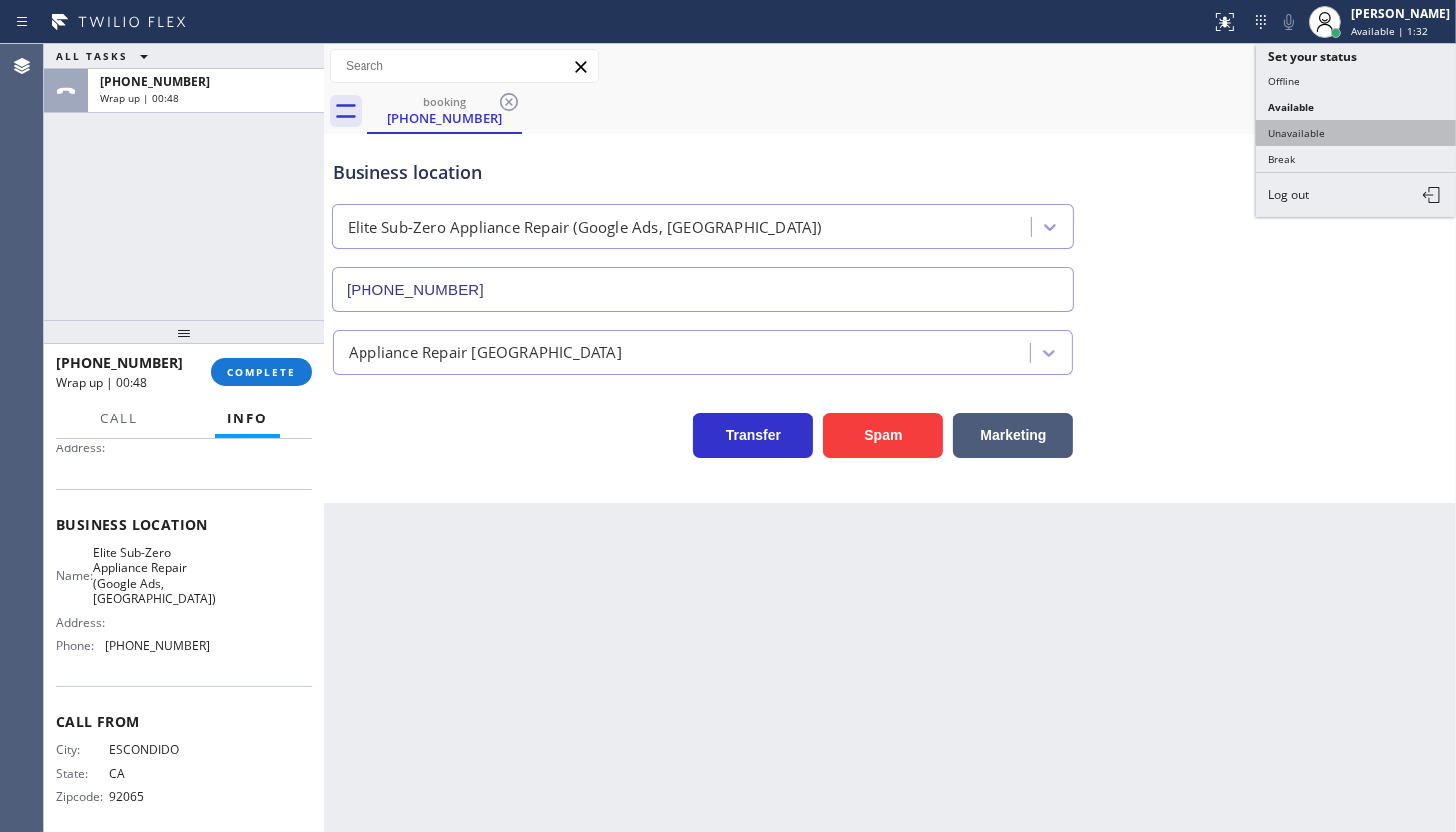 click on "Unavailable" at bounding box center (1356, 133) 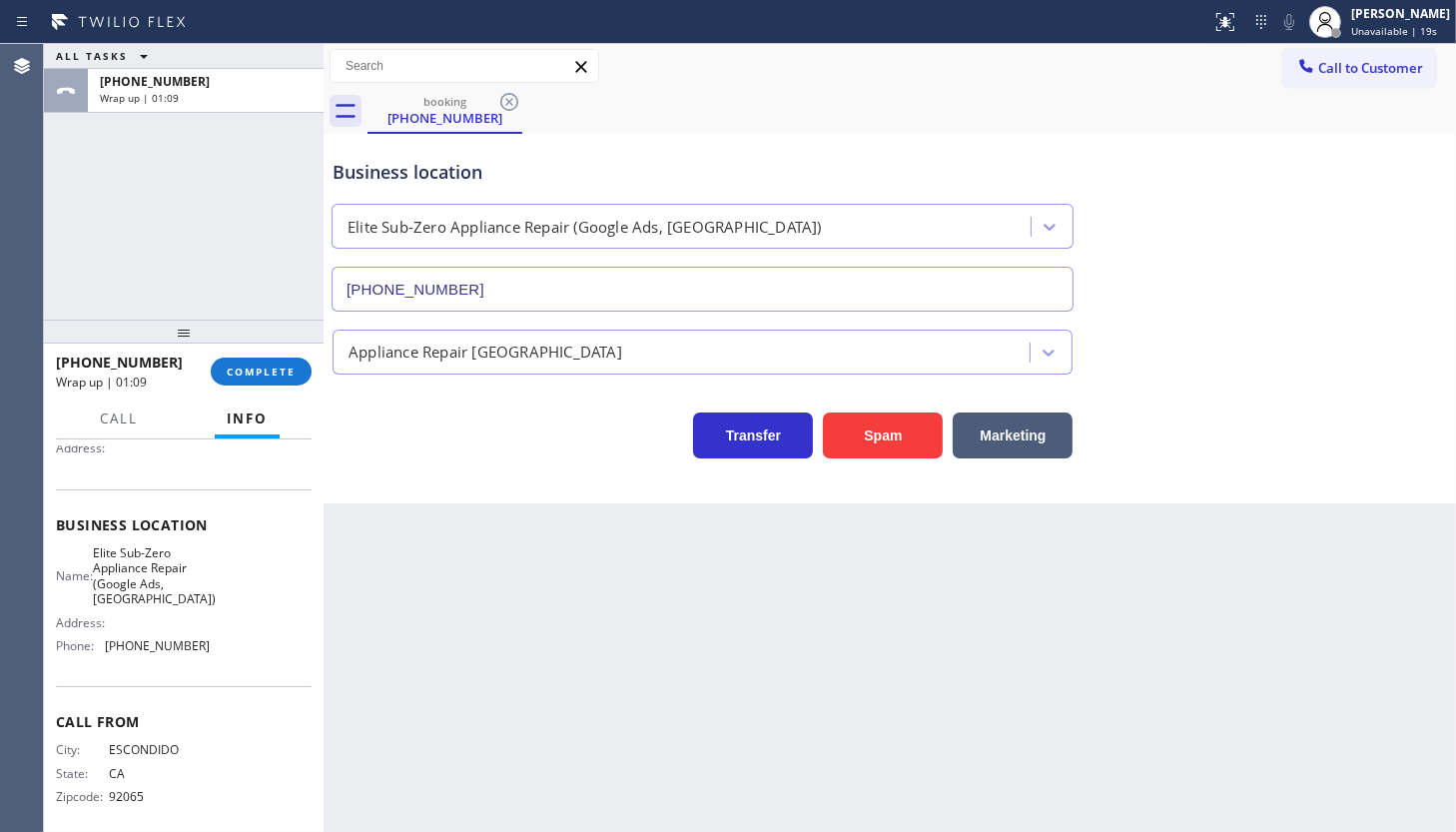 drag, startPoint x: 485, startPoint y: 655, endPoint x: 556, endPoint y: 589, distance: 96.938125 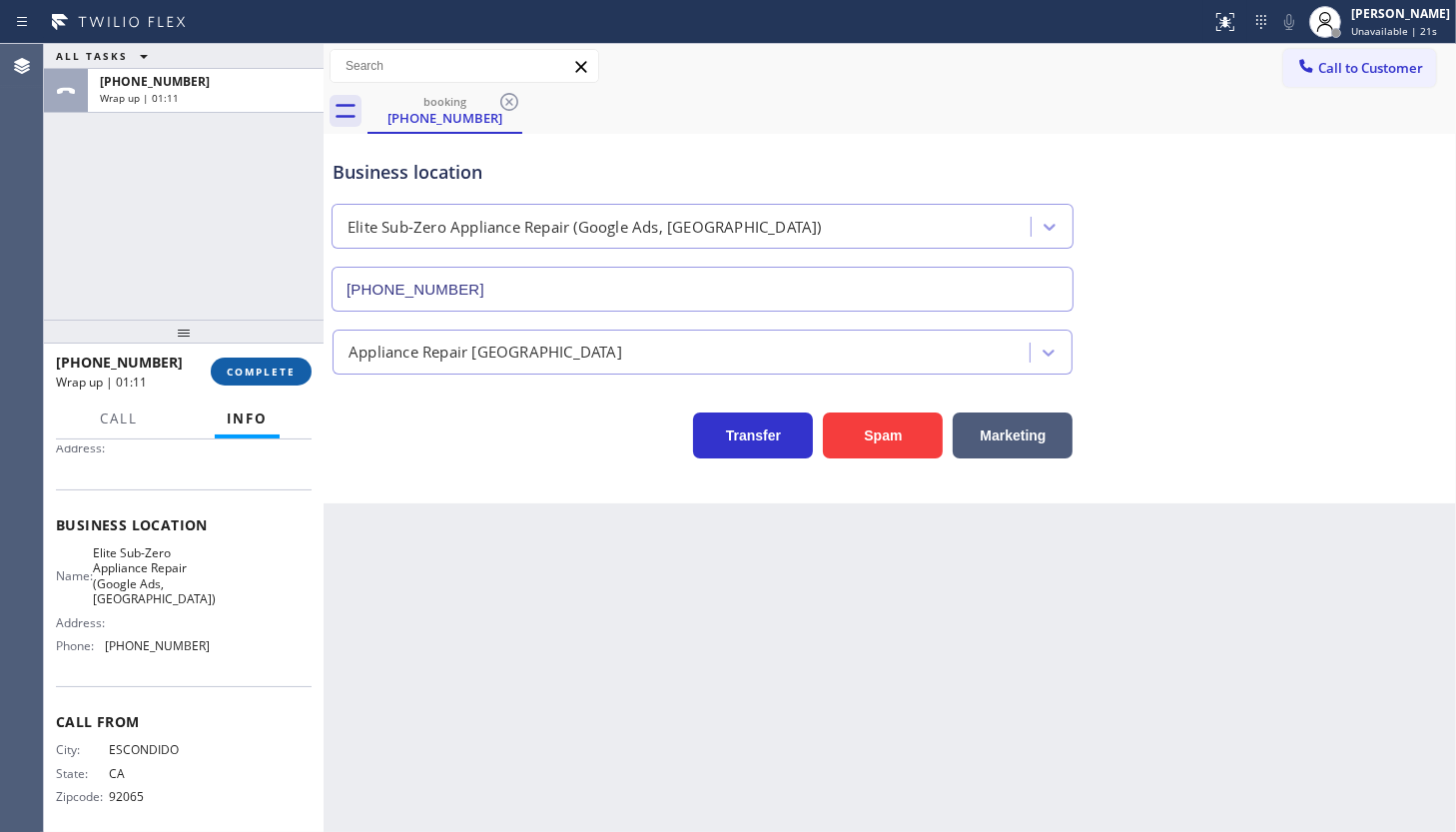 click on "COMPLETE" at bounding box center (261, 372) 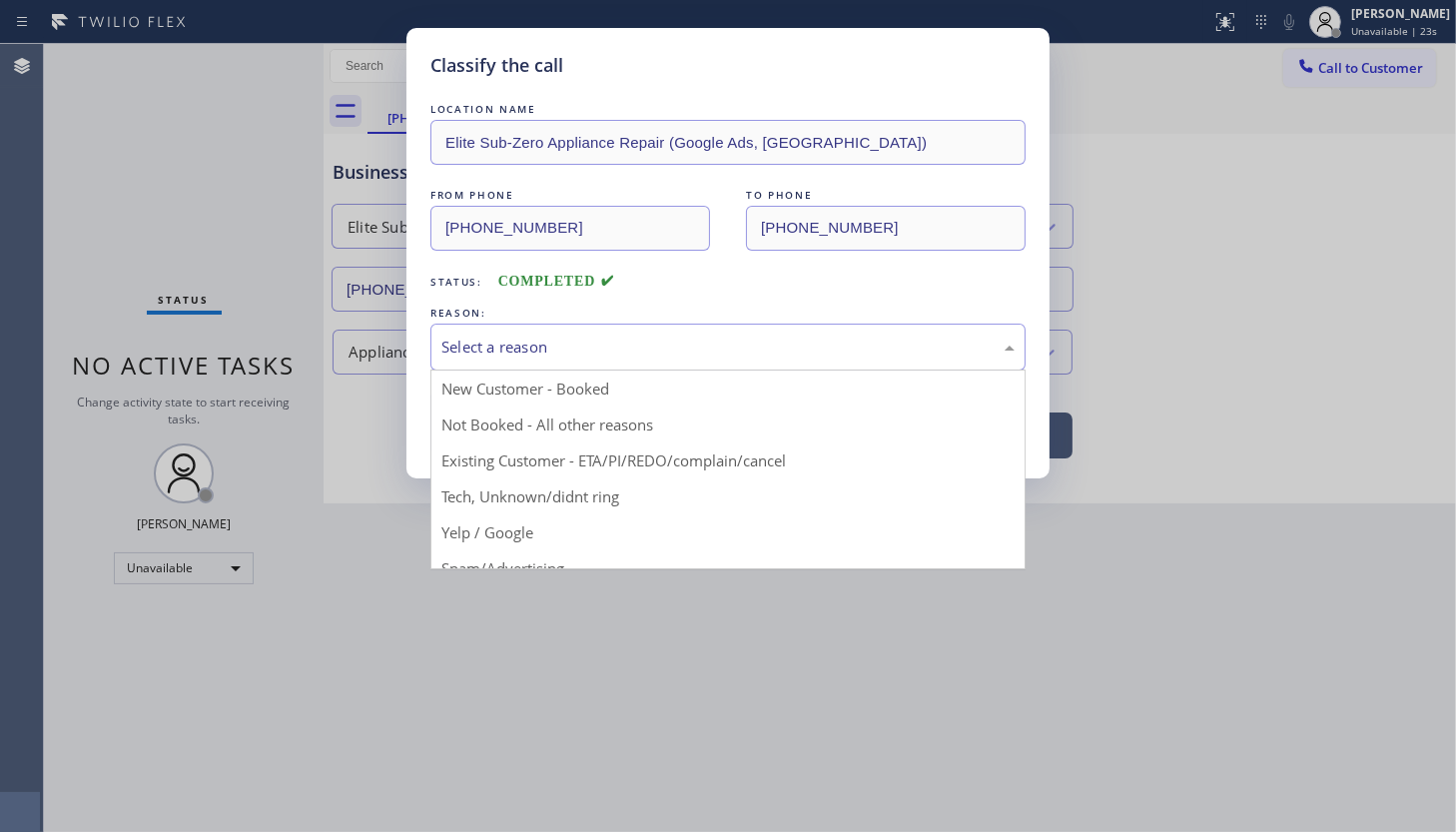 click on "Select a reason" at bounding box center [728, 347] 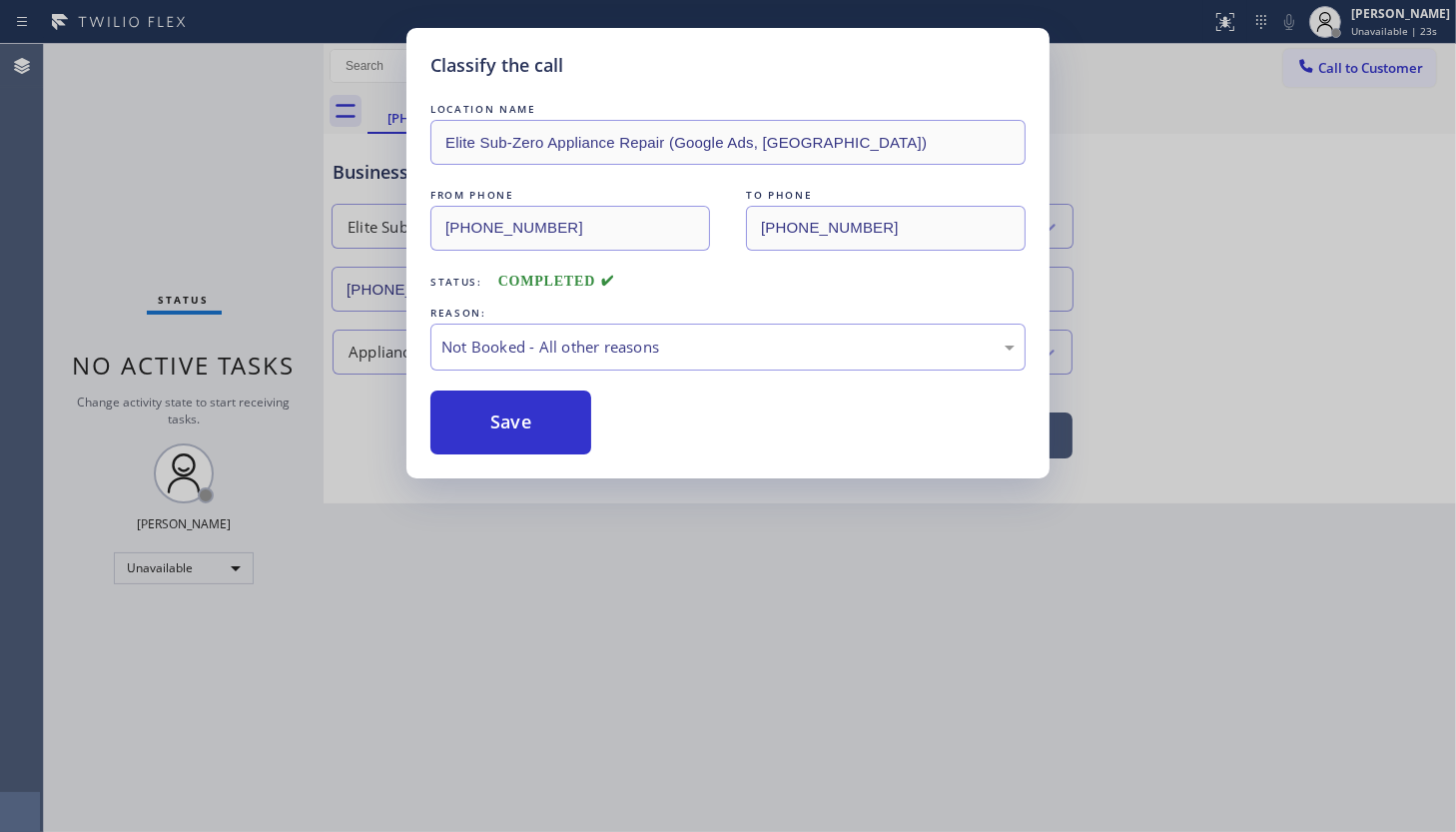 click on "Save" at bounding box center [510, 422] 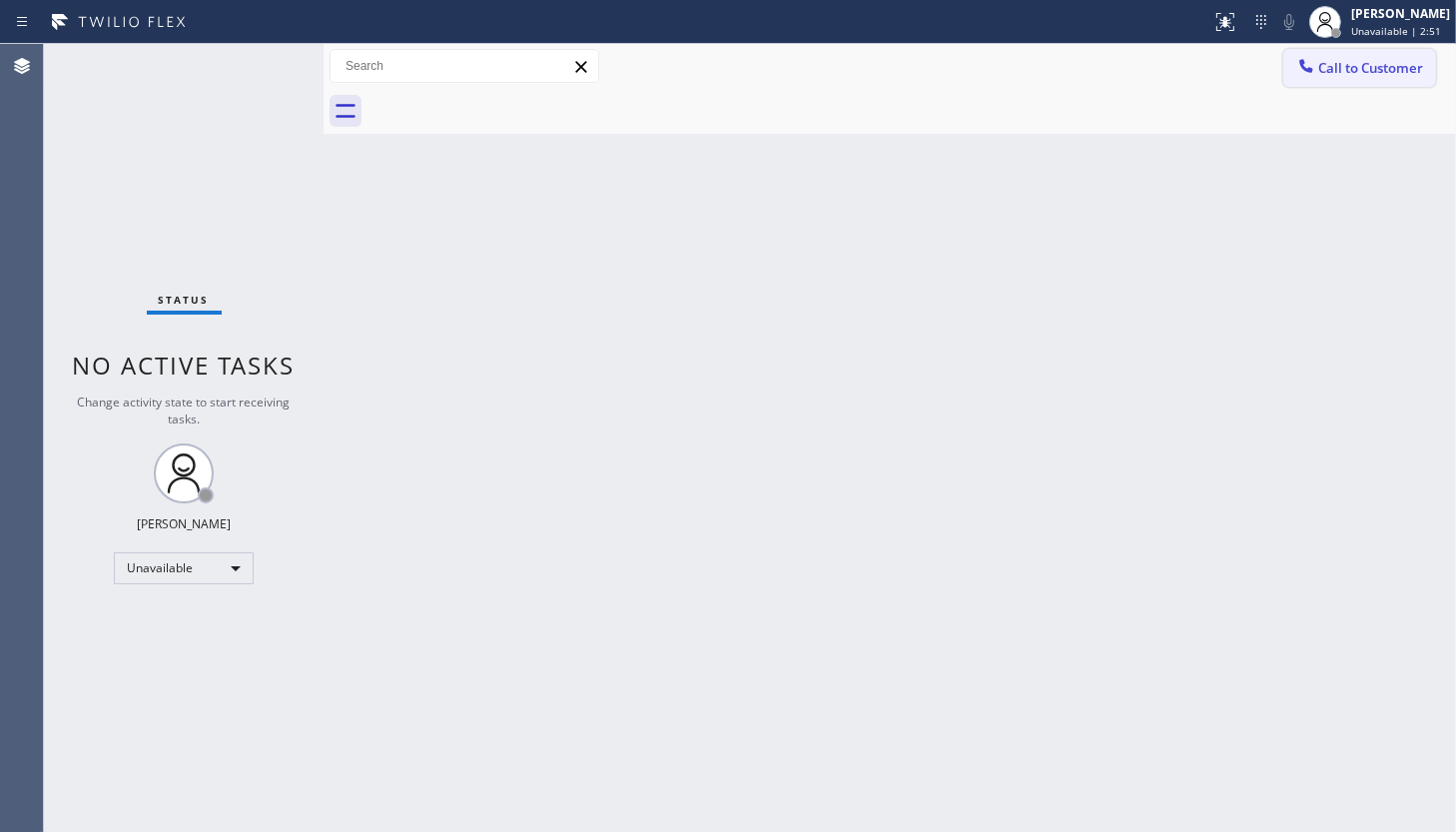 click on "Call to Customer" at bounding box center (1370, 68) 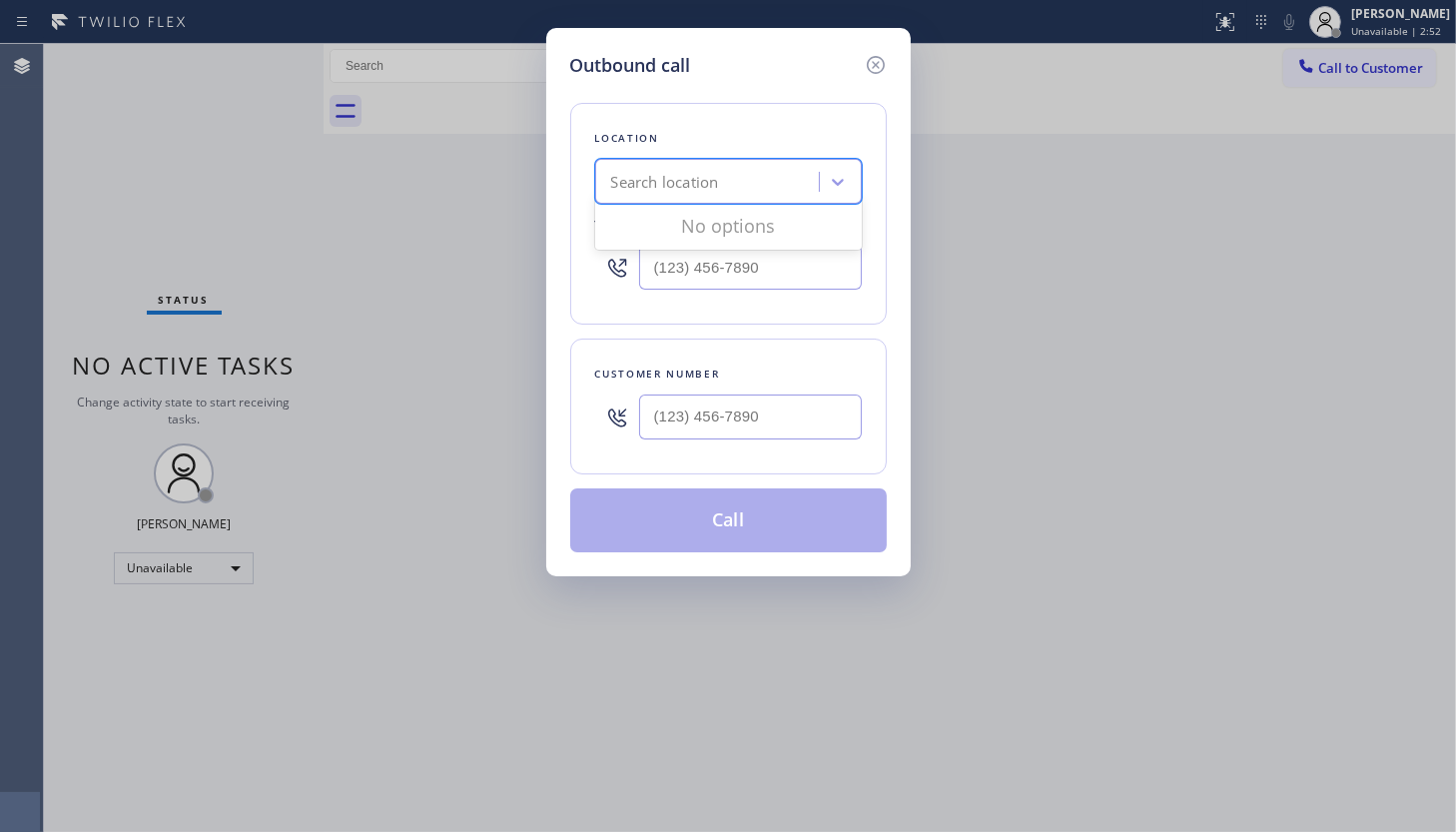 click on "Search location" at bounding box center (665, 182) 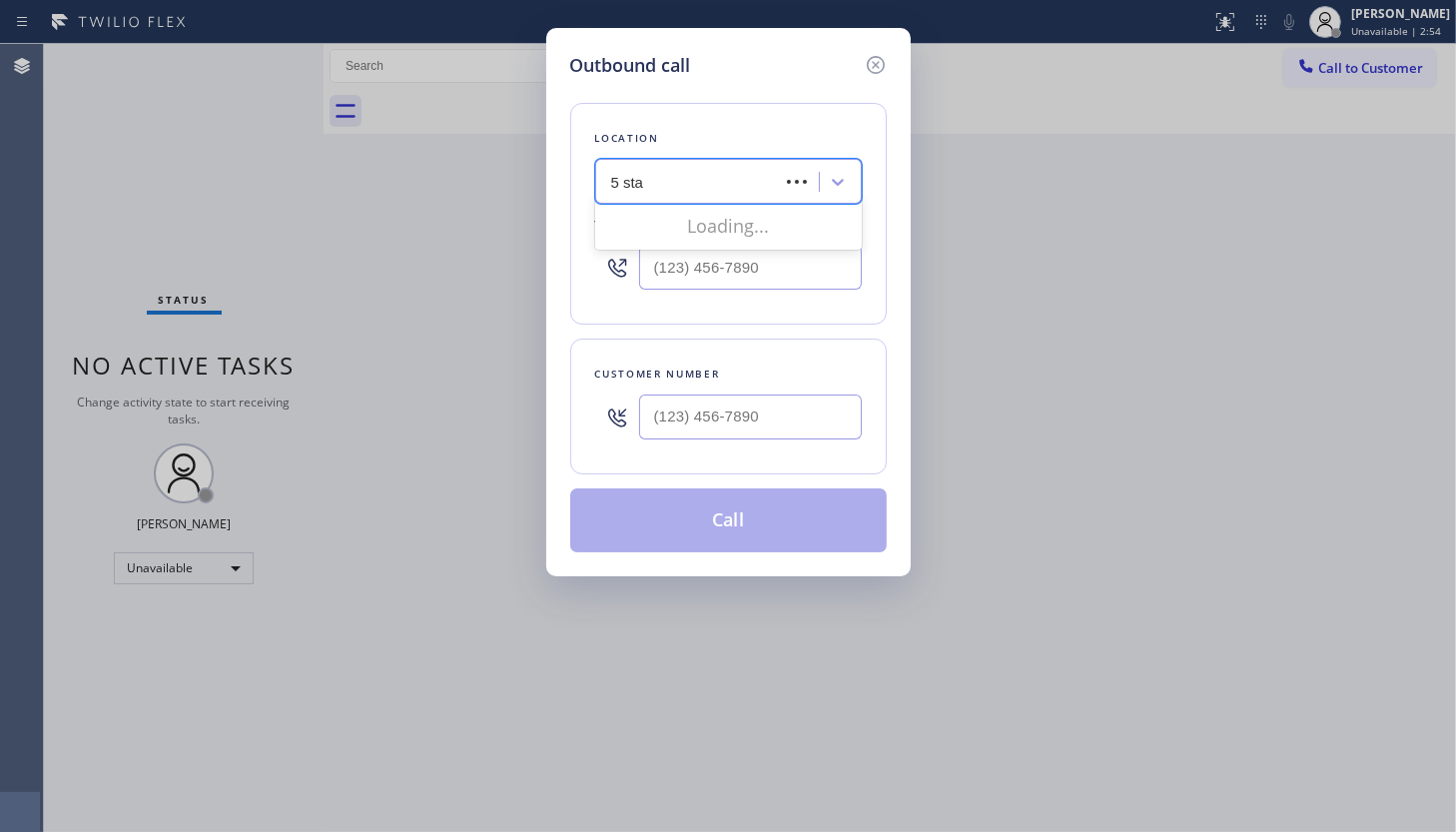 type on "5 star" 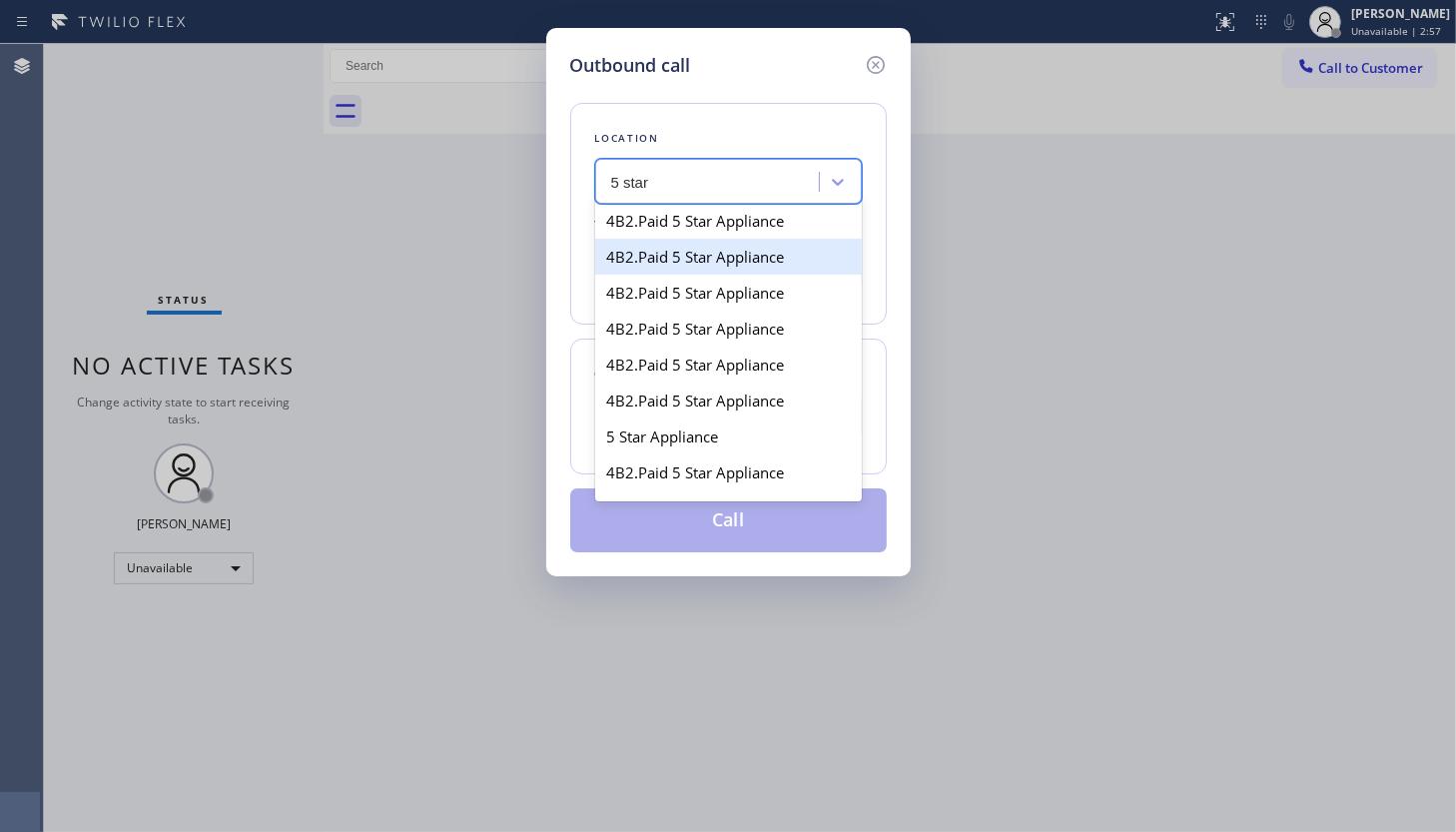 scroll, scrollTop: 544, scrollLeft: 0, axis: vertical 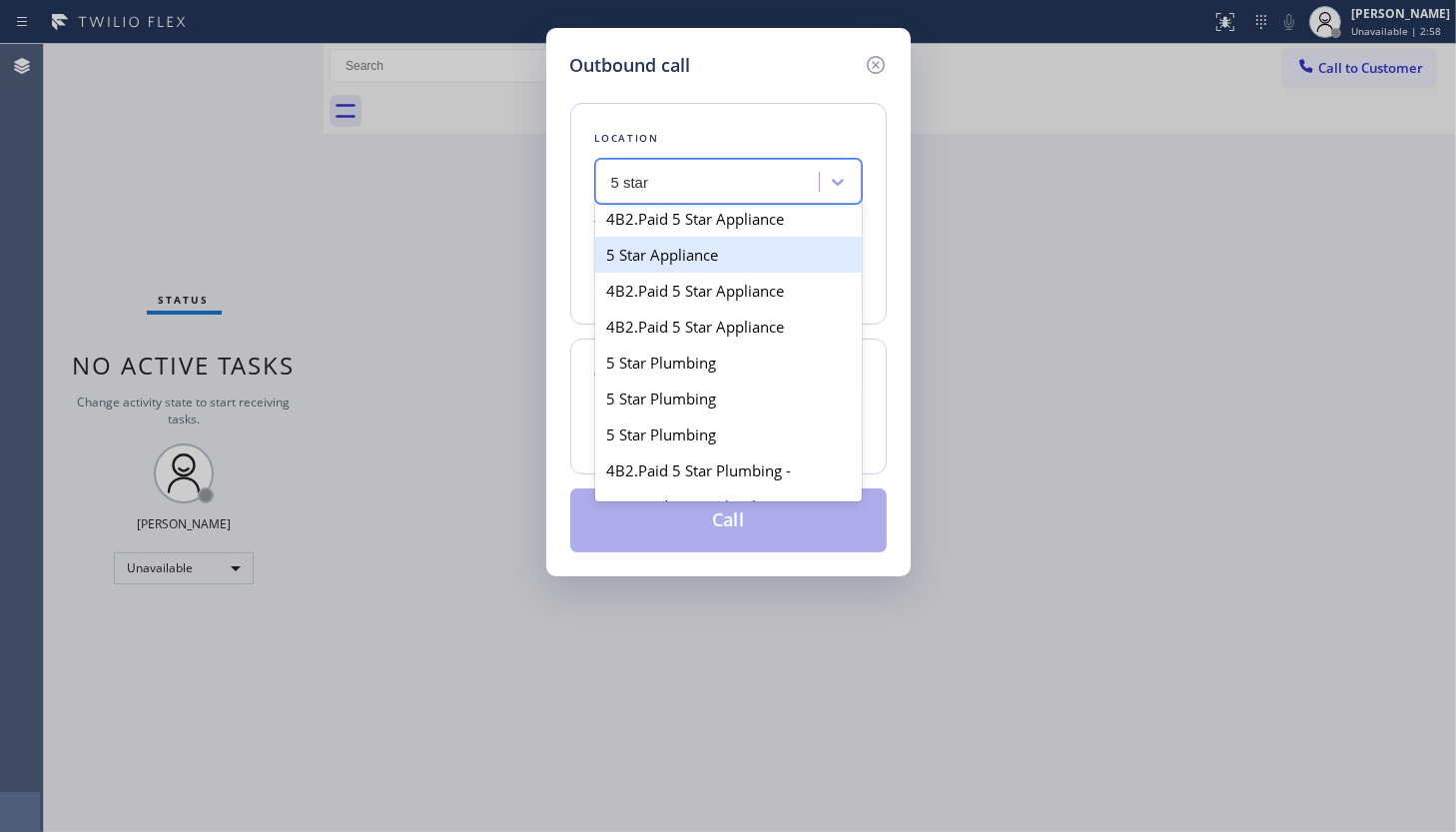 click on "5 Star  Appliance" at bounding box center [728, 255] 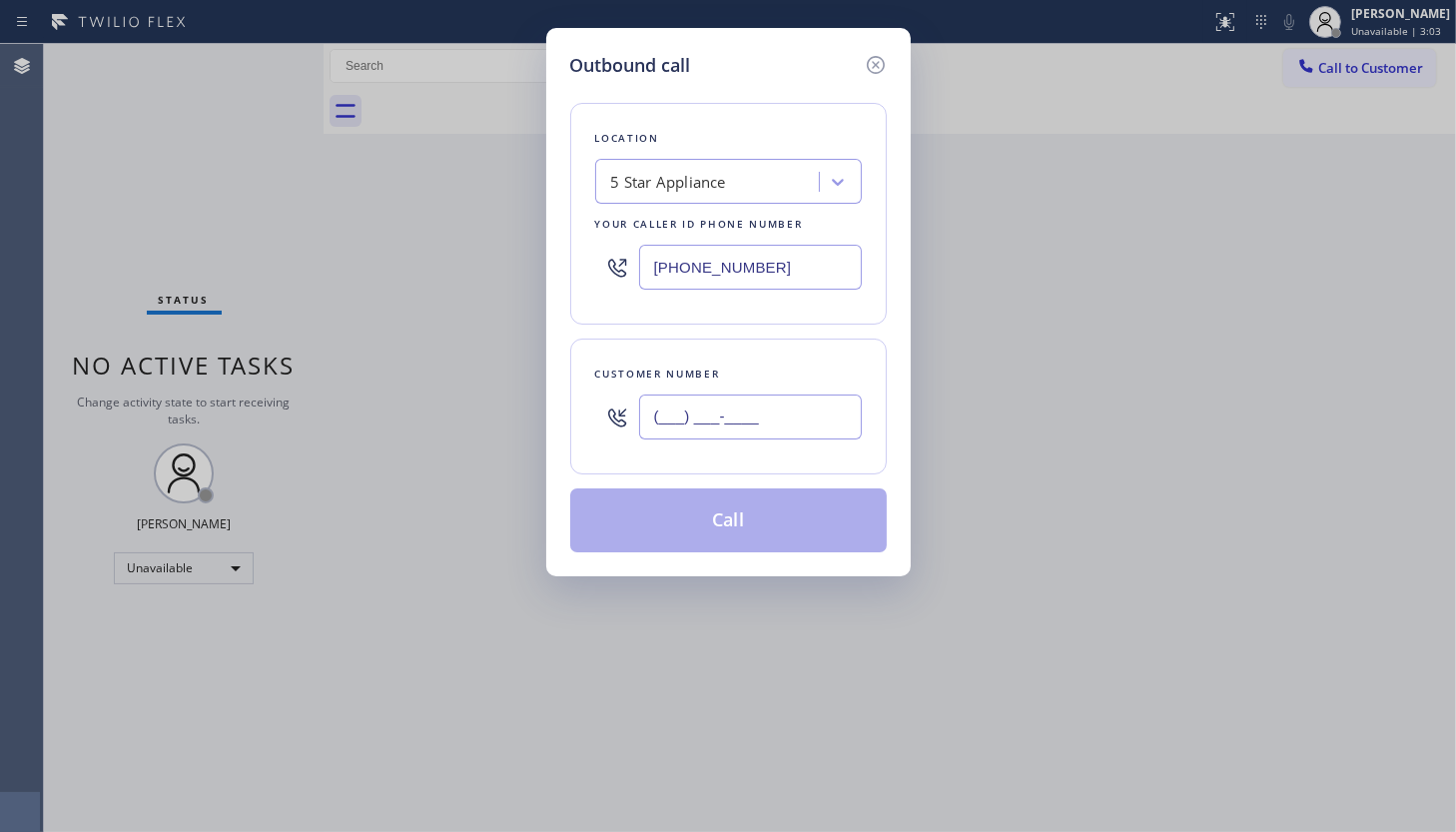 click on "(___) ___-____" at bounding box center (750, 416) 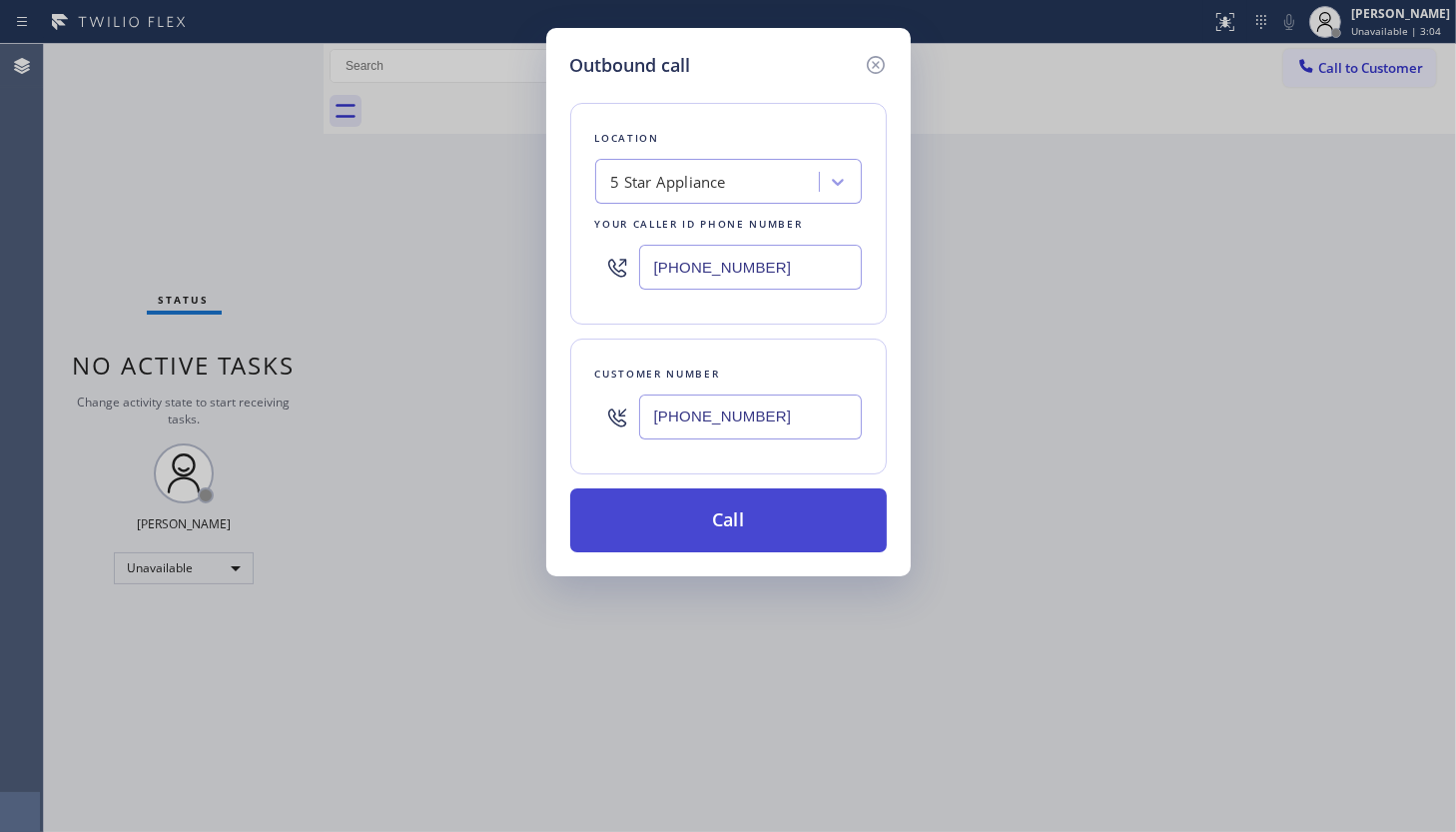 type on "(914) 893-1418" 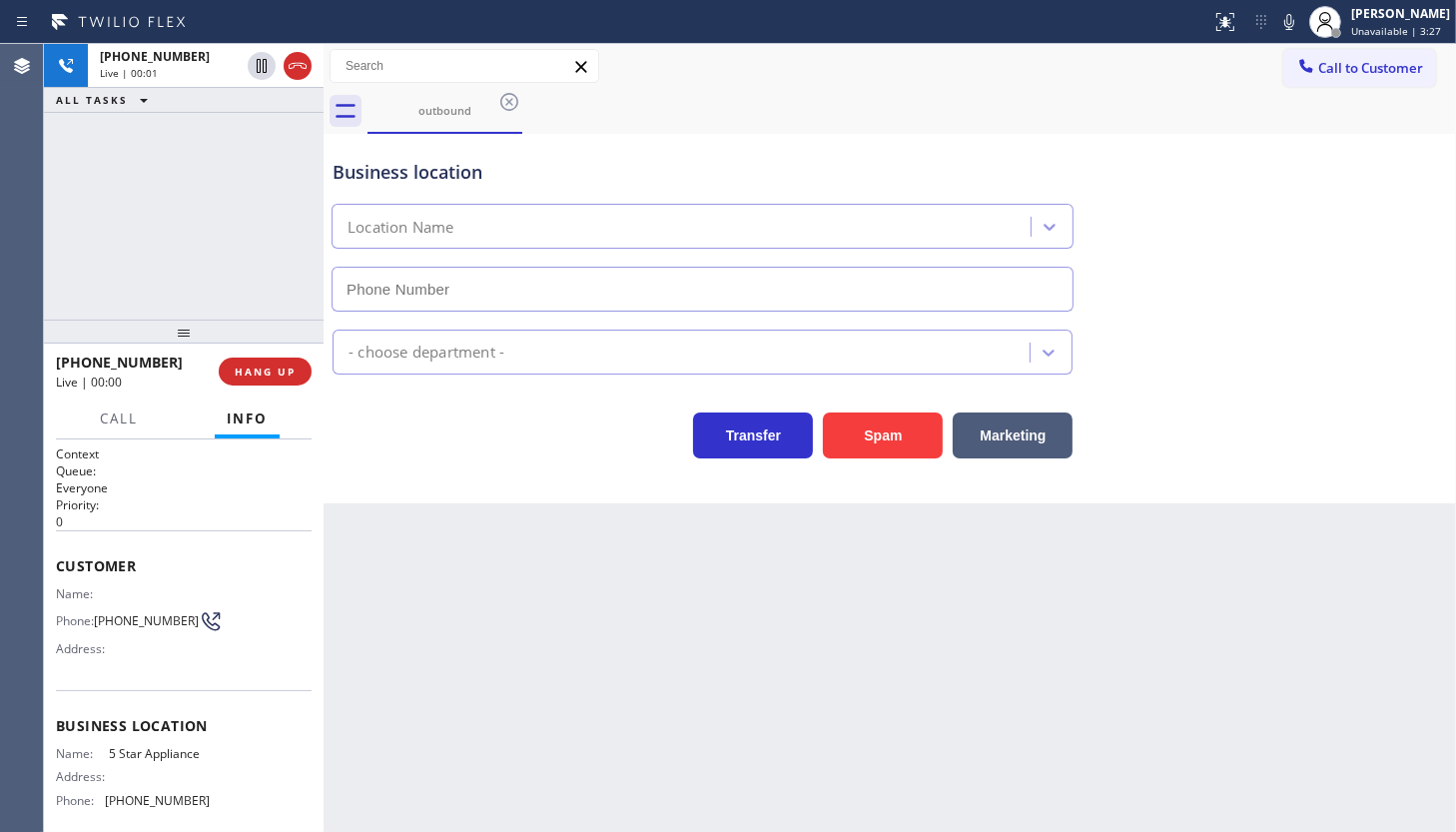 type on "(860) 544-6116" 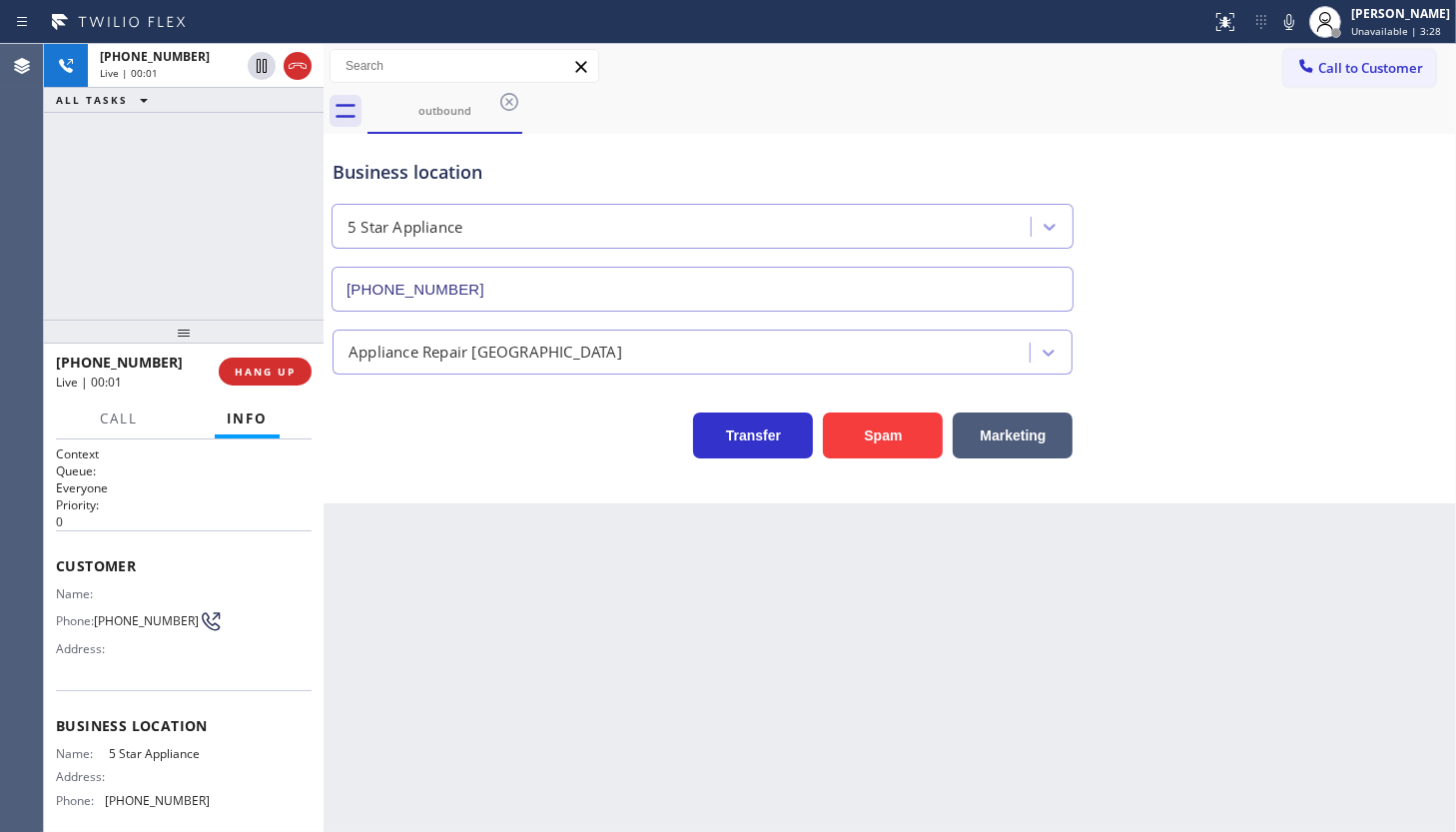 click on "+19148931418 Live | 00:01 ALL TASKS ALL TASKS ACTIVE TASKS TASKS IN WRAP UP" at bounding box center (184, 182) 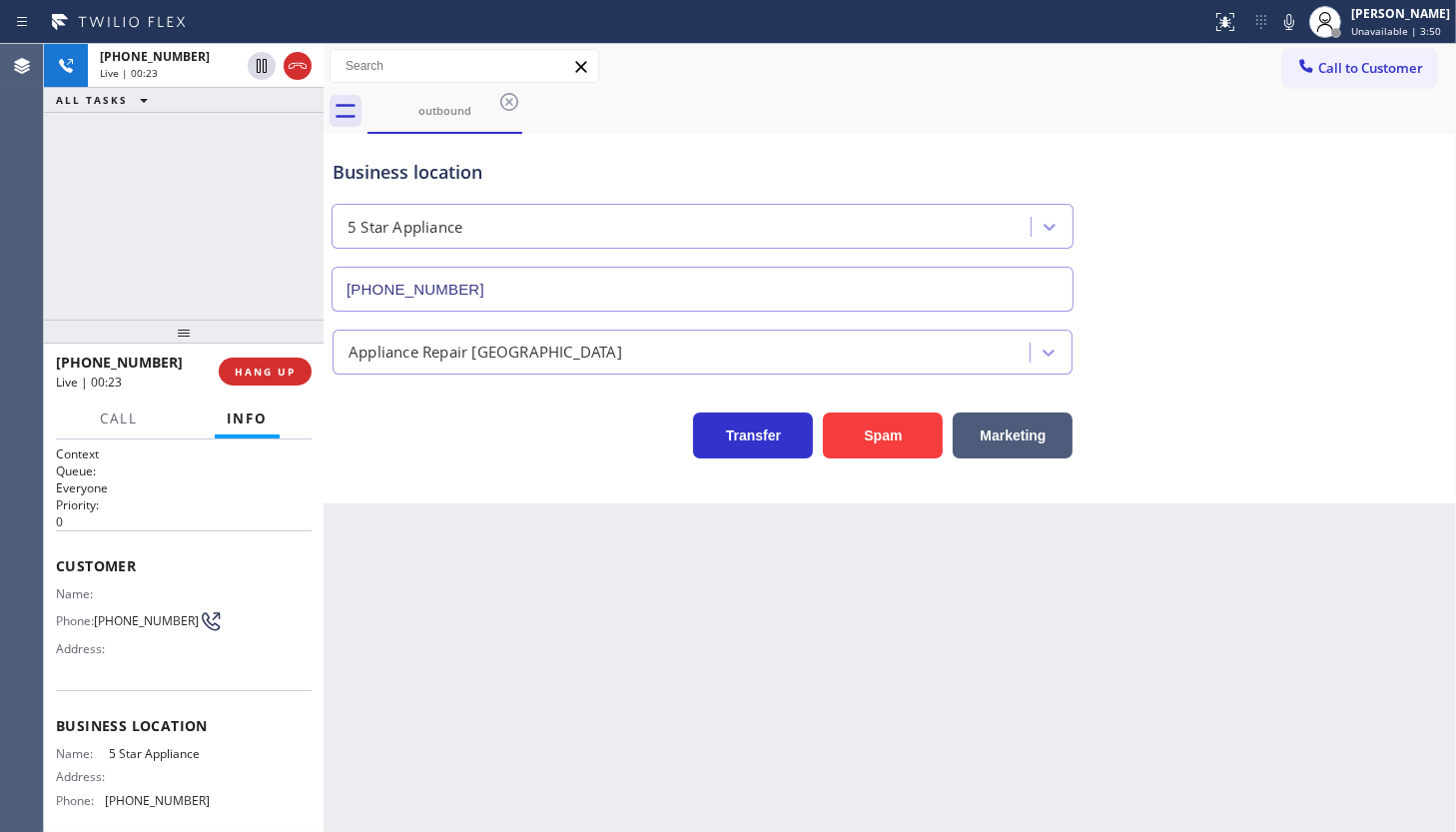 click on "+19148931418 Live | 00:23 ALL TASKS ALL TASKS ACTIVE TASKS TASKS IN WRAP UP" at bounding box center [184, 182] 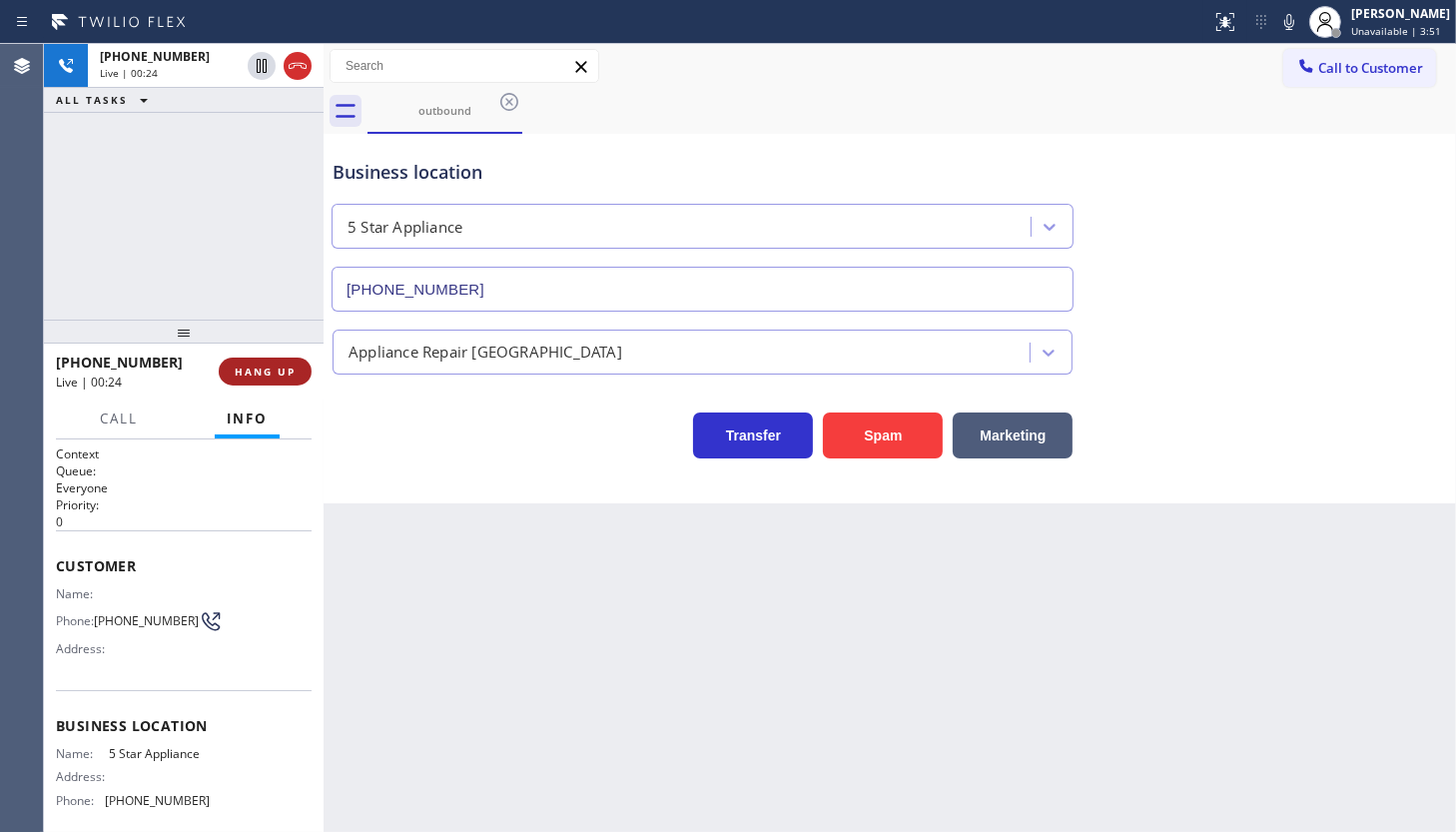 click on "HANG UP" at bounding box center [265, 372] 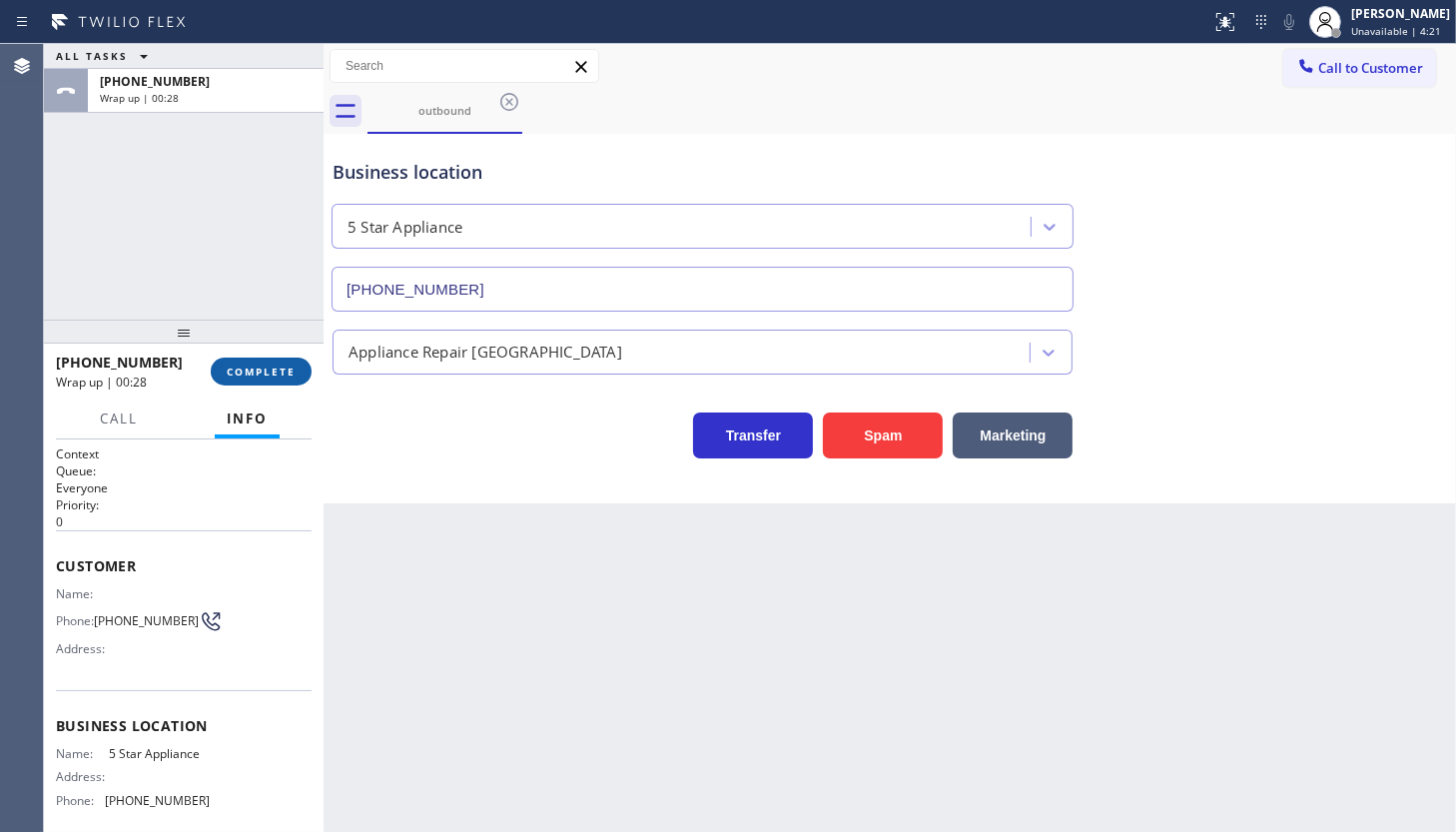 click on "COMPLETE" at bounding box center [261, 372] 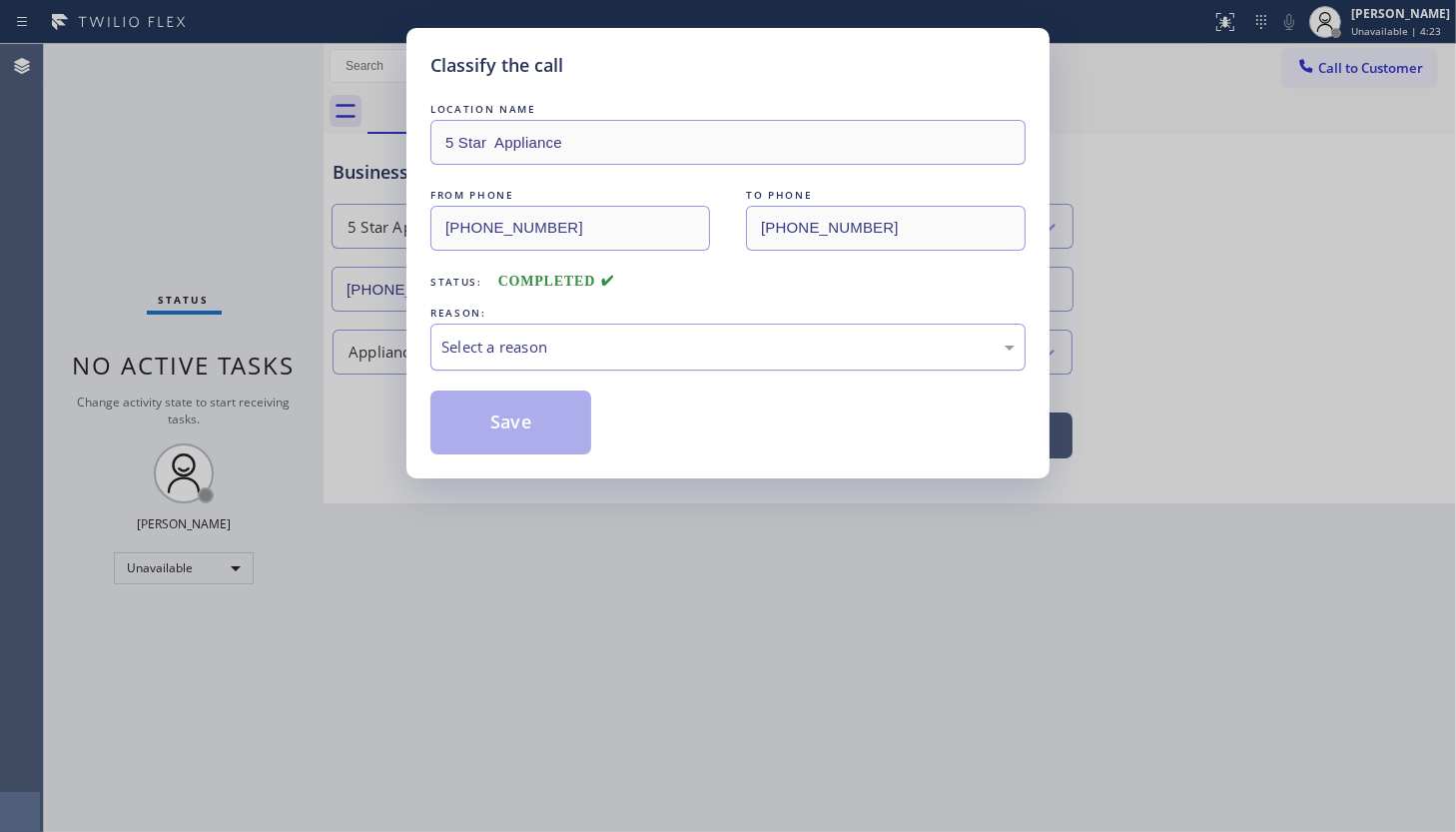 click on "Select a reason" at bounding box center [728, 347] 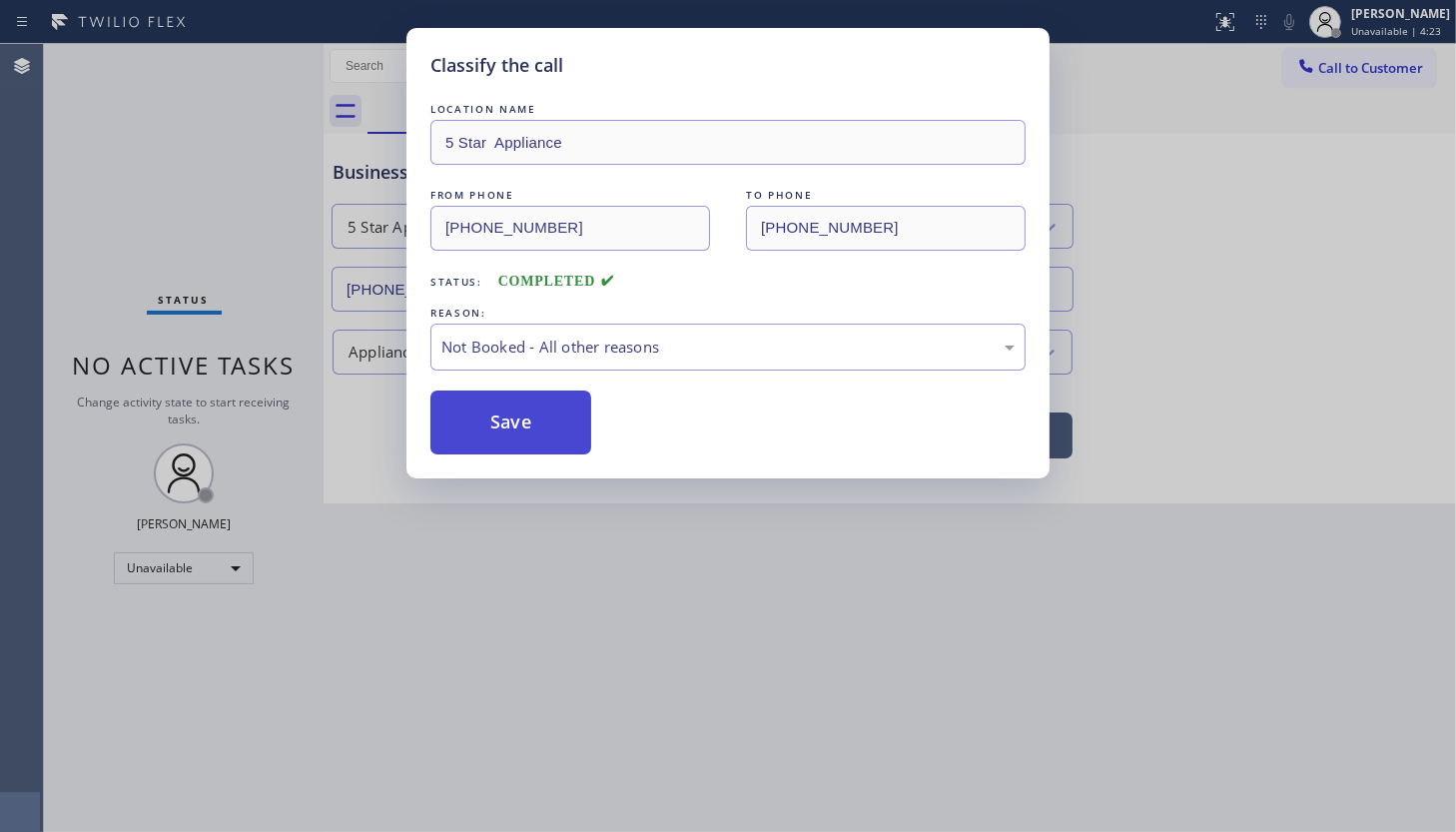 click on "Save" at bounding box center [510, 422] 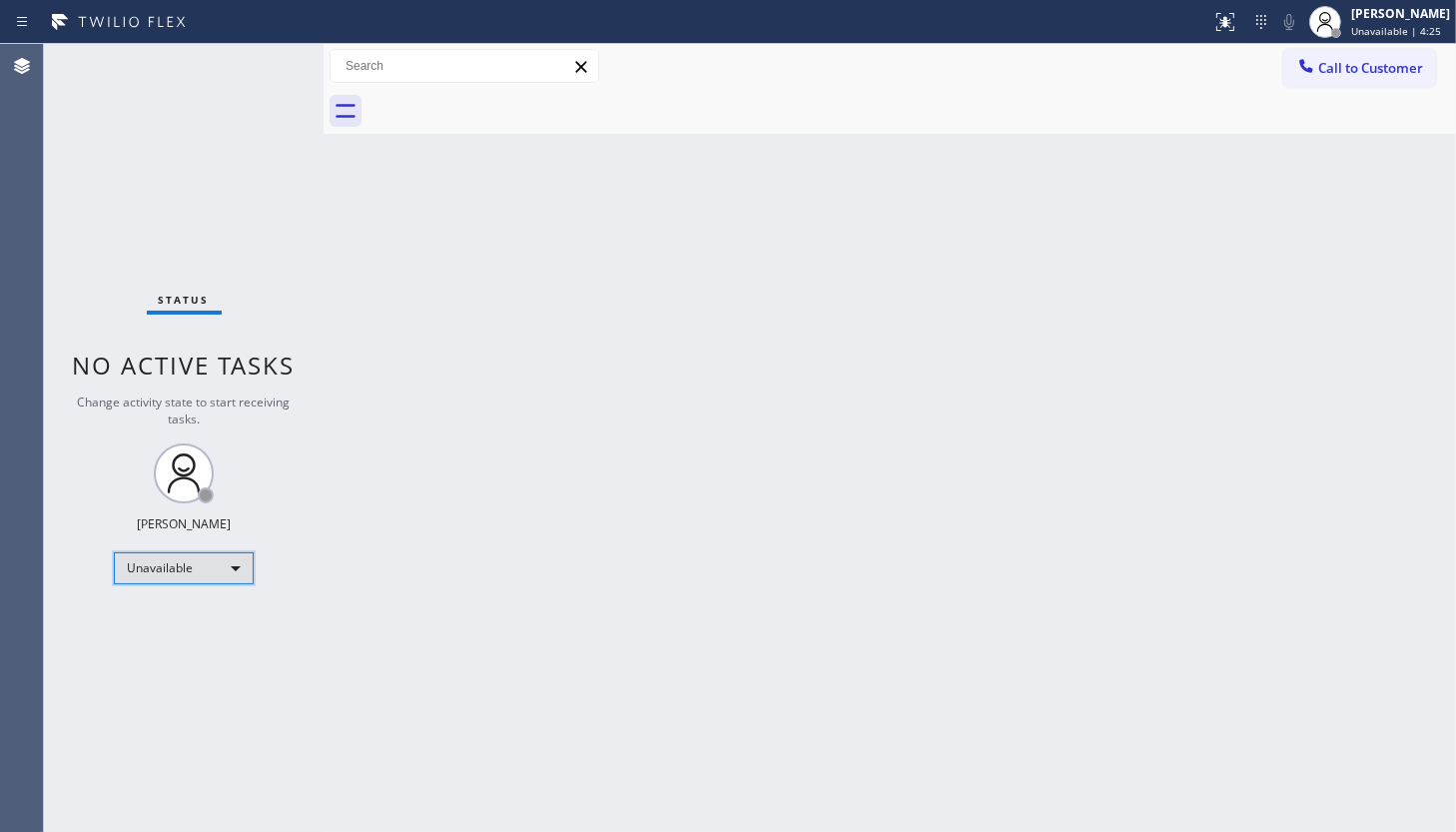 click on "Unavailable" at bounding box center [184, 568] 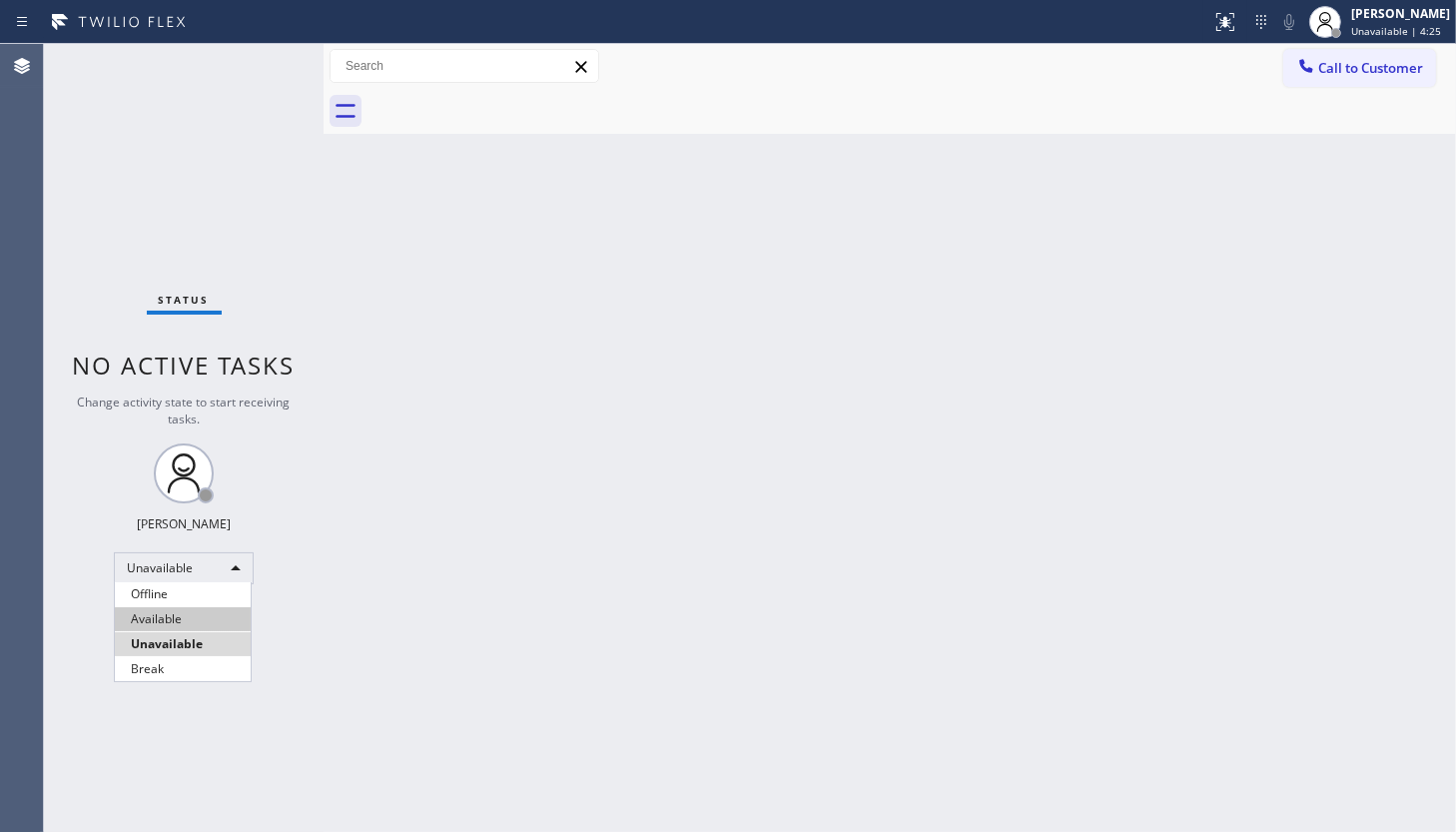 click on "Available" at bounding box center (183, 619) 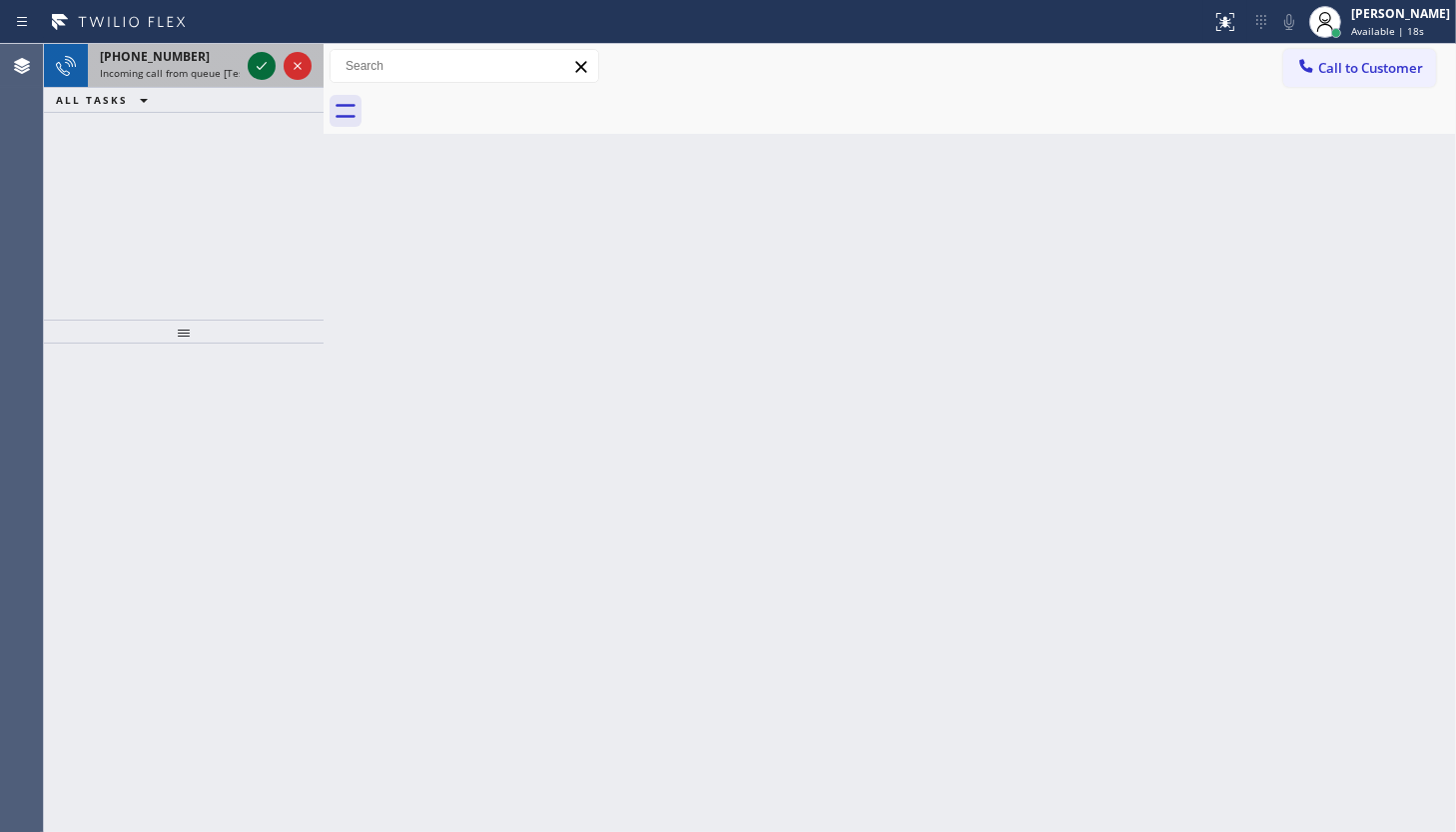 click at bounding box center (262, 66) 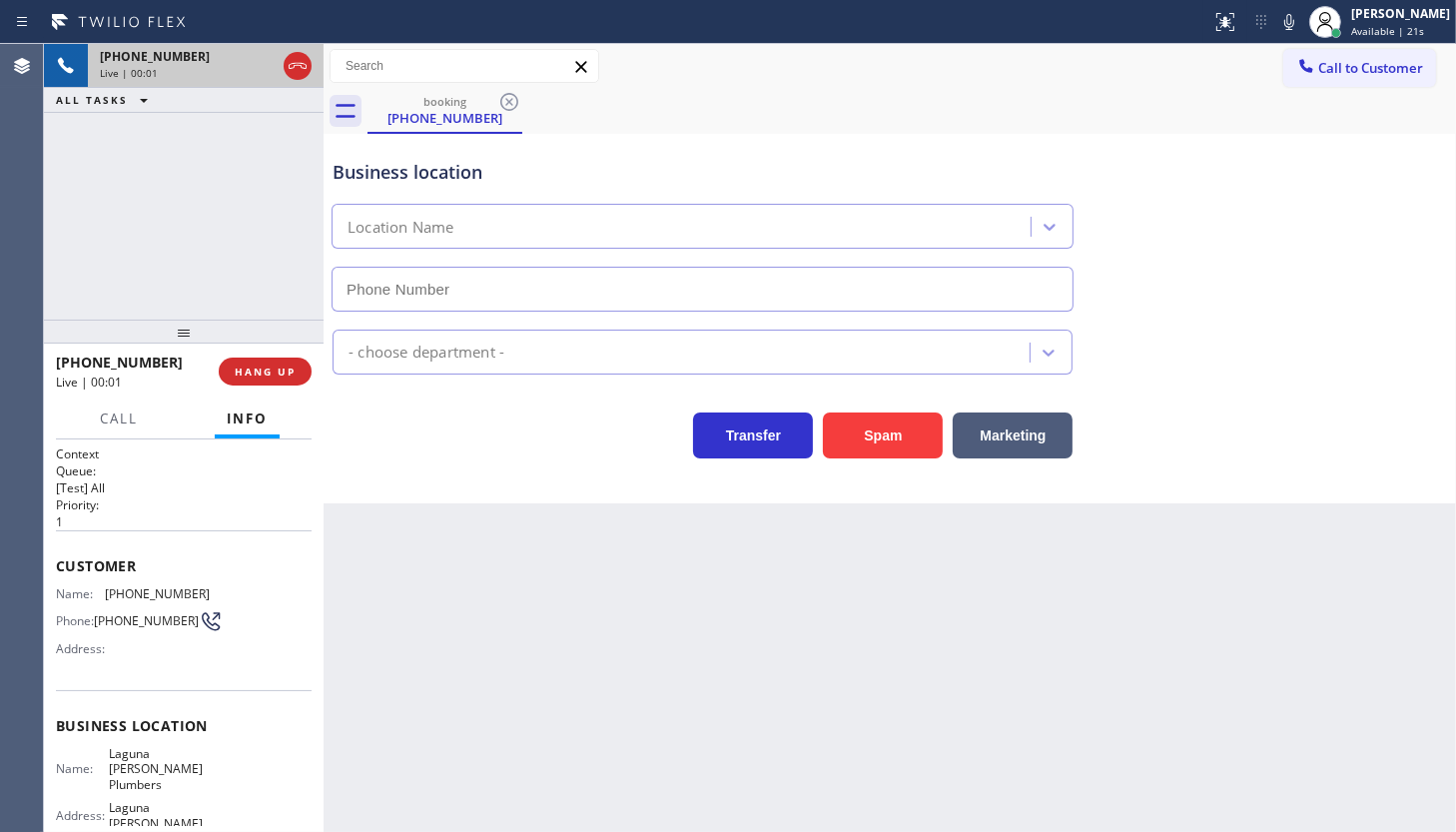 type on "(562) 553-3752" 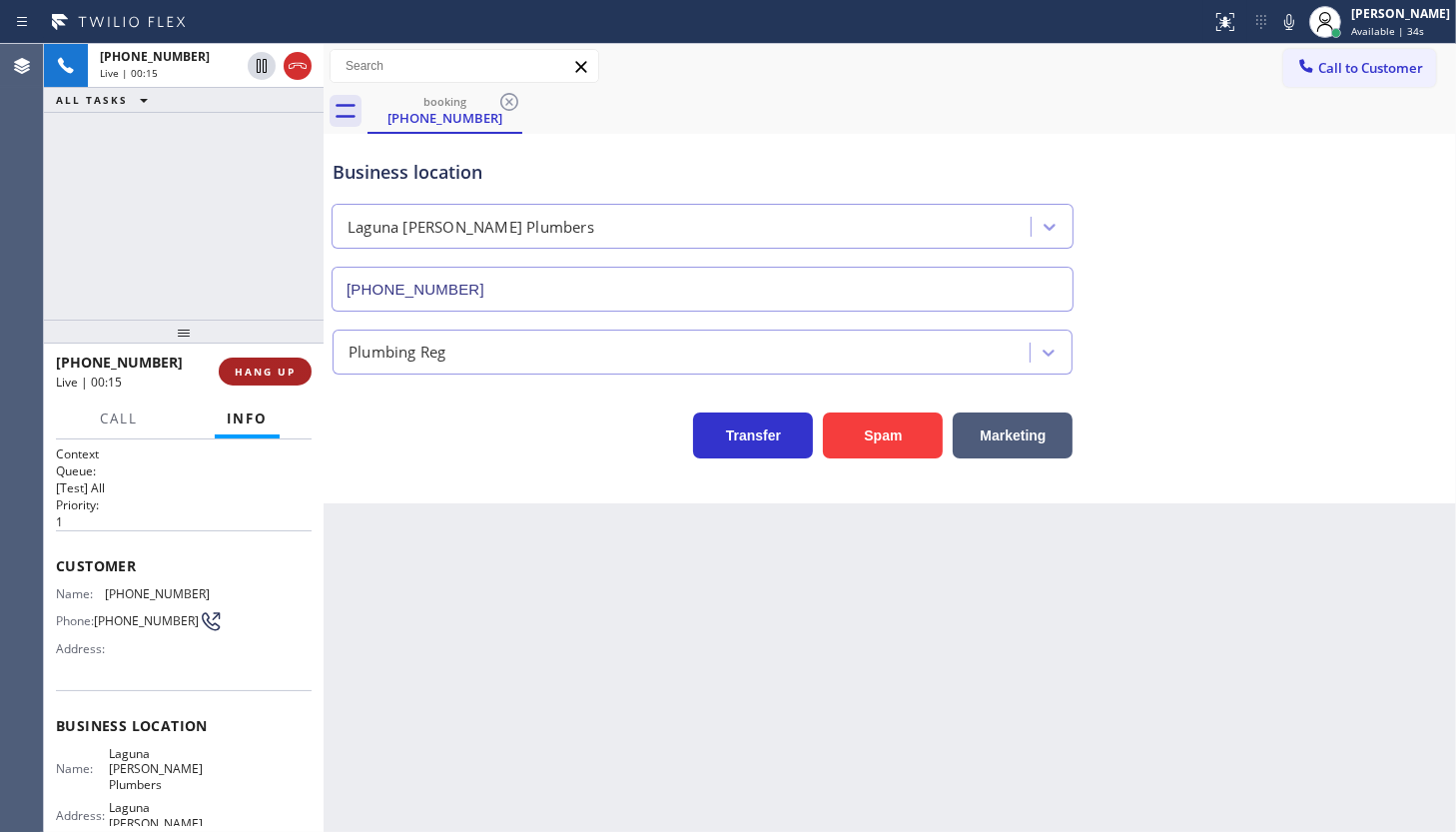 click on "HANG UP" at bounding box center [265, 372] 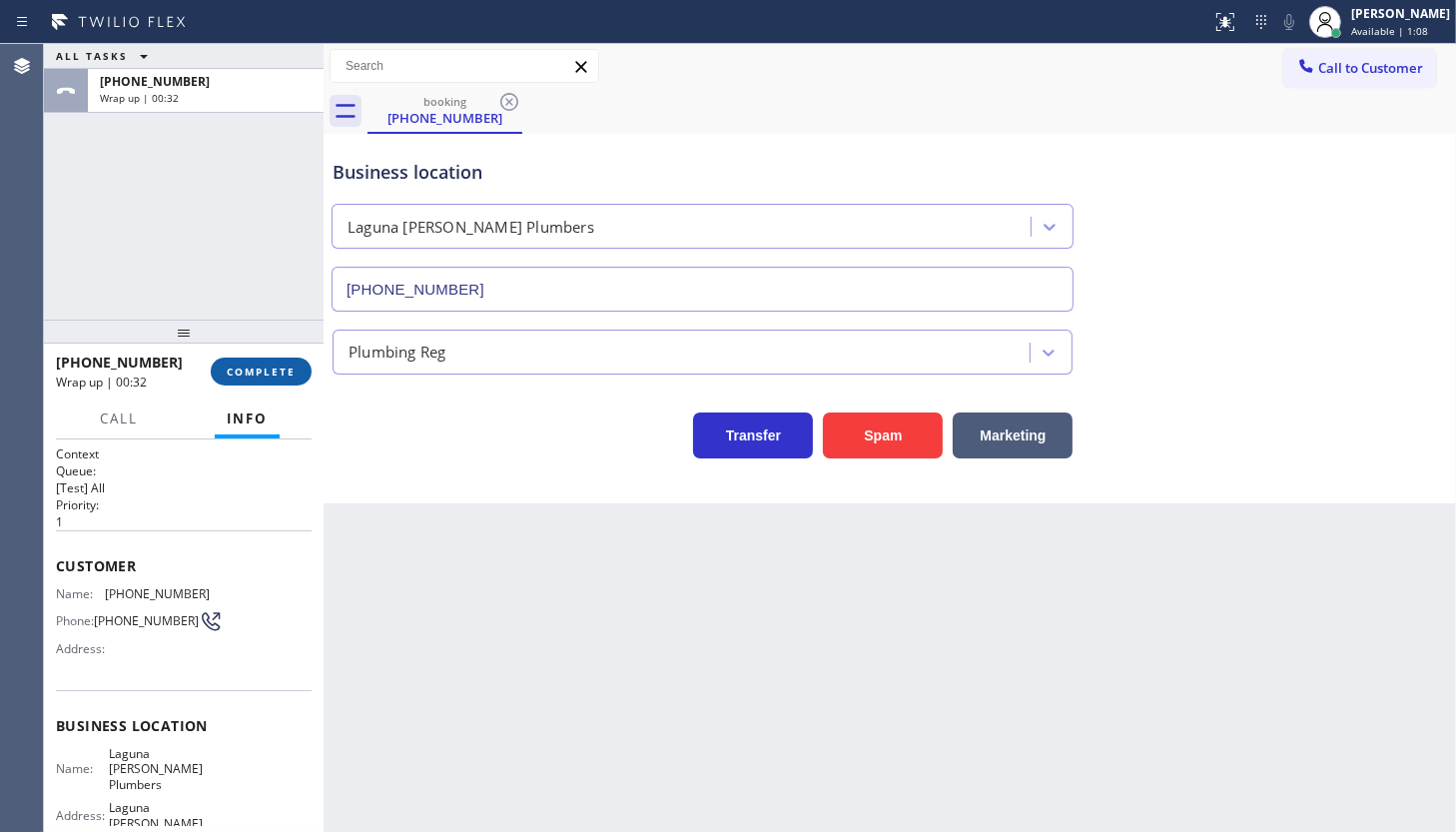 click on "COMPLETE" at bounding box center [261, 372] 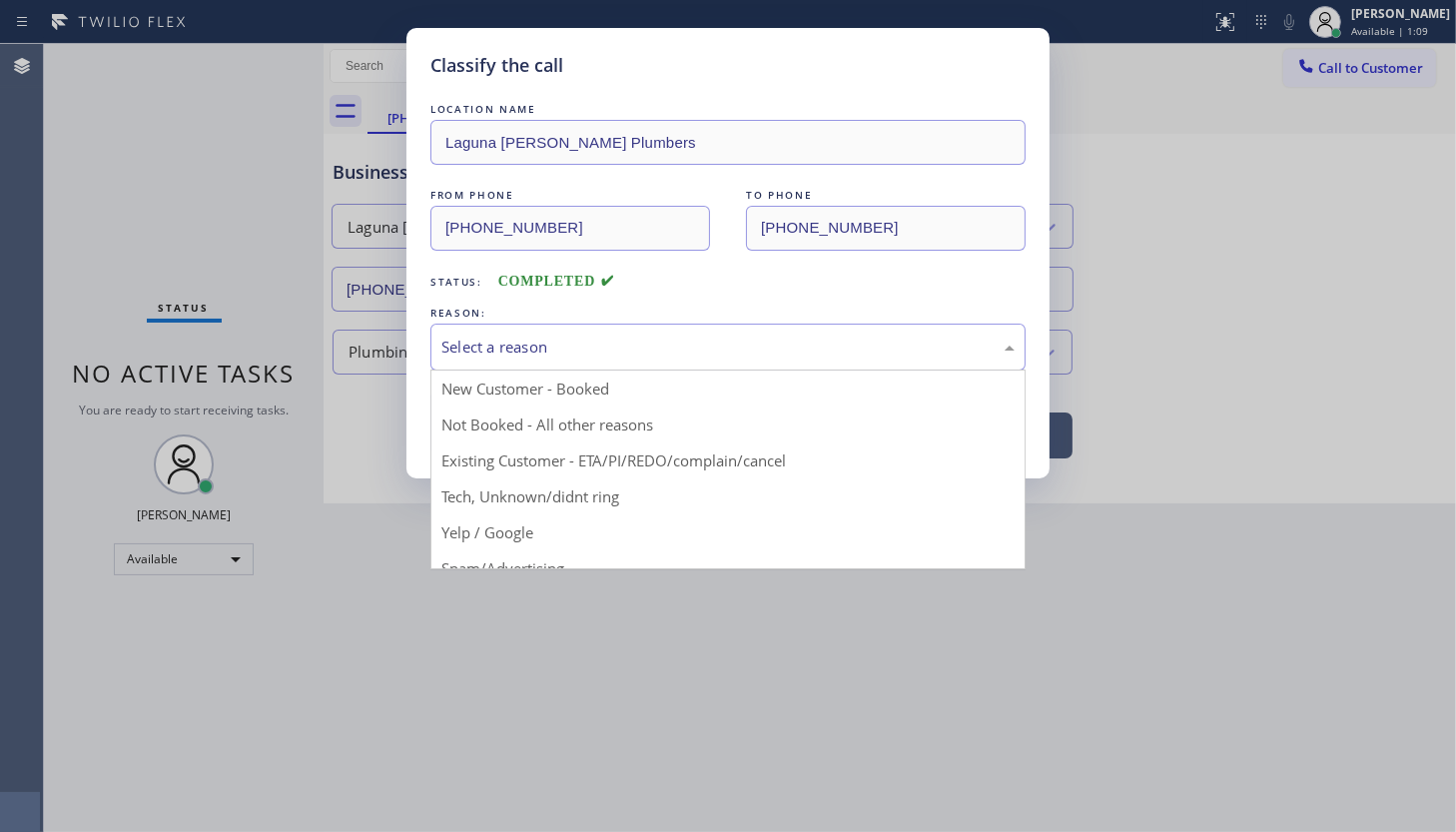 click on "Select a reason" at bounding box center (728, 347) 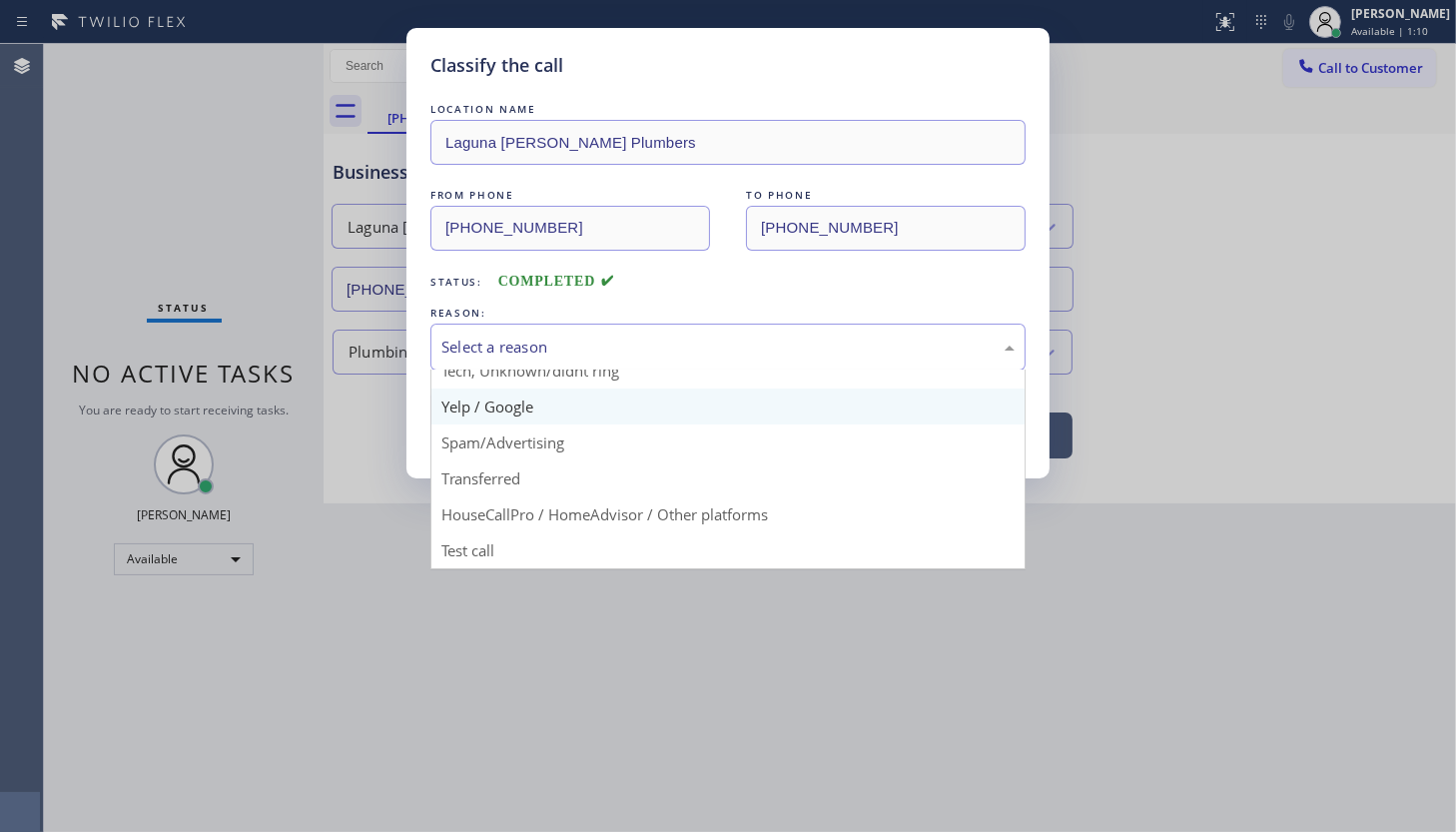scroll, scrollTop: 42, scrollLeft: 0, axis: vertical 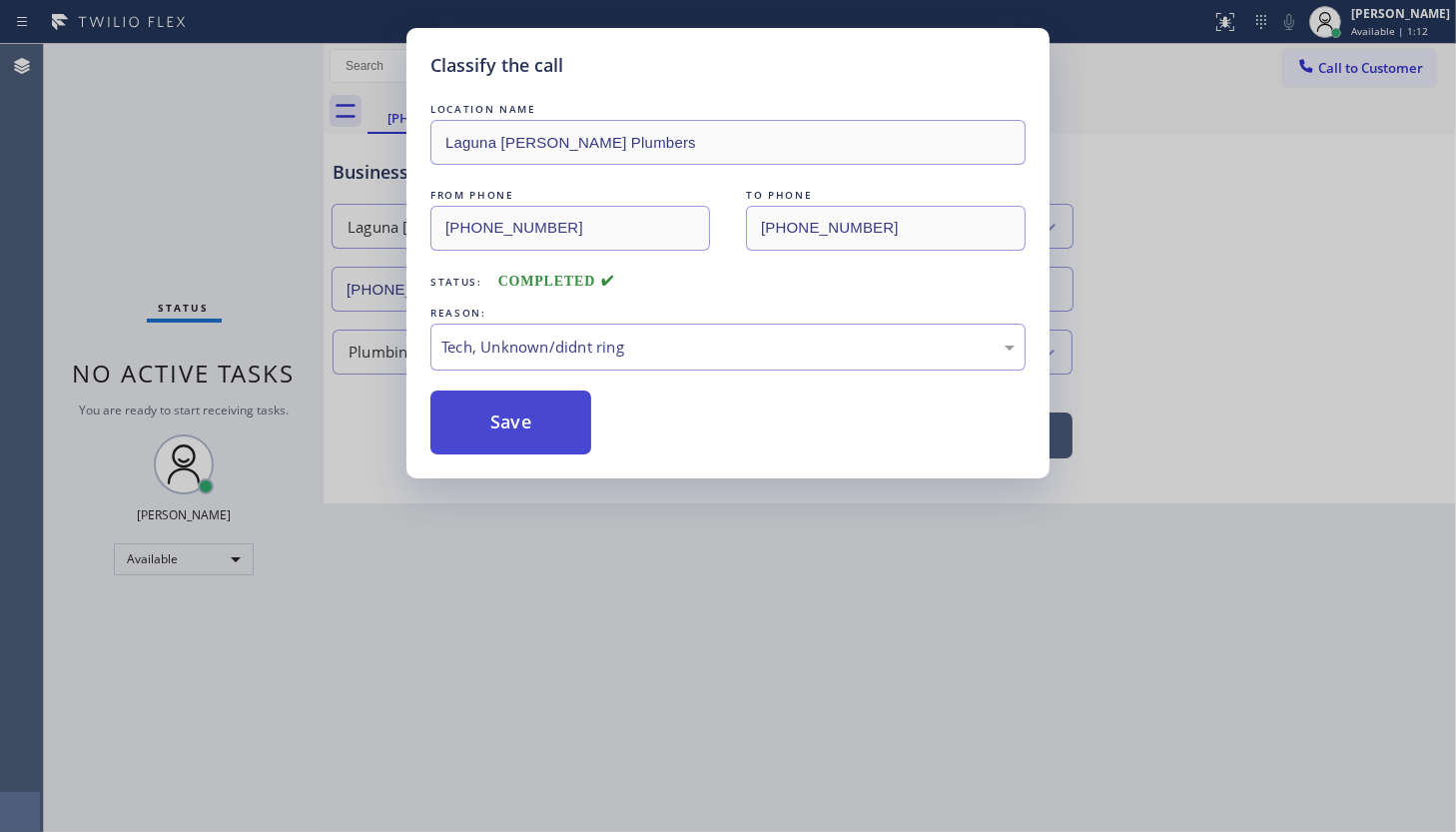 click on "Save" at bounding box center (510, 422) 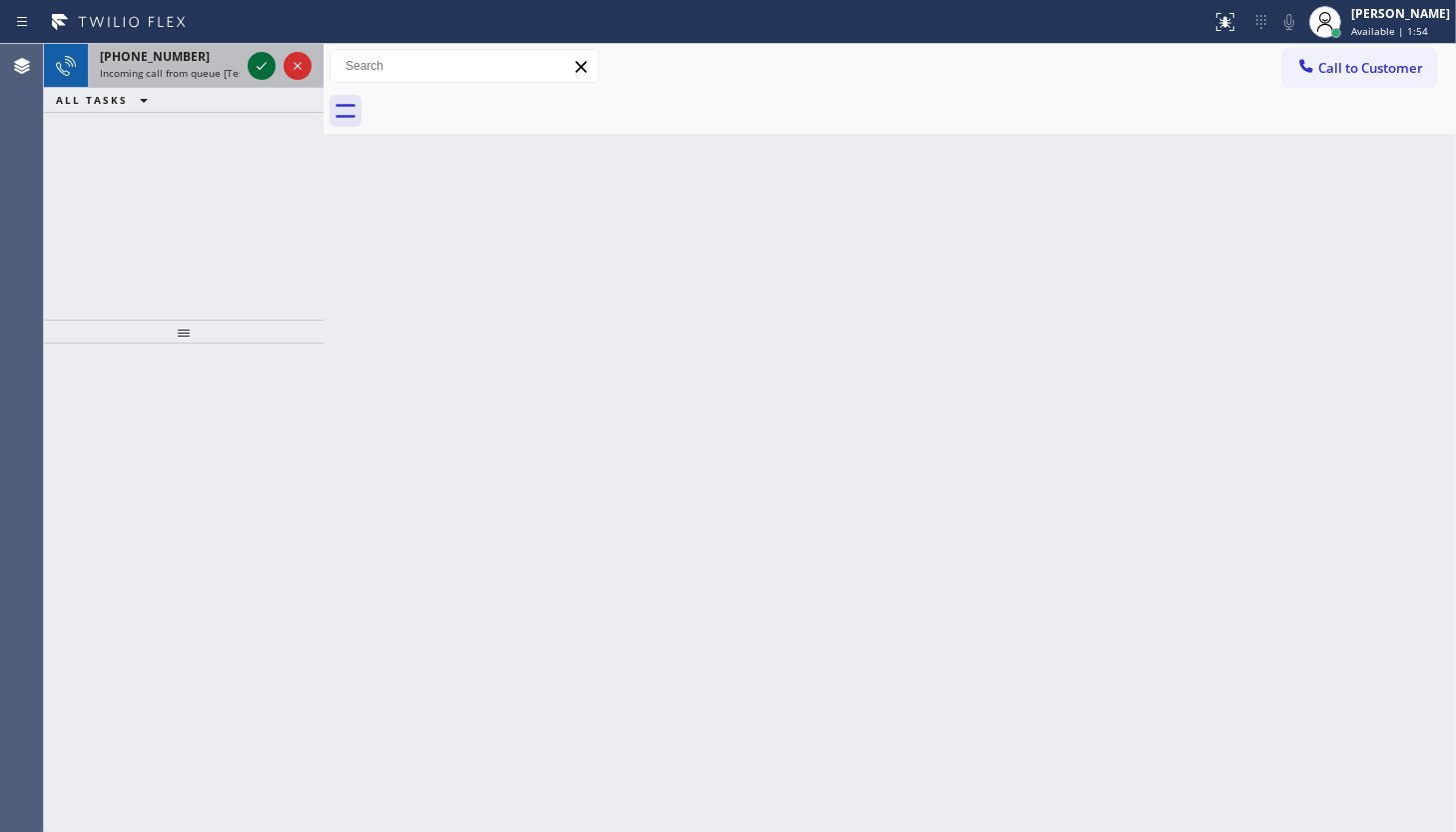 click at bounding box center (262, 66) 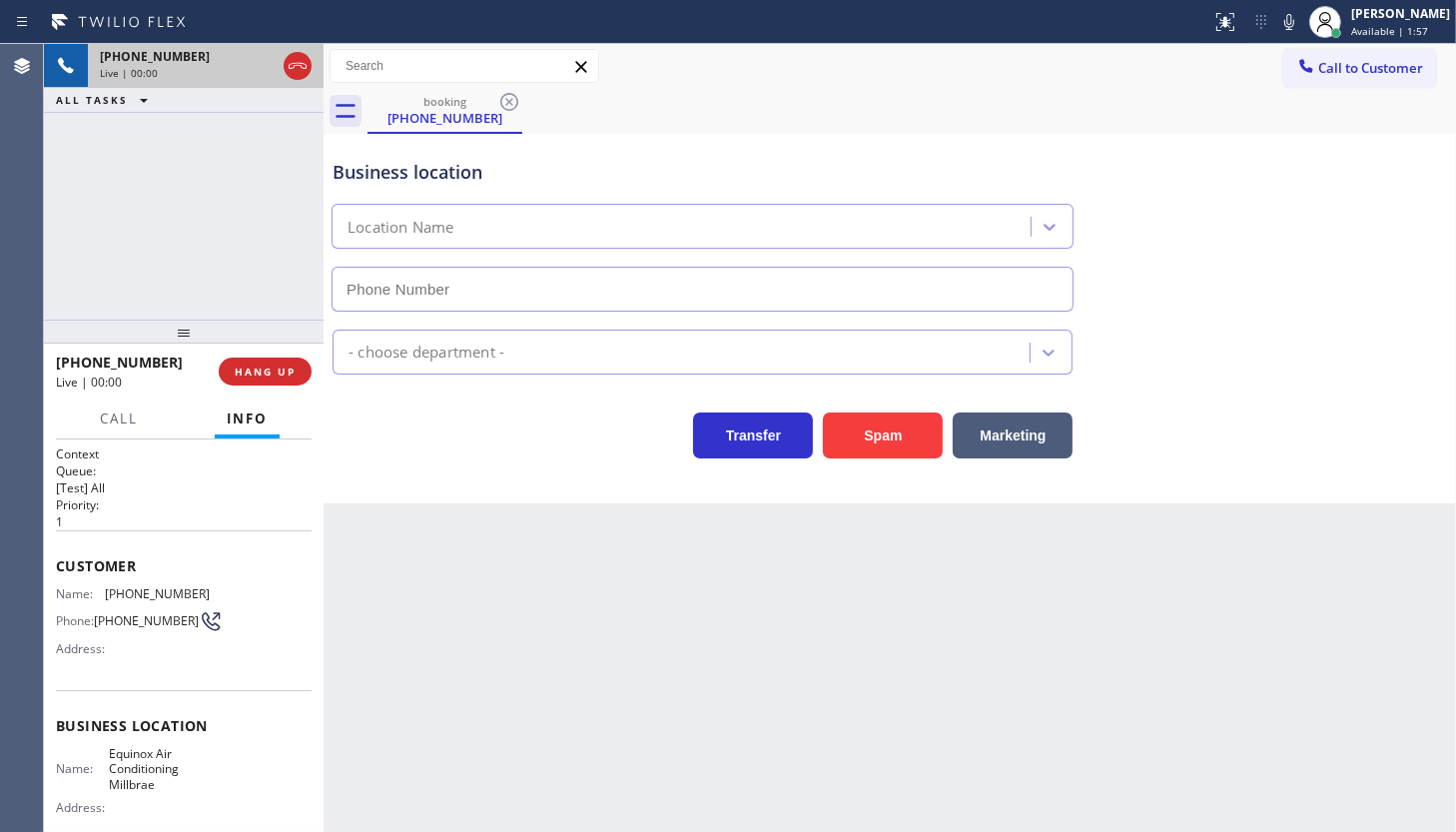type on "(650) 360-9466" 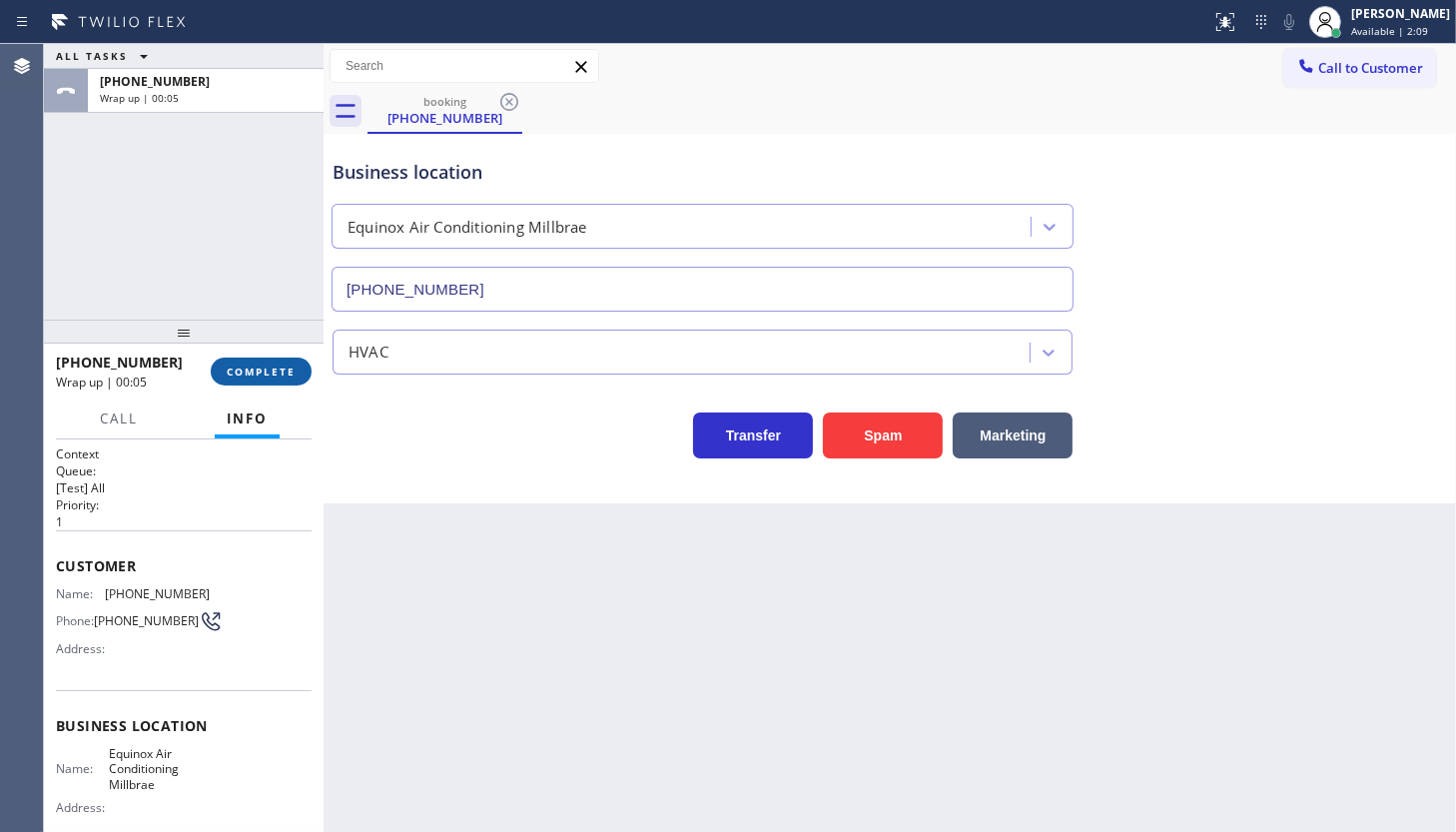 click on "COMPLETE" at bounding box center (261, 372) 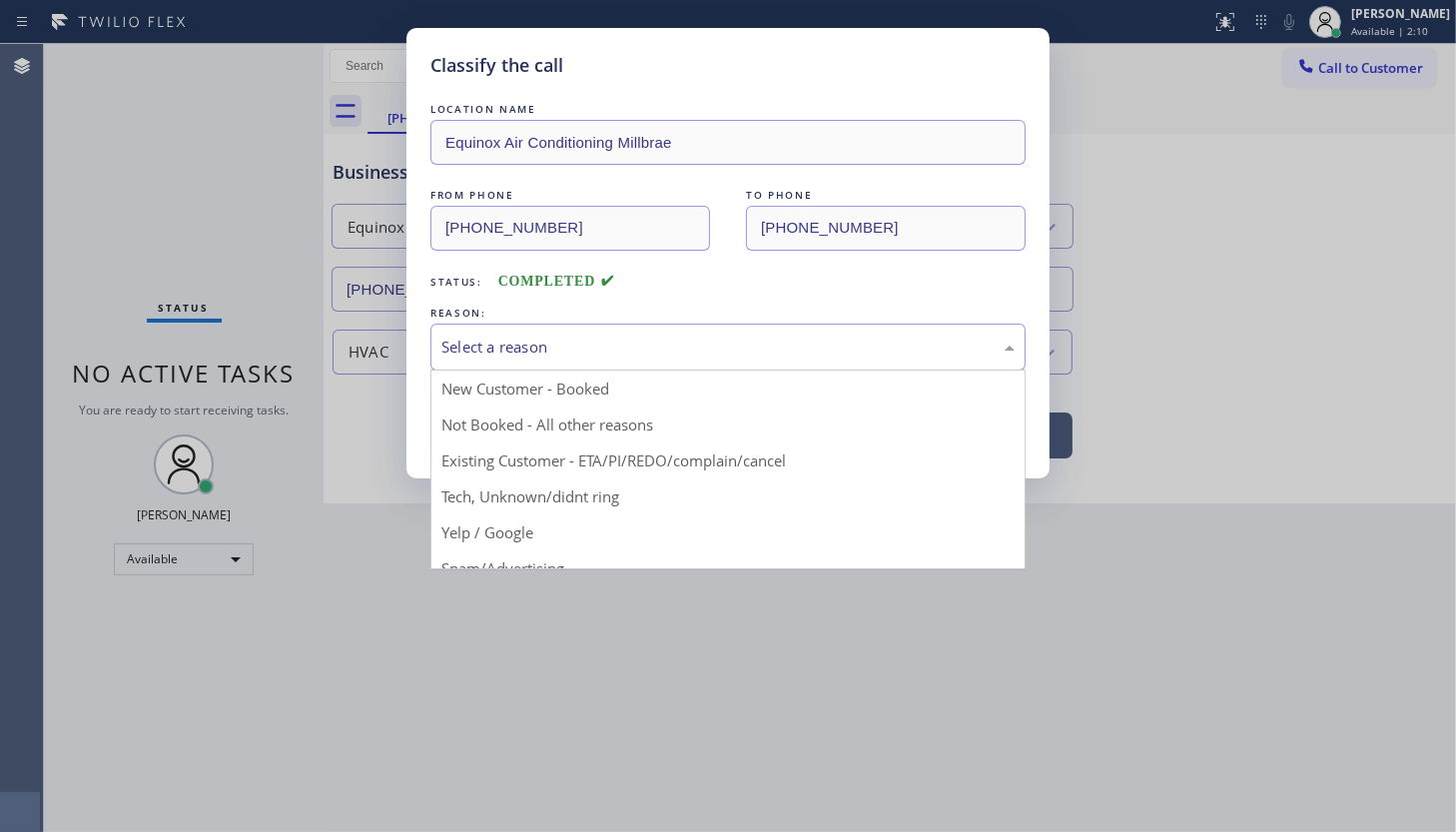 click on "Select a reason" at bounding box center [728, 347] 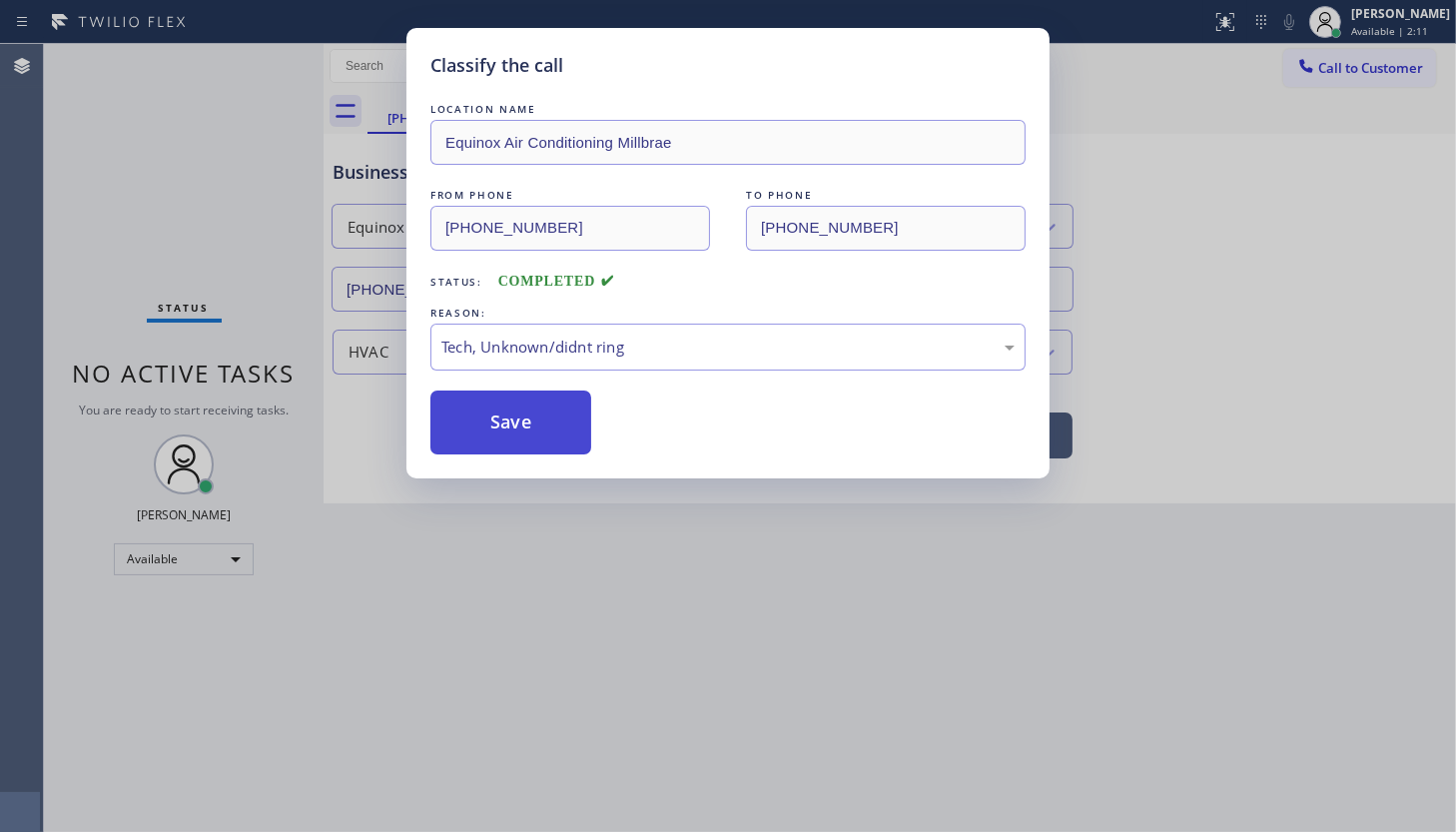 click on "Save" at bounding box center (510, 422) 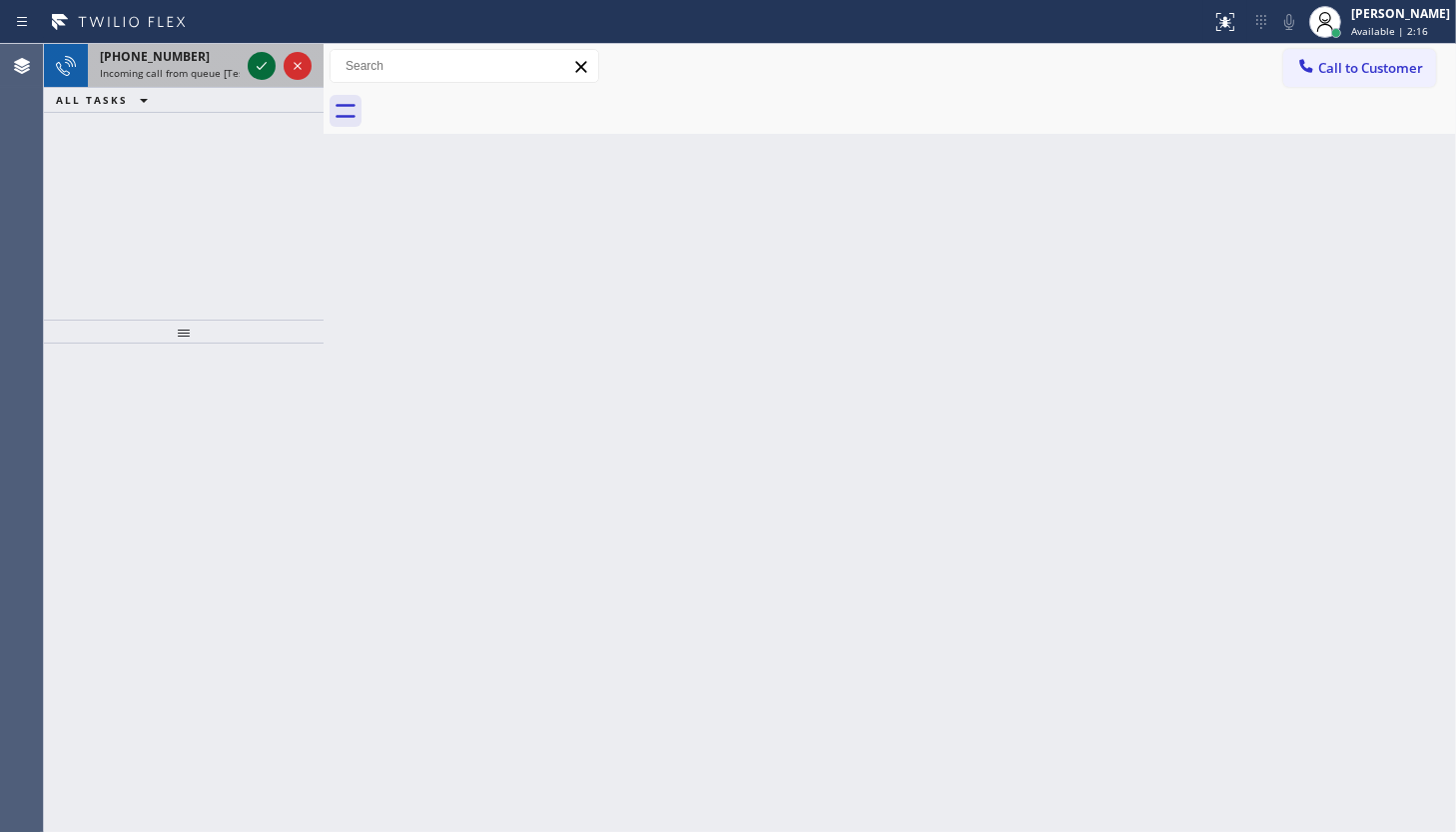 click 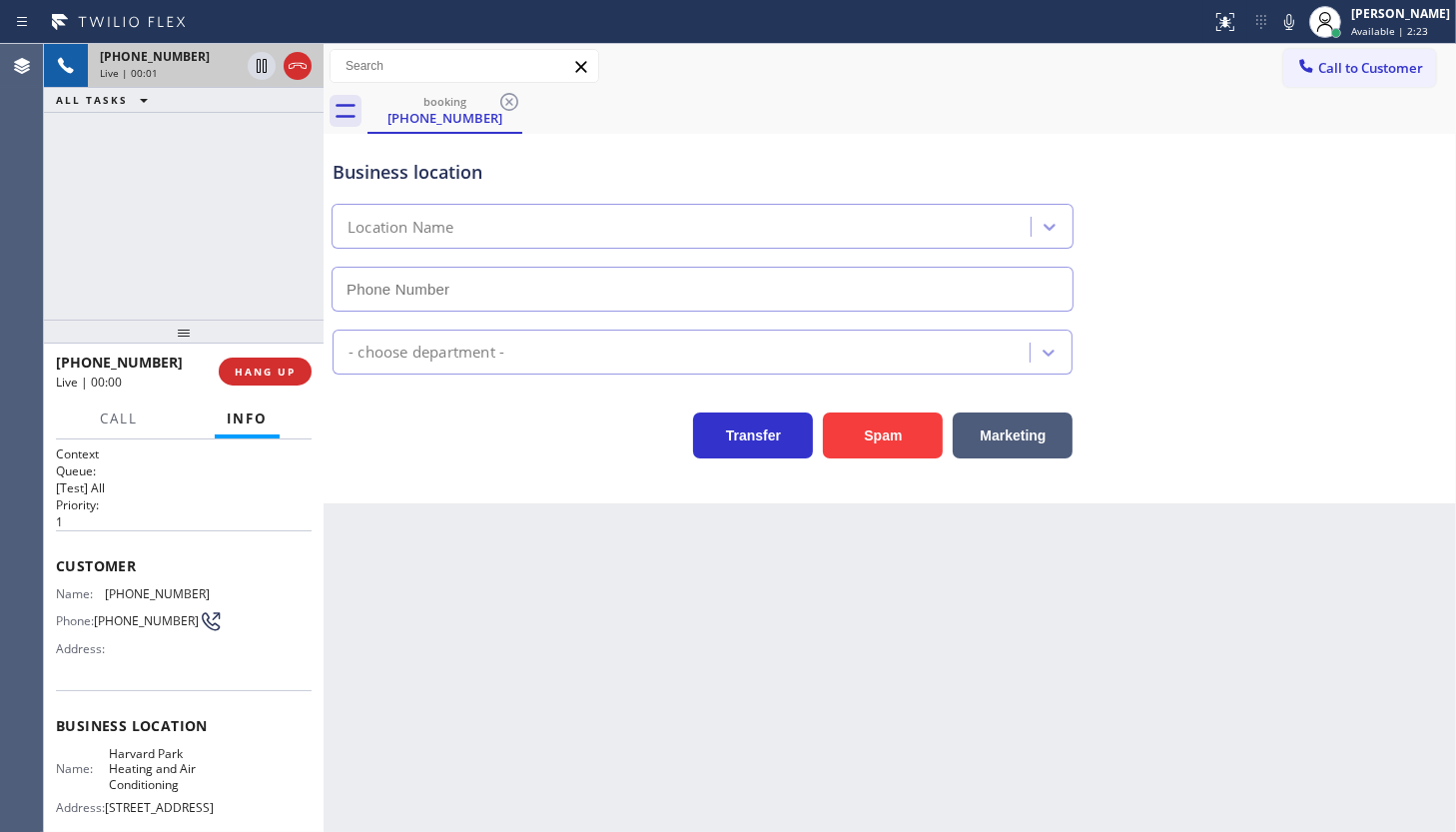 type on "(323) 283-8377" 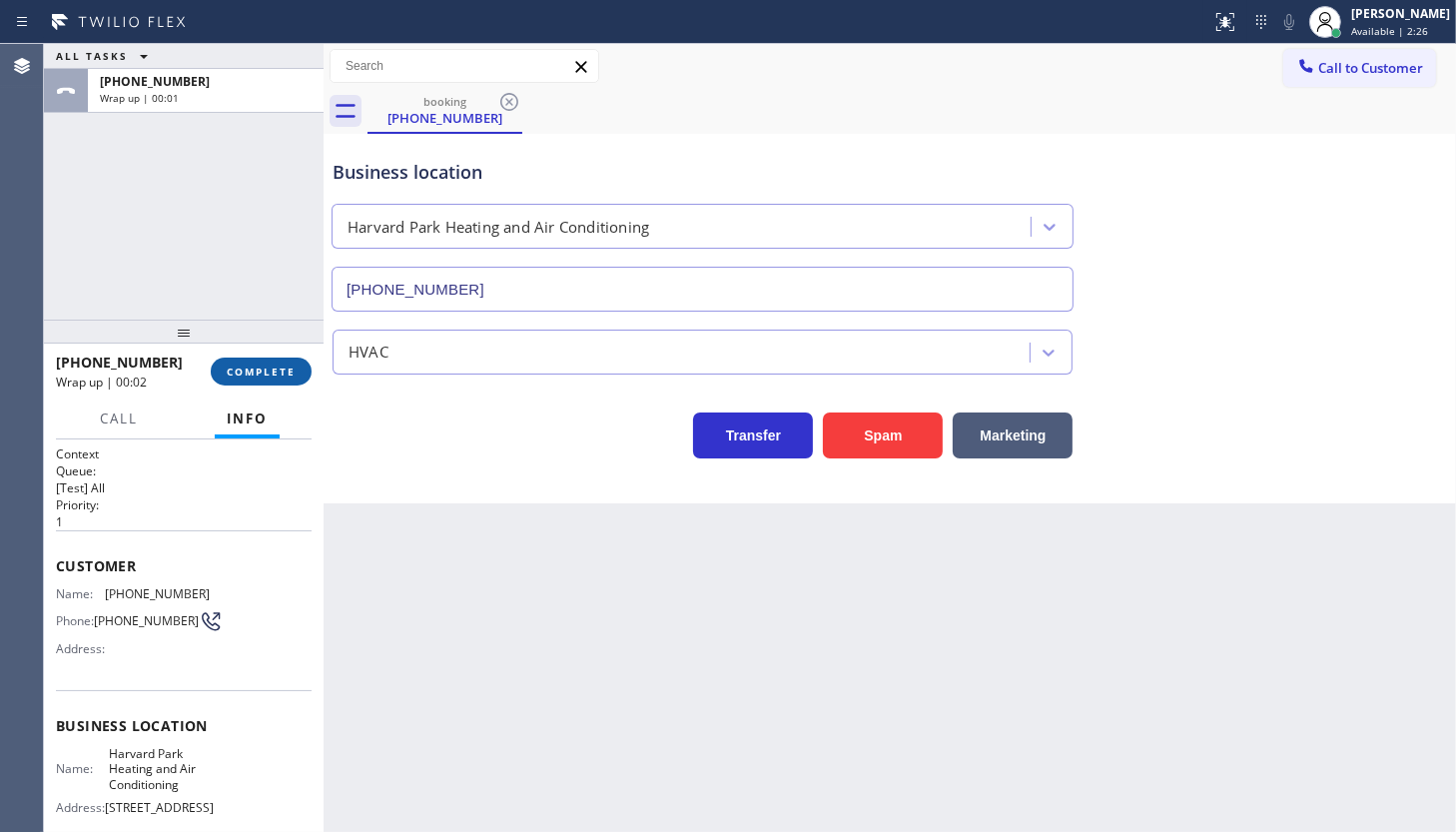 click on "COMPLETE" at bounding box center [261, 372] 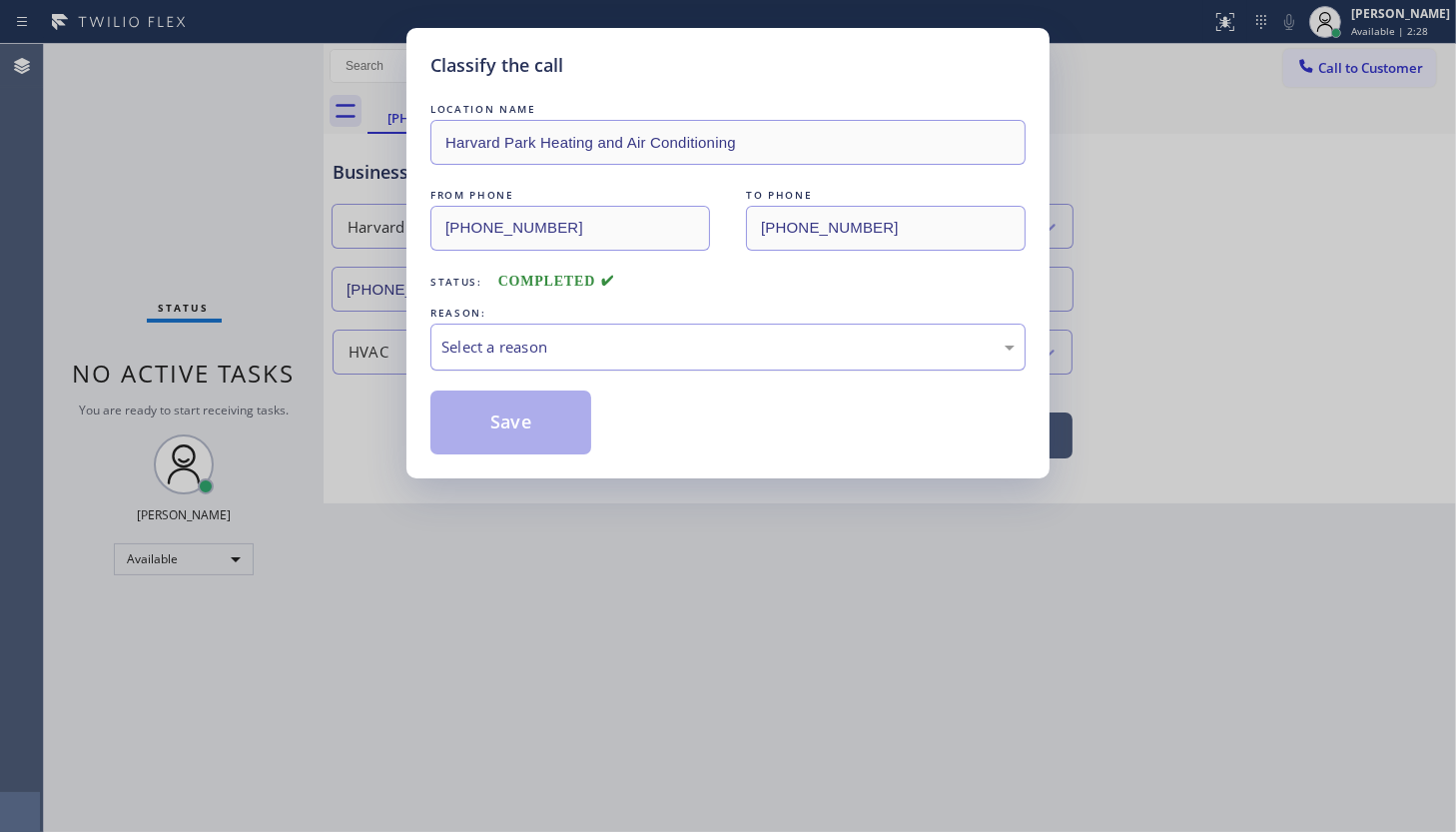 click on "Select a reason" at bounding box center [728, 347] 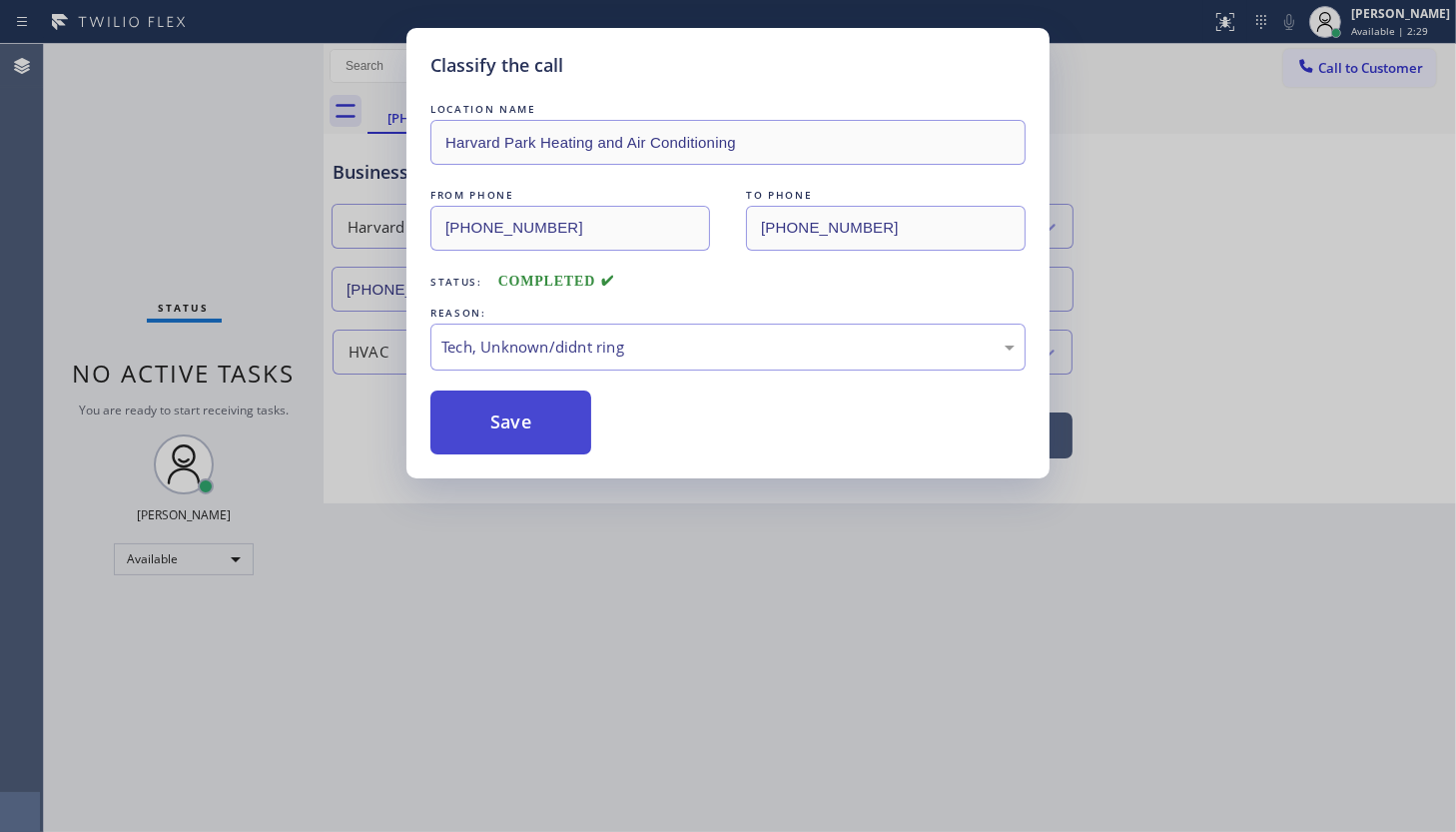 click on "Save" at bounding box center [510, 422] 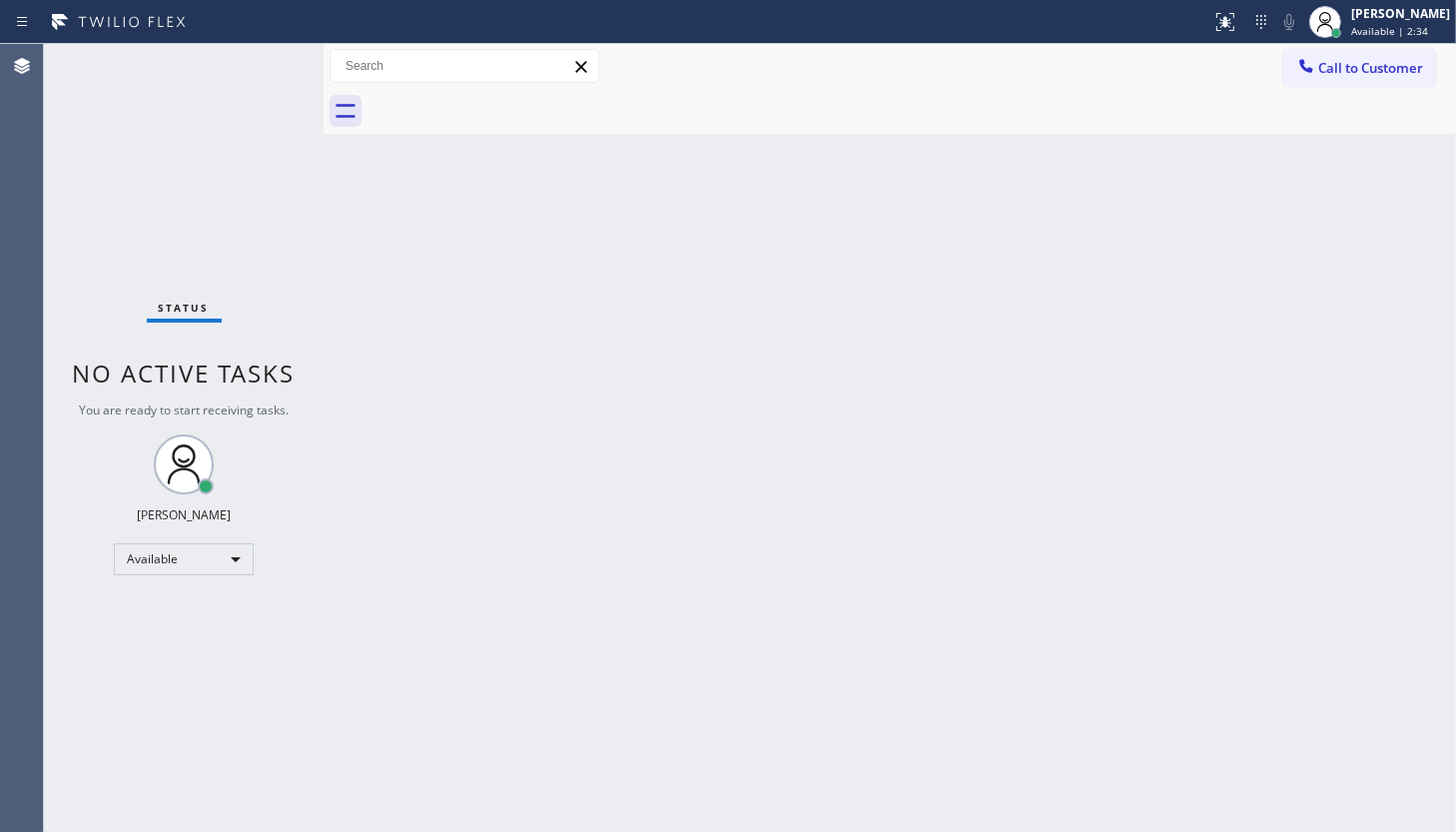 click on "Status   No active tasks     You are ready to start receiving tasks.   JENIZA ALCAYDE Available" at bounding box center [184, 437] 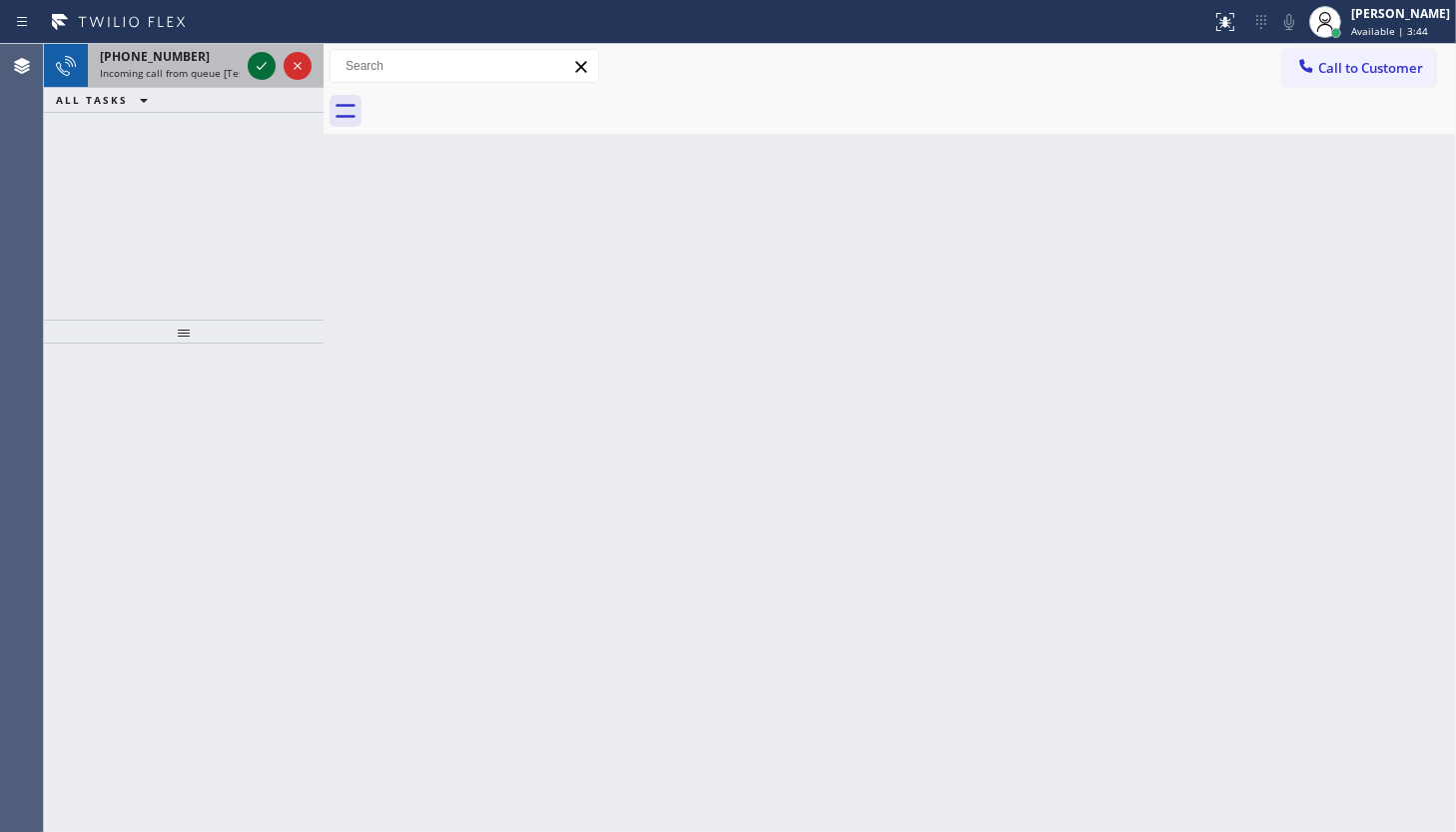 click at bounding box center (262, 66) 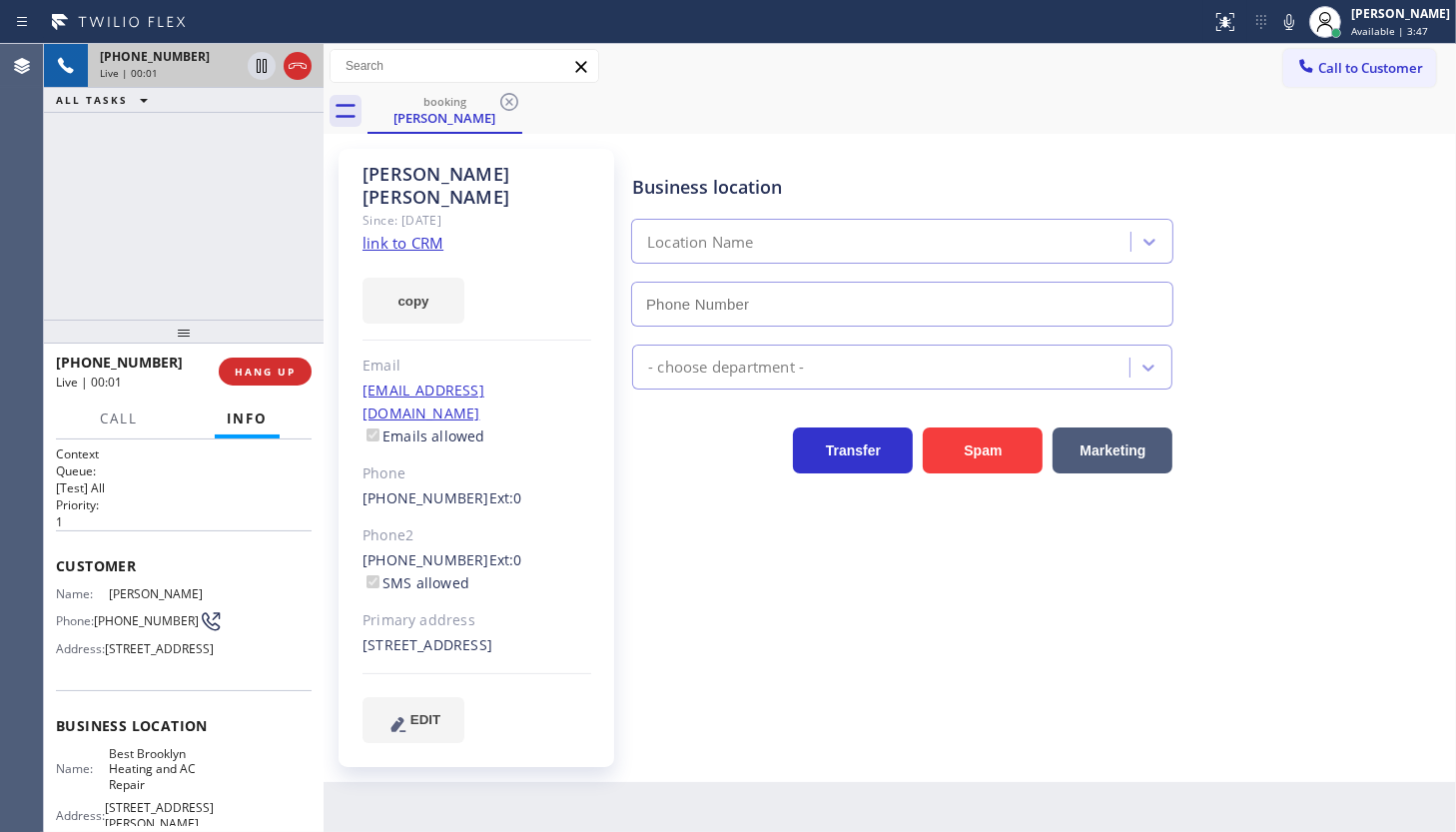 type on "(347) 407-9102" 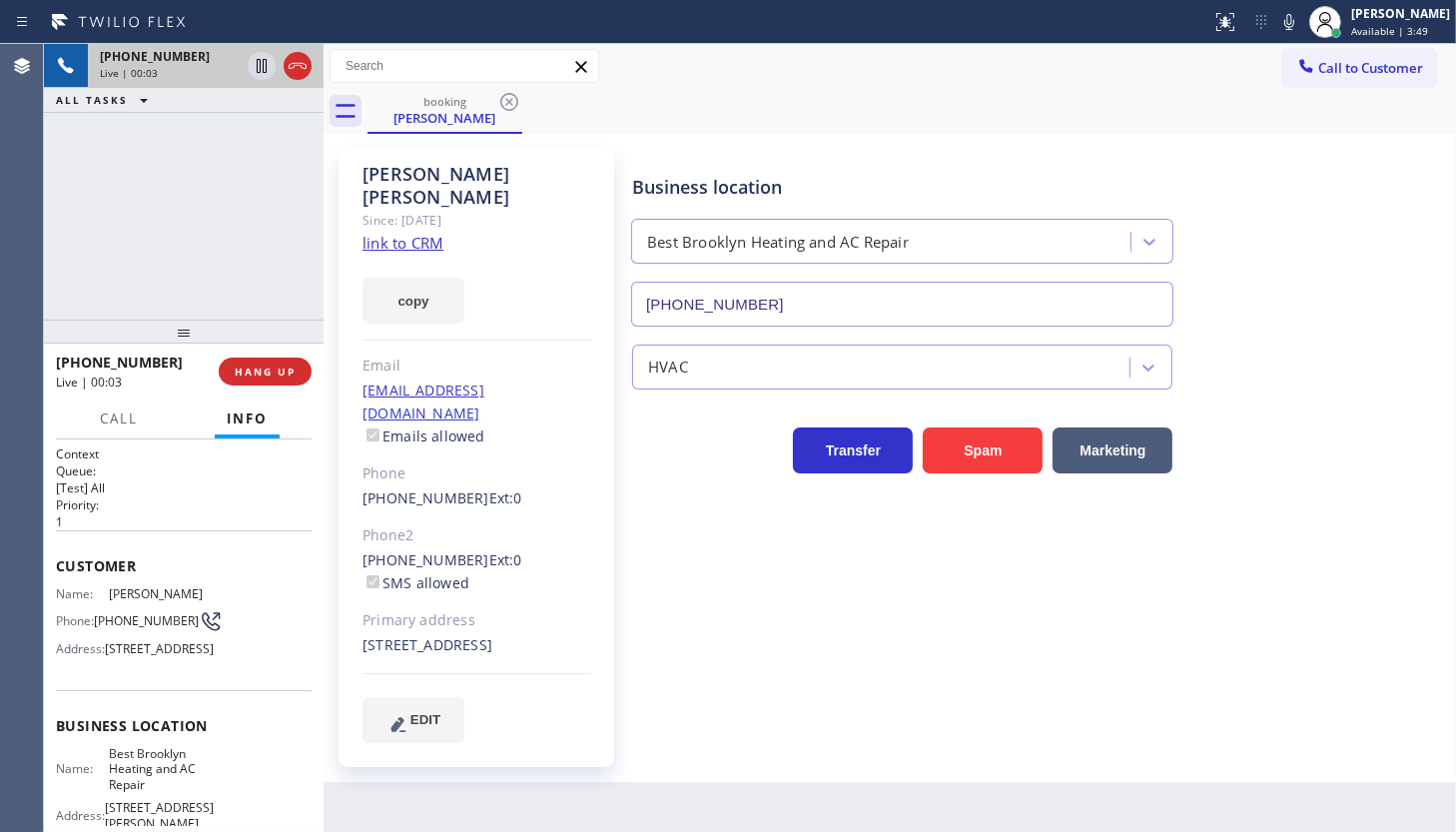 click on "link to CRM" 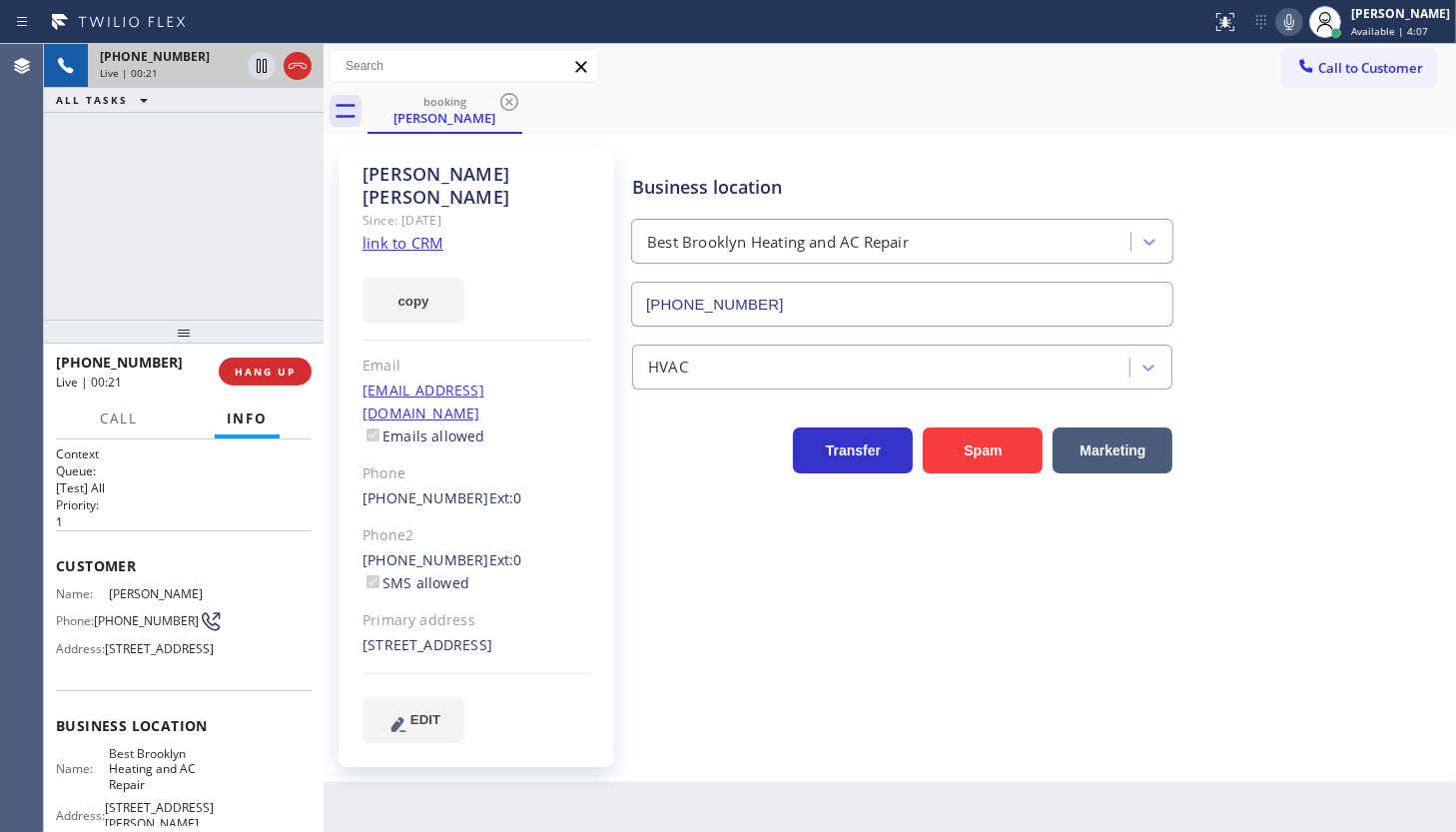 click 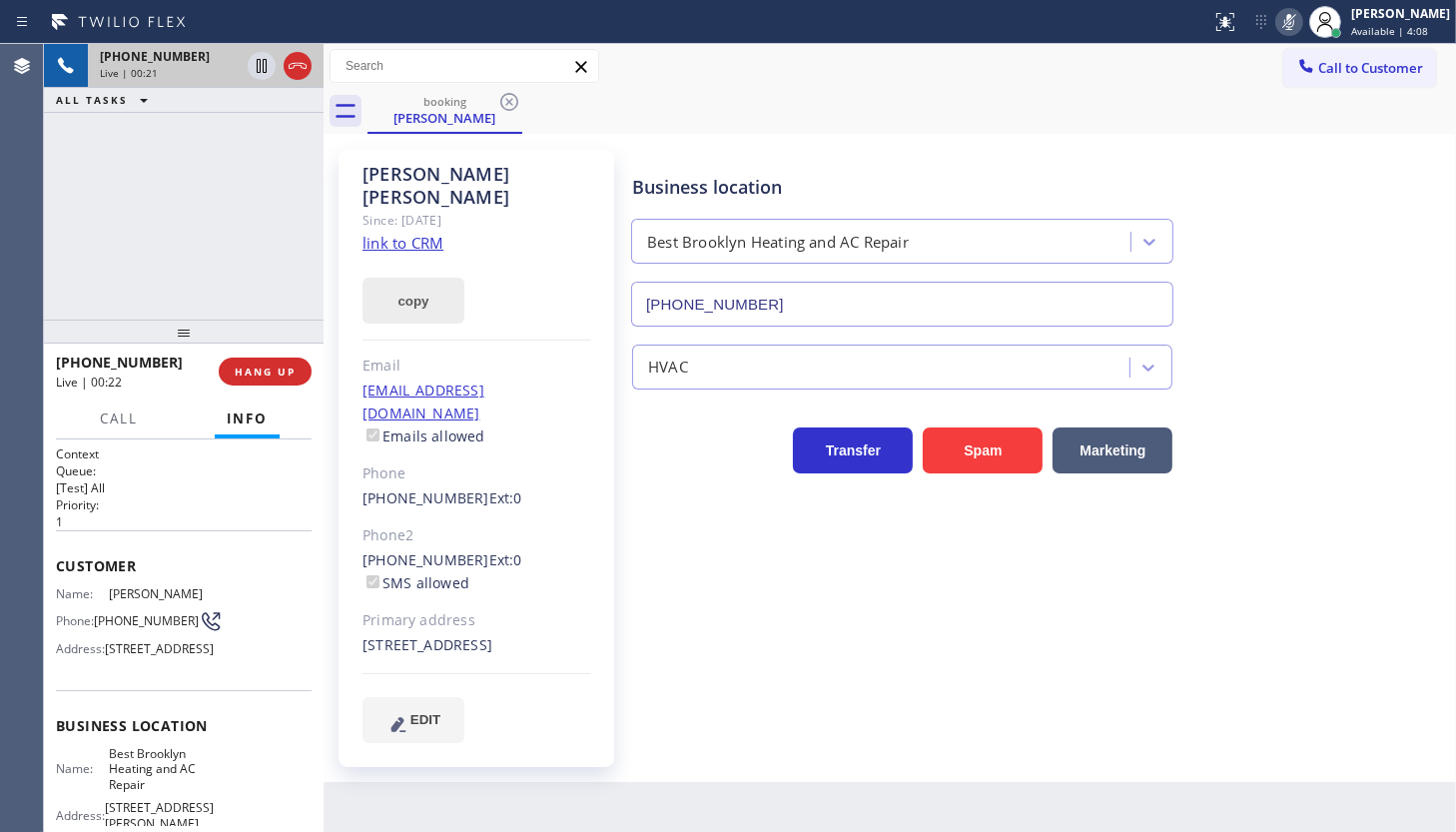 click on "copy" at bounding box center (413, 301) 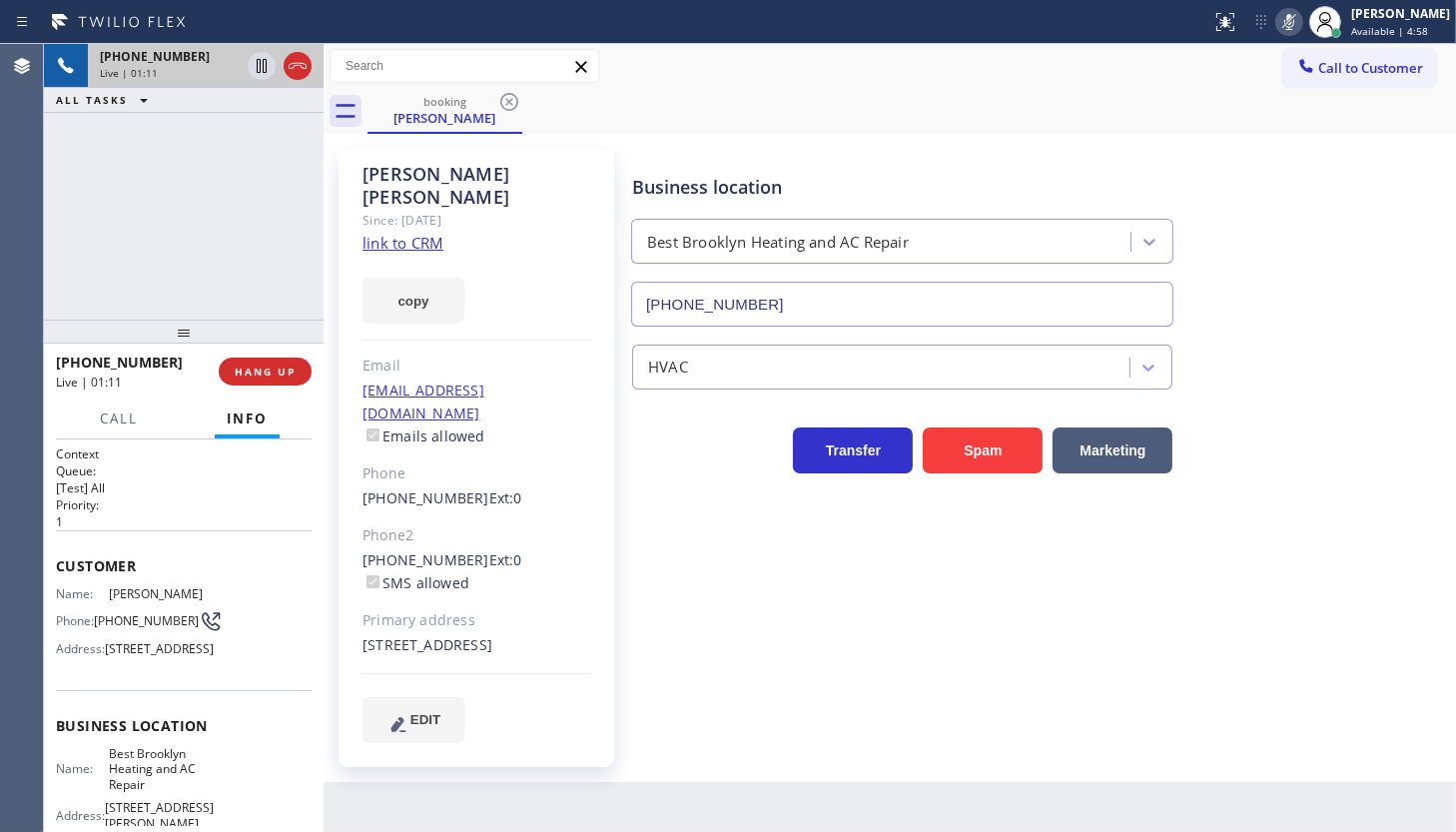 click 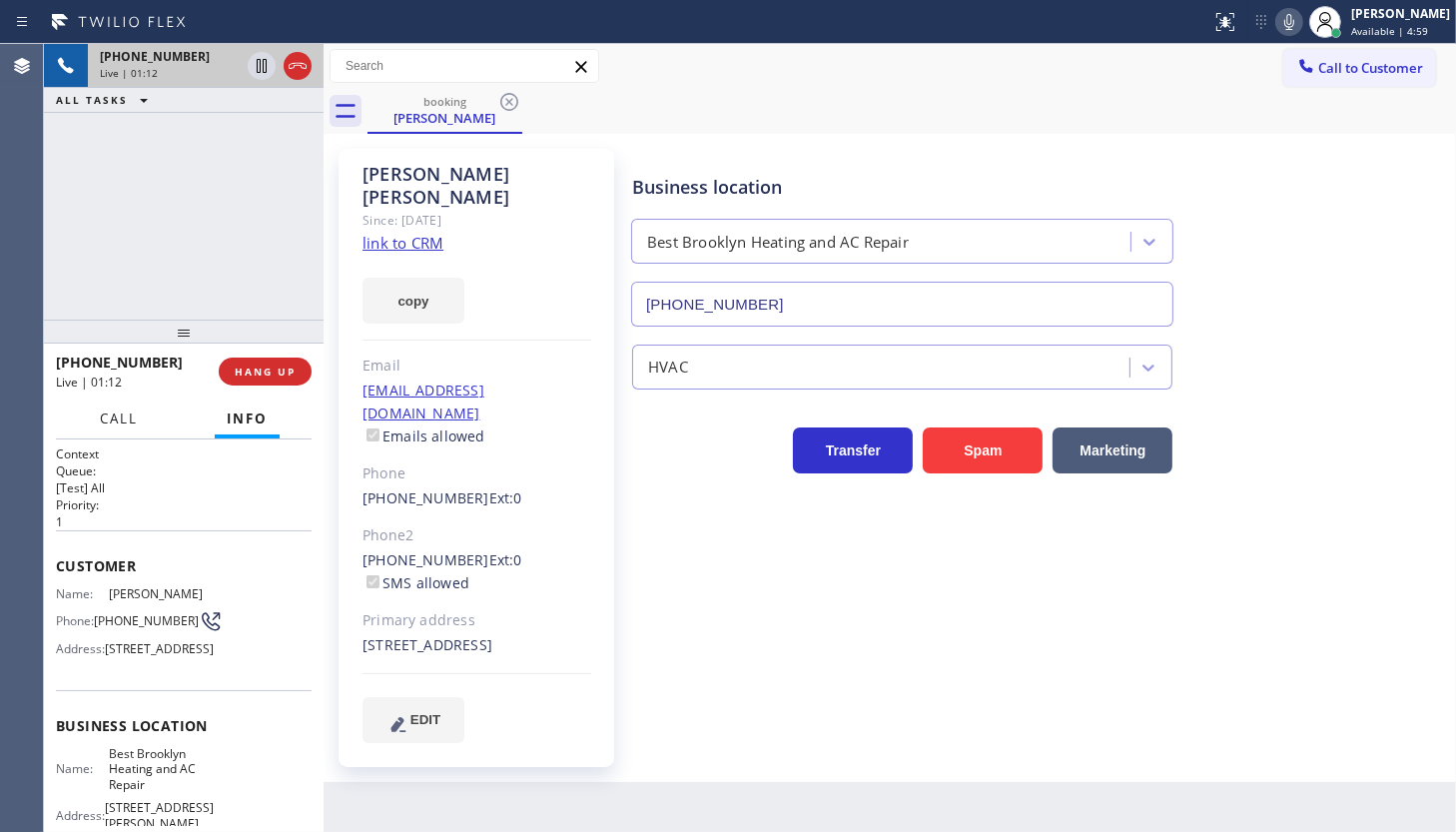 click on "Call" at bounding box center [119, 418] 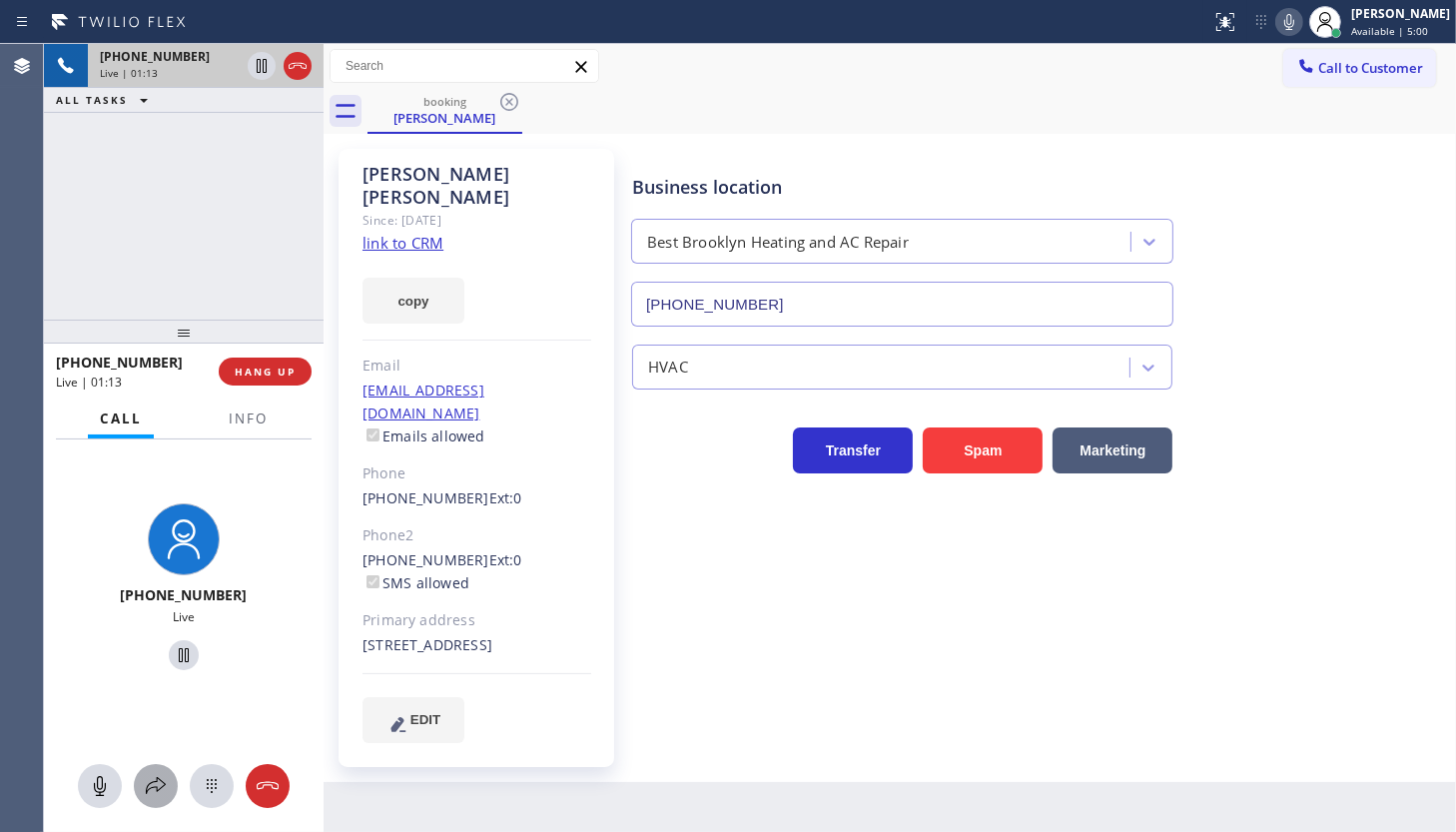 click 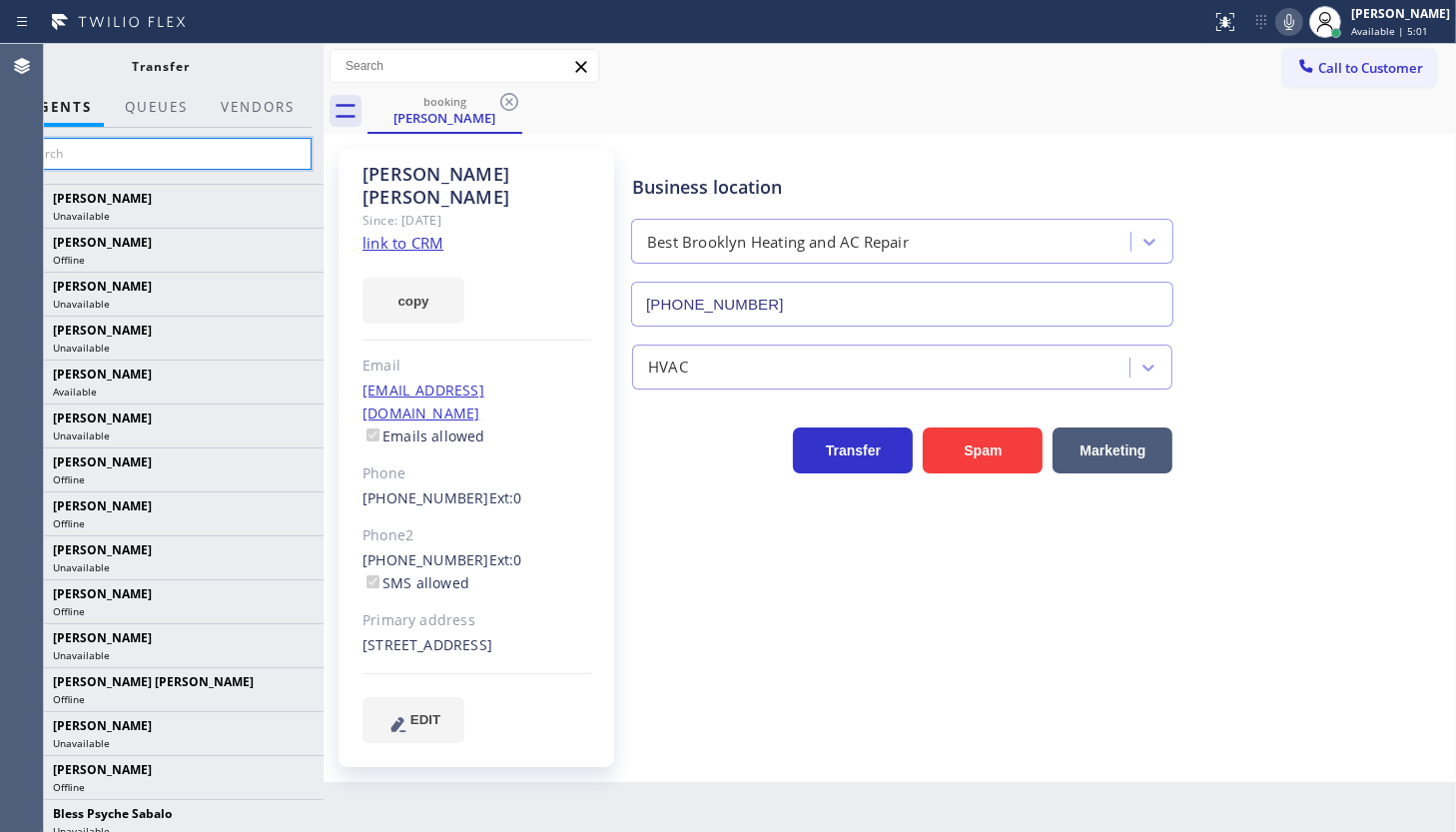 click at bounding box center (161, 154) 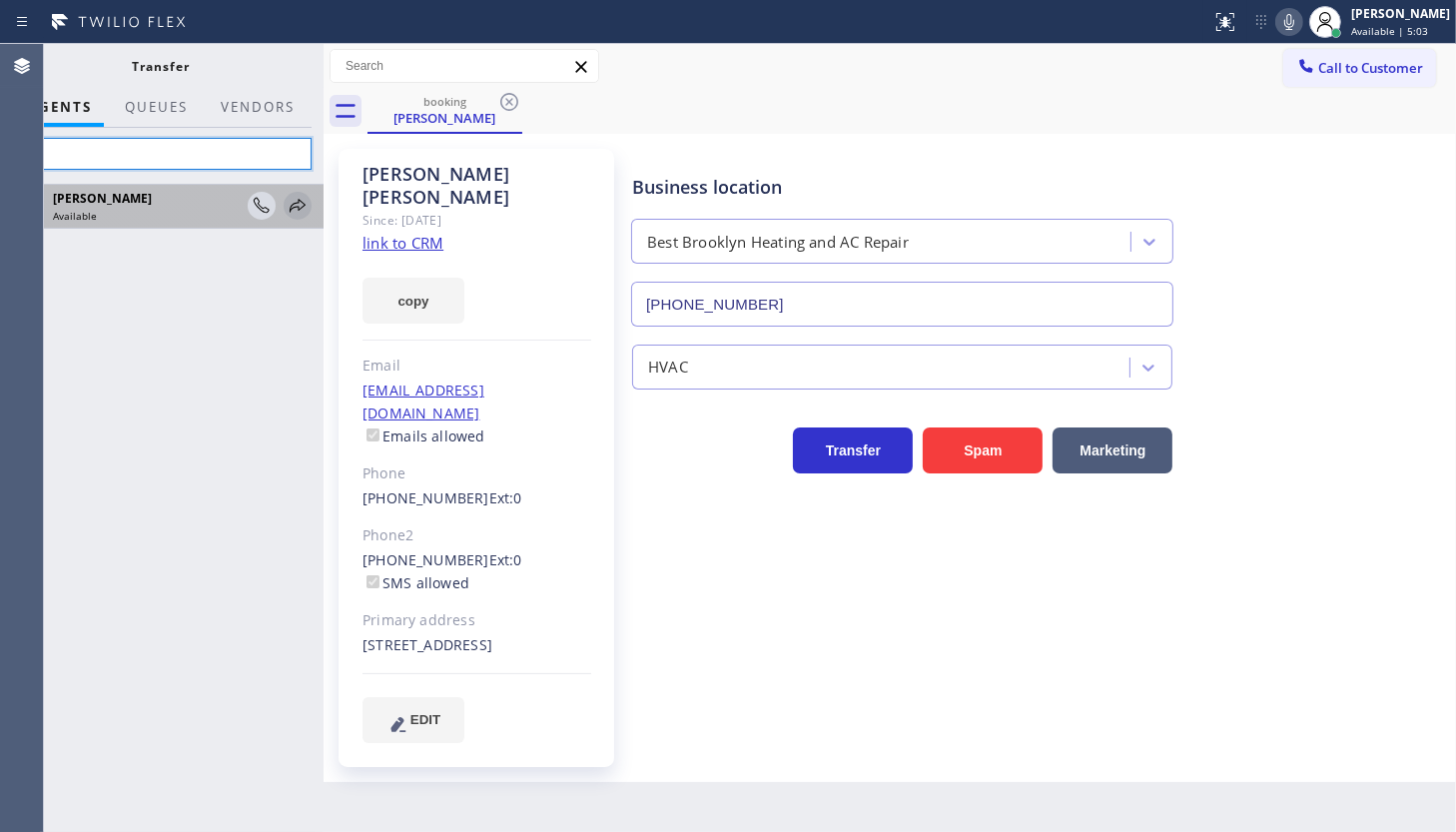 type on "kat" 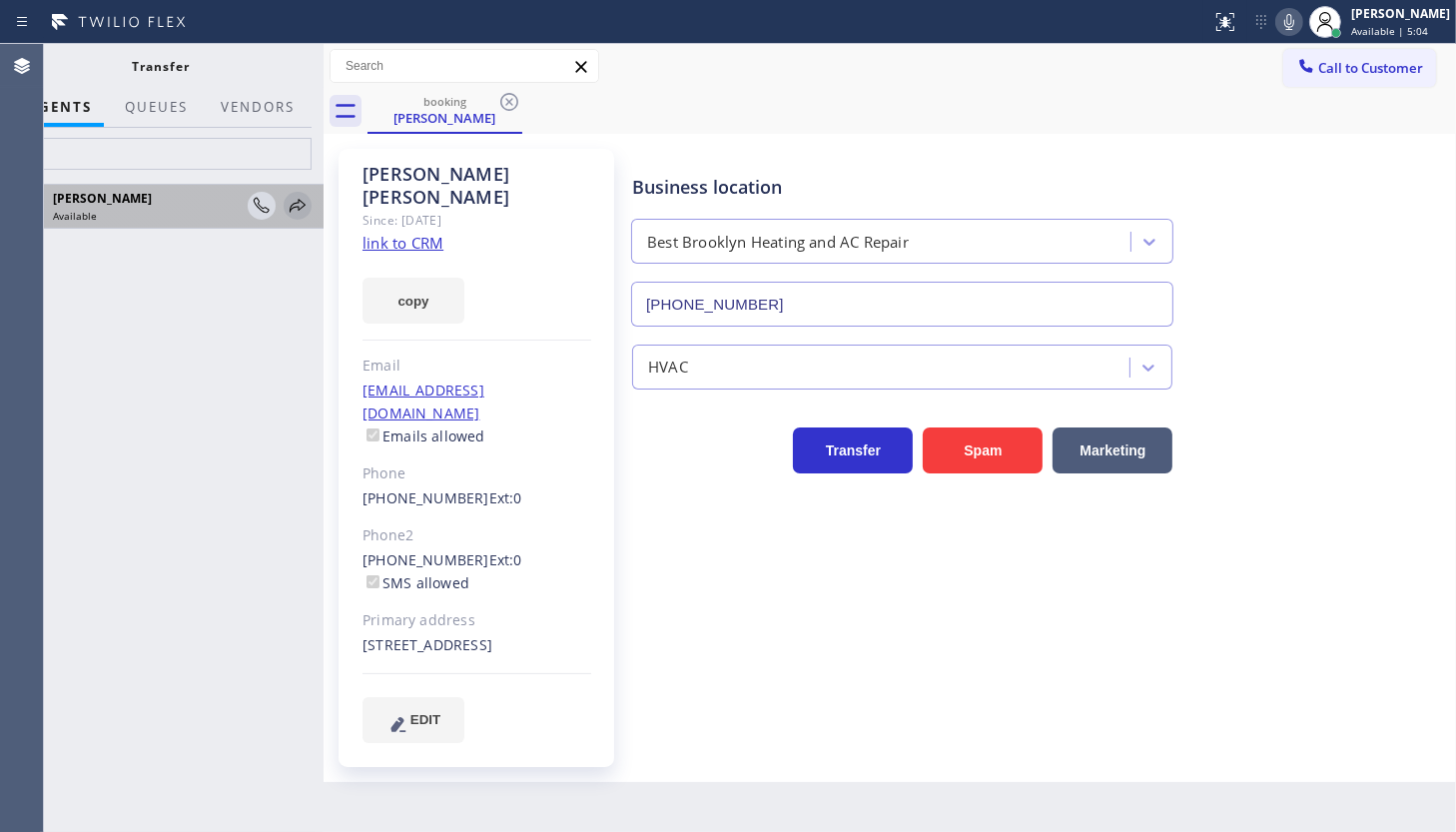 click 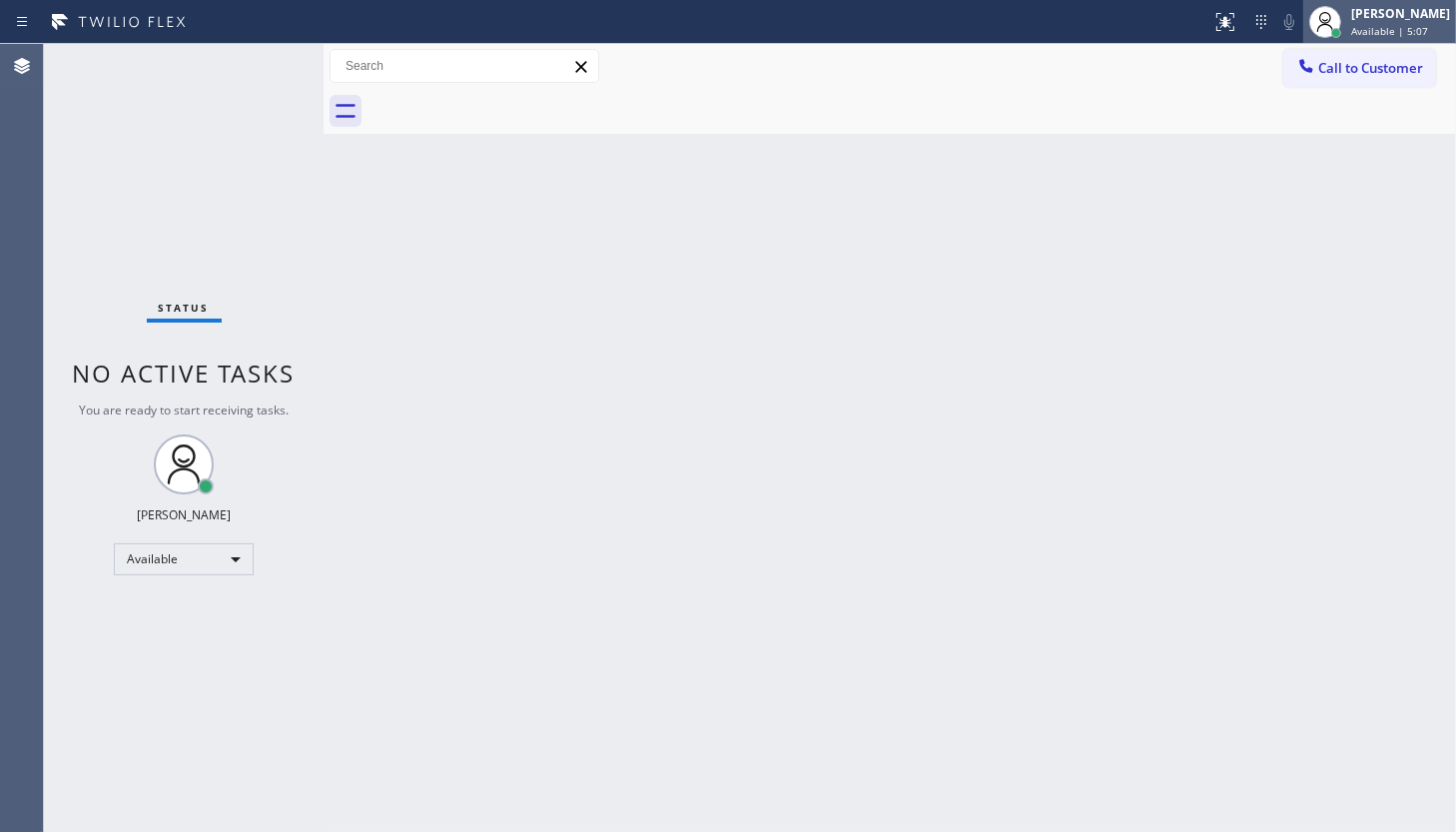 click on "[PERSON_NAME]" at bounding box center [1400, 13] 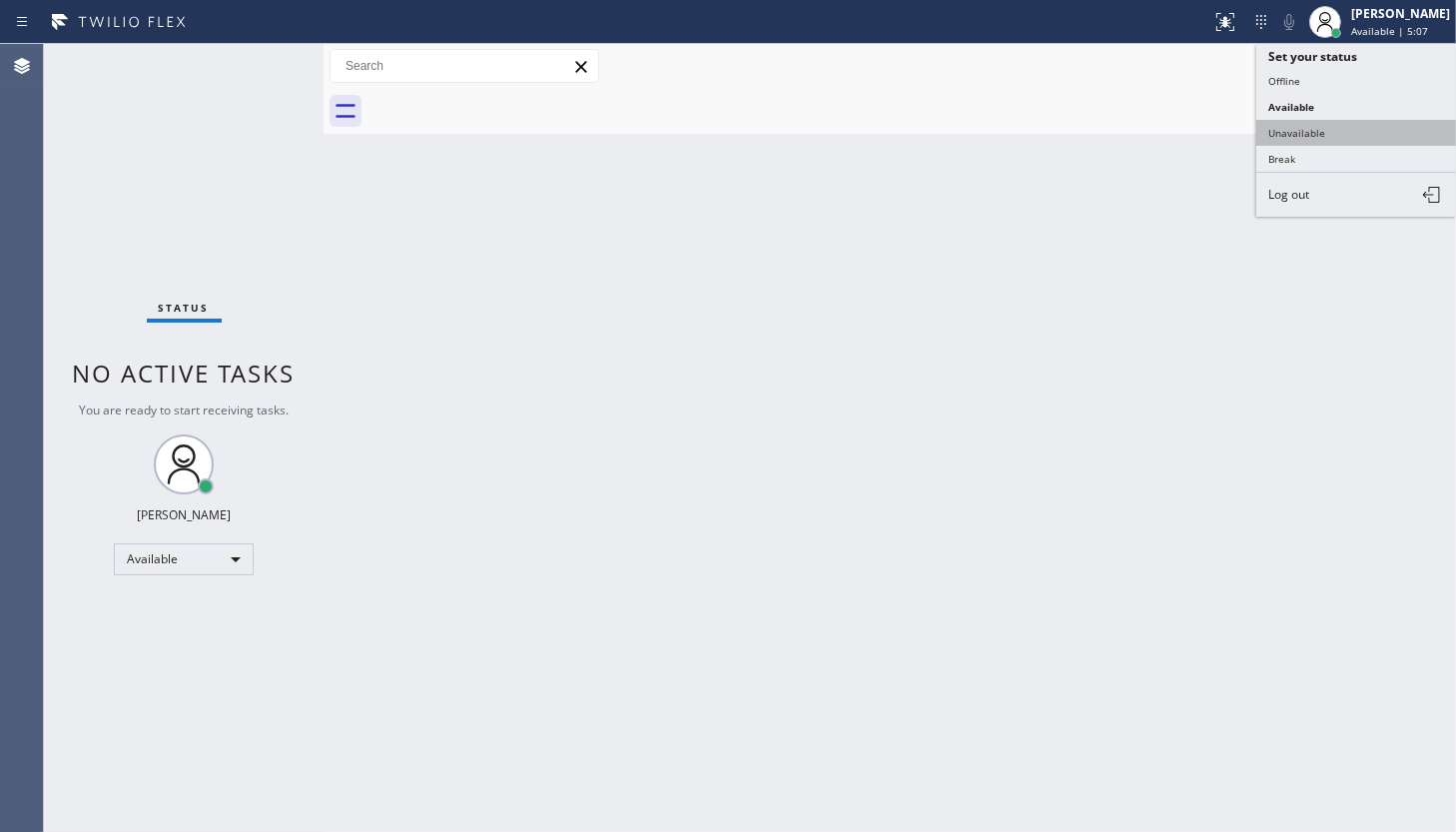 click on "Unavailable" at bounding box center (1356, 133) 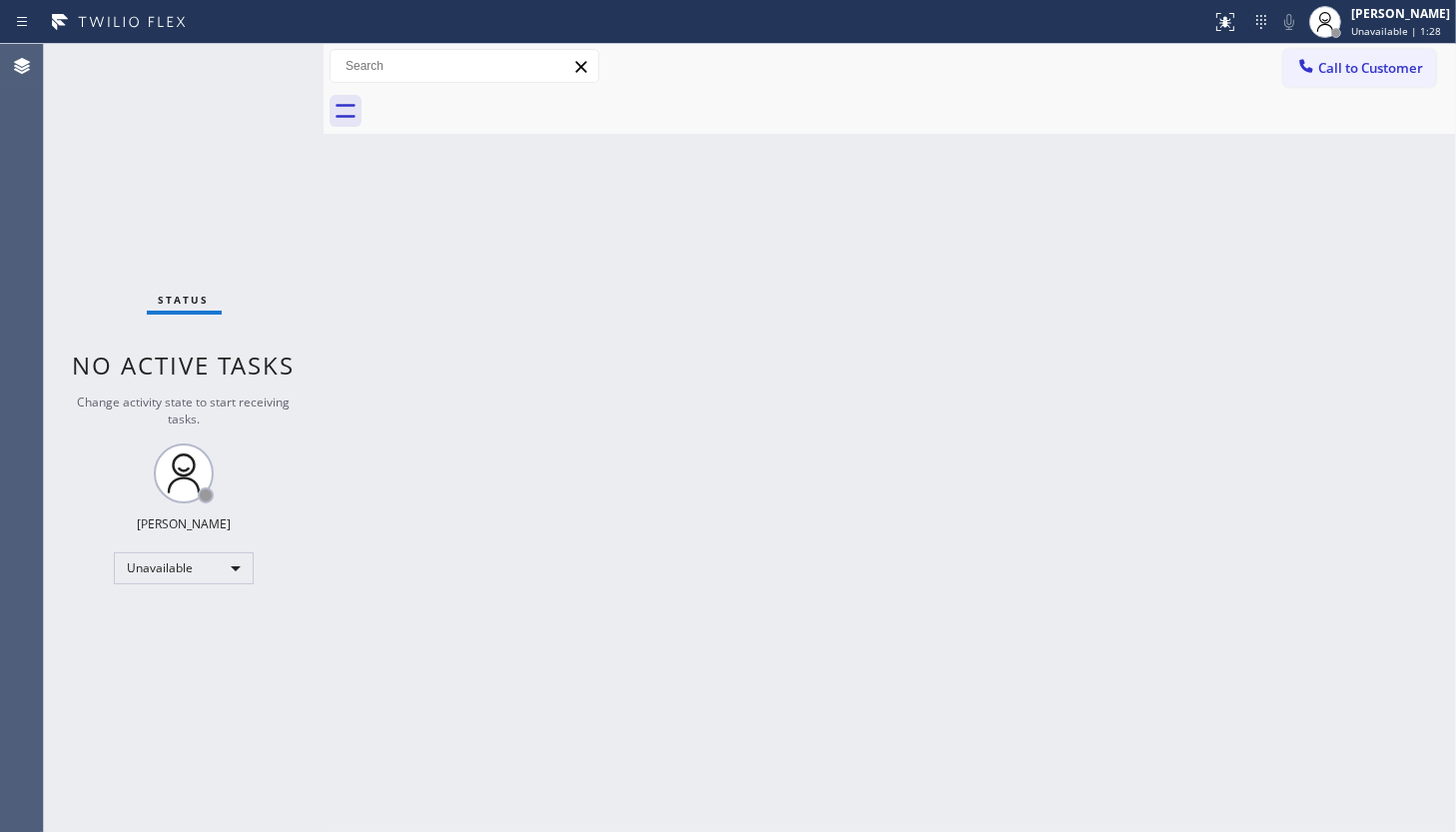 click on "Back to Dashboard Change Sender ID Customers Technicians Select a contact Outbound call Technician Search Technician Your caller id phone number Your caller id phone number Call Technician info Name   Phone none Address none Change Sender ID HVAC +18559994417 5 Star Appliance +18557314952 Appliance Repair +18554611149 Plumbing +18889090120 Air Duct Cleaning +18006865038  Electricians +18005688664 Cancel Change Check personal SMS Reset Change No tabs Call to Customer Outbound call Location 5 Star  Appliance Your caller id phone number (860) 544-6116 Customer number Call Outbound call Technician Search Technician Your caller id phone number Your caller id phone number Call" at bounding box center (890, 437) 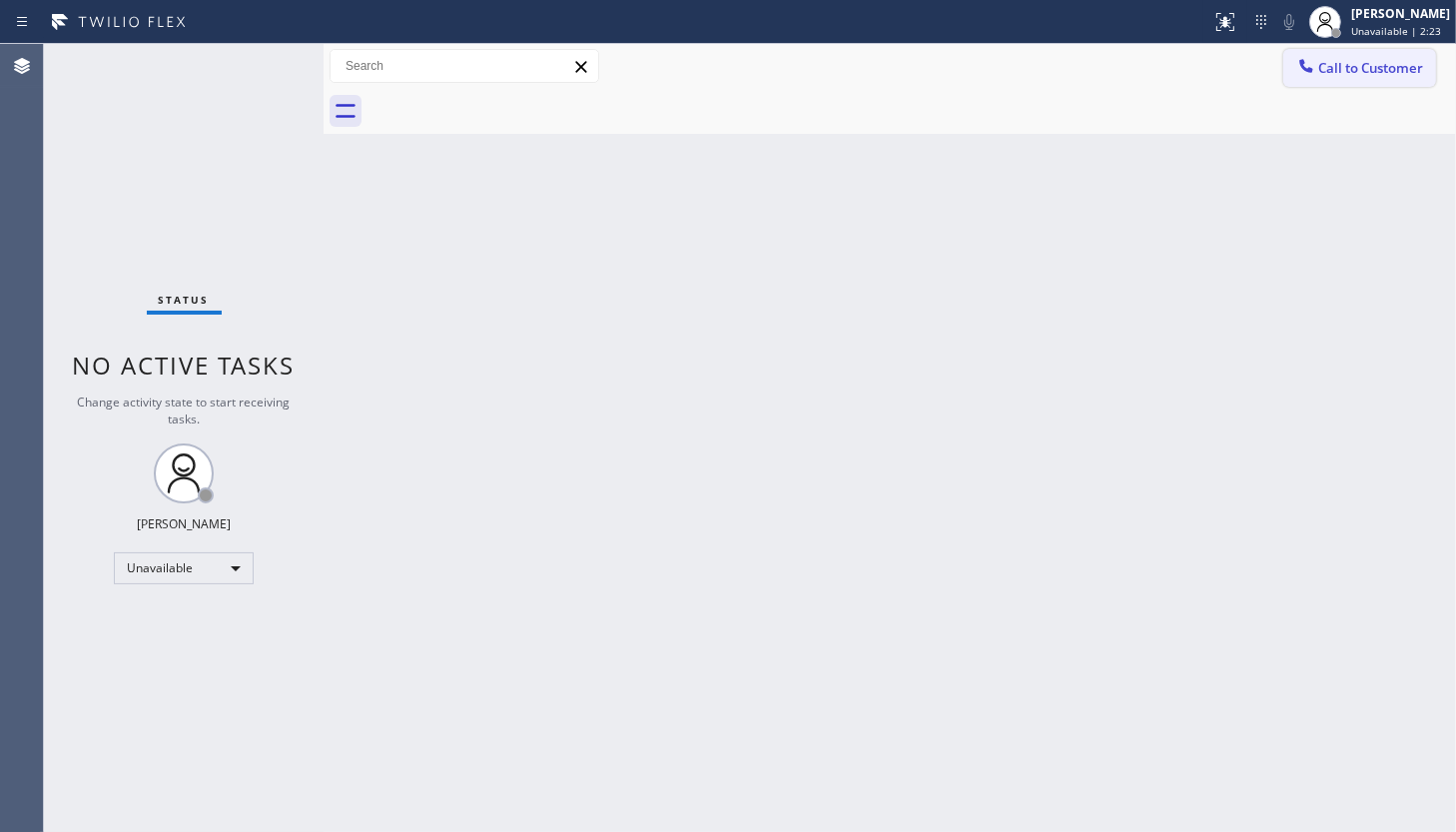 click on "Call to Customer" at bounding box center (1359, 68) 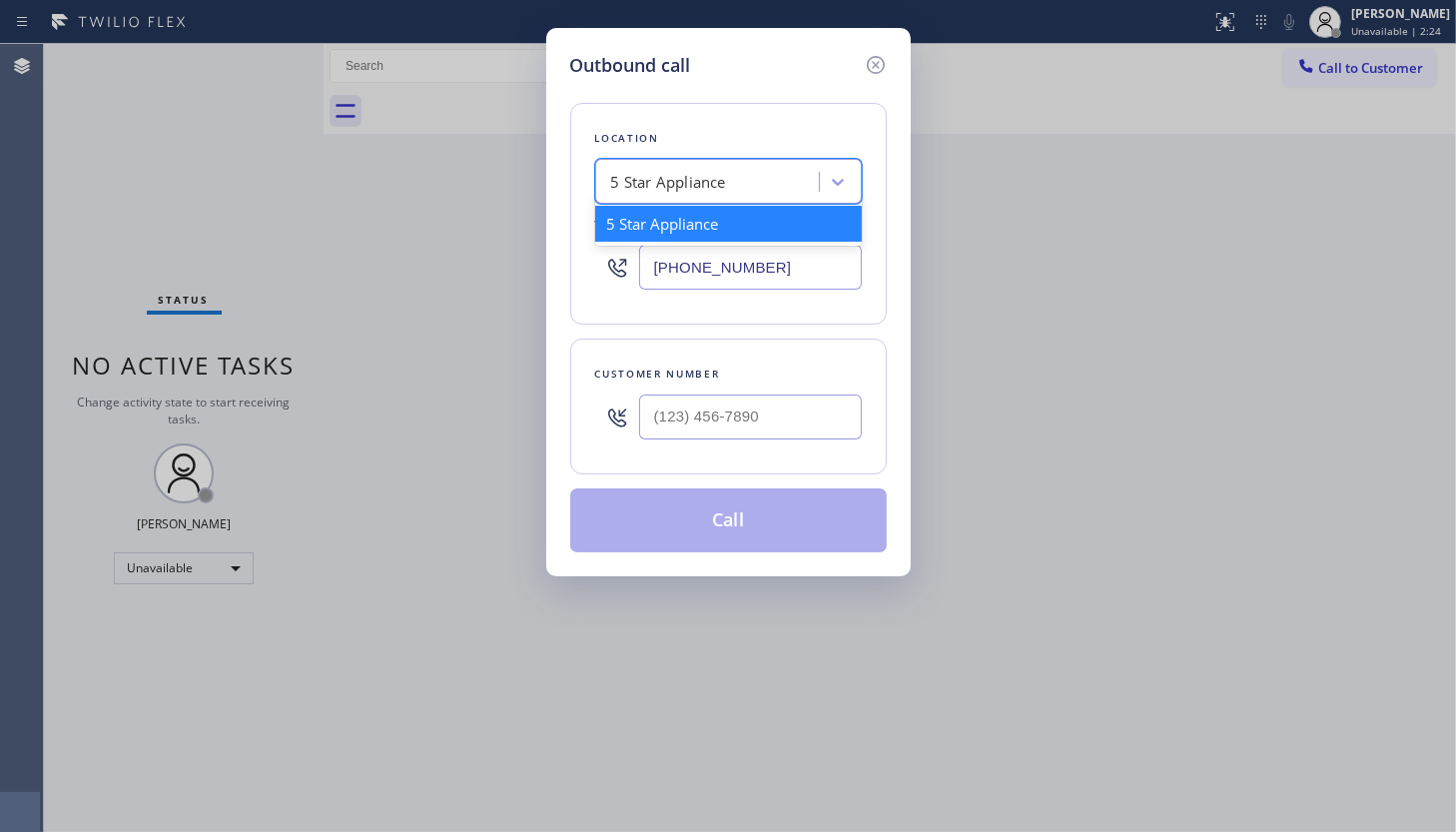 drag, startPoint x: 751, startPoint y: 178, endPoint x: 459, endPoint y: 192, distance: 292.33542 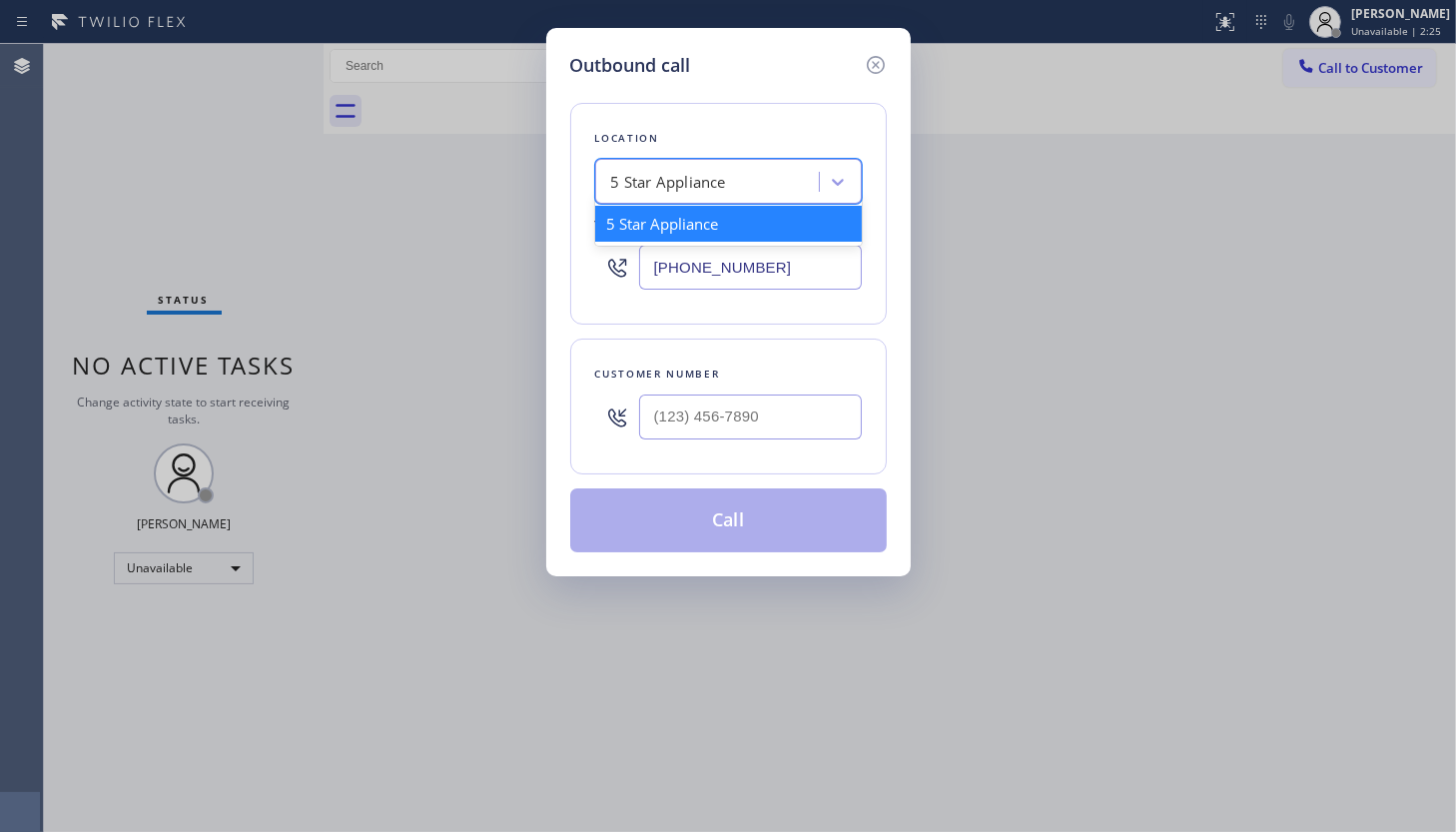 paste on "High Voltage Electrical San Francisco" 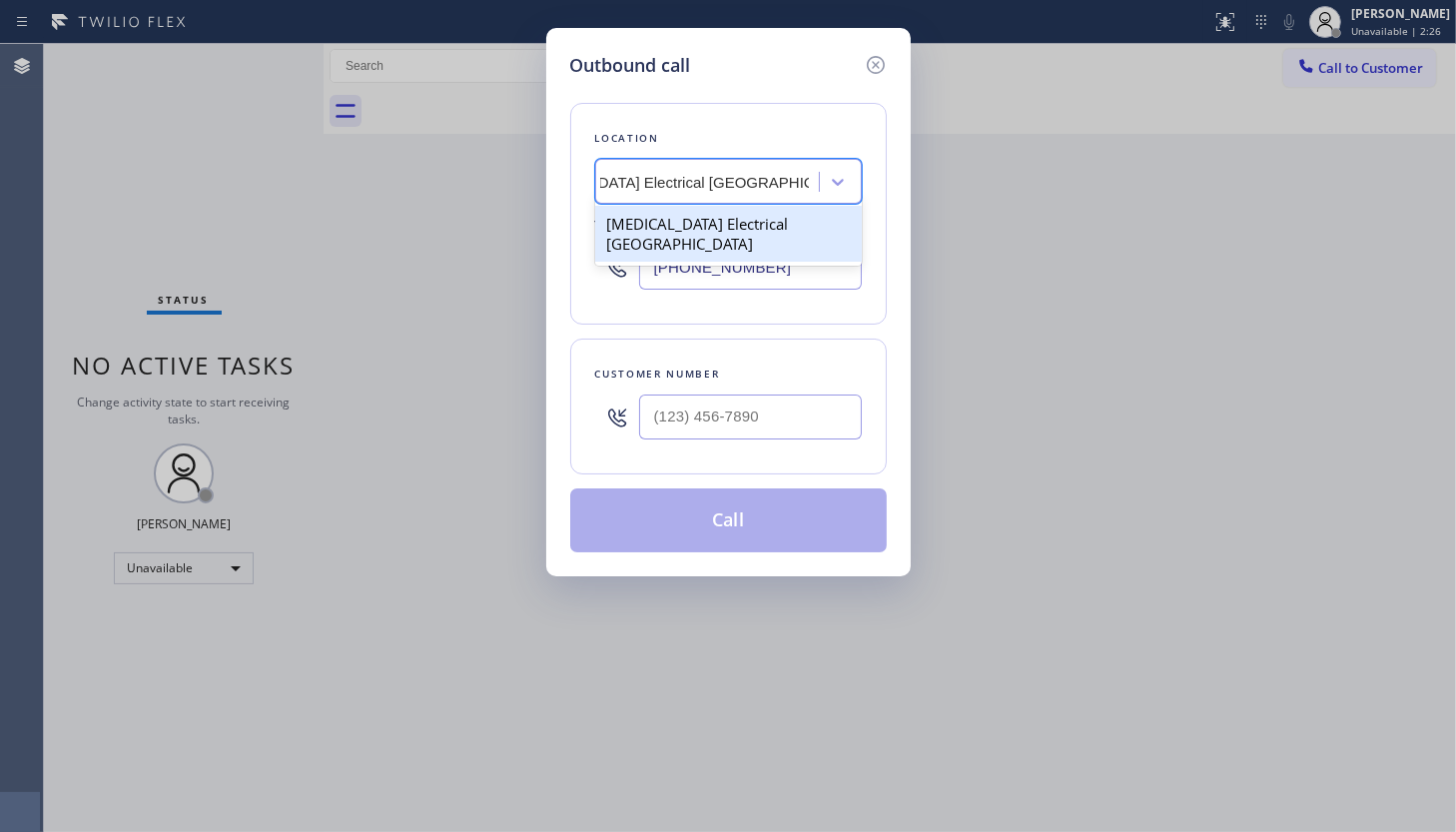 scroll, scrollTop: 0, scrollLeft: 91, axis: horizontal 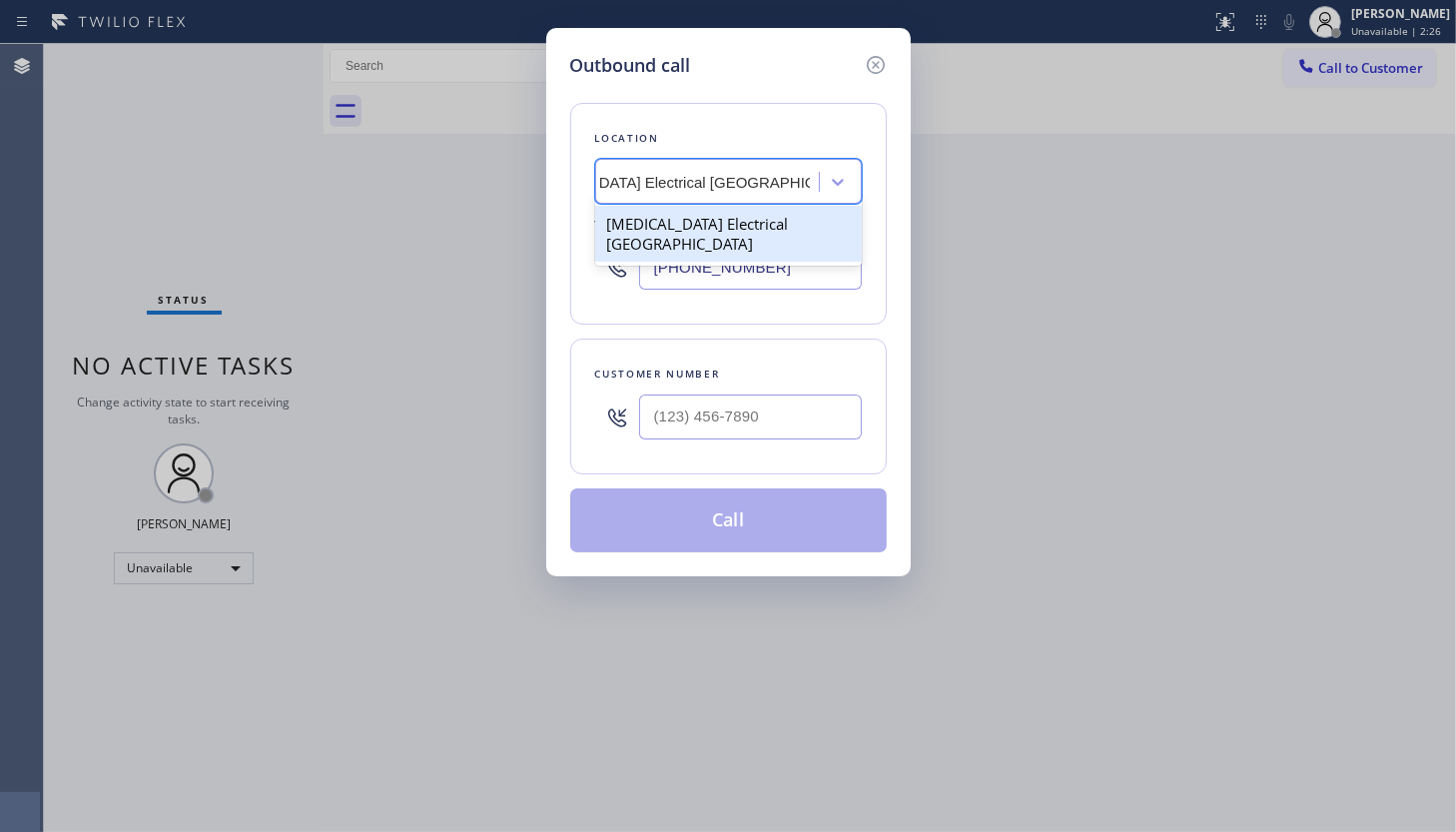 click on "High Voltage Electrical San Francisco" at bounding box center (728, 234) 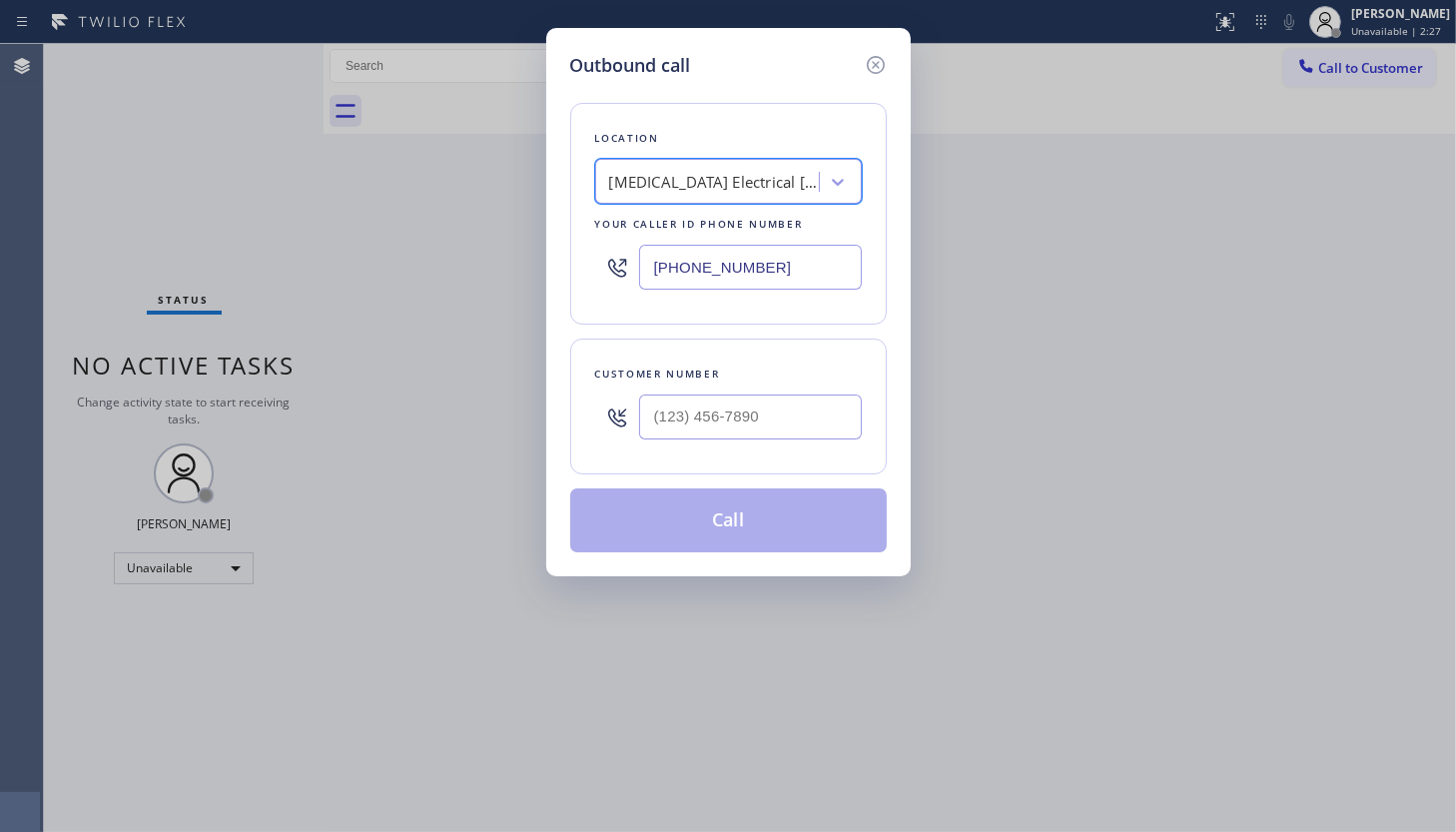 scroll, scrollTop: 0, scrollLeft: 1, axis: horizontal 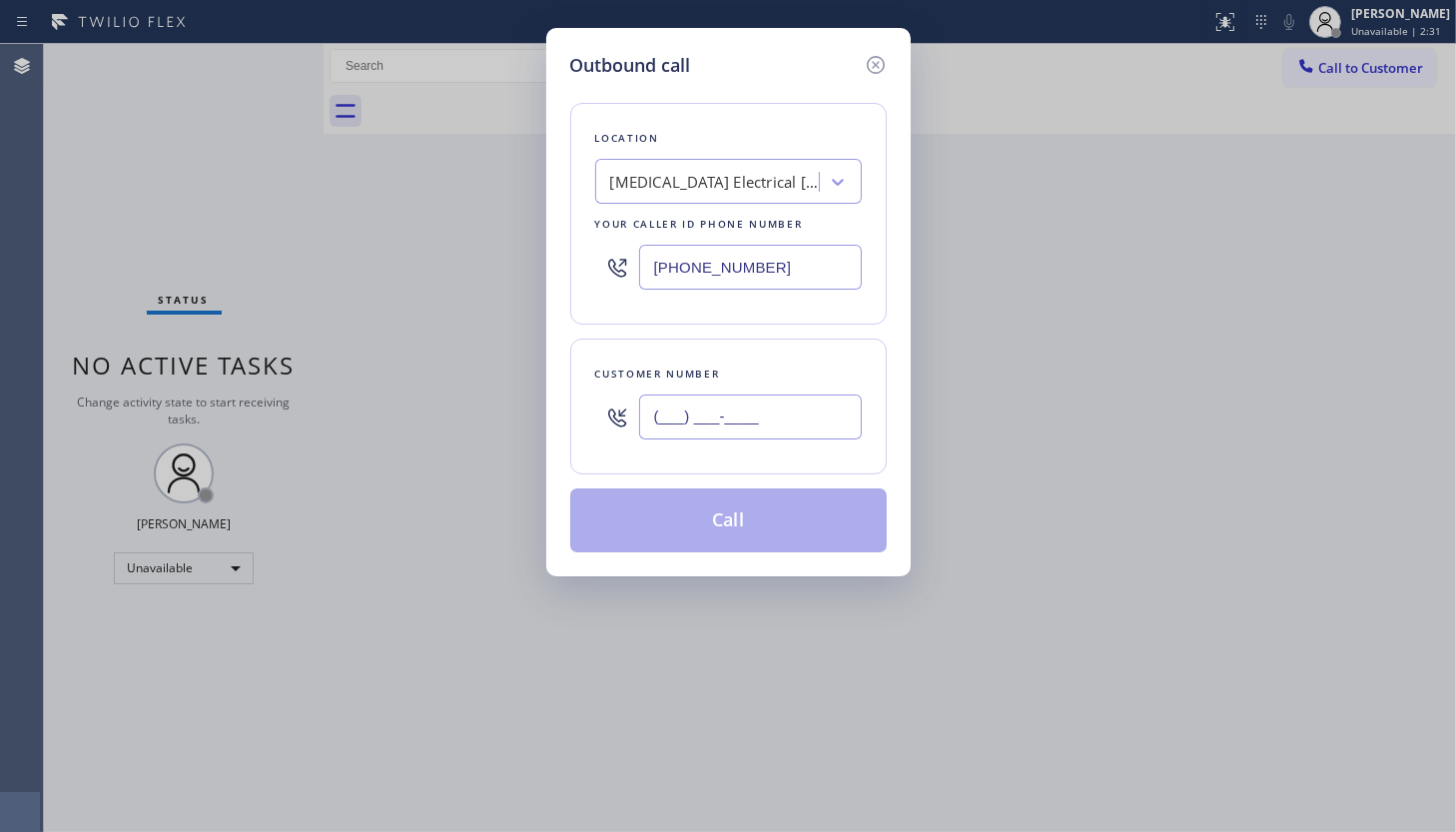click on "(___) ___-____" at bounding box center (750, 416) 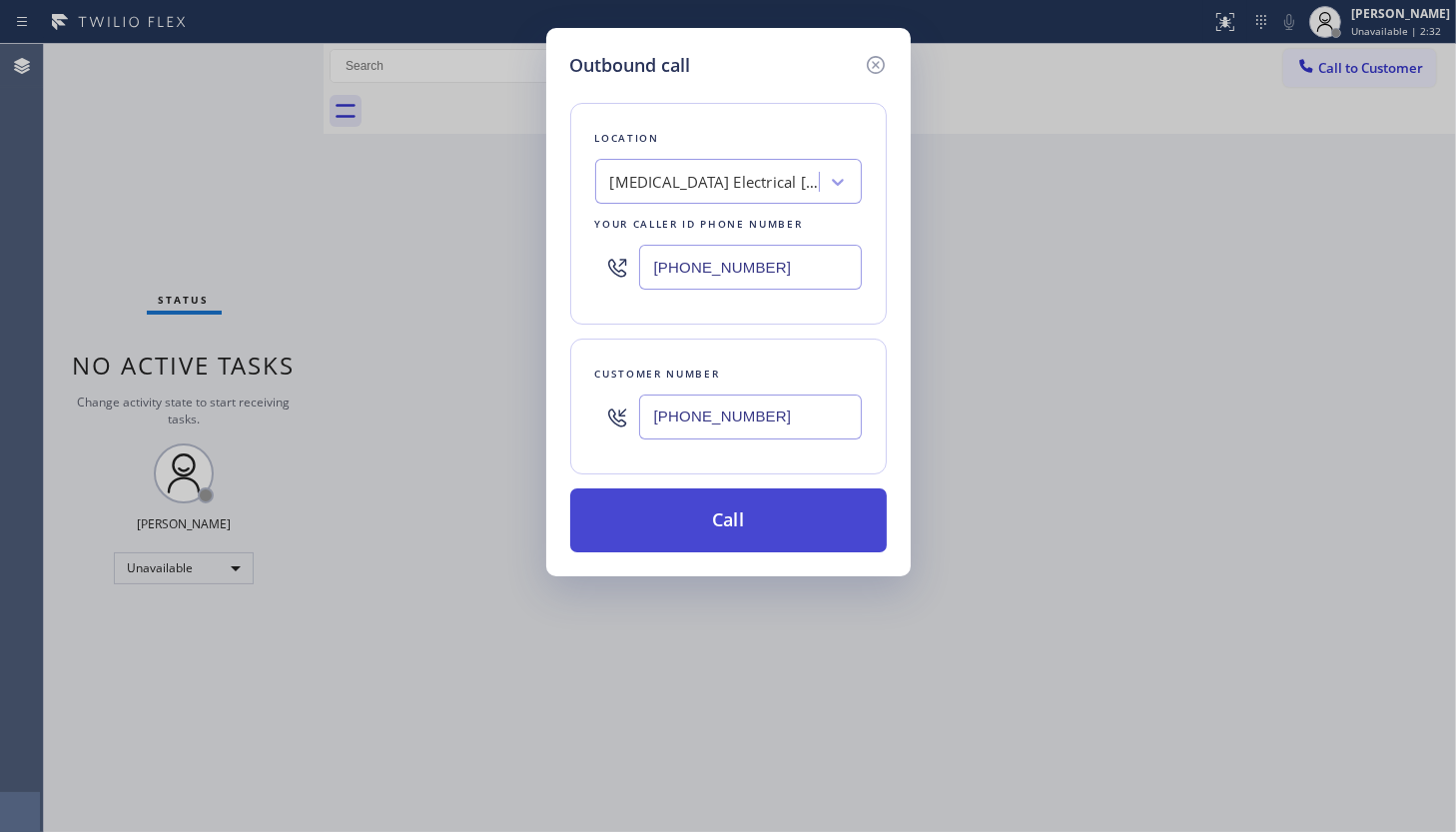 type on "(650) 248-0753" 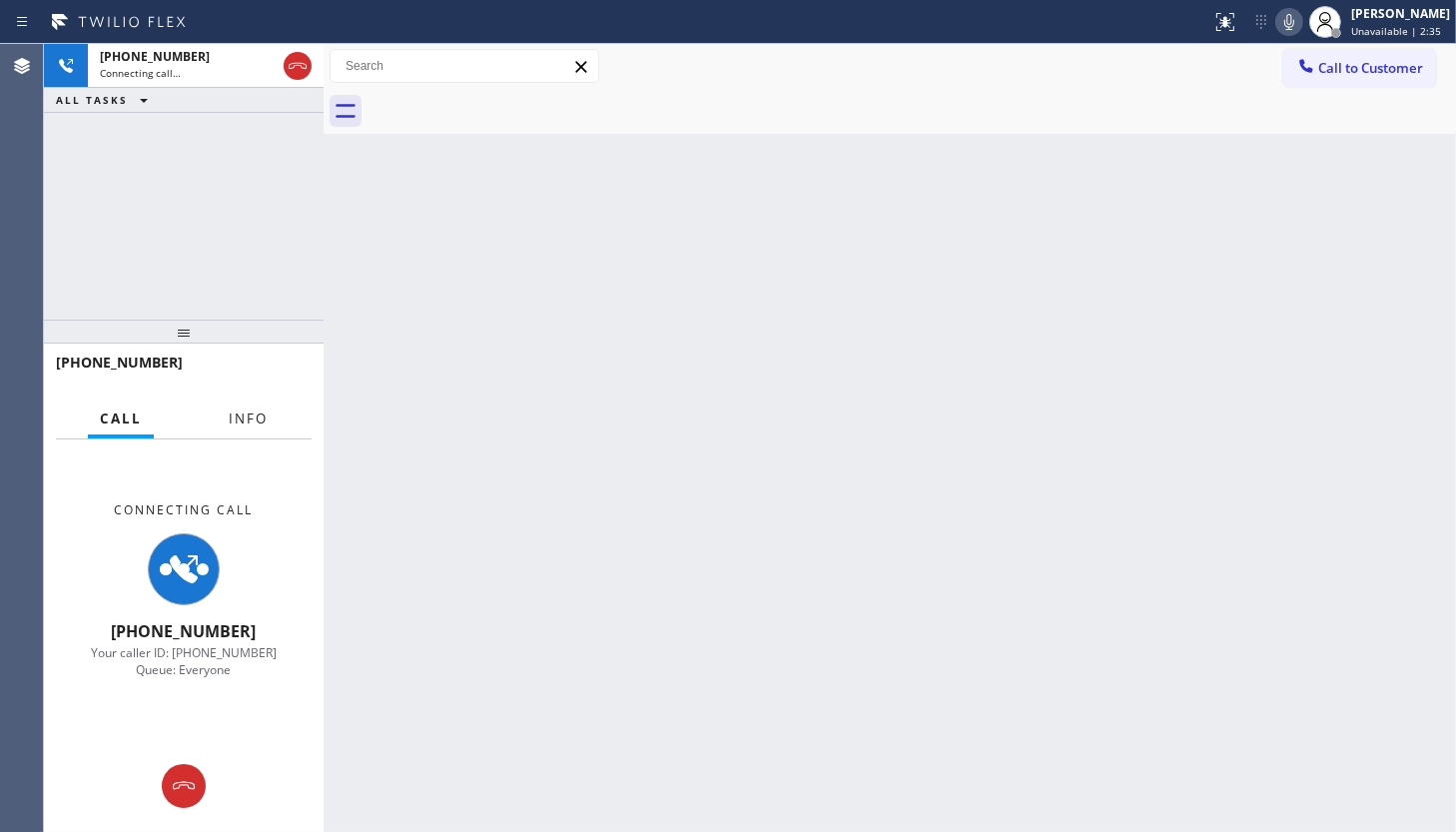 click on "Info" at bounding box center (248, 418) 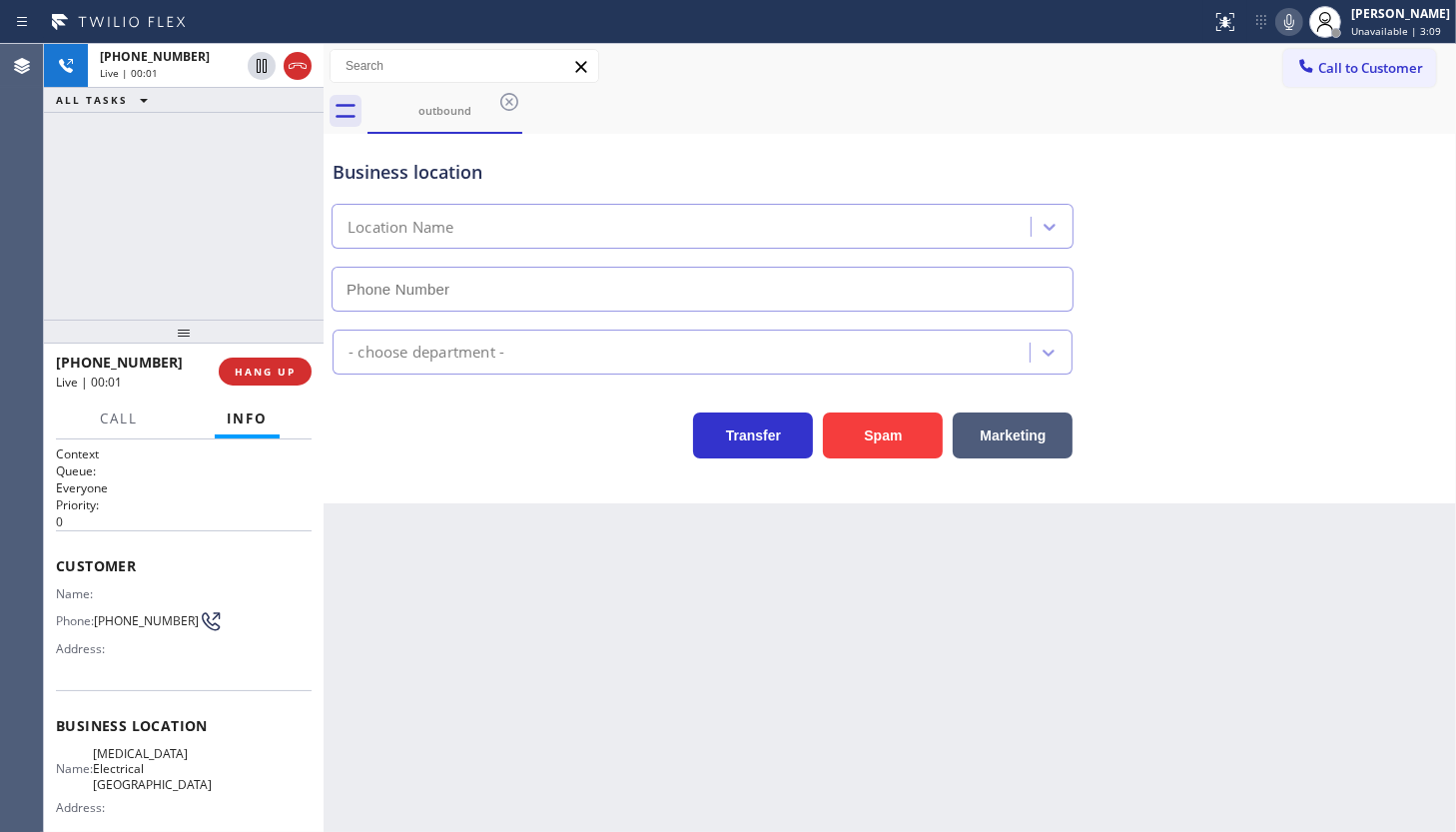 type on "(415) 223-5449" 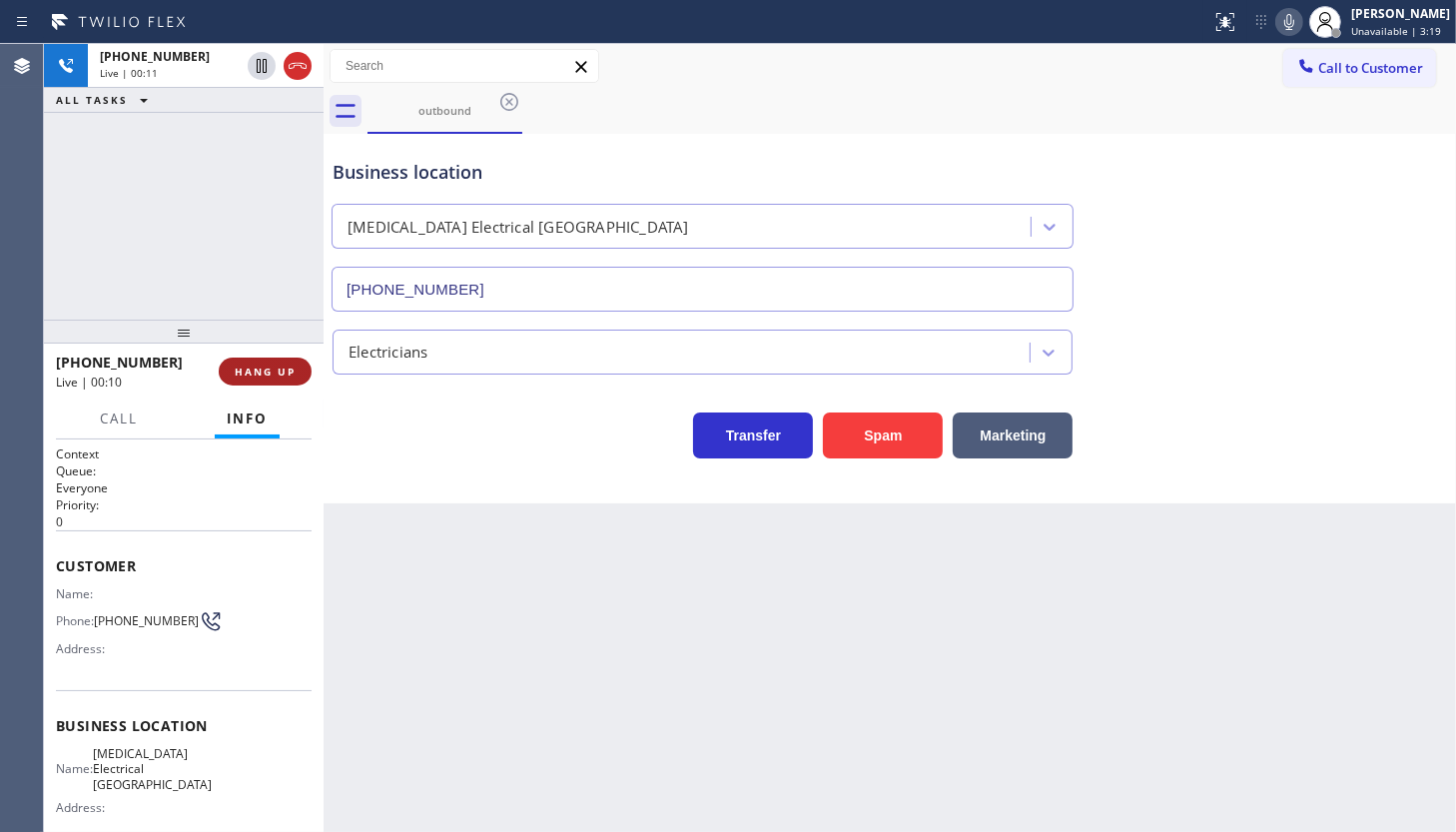 click on "HANG UP" at bounding box center (265, 372) 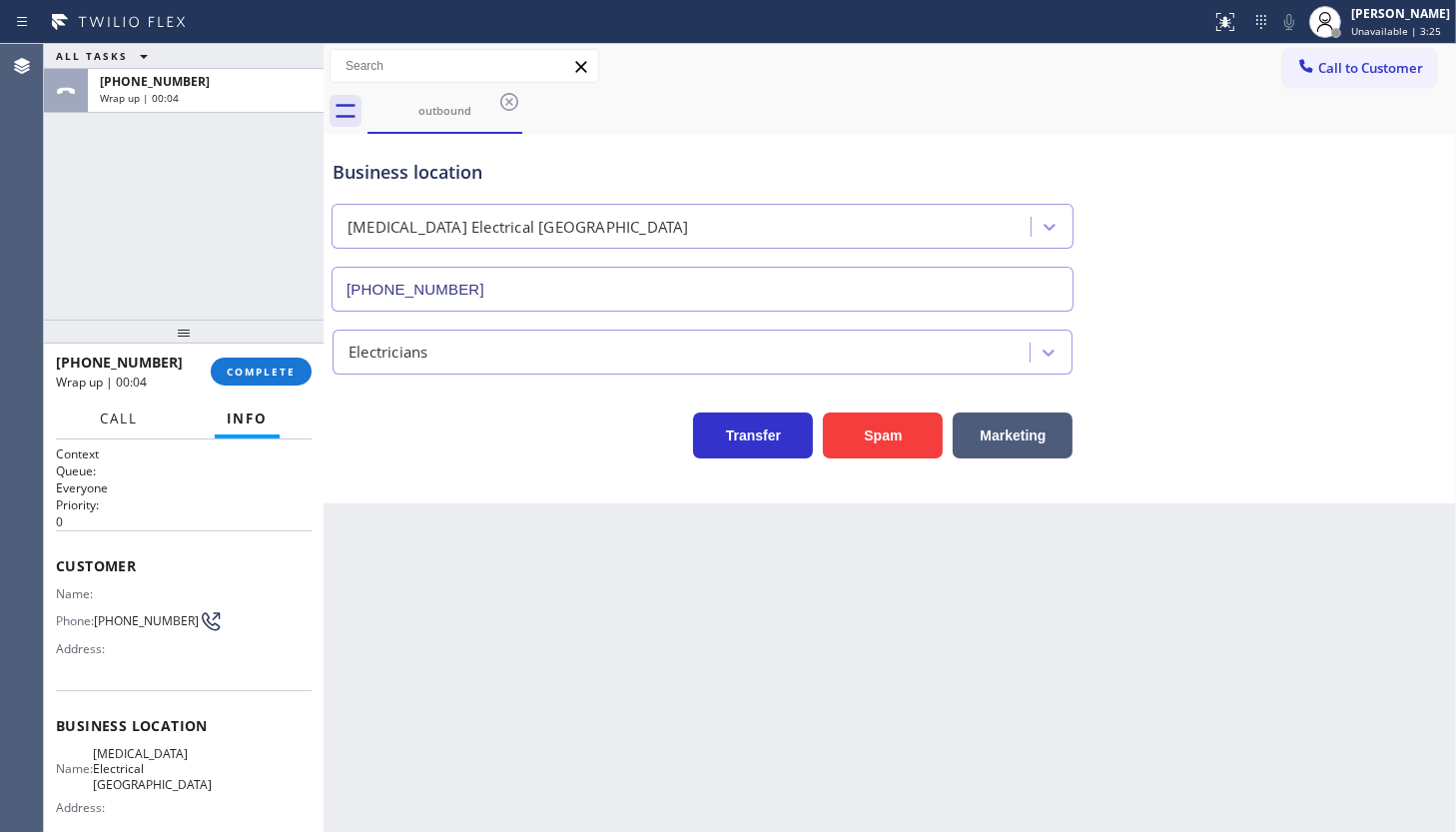 click on "Call" at bounding box center [119, 418] 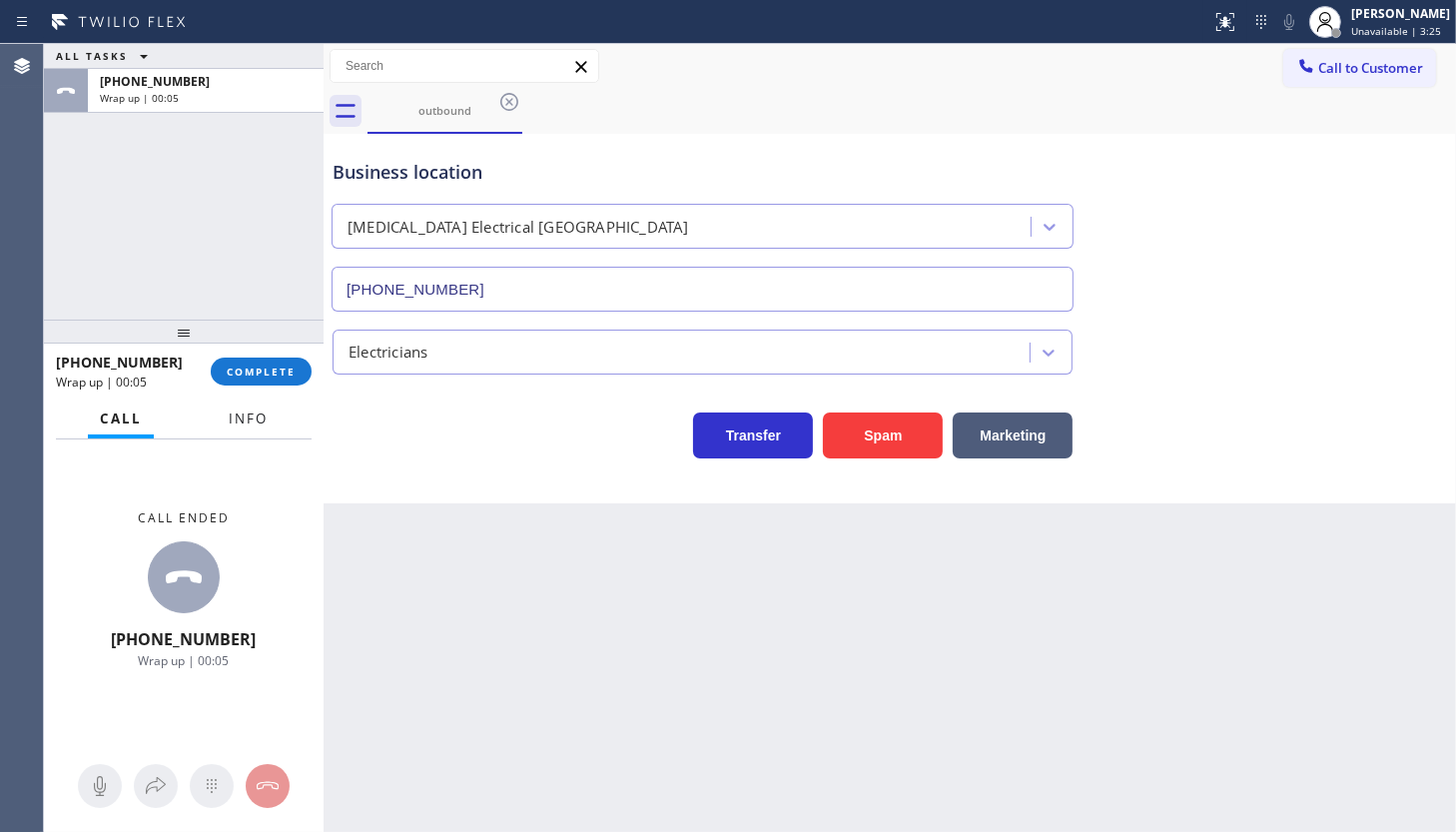 click on "Info" at bounding box center [248, 418] 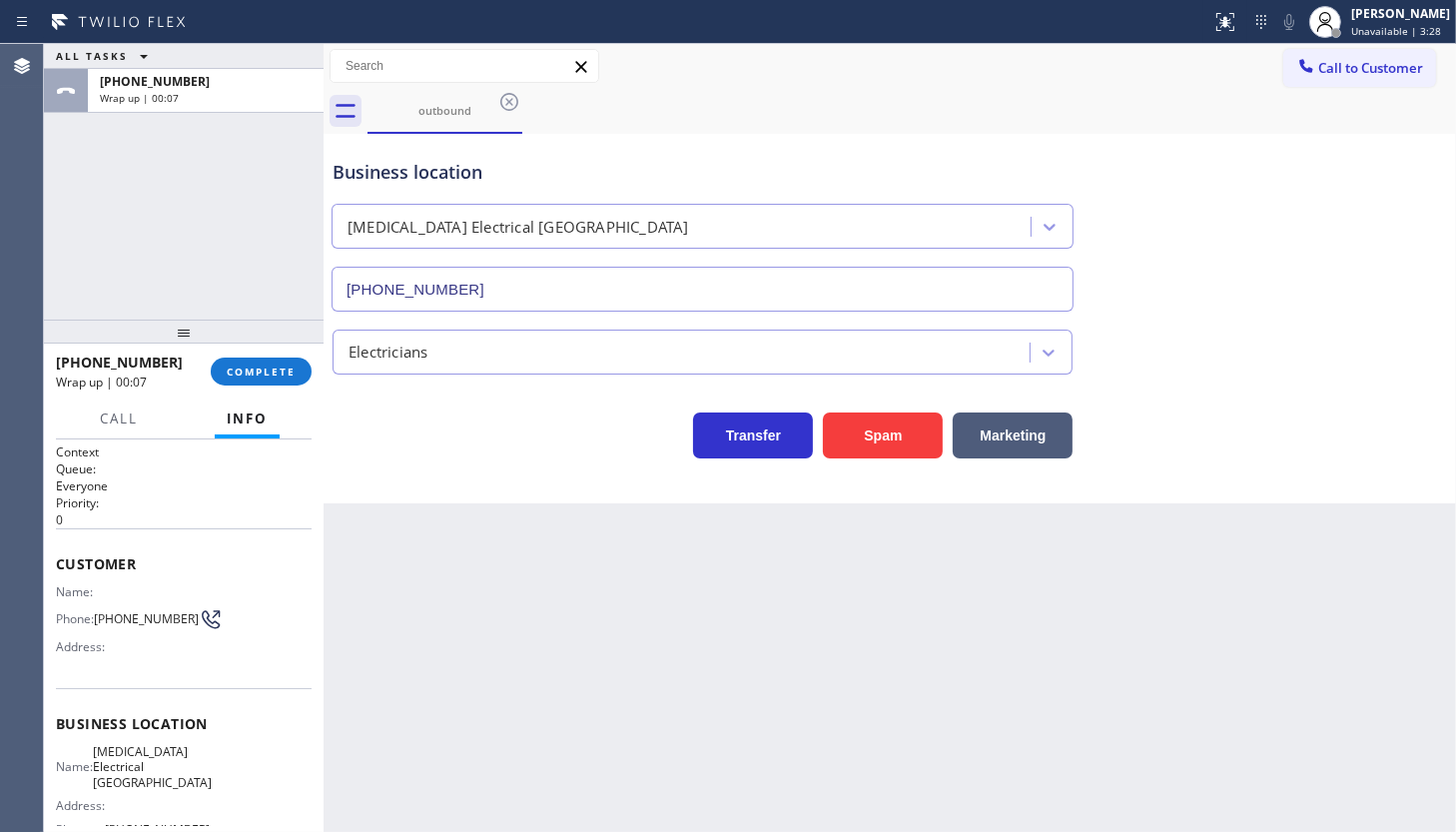 scroll, scrollTop: 0, scrollLeft: 0, axis: both 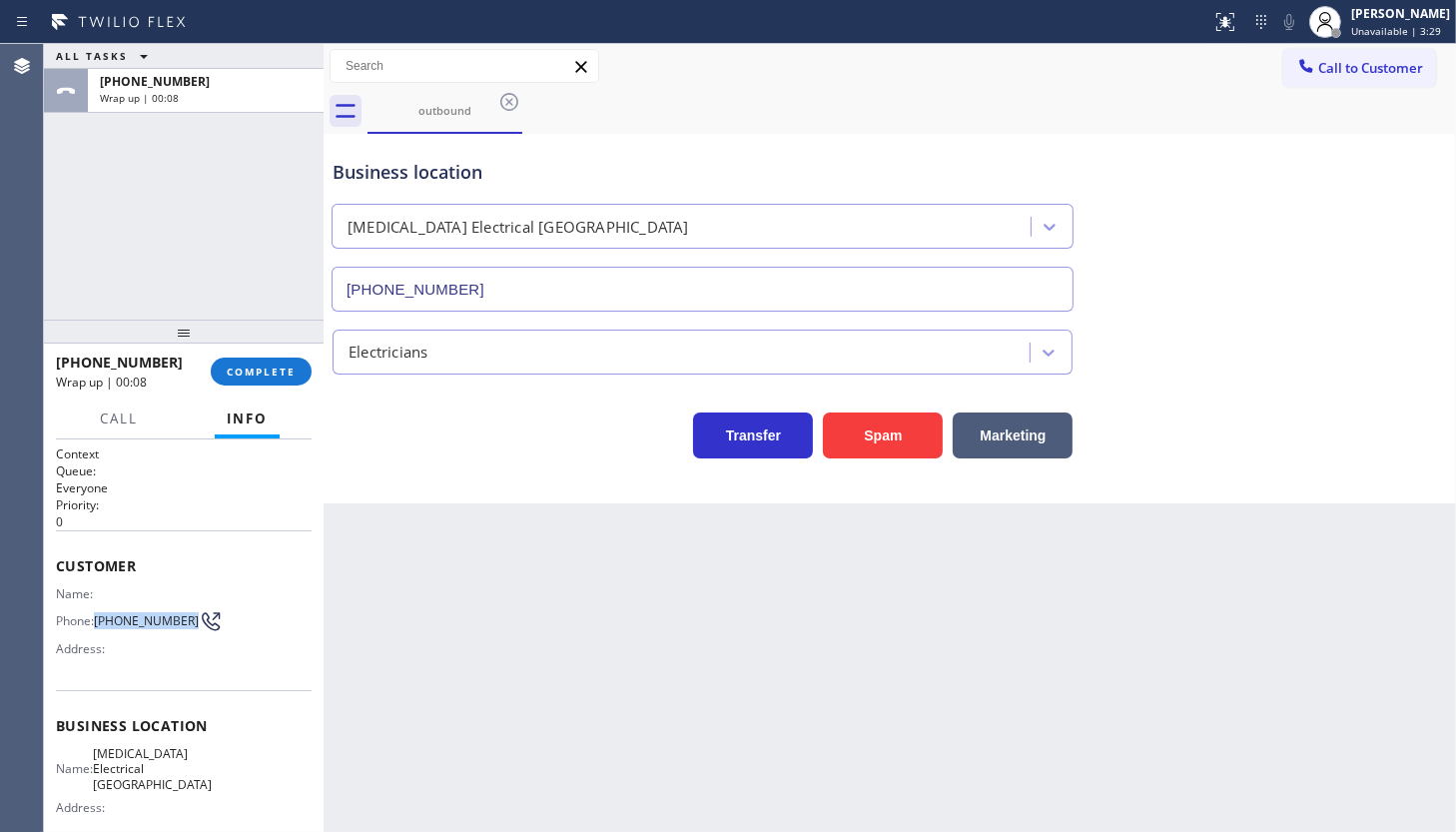 drag, startPoint x: 96, startPoint y: 614, endPoint x: 150, endPoint y: 639, distance: 59.5063 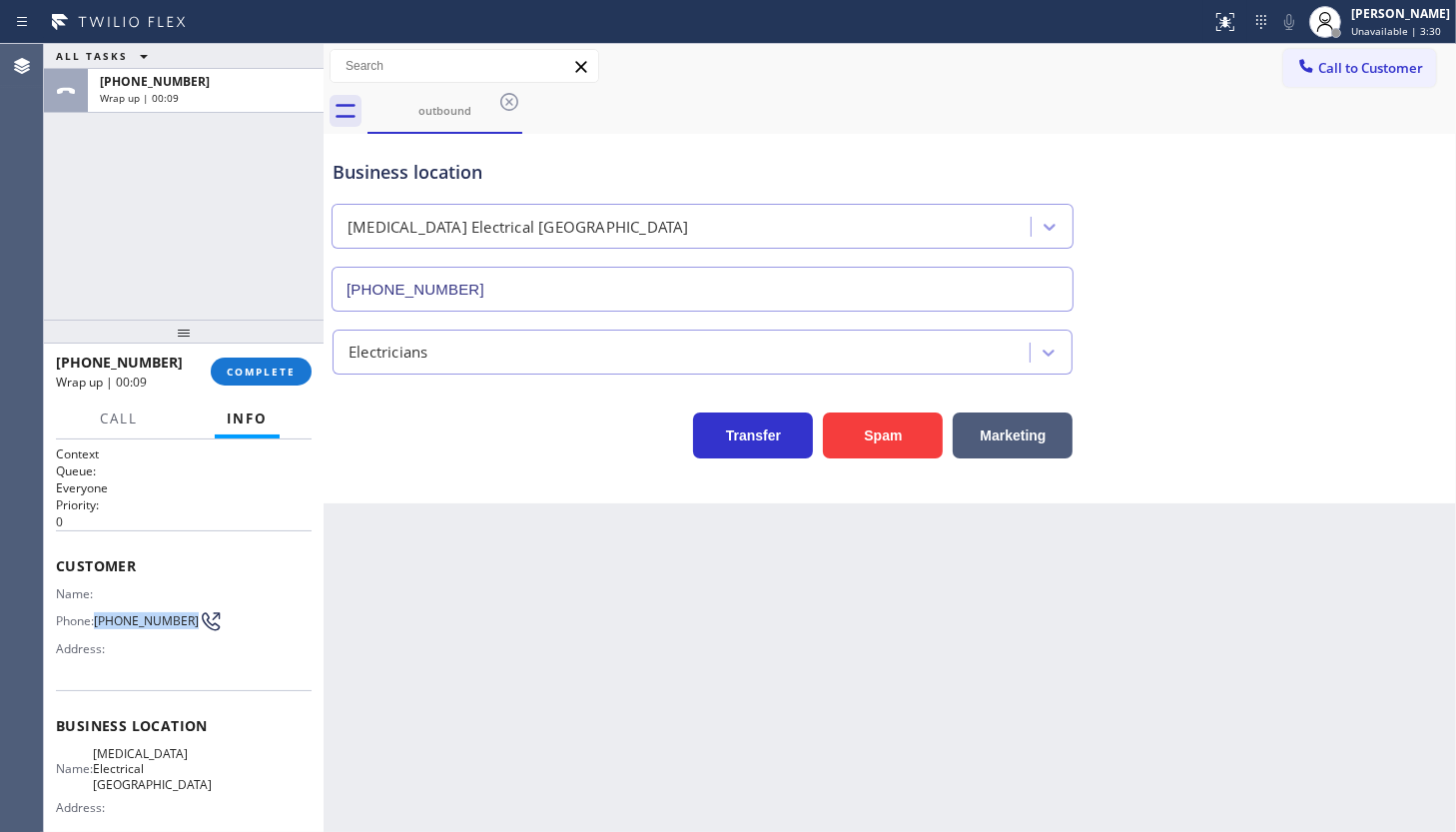 copy on "(650) 248-0753" 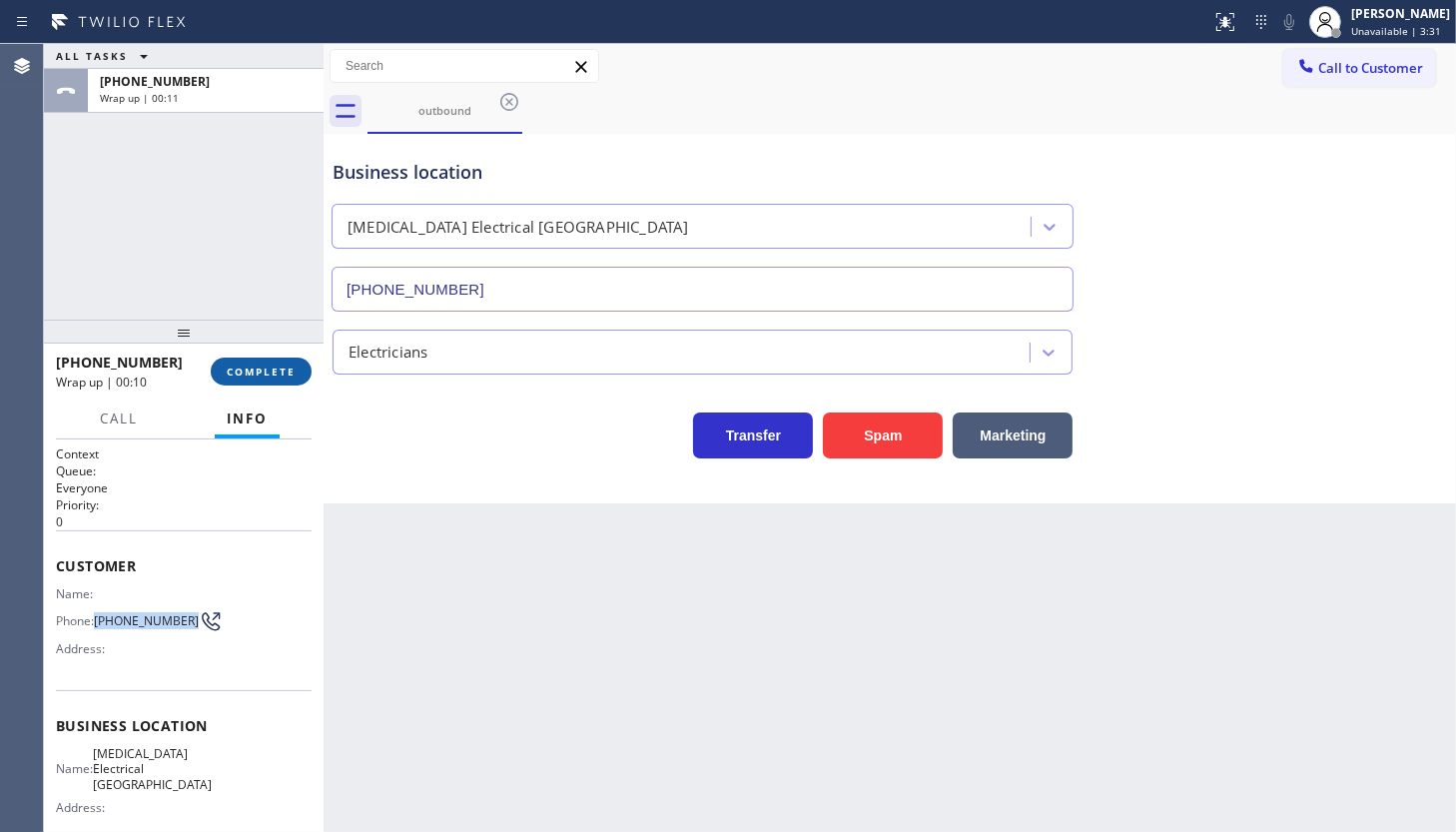 click on "COMPLETE" at bounding box center (261, 372) 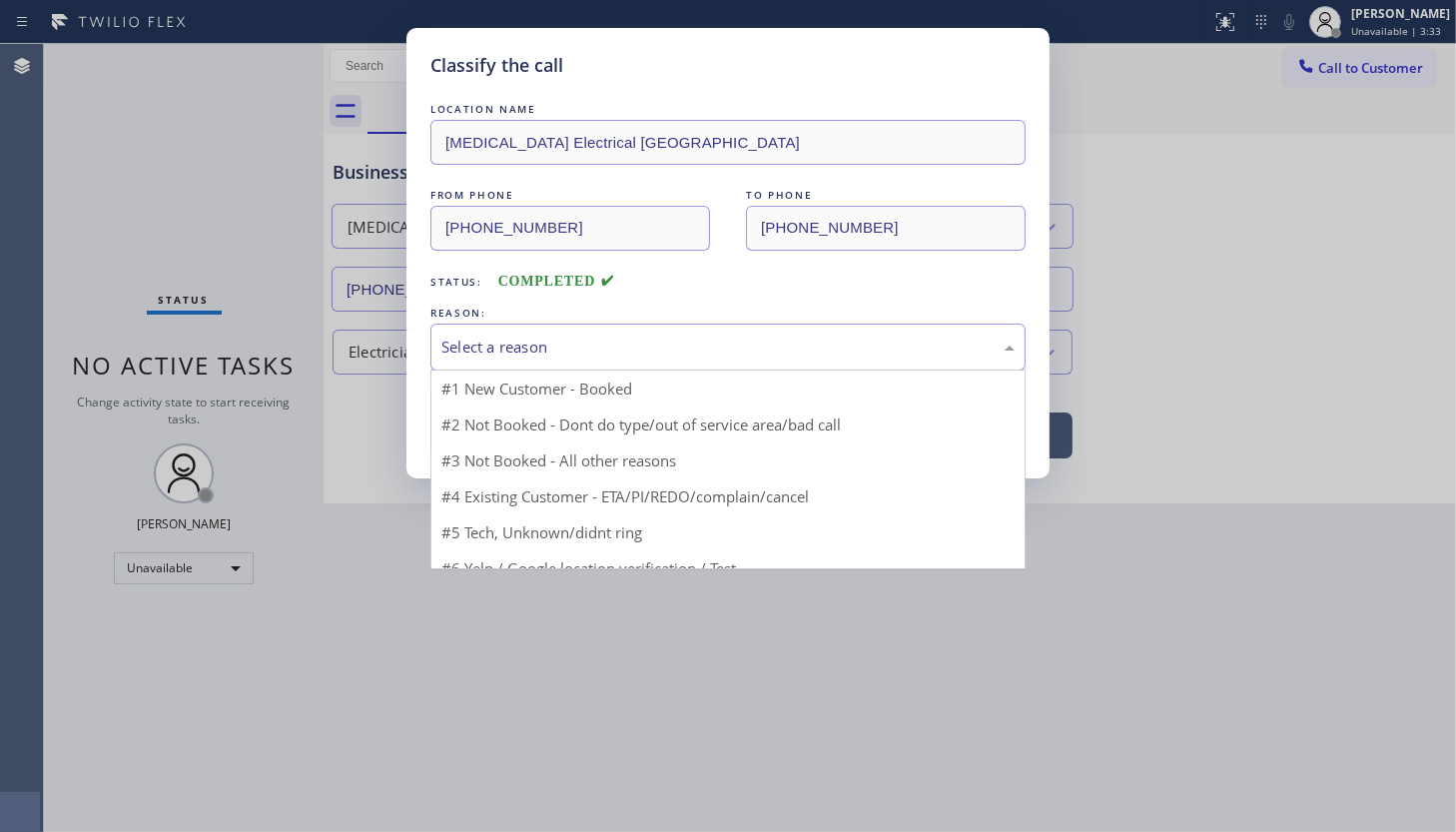 click on "Select a reason" at bounding box center [728, 347] 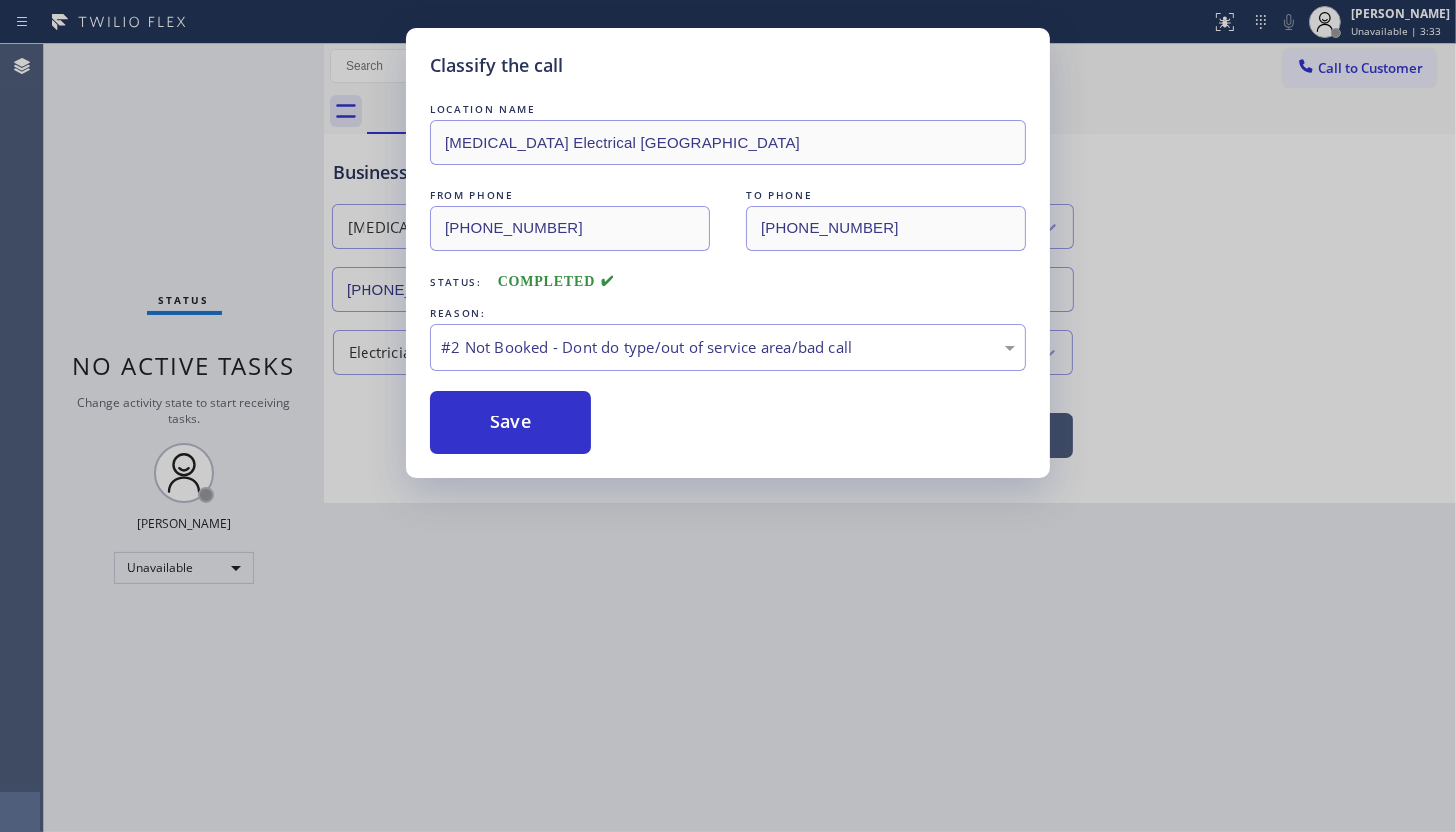 click on "Save" at bounding box center (510, 422) 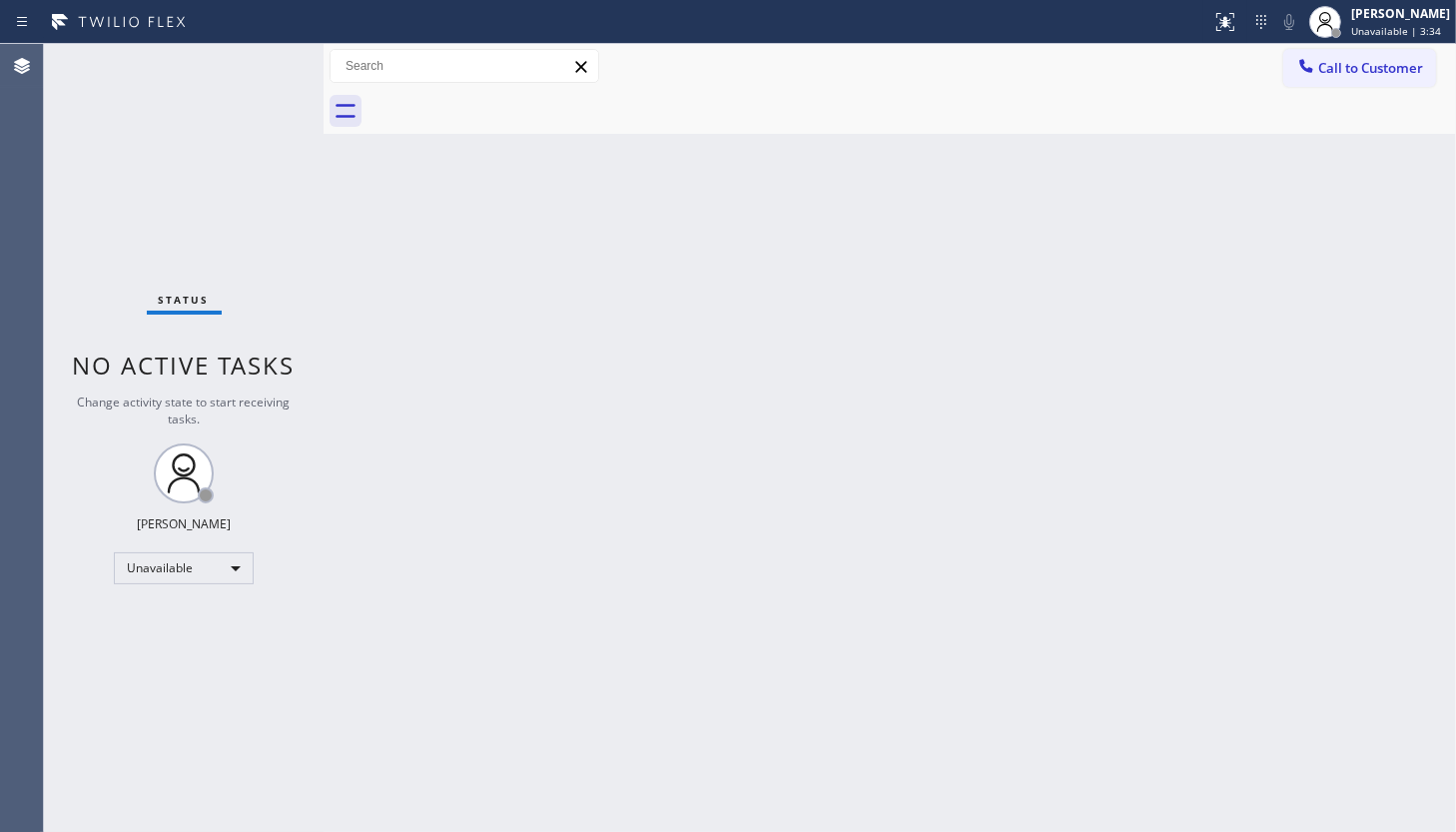 click on "Call to Customer" at bounding box center (1370, 68) 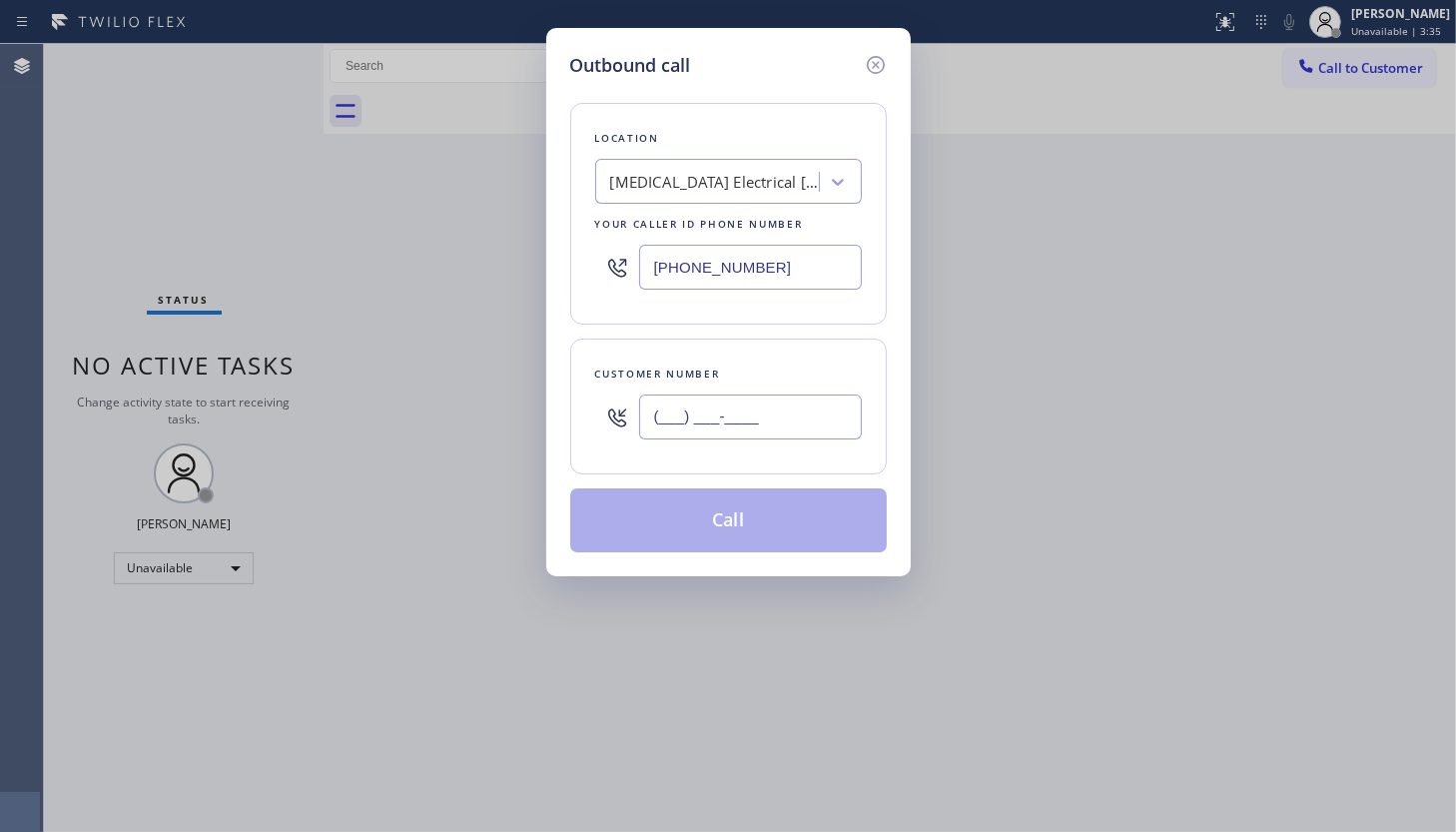 click on "(___) ___-____" at bounding box center (750, 416) 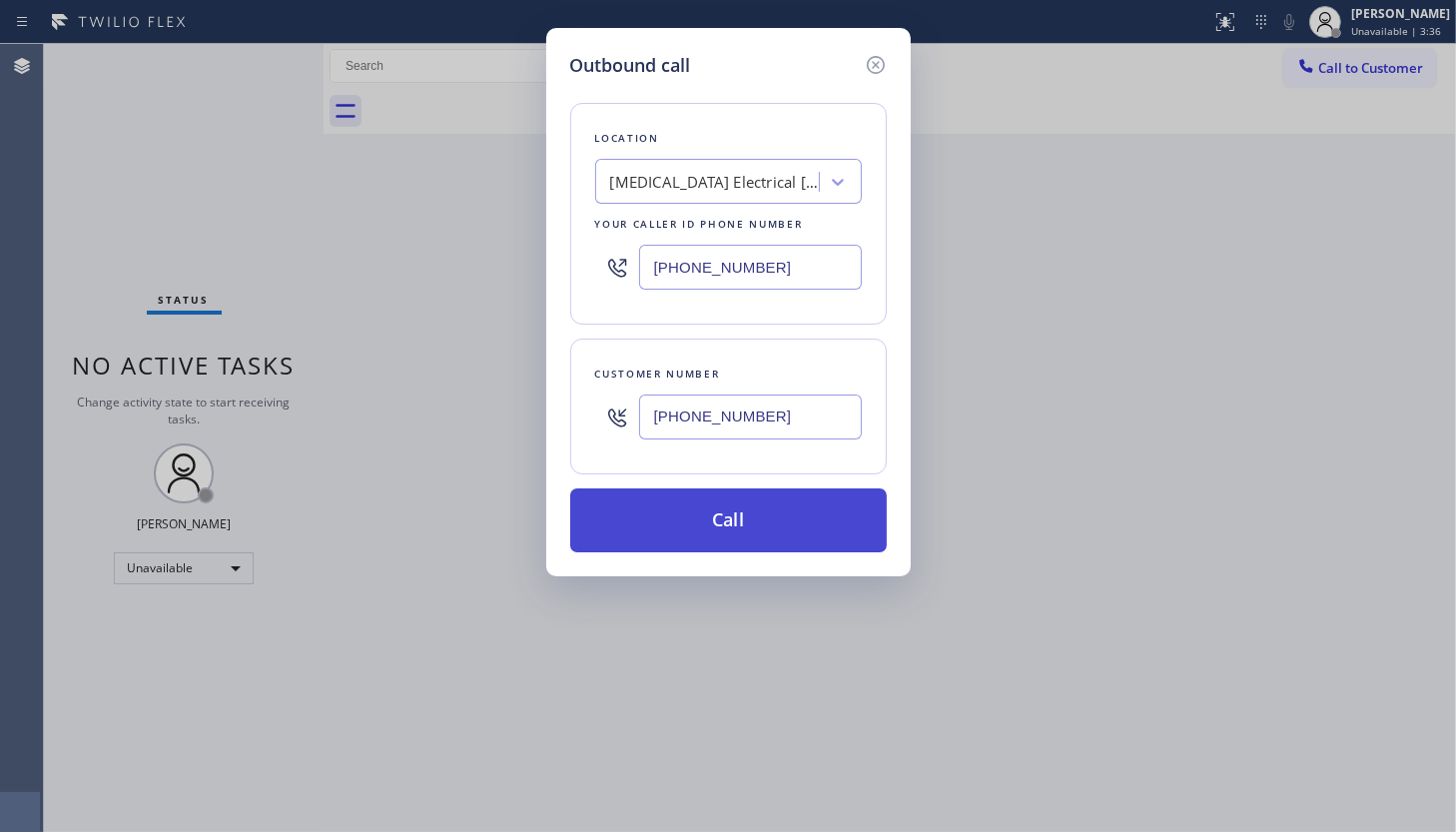 type on "(650) 248-0753" 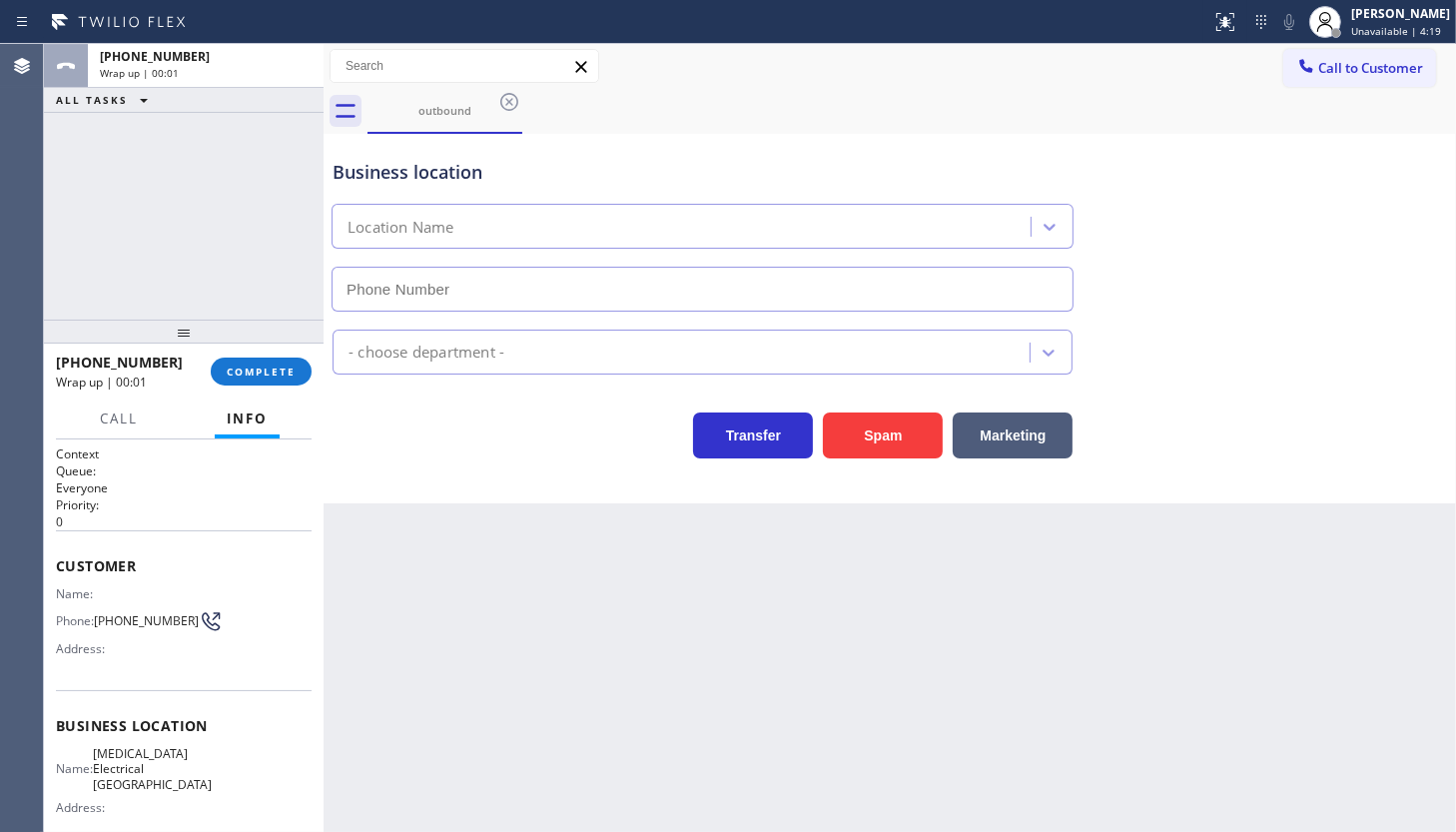 type on "(415) 223-5449" 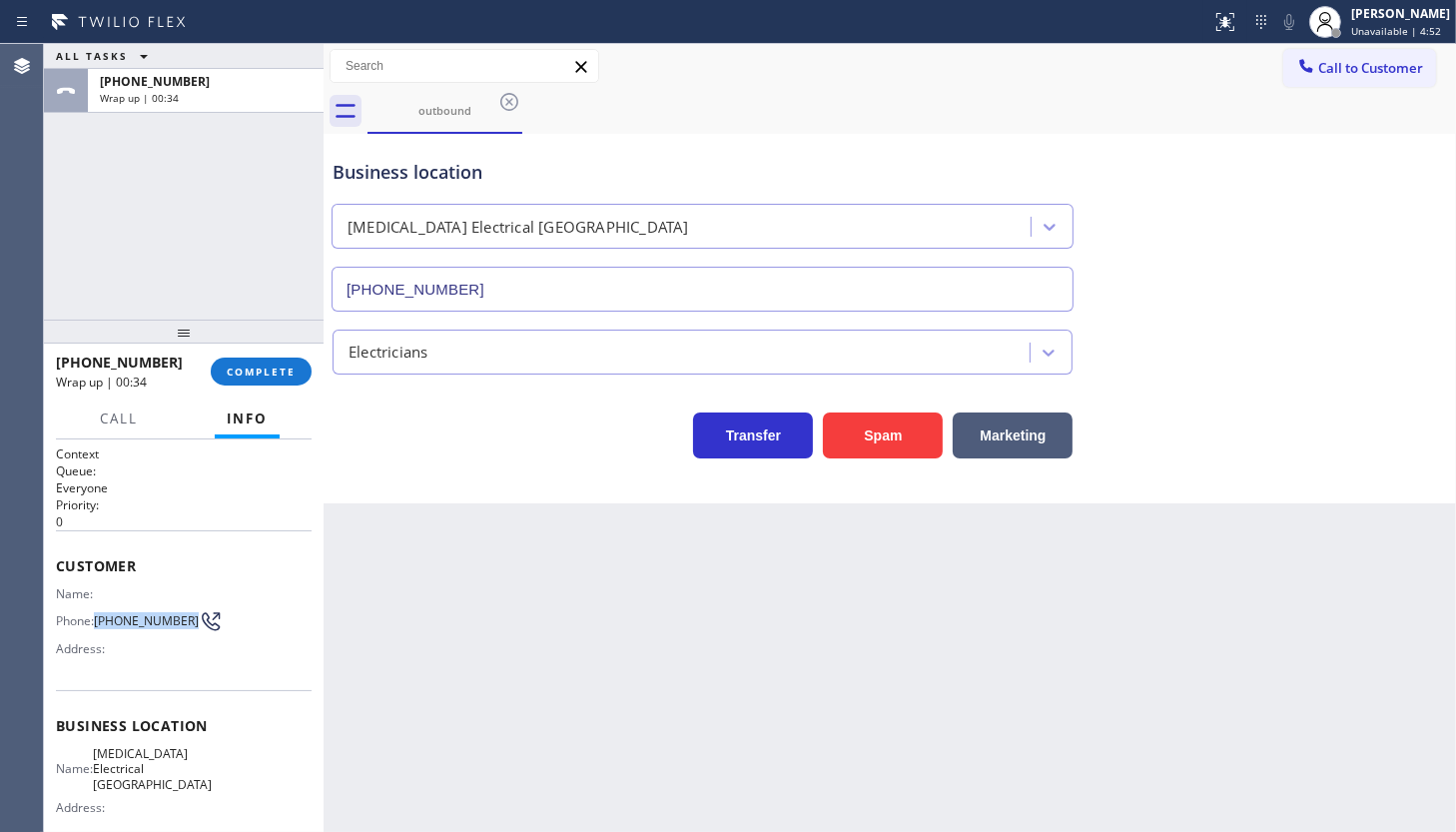 drag, startPoint x: 99, startPoint y: 615, endPoint x: 142, endPoint y: 636, distance: 47.853944 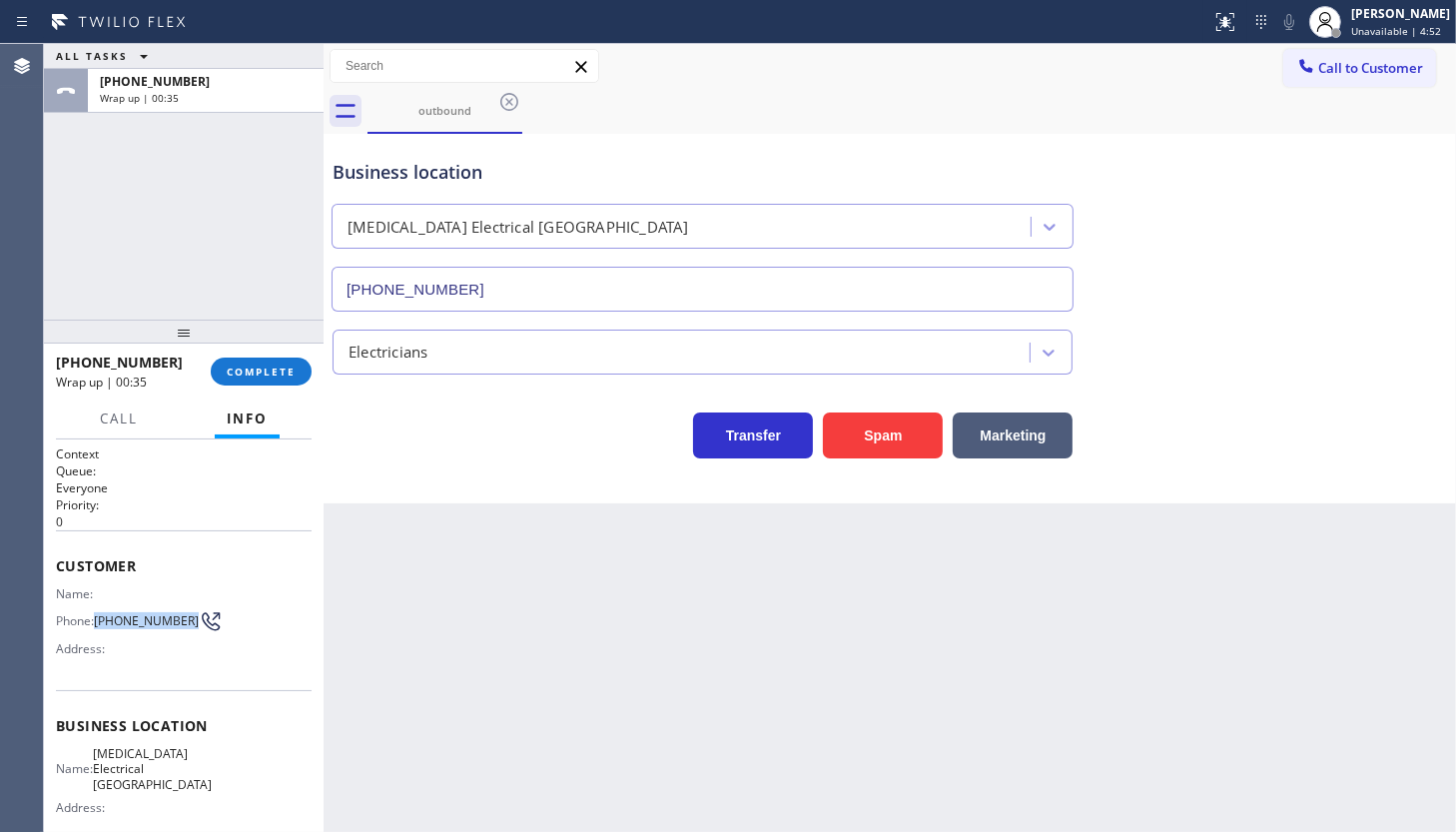 copy on "(650) 248-0753" 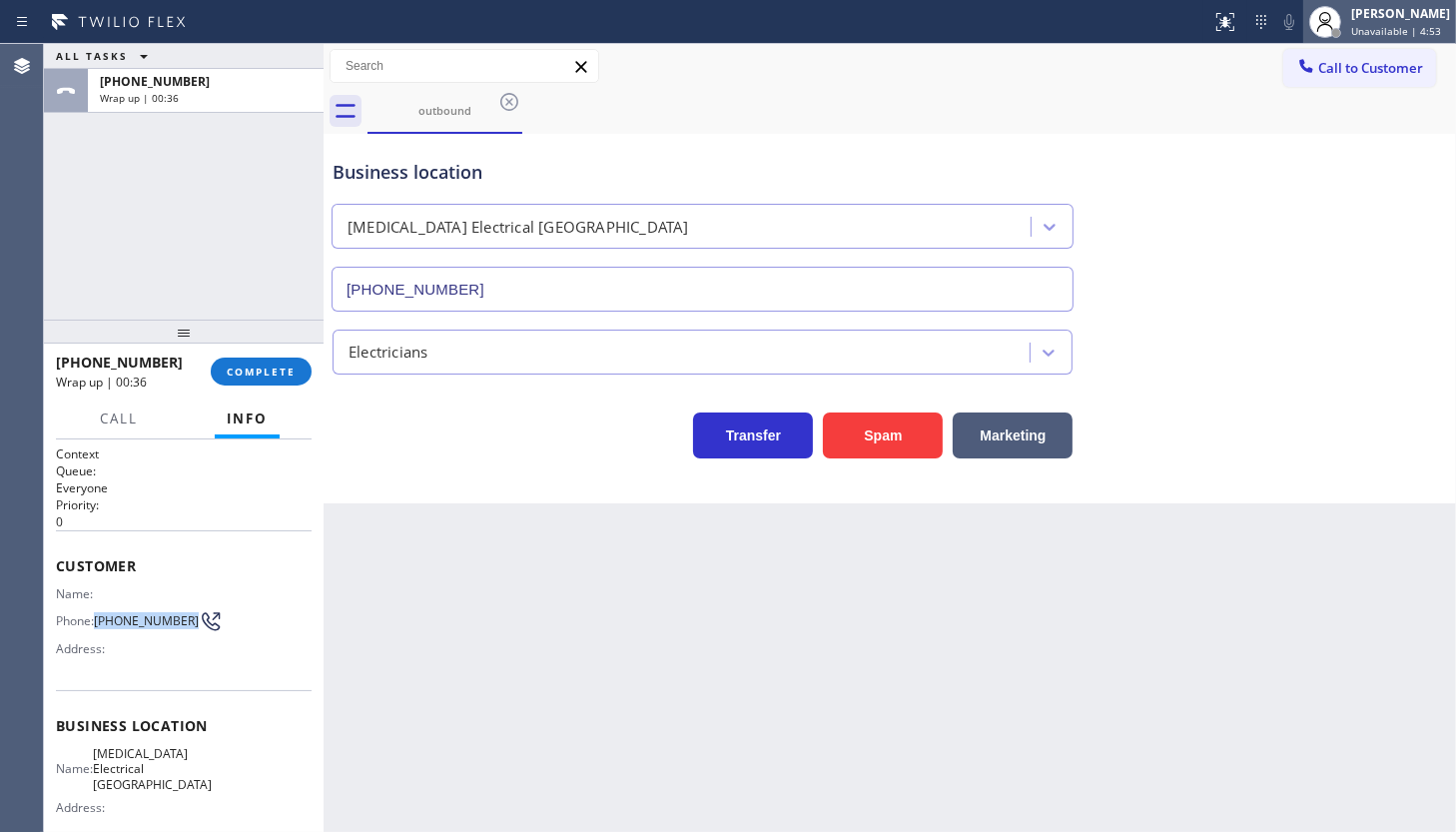 click on "Unavailable | 4:53" at bounding box center [1396, 31] 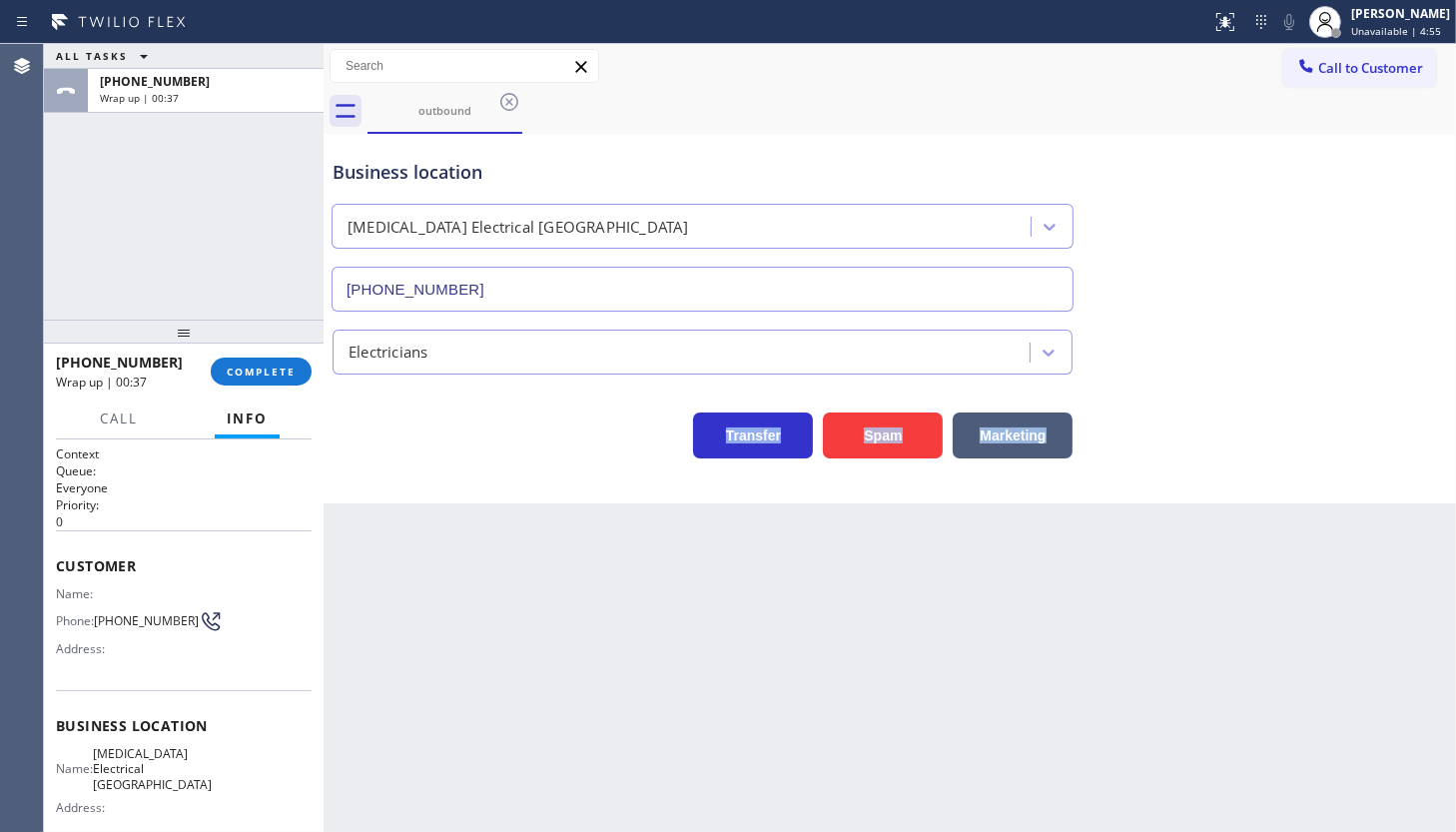 drag, startPoint x: 1294, startPoint y: 377, endPoint x: 958, endPoint y: 364, distance: 336.25139 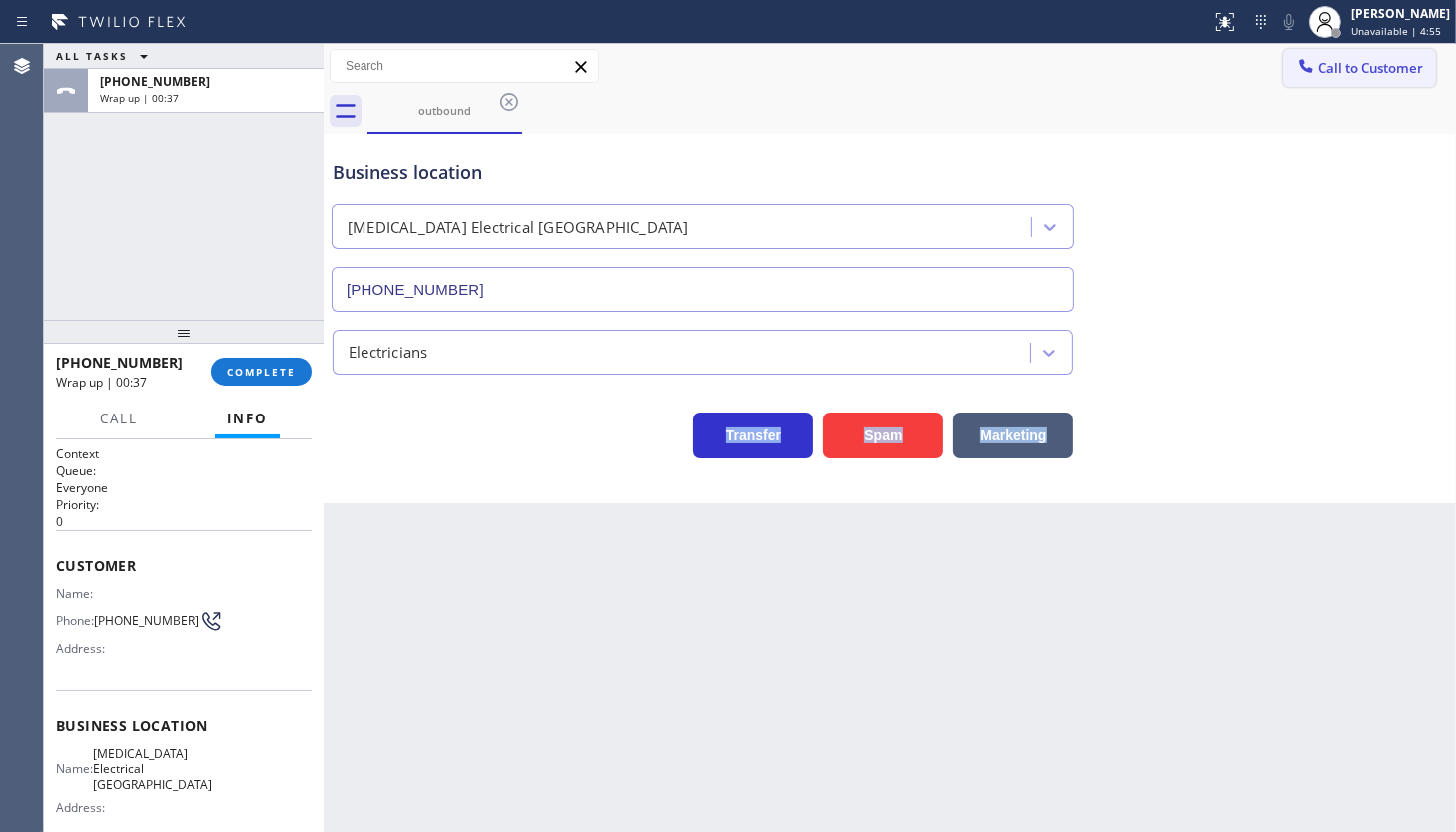 click on "Call to Customer" at bounding box center (1359, 68) 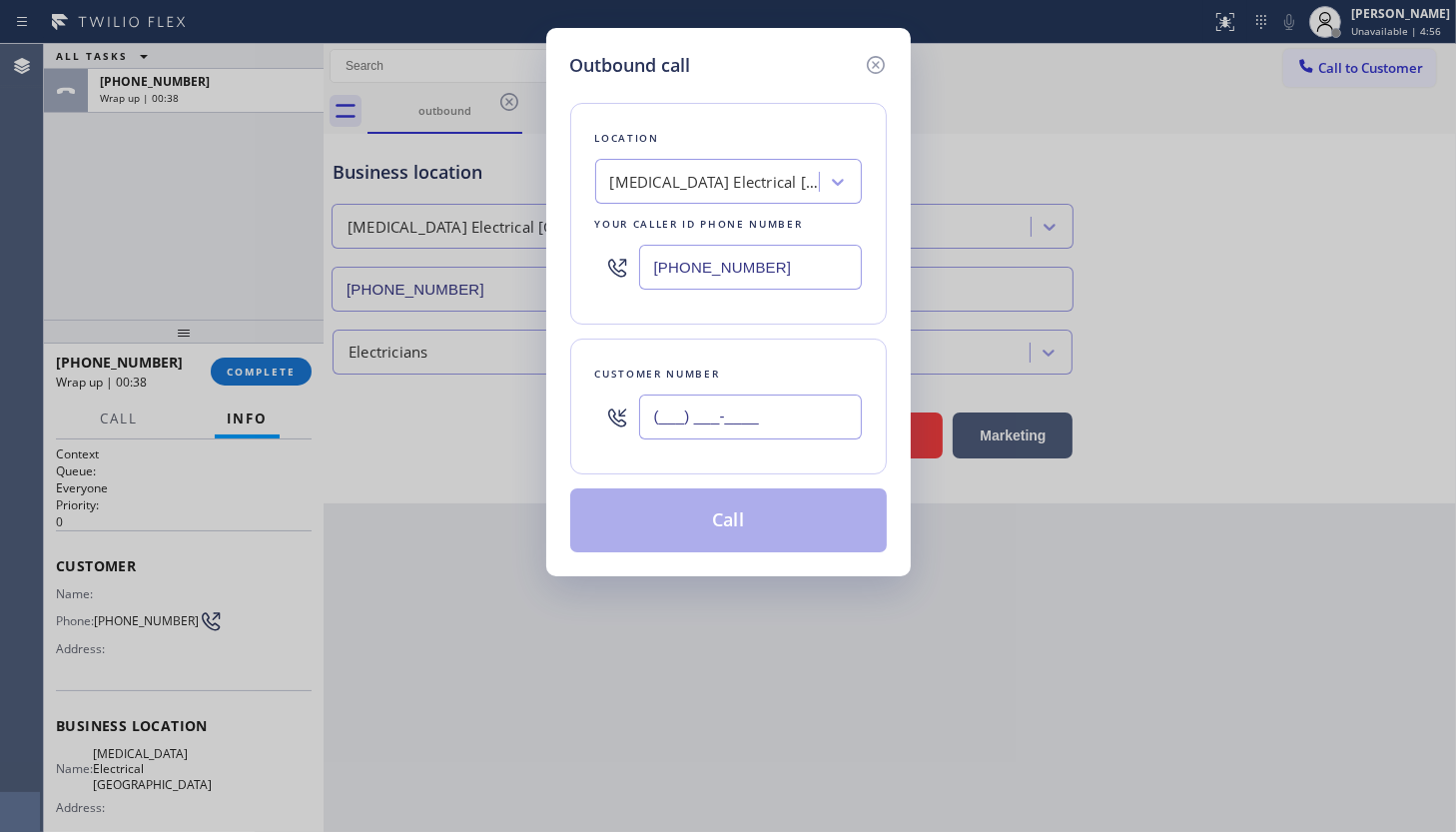 click on "(___) ___-____" at bounding box center (750, 416) 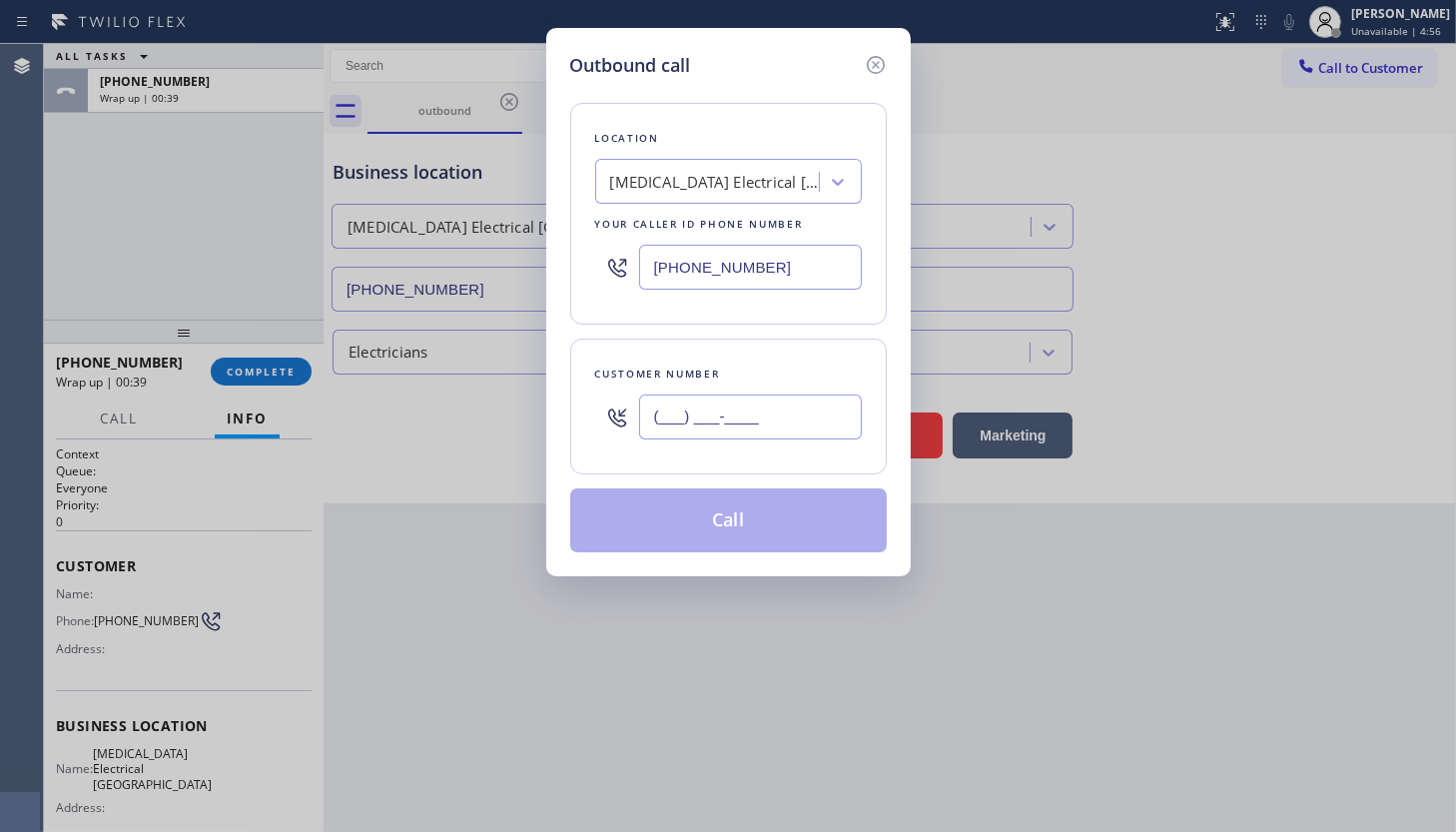 paste on "650) 248-0753" 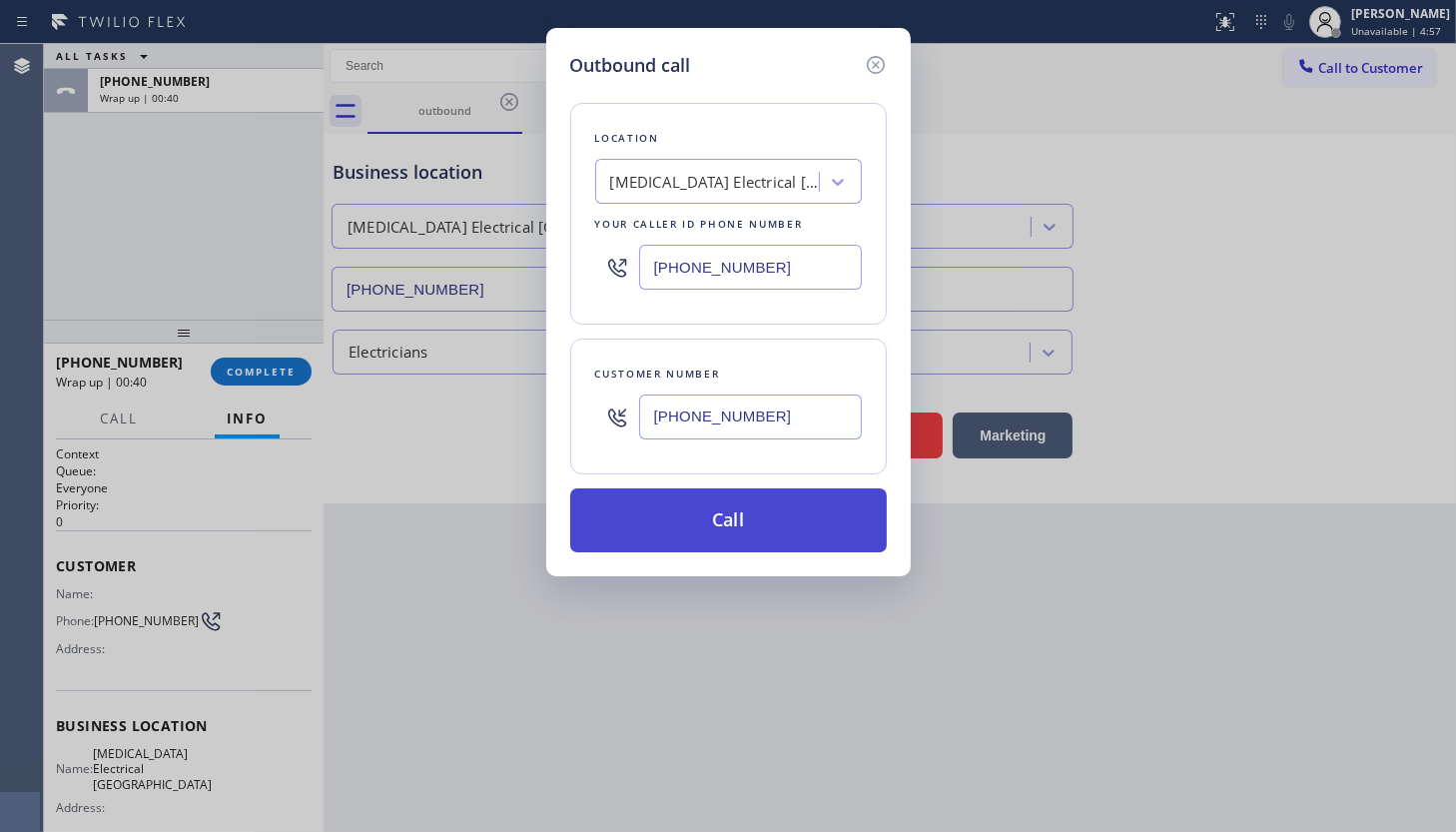type on "(650) 248-0753" 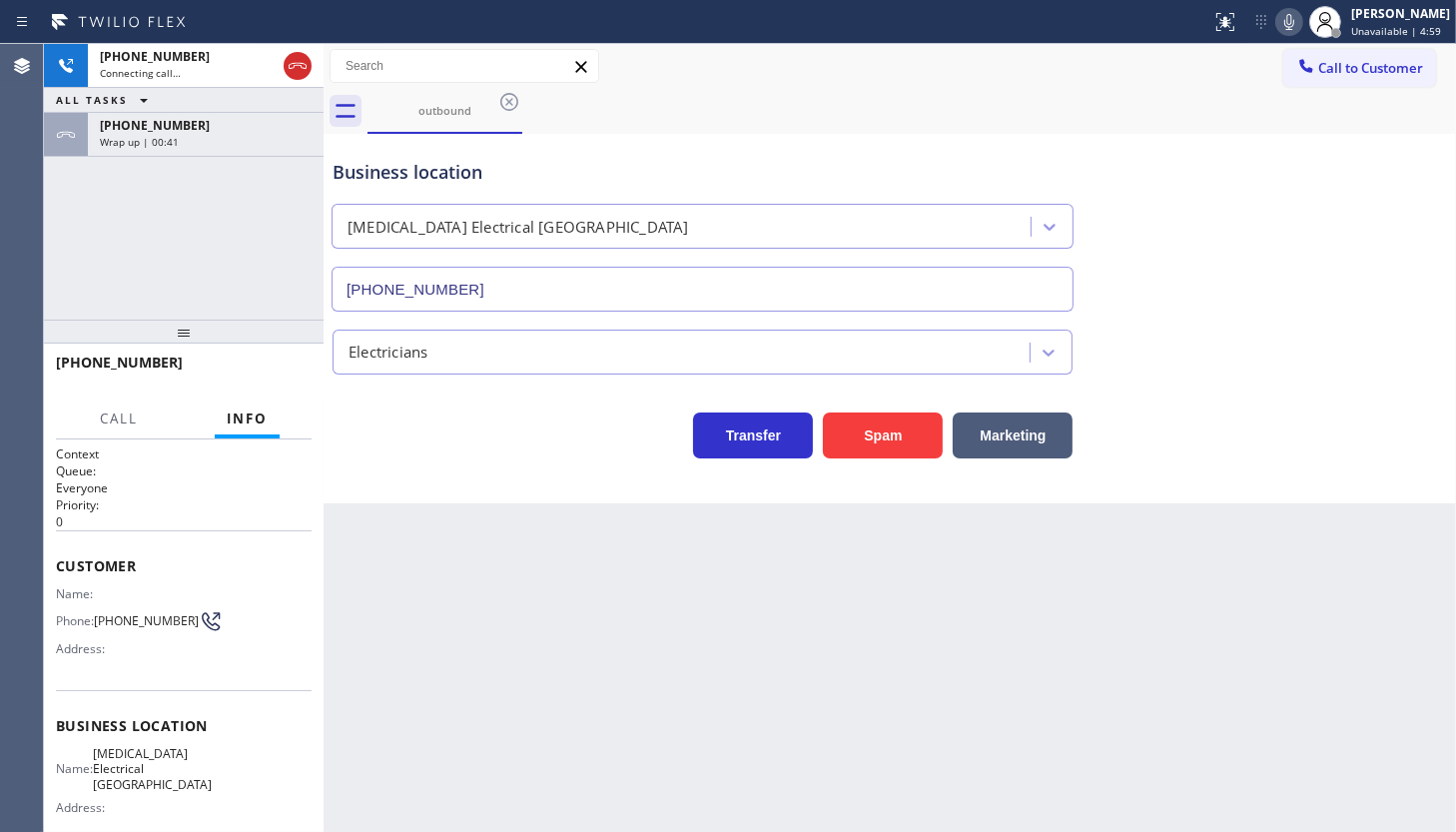 click on "Wrap up | 00:41" at bounding box center (139, 142) 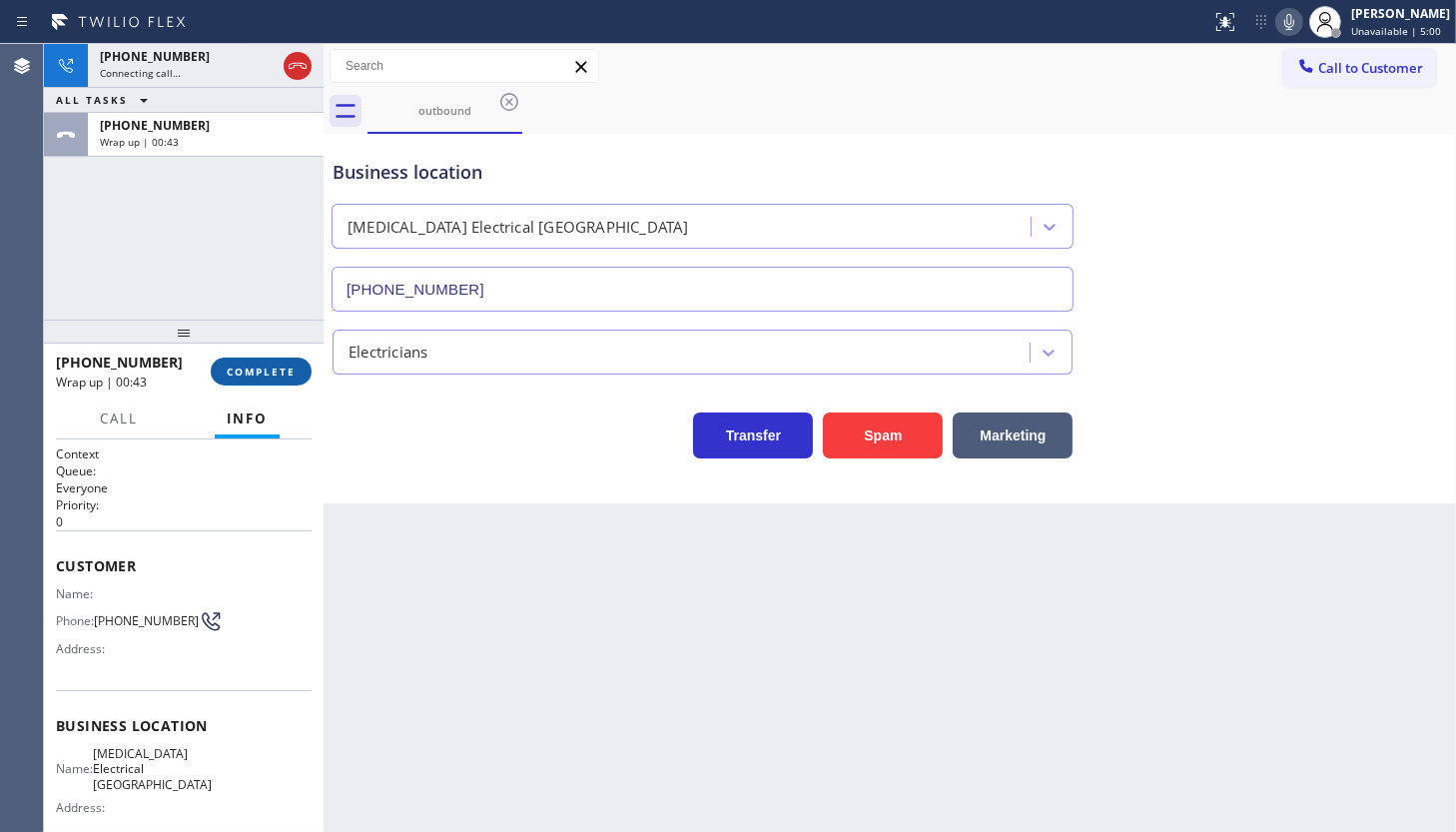 click on "COMPLETE" at bounding box center (261, 372) 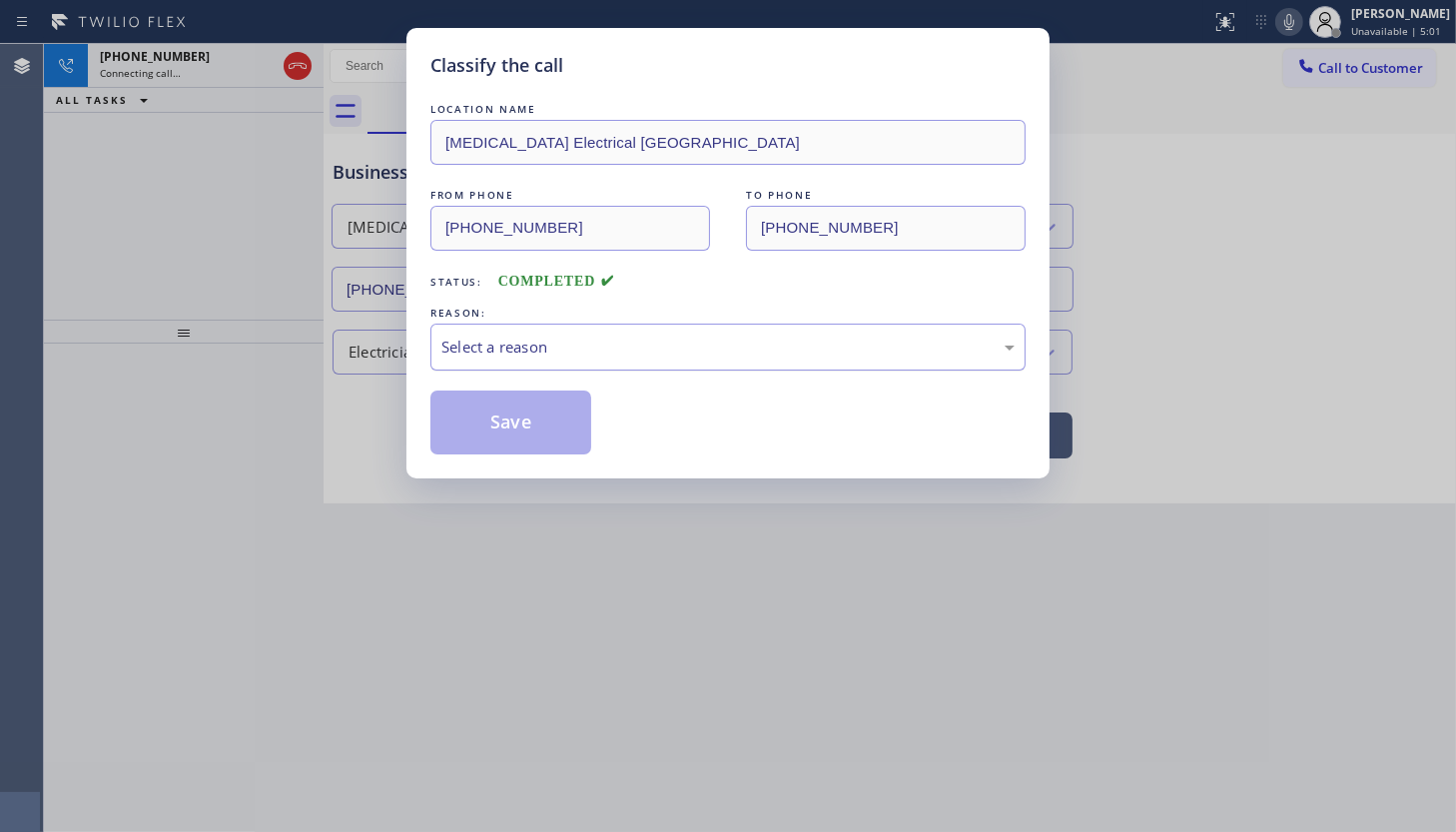 click on "Select a reason" at bounding box center (728, 347) 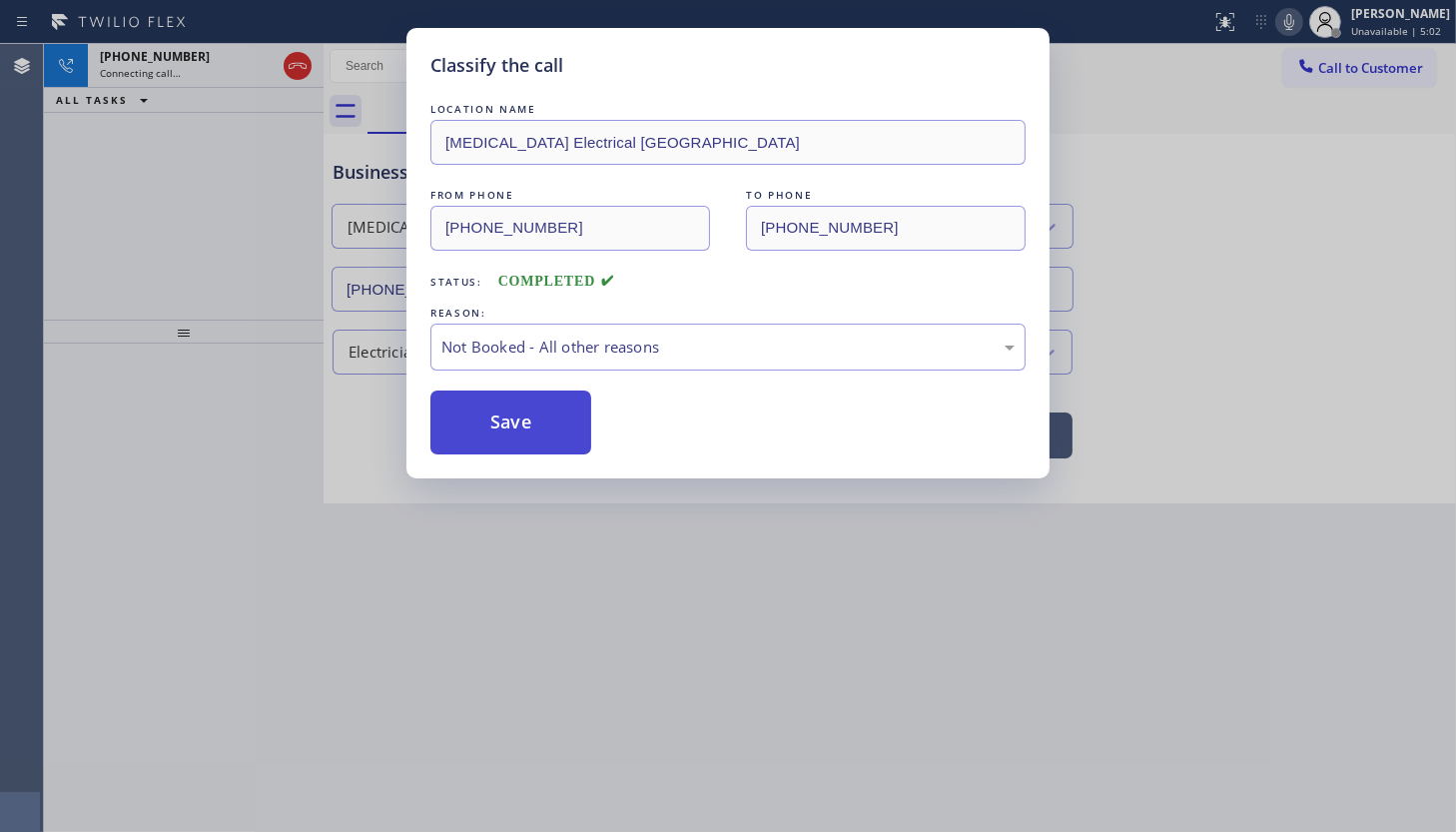 click on "Save" at bounding box center [510, 422] 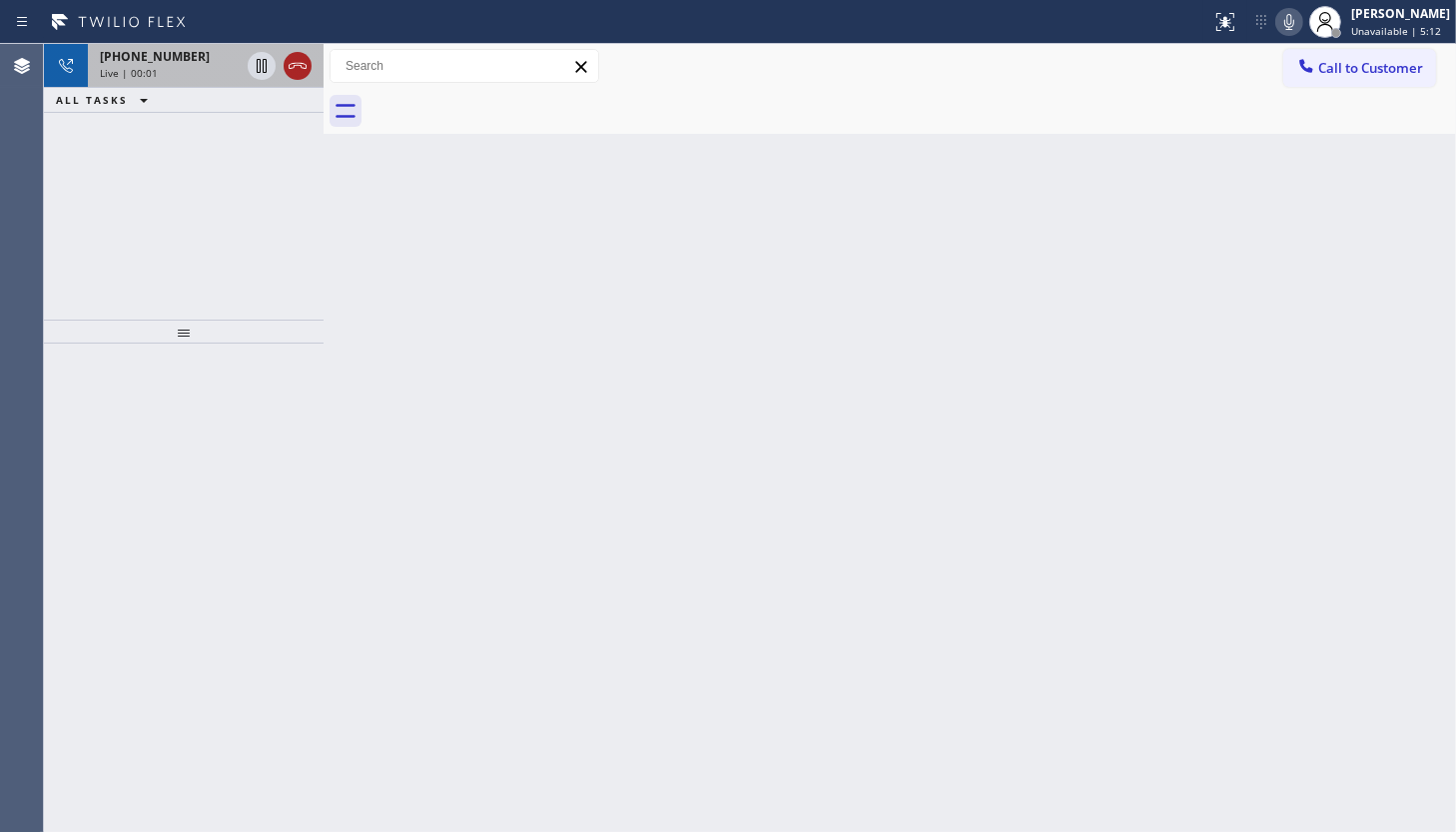 click 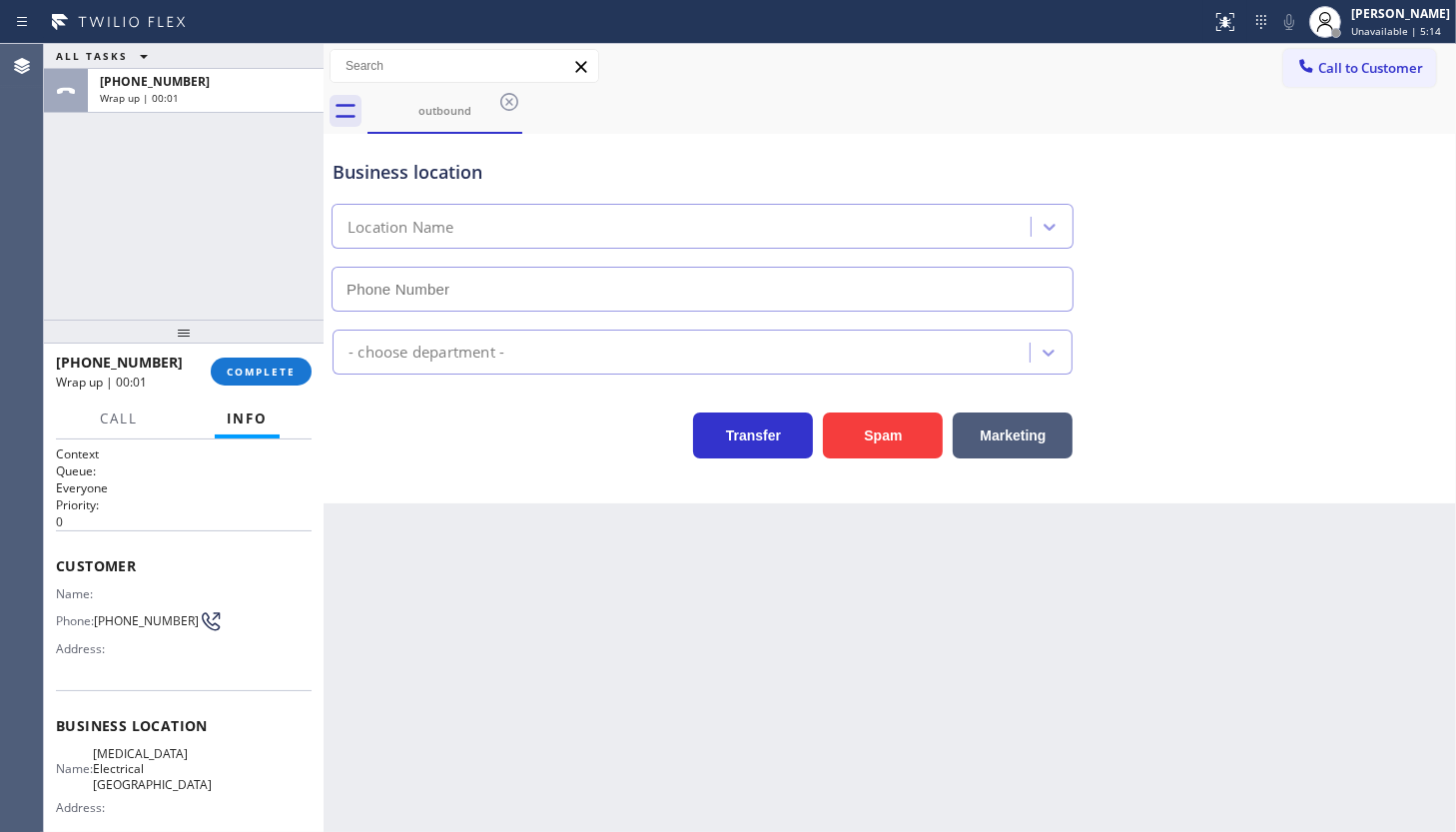type on "(415) 223-5449" 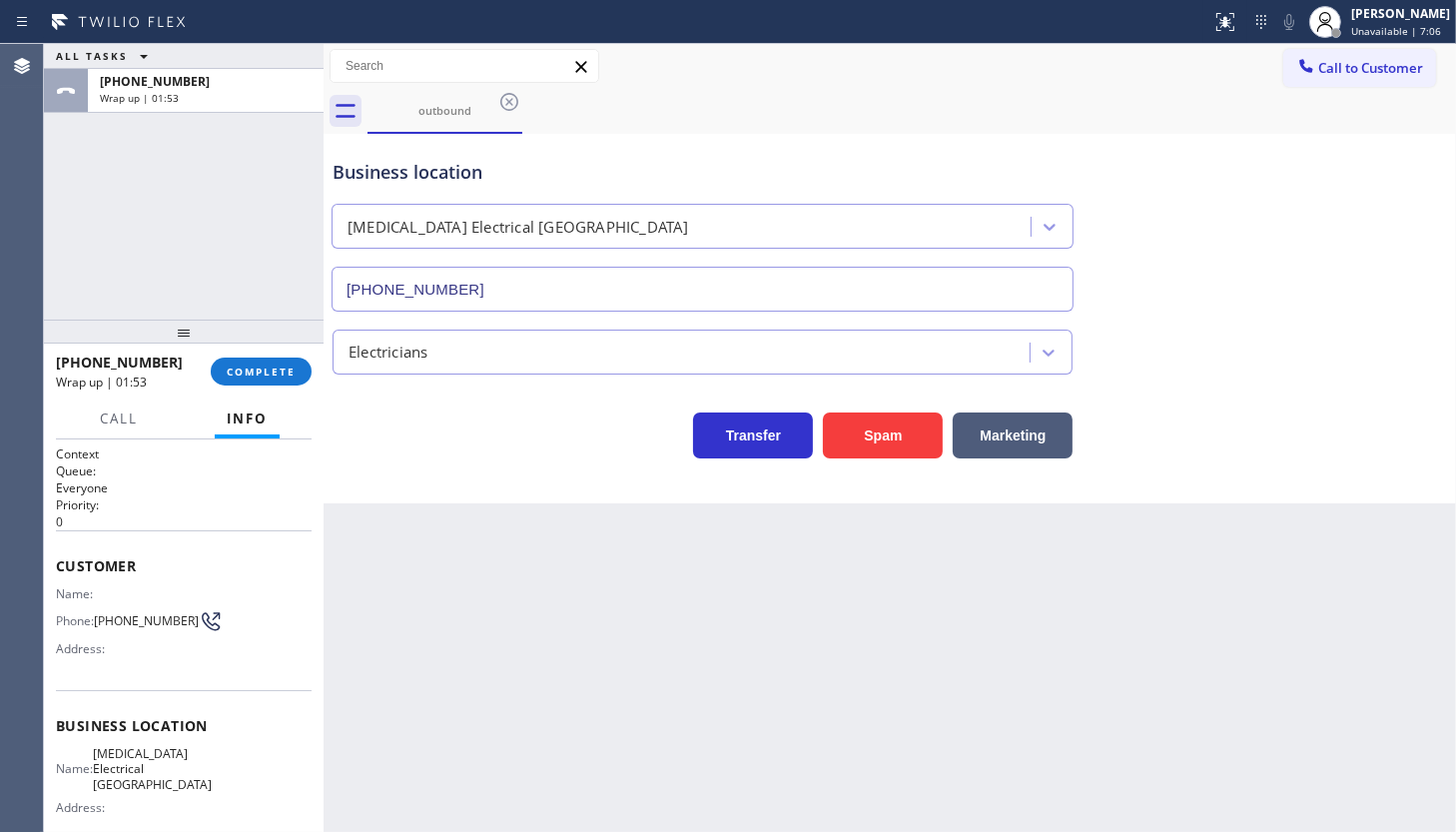 click on "ALL TASKS ALL TASKS ACTIVE TASKS TASKS IN WRAP UP +16502480753 Wrap up | 01:53" at bounding box center [184, 182] 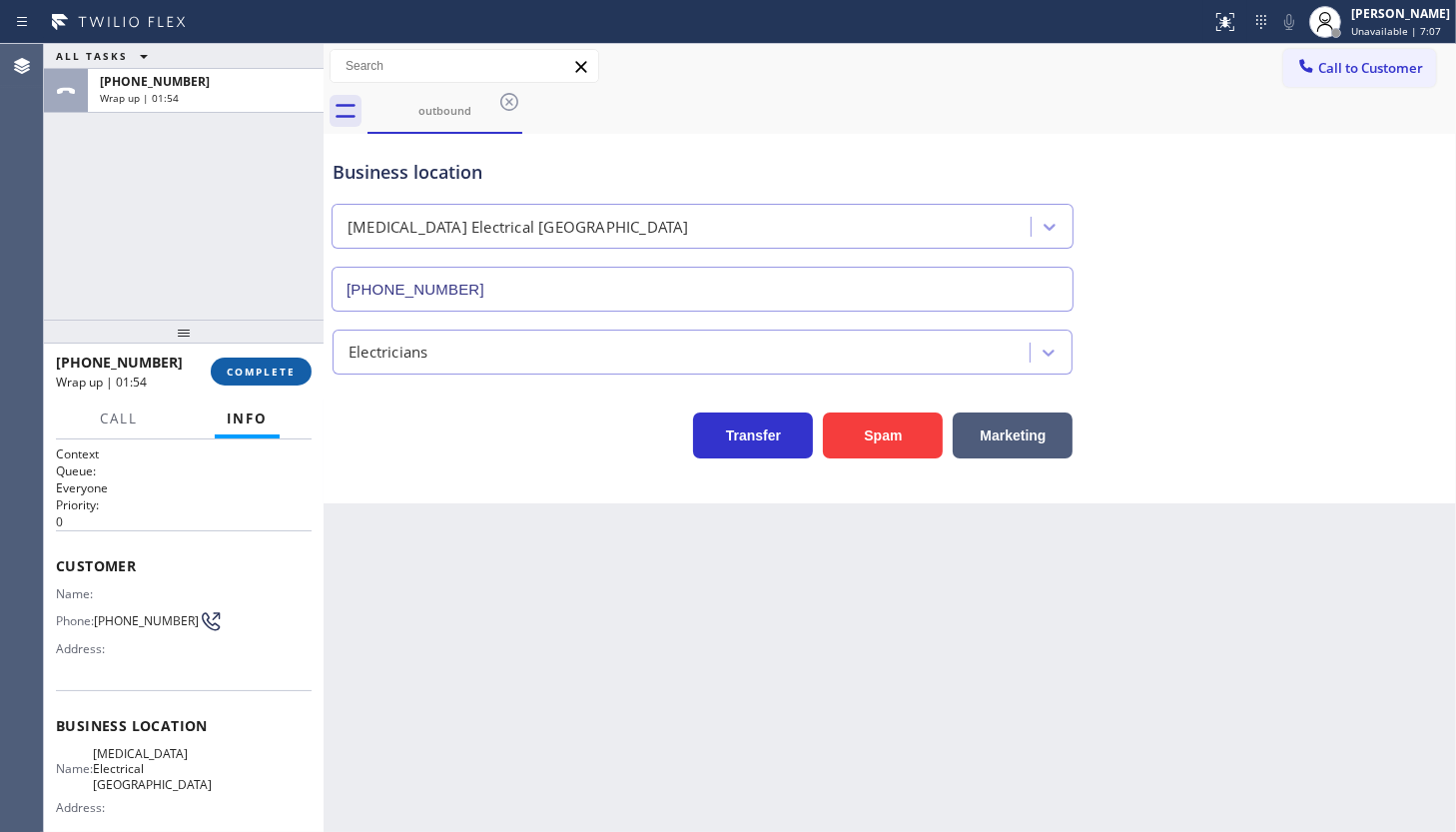 click on "COMPLETE" at bounding box center (261, 372) 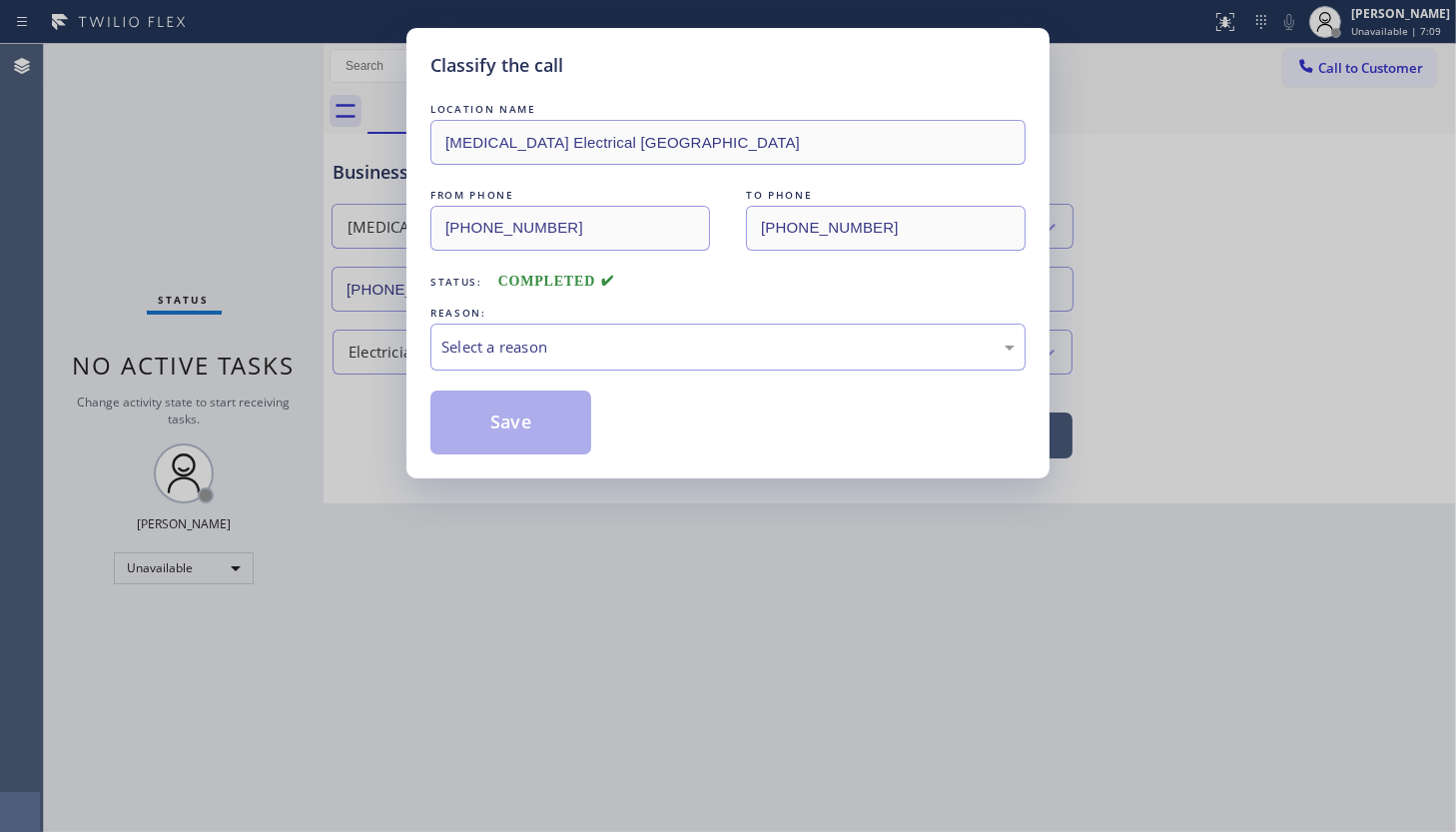 click on "Select a reason" at bounding box center [728, 347] 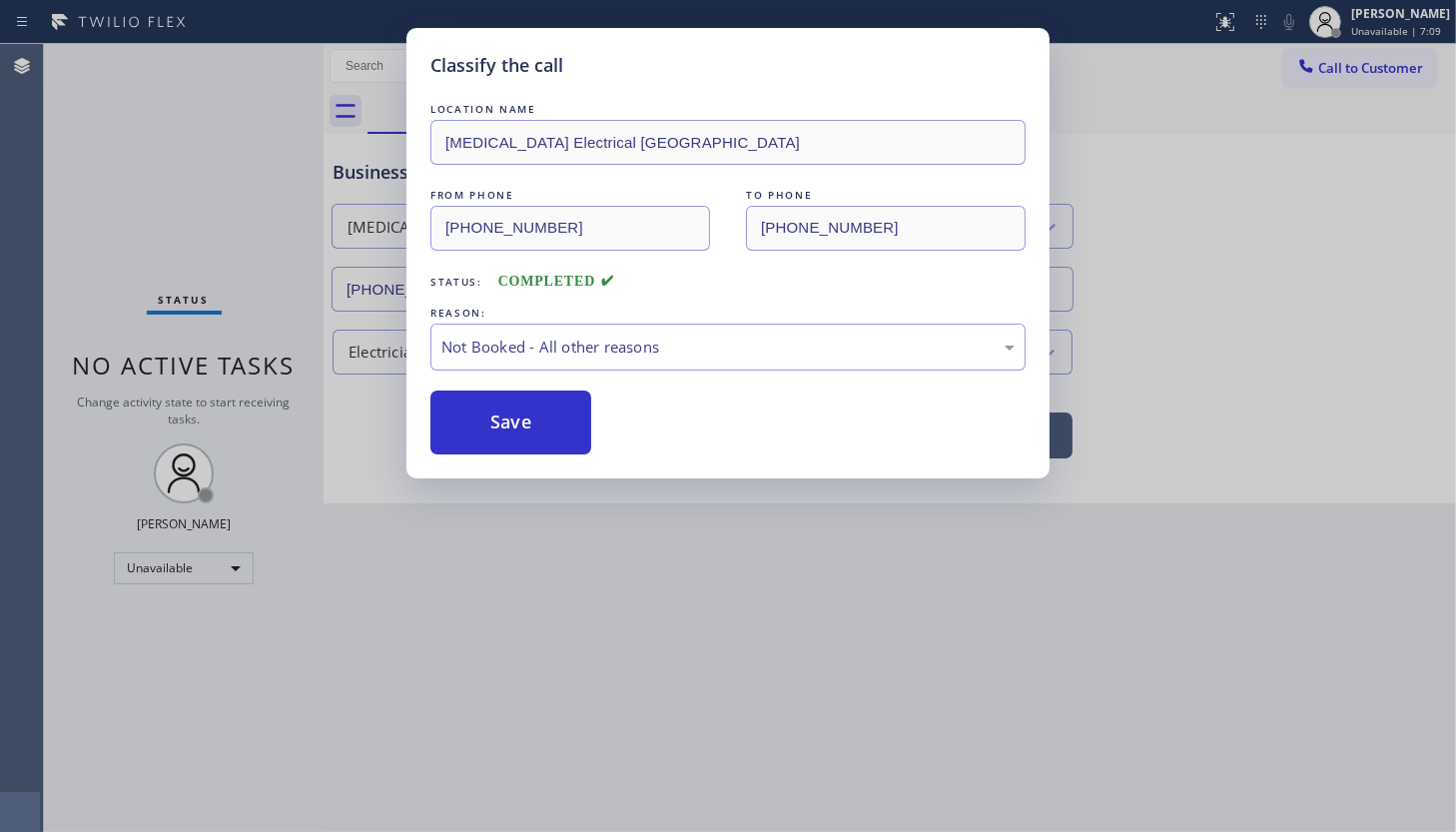 click on "Save" at bounding box center (510, 422) 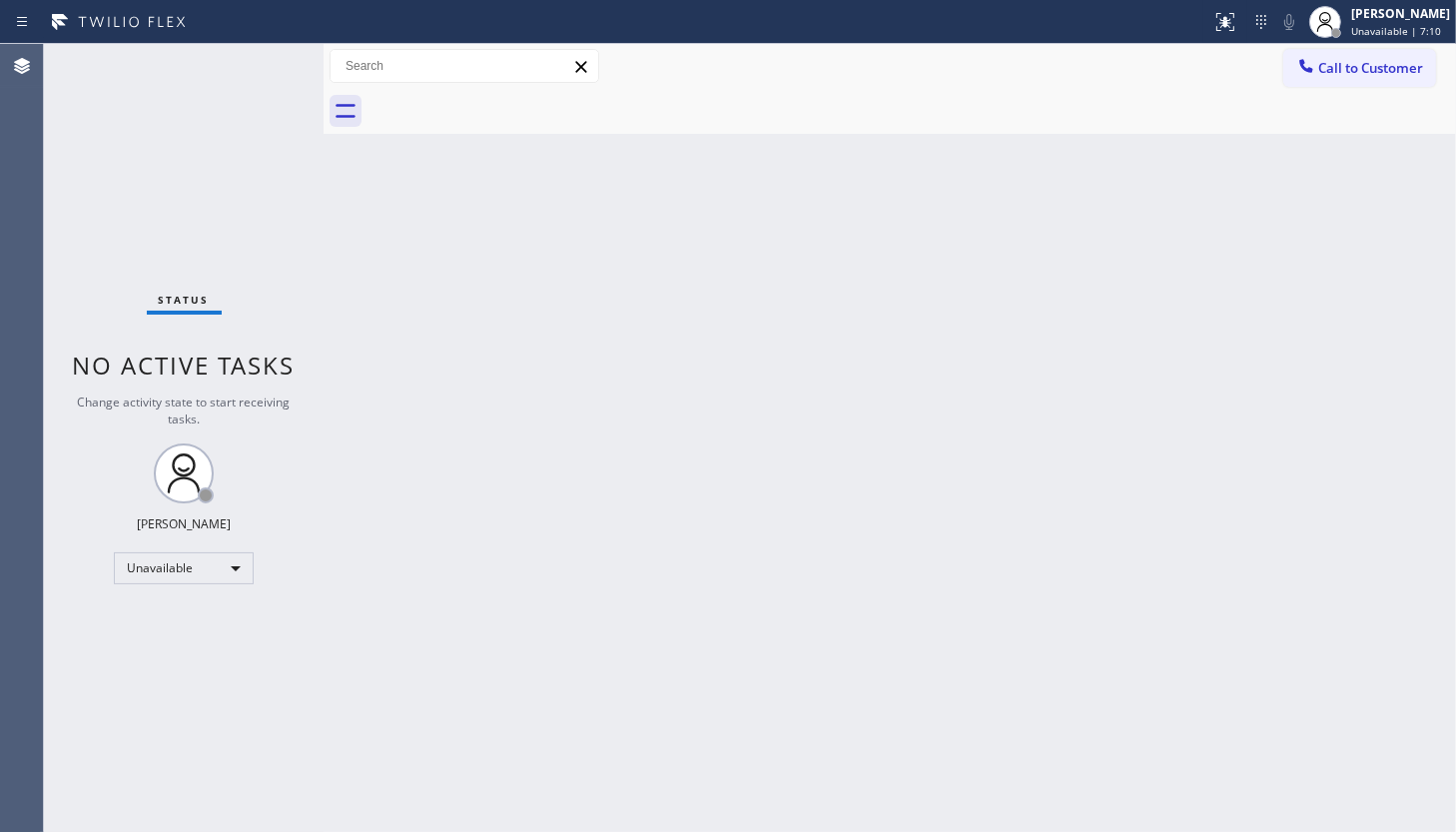 click on "Status   No active tasks     Change activity state to start receiving tasks.   JENIZA ALCAYDE Unavailable" at bounding box center [184, 437] 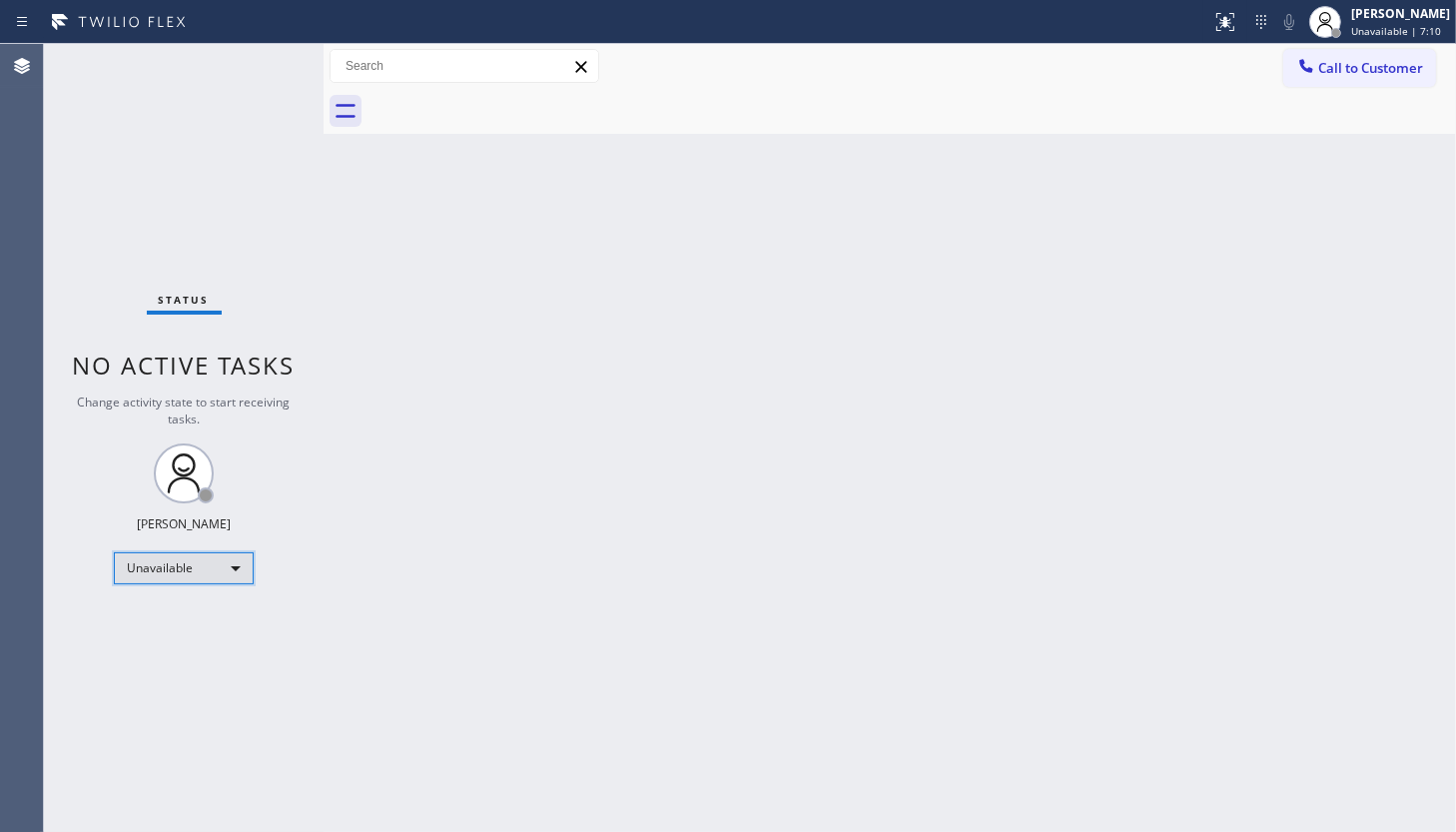 click on "Unavailable" at bounding box center (184, 568) 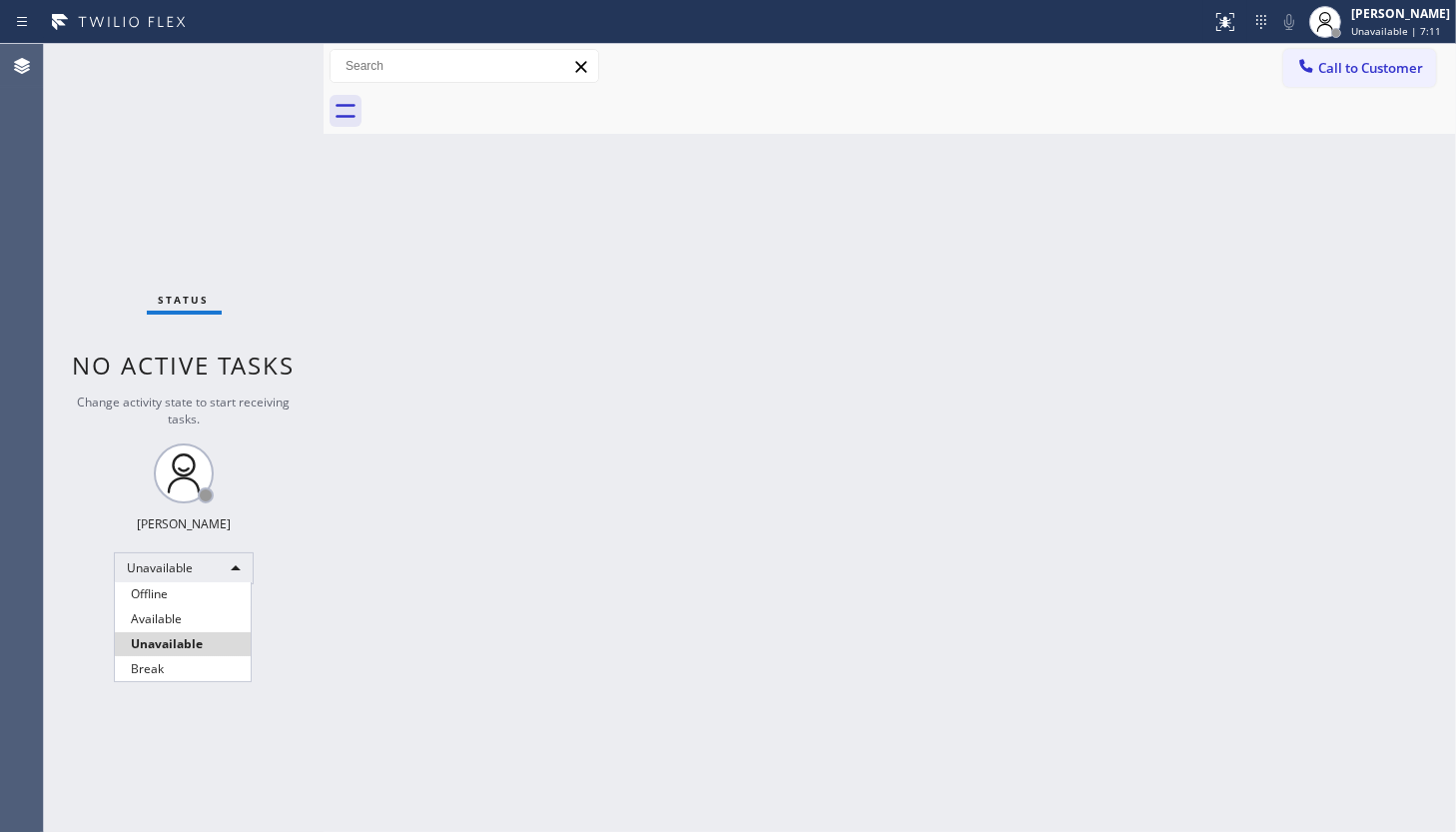 click on "Available" at bounding box center (183, 619) 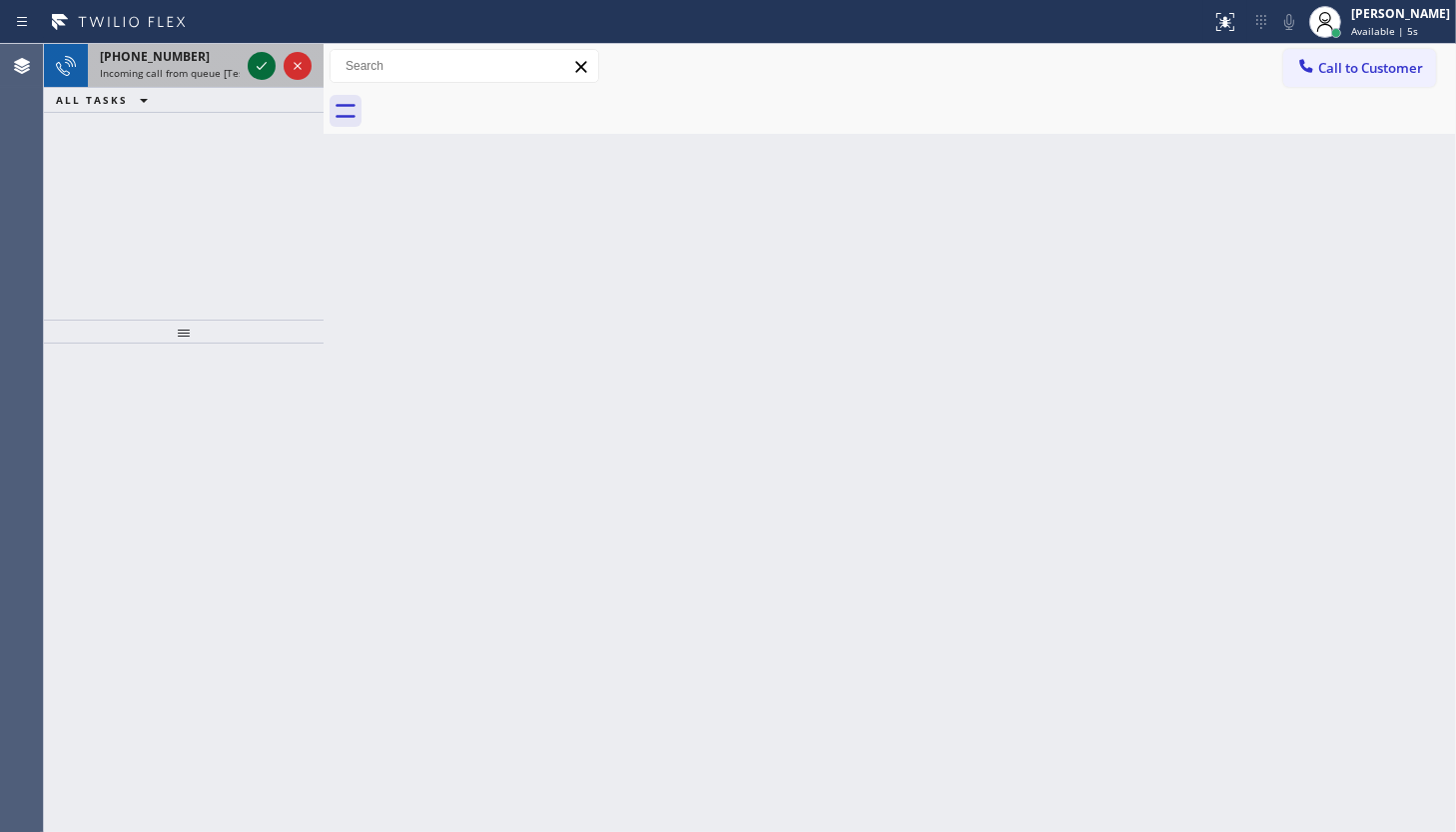 click at bounding box center (262, 66) 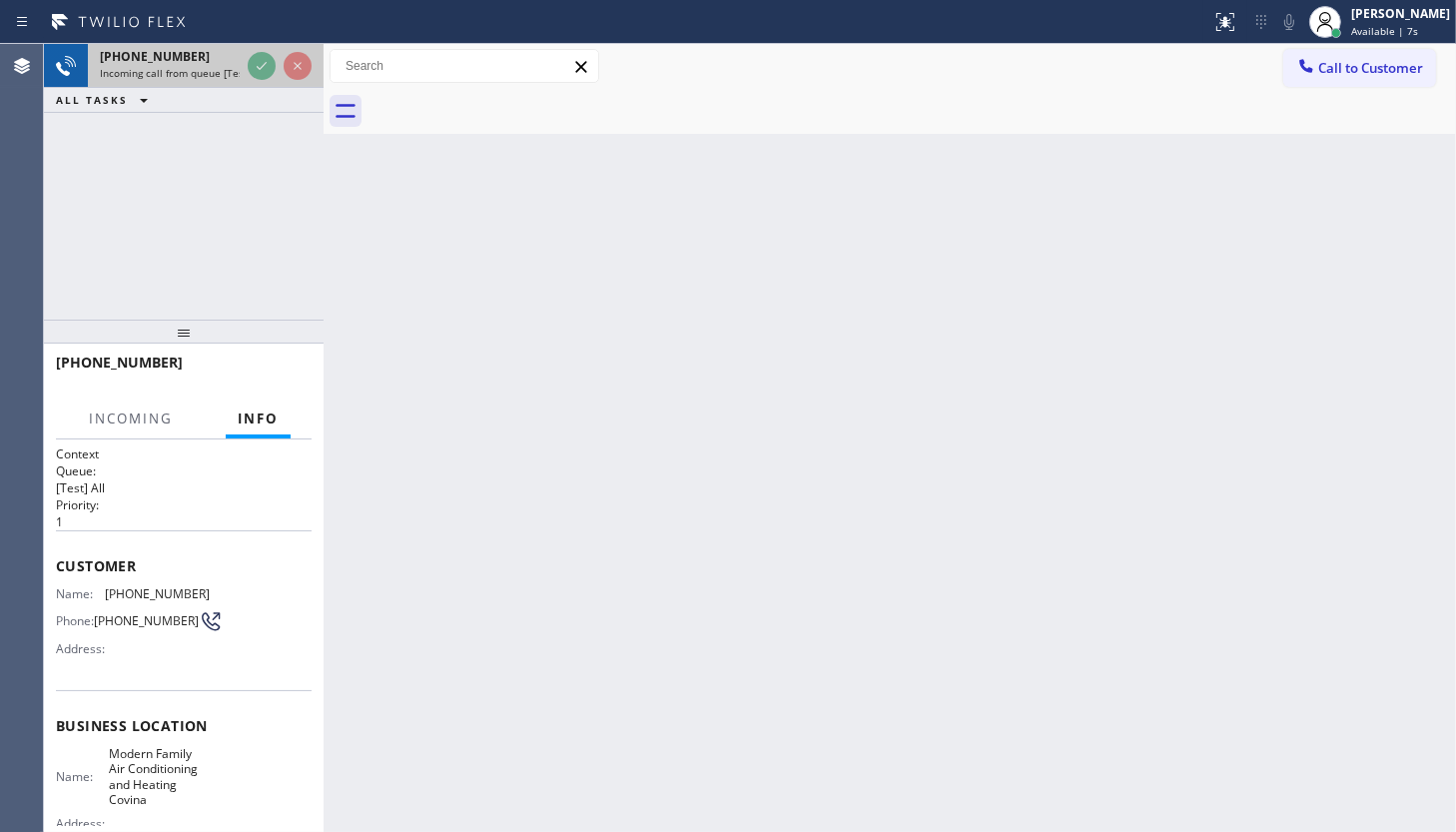 click at bounding box center [280, 66] 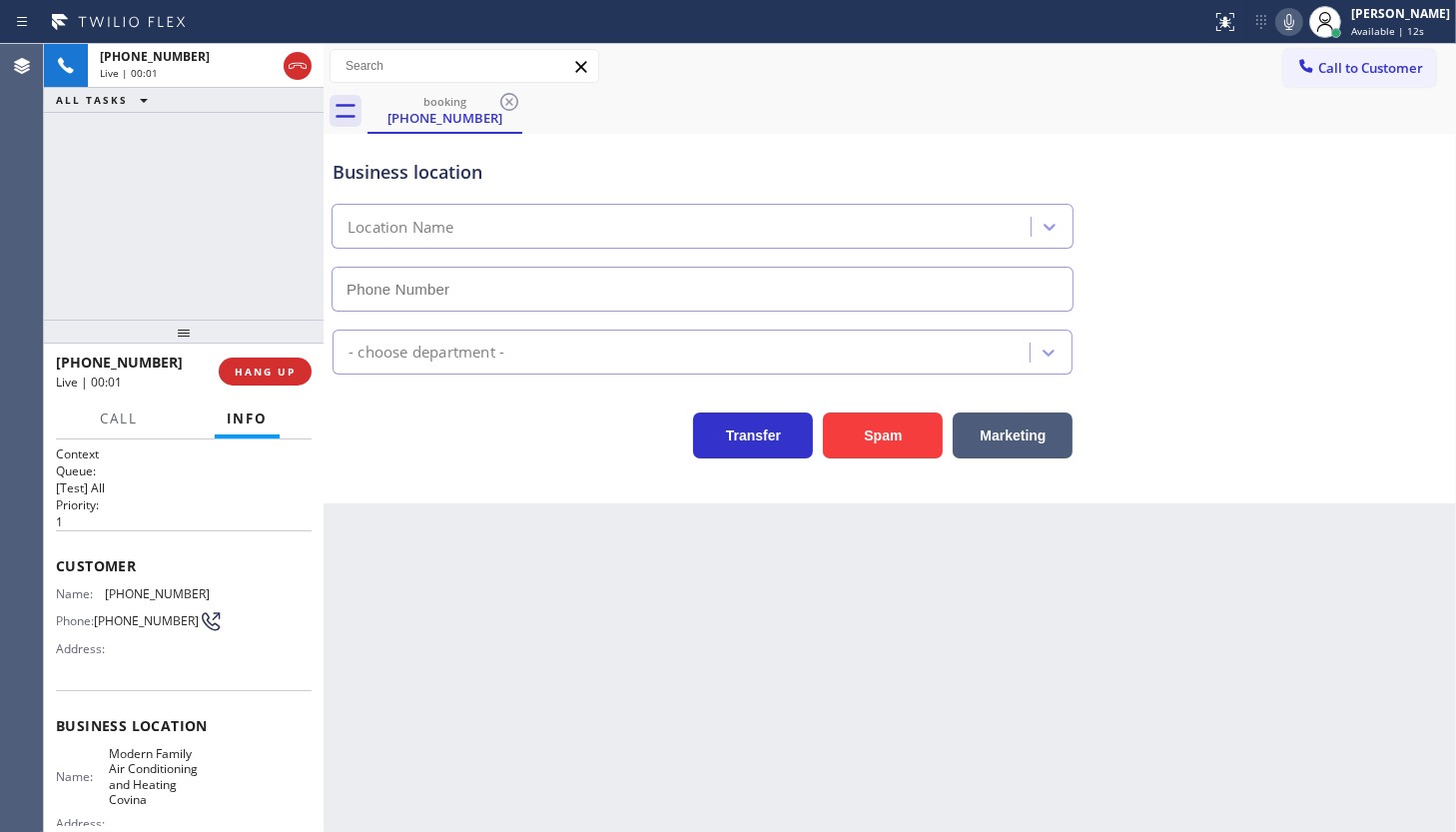 type on "(626) 240-5355" 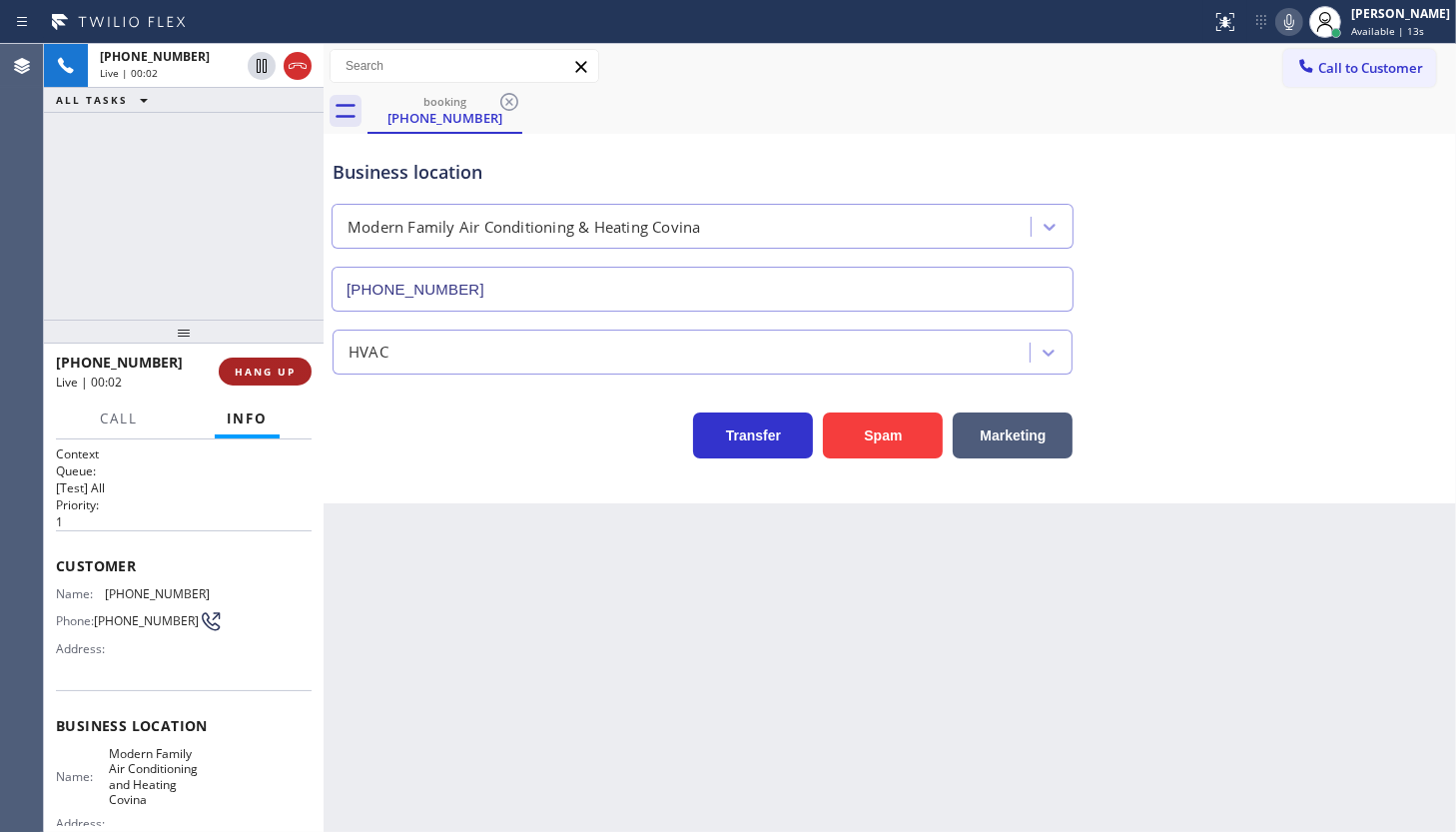 click on "HANG UP" at bounding box center (265, 372) 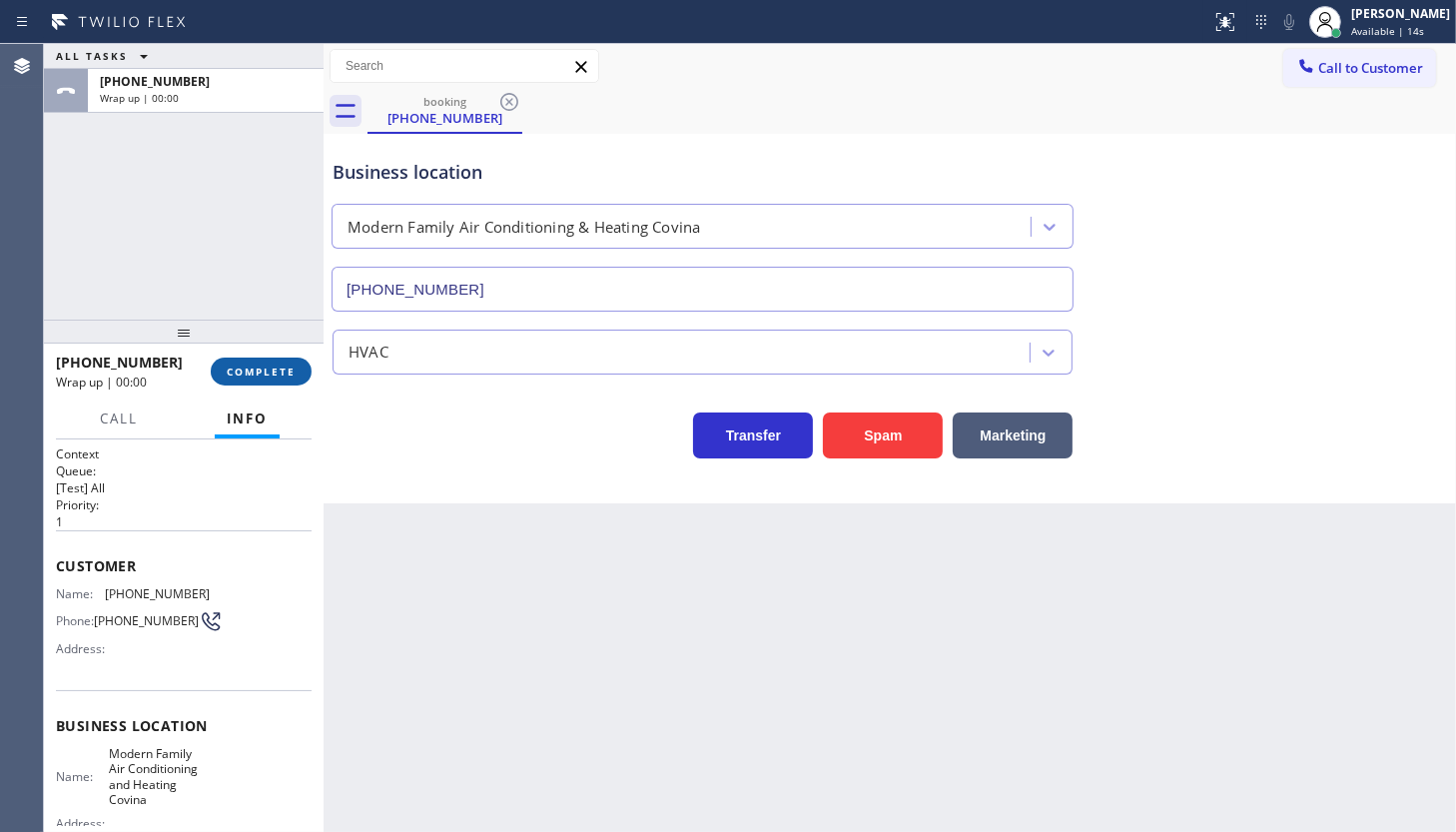 click on "COMPLETE" at bounding box center (261, 372) 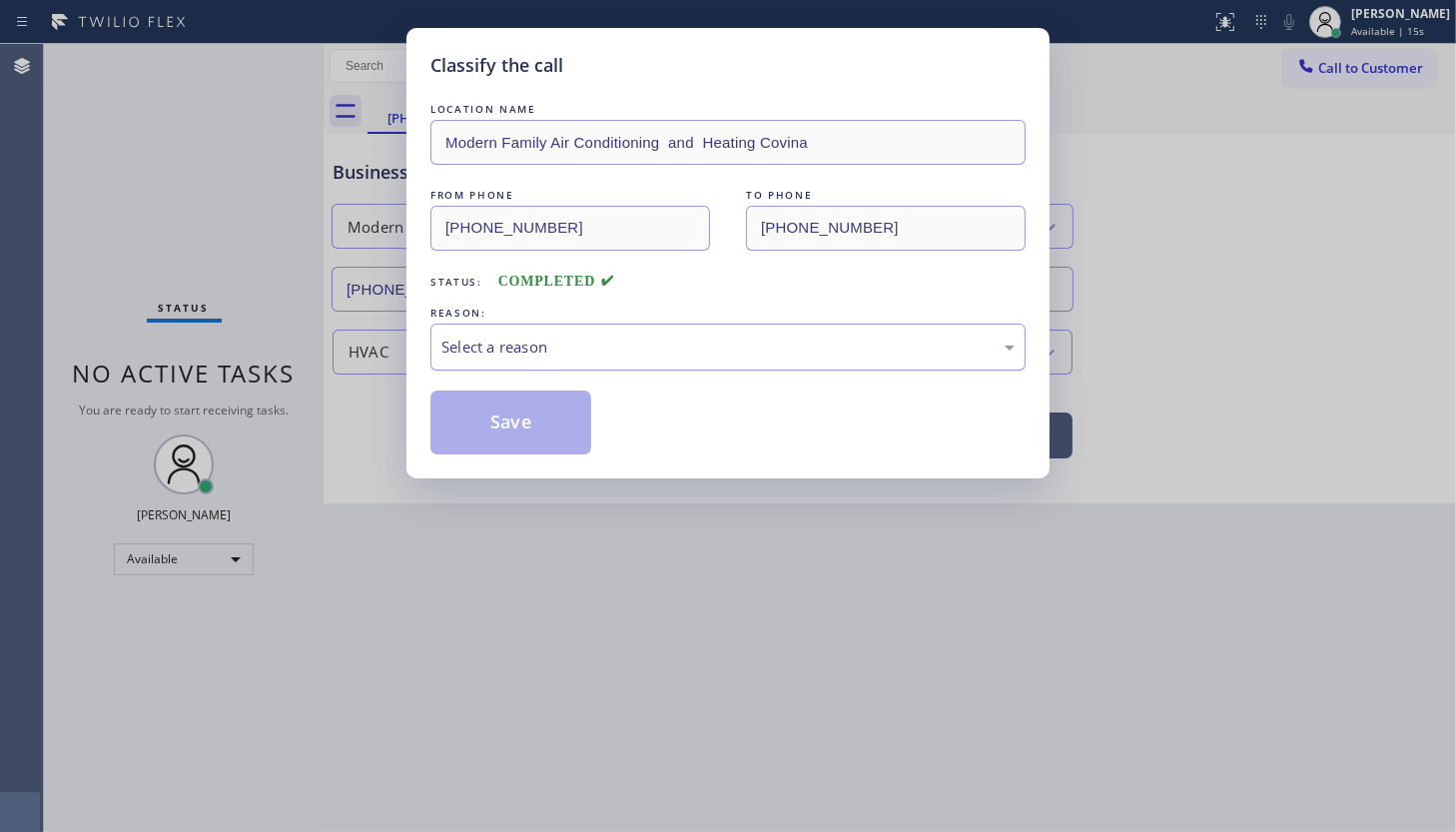 click on "Select a reason" at bounding box center [728, 347] 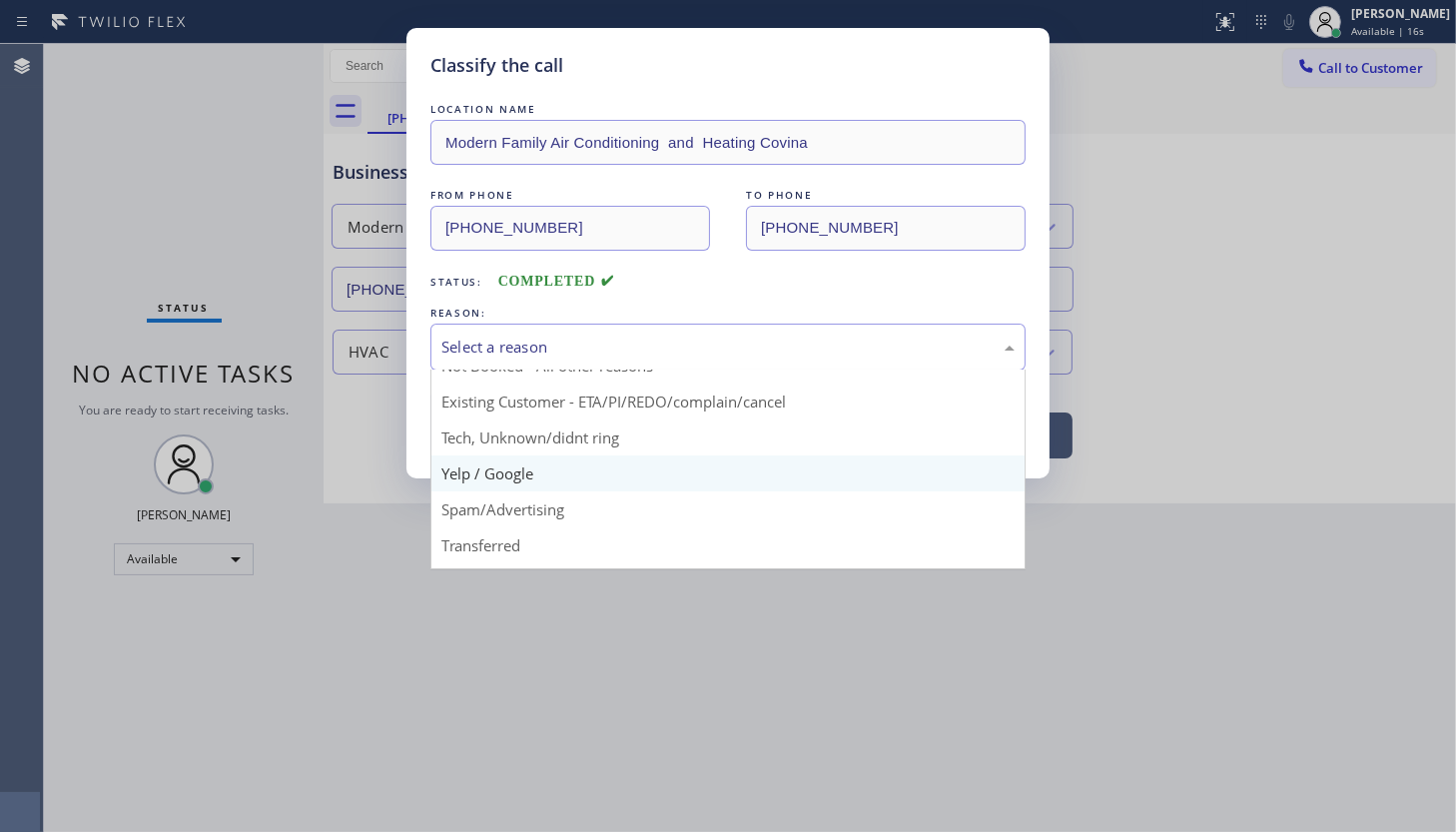 scroll, scrollTop: 90, scrollLeft: 0, axis: vertical 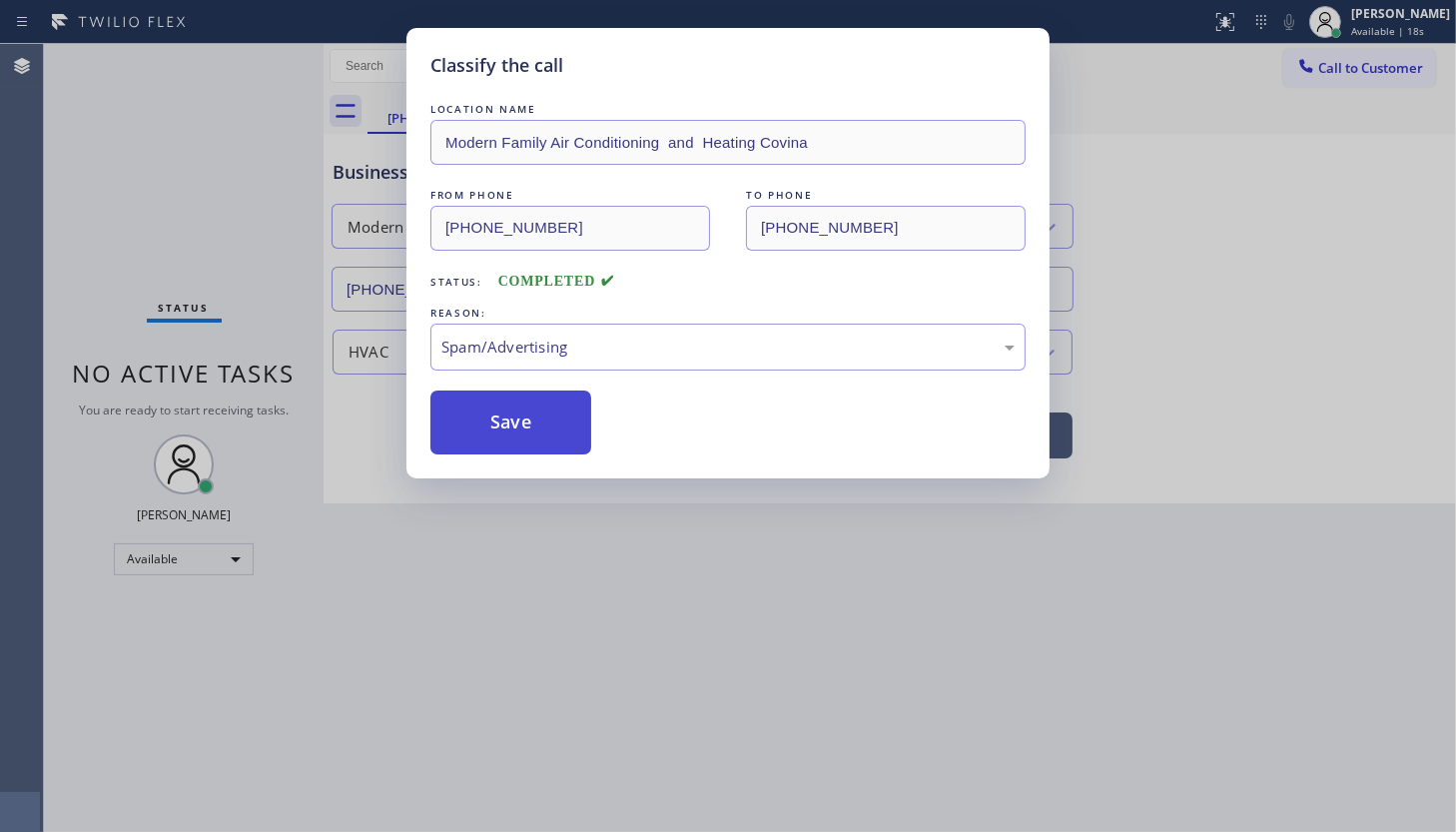 click on "Save" at bounding box center [510, 422] 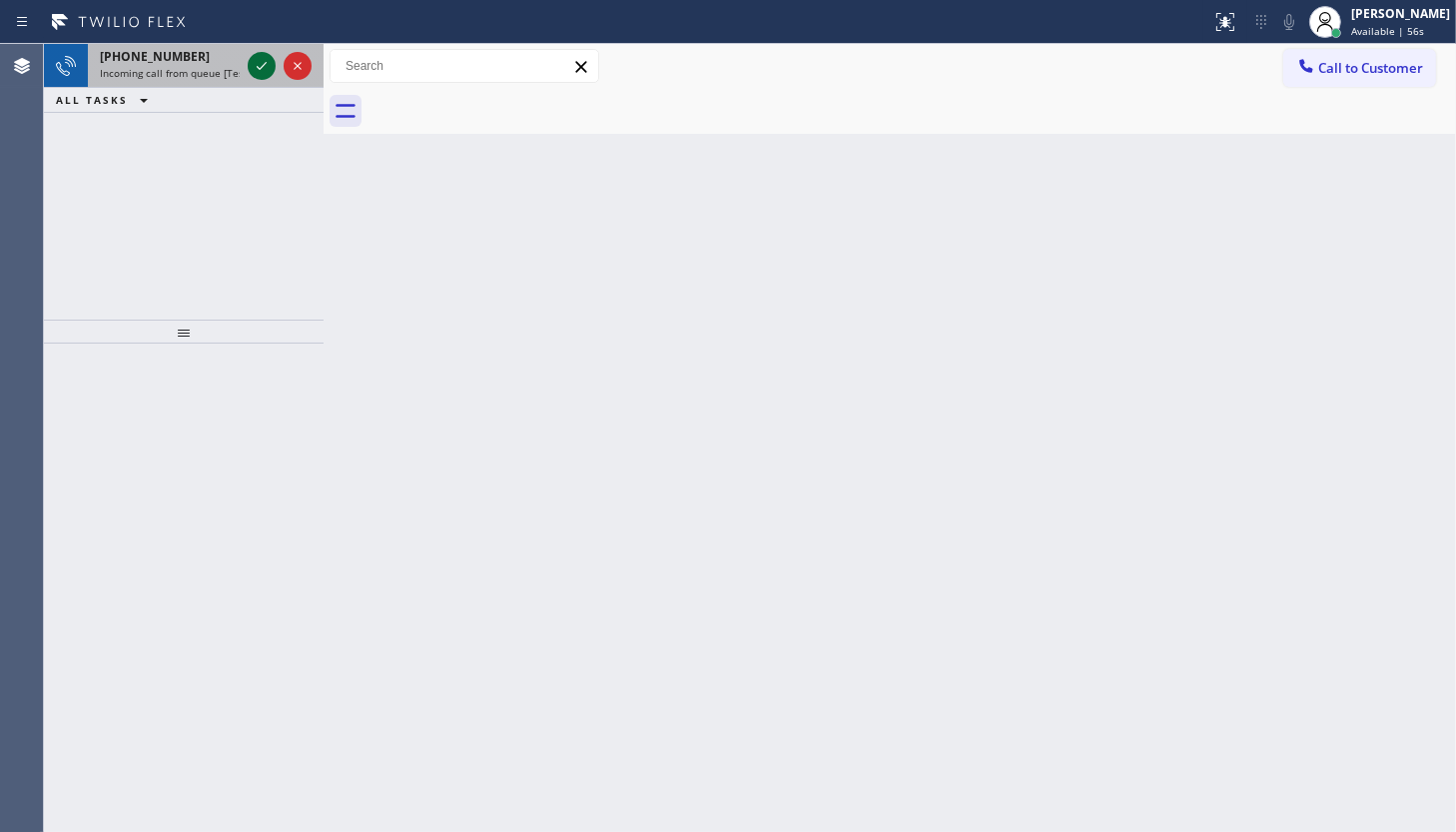 click 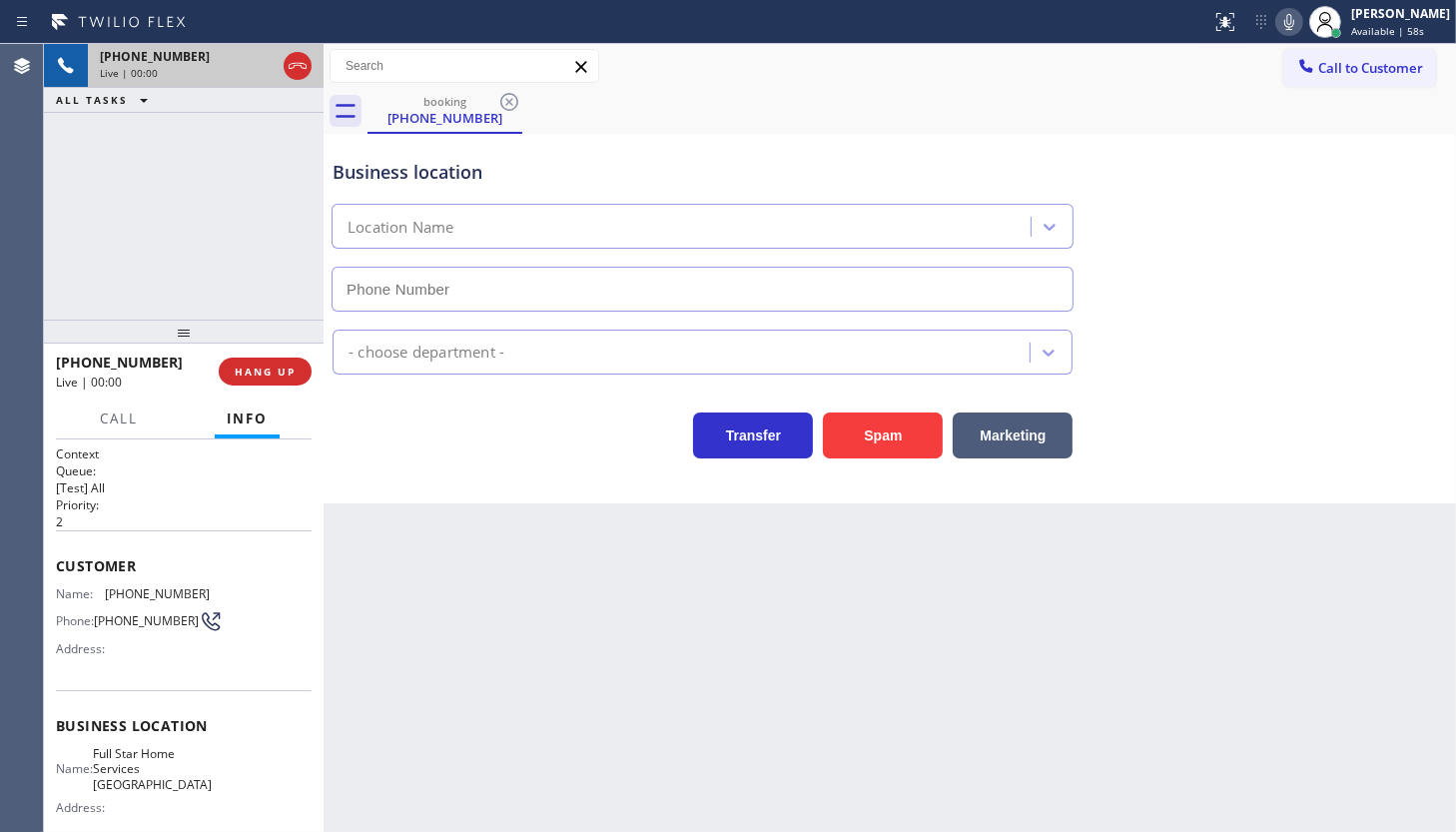 type on "(949) 430-7173" 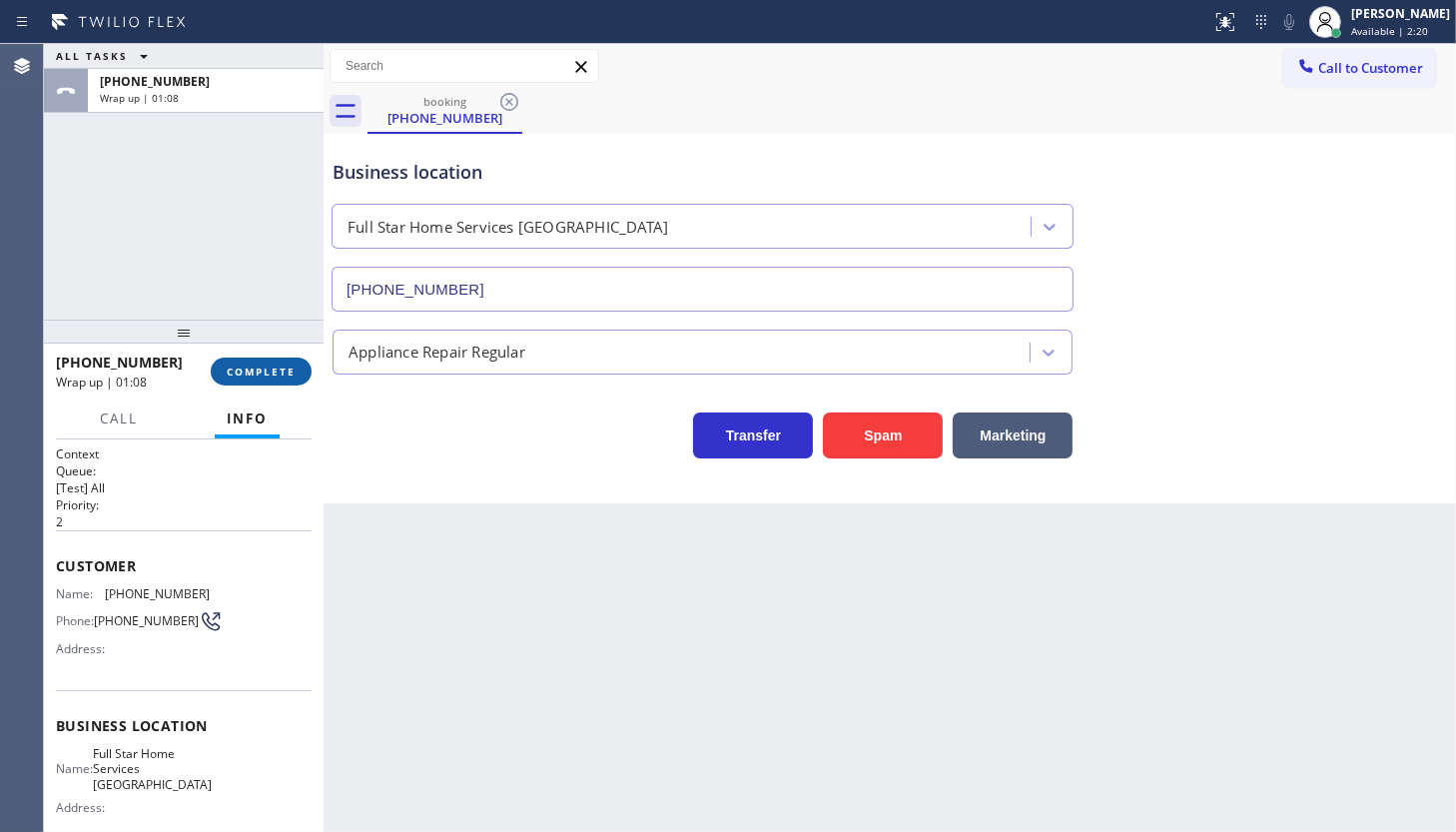 click on "COMPLETE" at bounding box center [261, 372] 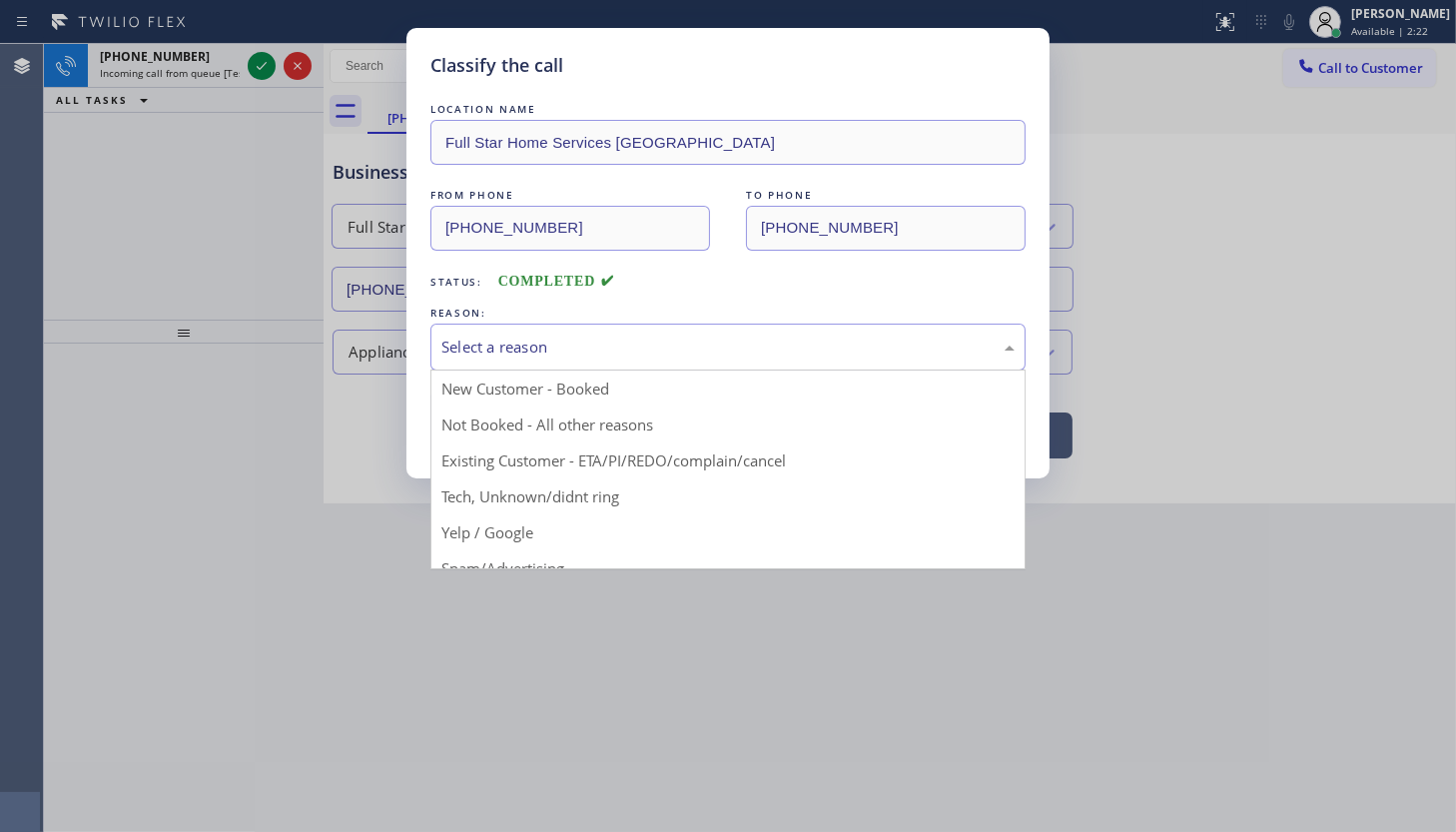 click on "Select a reason" at bounding box center (728, 347) 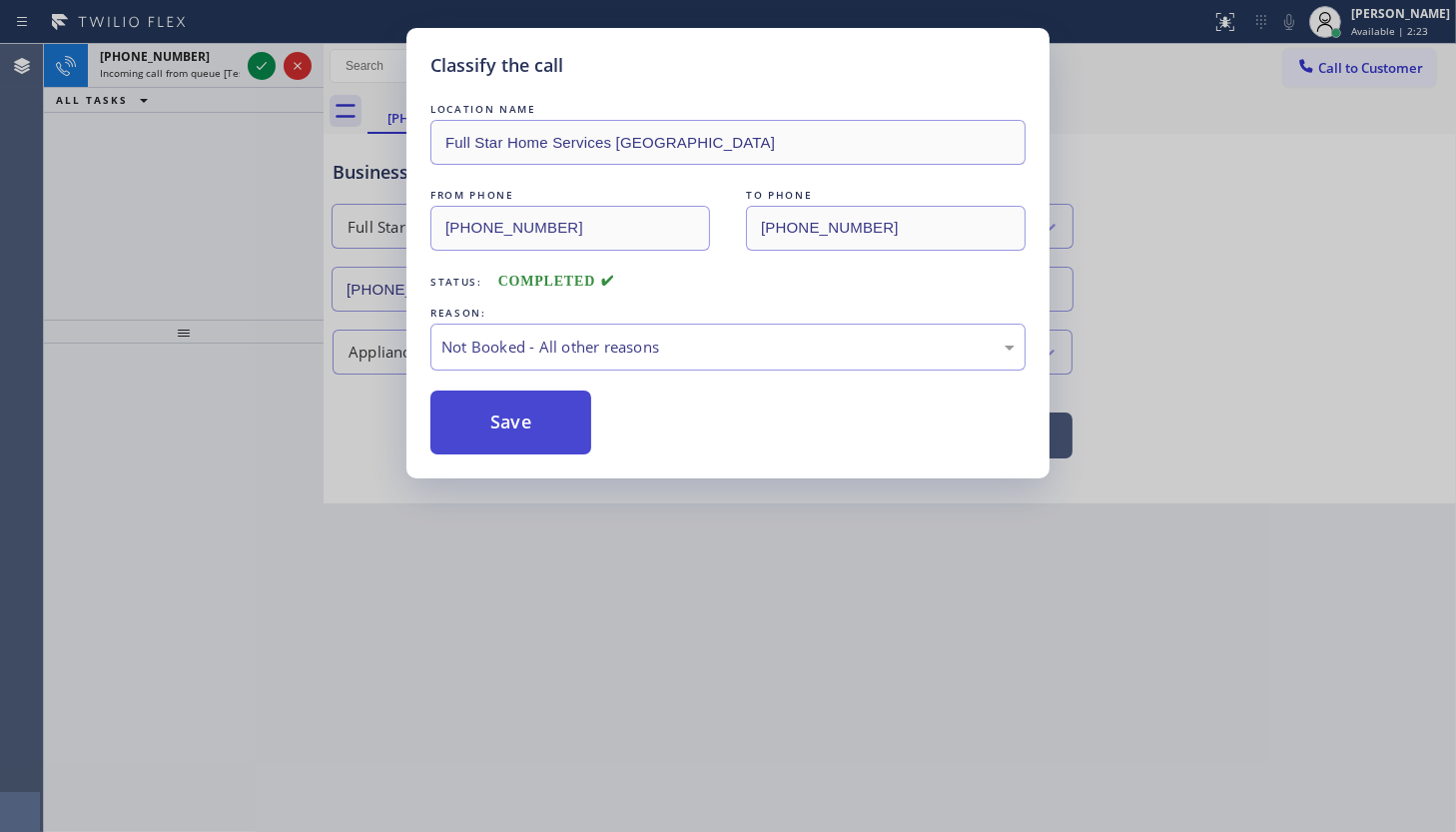 click on "Save" at bounding box center [510, 422] 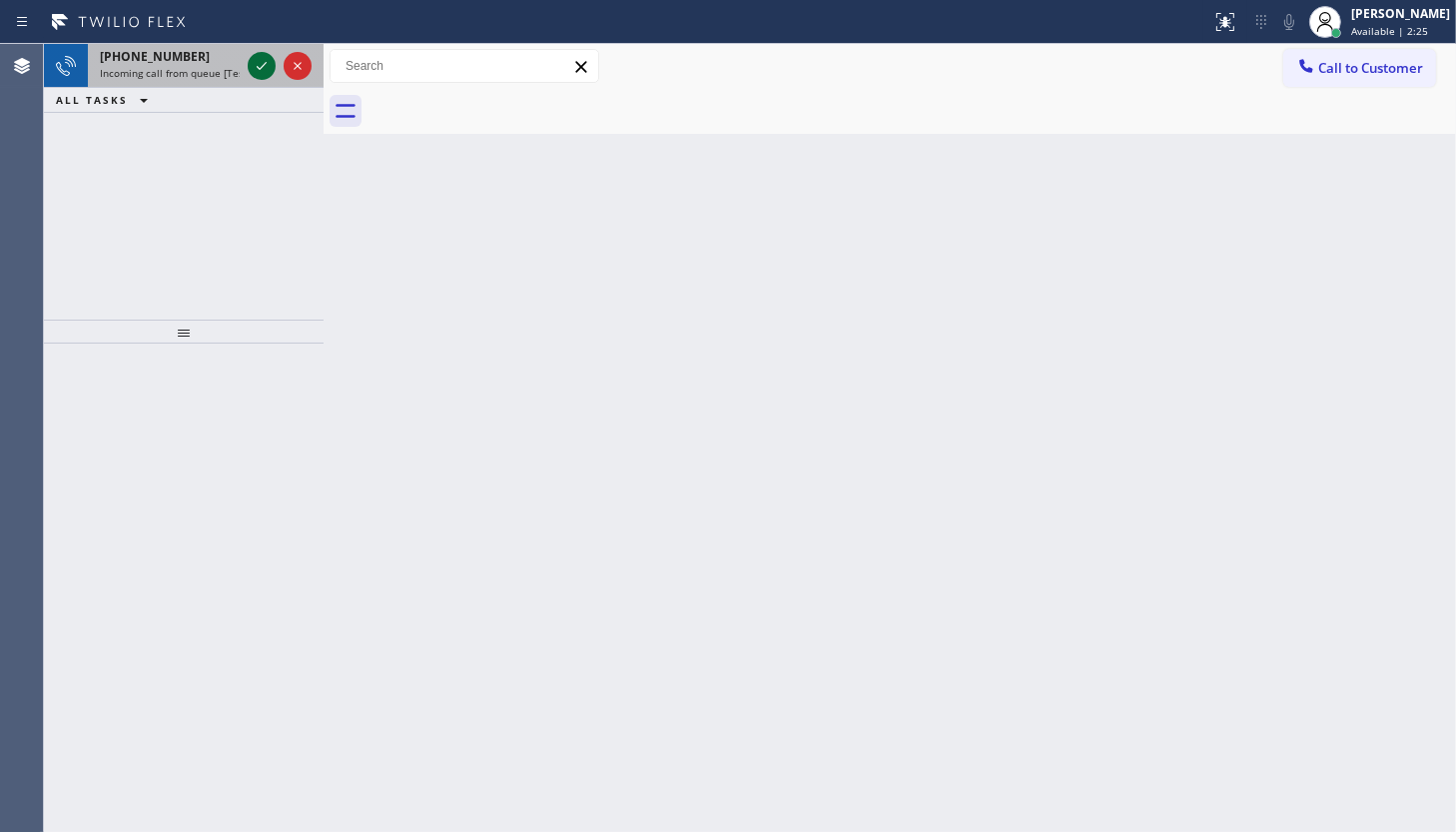 click 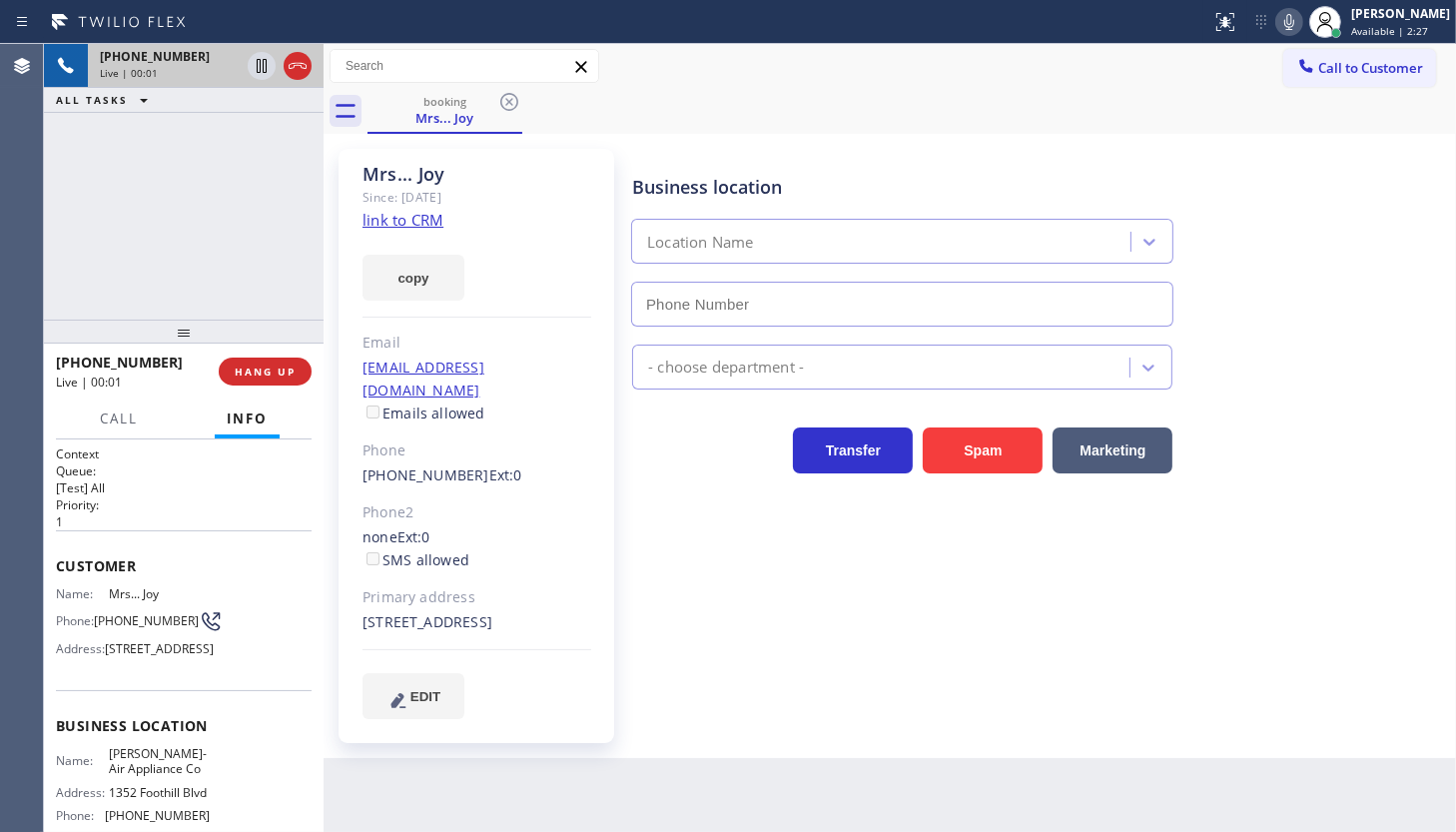 type on "(657) 213-3032" 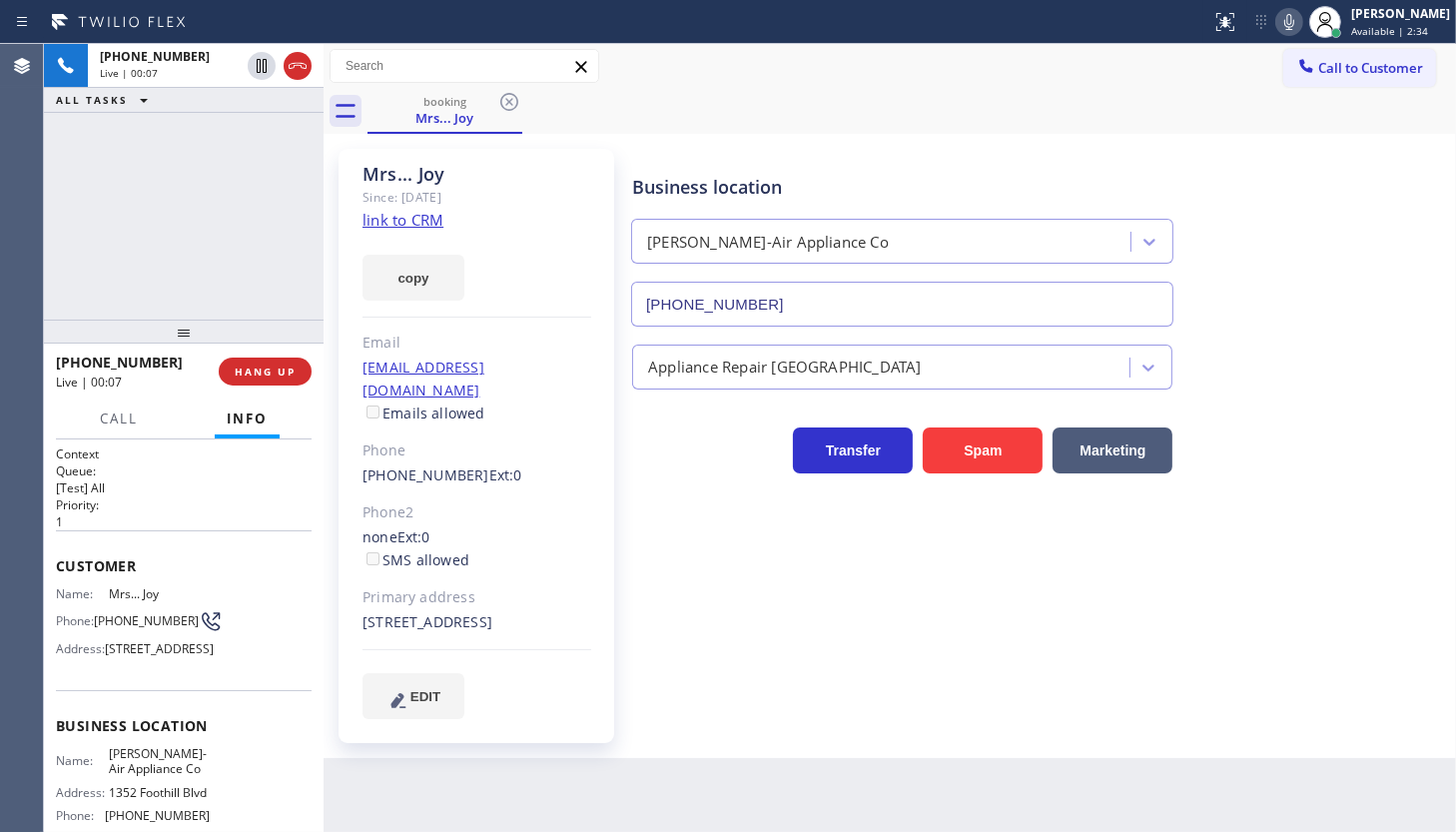 click on "link to CRM" 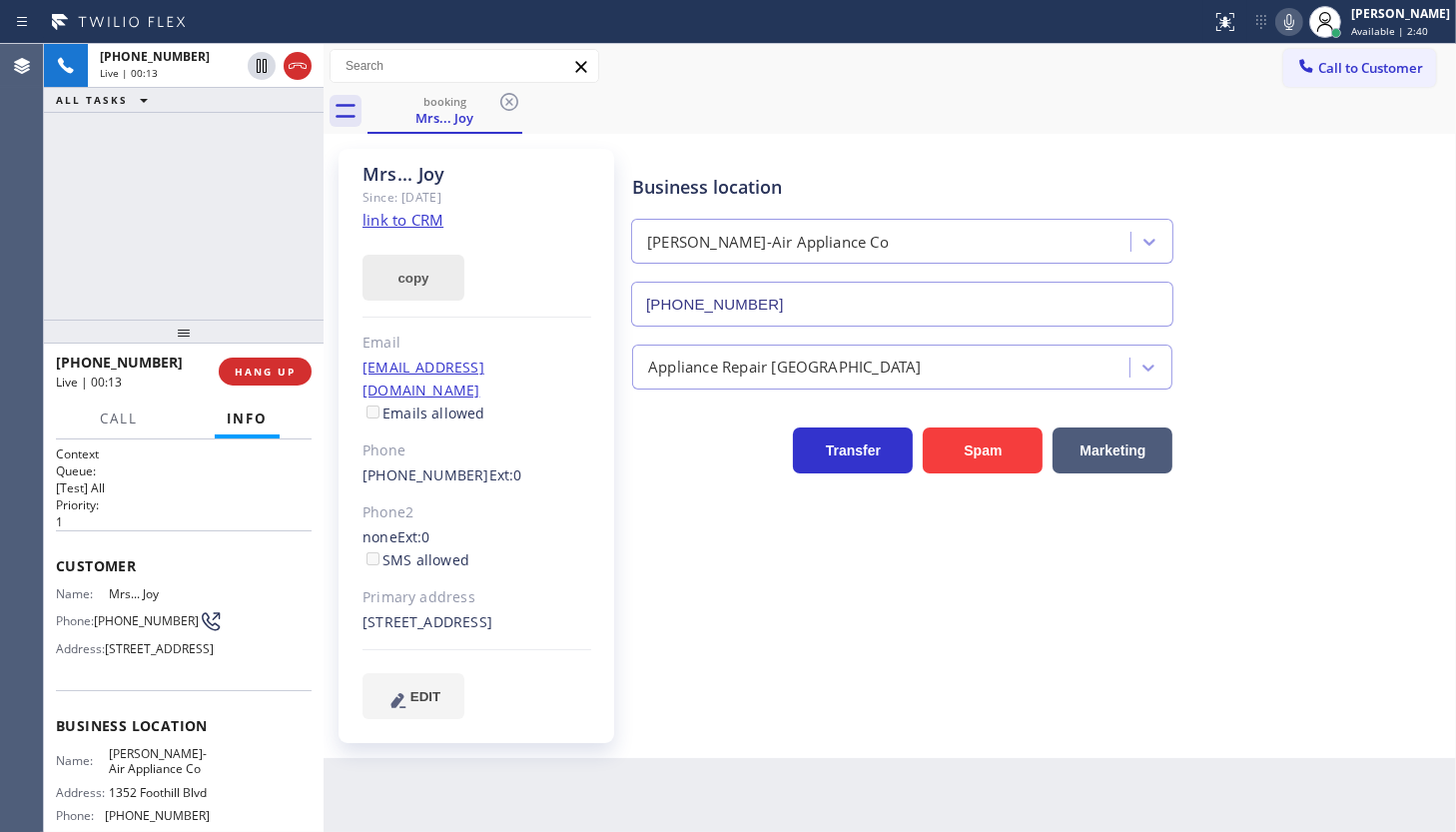 click on "copy" at bounding box center (413, 278) 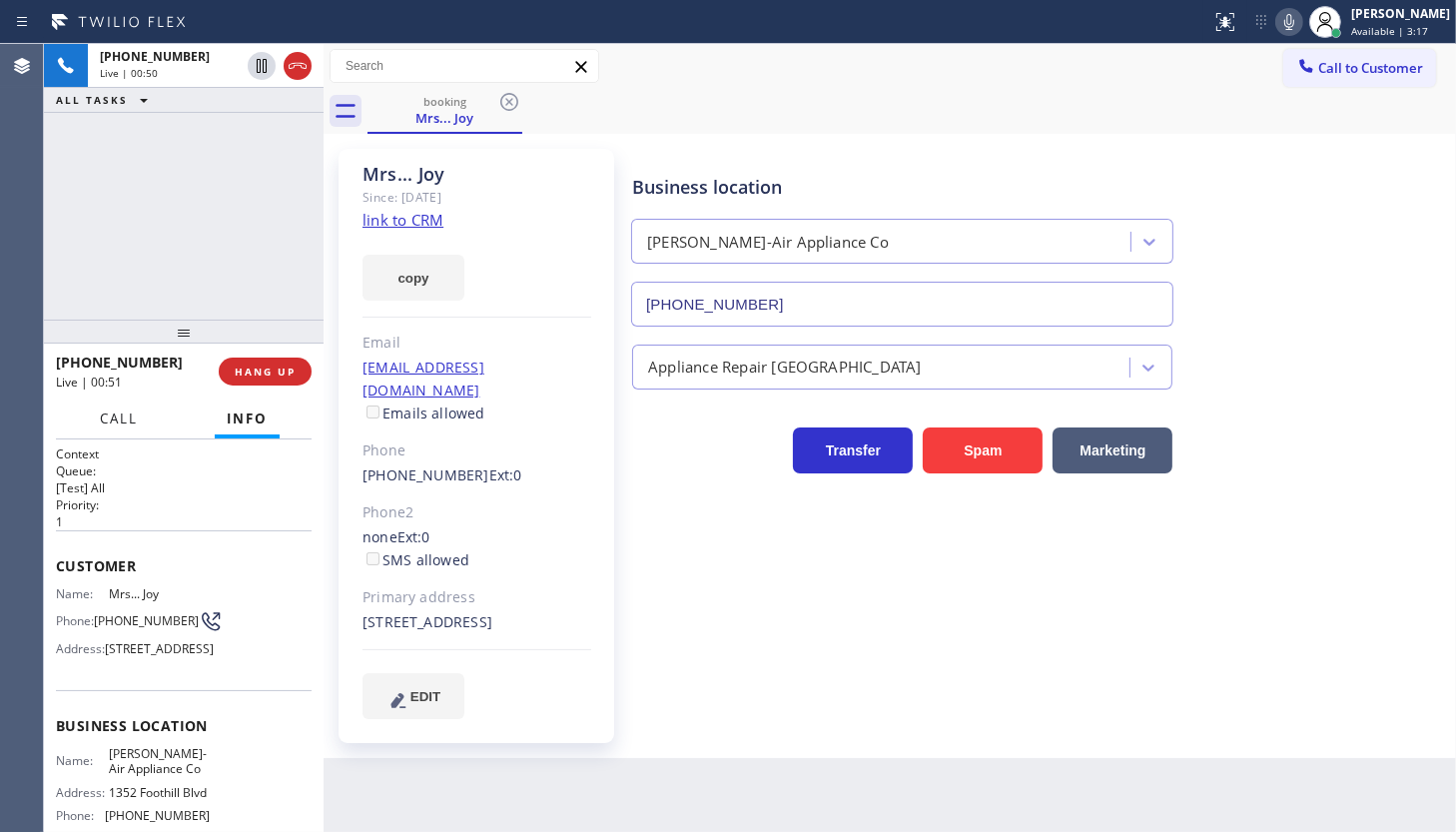 click on "Call" at bounding box center (119, 418) 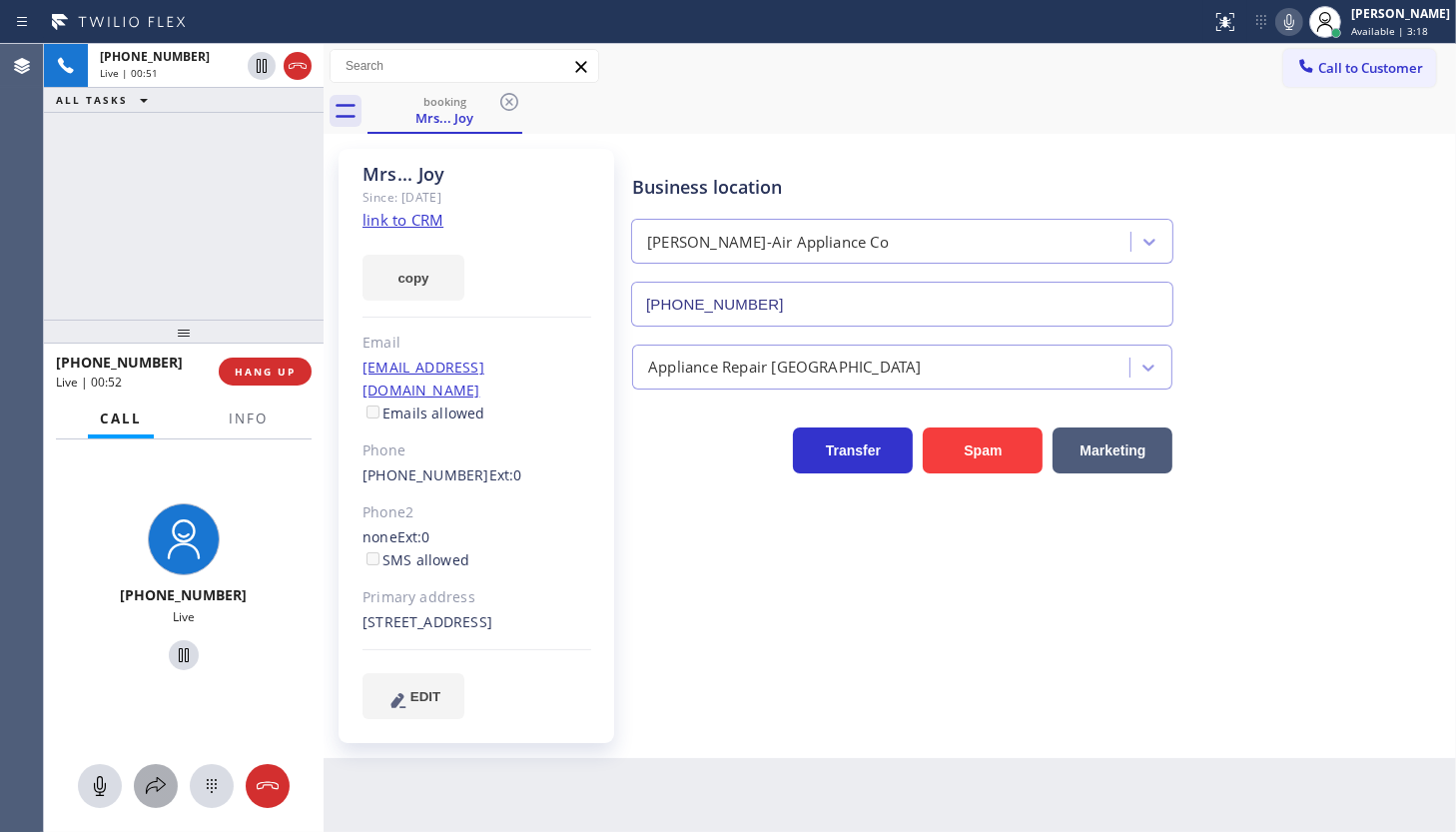 click 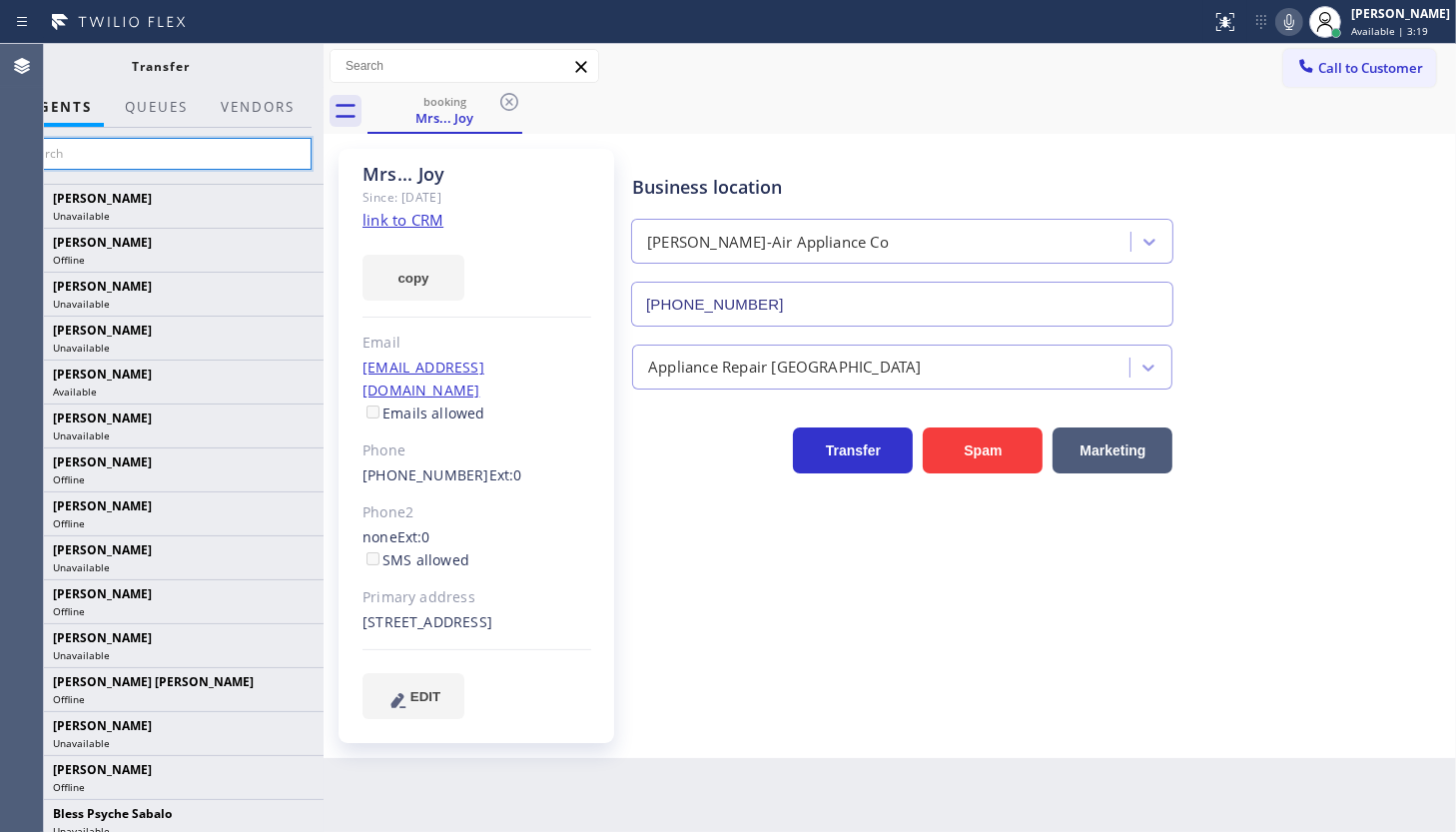 click at bounding box center (161, 154) 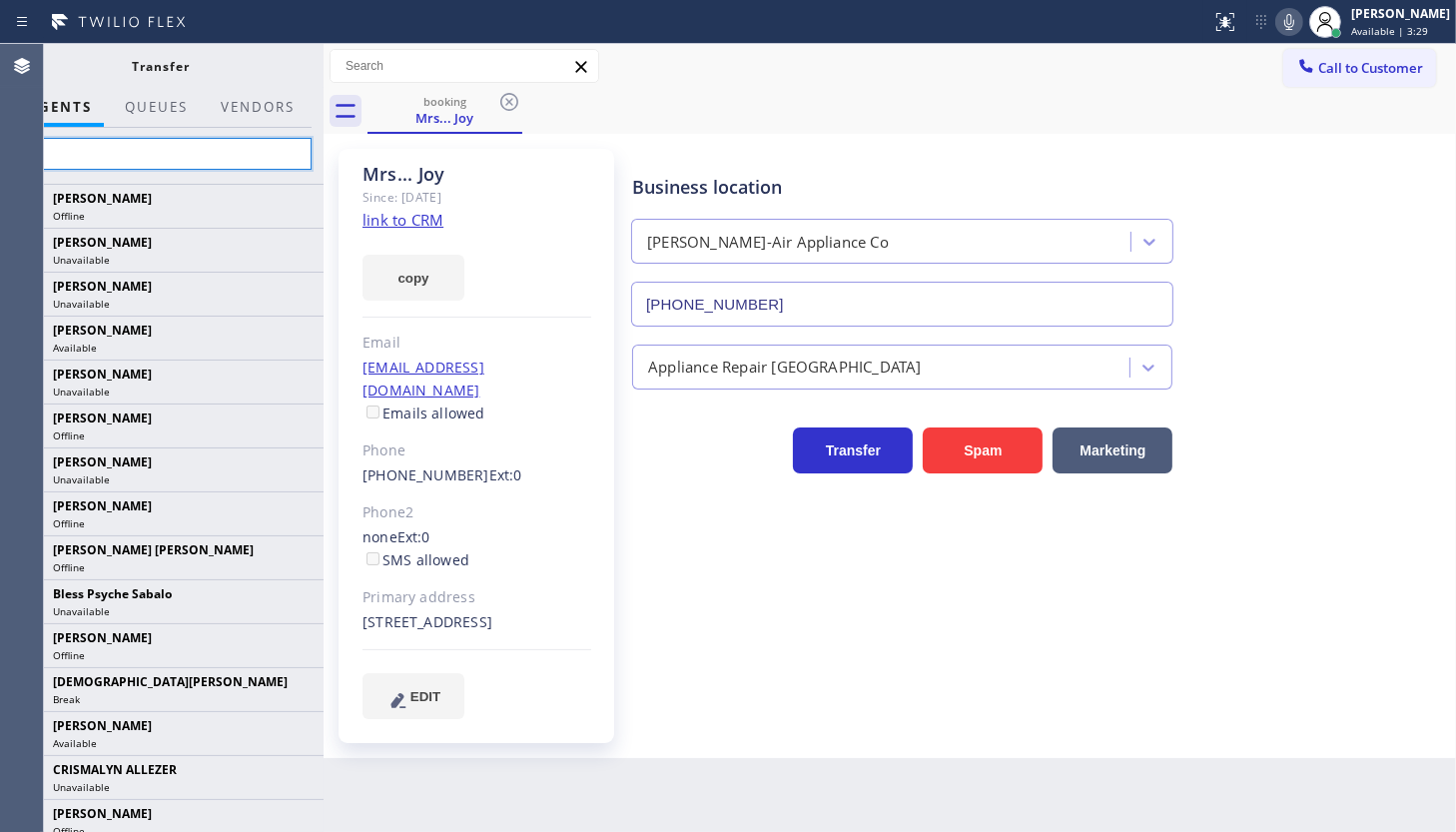 click on "s" at bounding box center [161, 154] 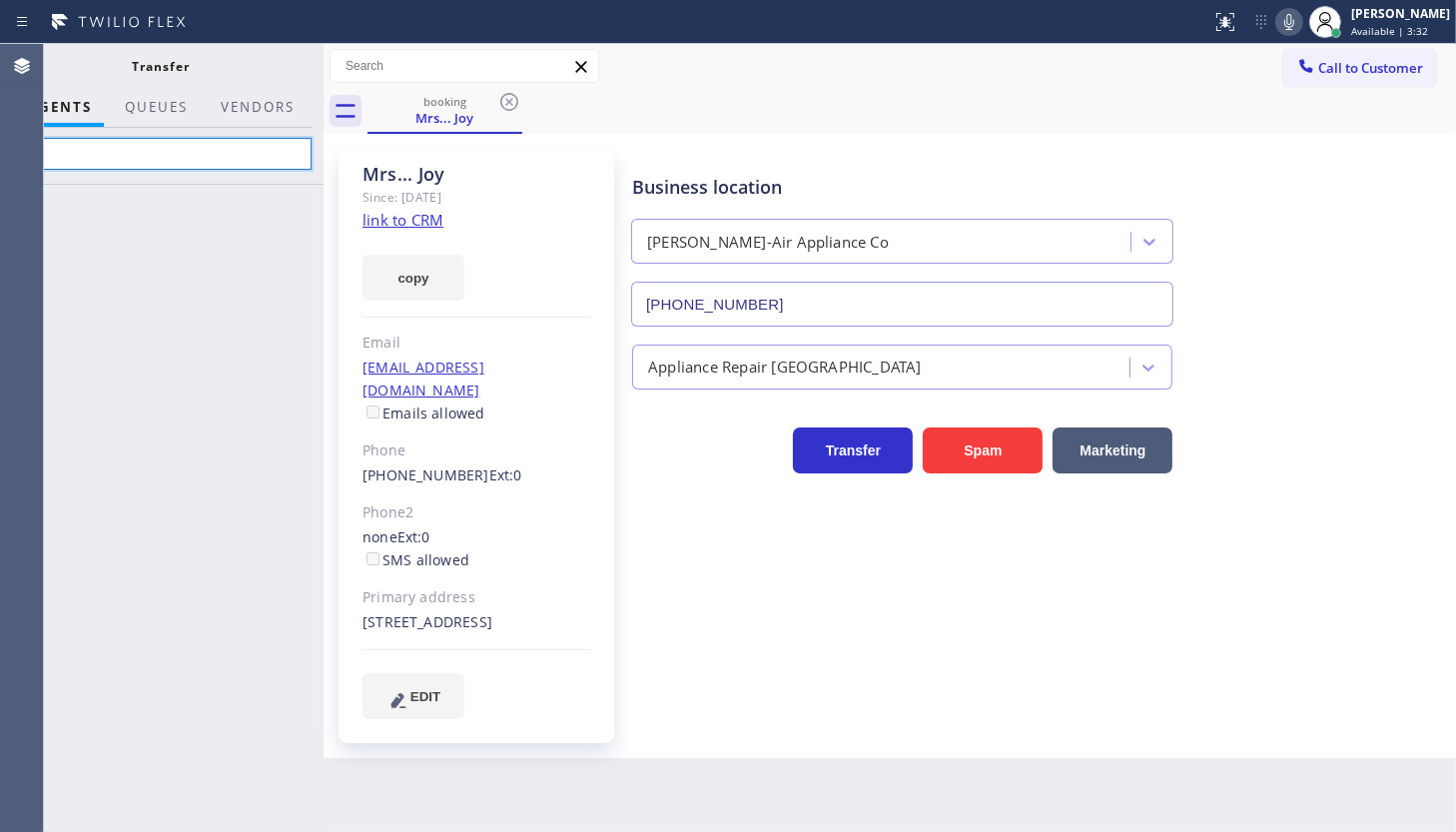 type on "s" 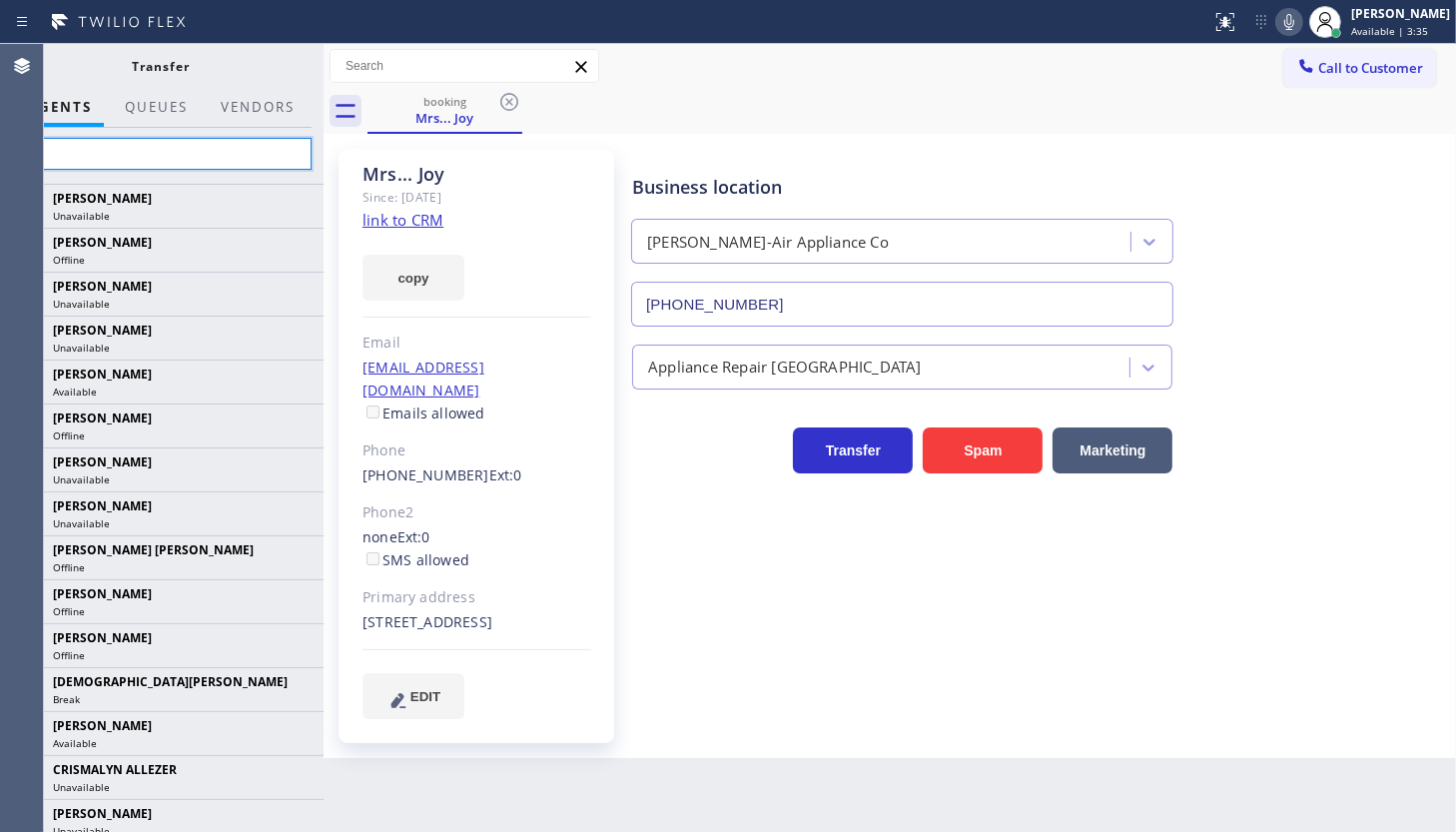 type on "r" 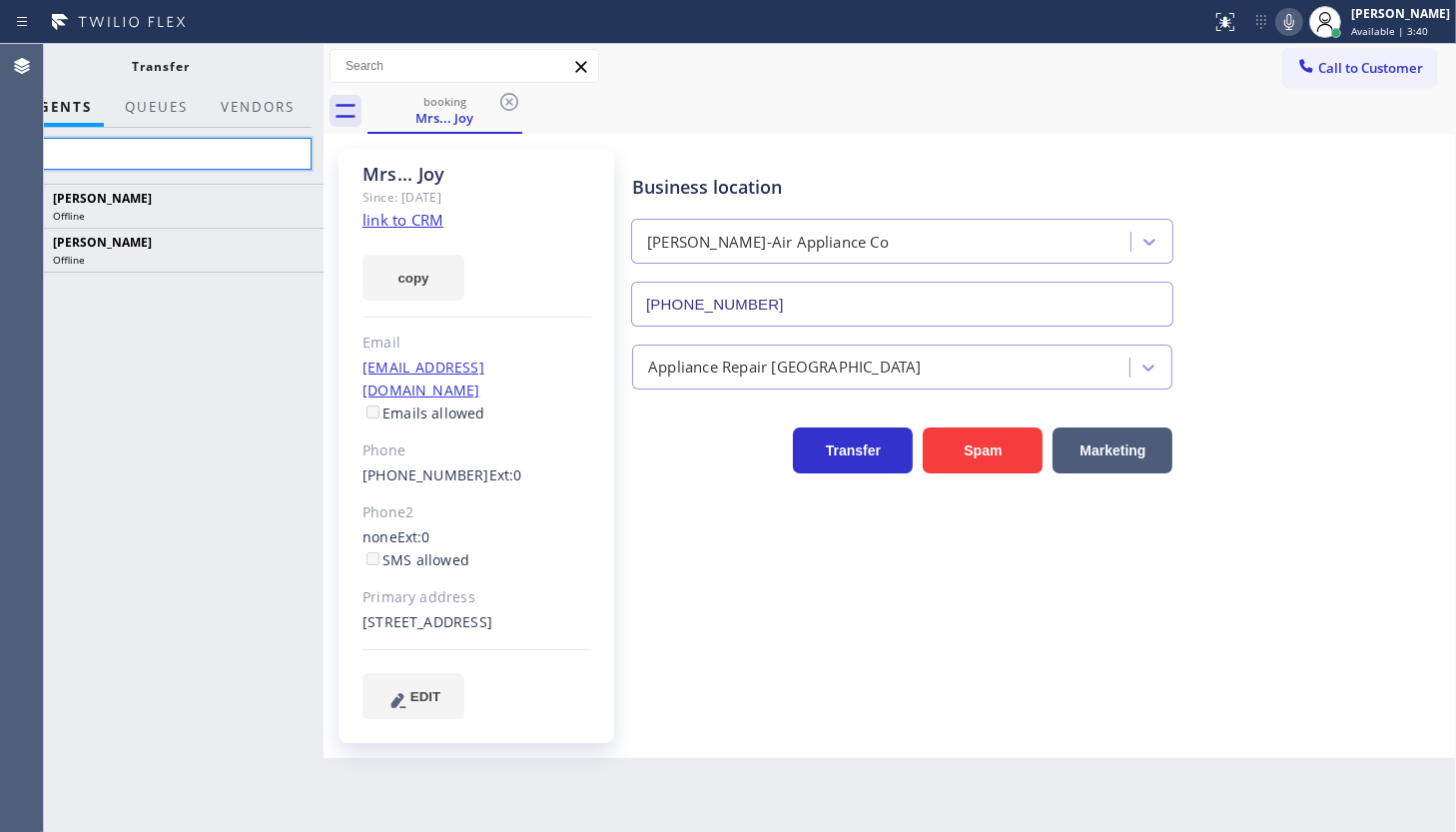 click on "rag" at bounding box center [161, 154] 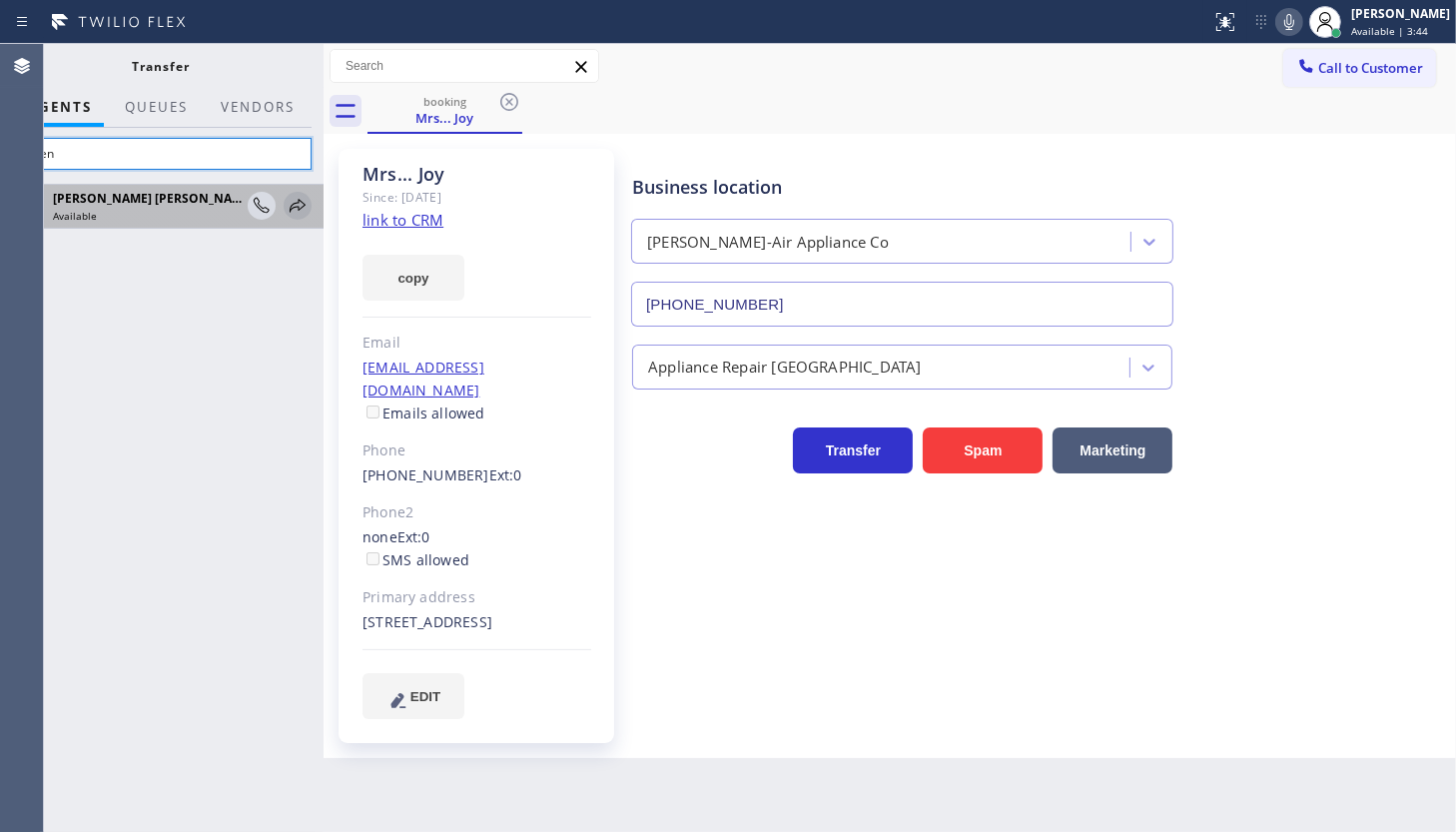 type on "shien" 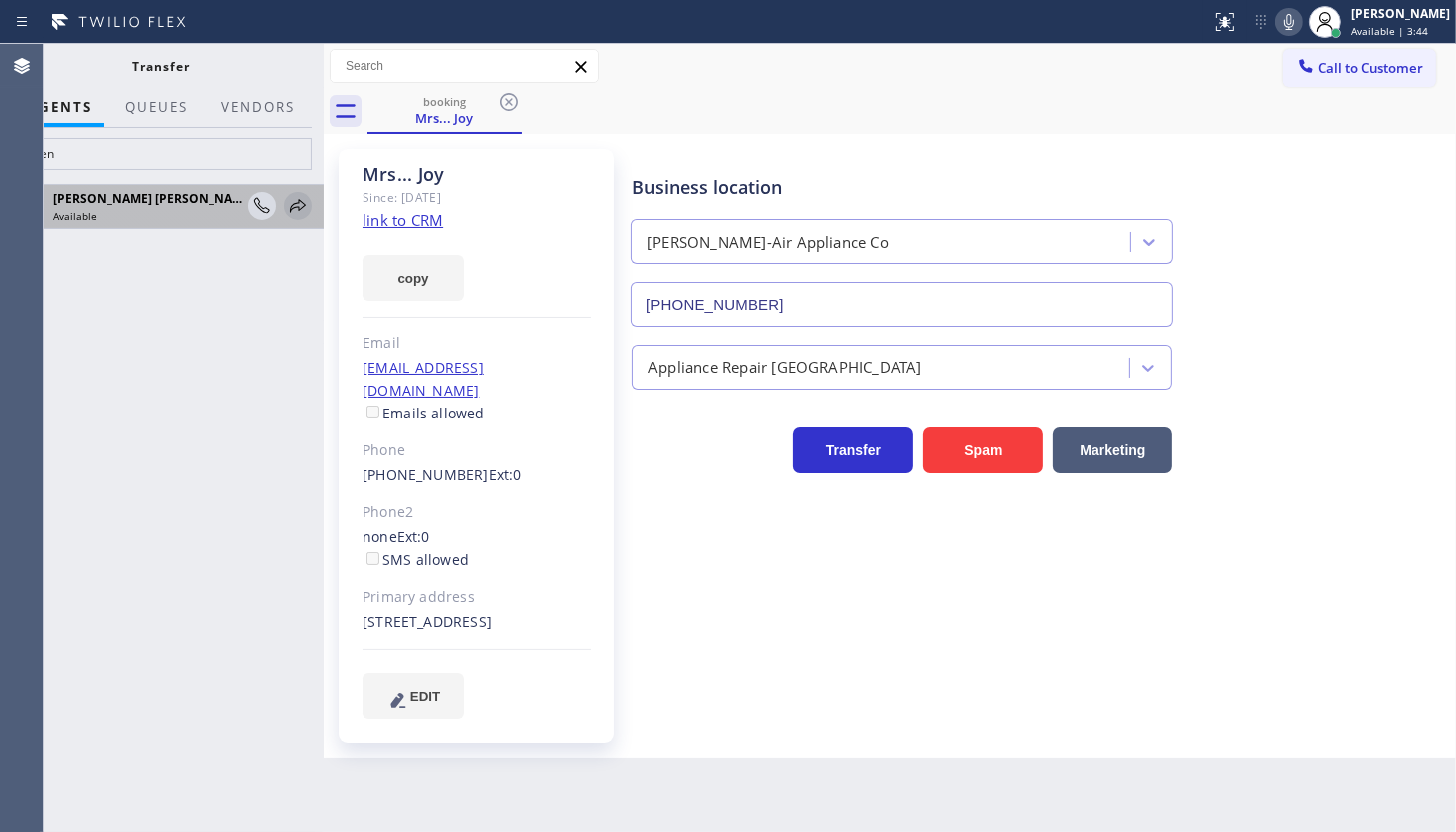 click 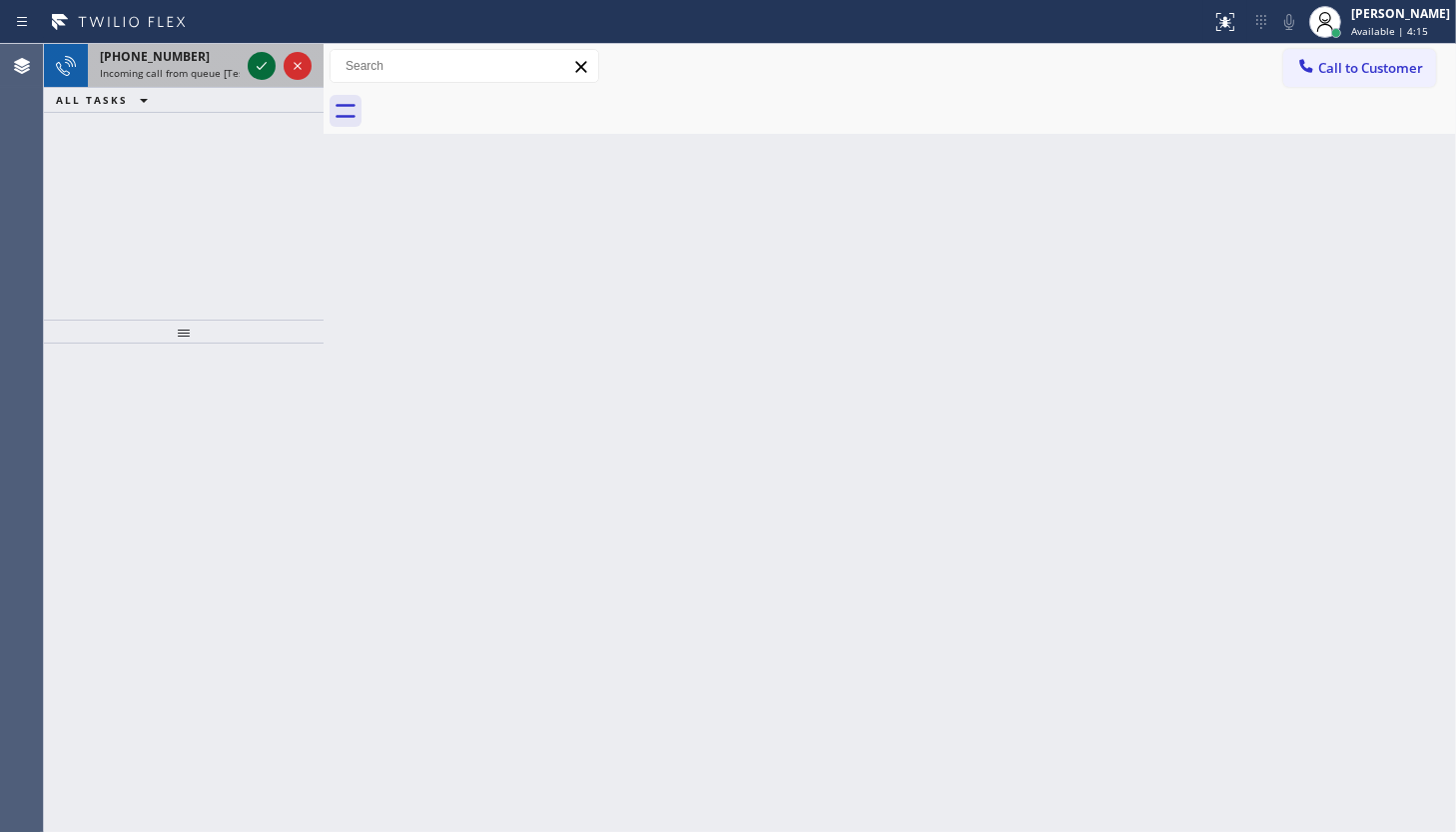 click 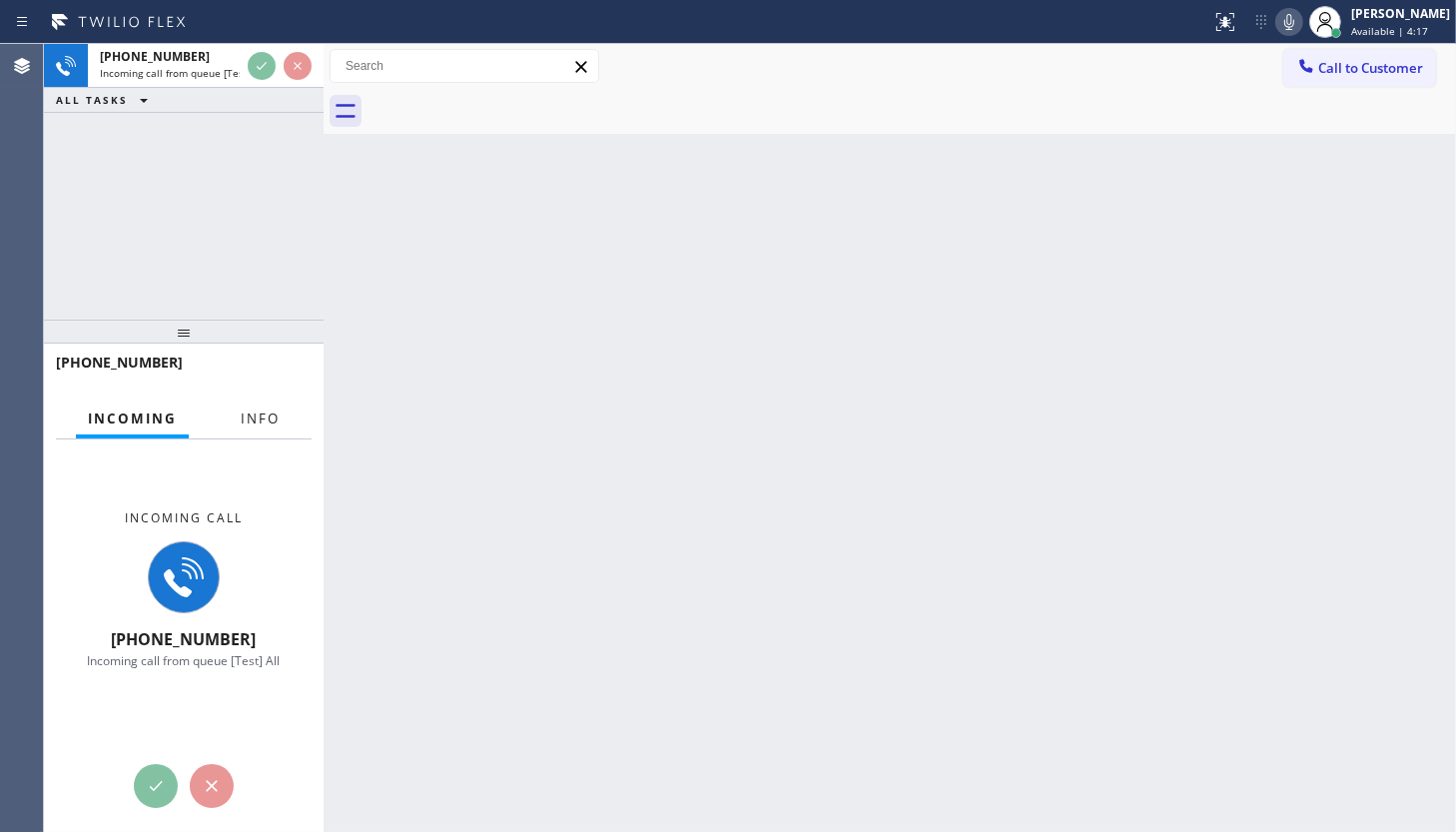 click on "Info" at bounding box center [260, 418] 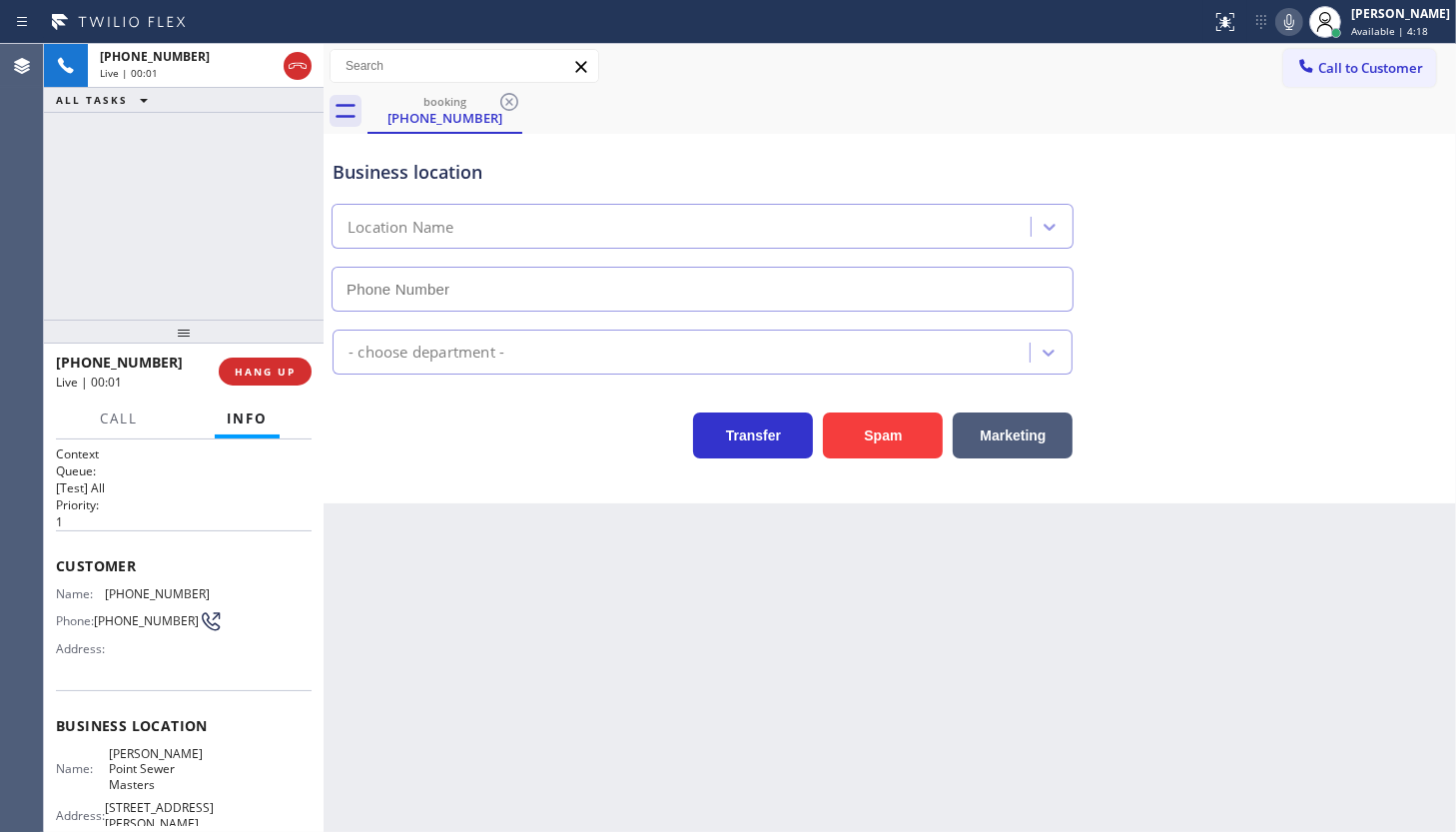 type on "(949) 891-0696" 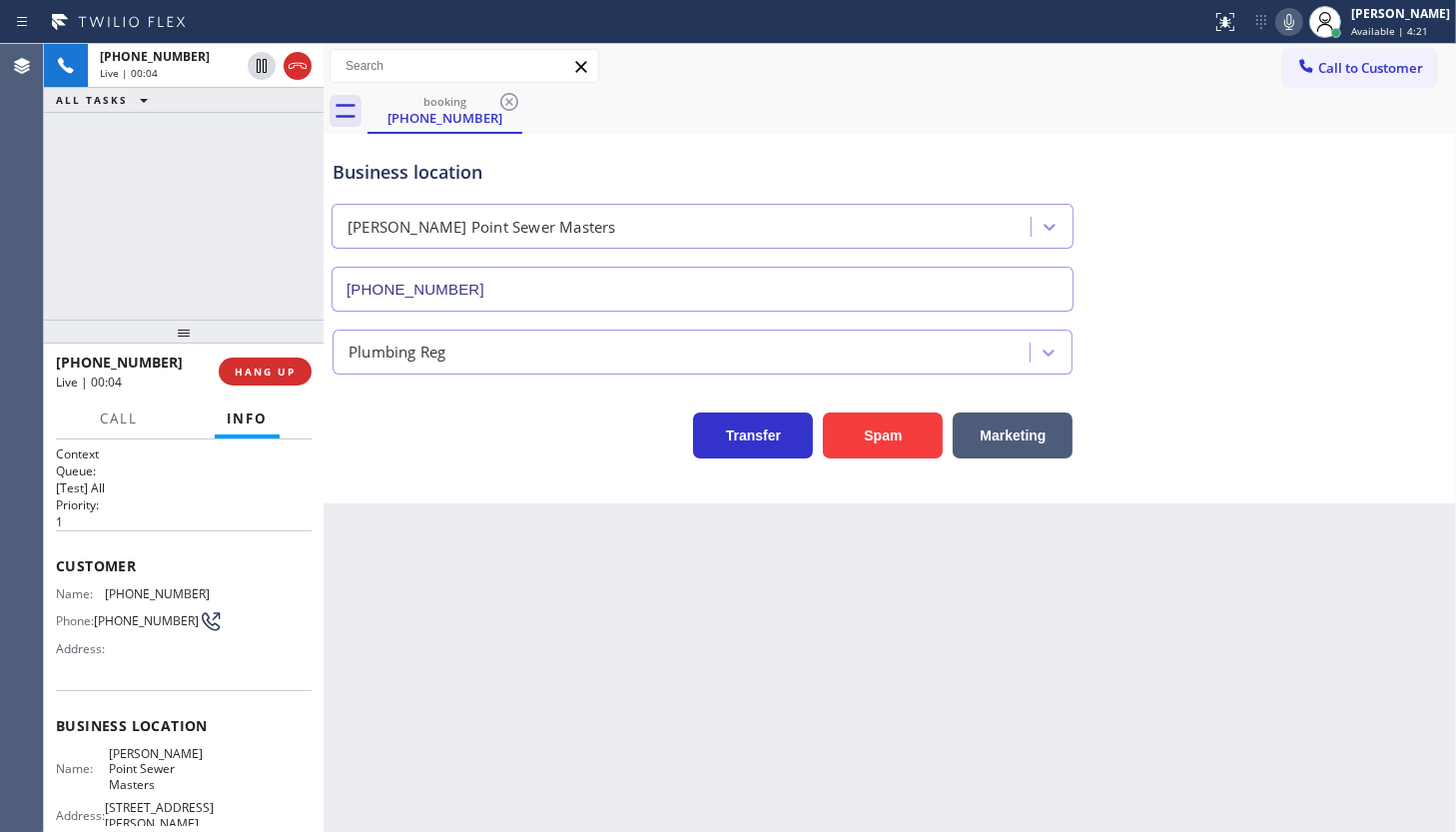 drag, startPoint x: 121, startPoint y: 187, endPoint x: 119, endPoint y: 129, distance: 58.034473 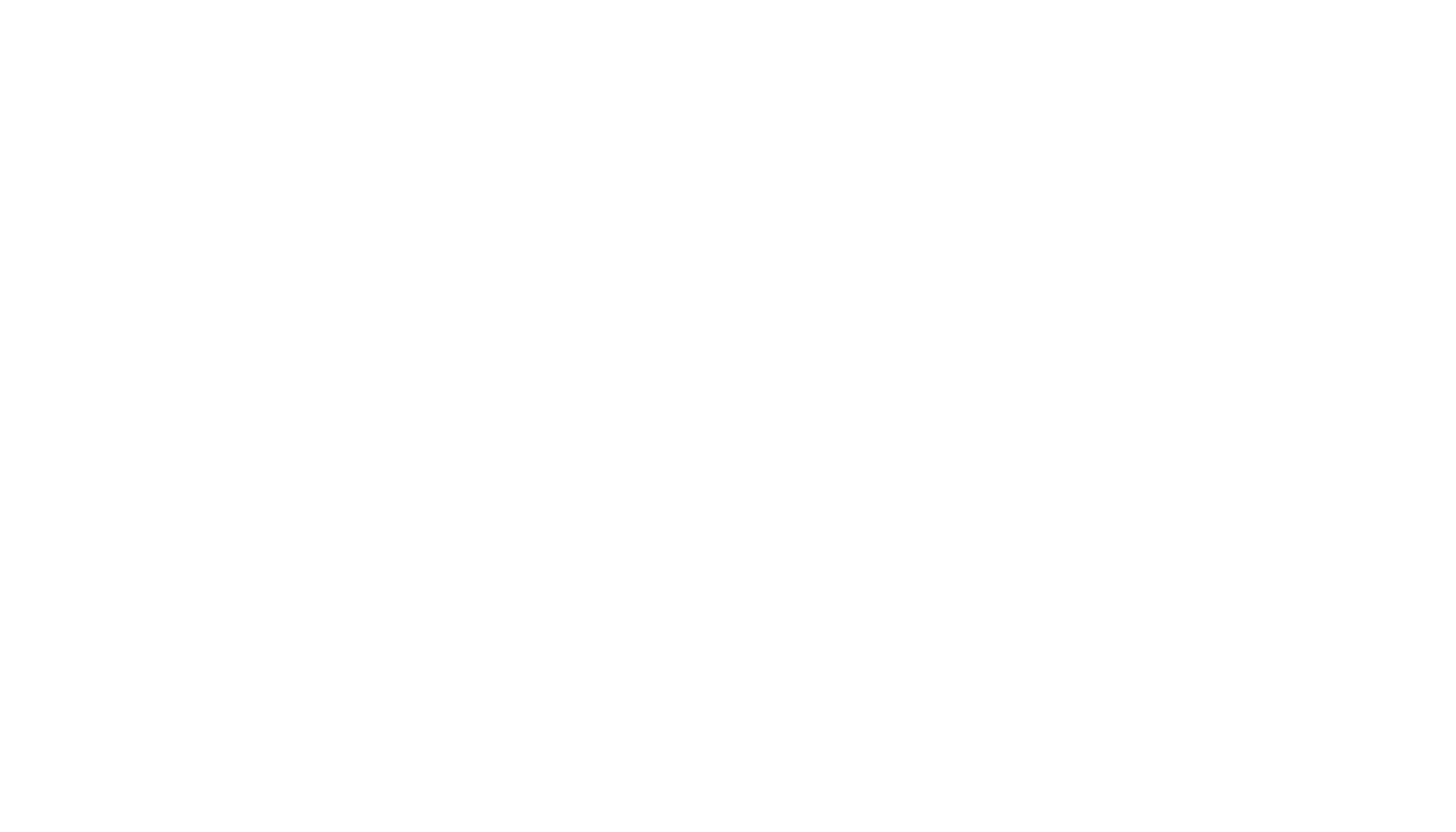 scroll, scrollTop: 0, scrollLeft: 0, axis: both 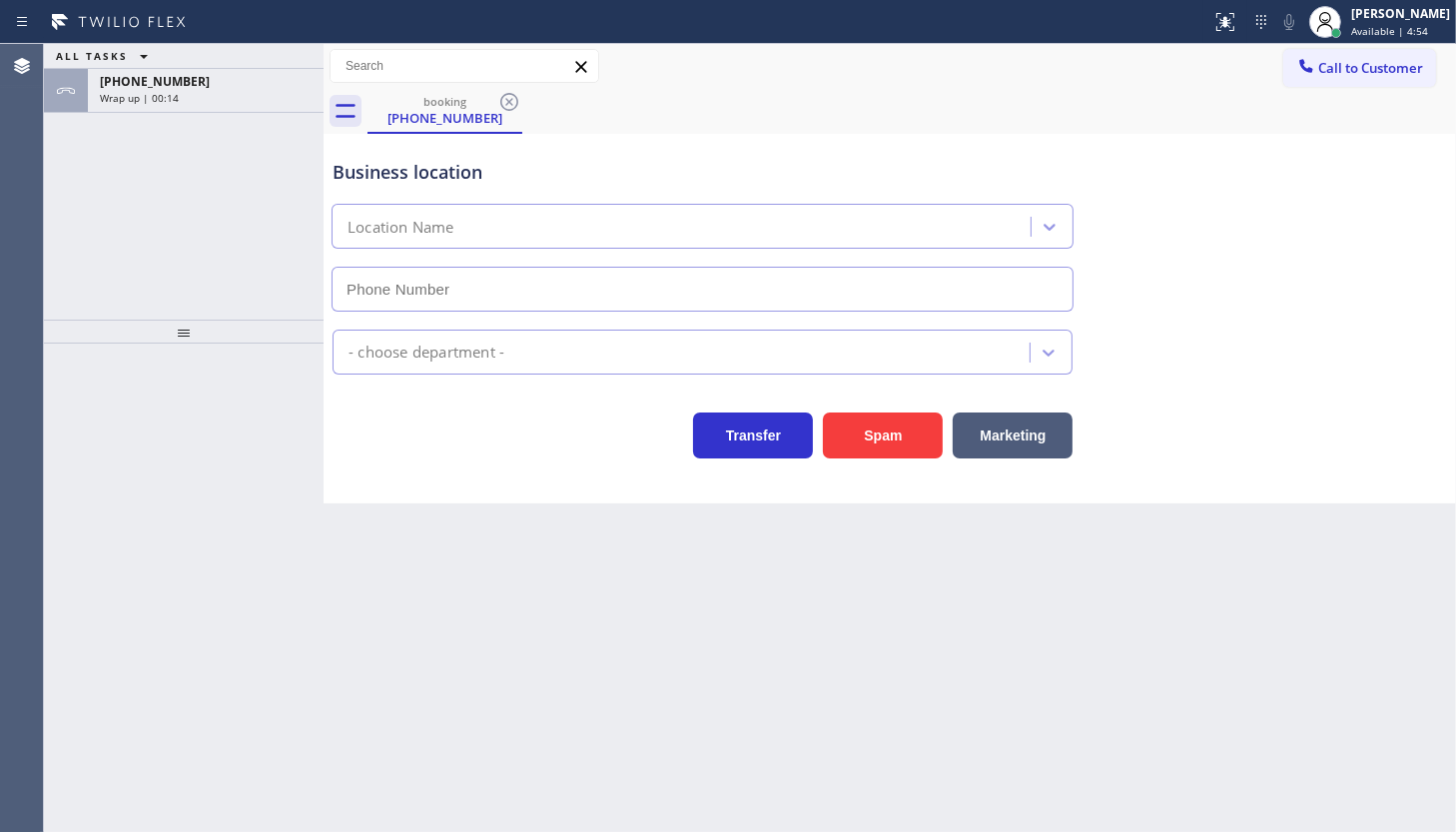 type on "(949) 891-0696" 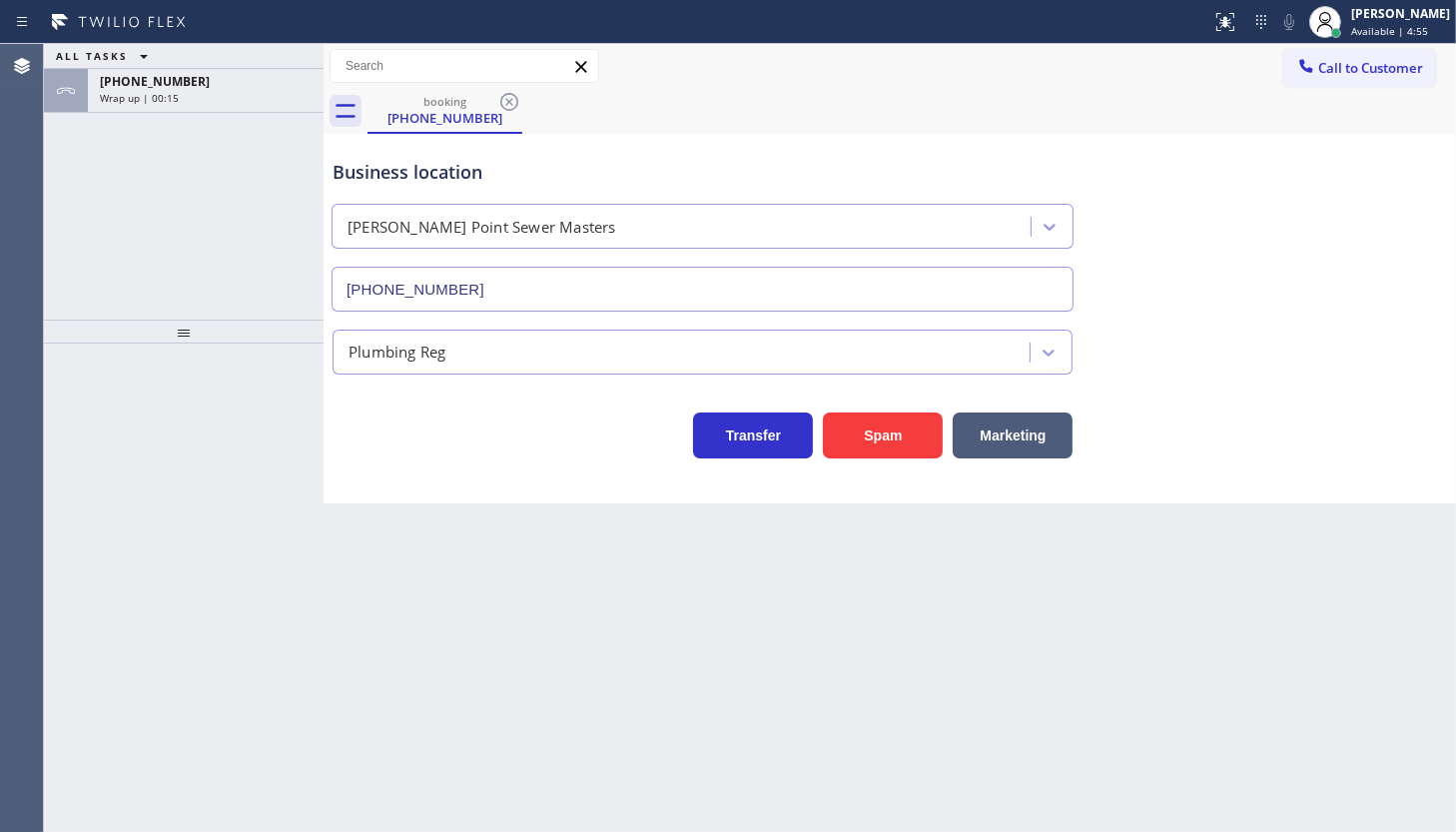 drag, startPoint x: 232, startPoint y: 256, endPoint x: 237, endPoint y: 218, distance: 38.327536 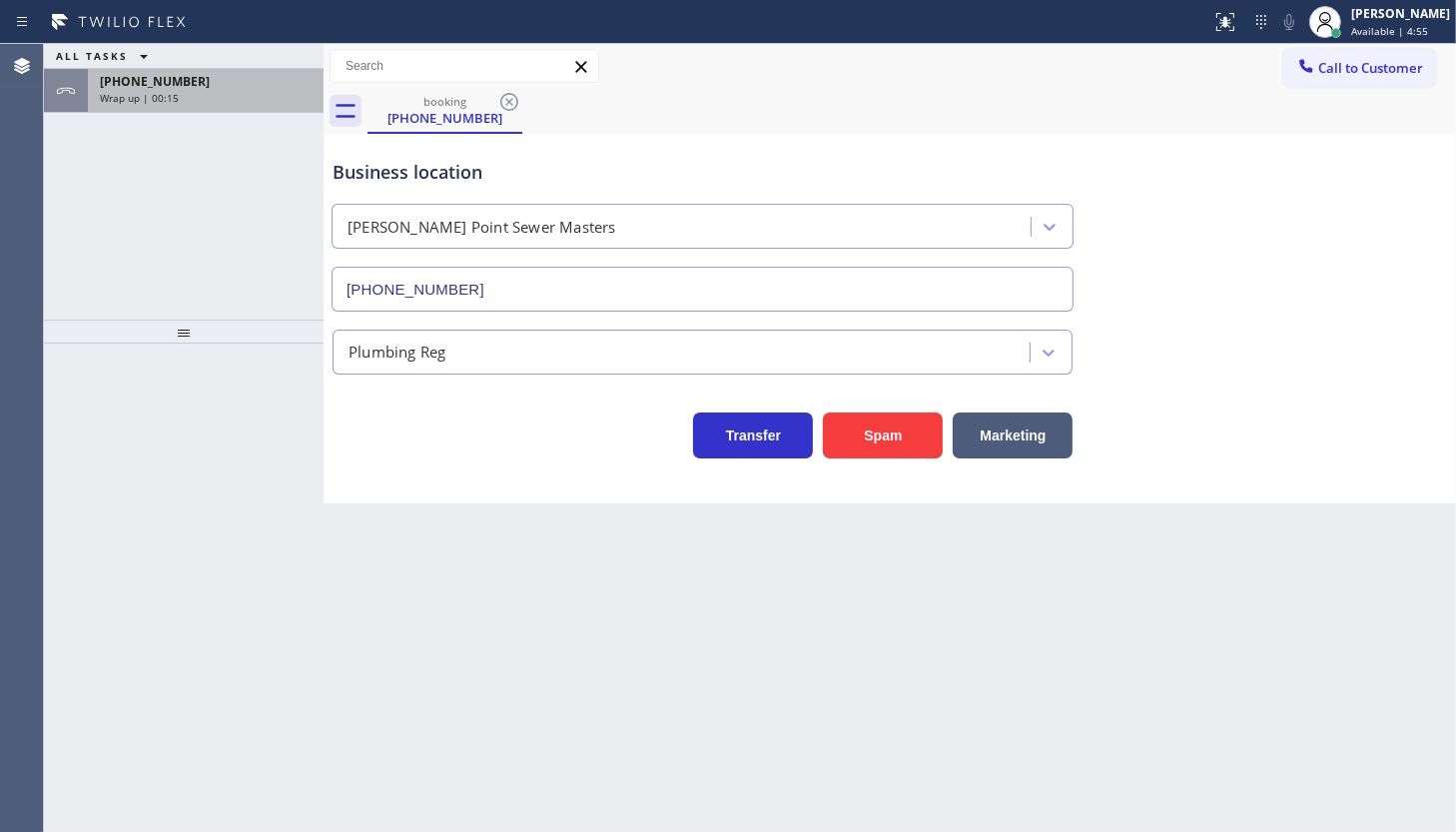 click on "+12146423151 Wrap up | 00:15" at bounding box center (202, 91) 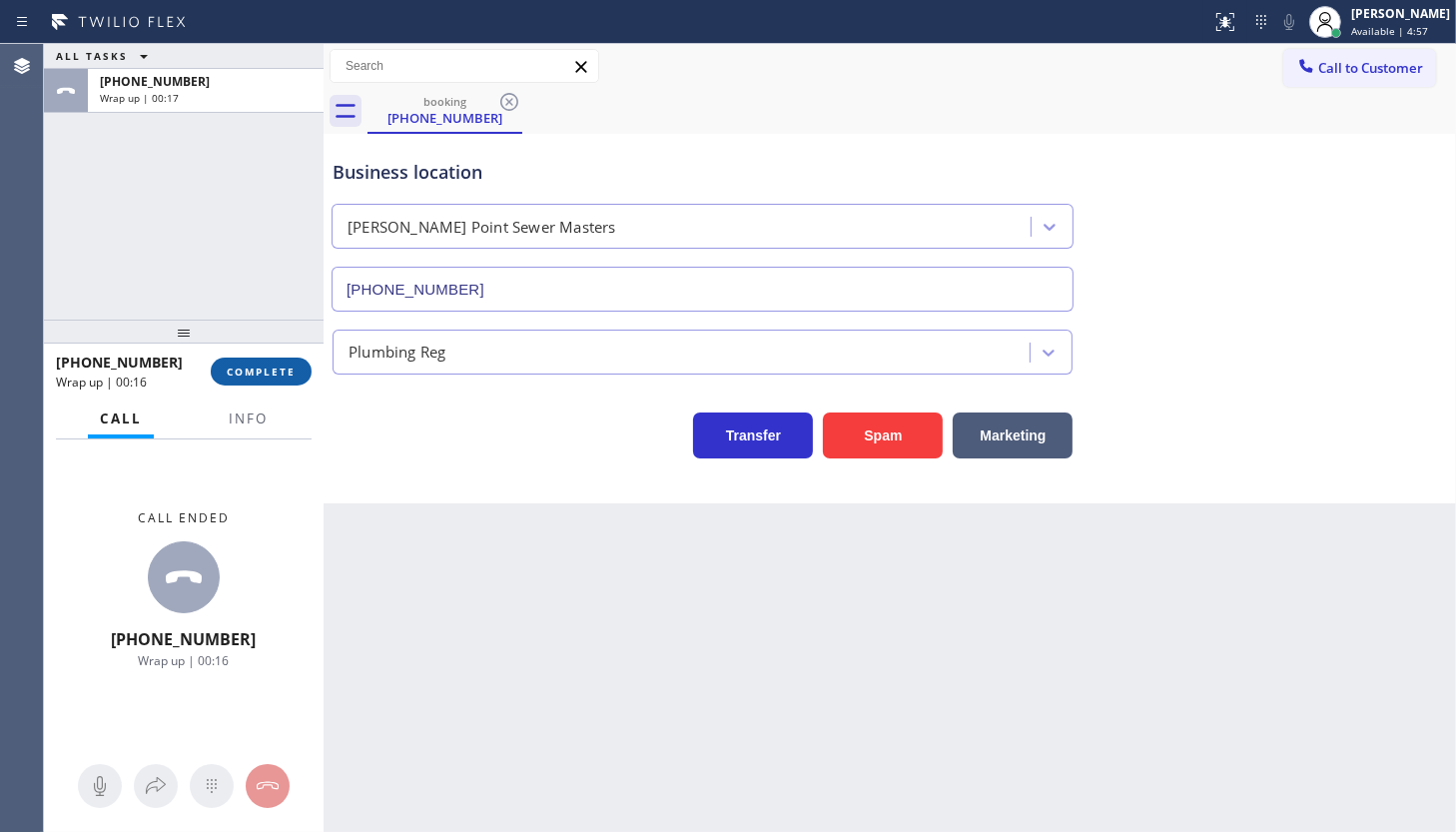 click on "COMPLETE" at bounding box center [261, 372] 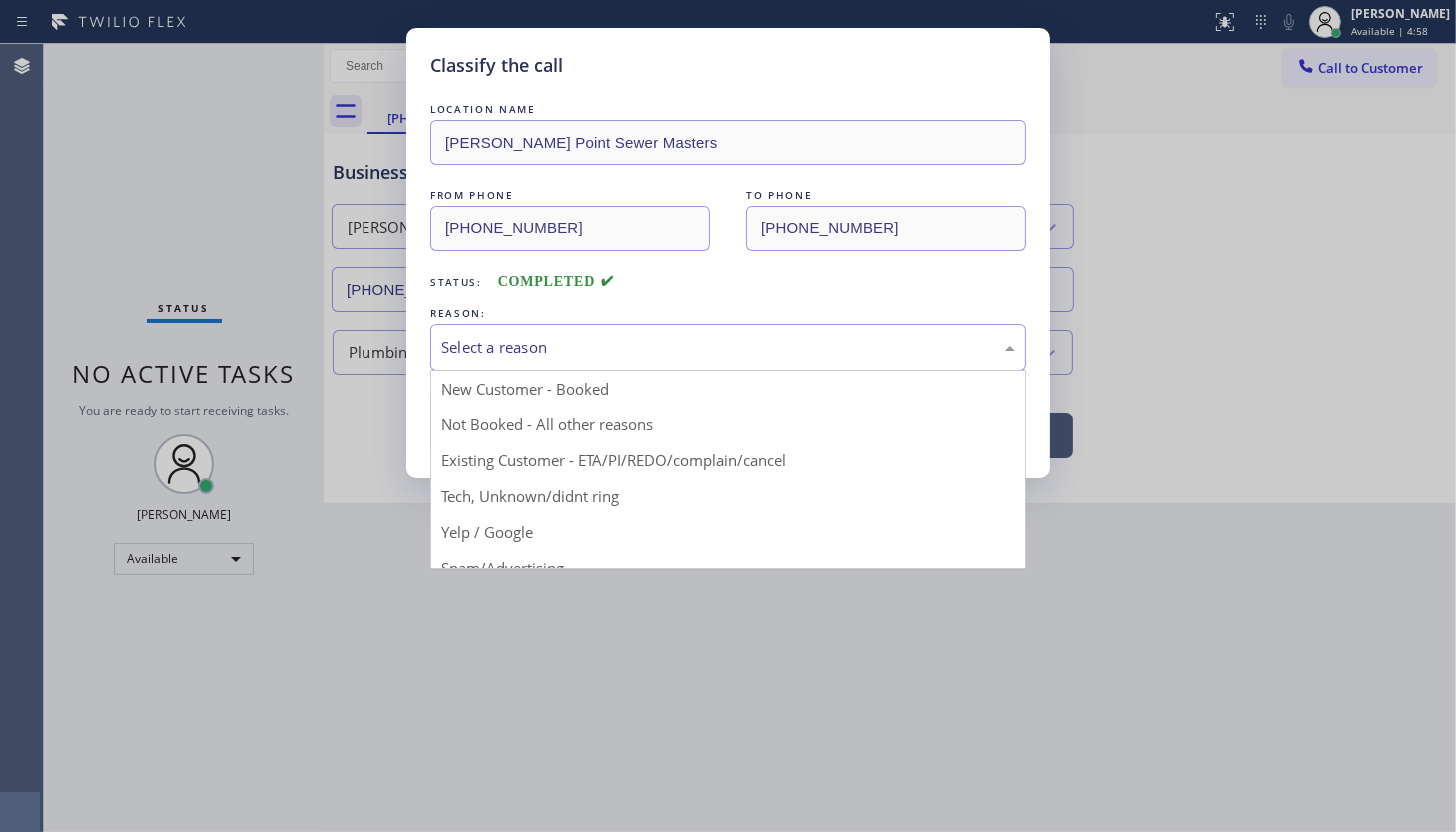 click on "Select a reason" at bounding box center [728, 347] 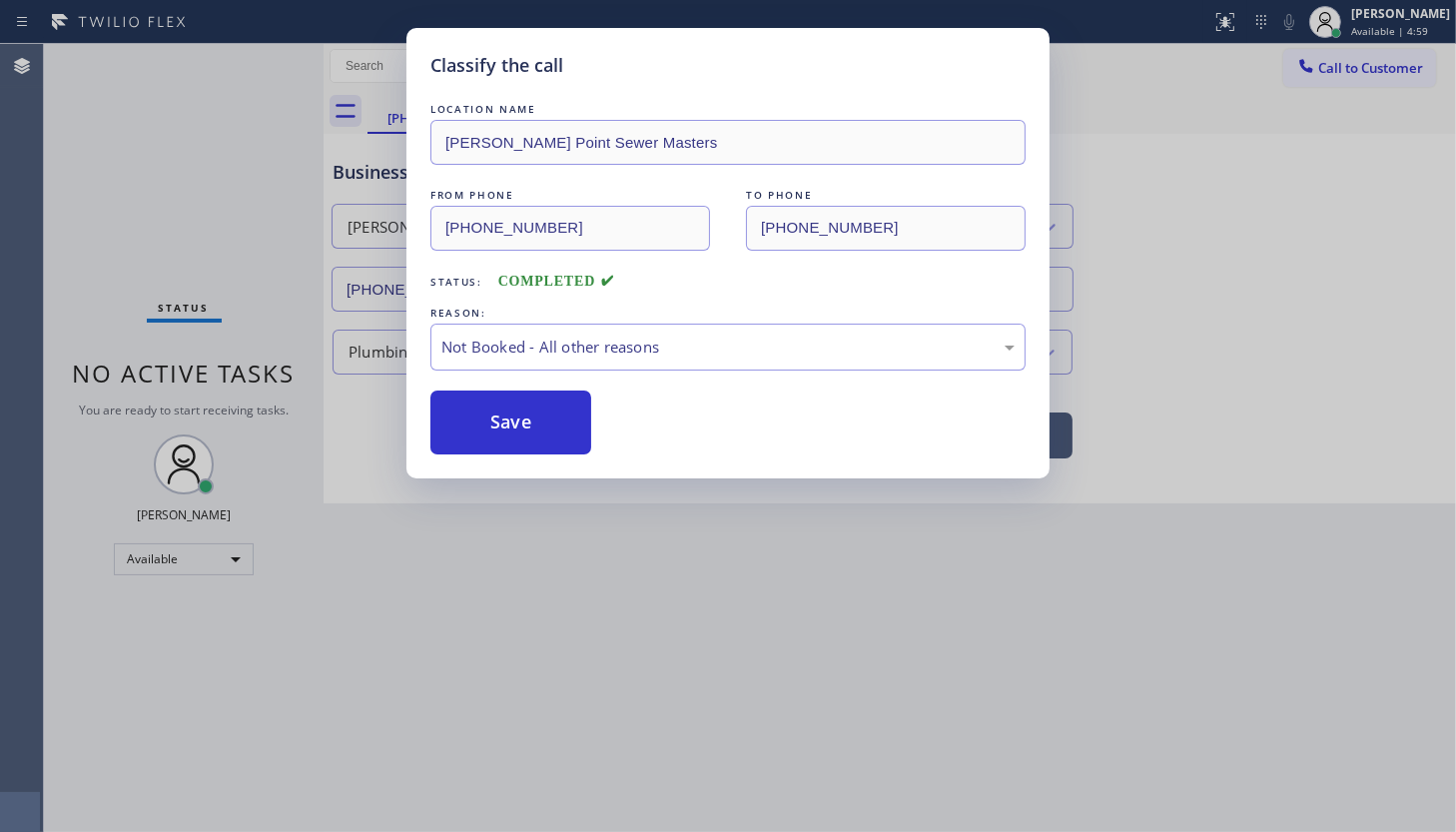 click on "Save" at bounding box center [510, 422] 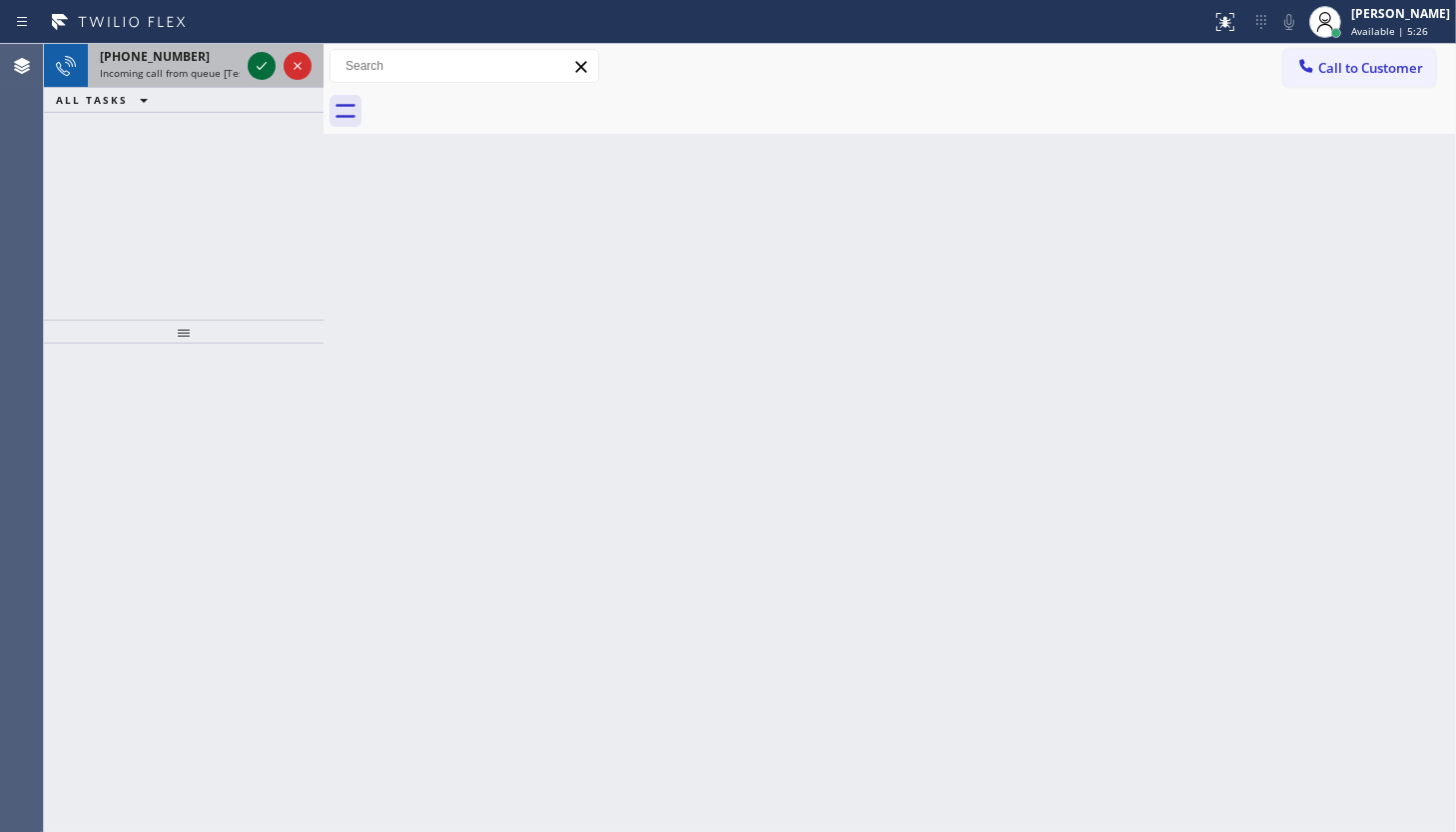 drag, startPoint x: 260, startPoint y: 59, endPoint x: 197, endPoint y: 5, distance: 82.9759 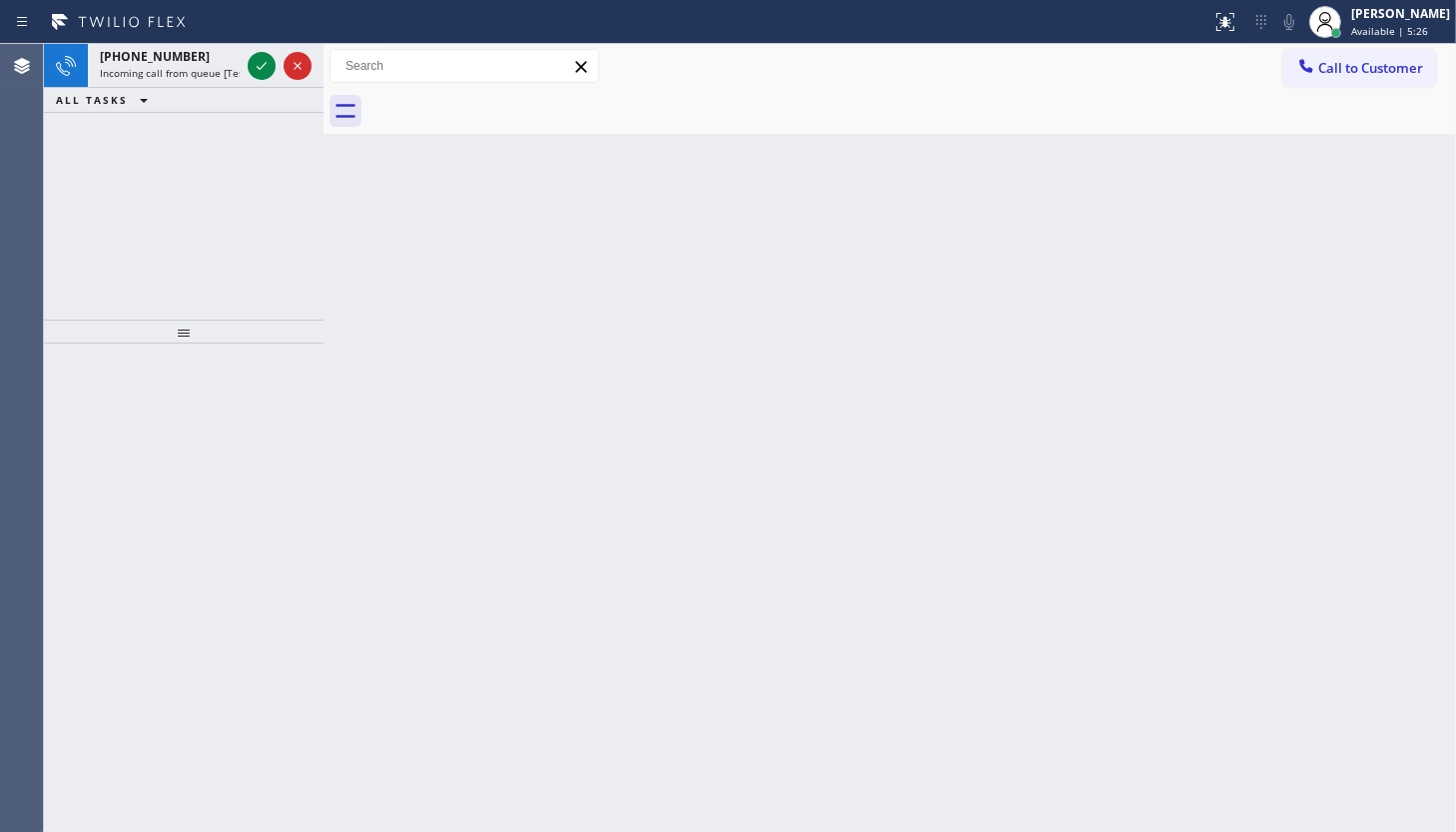 click 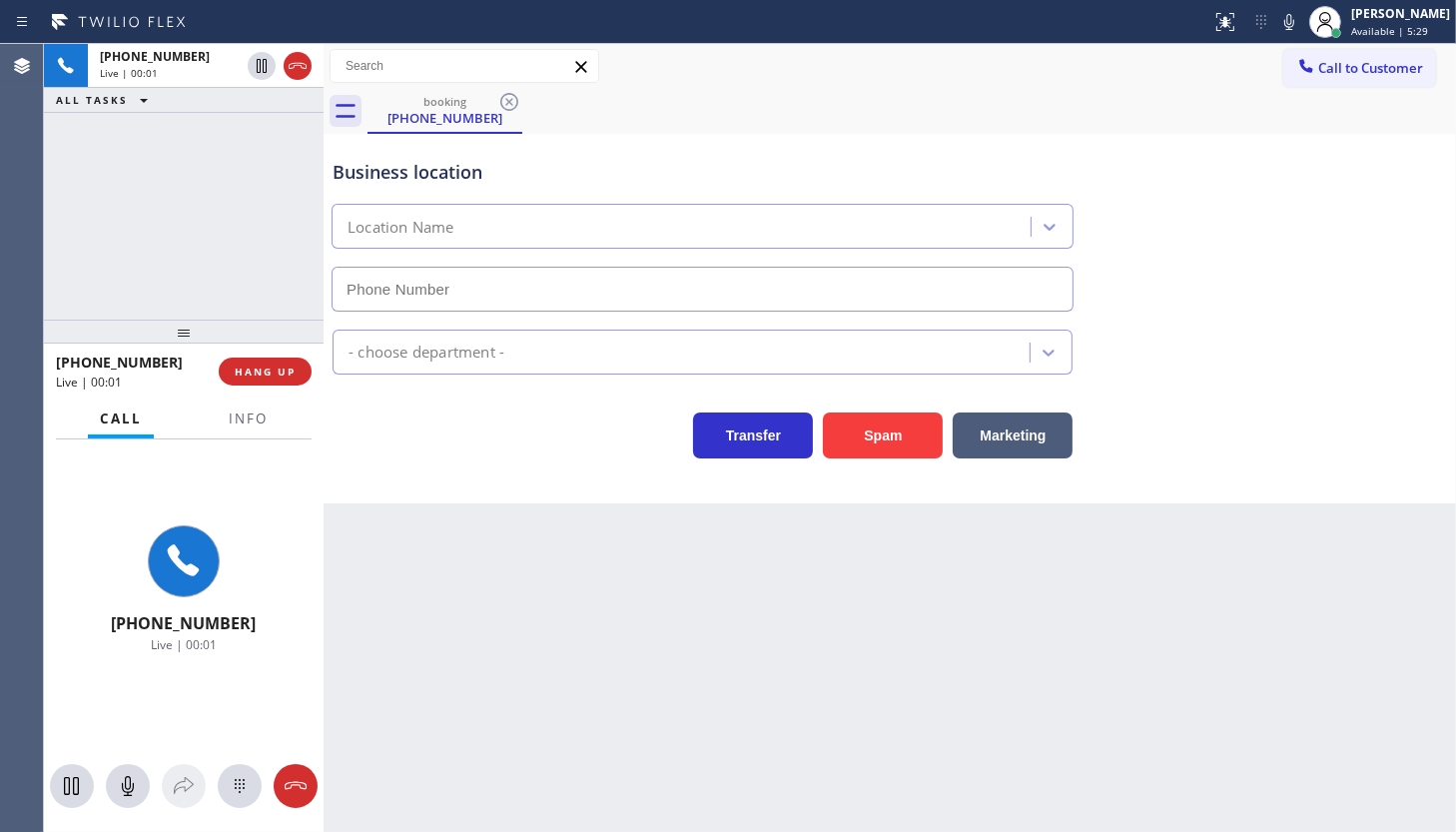 type on "(253) 499-8698" 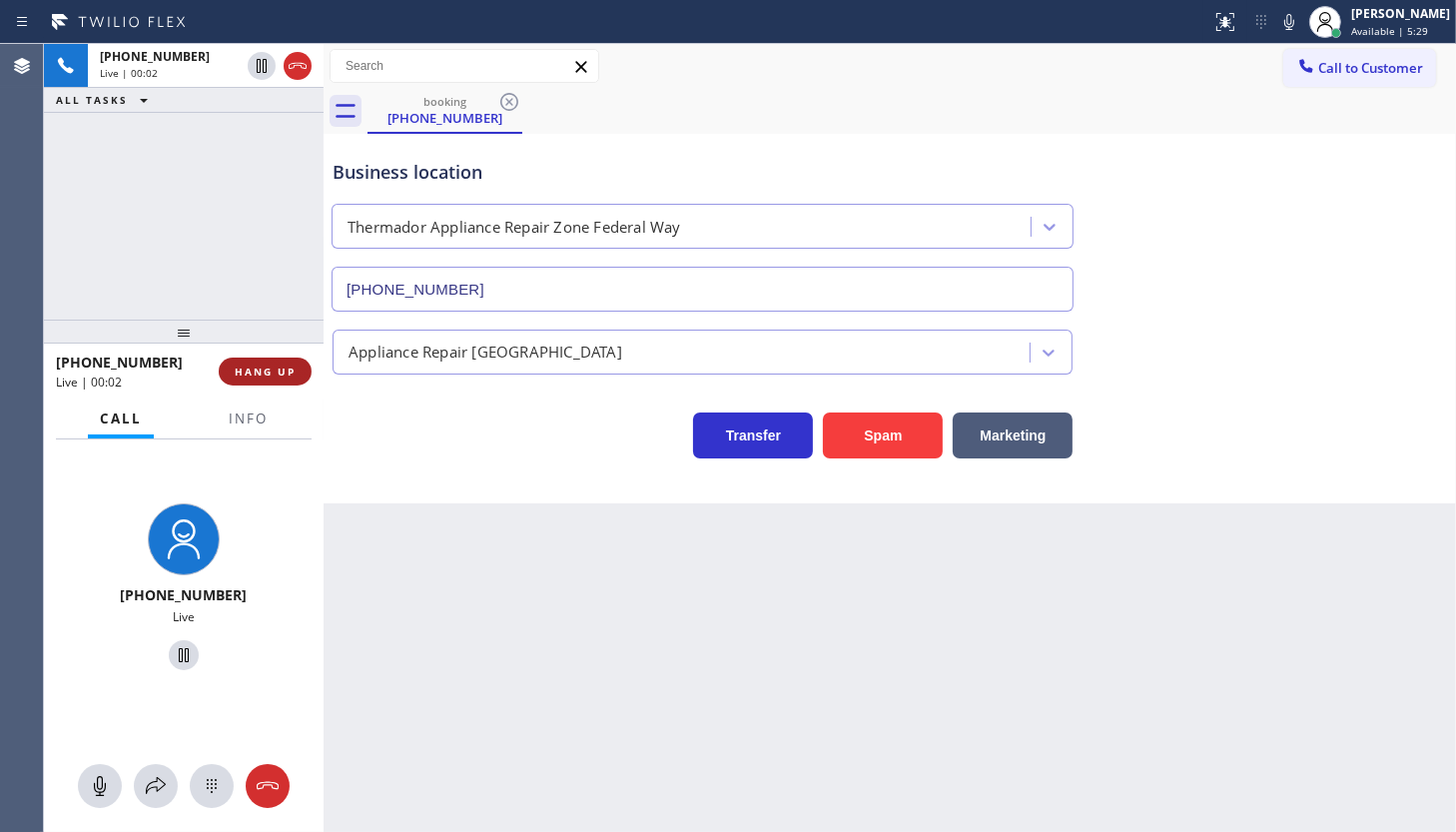 click on "HANG UP" at bounding box center [265, 372] 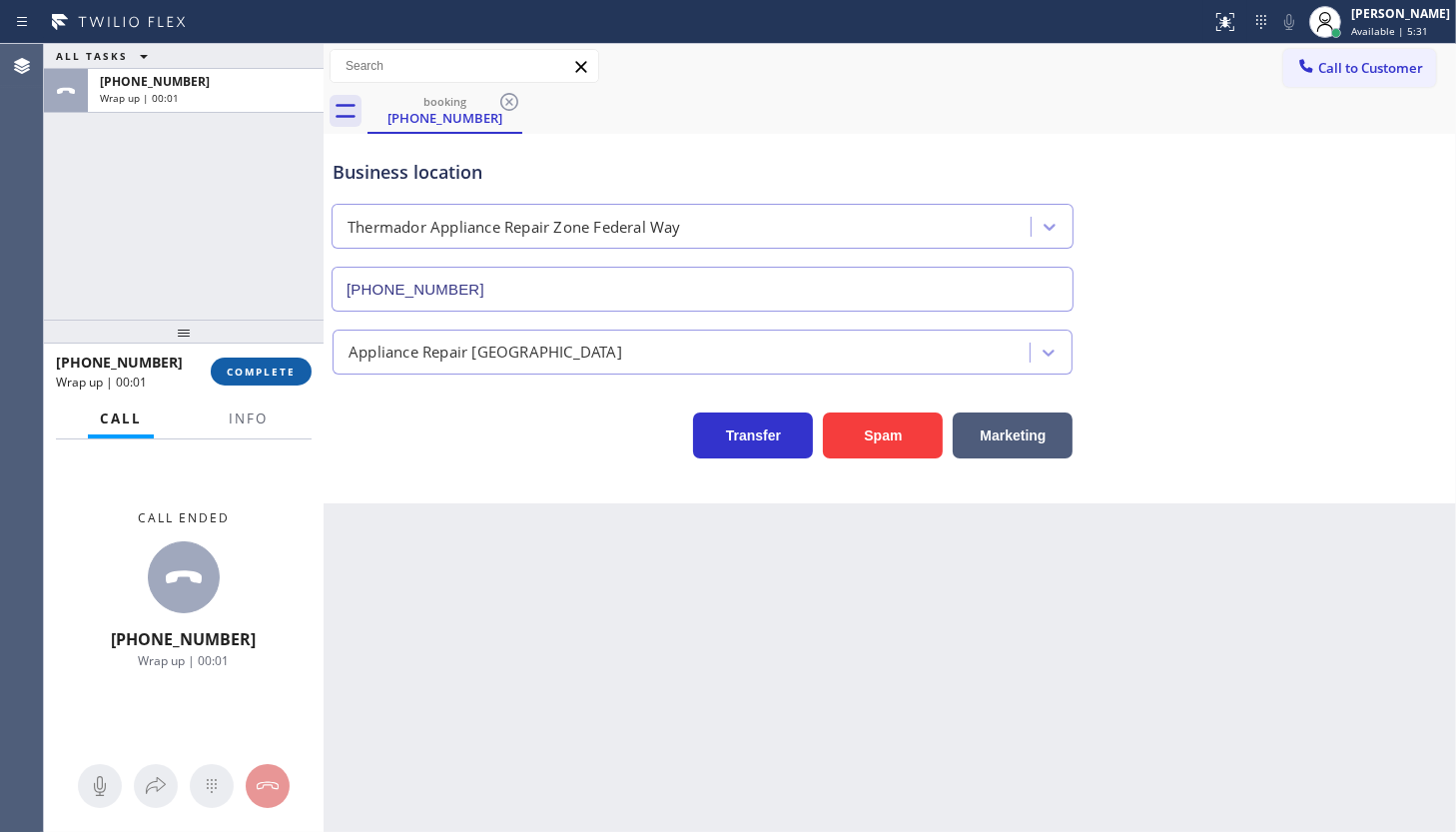 click on "COMPLETE" at bounding box center (261, 372) 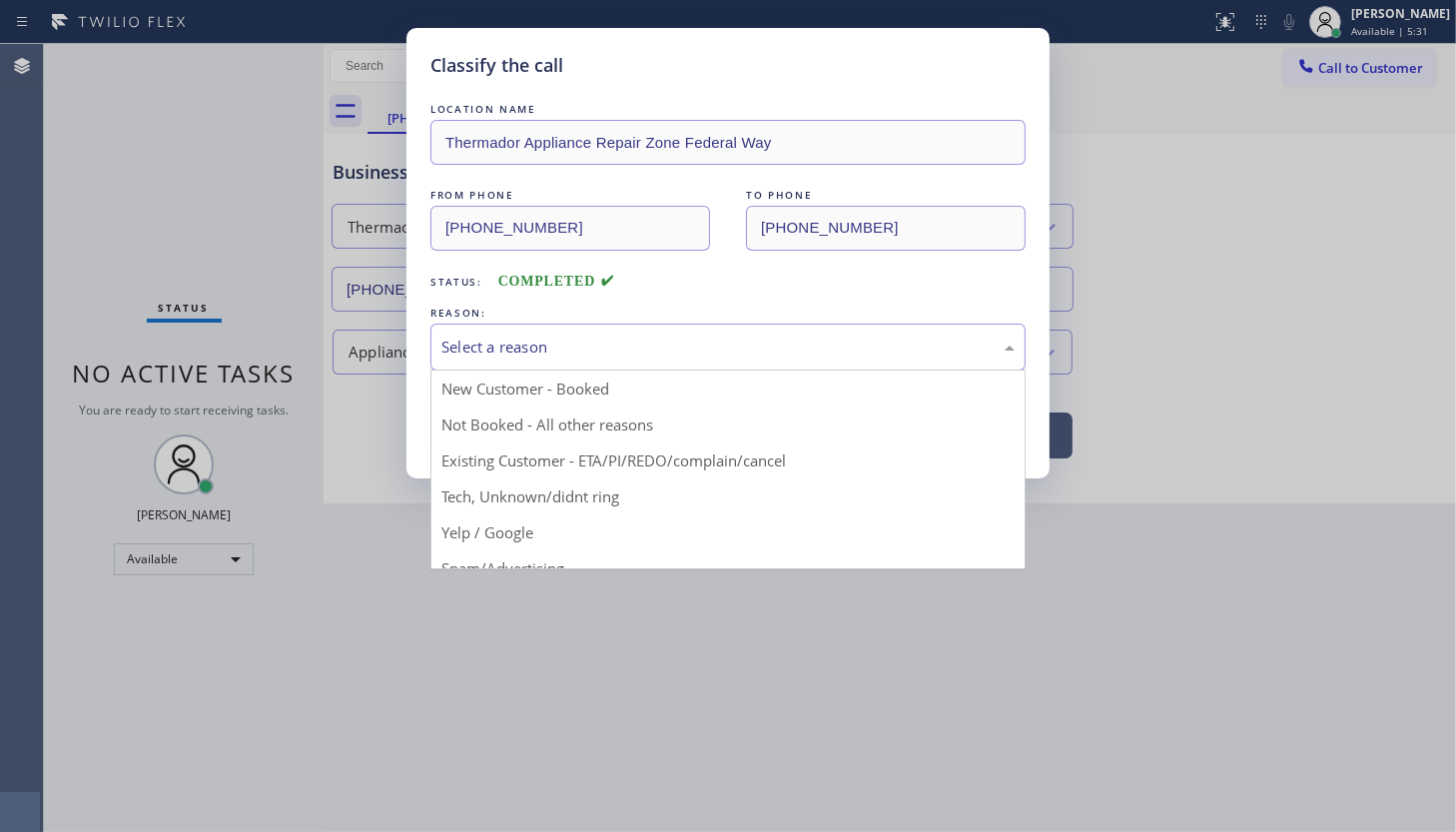 click on "Select a reason" at bounding box center (728, 347) 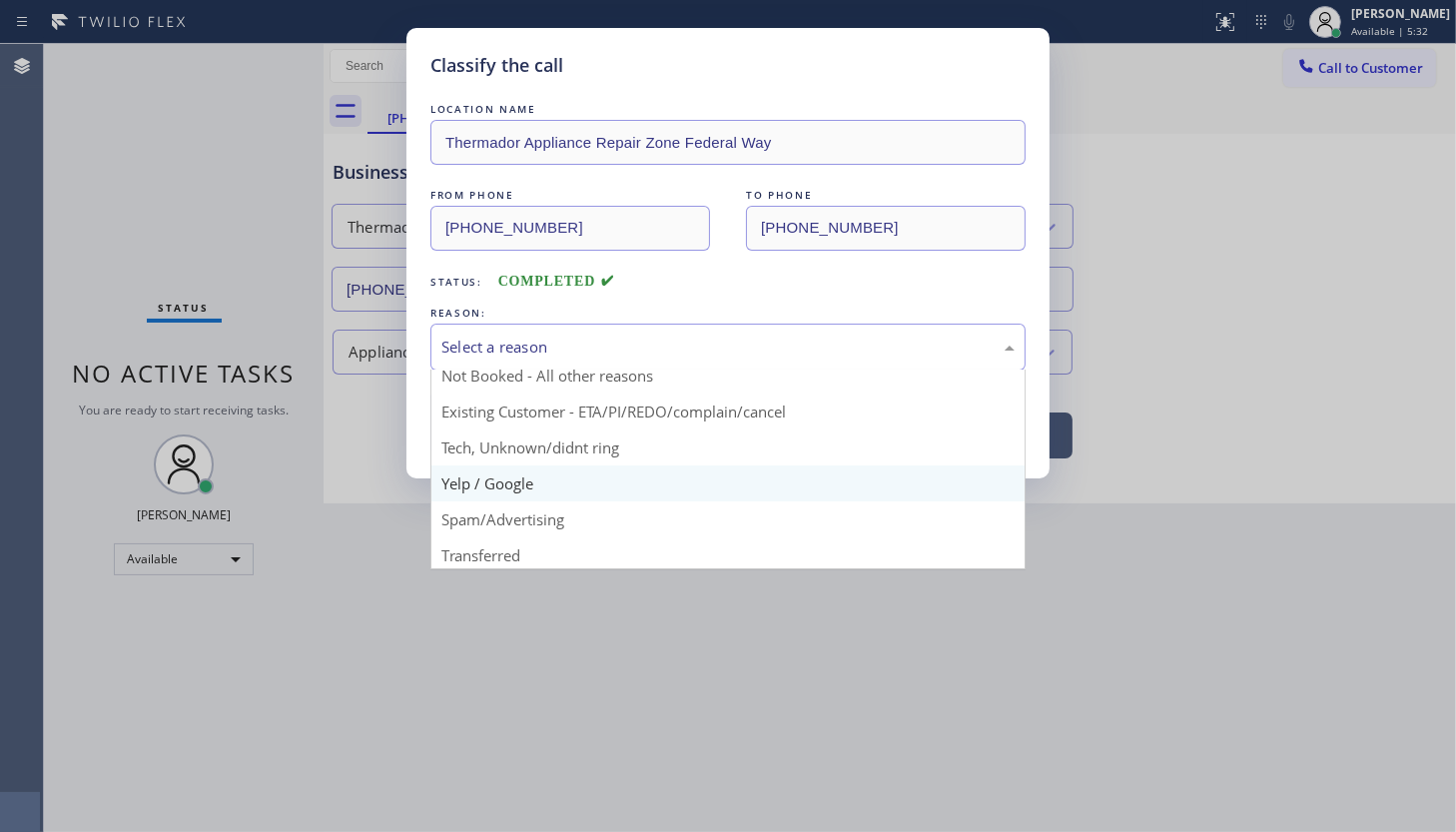 scroll, scrollTop: 90, scrollLeft: 0, axis: vertical 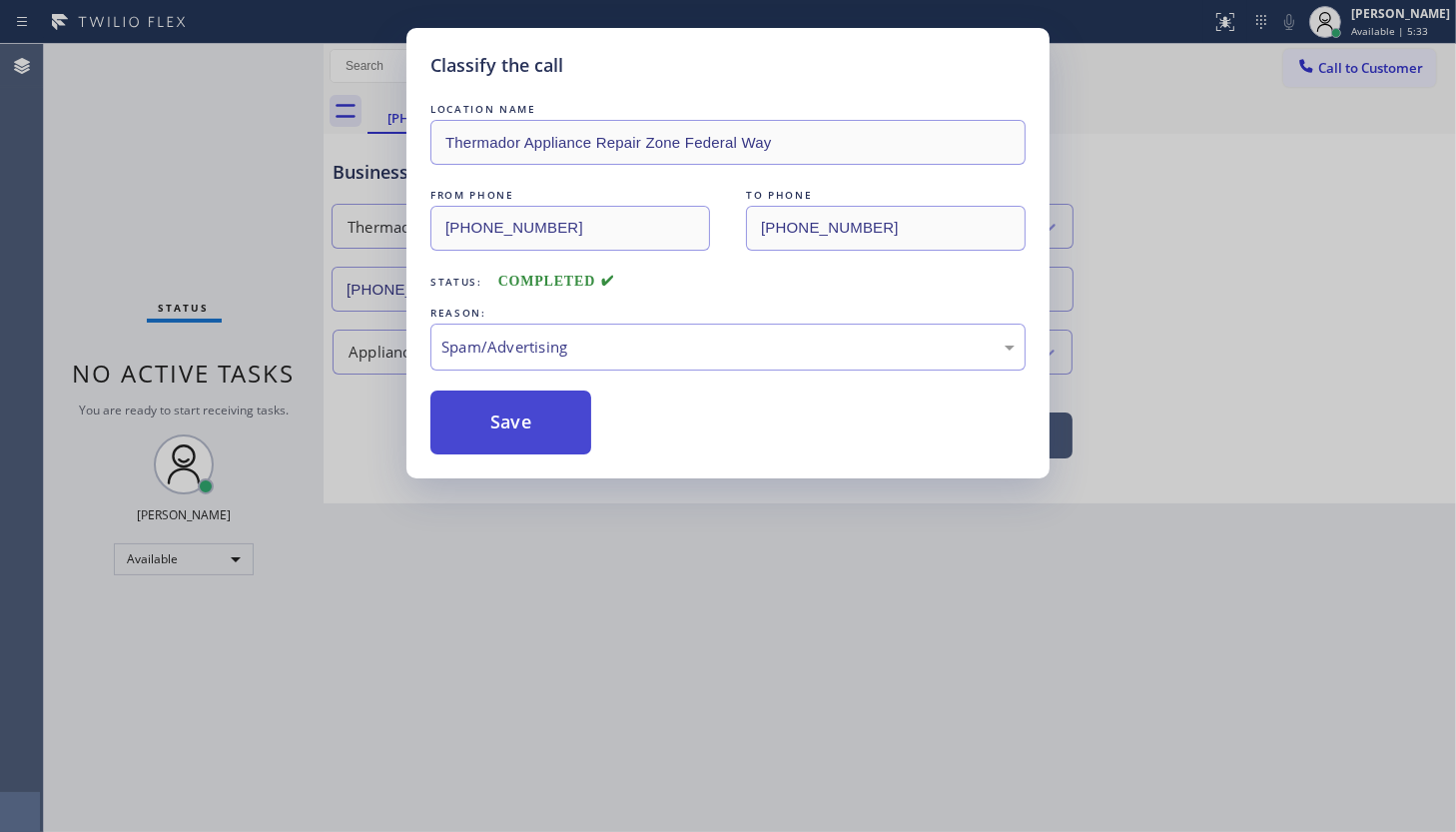 click on "Save" at bounding box center (510, 422) 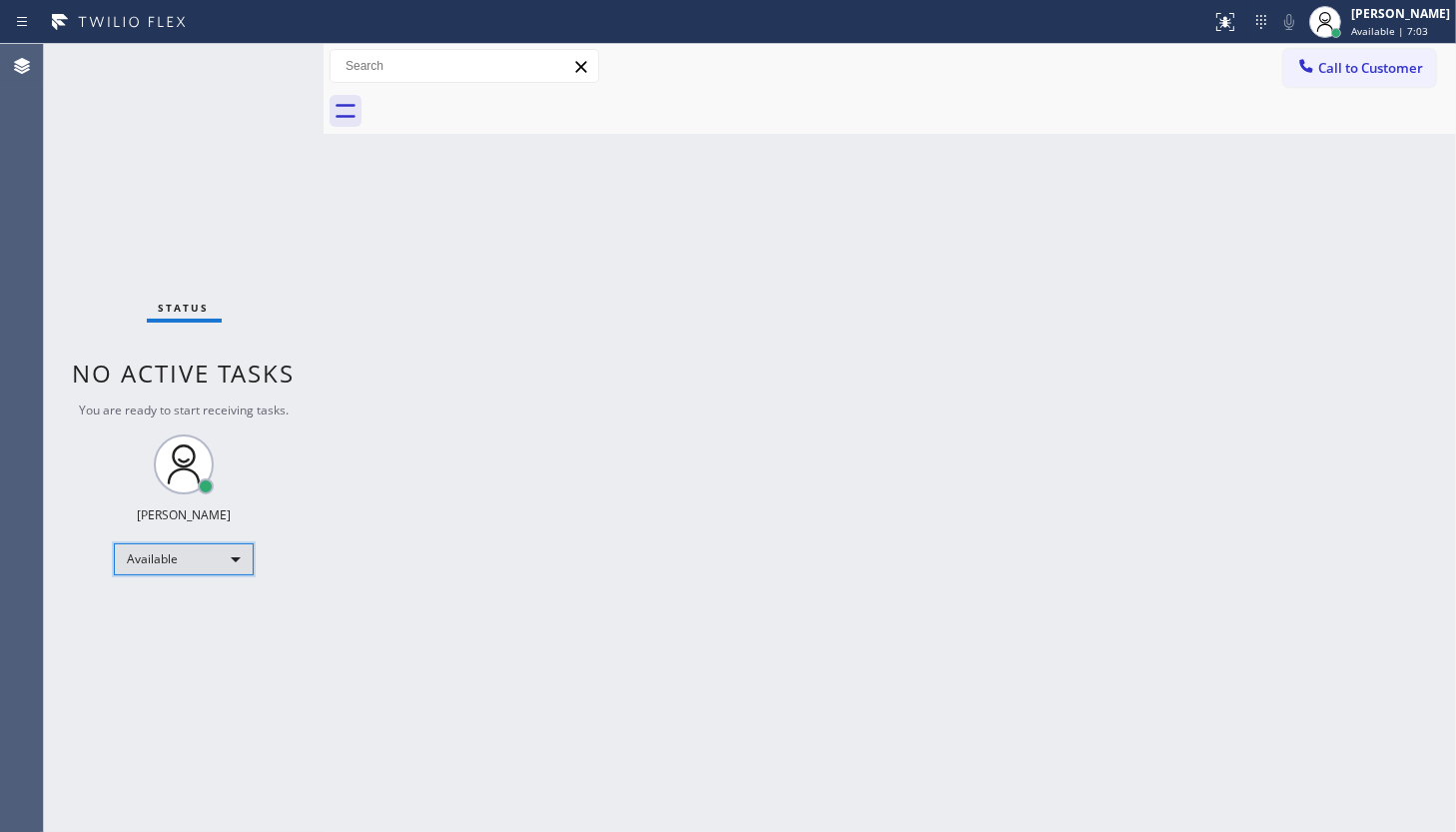 click on "Available" at bounding box center [184, 559] 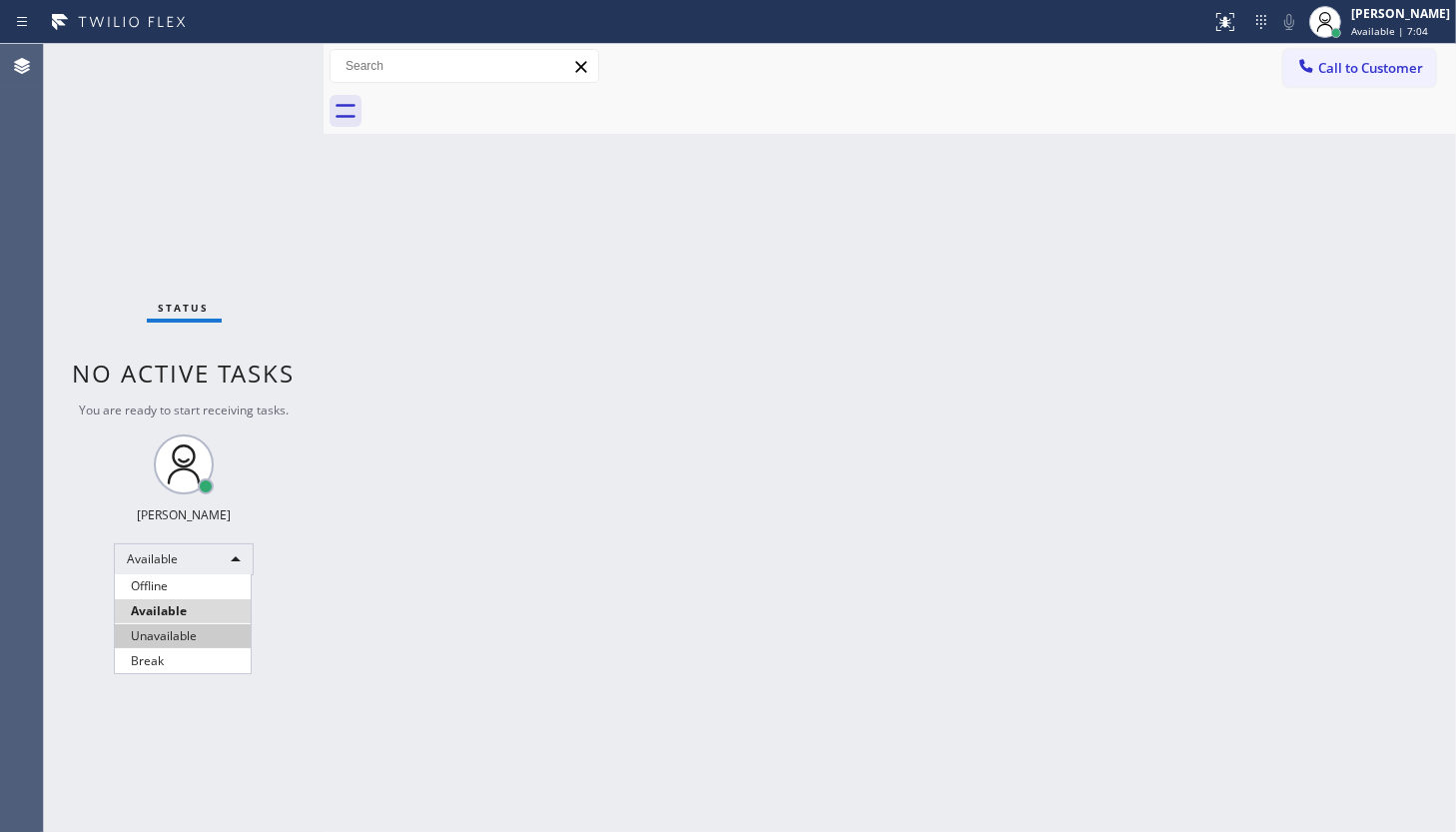 click on "Unavailable" at bounding box center [183, 636] 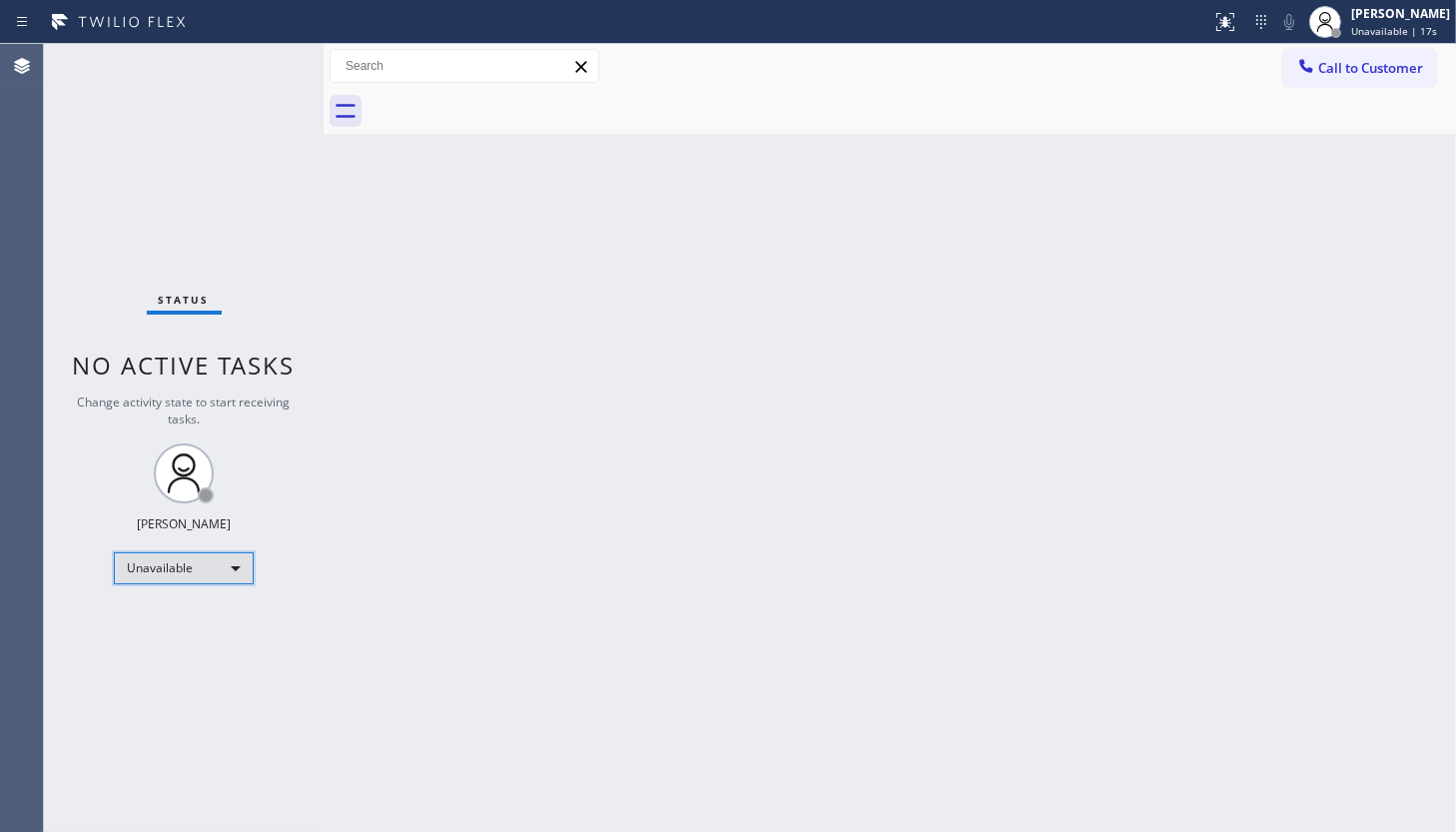 click on "Unavailable" at bounding box center [184, 568] 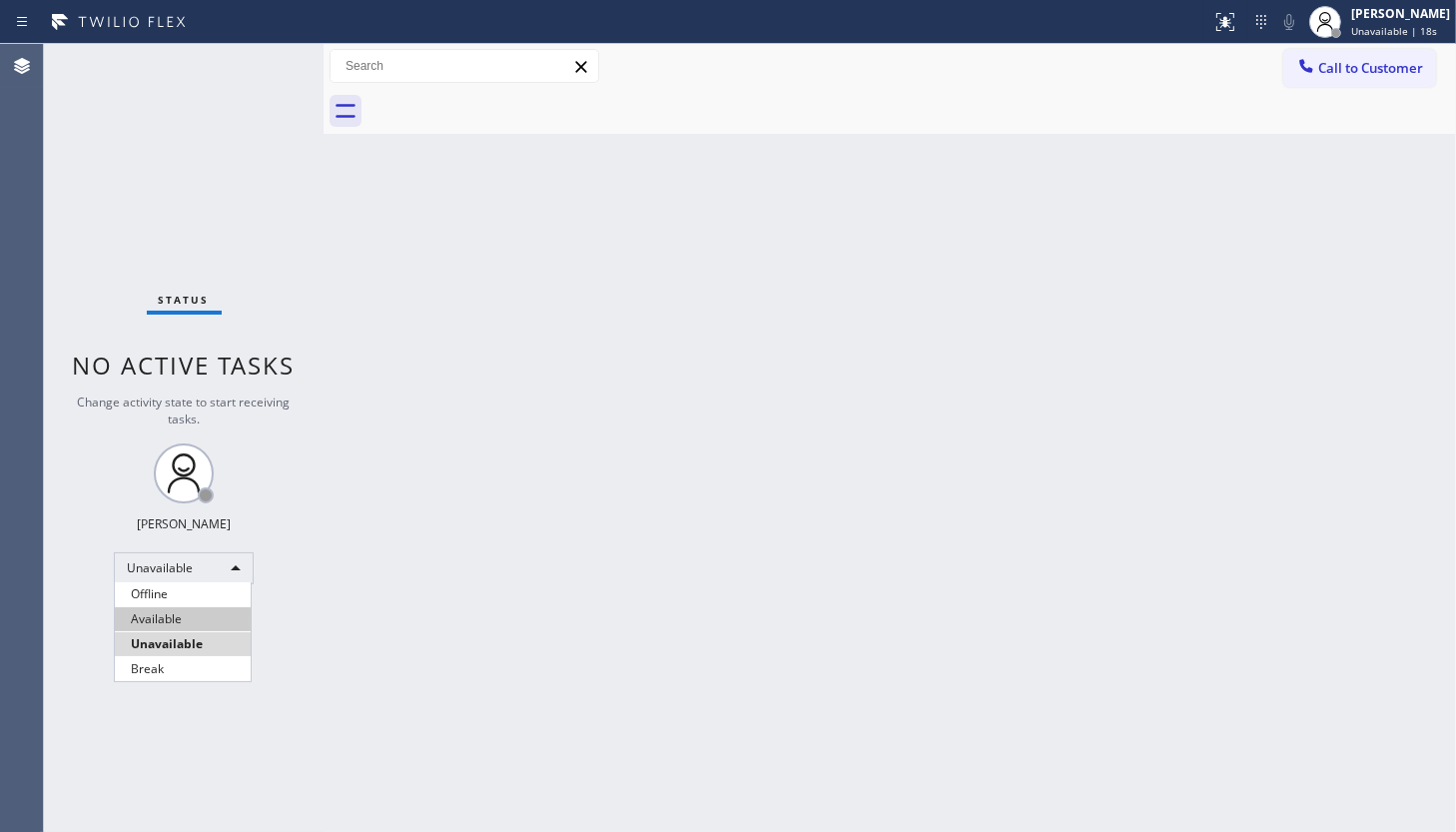 click on "Available" at bounding box center (183, 619) 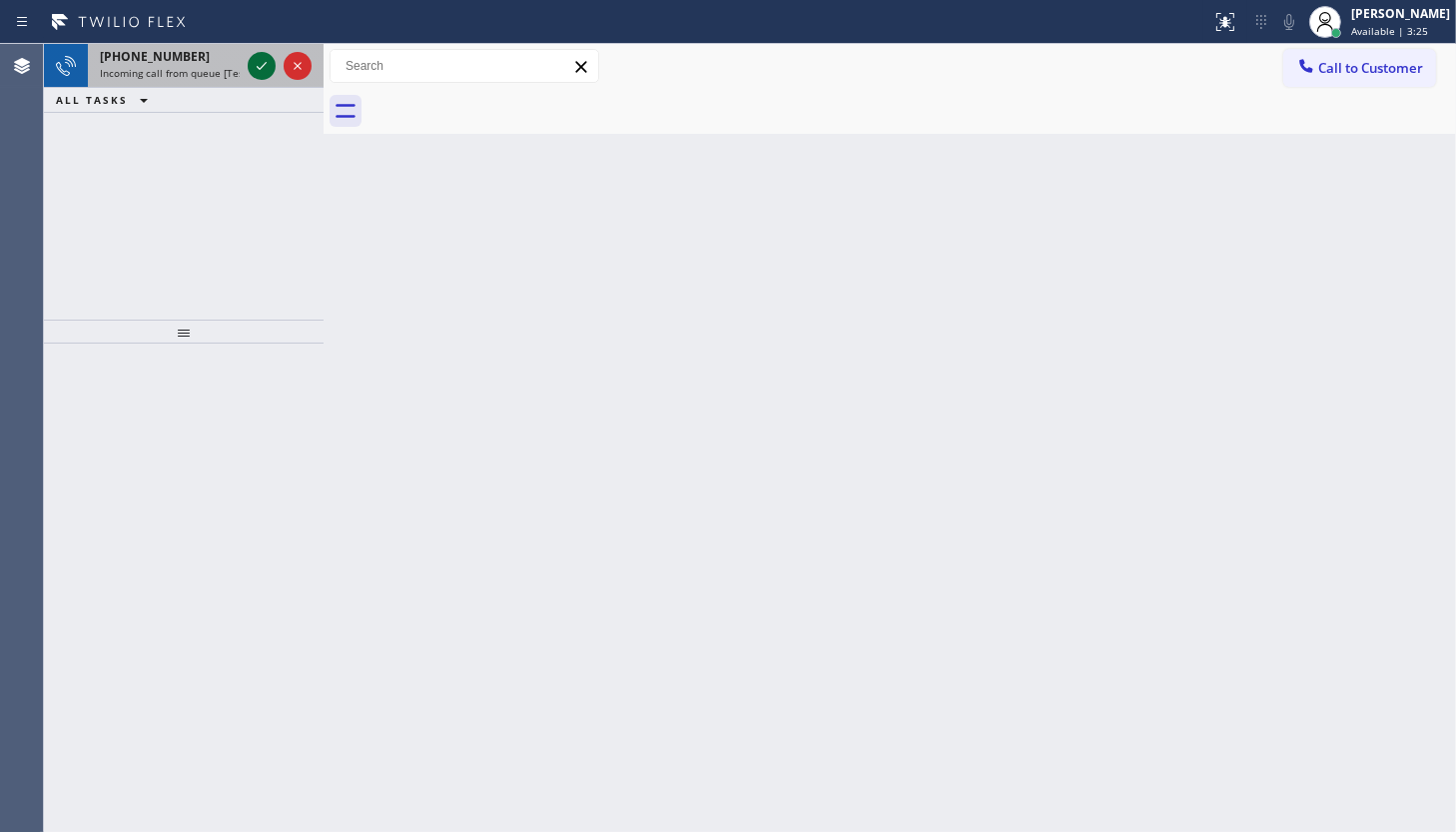click 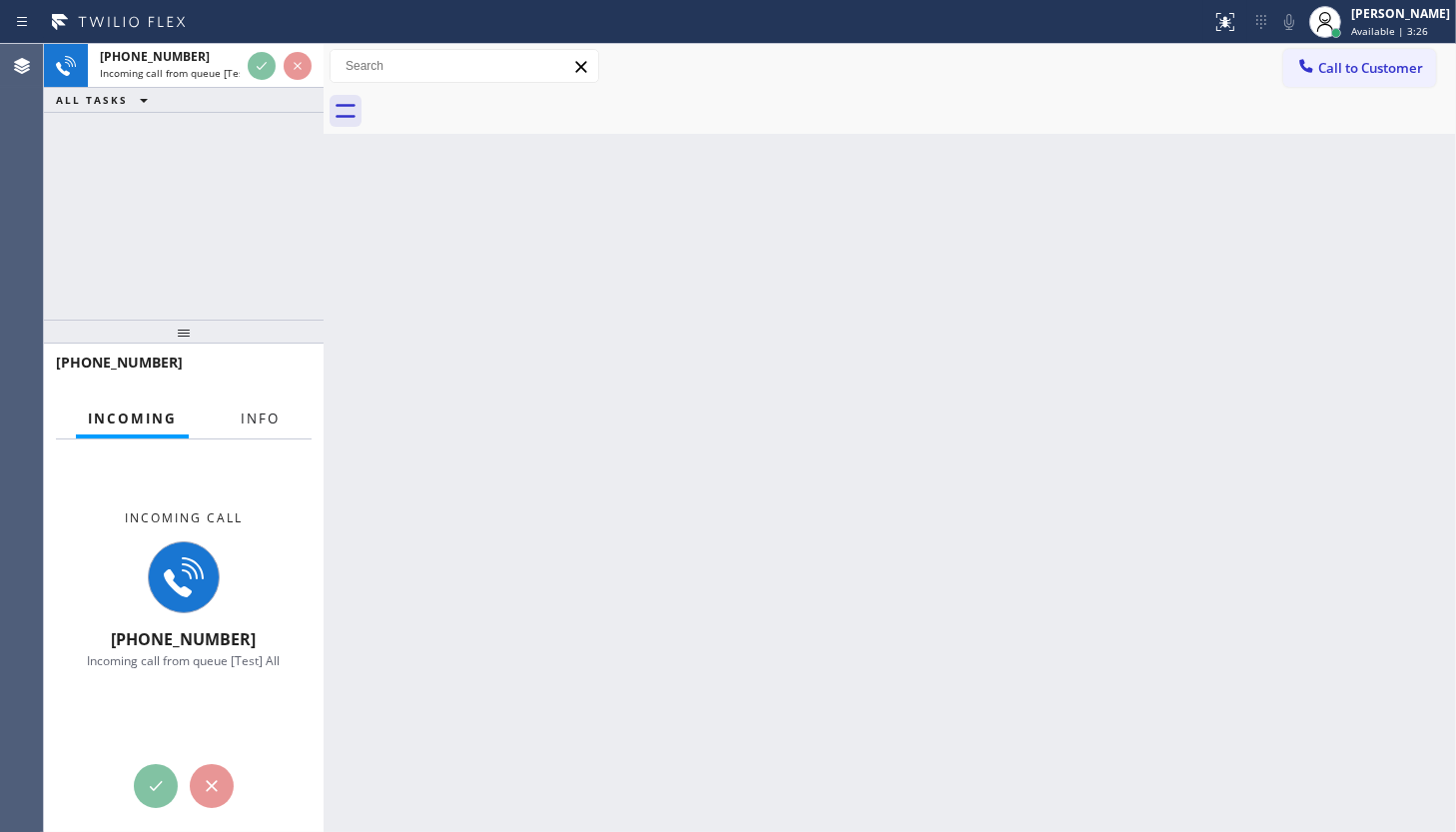 click on "Info" at bounding box center [260, 418] 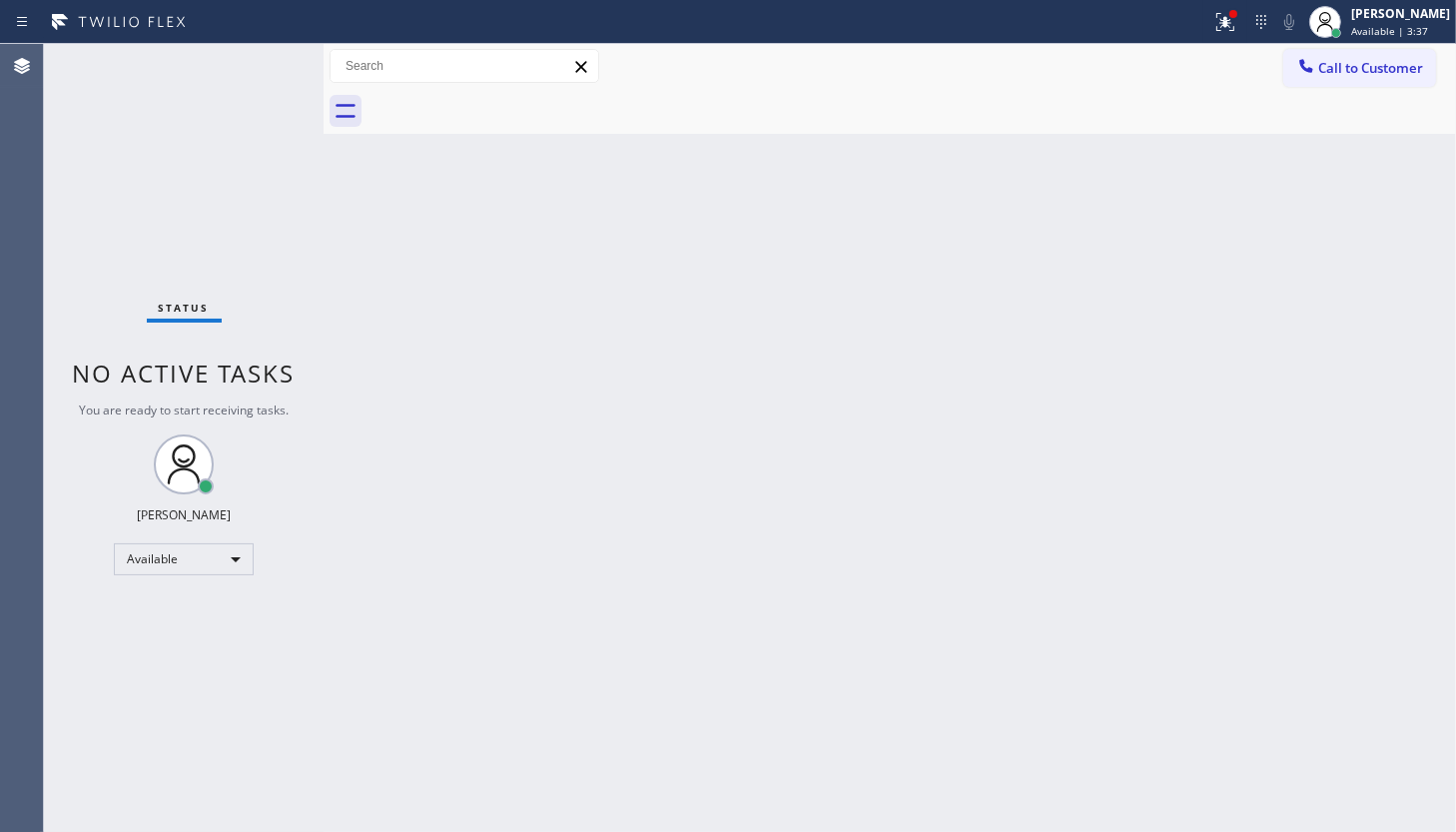 click on "Back to Dashboard Change Sender ID Customers Technicians Select a contact Outbound call Technician Search Technician Your caller id phone number Your caller id phone number Call Technician info Name   Phone none Address none Change Sender ID HVAC +18559994417 5 Star Appliance +18557314952 Appliance Repair +18554611149 Plumbing +18889090120 Air Duct Cleaning +18006865038  Electricians +18005688664 Cancel Change Check personal SMS Reset Change No tabs Call to Customer Outbound call Location Search location Your caller id phone number Customer number Call Outbound call Technician Search Technician Your caller id phone number Your caller id phone number Call" at bounding box center [890, 437] 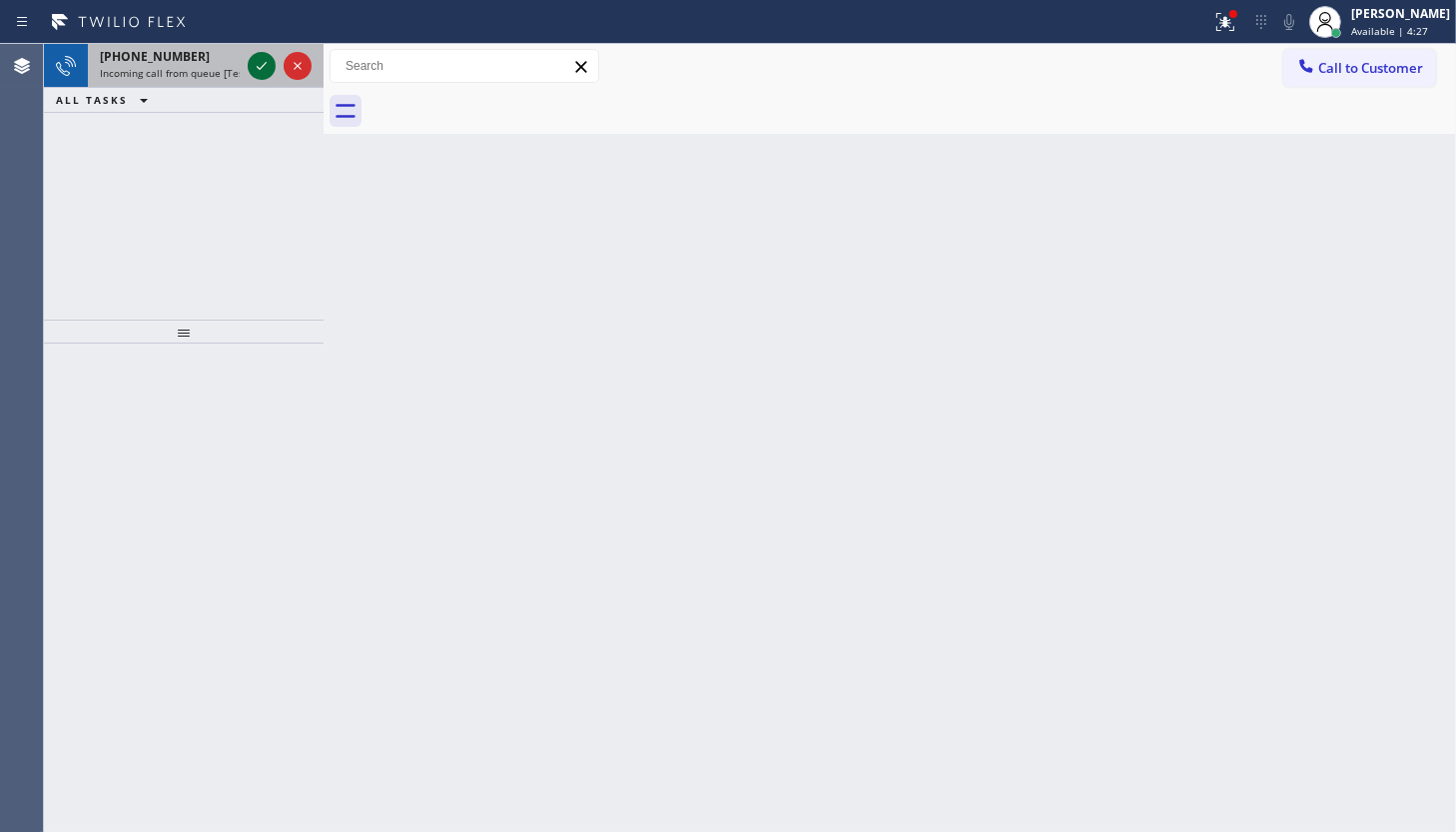 click 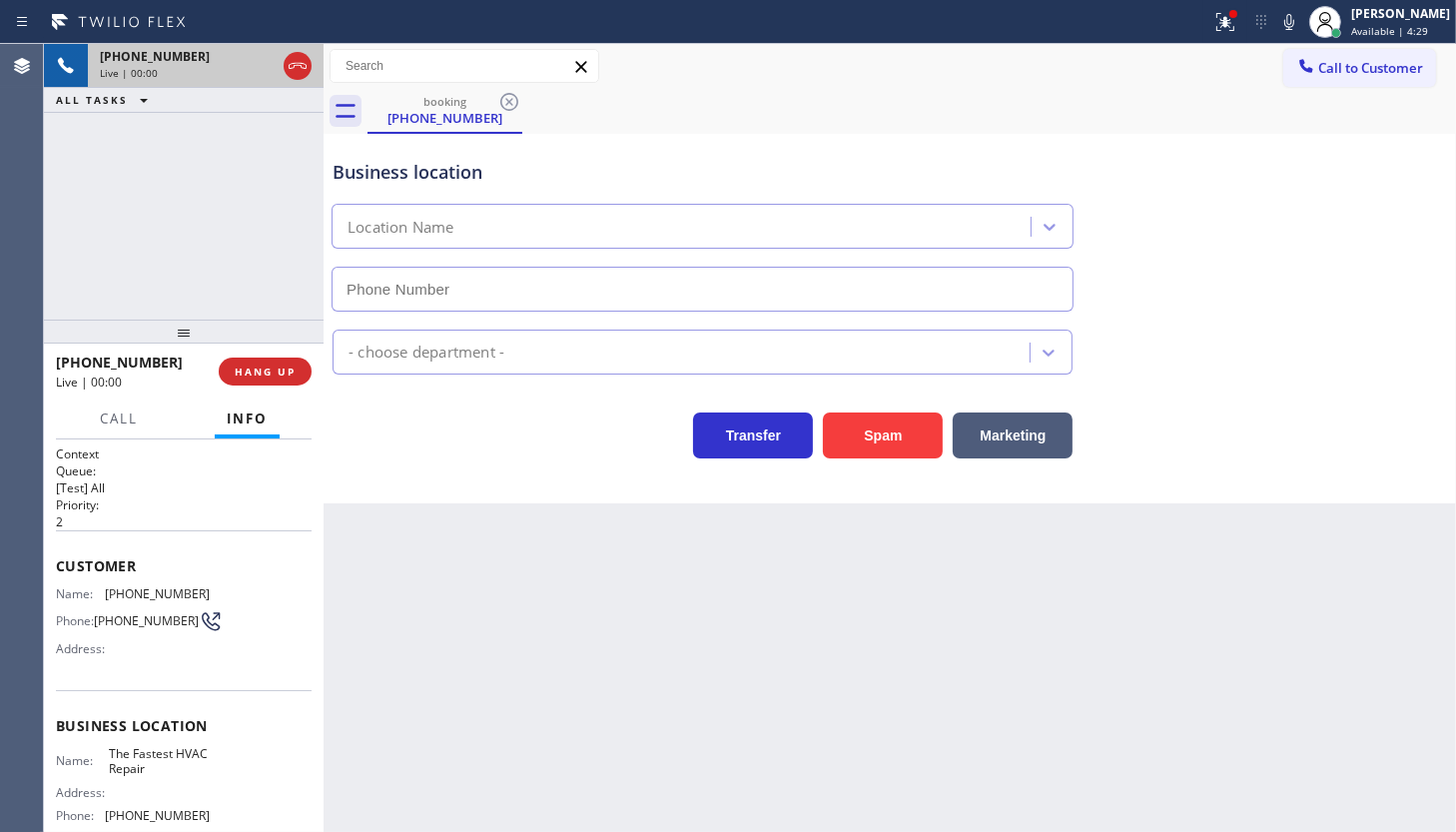 type on "(866) 540-7291" 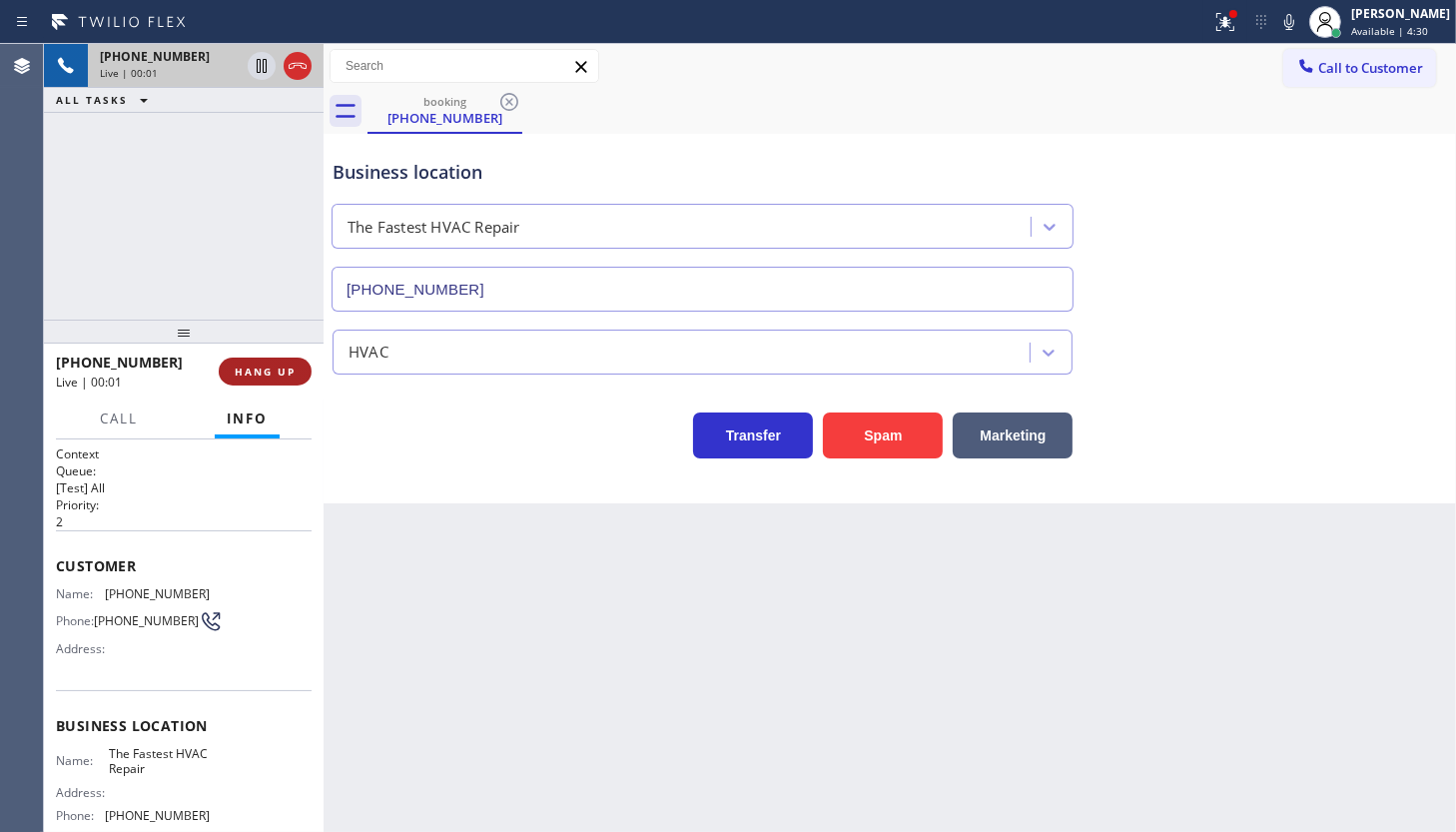 click on "HANG UP" at bounding box center (265, 372) 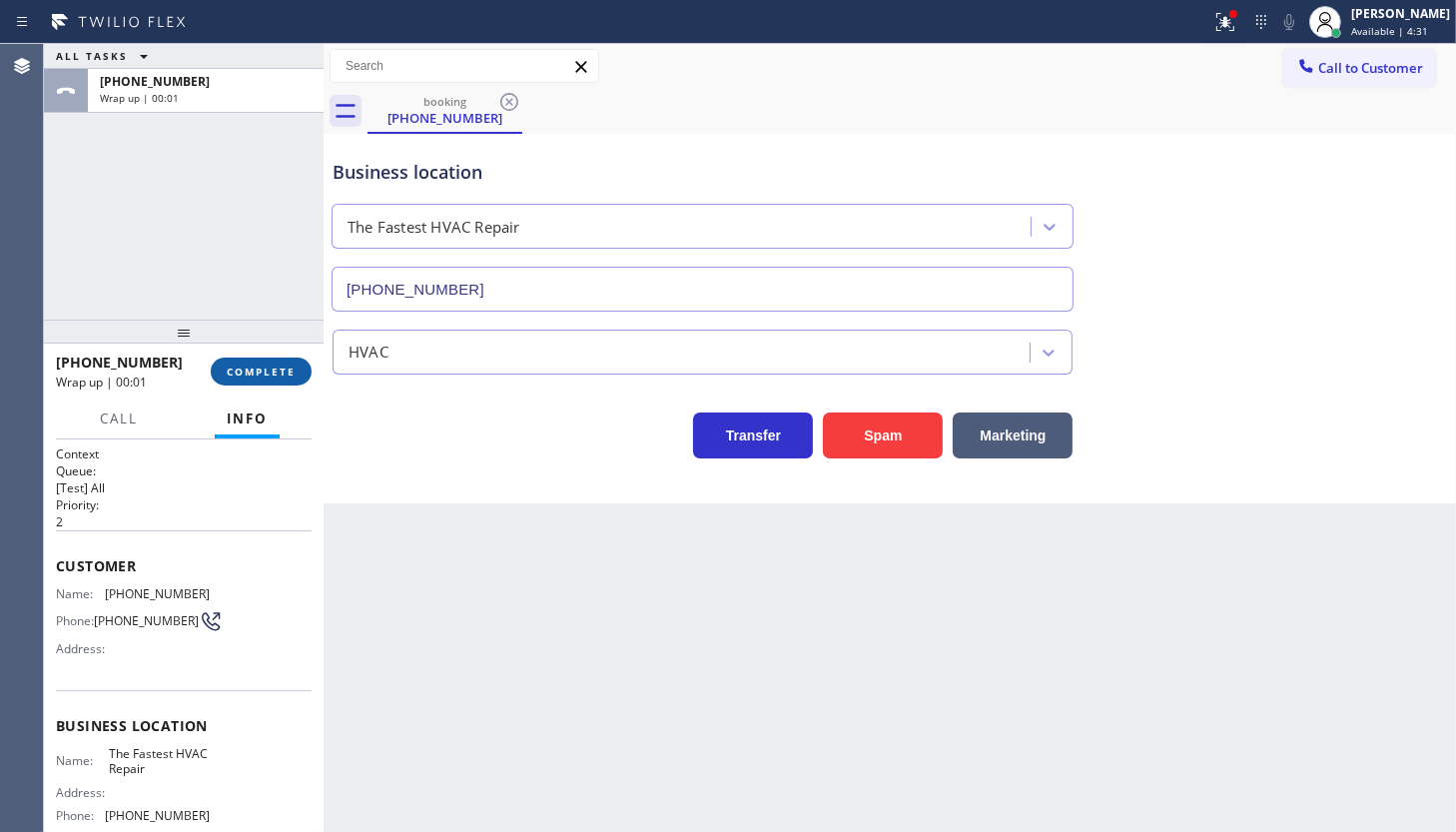 click on "COMPLETE" at bounding box center [261, 372] 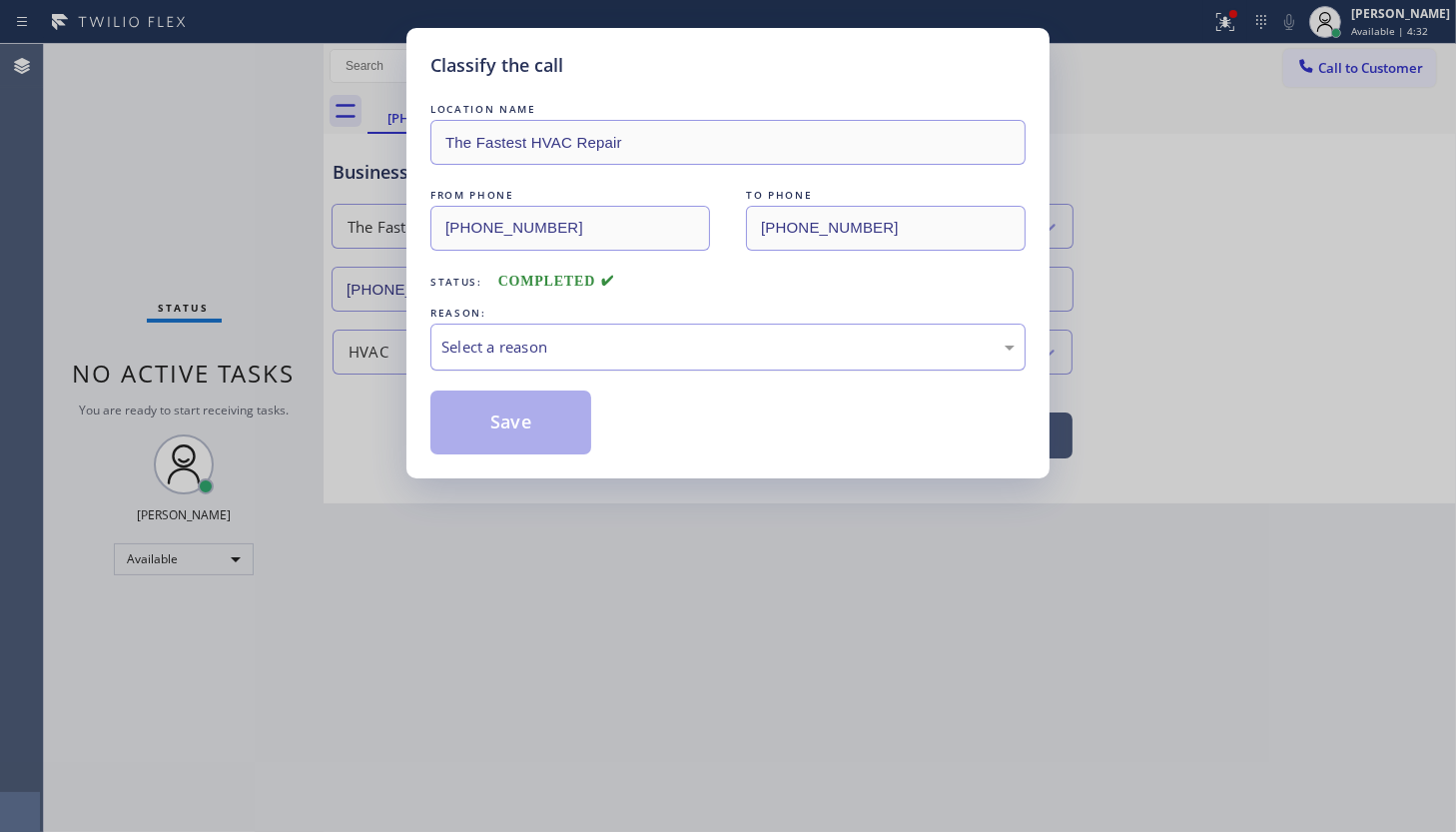 click on "Select a reason" at bounding box center (728, 347) 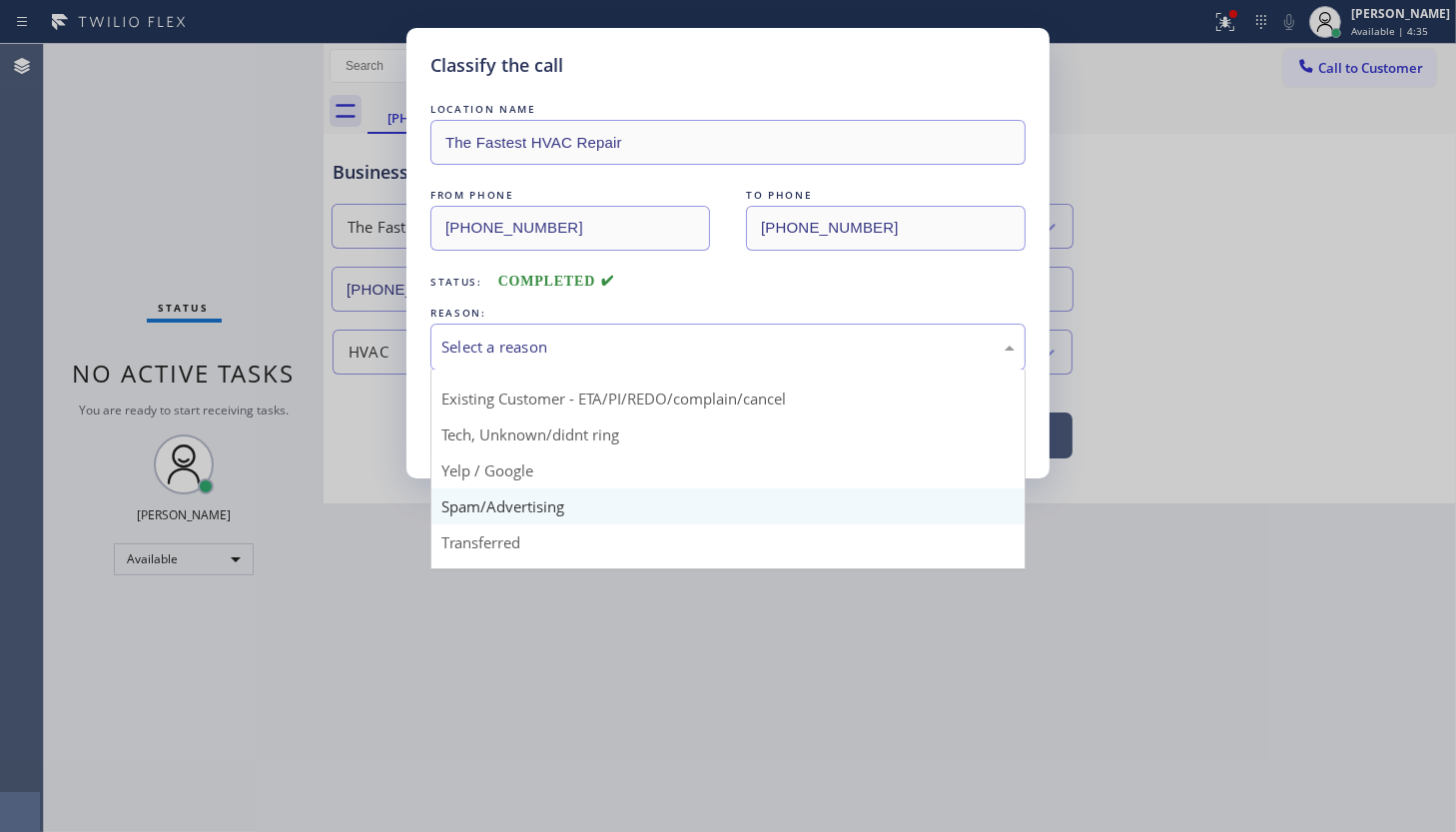 scroll, scrollTop: 90, scrollLeft: 0, axis: vertical 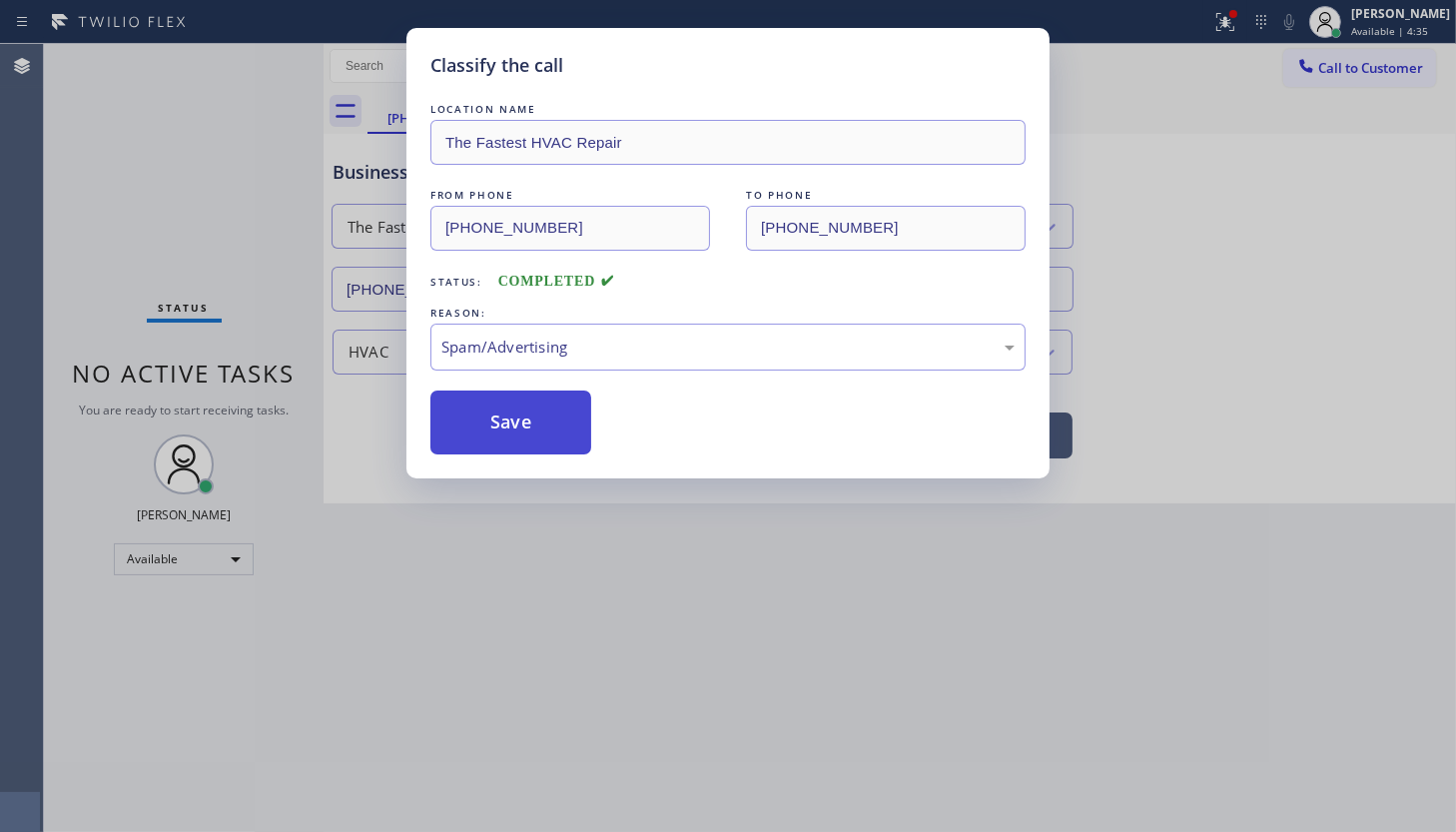click on "Save" at bounding box center [510, 422] 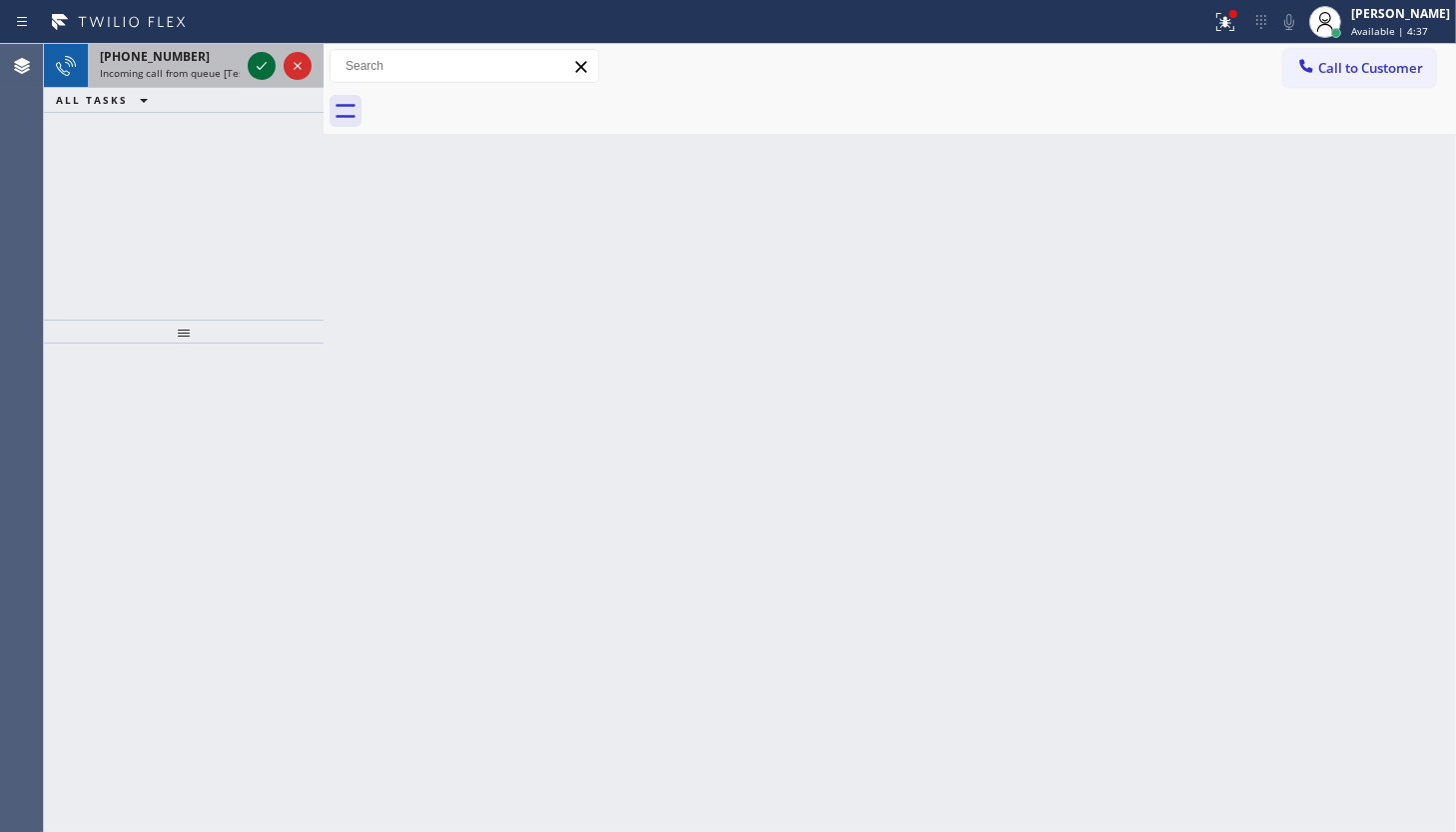 click 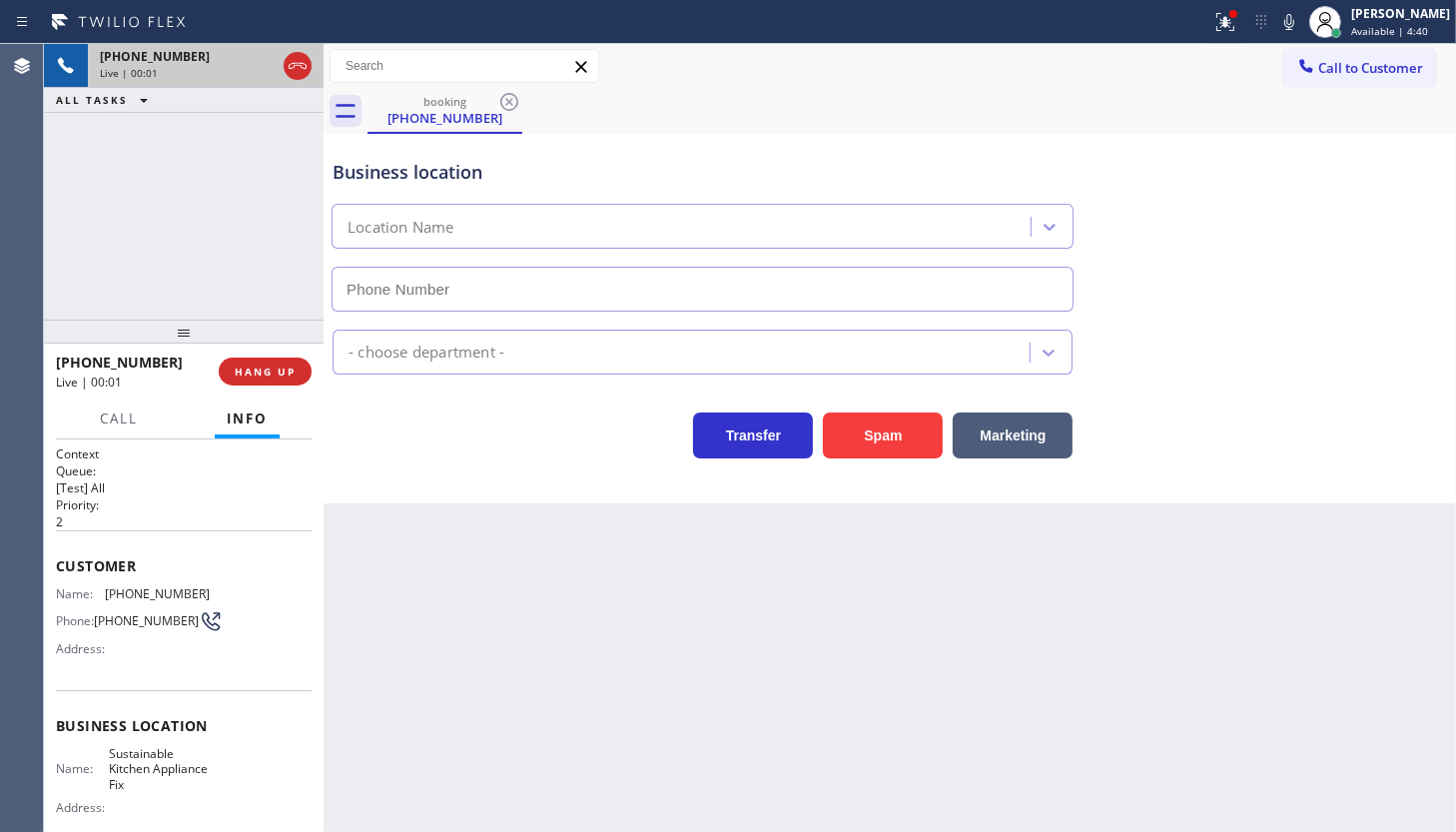 type on "(719) 624-4236" 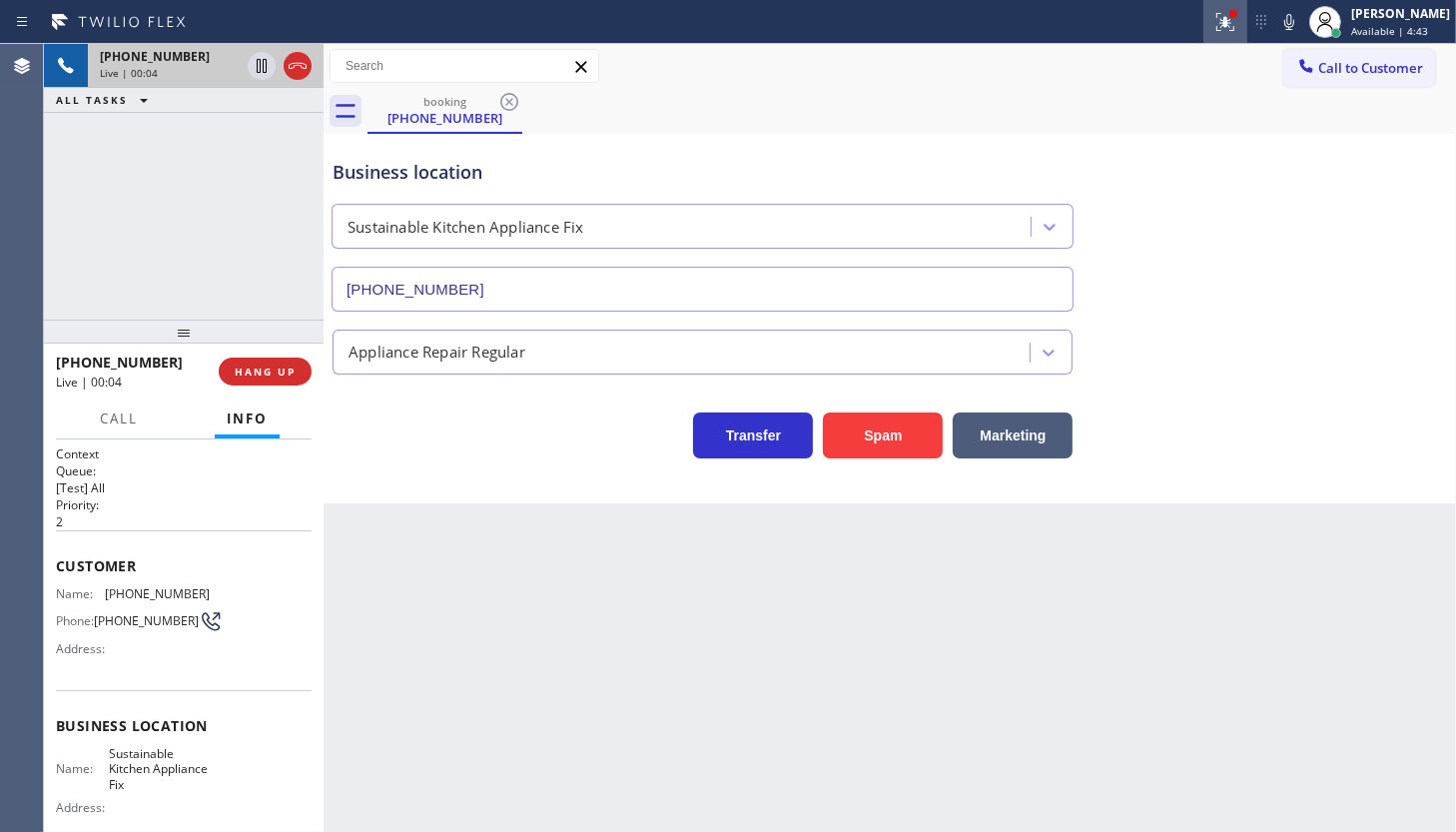 click 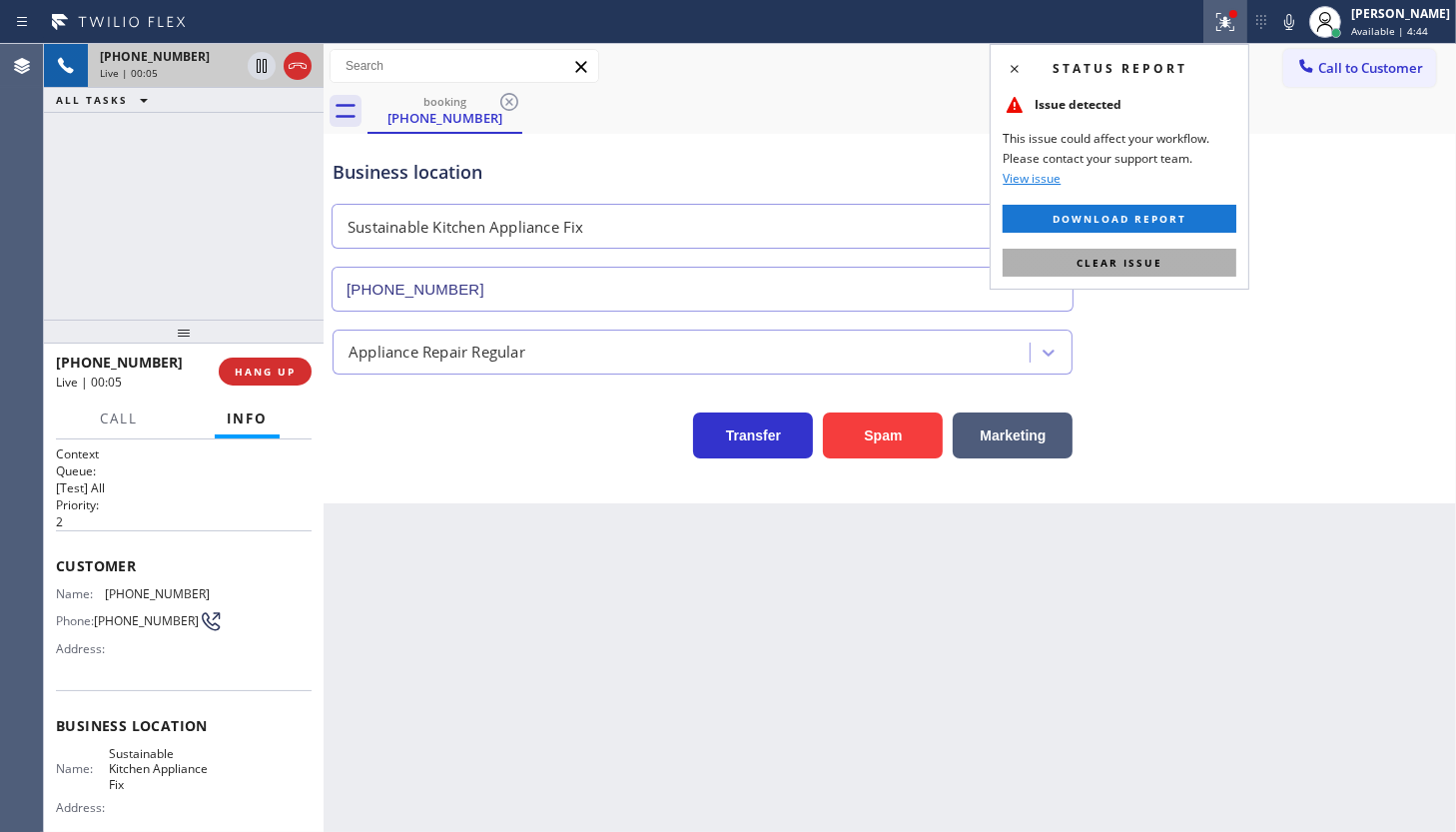 click on "Clear issue" at bounding box center [1119, 263] 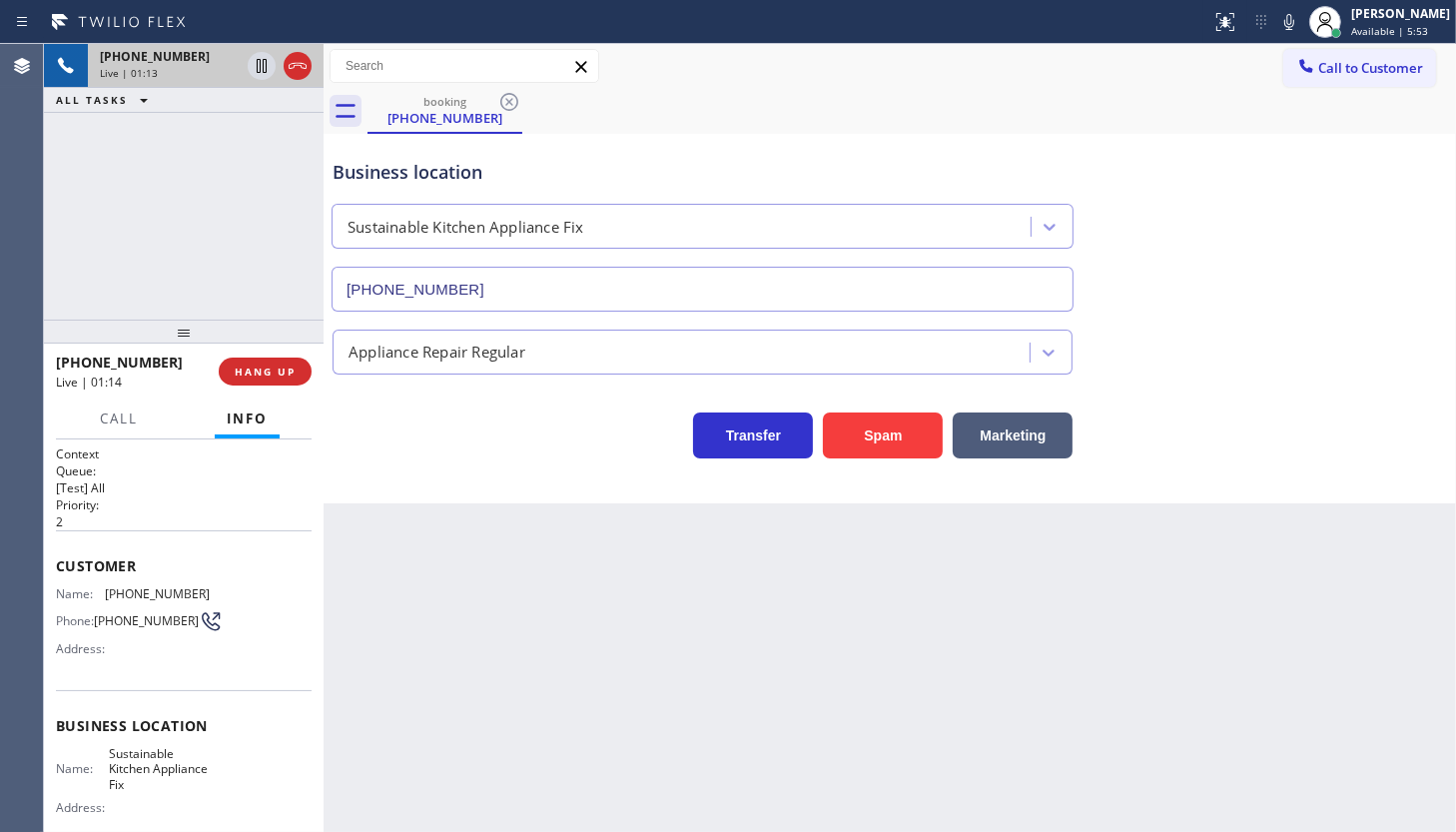 click at bounding box center [324, 437] 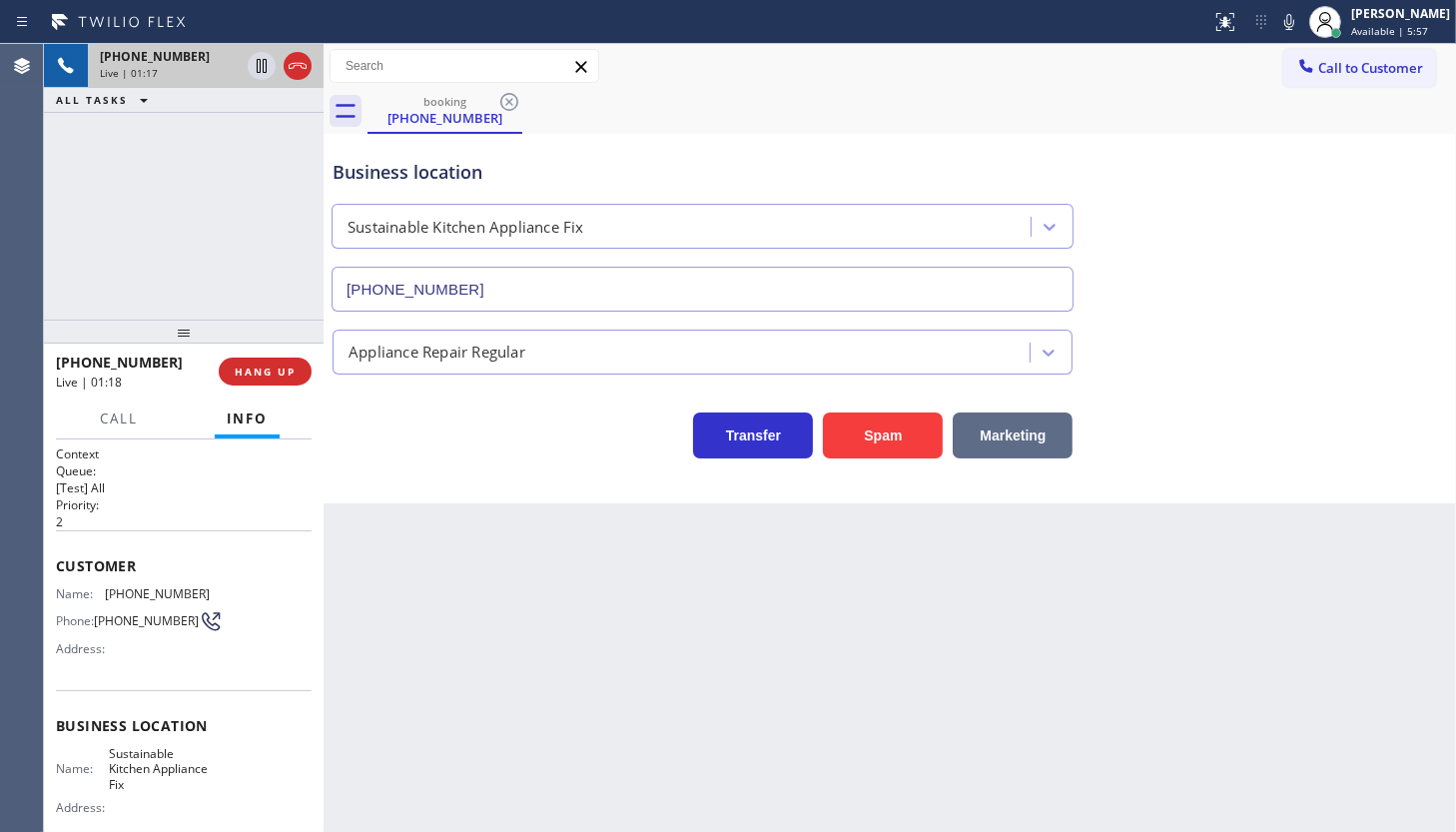 click on "Marketing" at bounding box center [1013, 435] 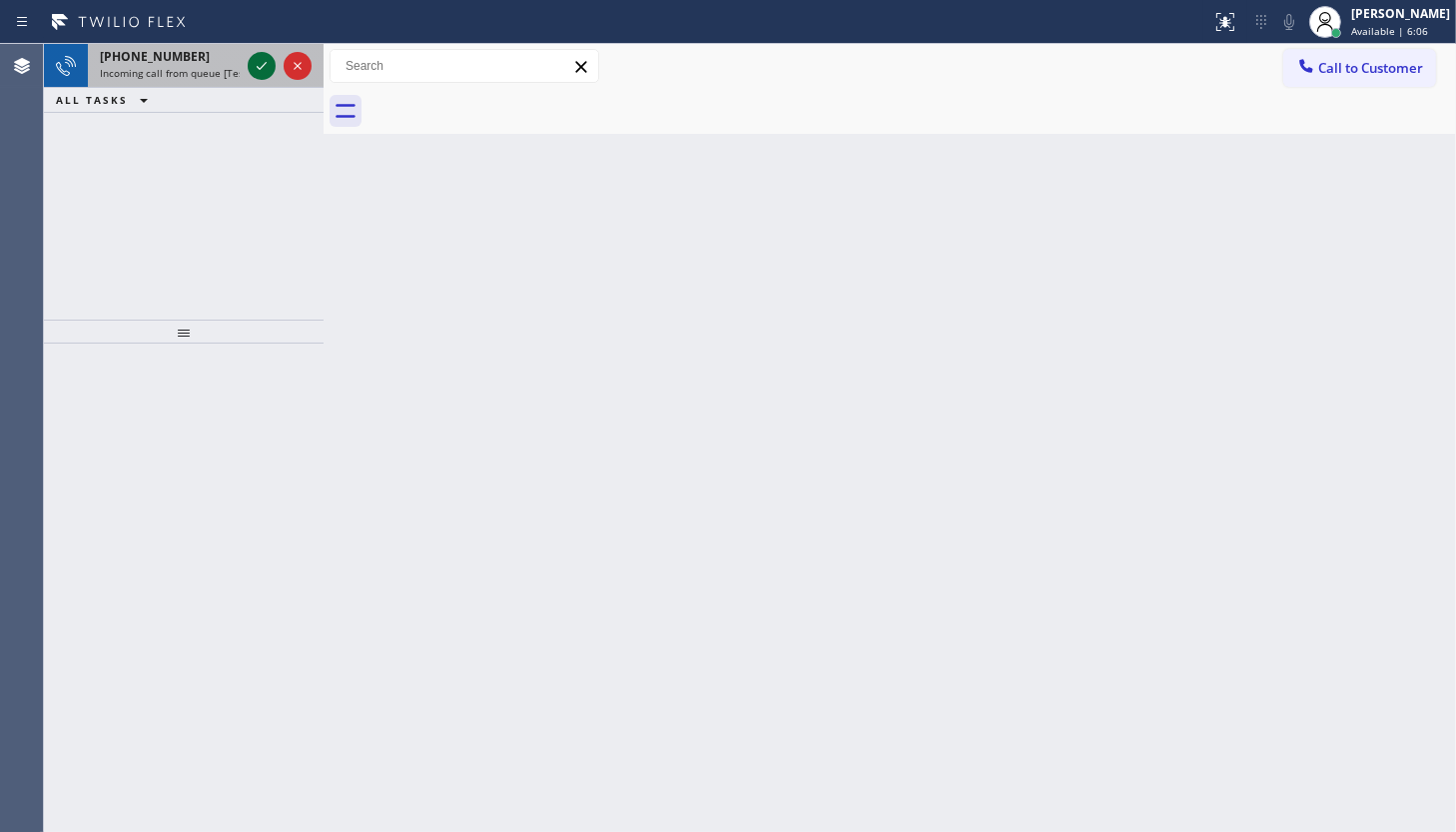click 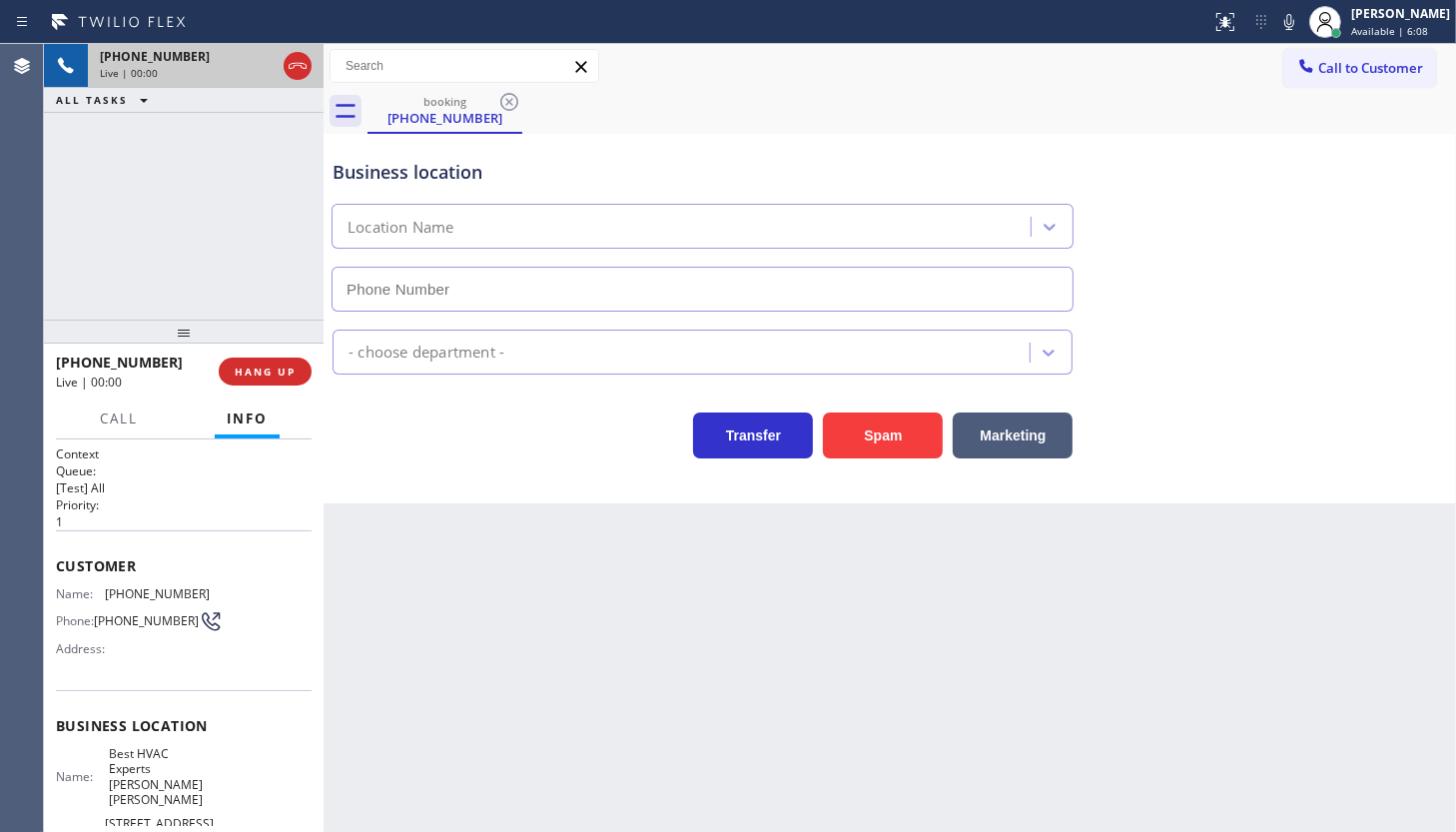 type on "(650) 480-3337" 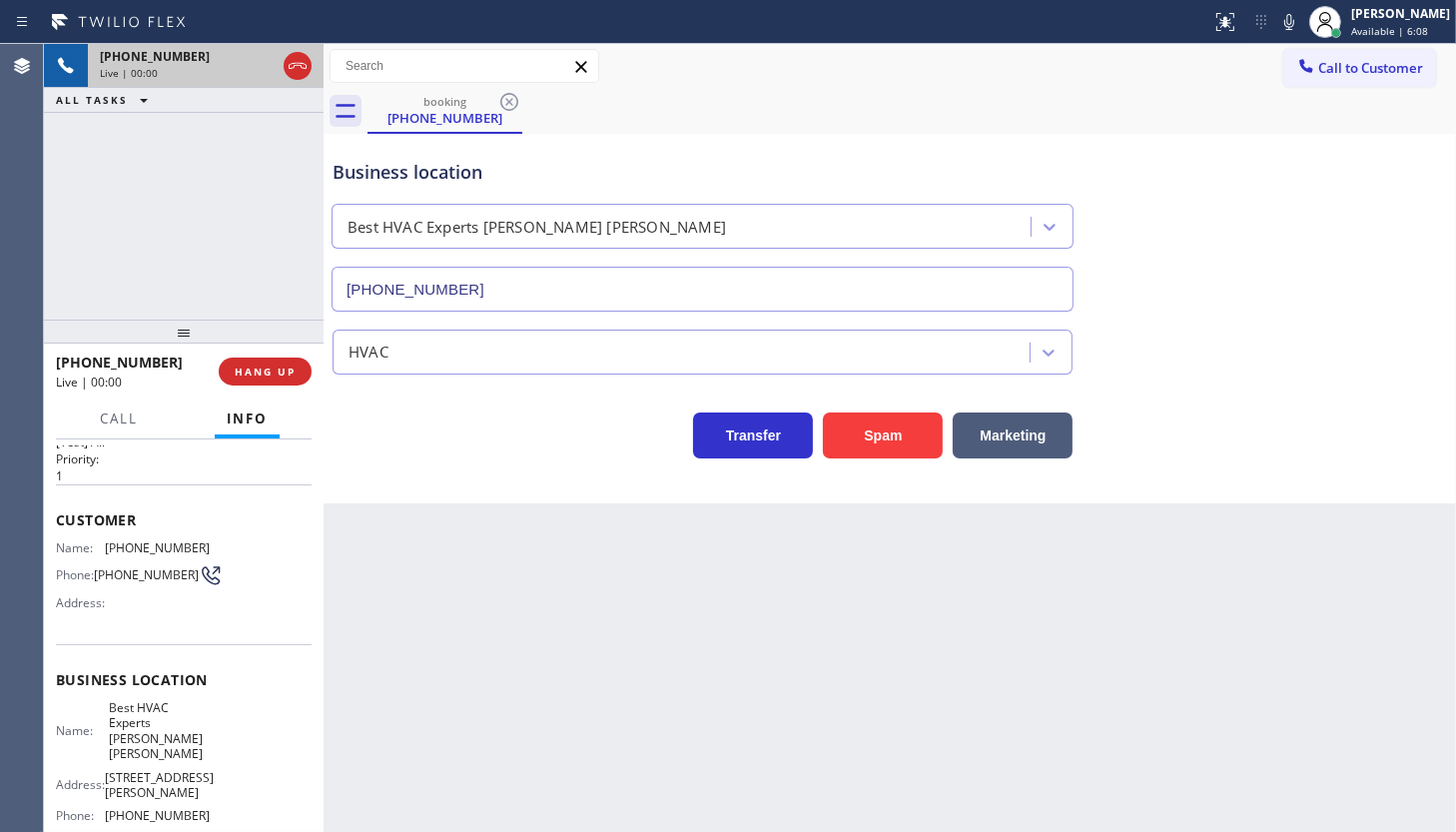 scroll, scrollTop: 90, scrollLeft: 0, axis: vertical 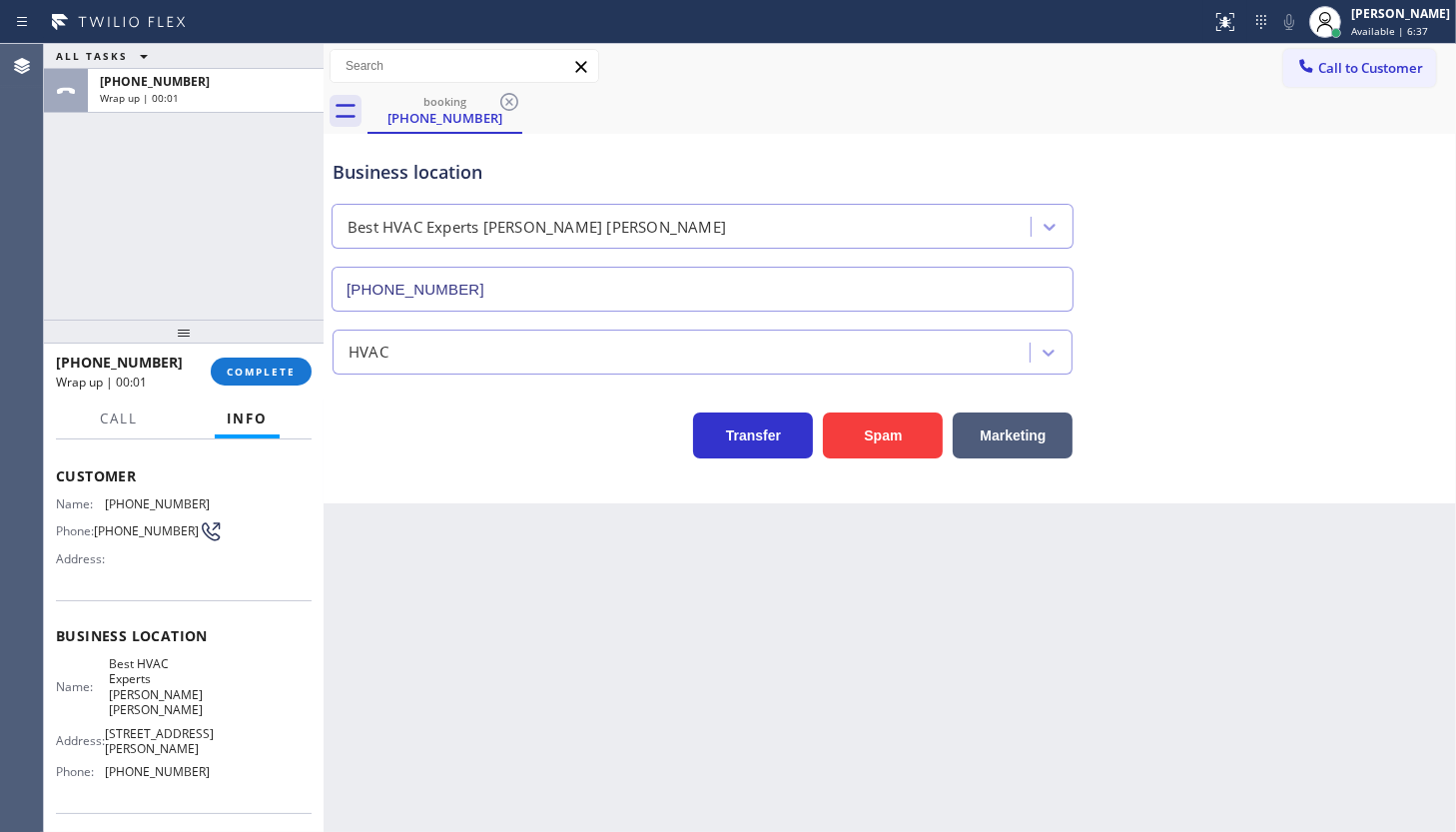 drag, startPoint x: 257, startPoint y: 377, endPoint x: 407, endPoint y: 339, distance: 154.73849 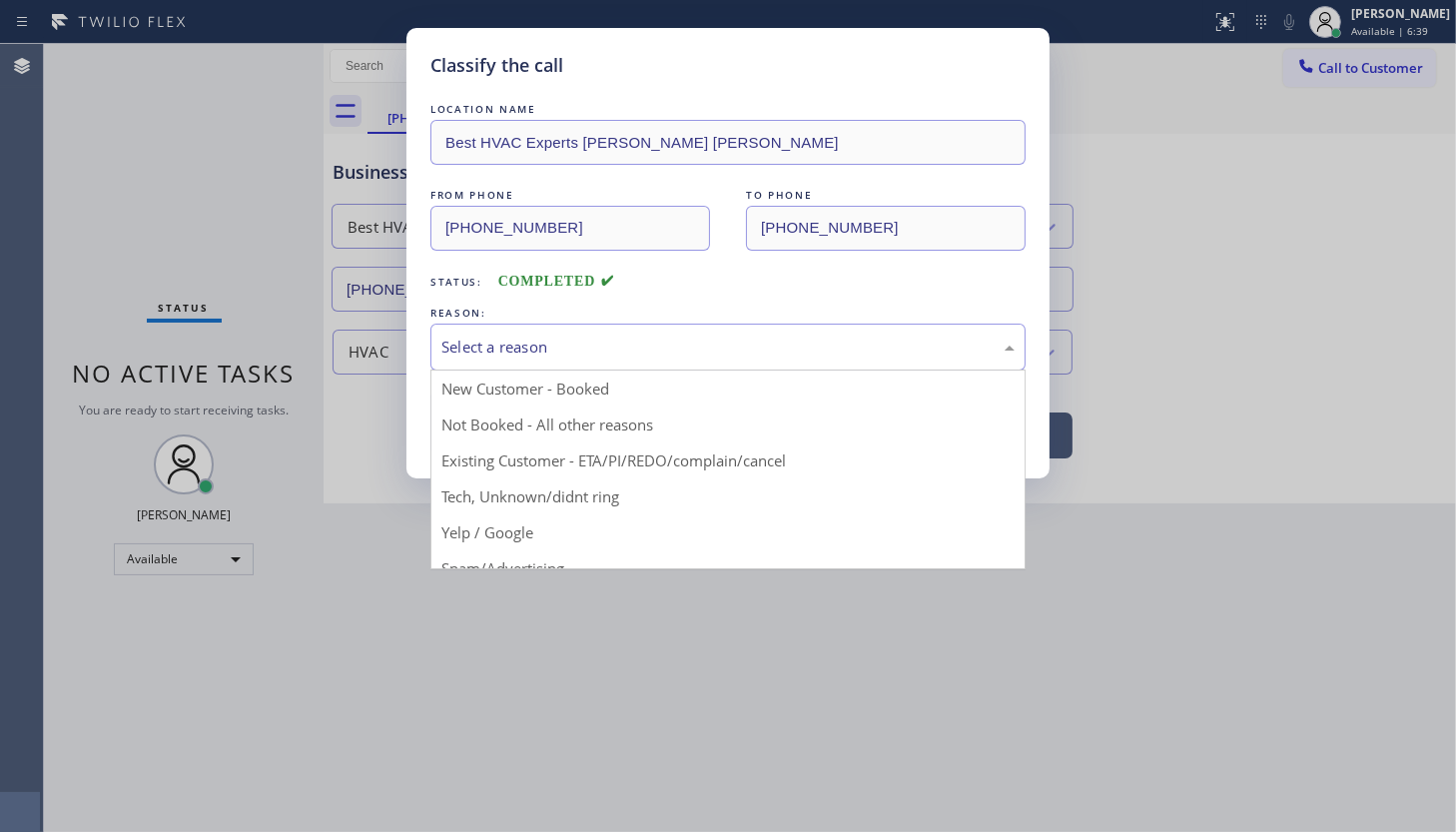 click on "Select a reason" at bounding box center [728, 347] 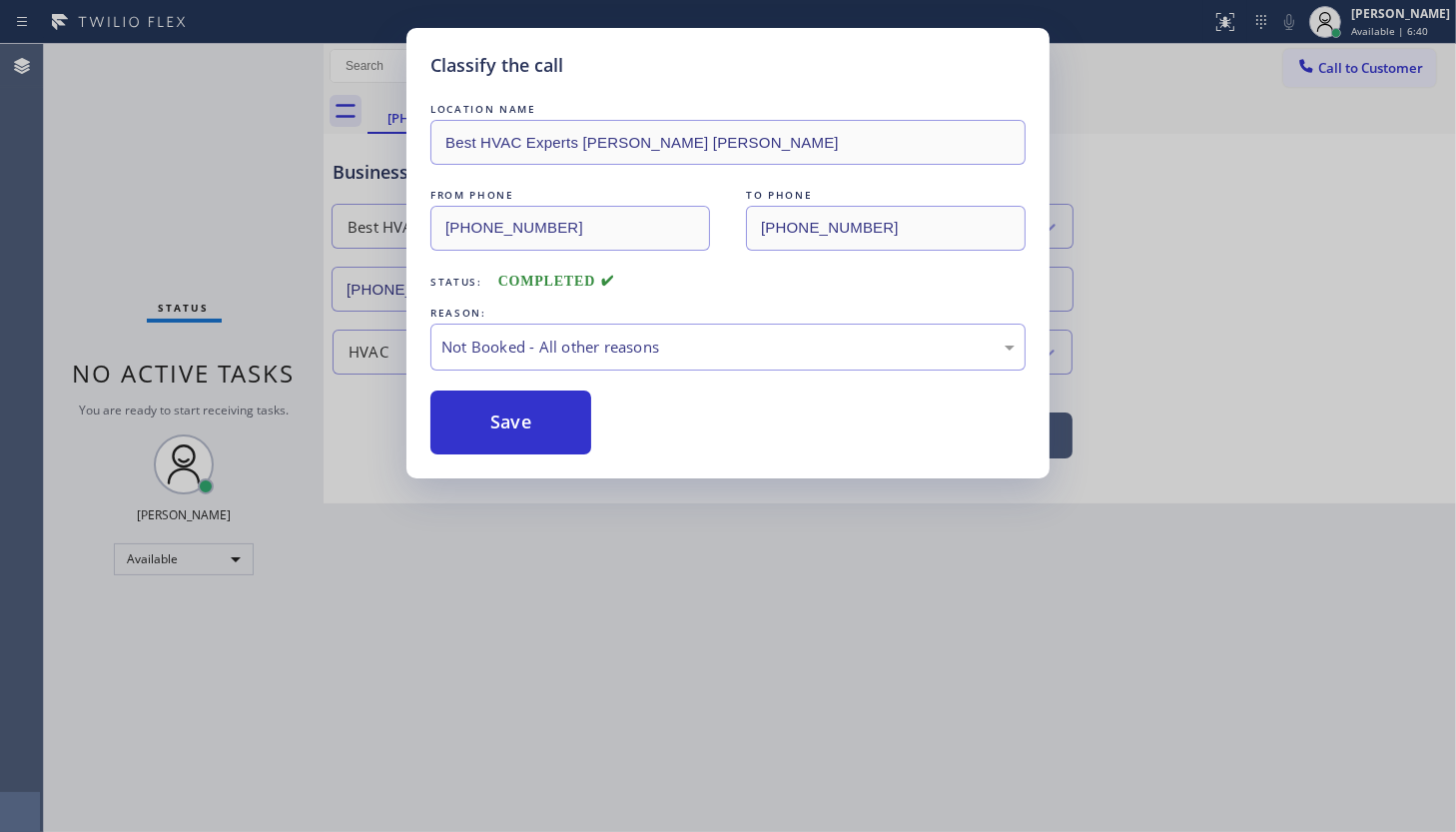 click on "Save" at bounding box center (510, 422) 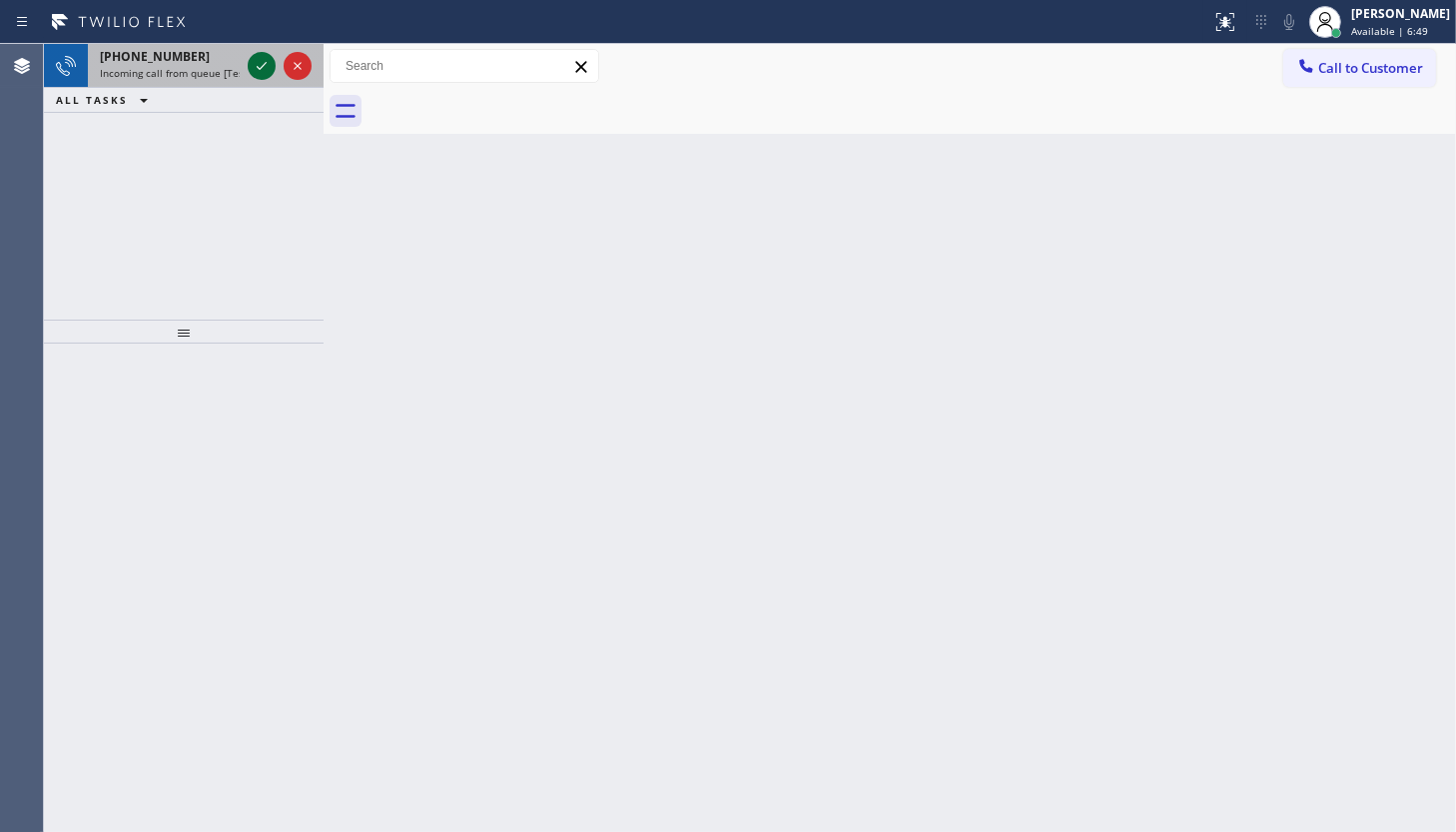 click 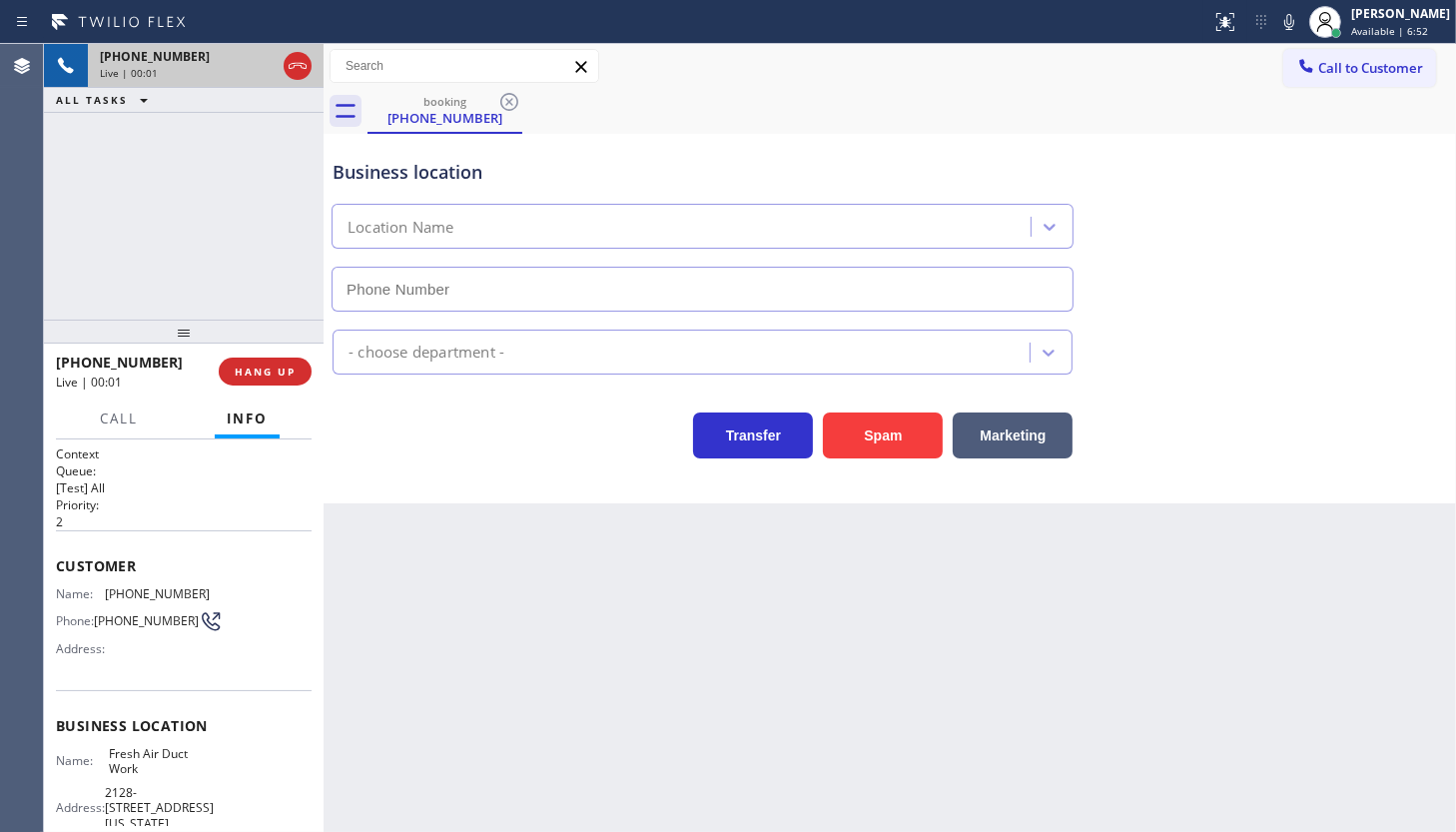 type on "(949) 239-0733" 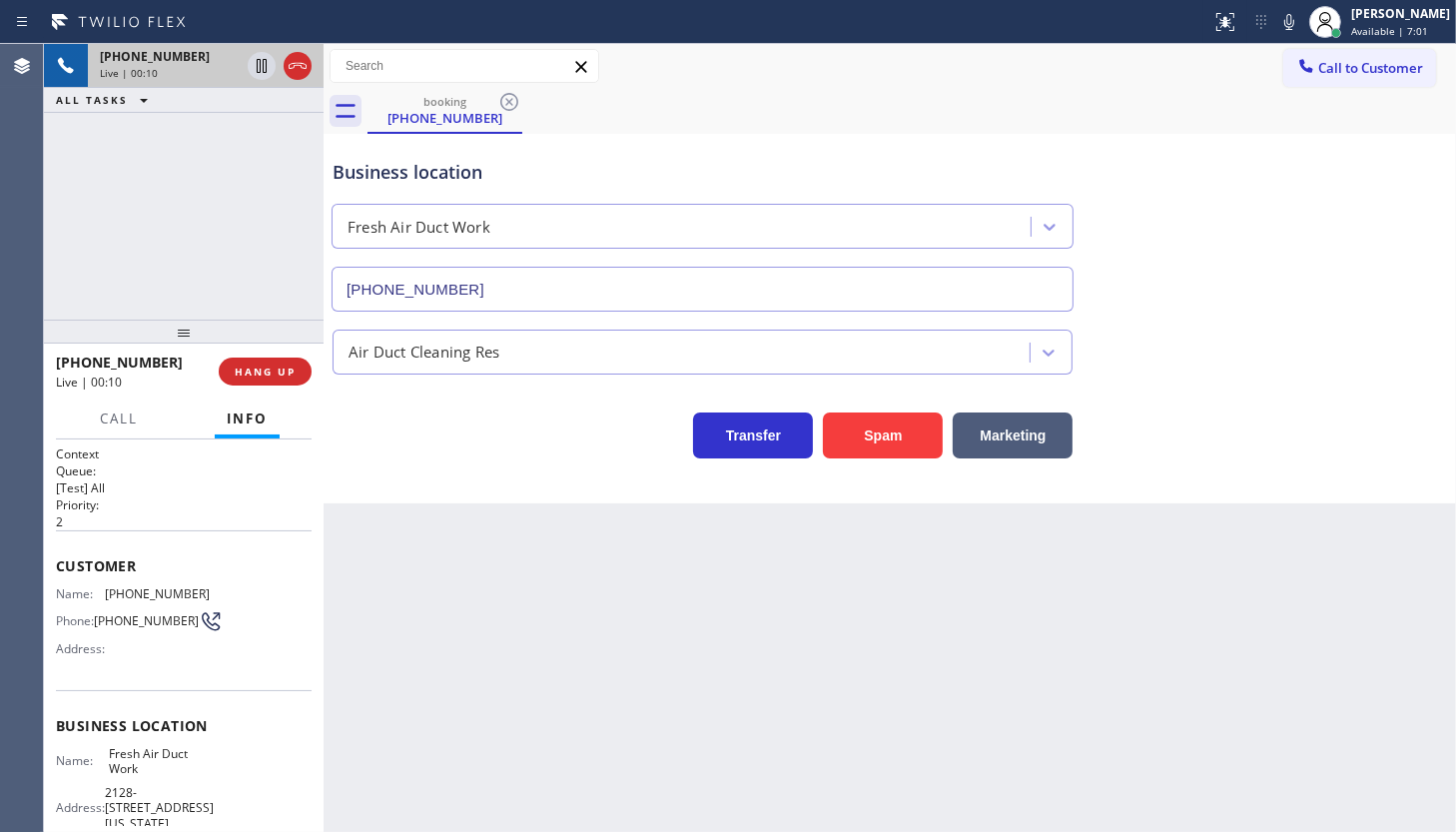 click on "+19496871079 Live | 00:10" at bounding box center (137, 372) 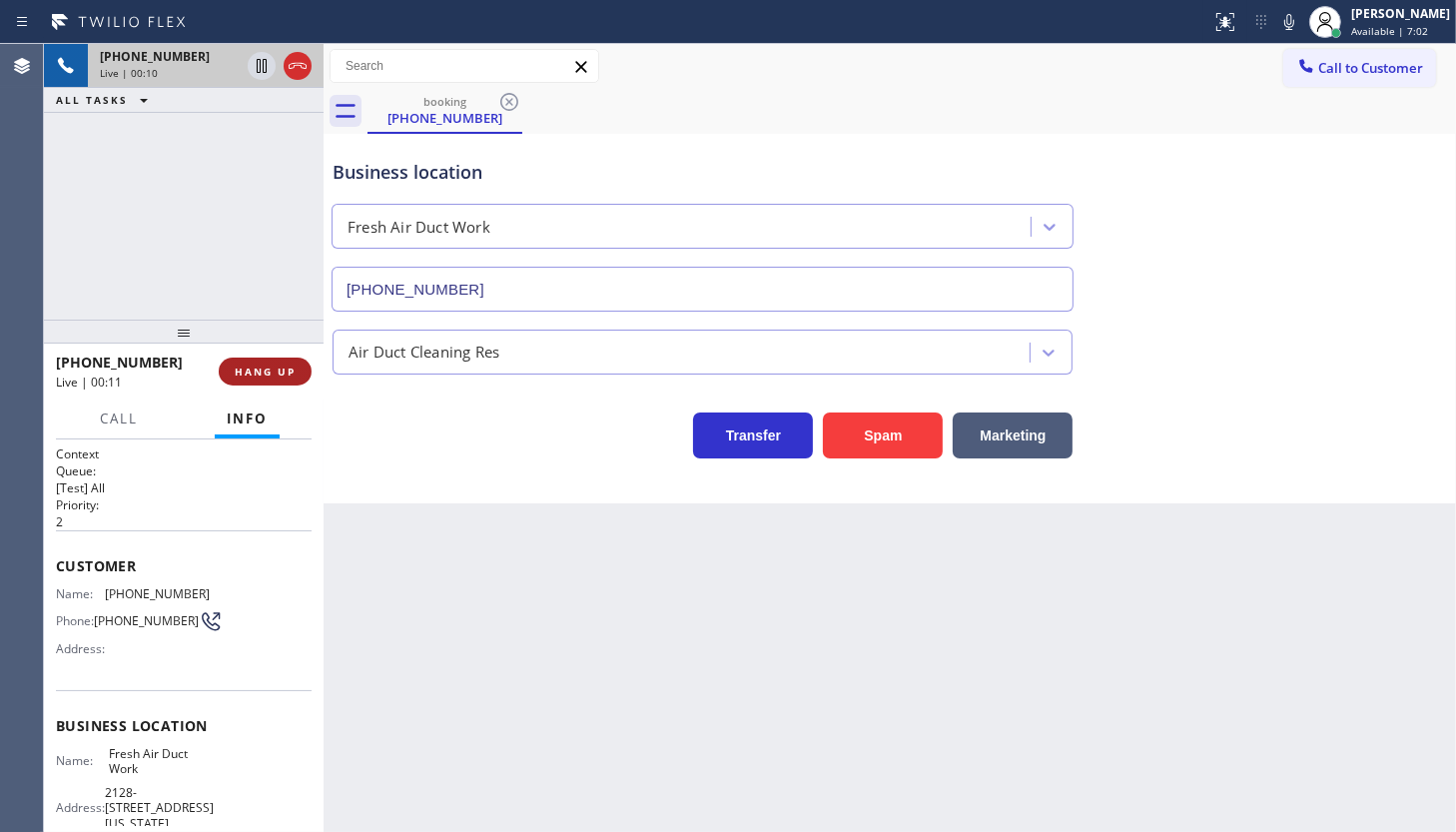click on "HANG UP" at bounding box center [265, 372] 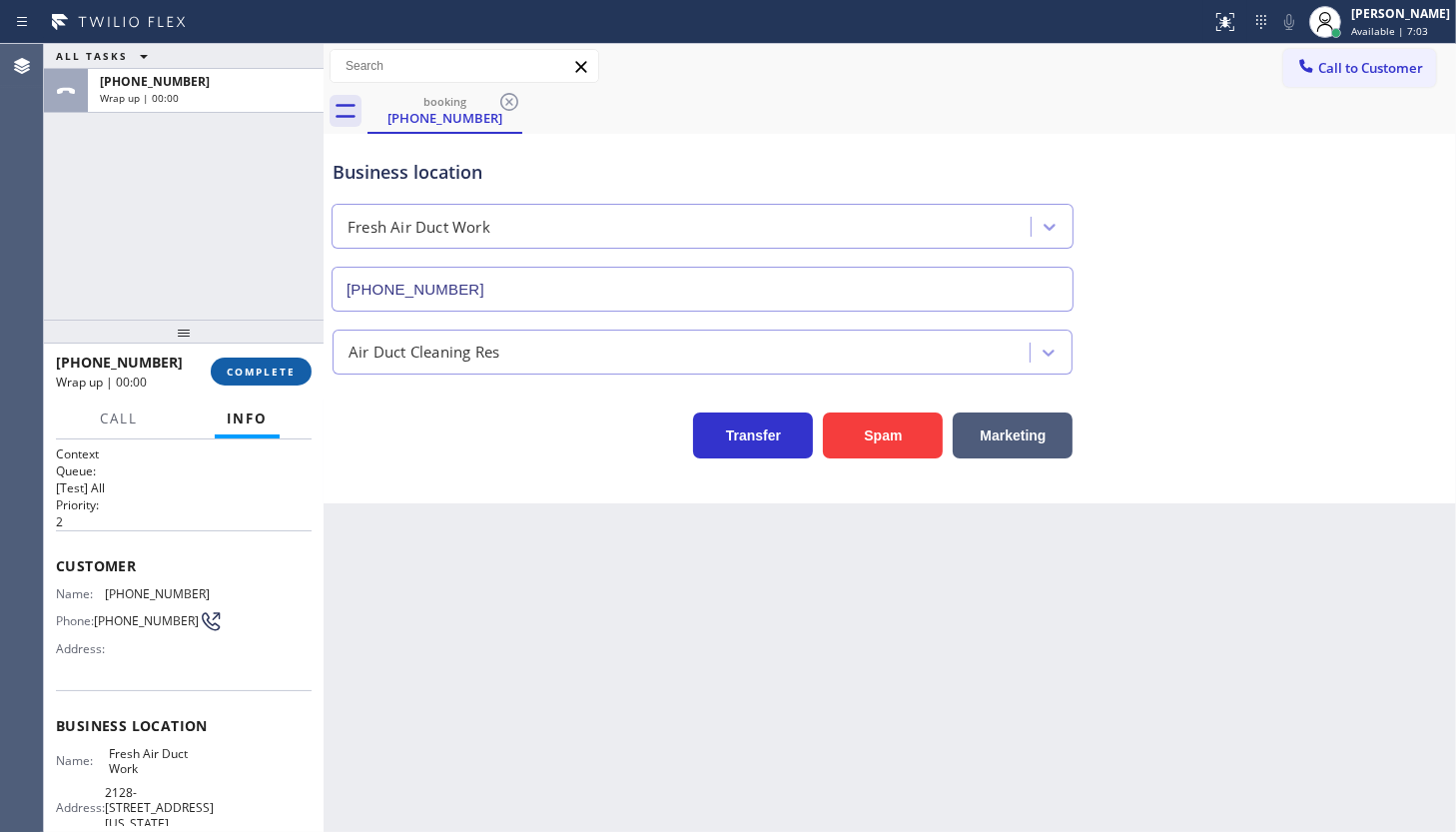 click on "COMPLETE" at bounding box center (261, 372) 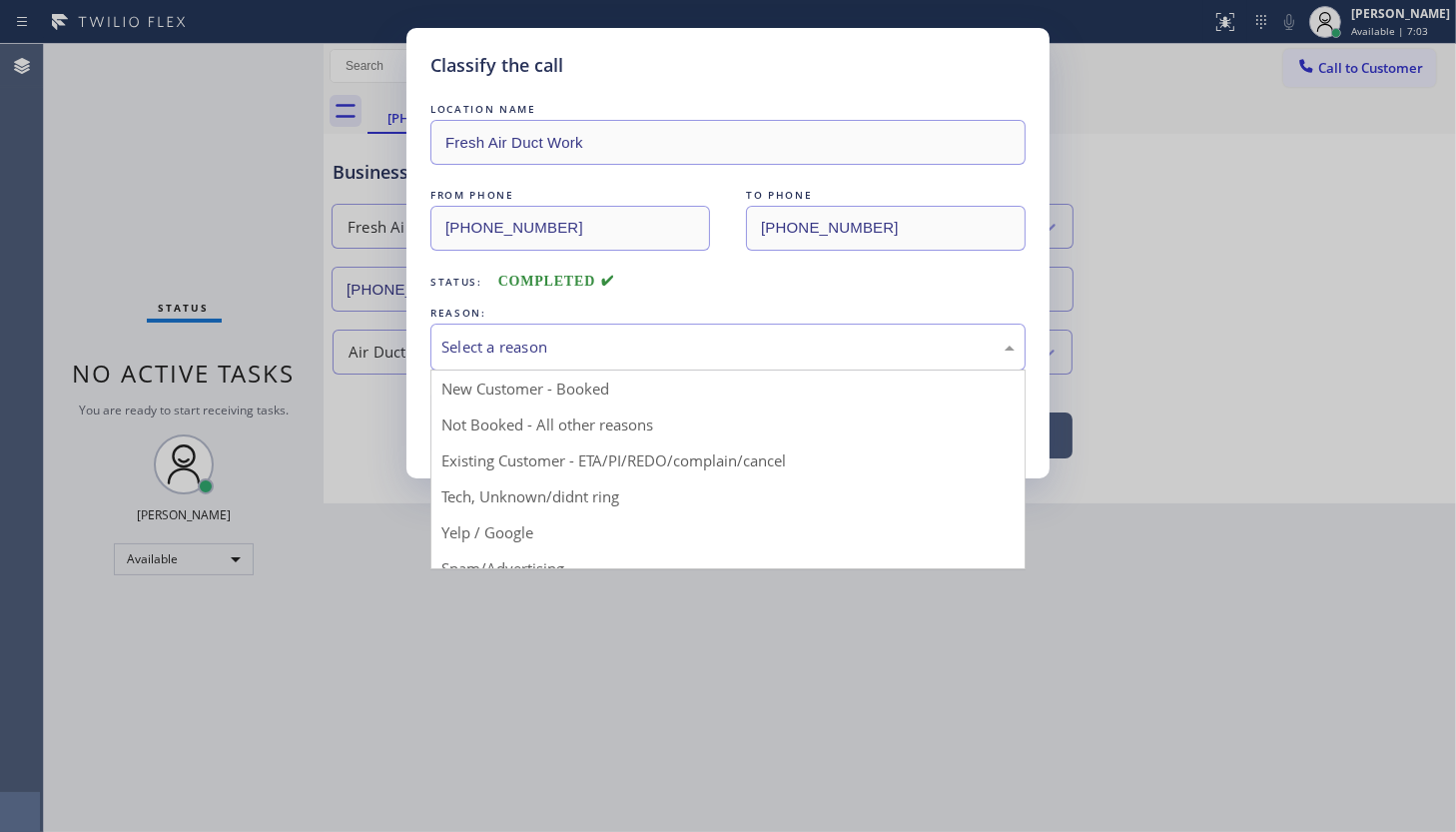 click on "Select a reason" at bounding box center [728, 347] 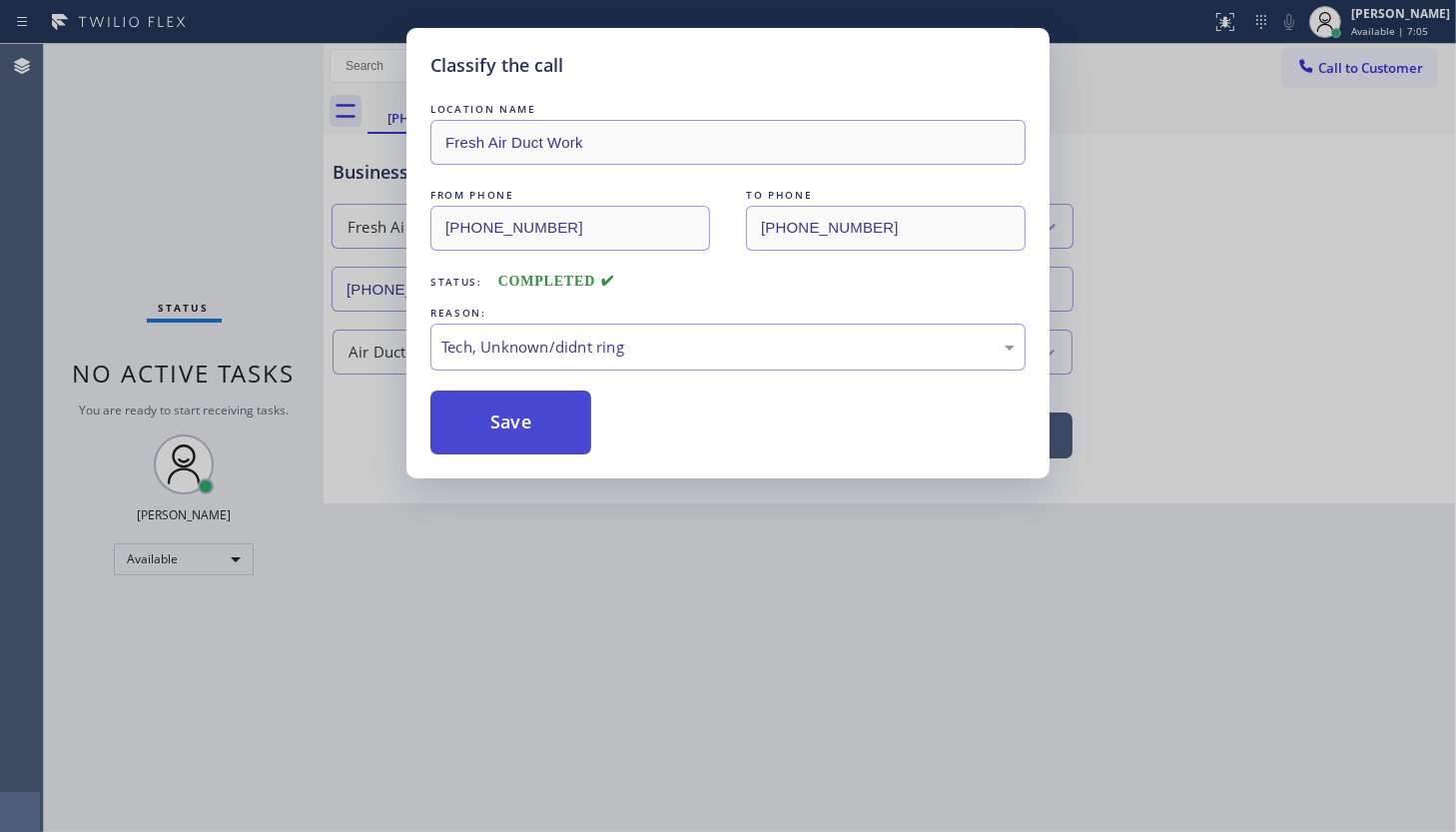 click on "Save" at bounding box center (510, 422) 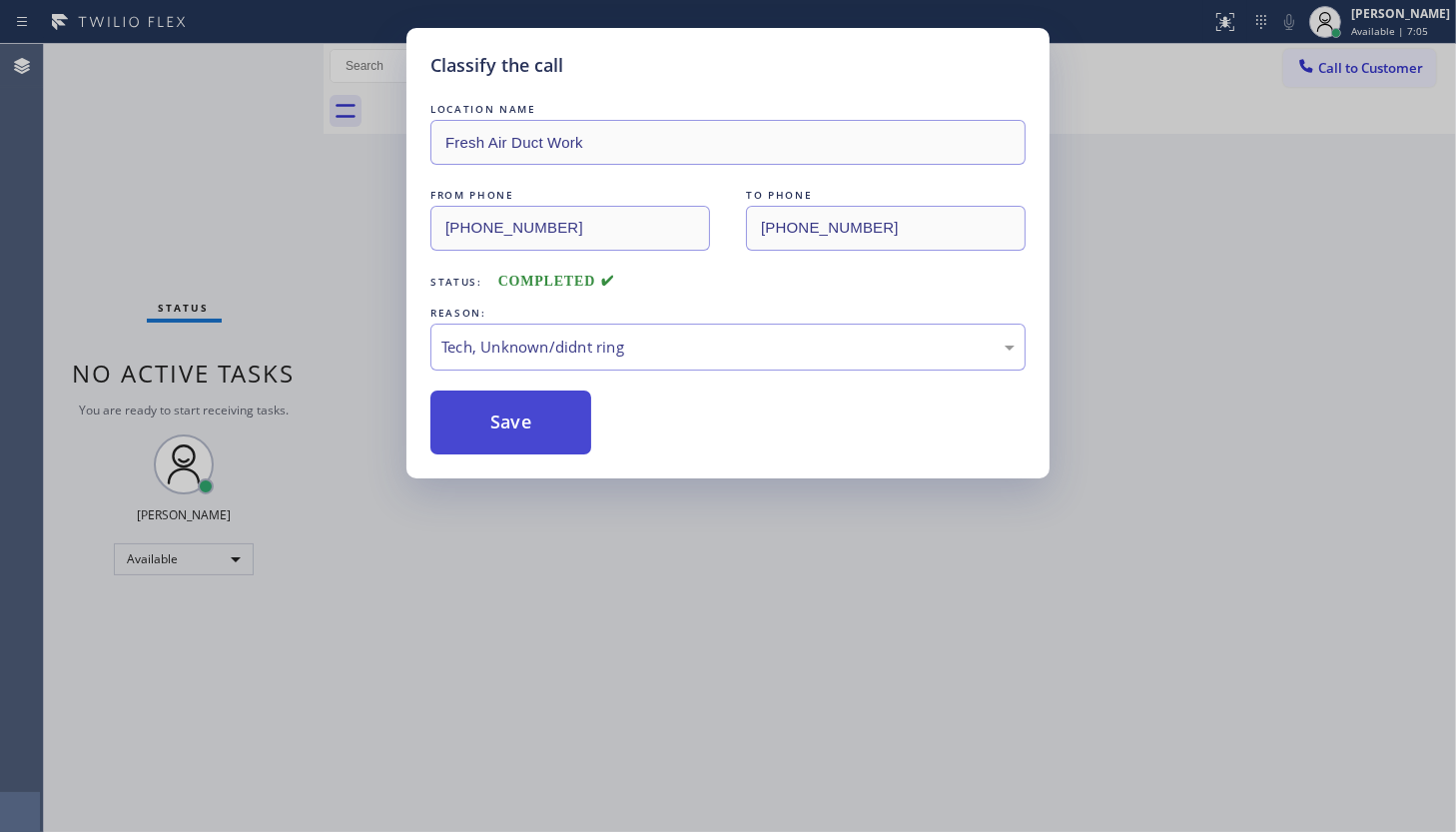 click on "Save" at bounding box center [510, 422] 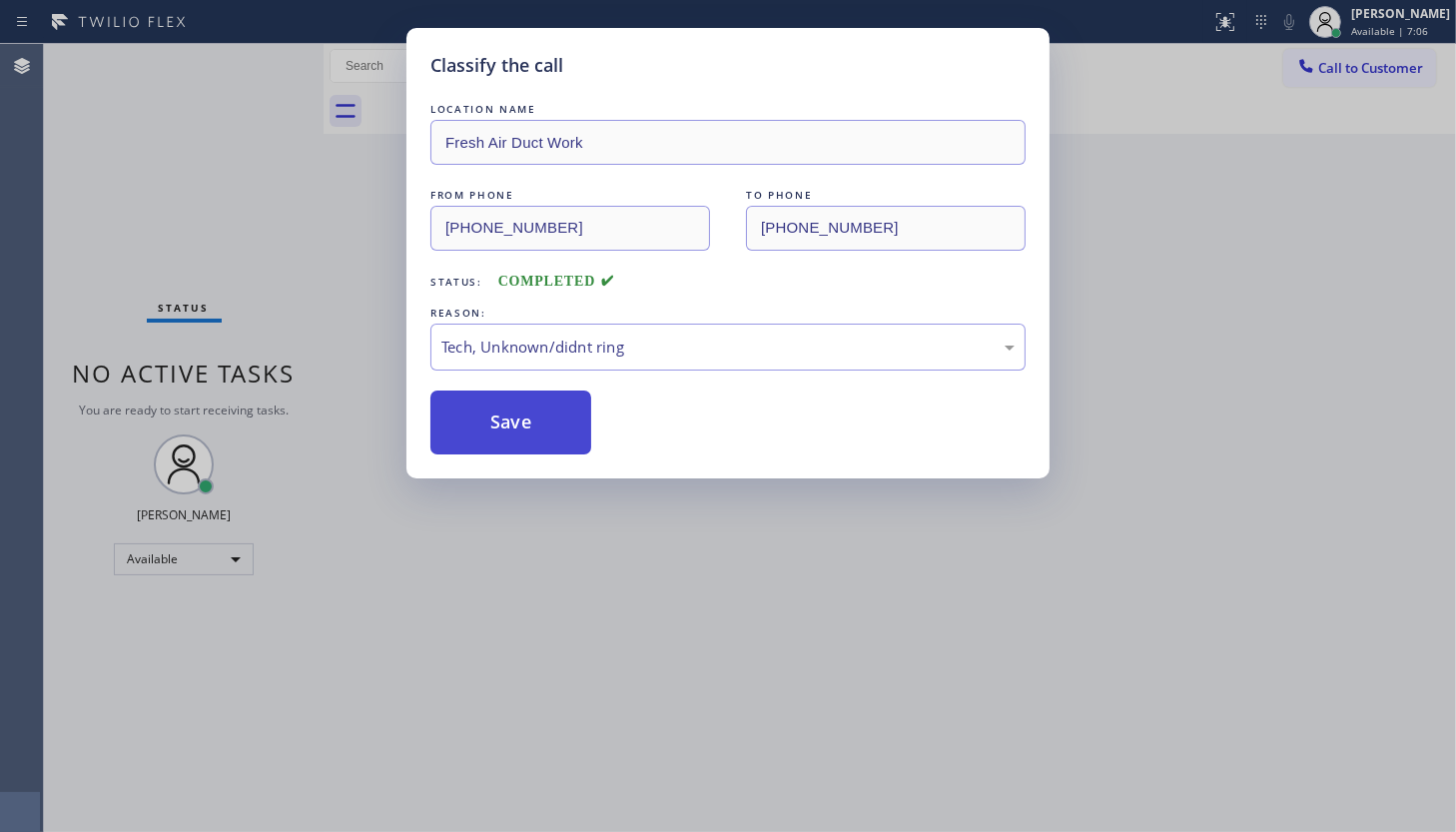 click on "Save" at bounding box center [510, 422] 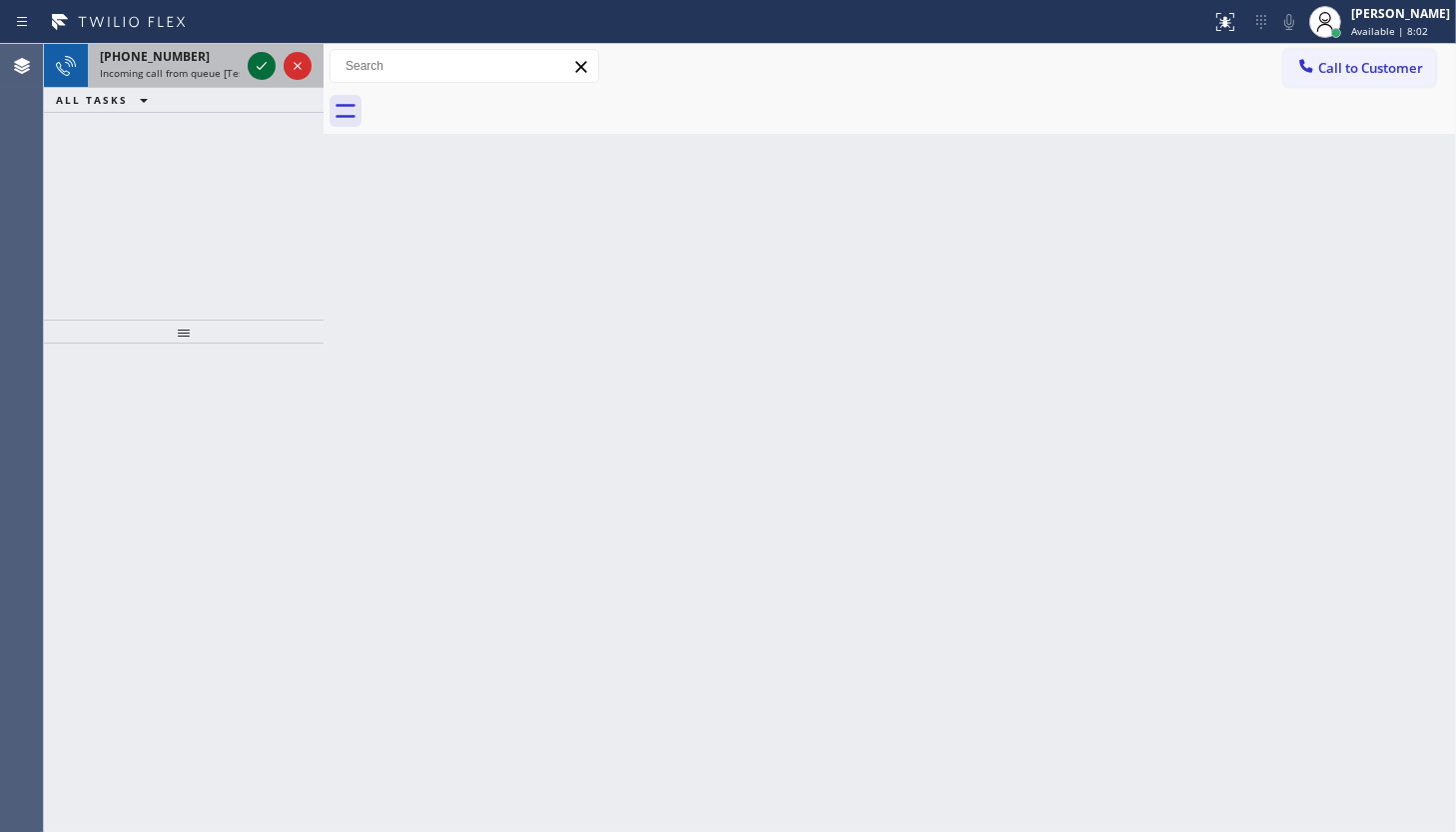 click 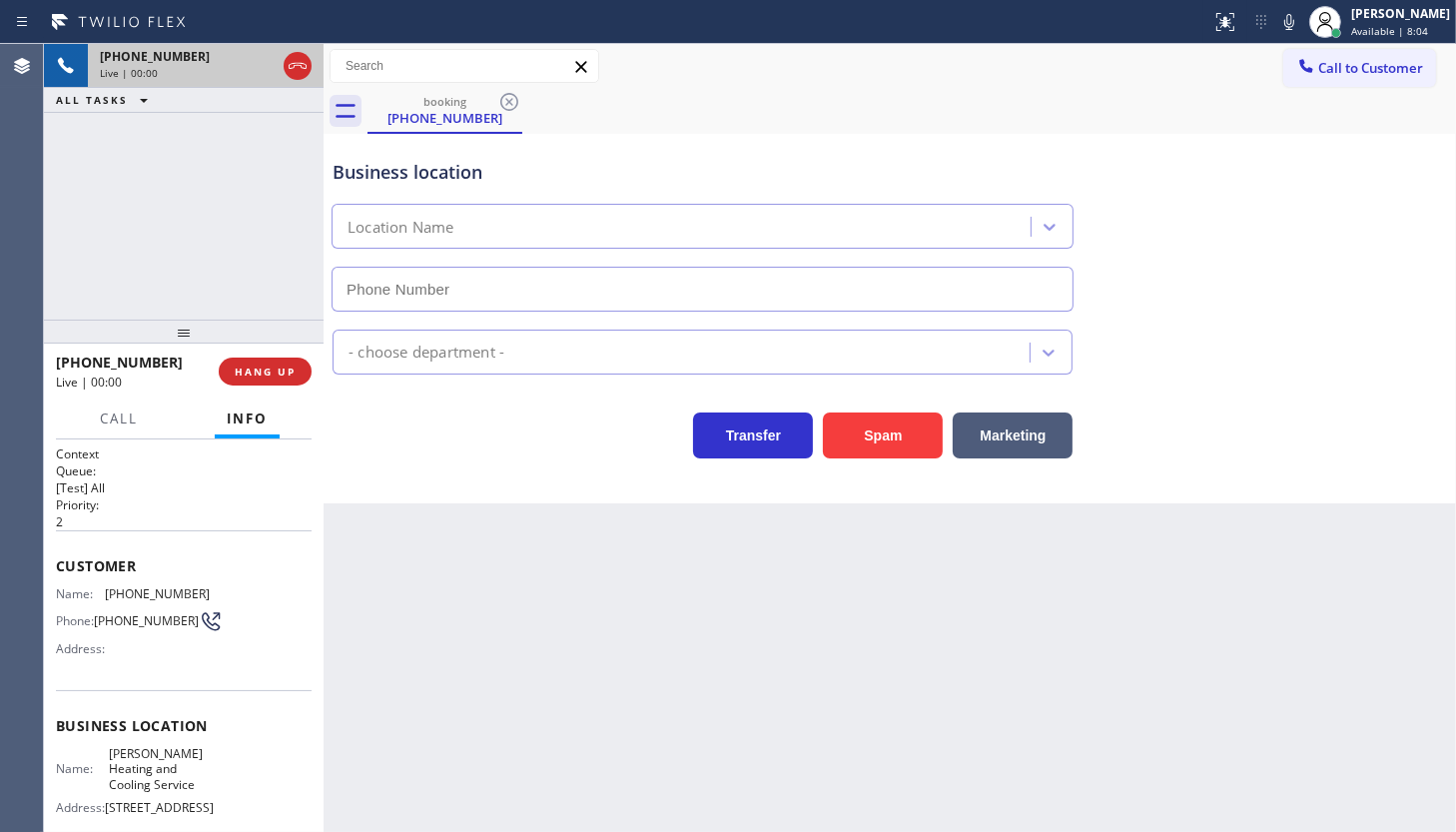 type on "(562) 222-5166" 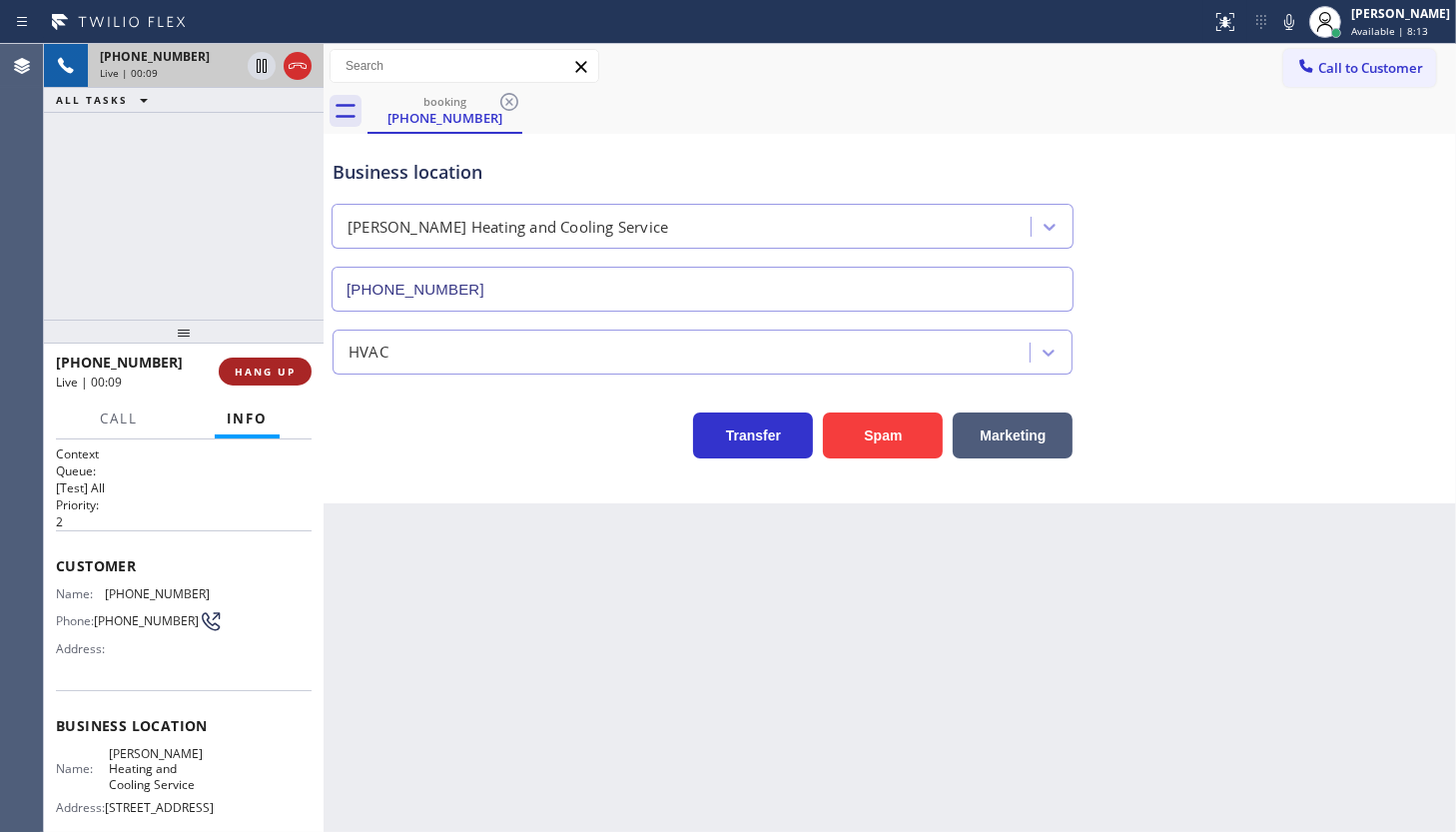click on "HANG UP" at bounding box center [265, 372] 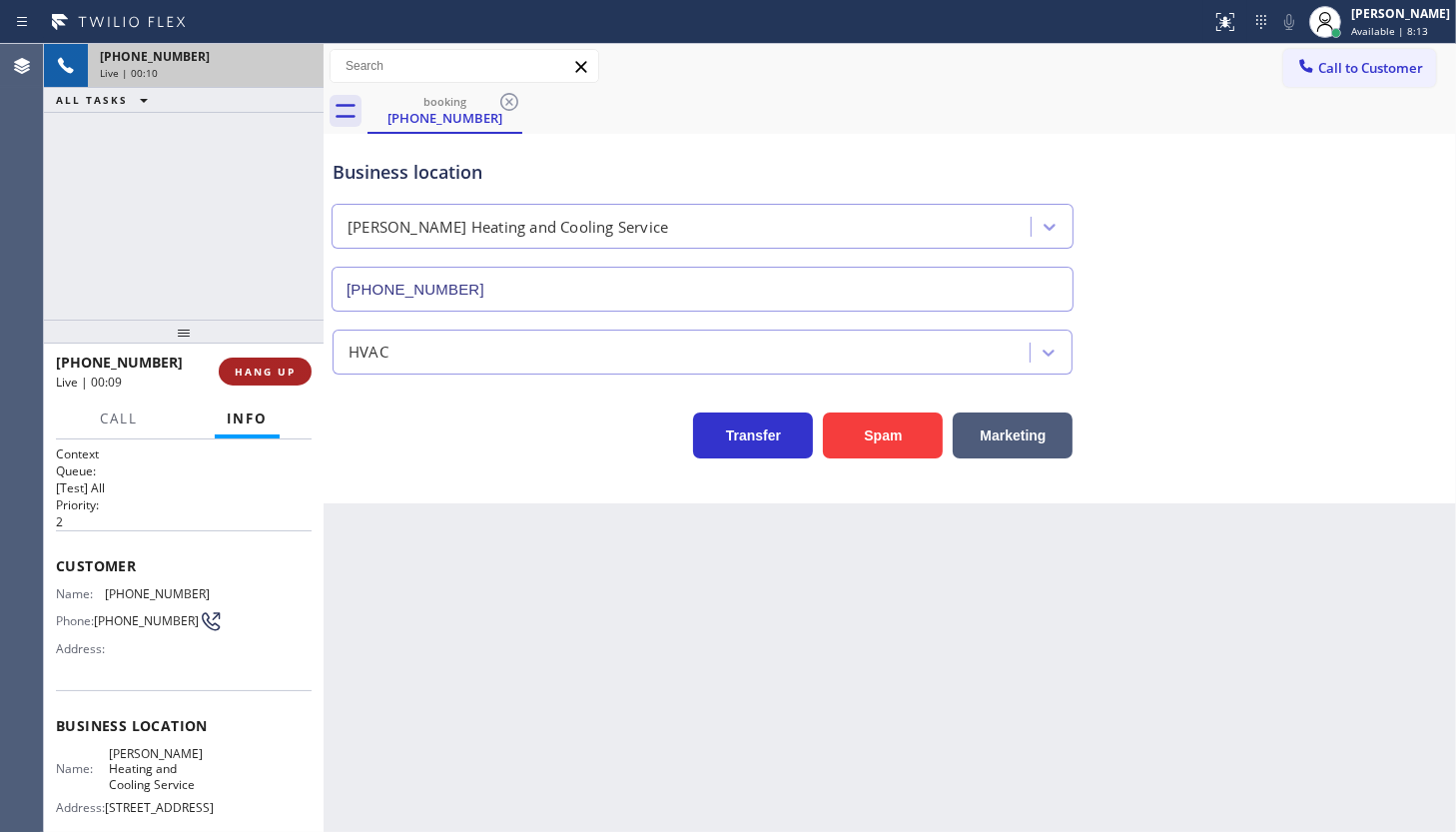 click on "HANG UP" at bounding box center [265, 372] 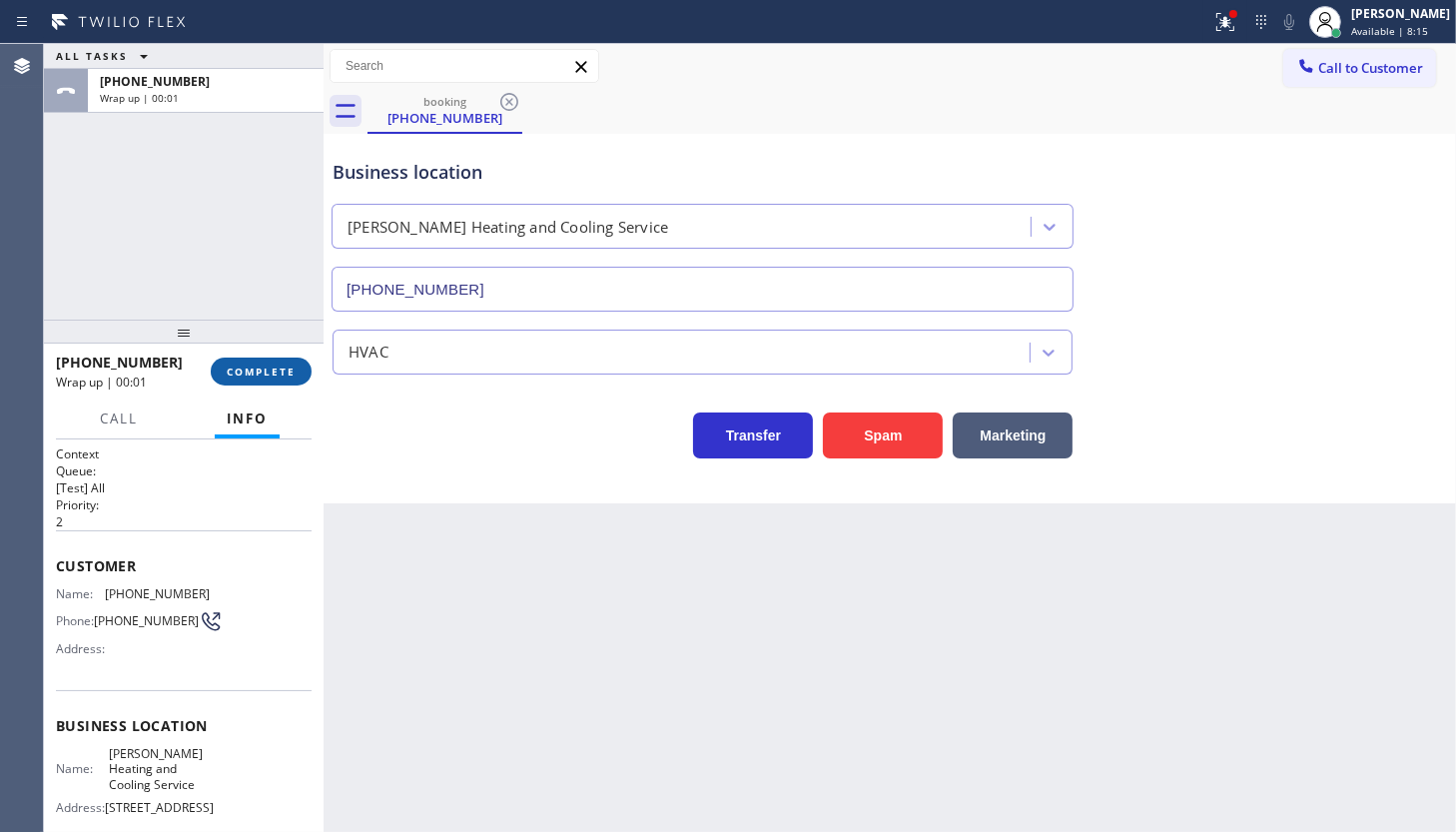 click on "COMPLETE" at bounding box center [261, 372] 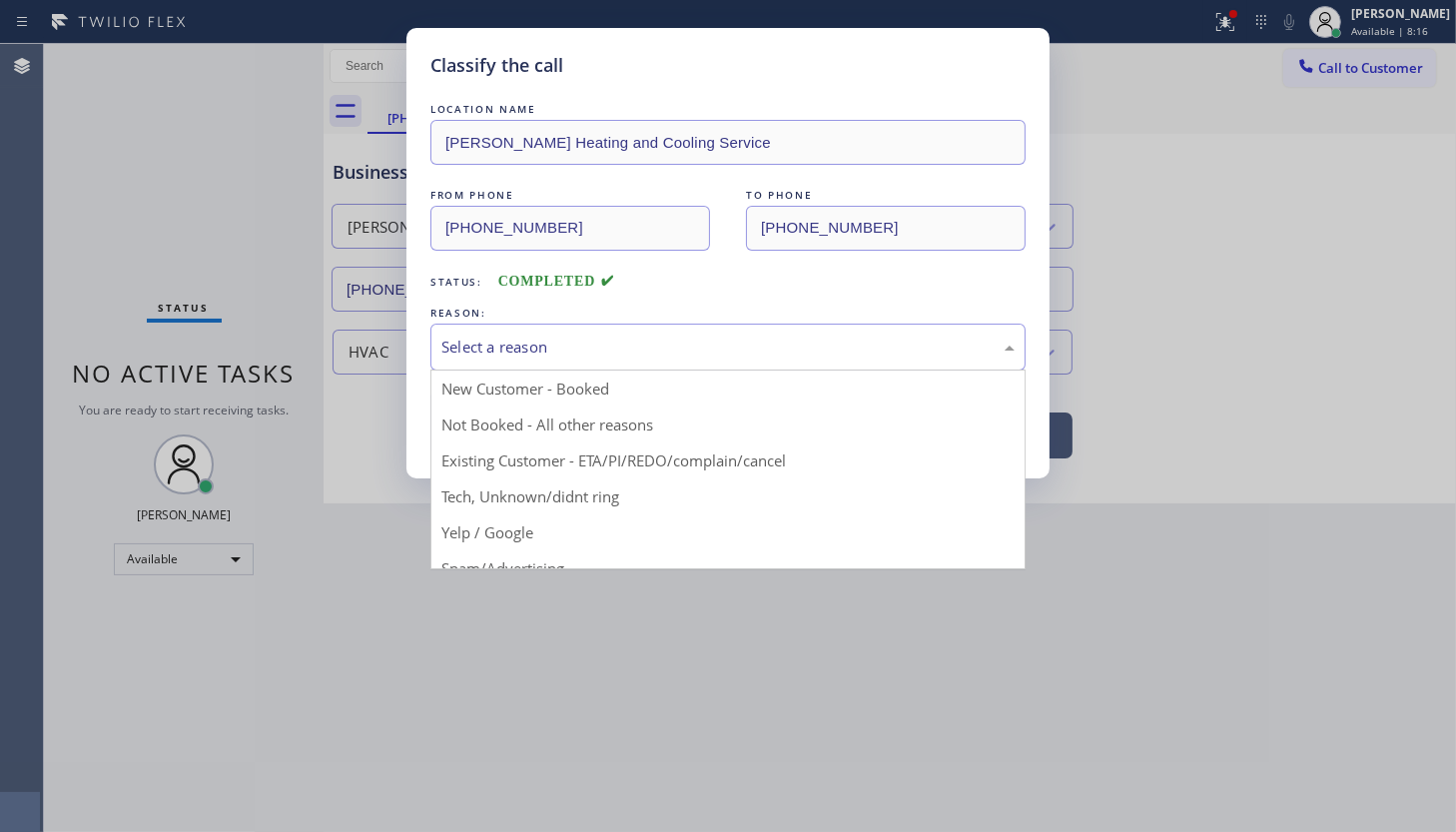 click on "Select a reason" at bounding box center (728, 347) 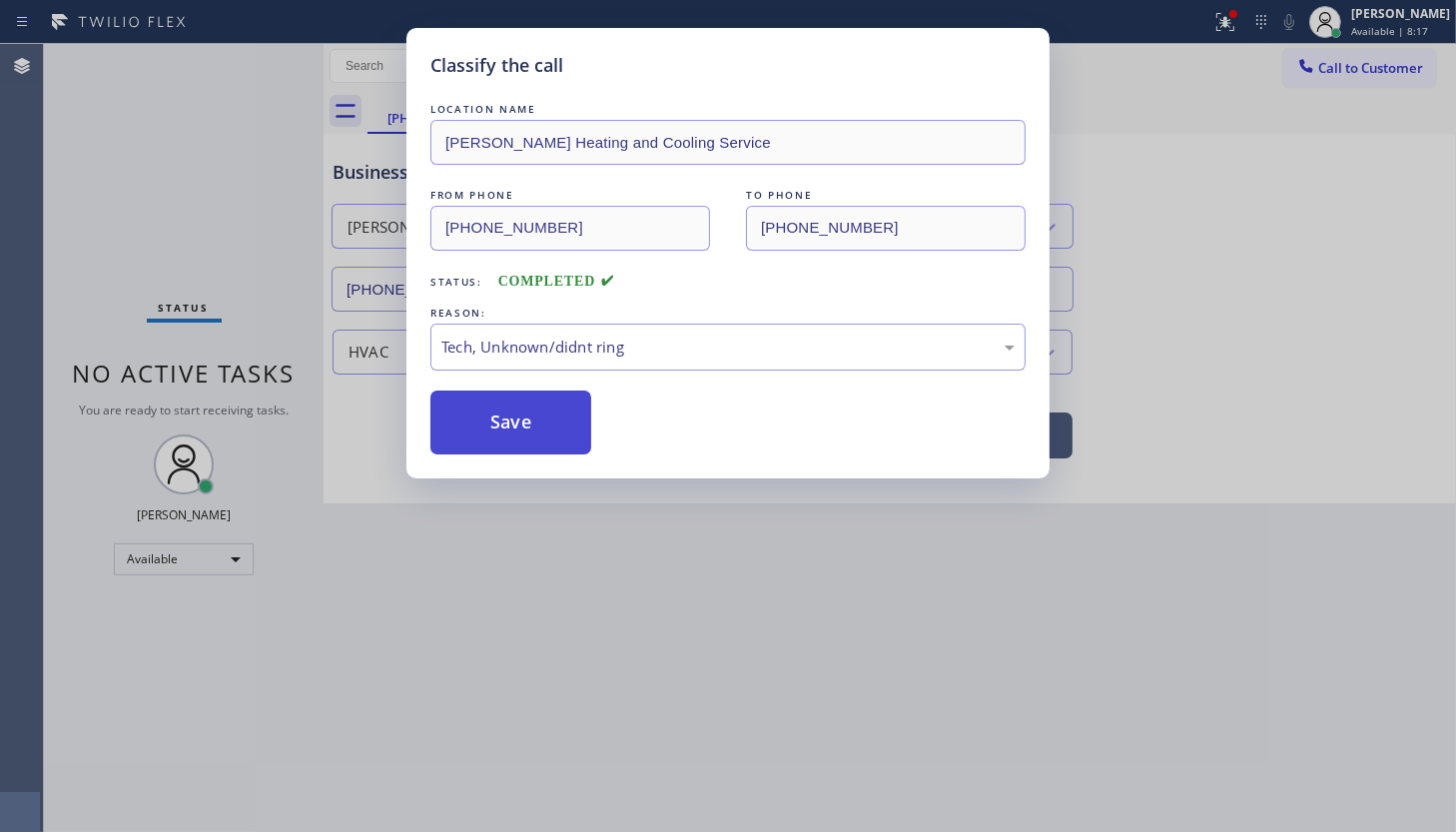 click on "Save" at bounding box center (510, 422) 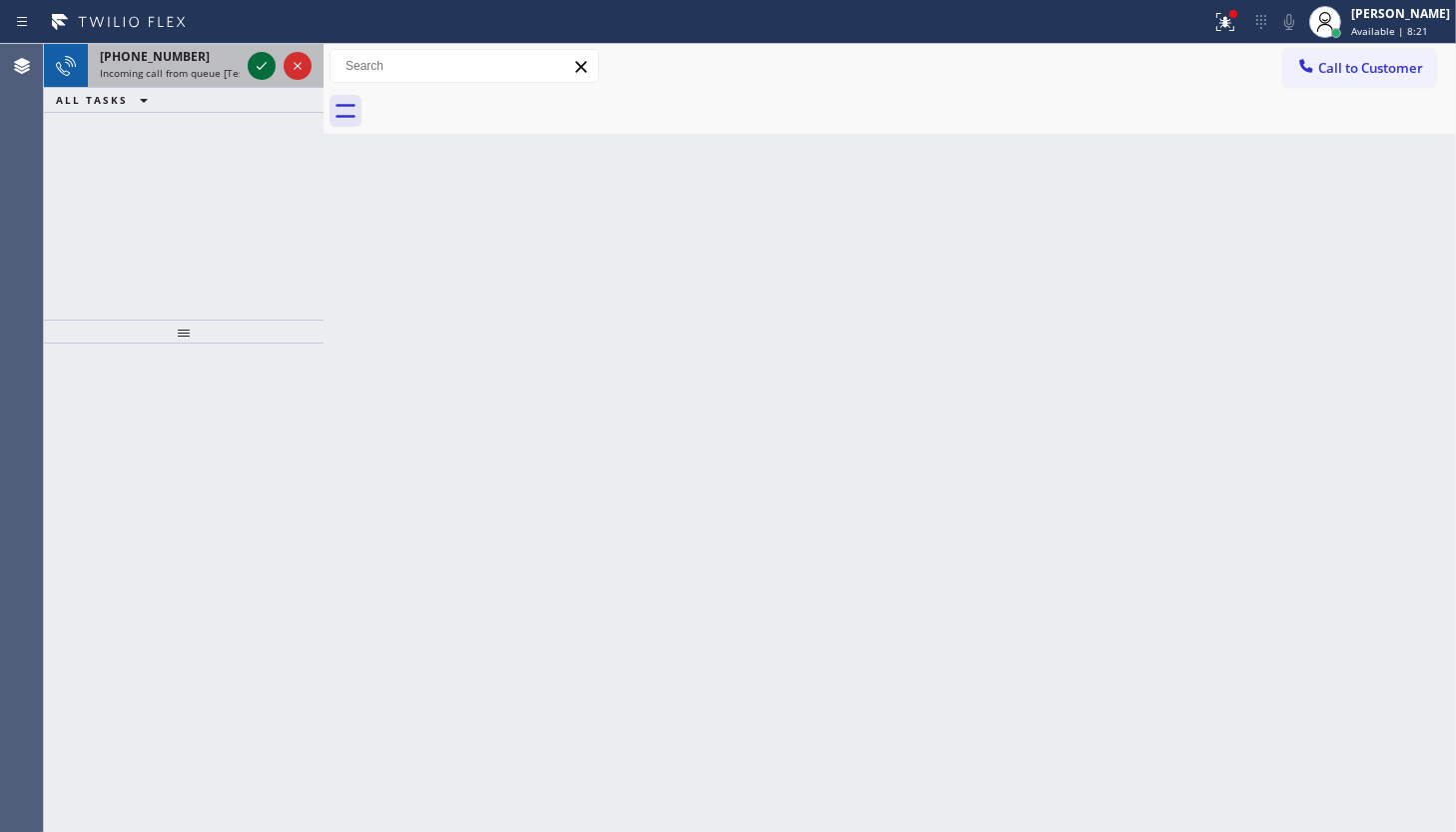 click 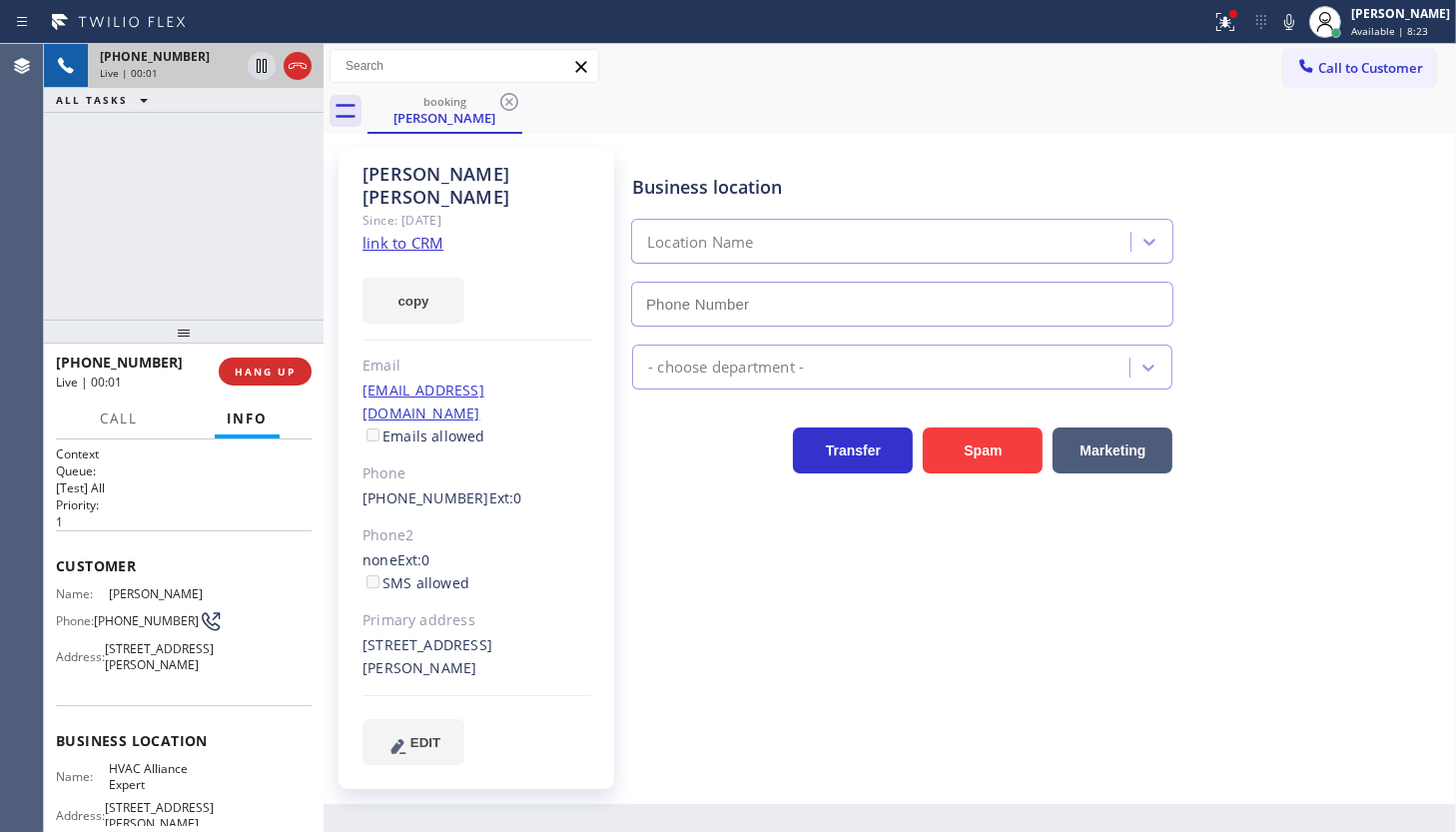 type on "(323) 991-9198" 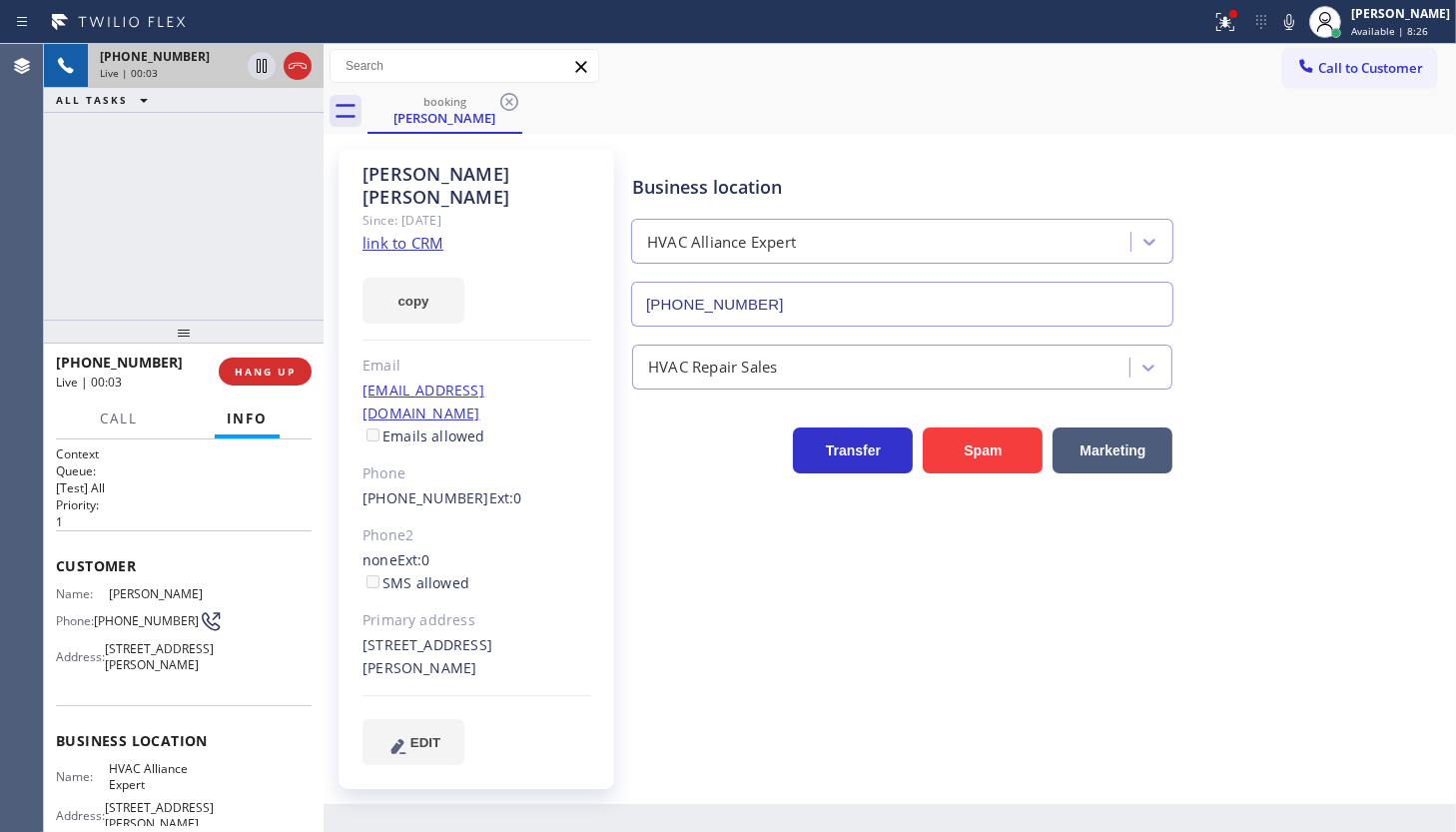 click on "link to CRM" 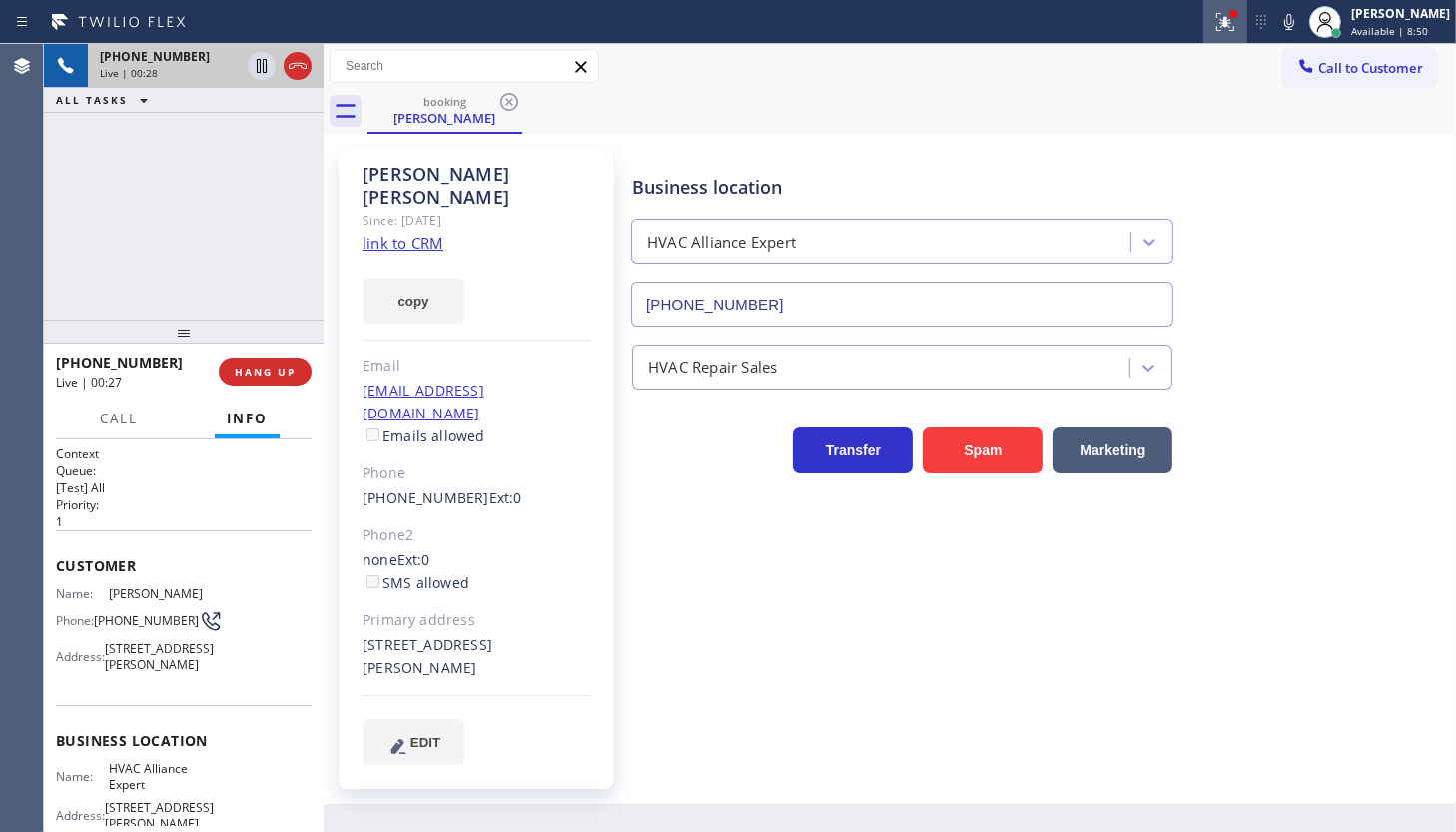 click 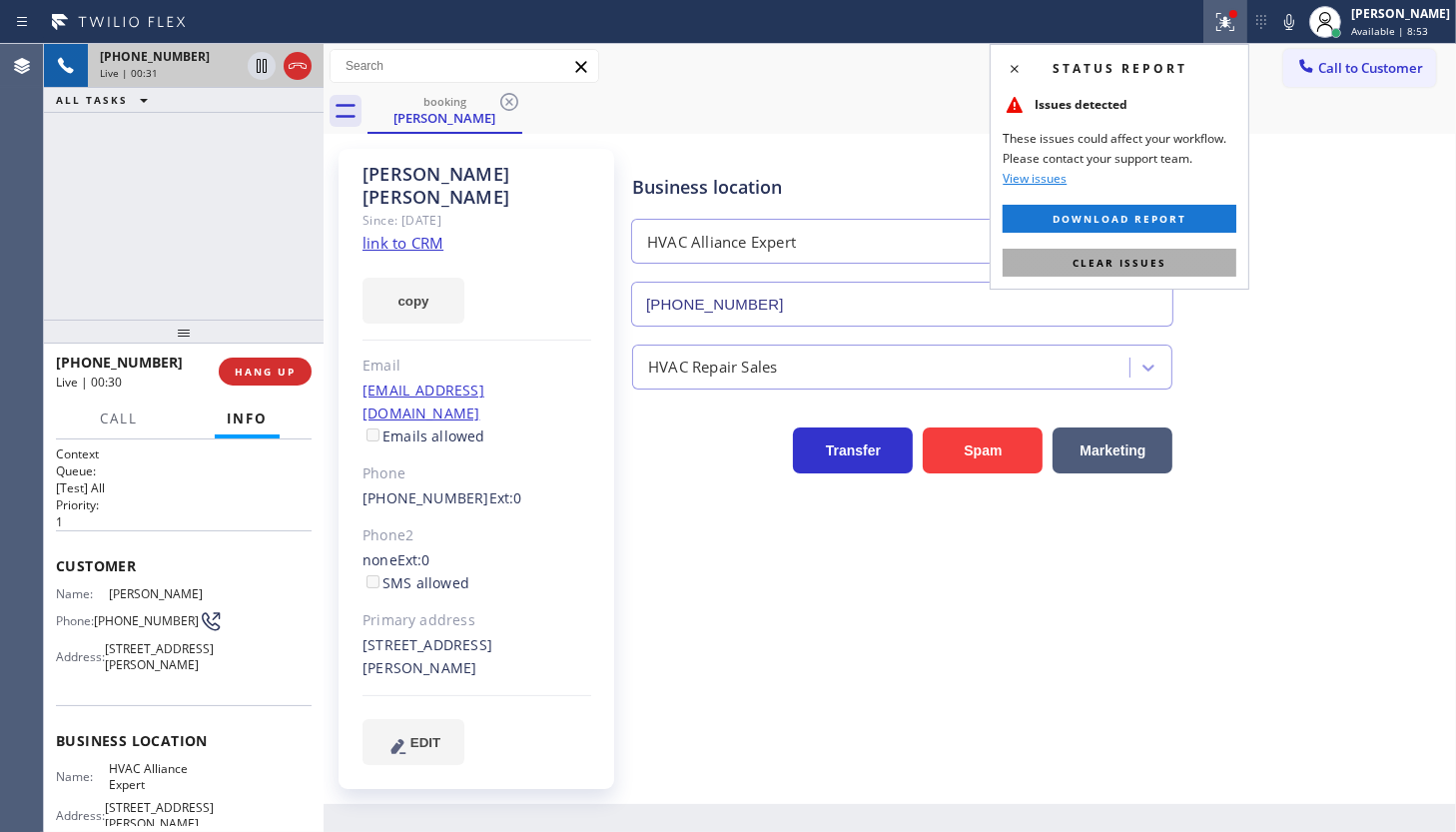 click on "Clear issues" at bounding box center (1119, 263) 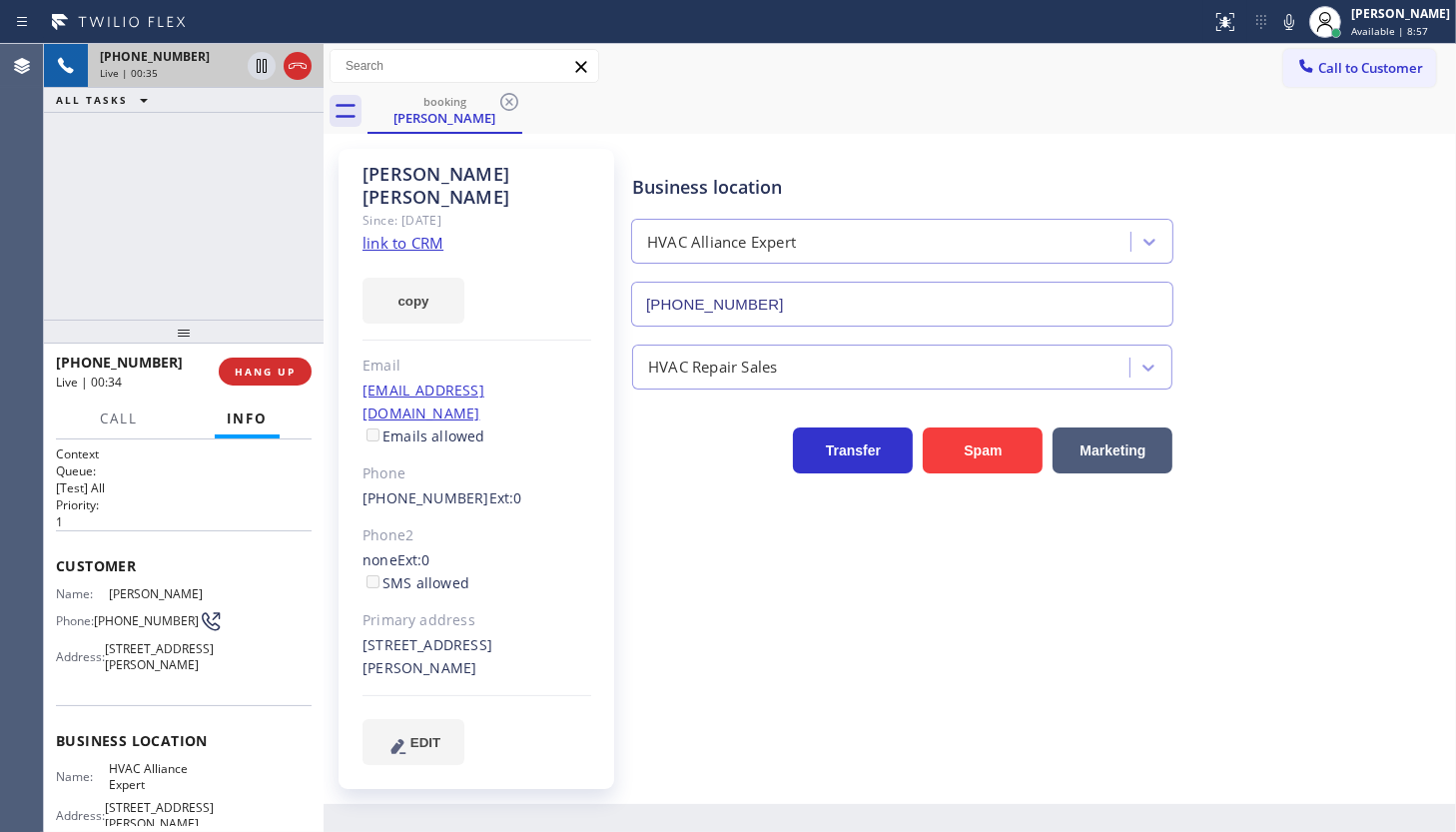 click on "+15106953219 Live | 00:35 ALL TASKS ALL TASKS ACTIVE TASKS TASKS IN WRAP UP" at bounding box center (184, 182) 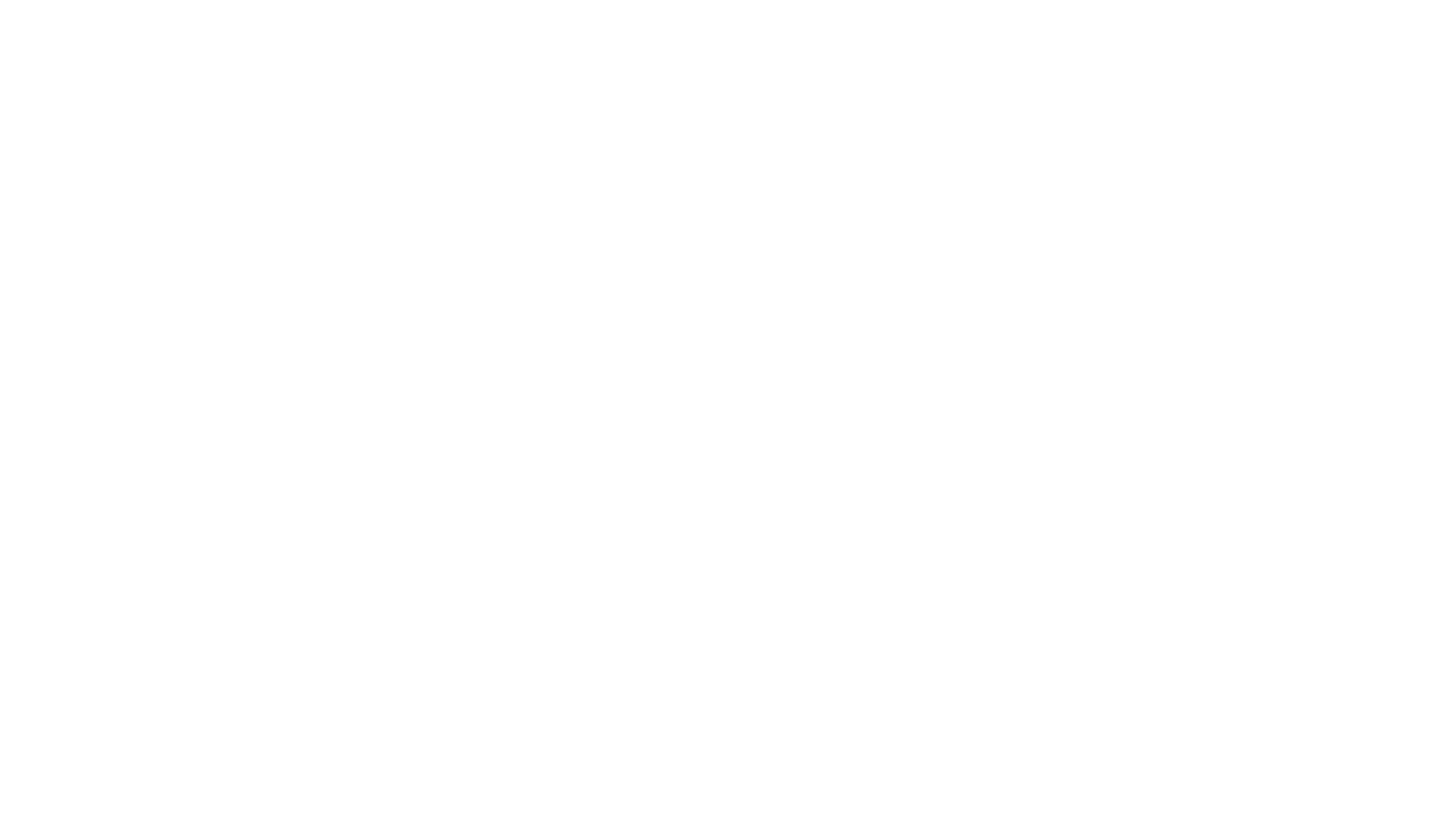 scroll, scrollTop: 0, scrollLeft: 0, axis: both 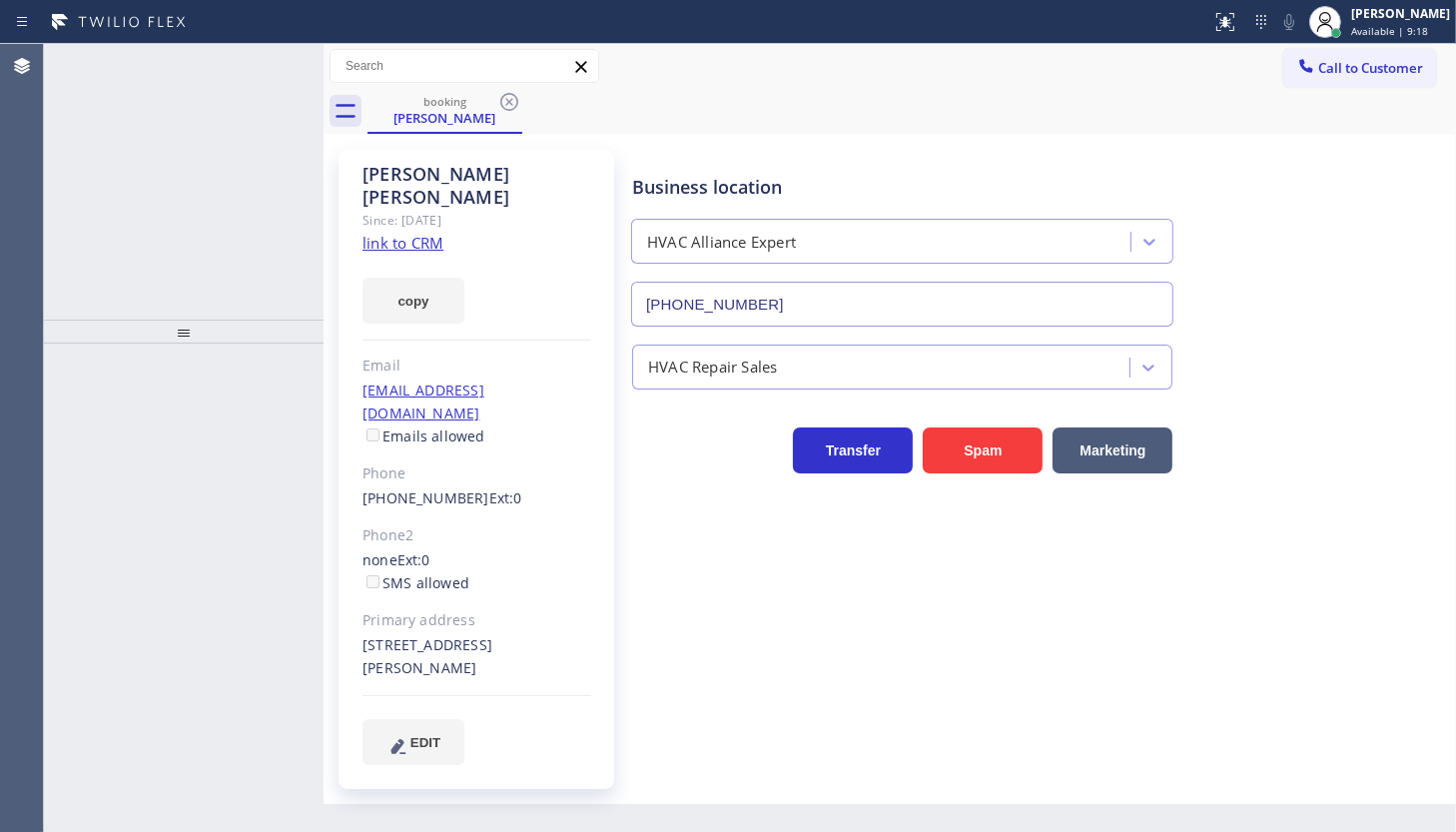 type on "[PHONE_NUMBER]" 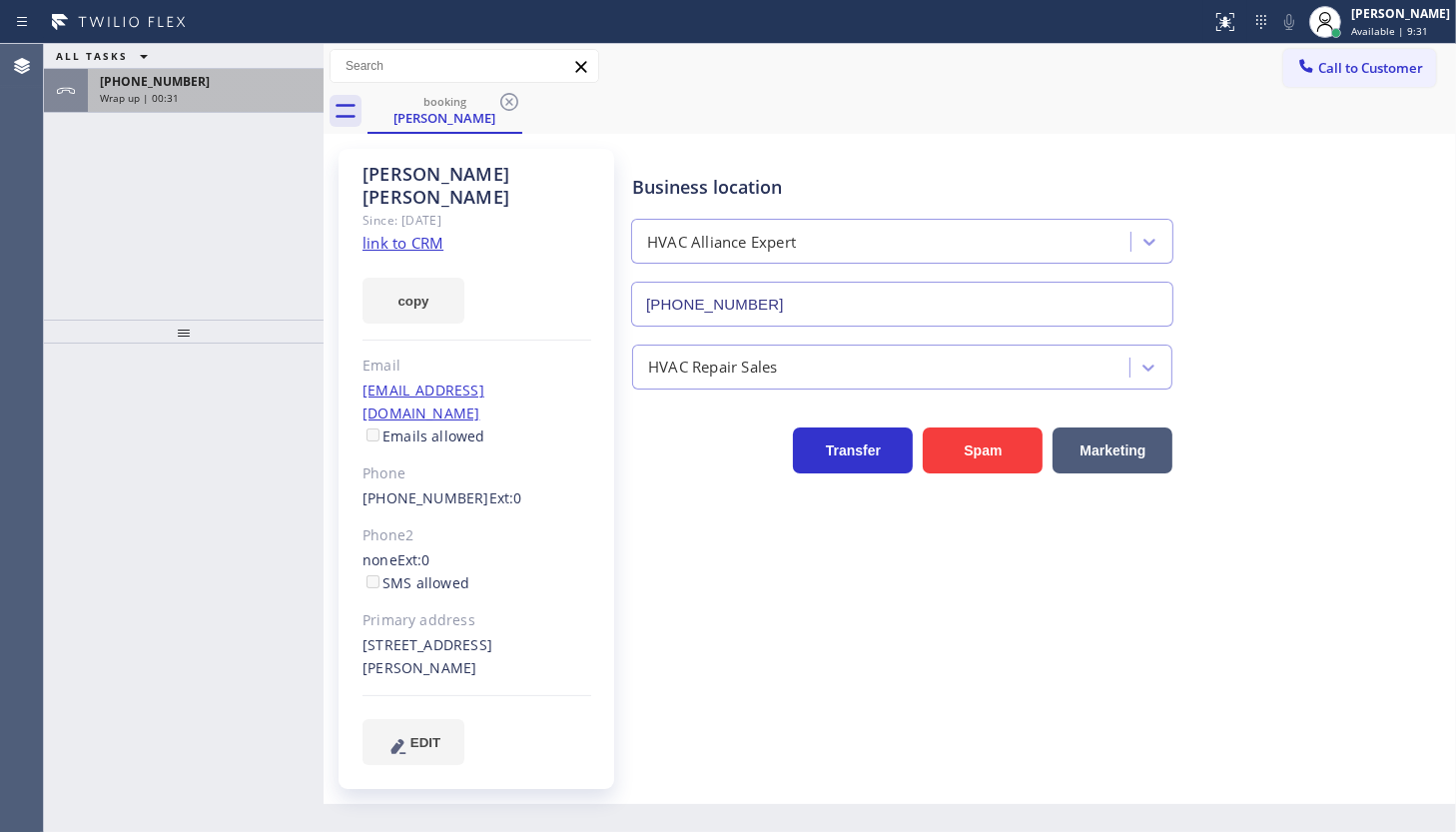 click on "Wrap up | 00:31" at bounding box center (139, 98) 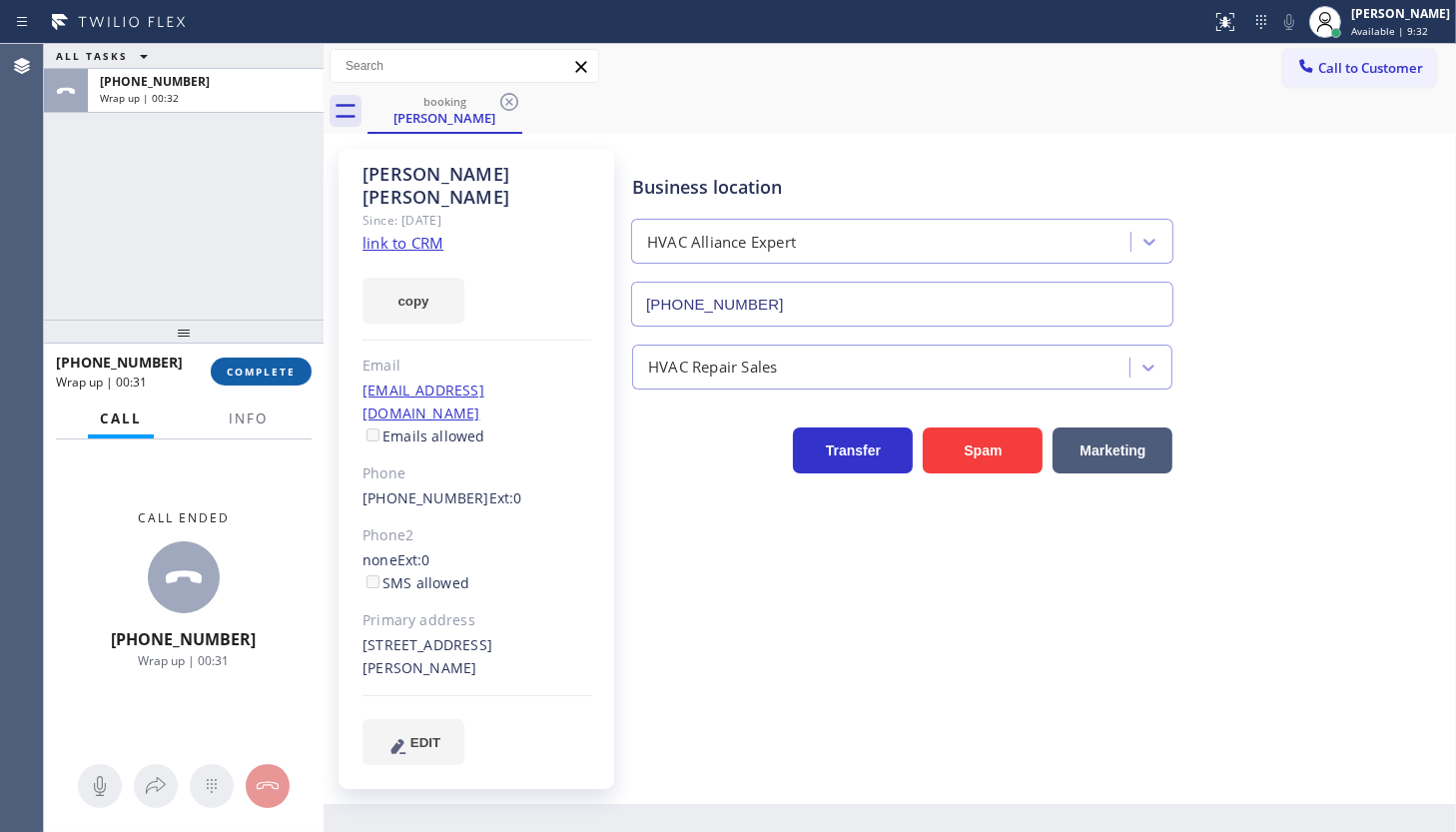 click on "COMPLETE" at bounding box center [261, 372] 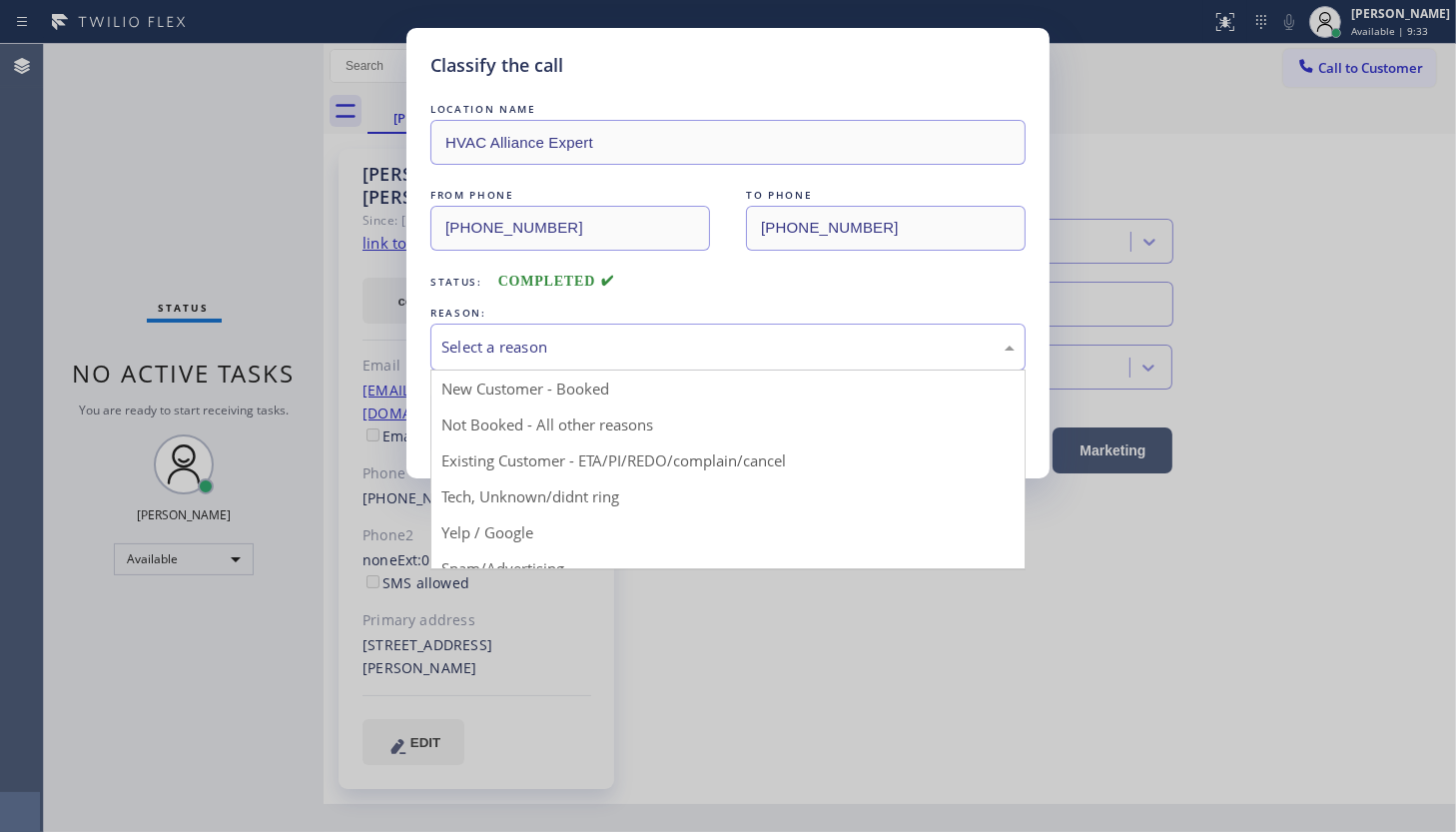 click on "Select a reason" at bounding box center [728, 347] 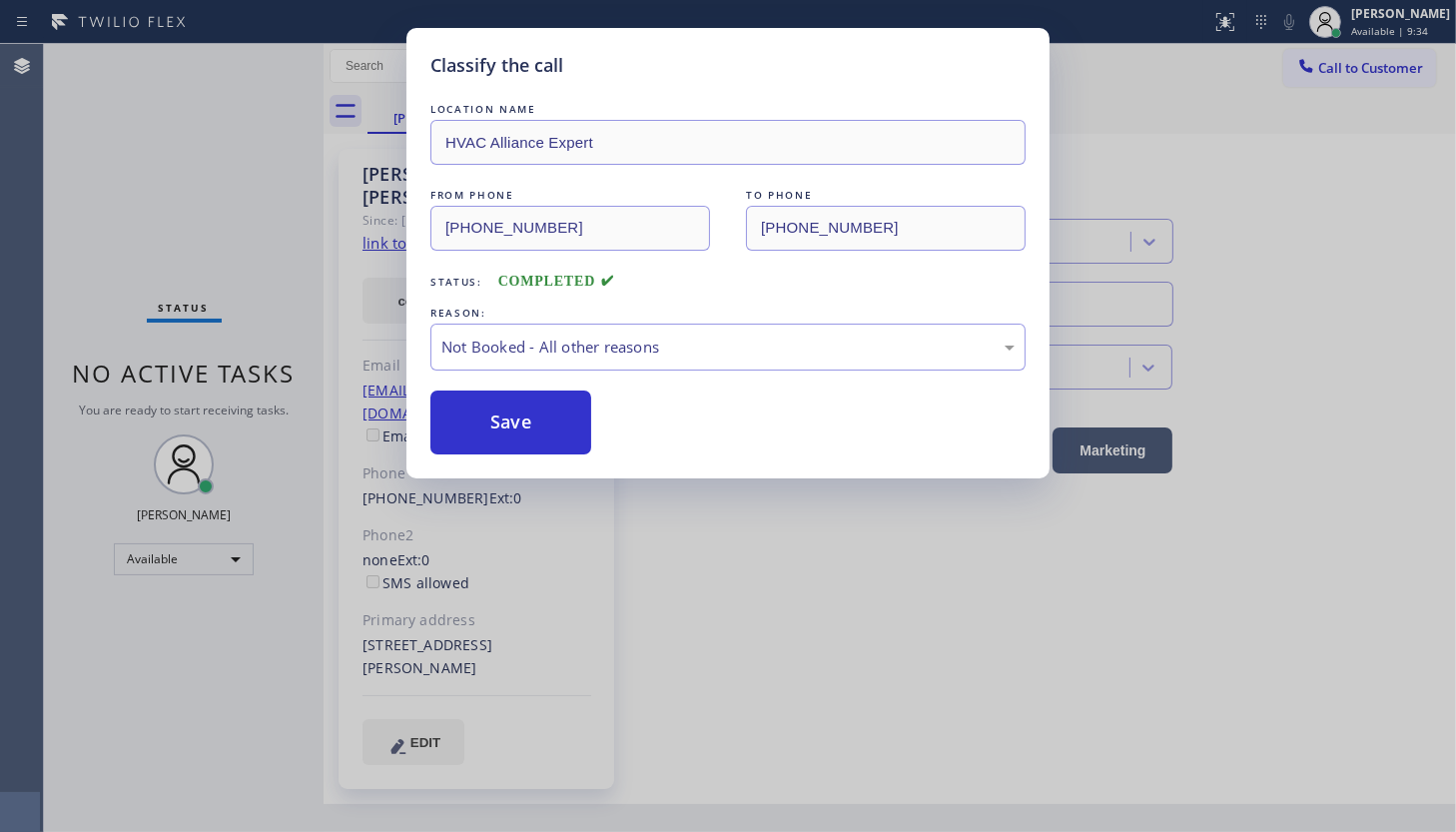 click on "Save" at bounding box center [510, 422] 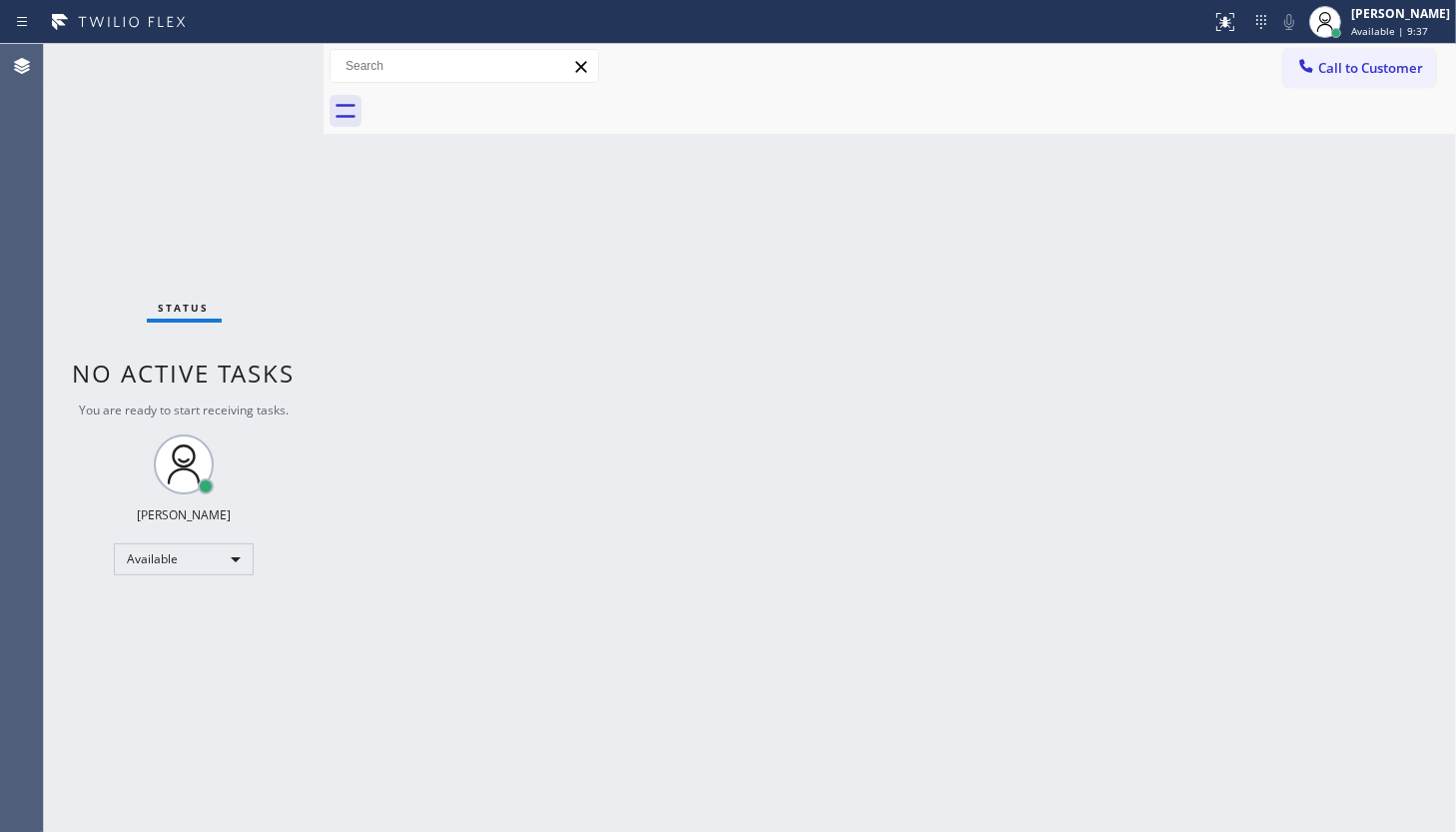 click on "Back to Dashboard Change Sender ID Customers Technicians Select a contact Outbound call Technician Search Technician Your caller id phone number Your caller id phone number Call Technician info Name   Phone none Address none Change Sender ID HVAC +18559994417 5 Star Appliance +18557314952 Appliance Repair +18554611149 Plumbing +18889090120 Air Duct Cleaning +18006865038  Electricians +18005688664 Cancel Change Check personal SMS Reset Change No tabs Call to Customer Outbound call Location Search location Your caller id phone number Customer number Call Outbound call Technician Search Technician Your caller id phone number Your caller id phone number Call" at bounding box center (890, 437) 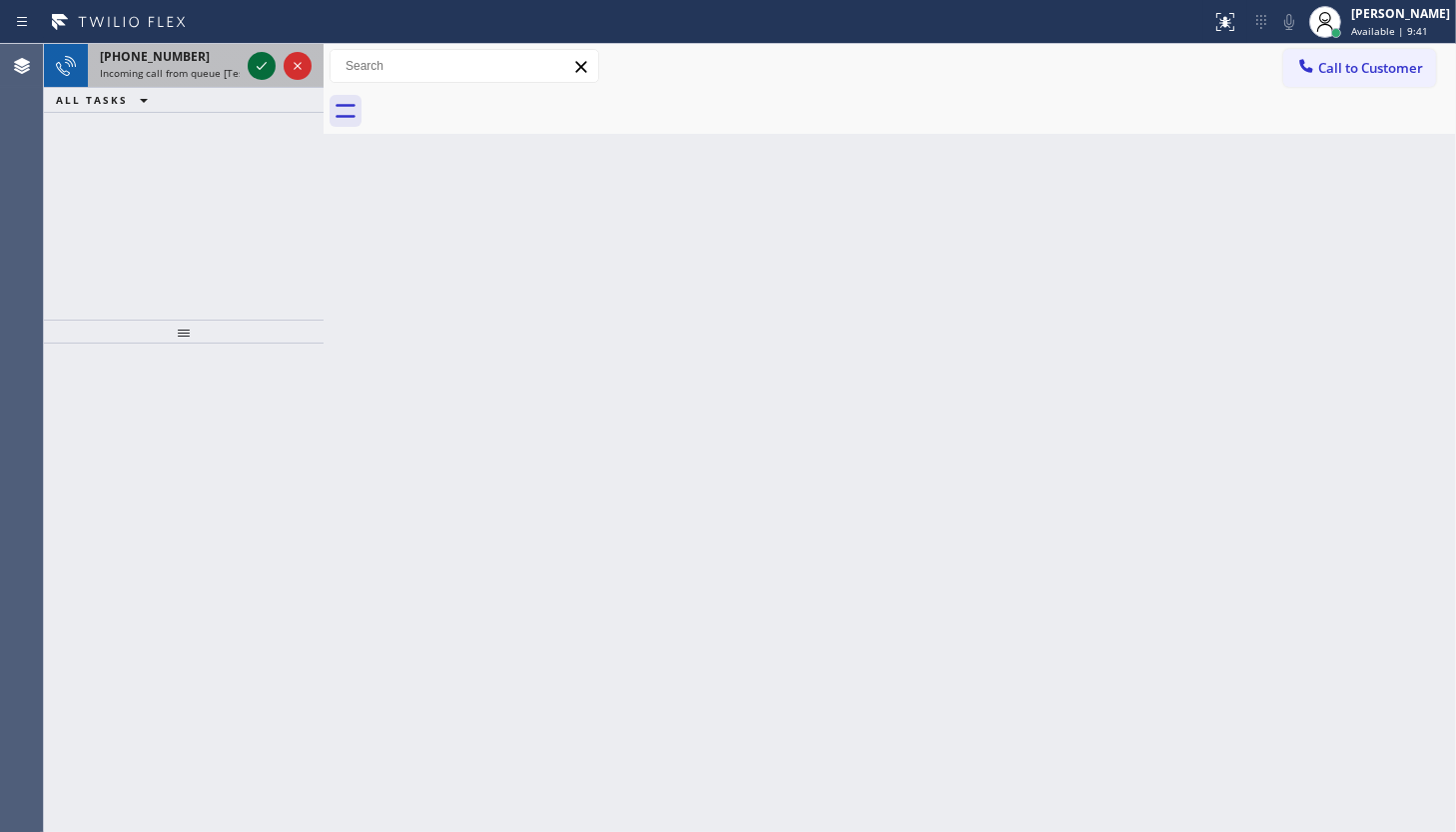click 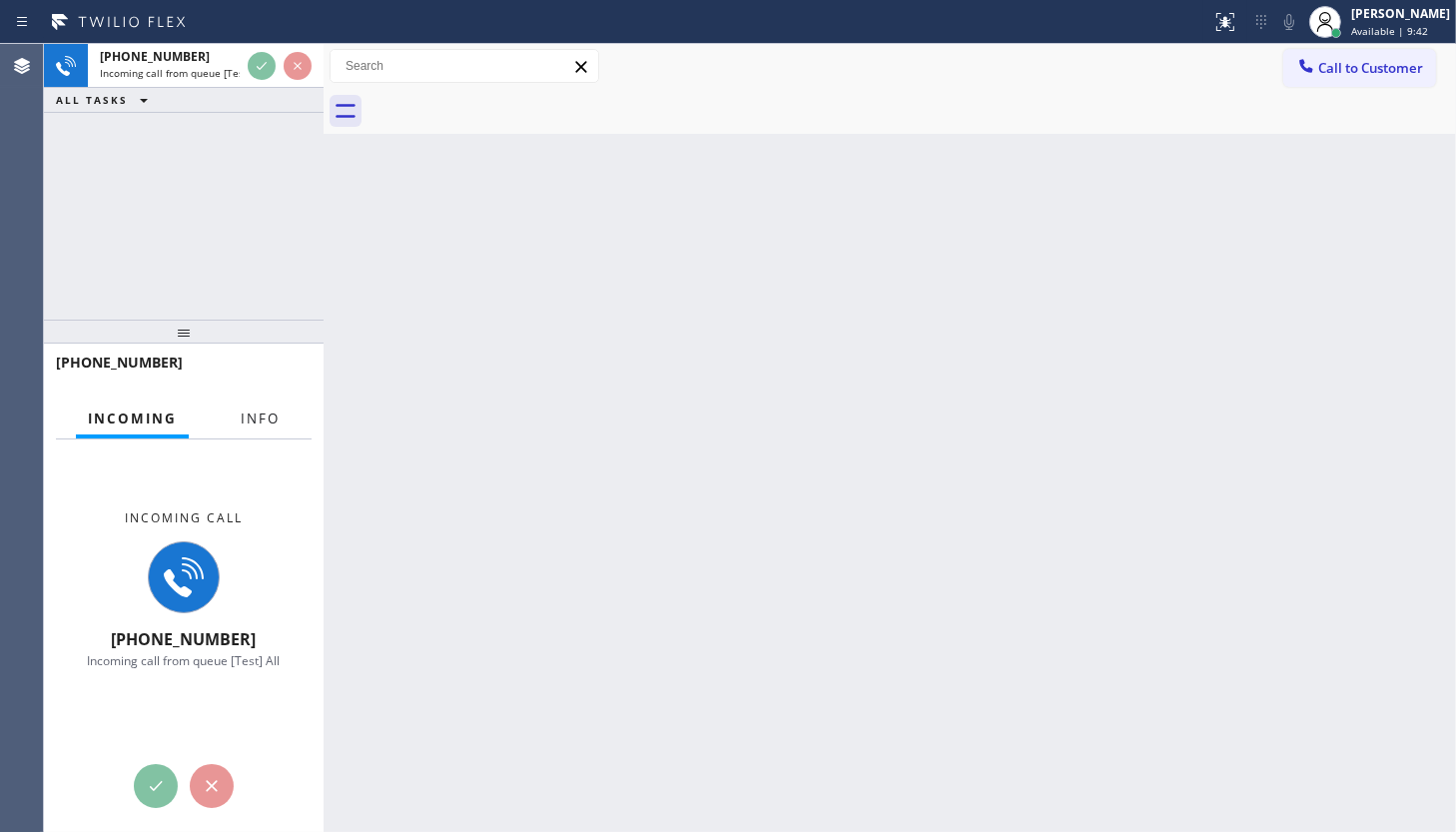 click on "Info" at bounding box center [260, 418] 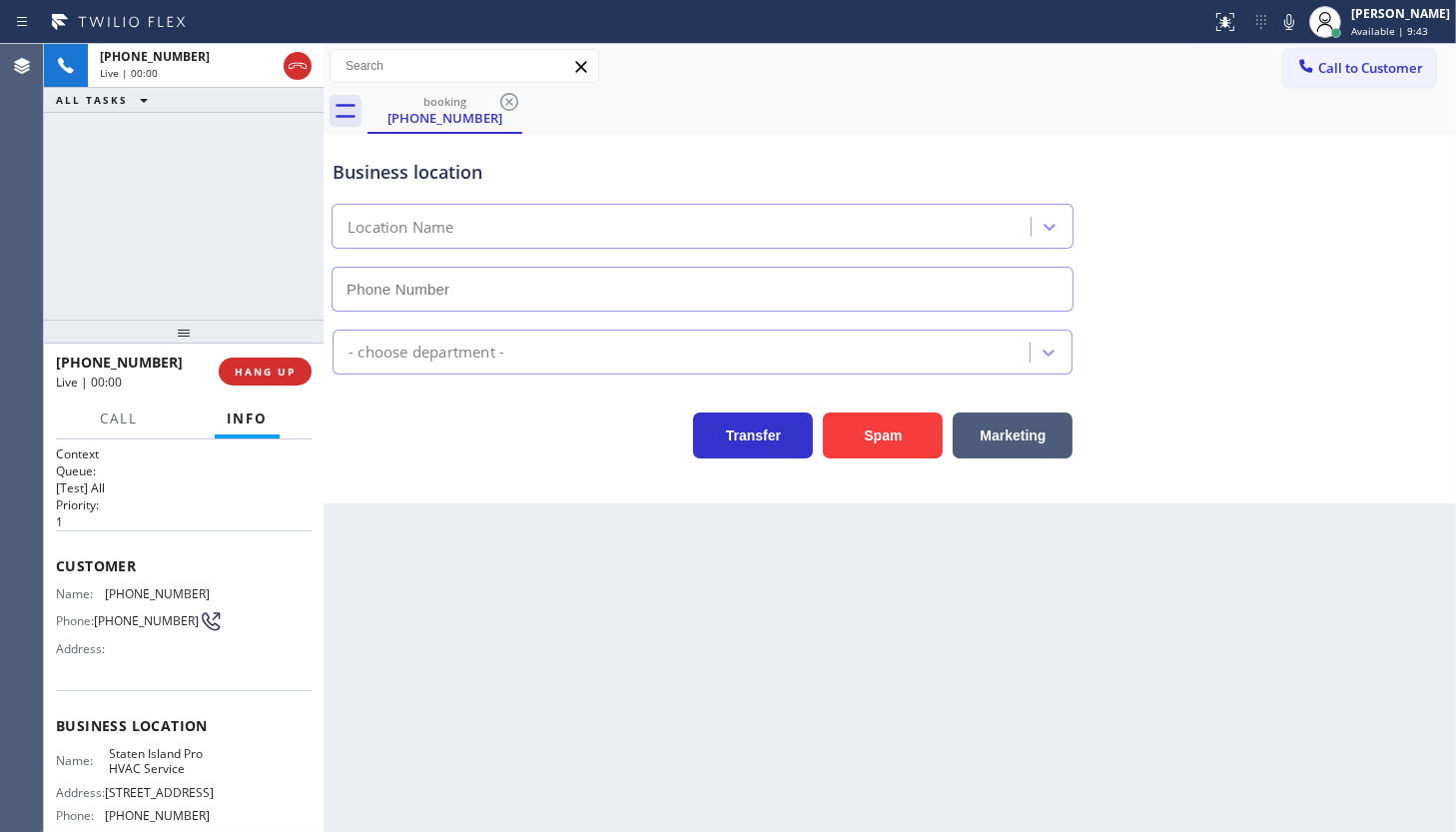 type on "(718) 395-6751" 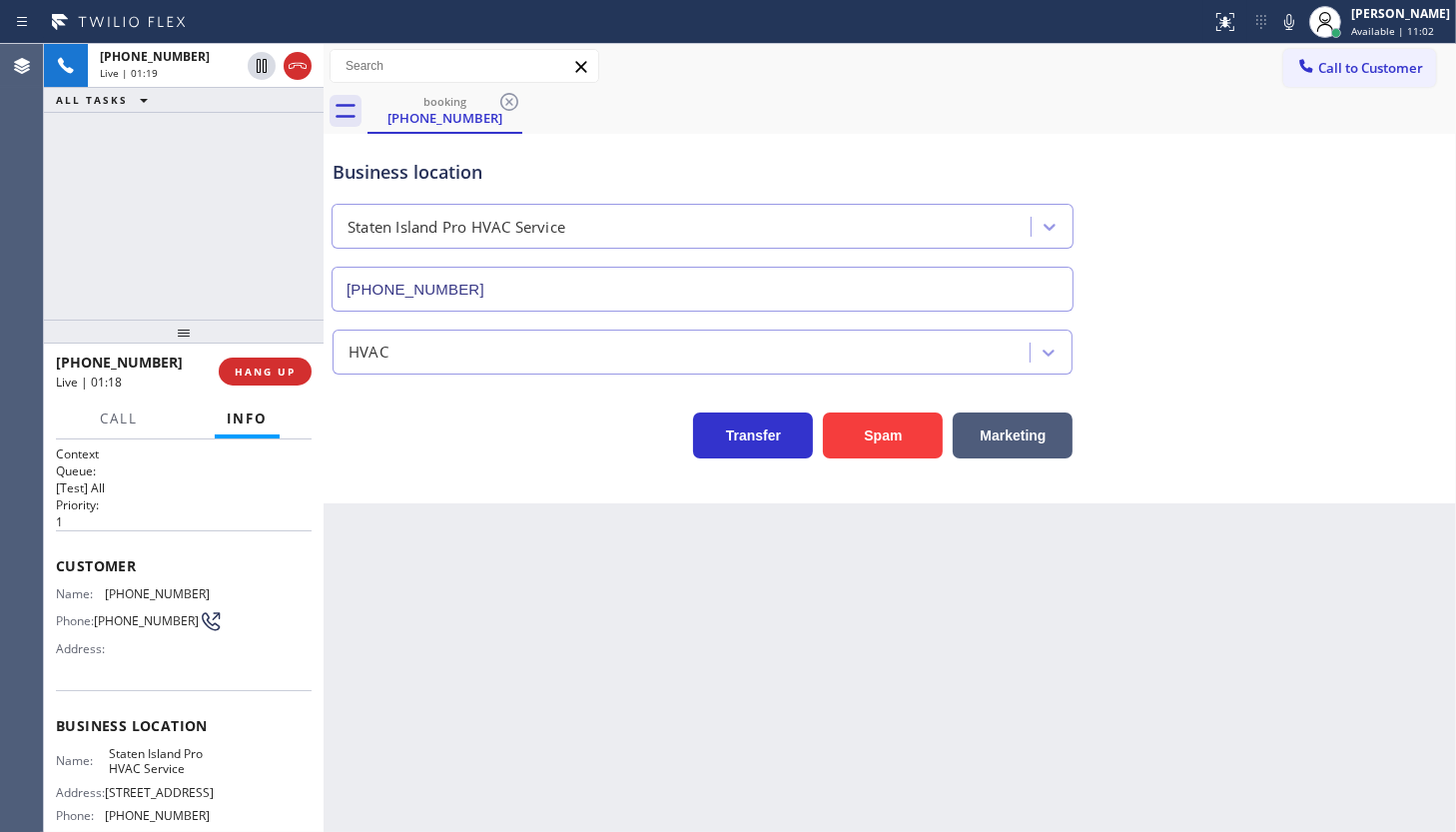 click on "+16467210044 Live | 01:18 HANG UP" at bounding box center [184, 372] 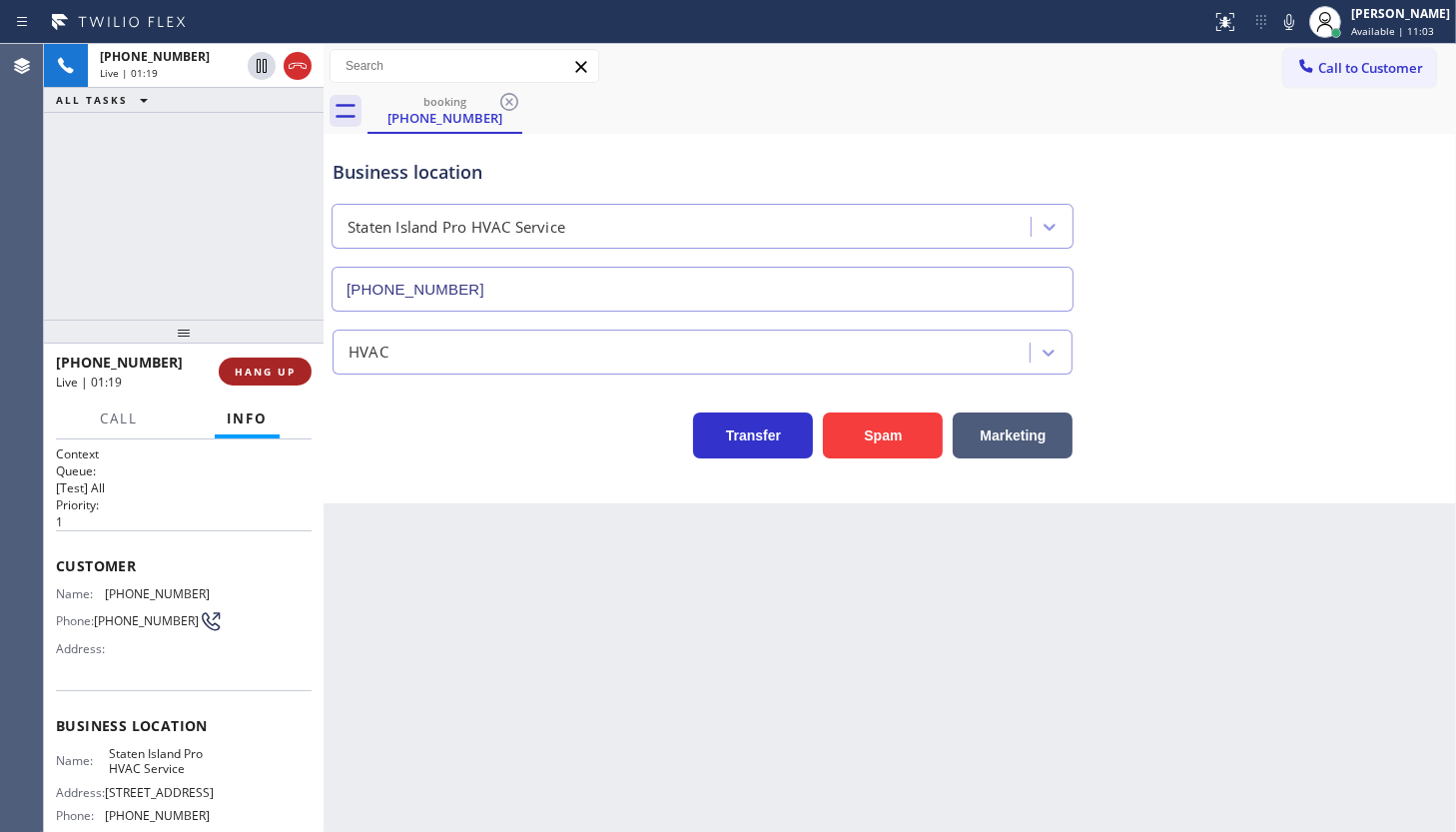 click on "HANG UP" at bounding box center [265, 372] 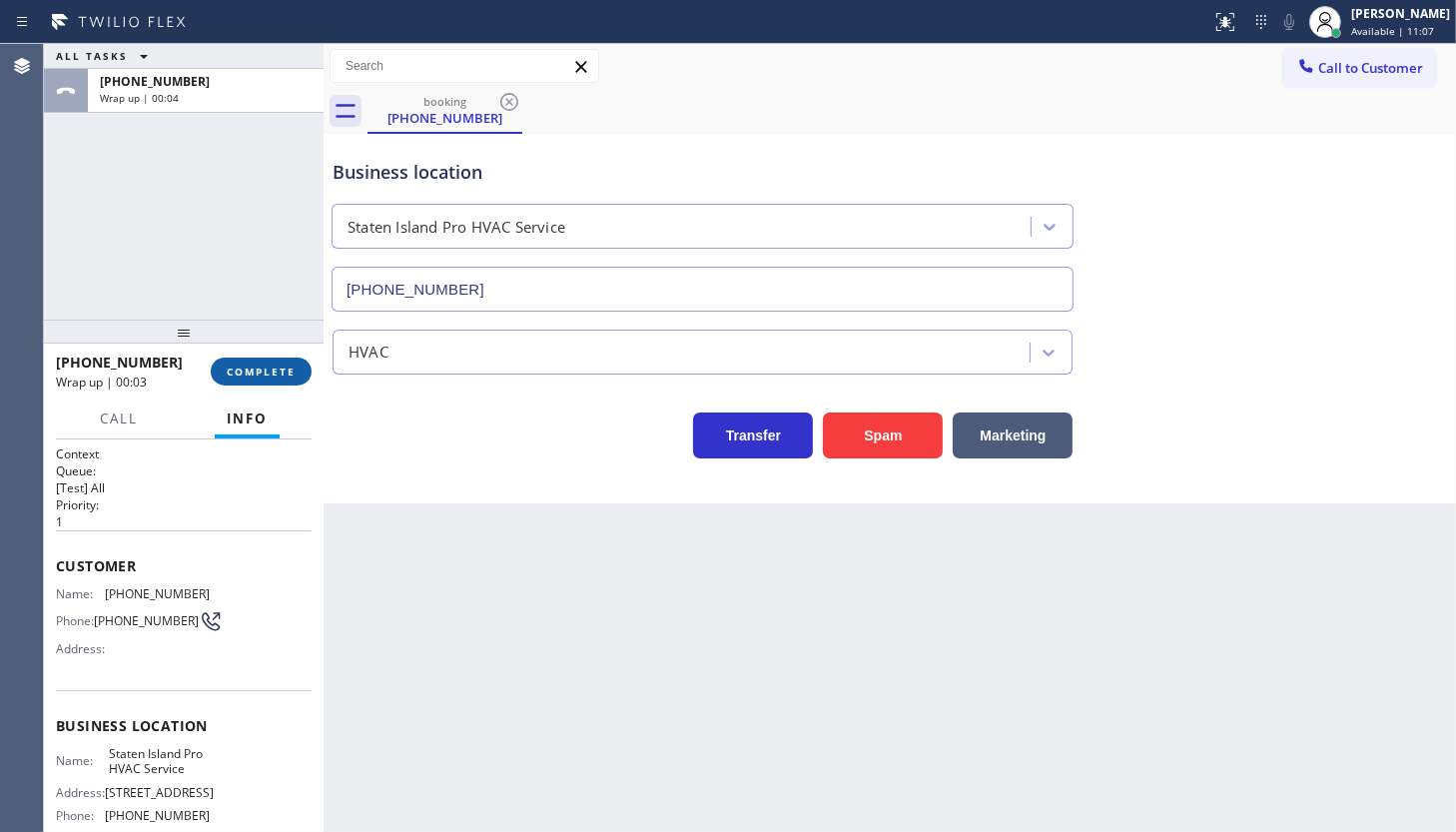 click on "COMPLETE" at bounding box center [261, 372] 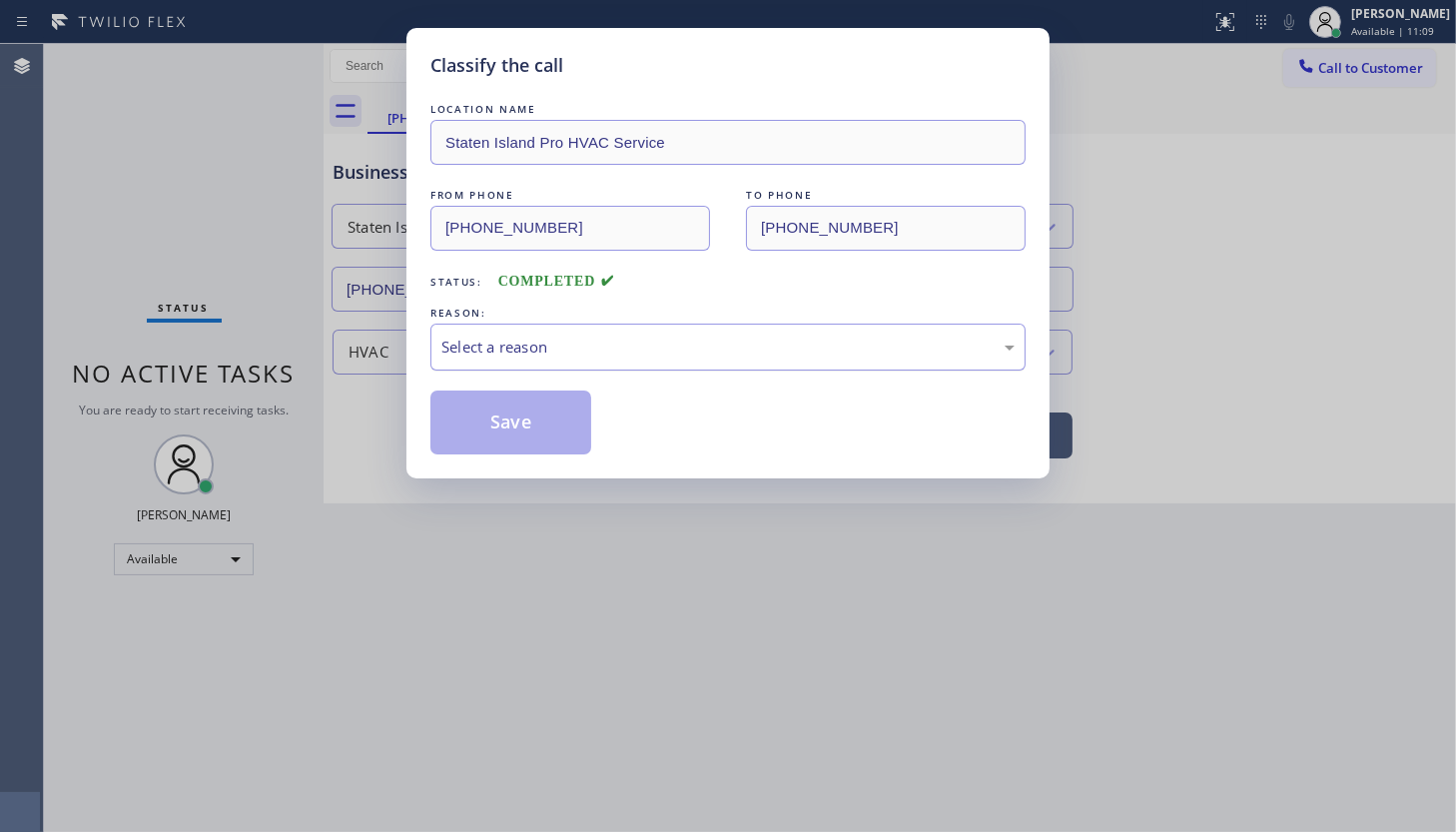click on "Select a reason" at bounding box center [728, 347] 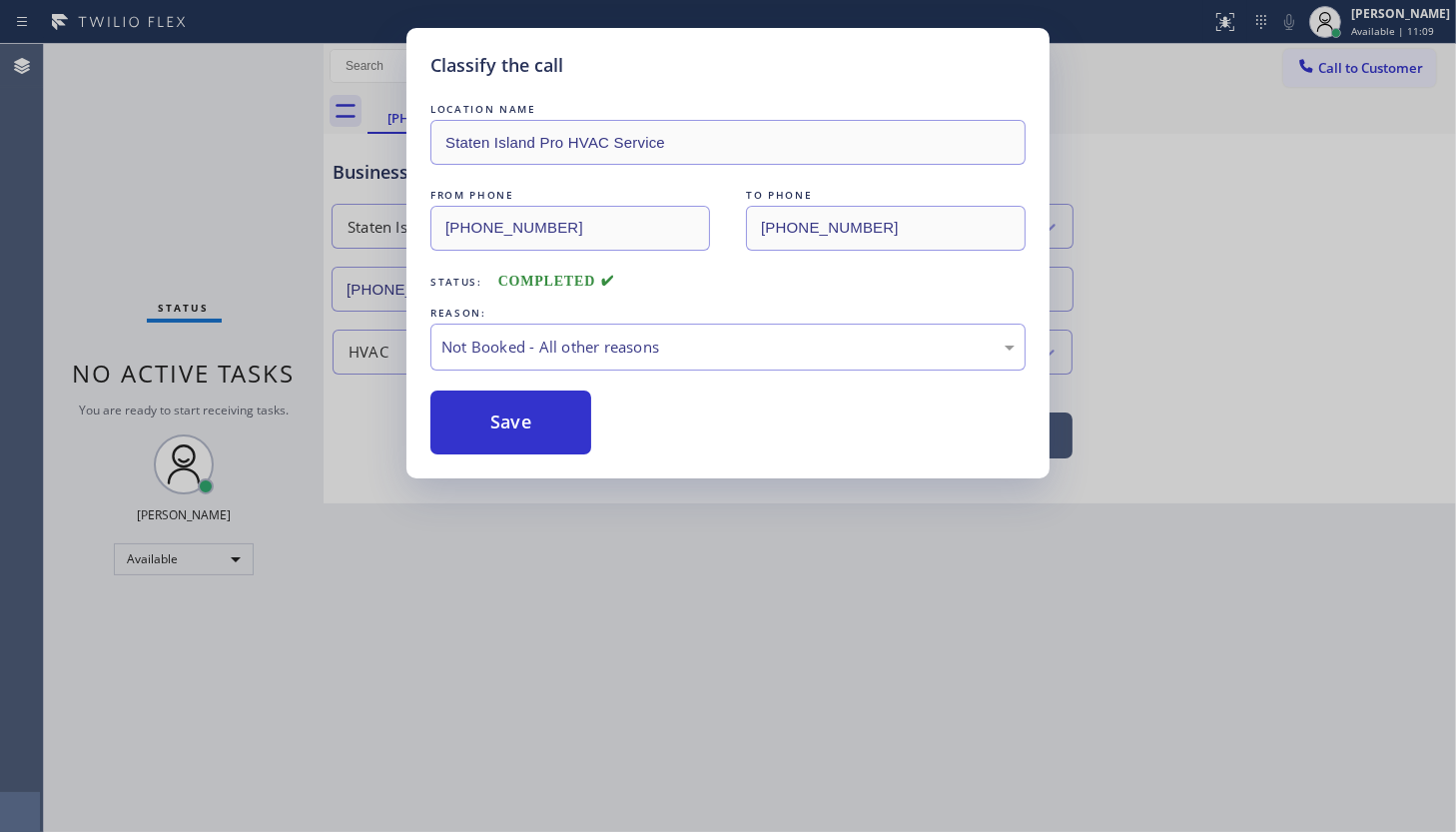 click on "Save" at bounding box center (510, 422) 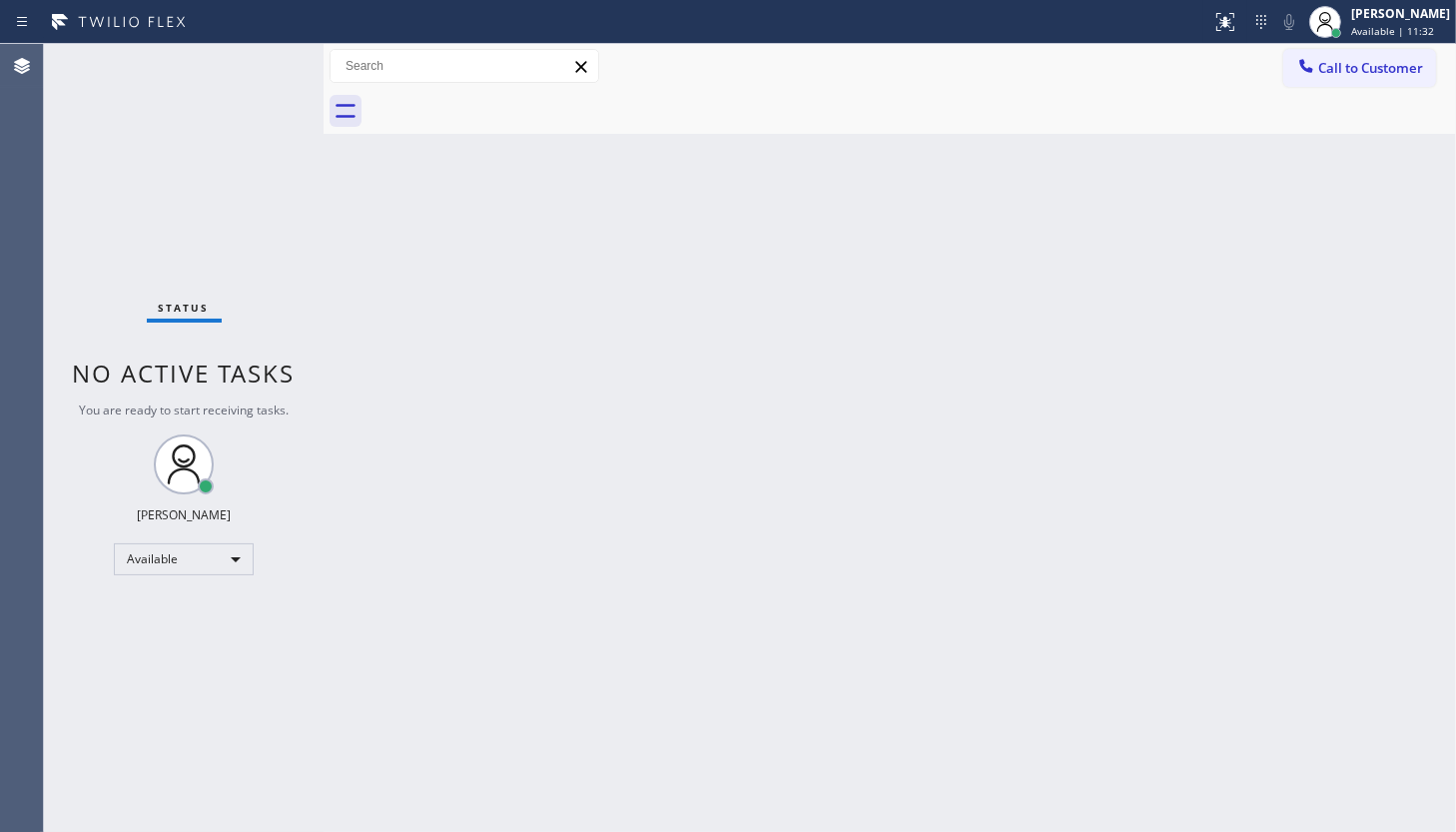 click on "Back to Dashboard Change Sender ID Customers Technicians Select a contact Outbound call Technician Search Technician Your caller id phone number Your caller id phone number Call Technician info Name   Phone none Address none Change Sender ID HVAC +18559994417 5 Star Appliance +18557314952 Appliance Repair +18554611149 Plumbing +18889090120 Air Duct Cleaning +18006865038  Electricians +18005688664 Cancel Change Check personal SMS Reset Change No tabs Call to Customer Outbound call Location Search location Your caller id phone number Customer number Call Outbound call Technician Search Technician Your caller id phone number Your caller id phone number Call" at bounding box center [890, 437] 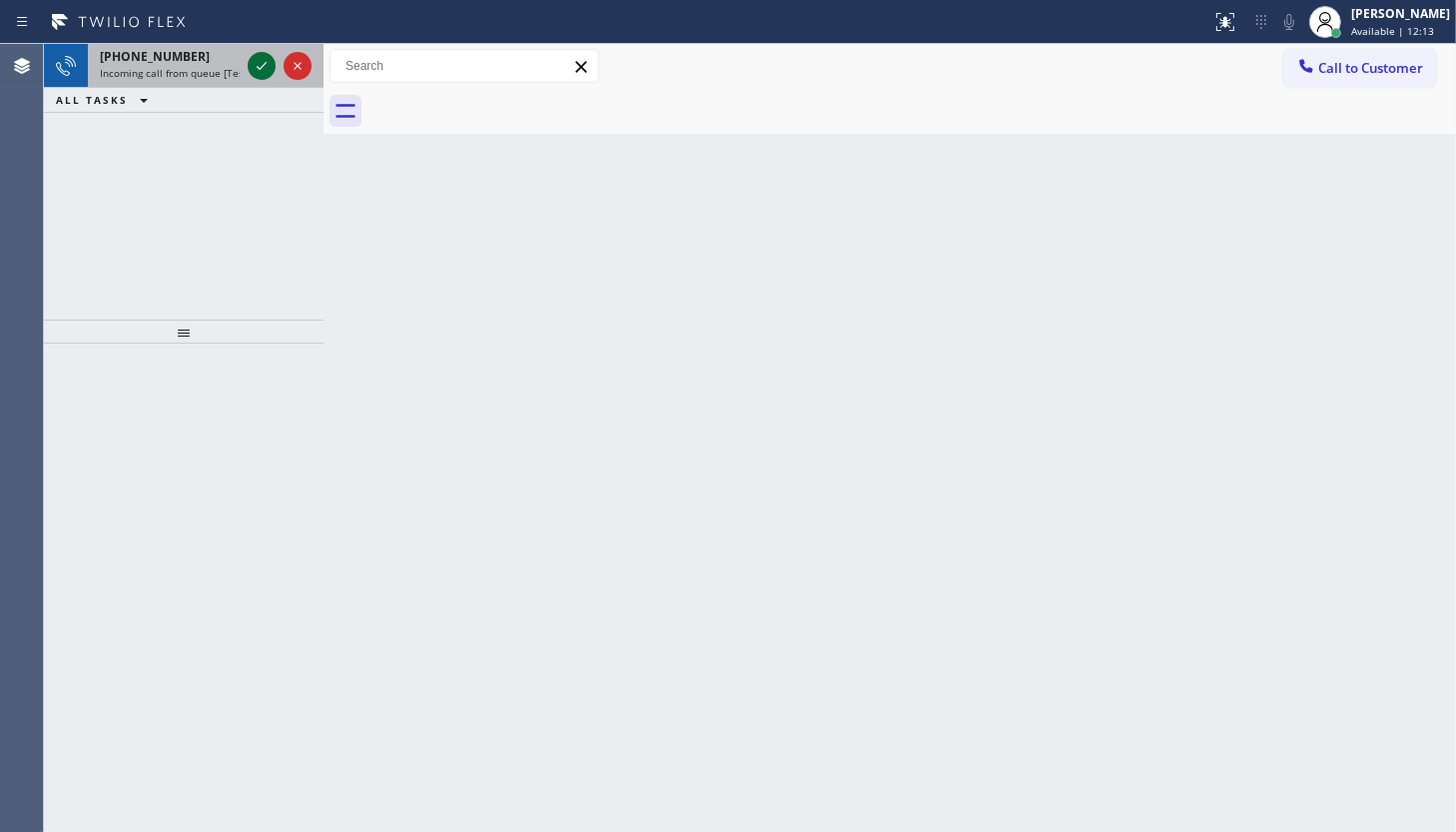 click 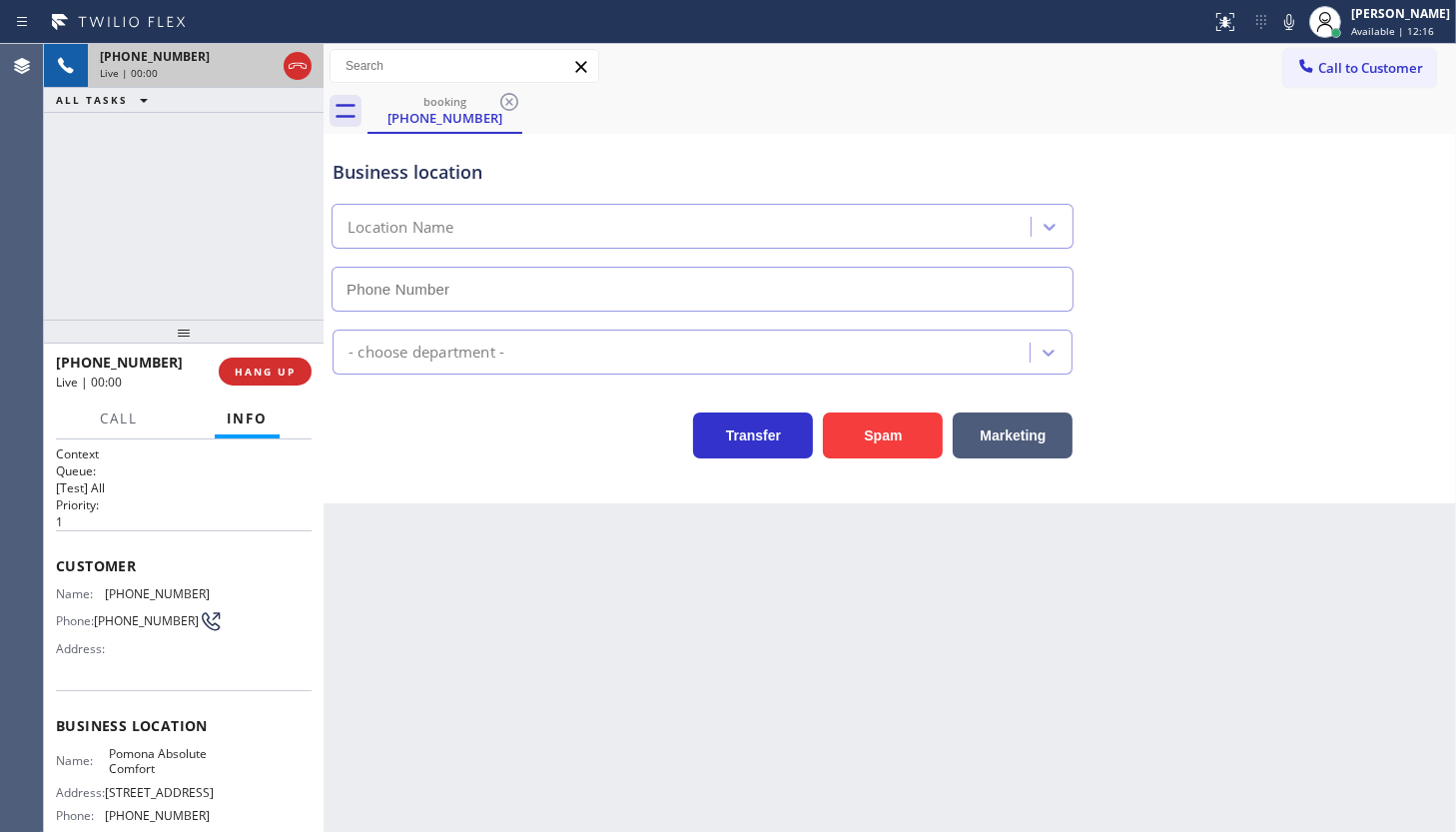 type on "(909) 784-2817" 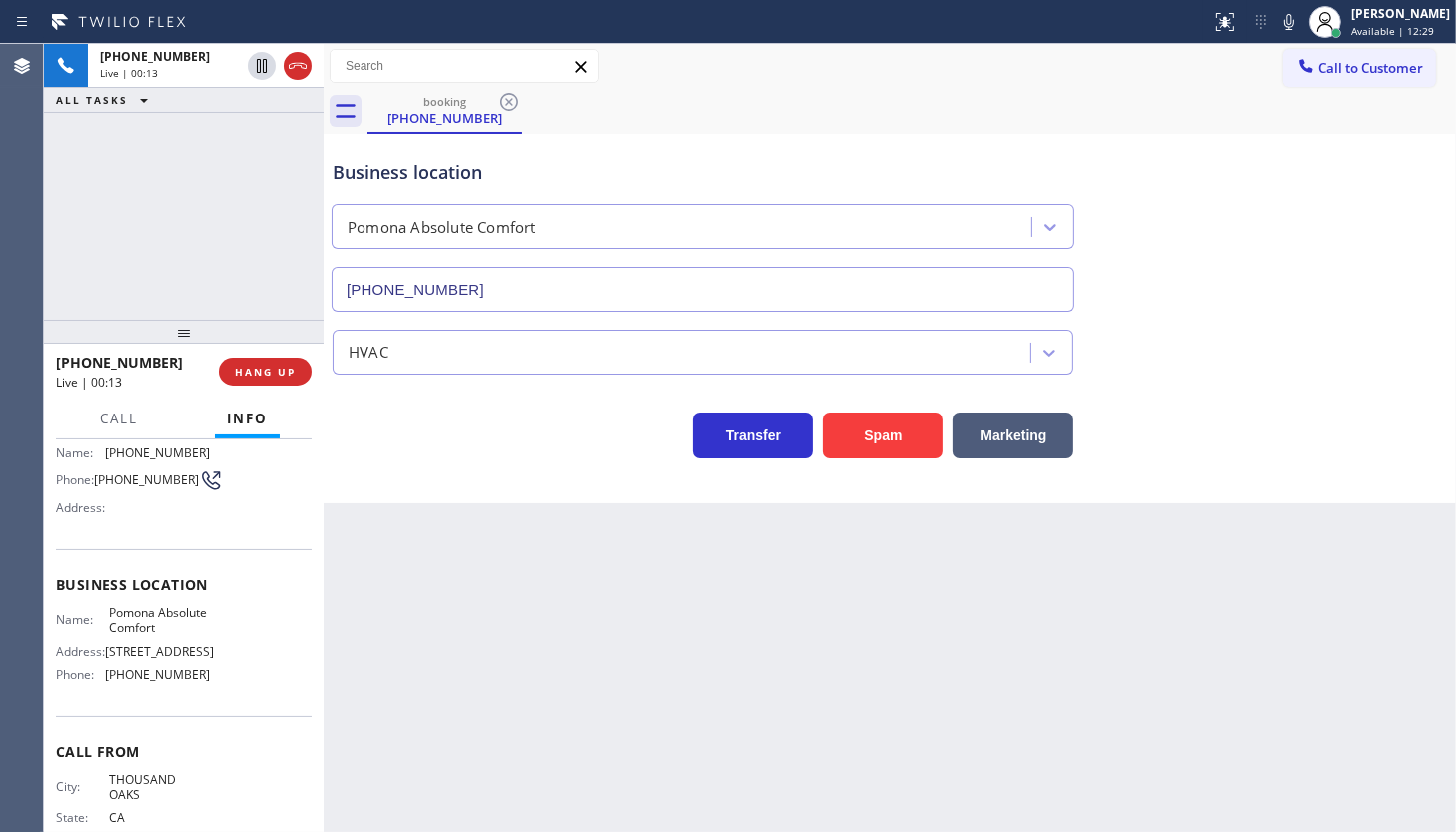 scroll, scrollTop: 0, scrollLeft: 0, axis: both 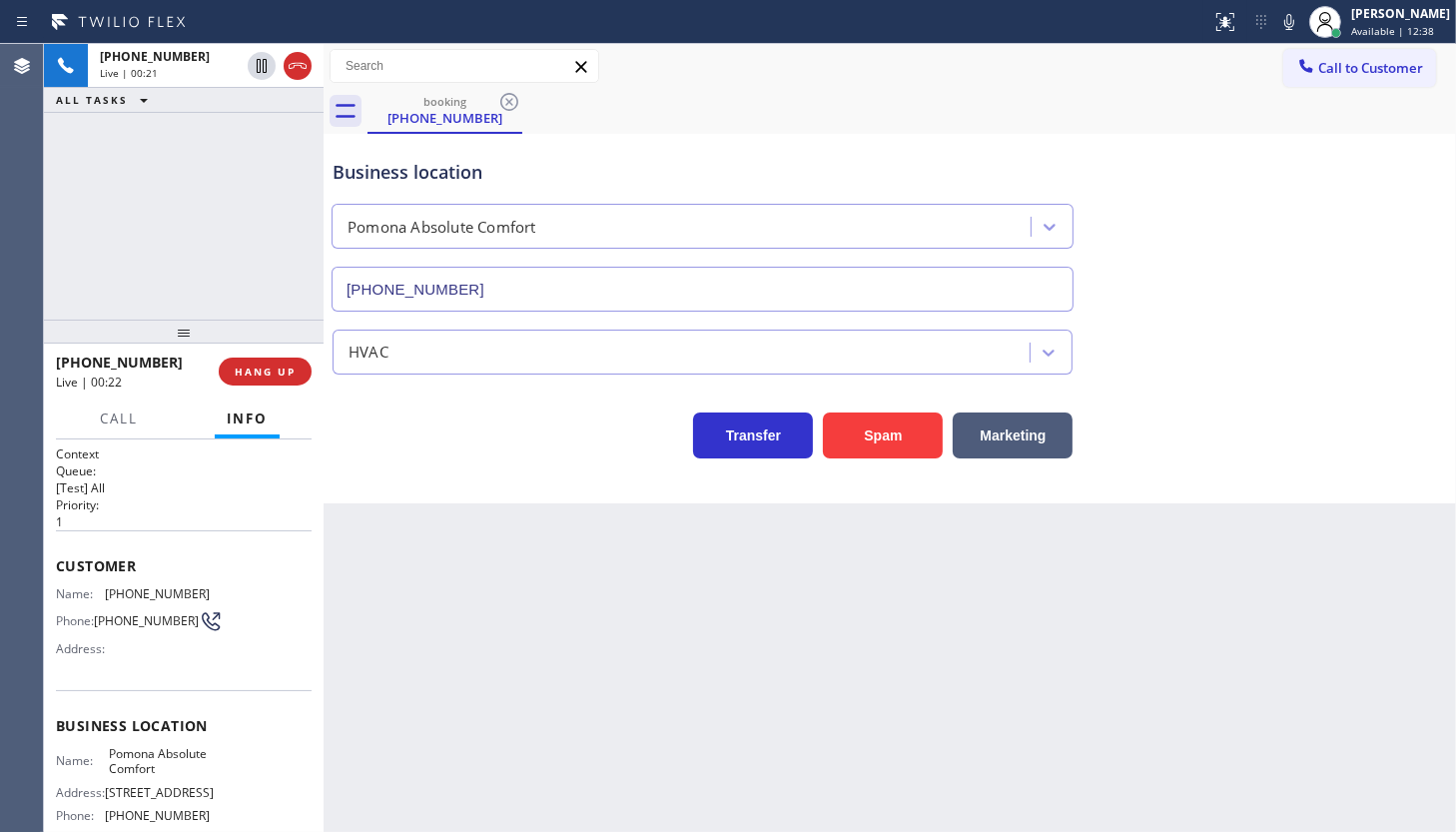 click on "+18052796827 Live | 00:21 ALL TASKS ALL TASKS ACTIVE TASKS TASKS IN WRAP UP" at bounding box center [184, 182] 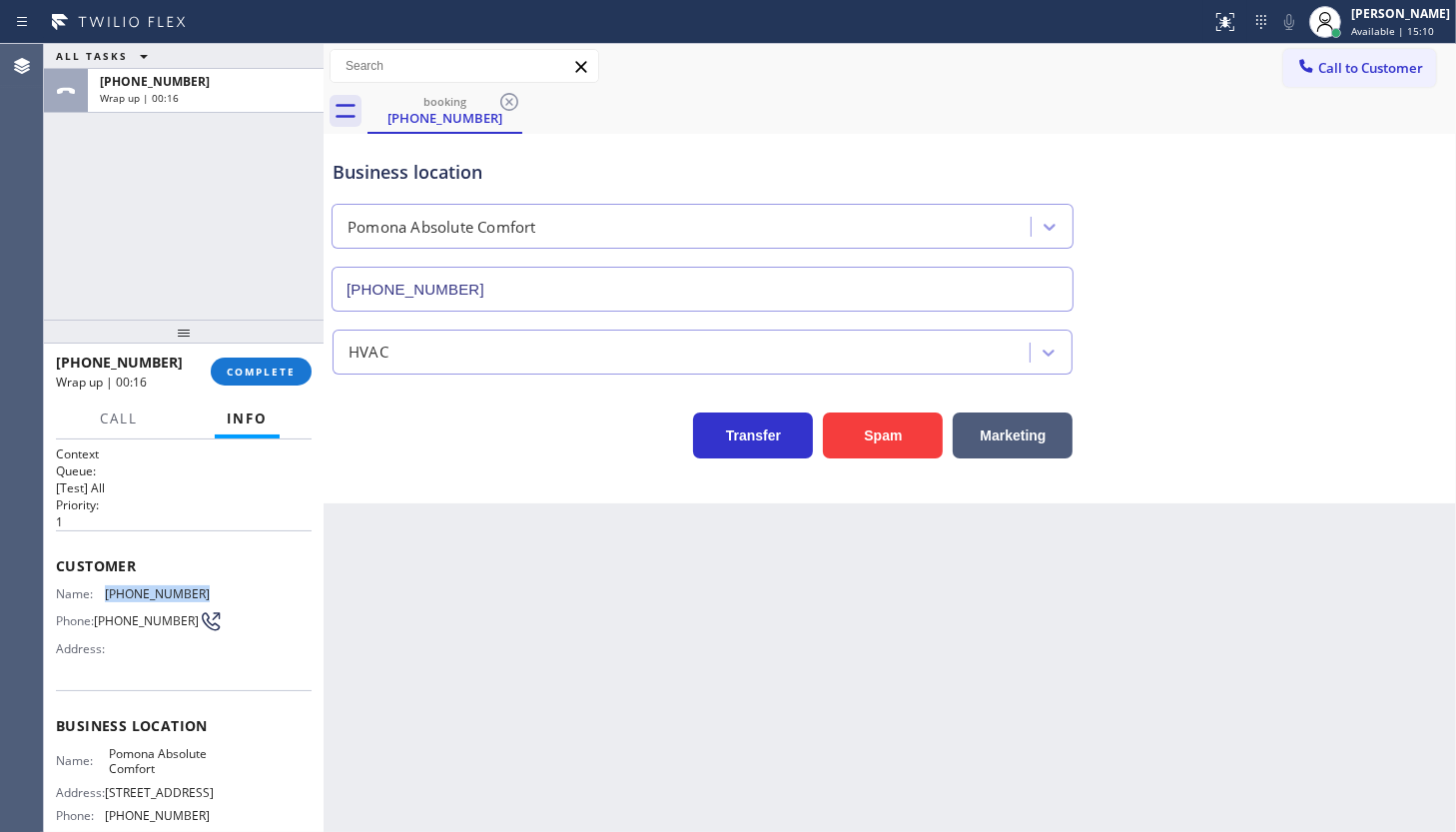drag, startPoint x: 107, startPoint y: 589, endPoint x: 218, endPoint y: 586, distance: 111.040533 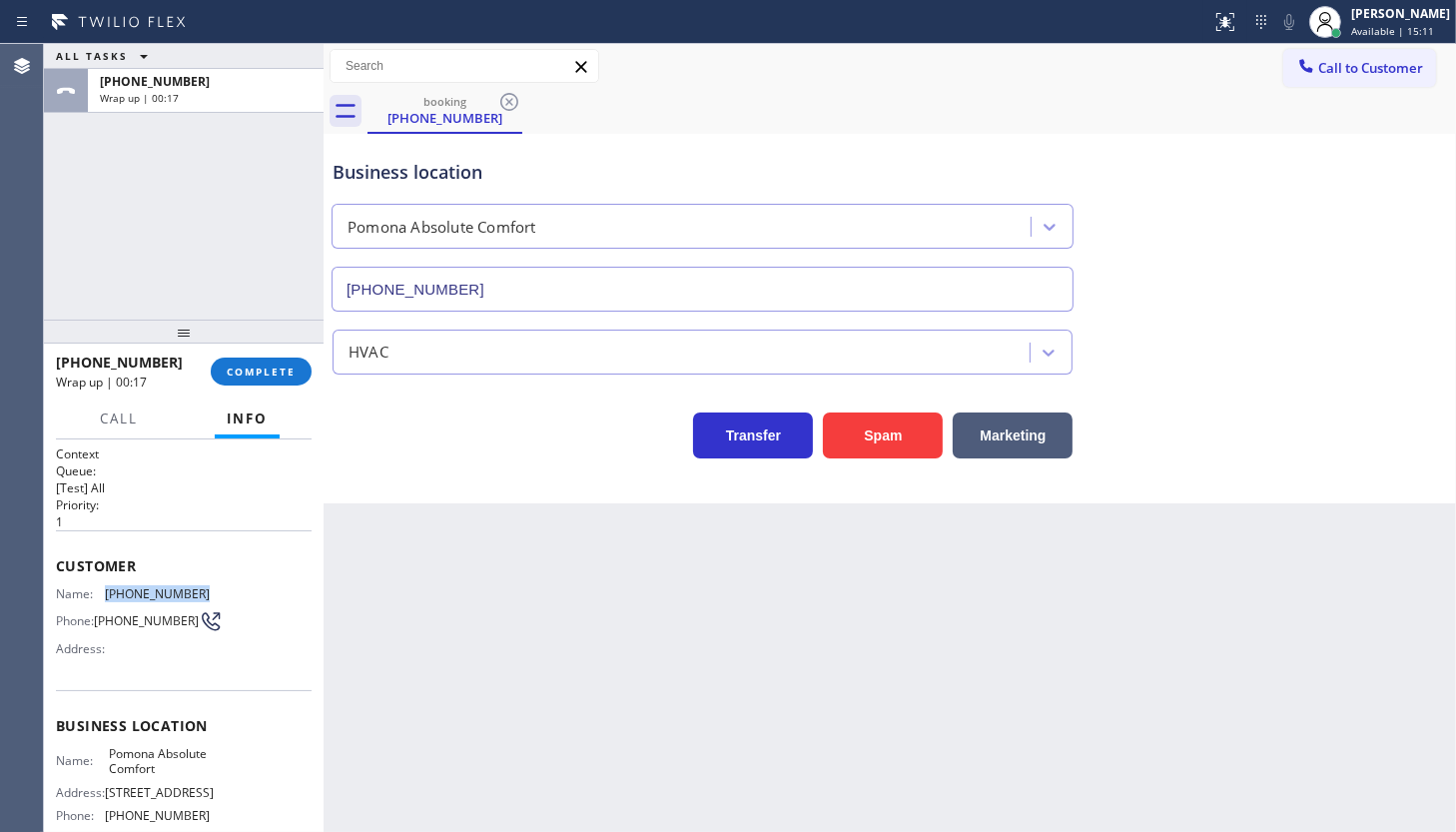 copy on "(805) 279-6827" 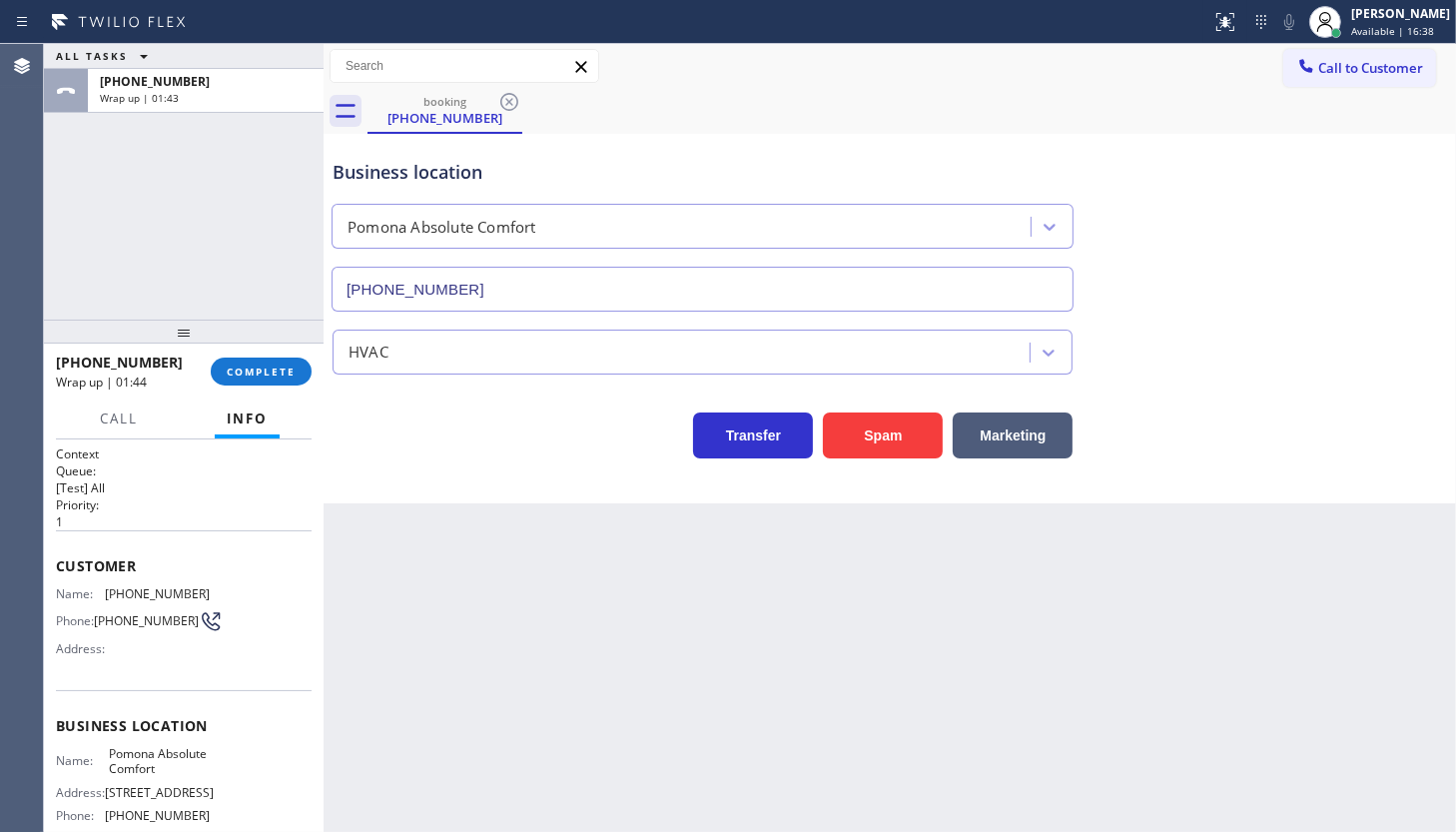 click on "Business location Name: Pomona Absolute Comfort Address: 1818 Orange Grove Ave  Phone: (909) 784-2817" at bounding box center (184, 773) 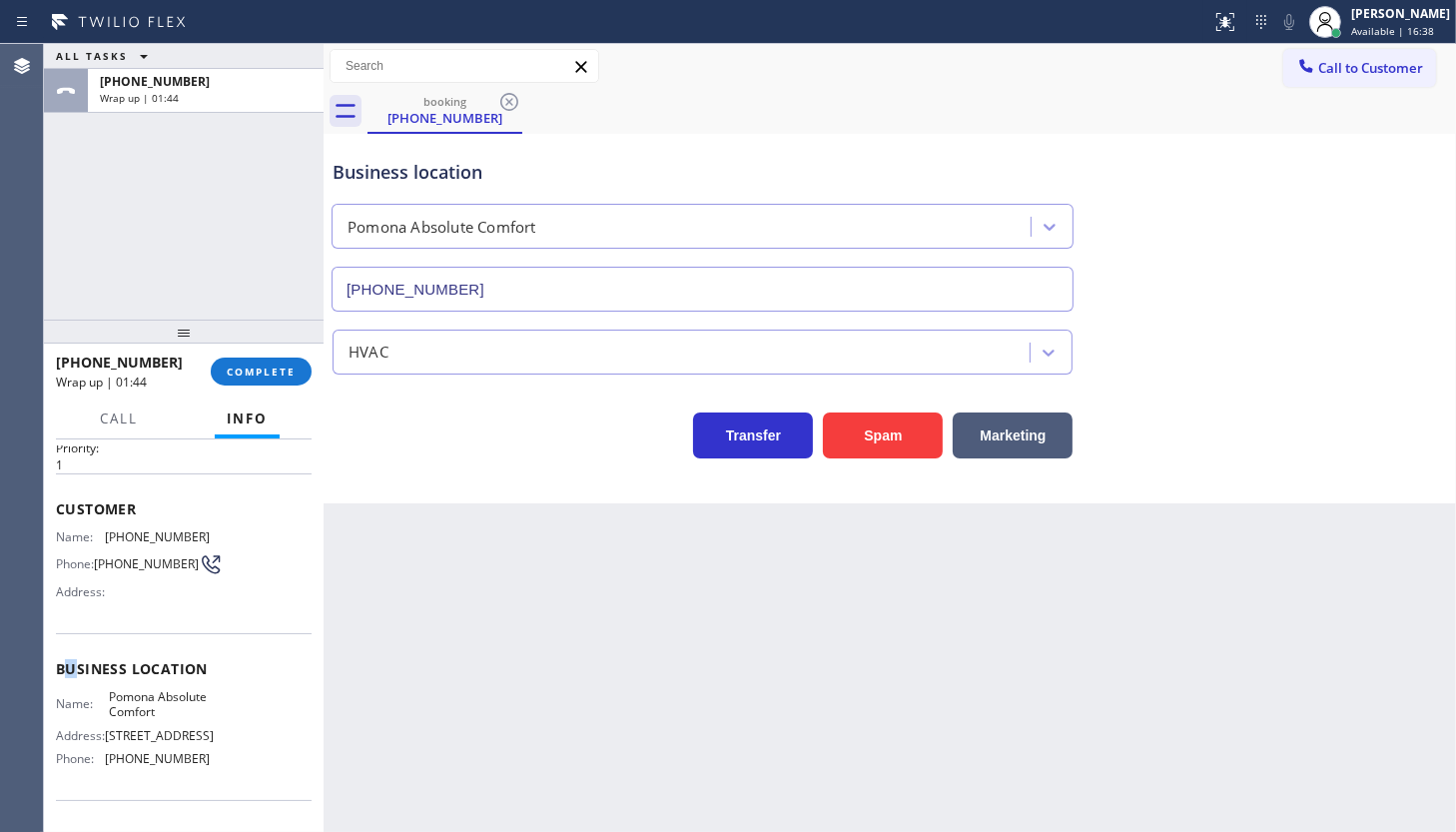 scroll, scrollTop: 232, scrollLeft: 0, axis: vertical 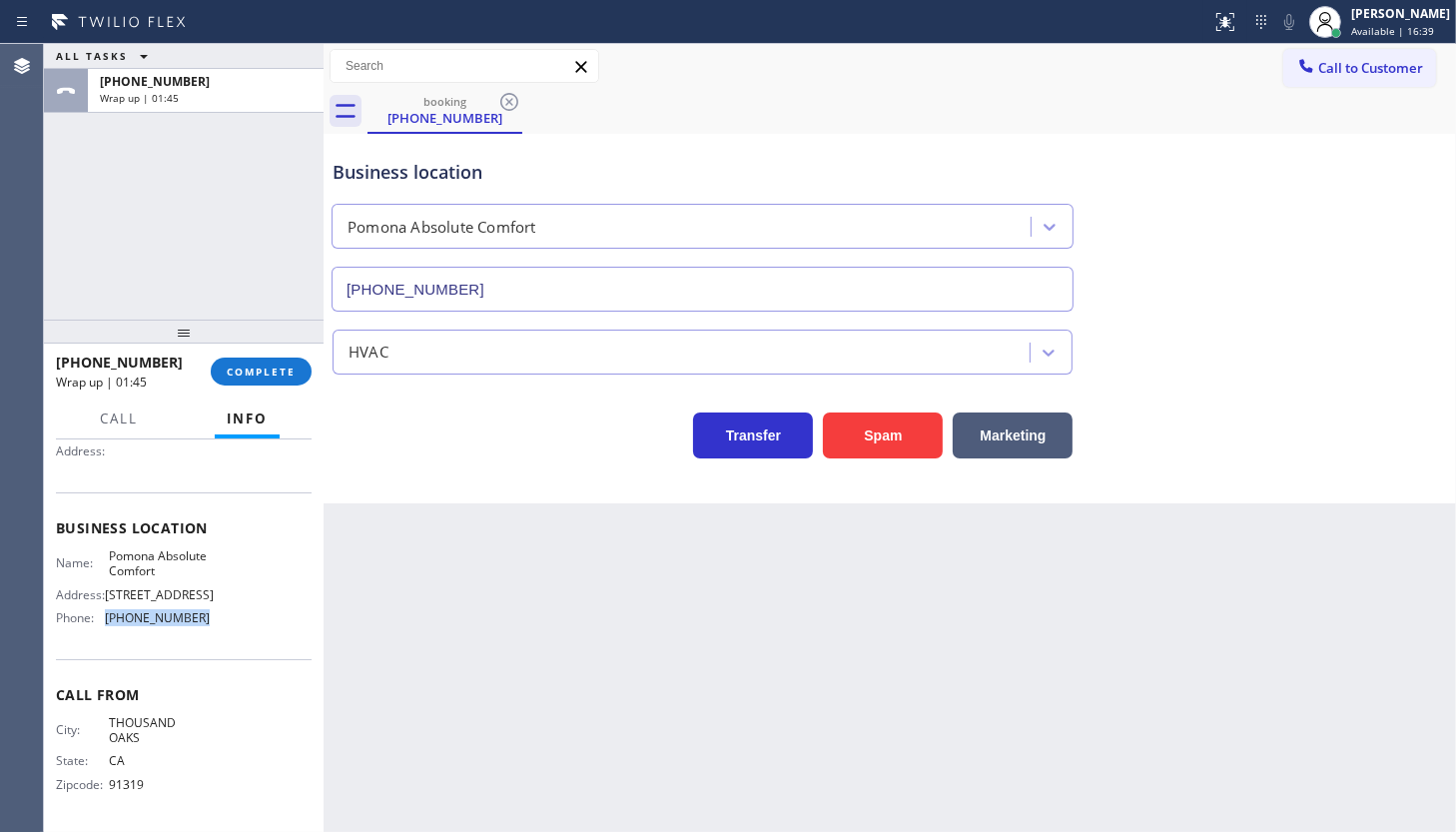 drag, startPoint x: 164, startPoint y: 626, endPoint x: 232, endPoint y: 626, distance: 68 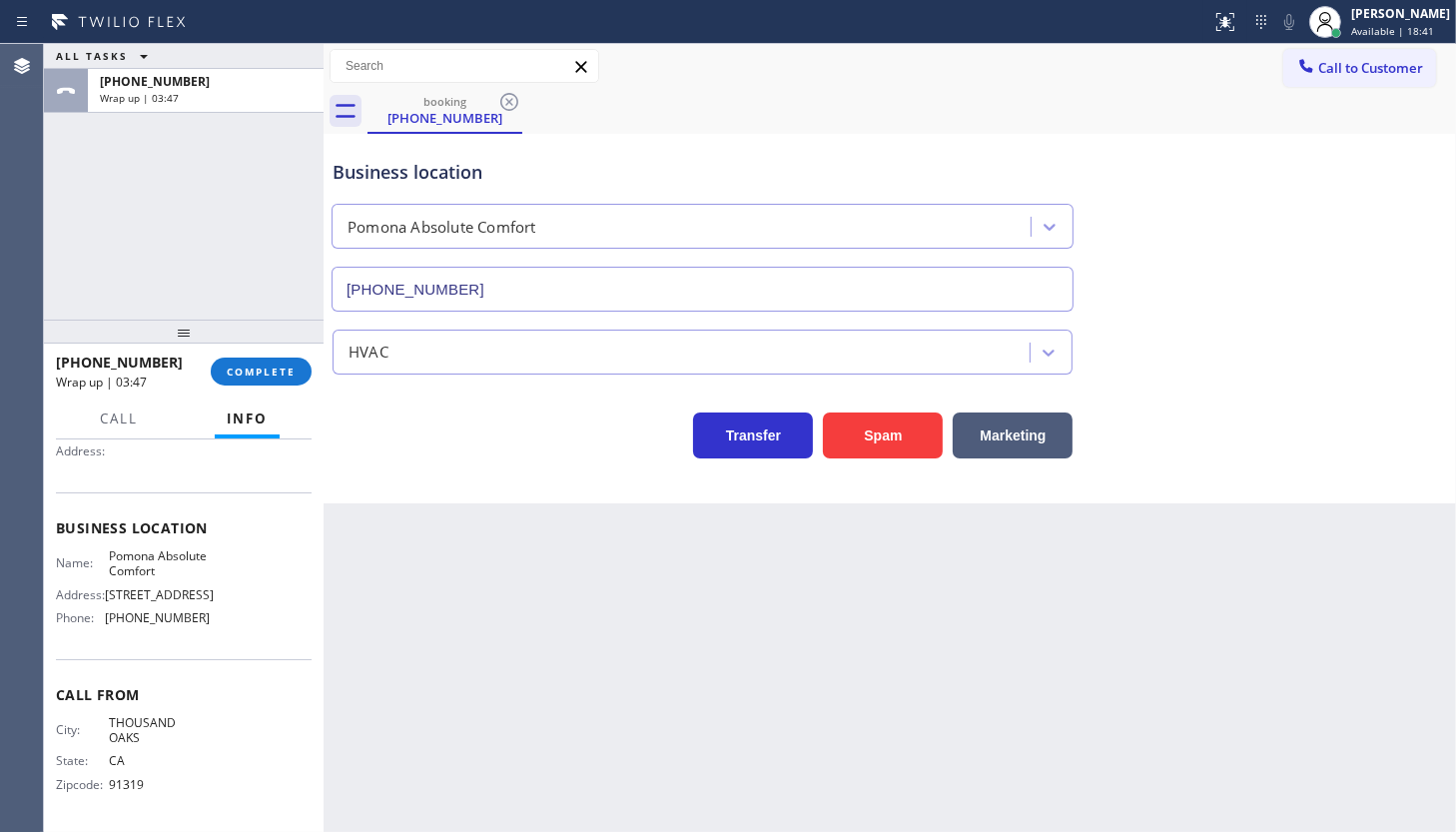 click on "ALL TASKS ALL TASKS ACTIVE TASKS TASKS IN WRAP UP +18052796827 Wrap up | 03:47" at bounding box center [184, 182] 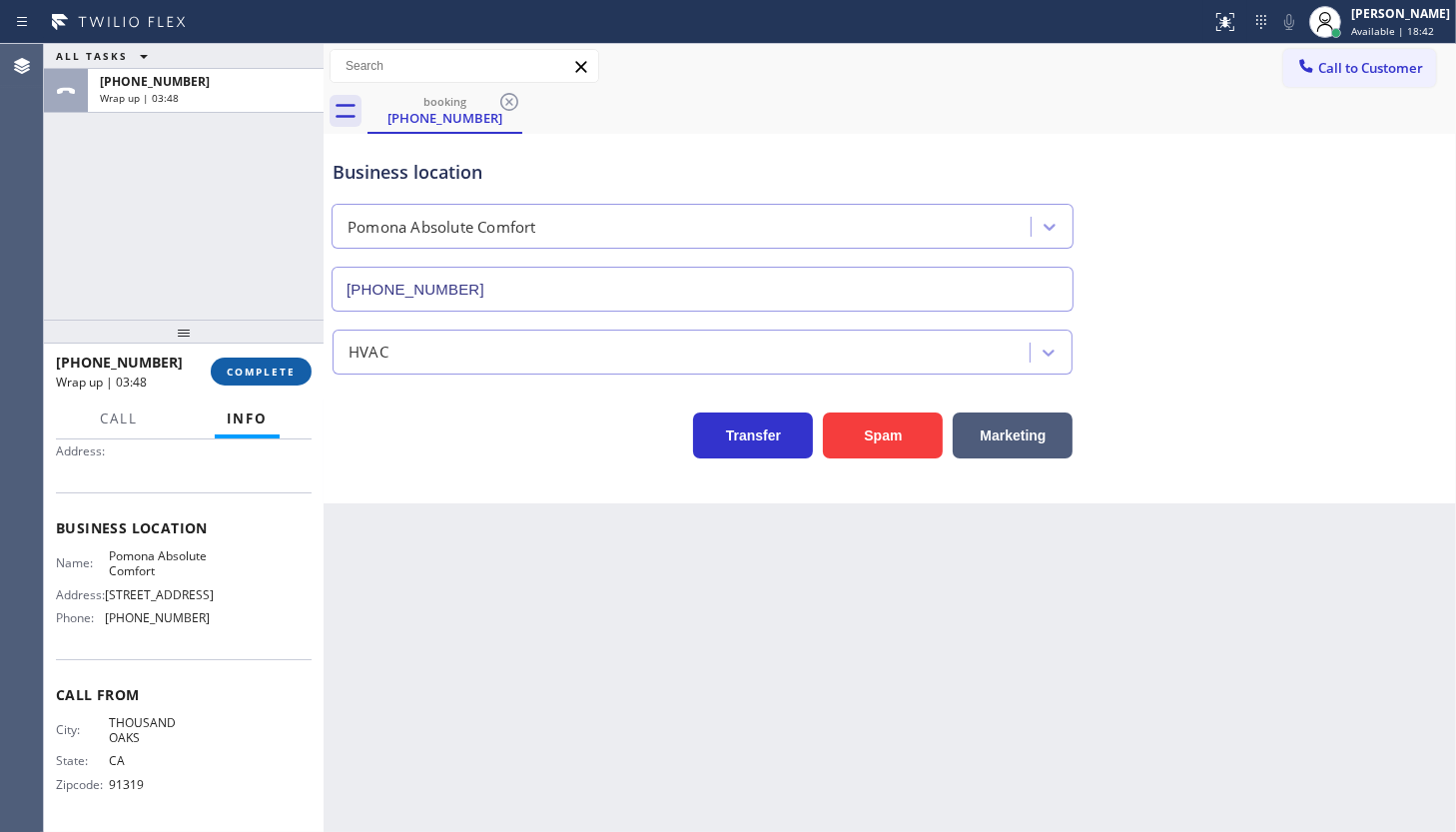 drag, startPoint x: 208, startPoint y: 375, endPoint x: 218, endPoint y: 367, distance: 12.806248 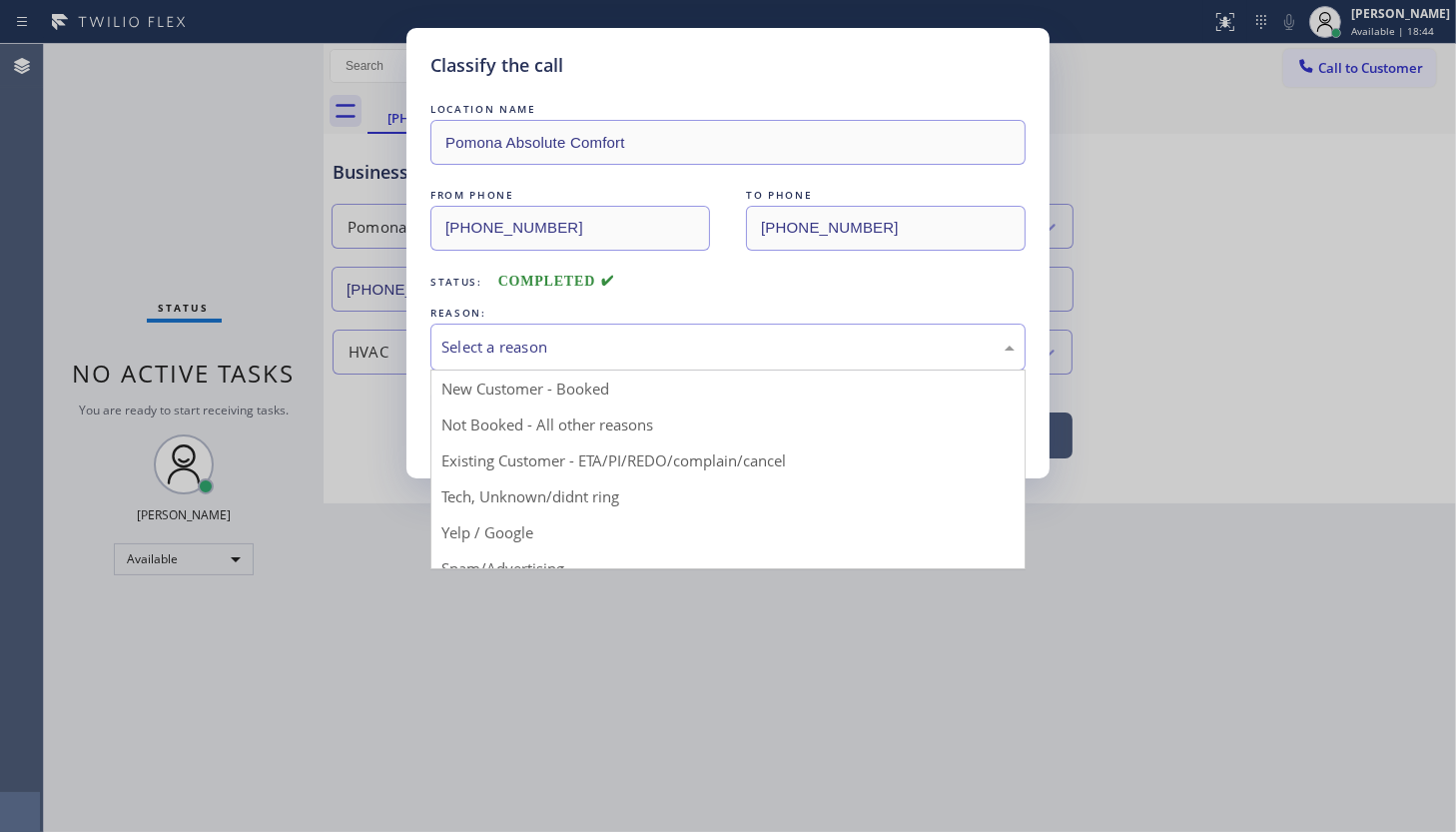 click on "Select a reason" at bounding box center (728, 347) 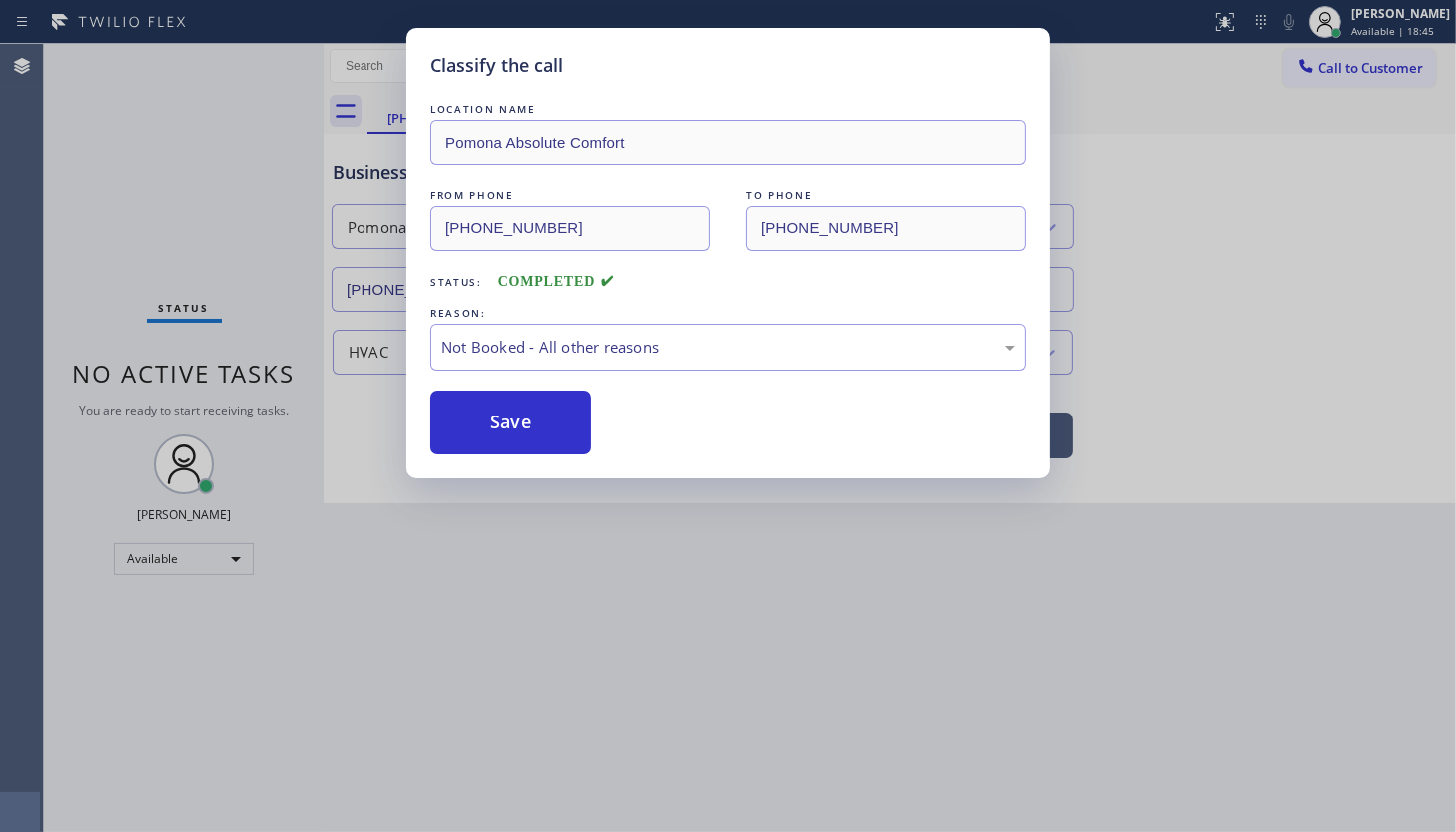 click on "Save" at bounding box center [510, 422] 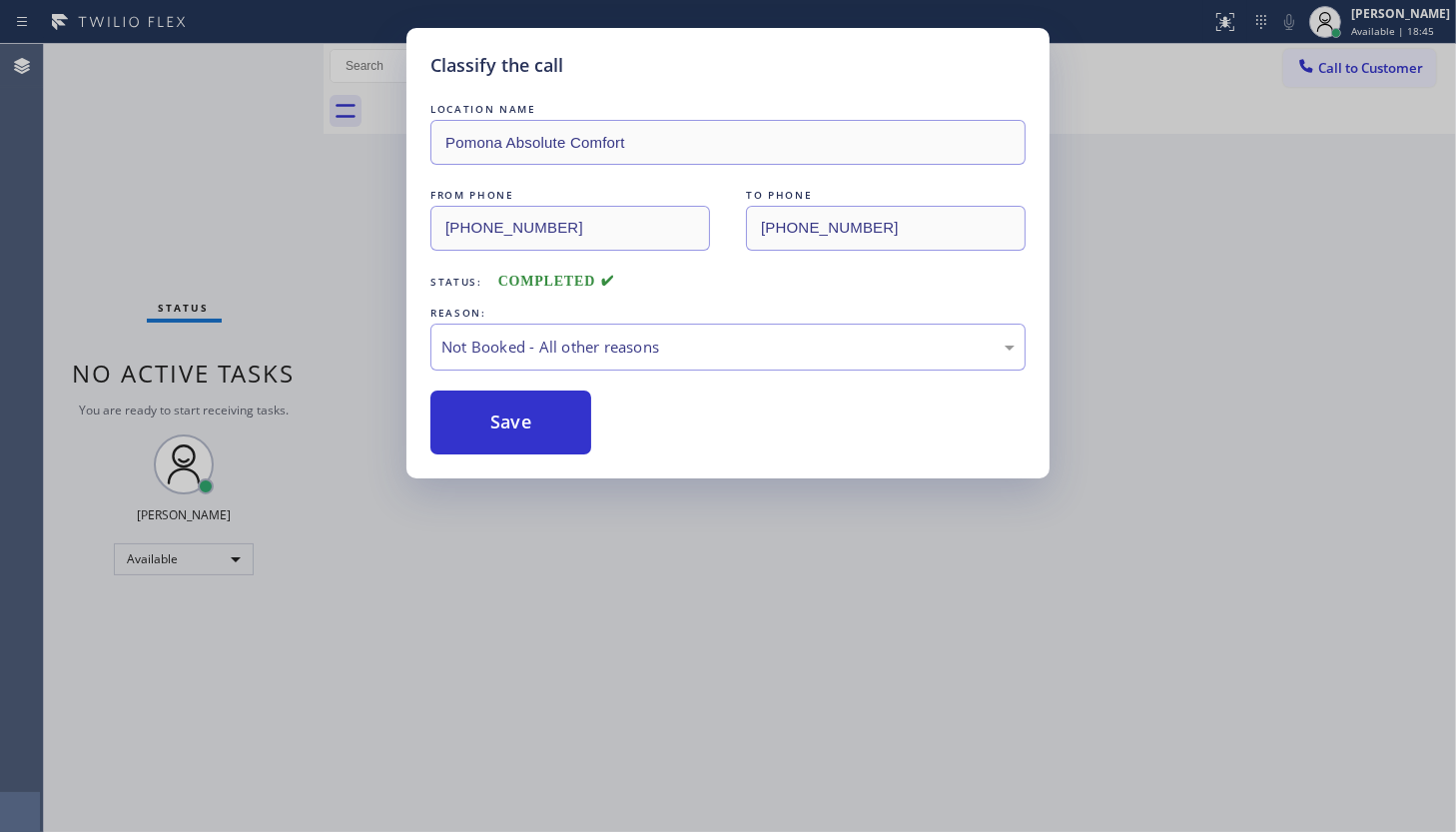 click on "Save" at bounding box center (510, 422) 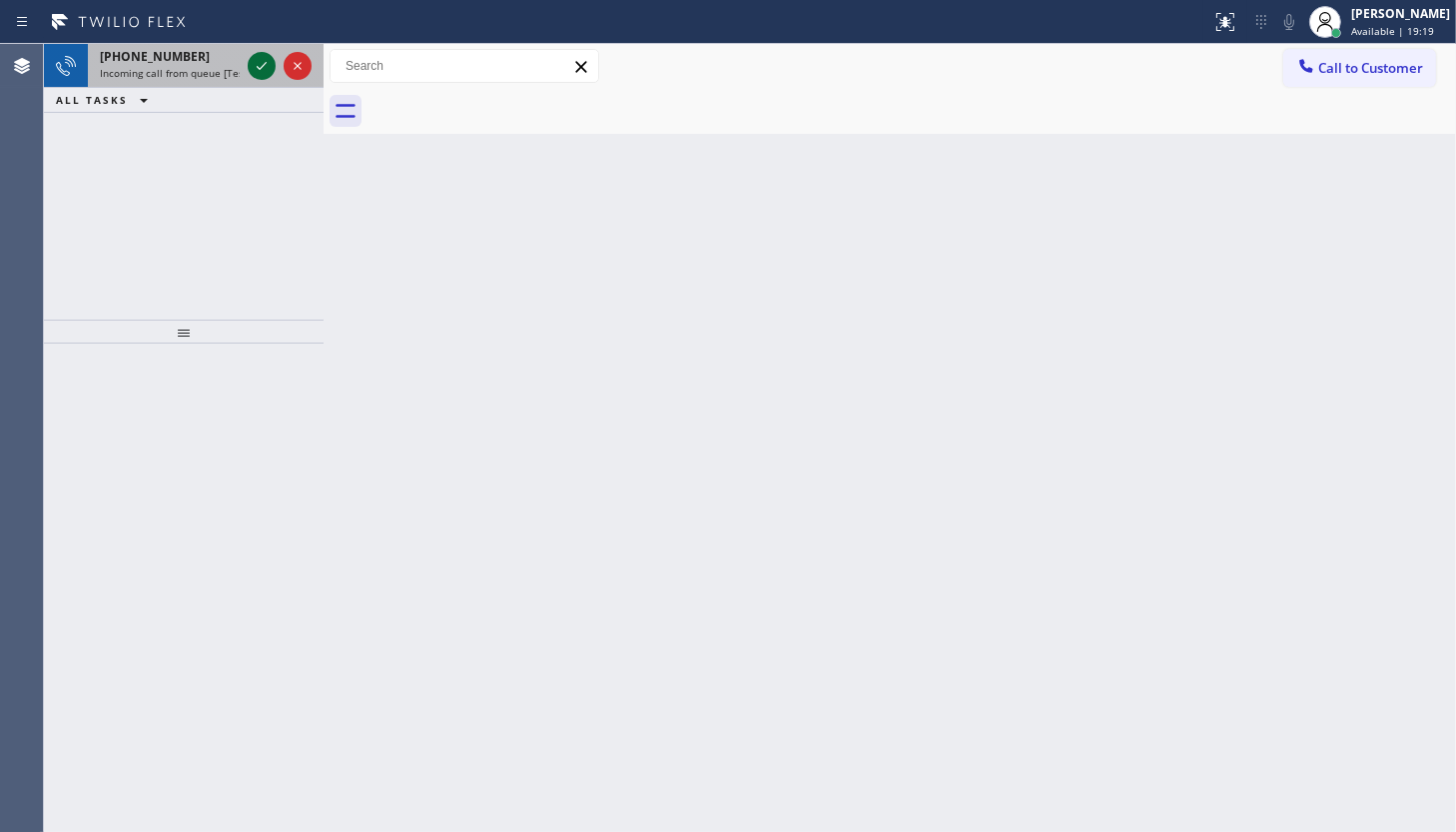 click 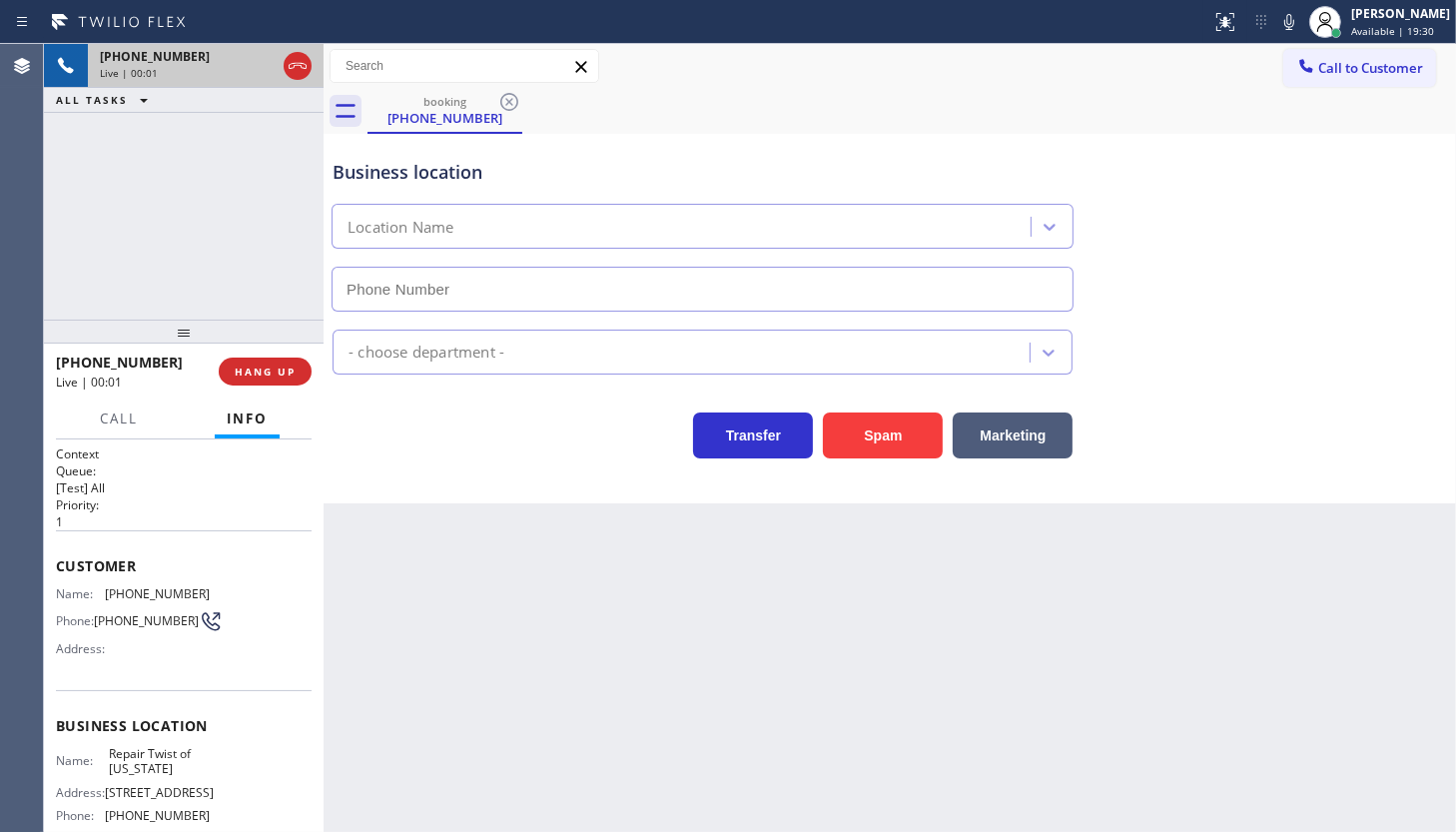 type on "(347) 284-6179" 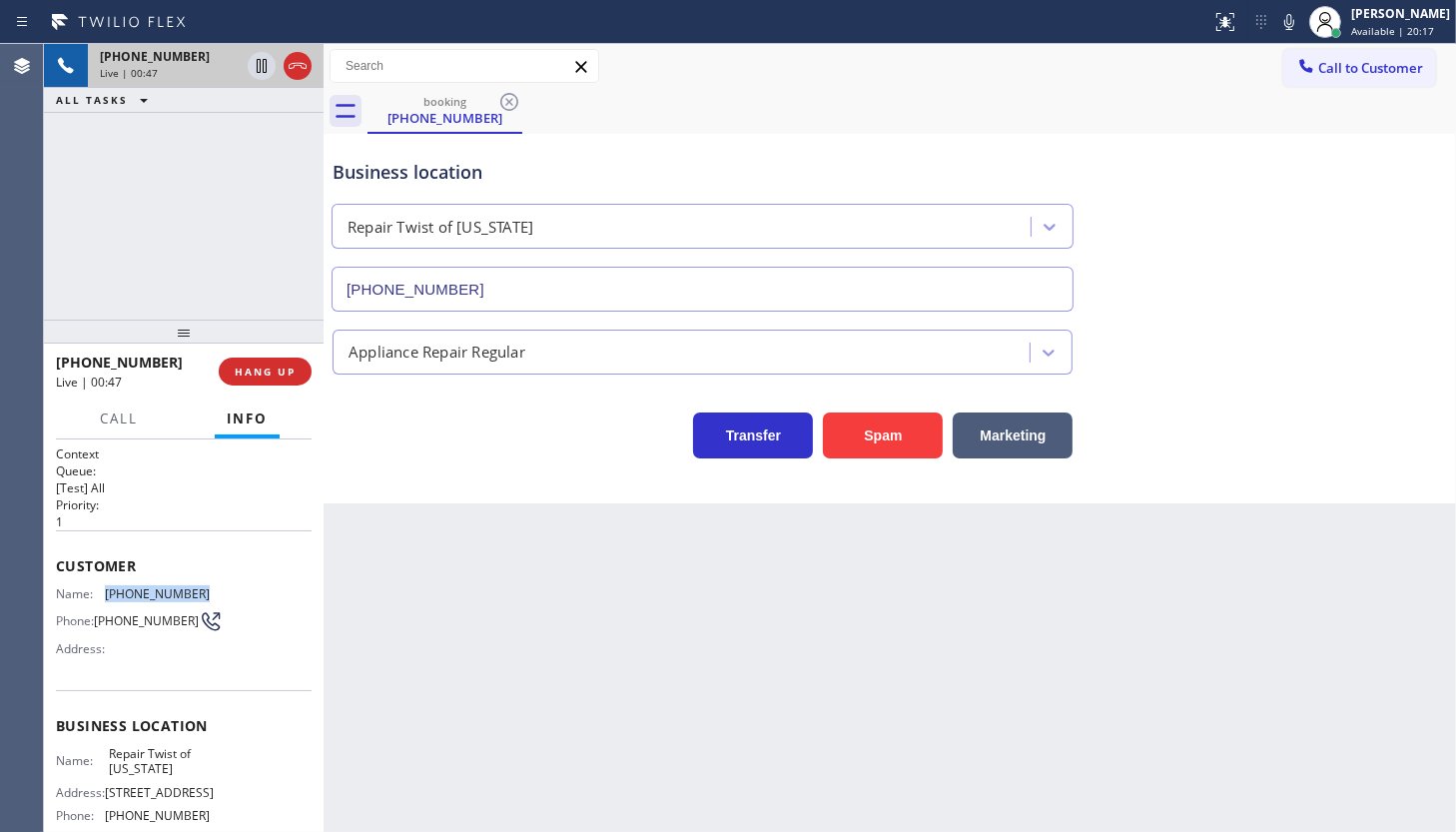 drag, startPoint x: 96, startPoint y: 589, endPoint x: 230, endPoint y: 594, distance: 134.09325 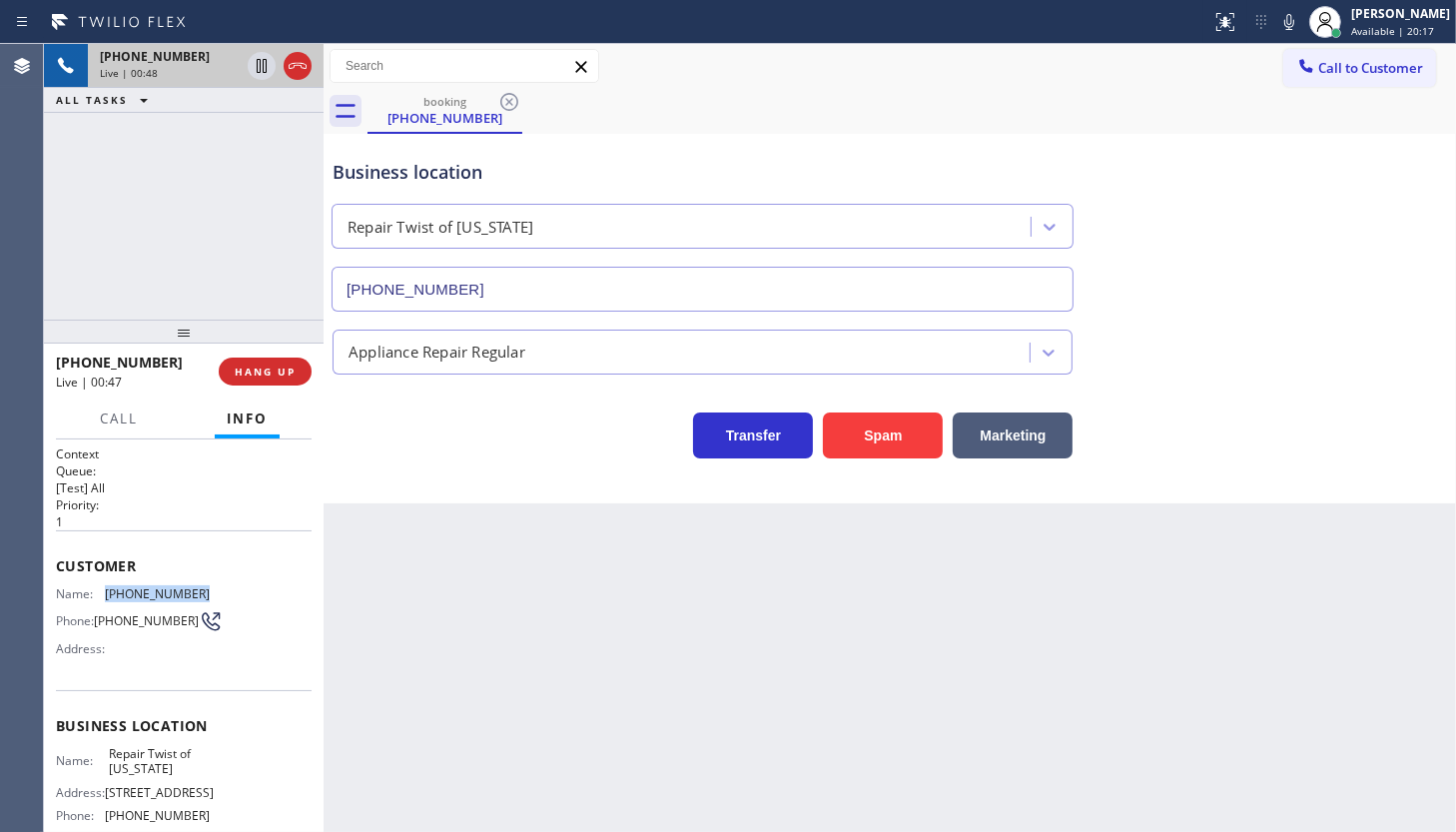 copy on "(917) 684-3163" 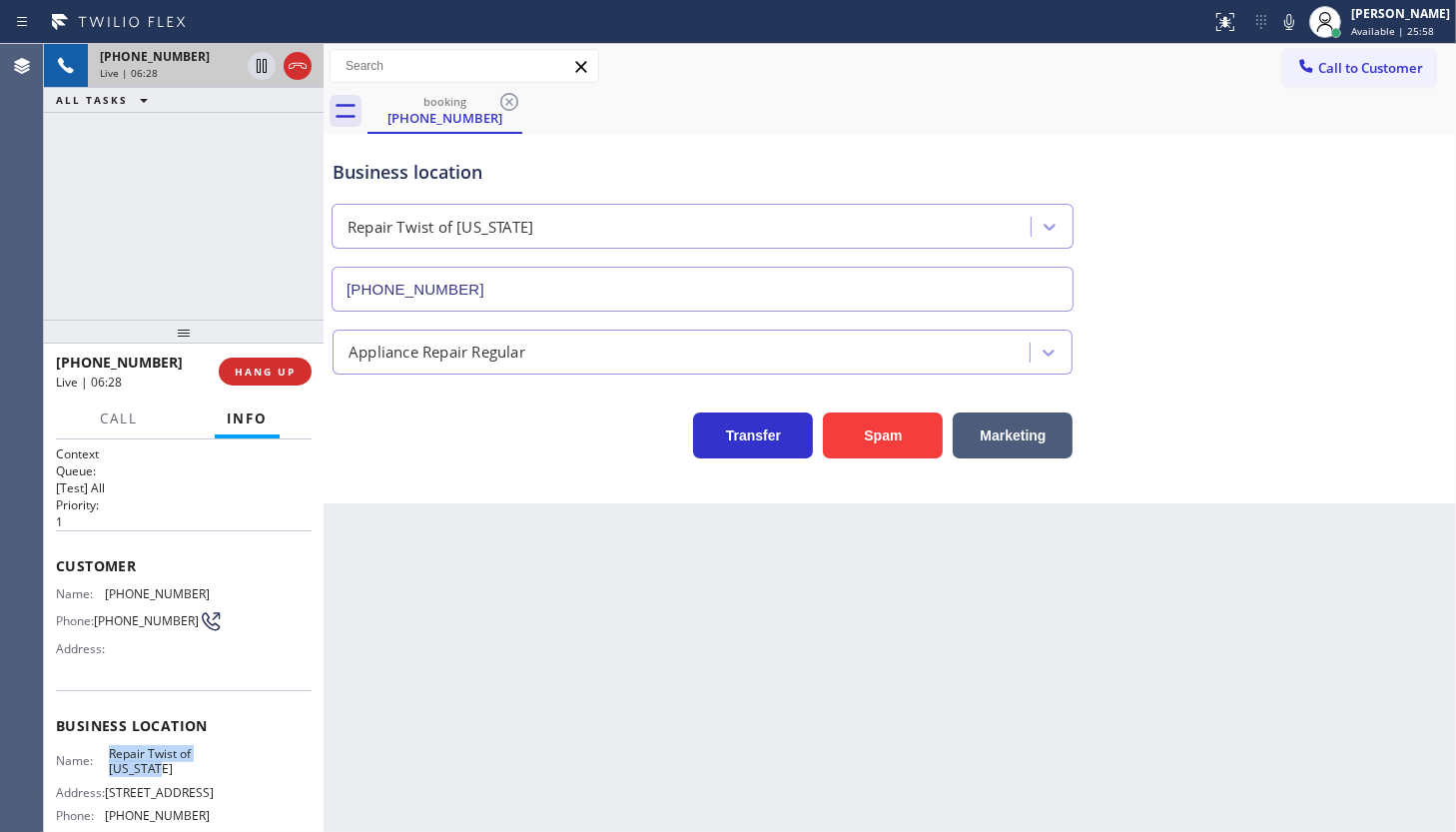 drag, startPoint x: 109, startPoint y: 756, endPoint x: 169, endPoint y: 769, distance: 61.39218 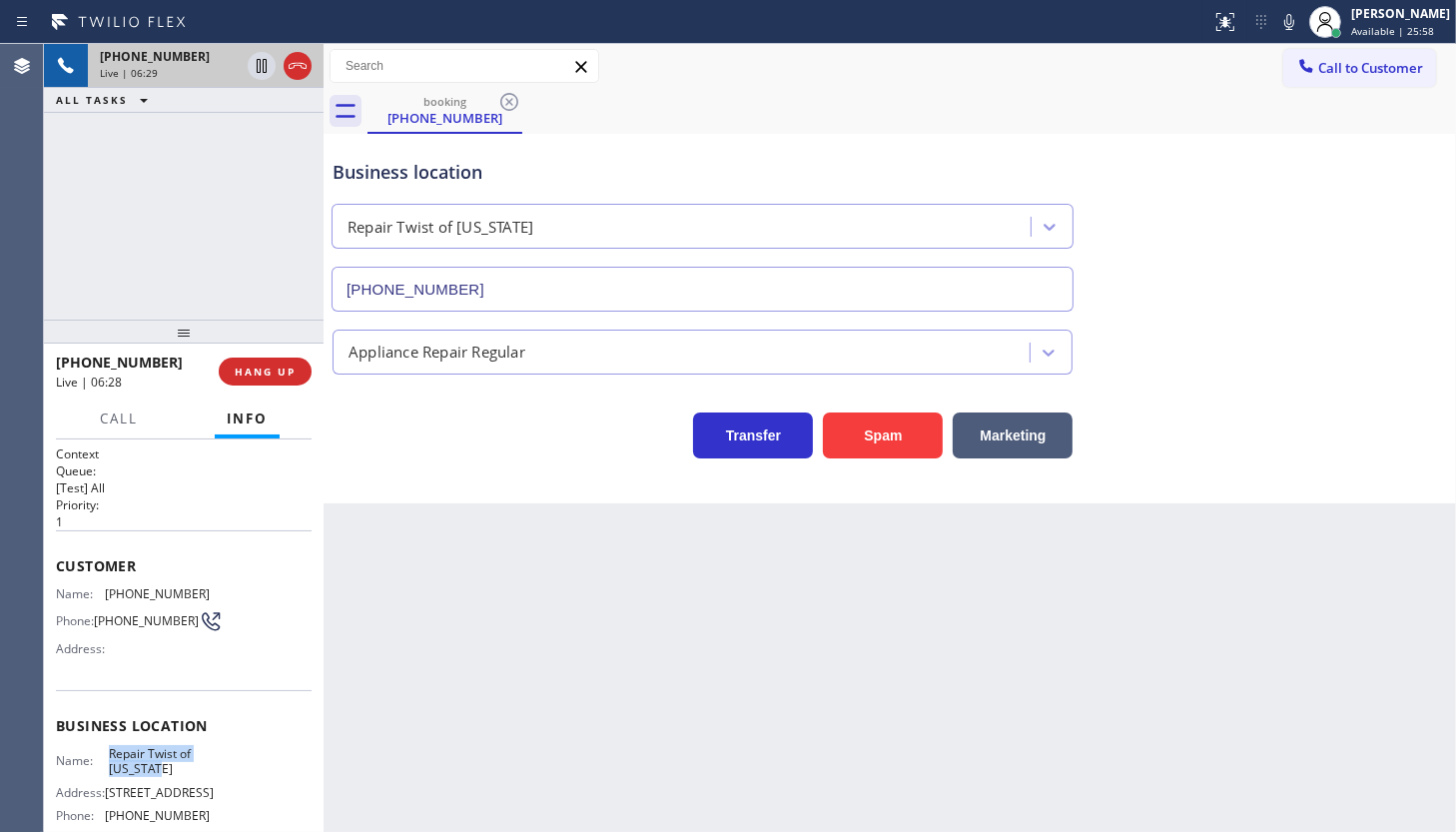 copy on "Repair Twist of New York" 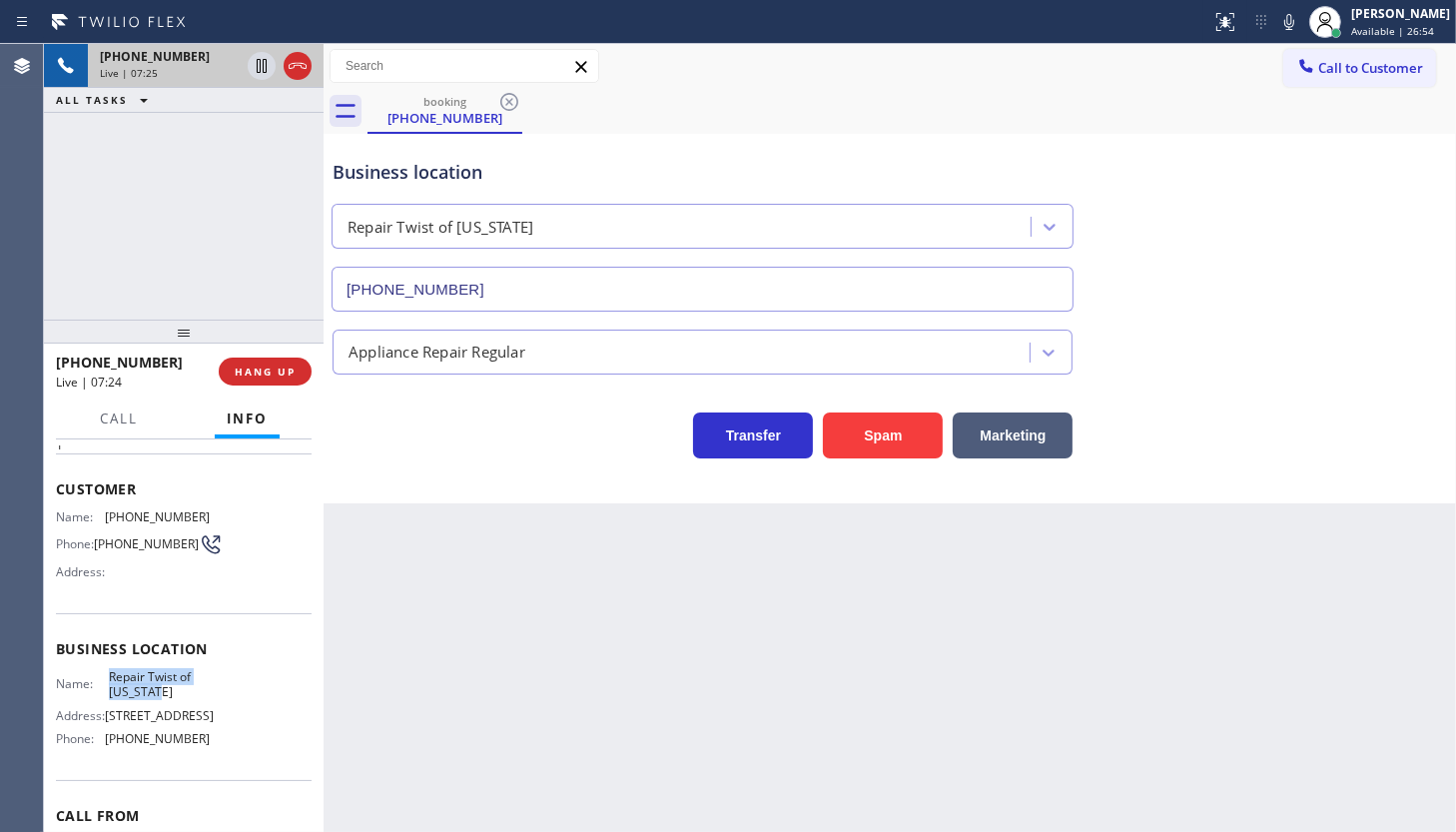 scroll, scrollTop: 181, scrollLeft: 0, axis: vertical 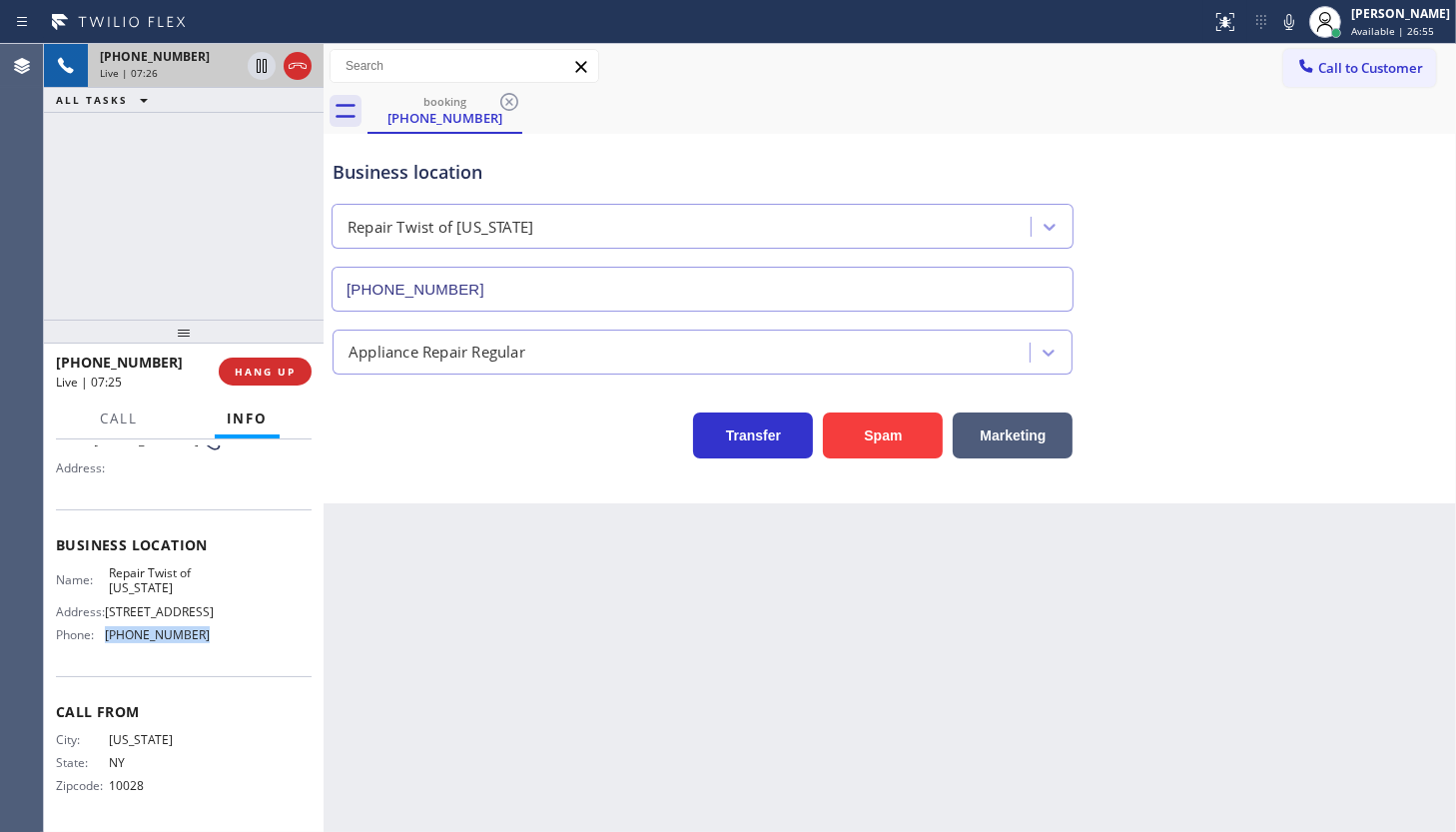 drag, startPoint x: 102, startPoint y: 663, endPoint x: 240, endPoint y: 666, distance: 138.0326 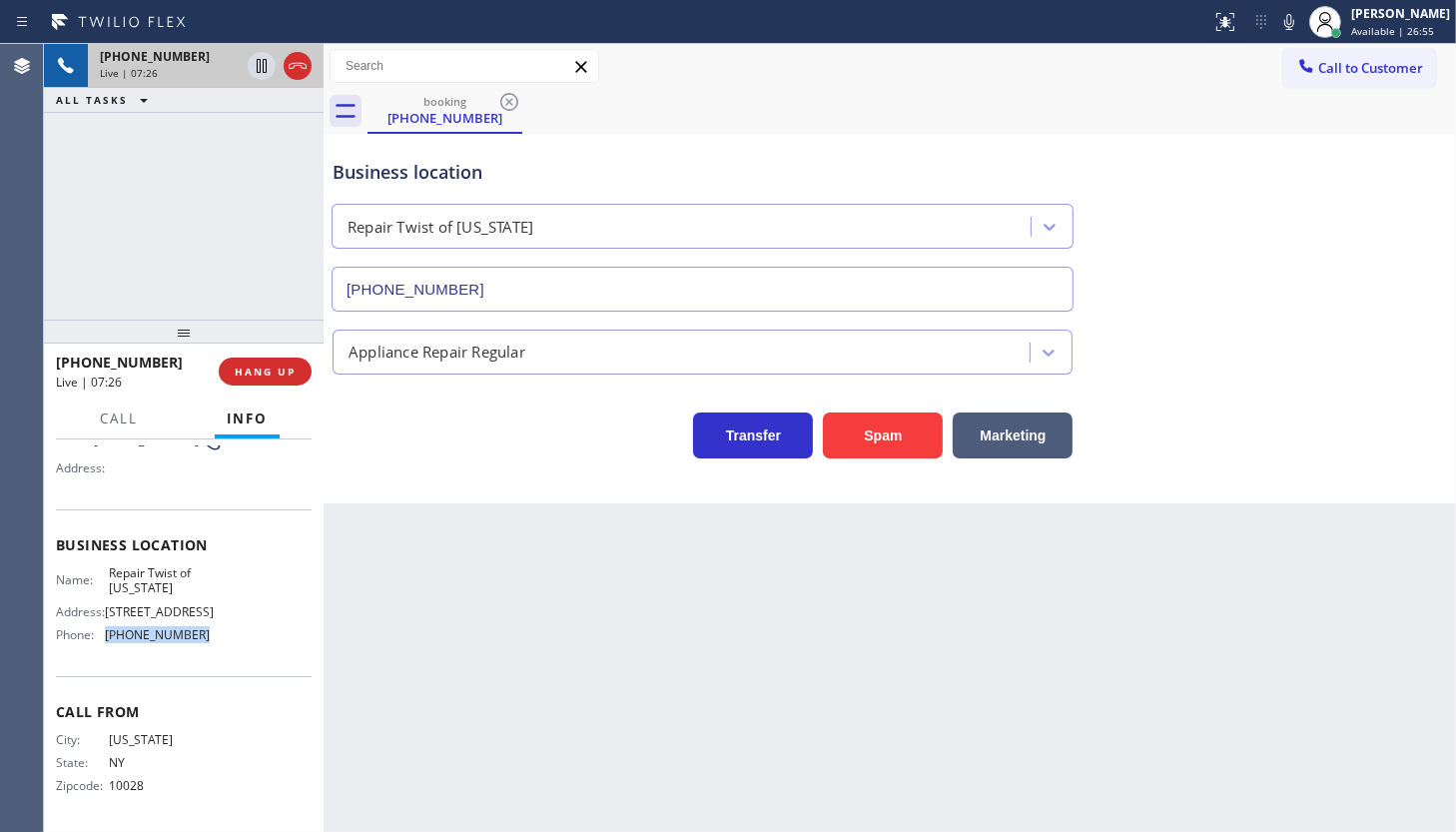 copy on "(347) 284-6179" 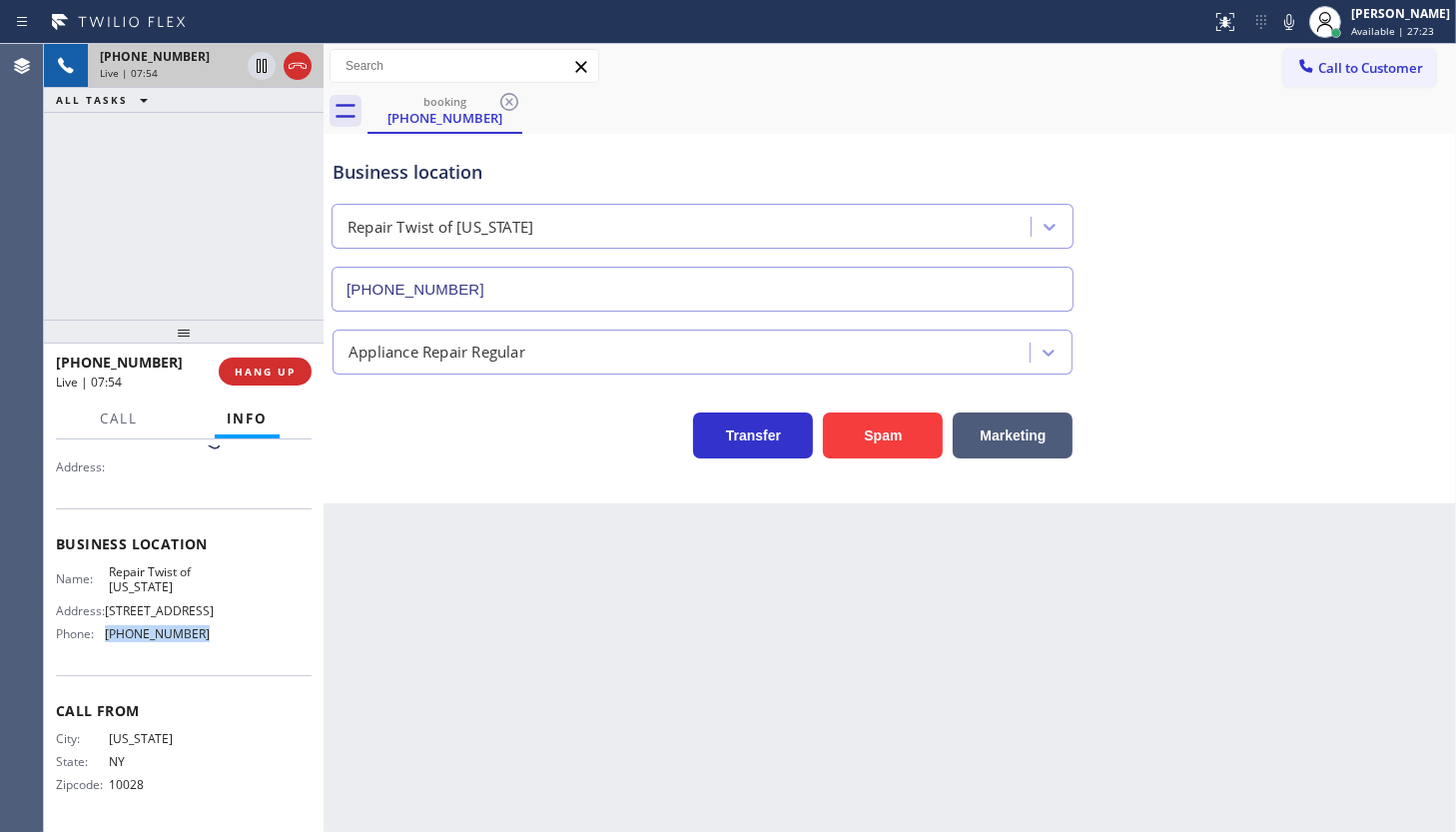 scroll, scrollTop: 217, scrollLeft: 0, axis: vertical 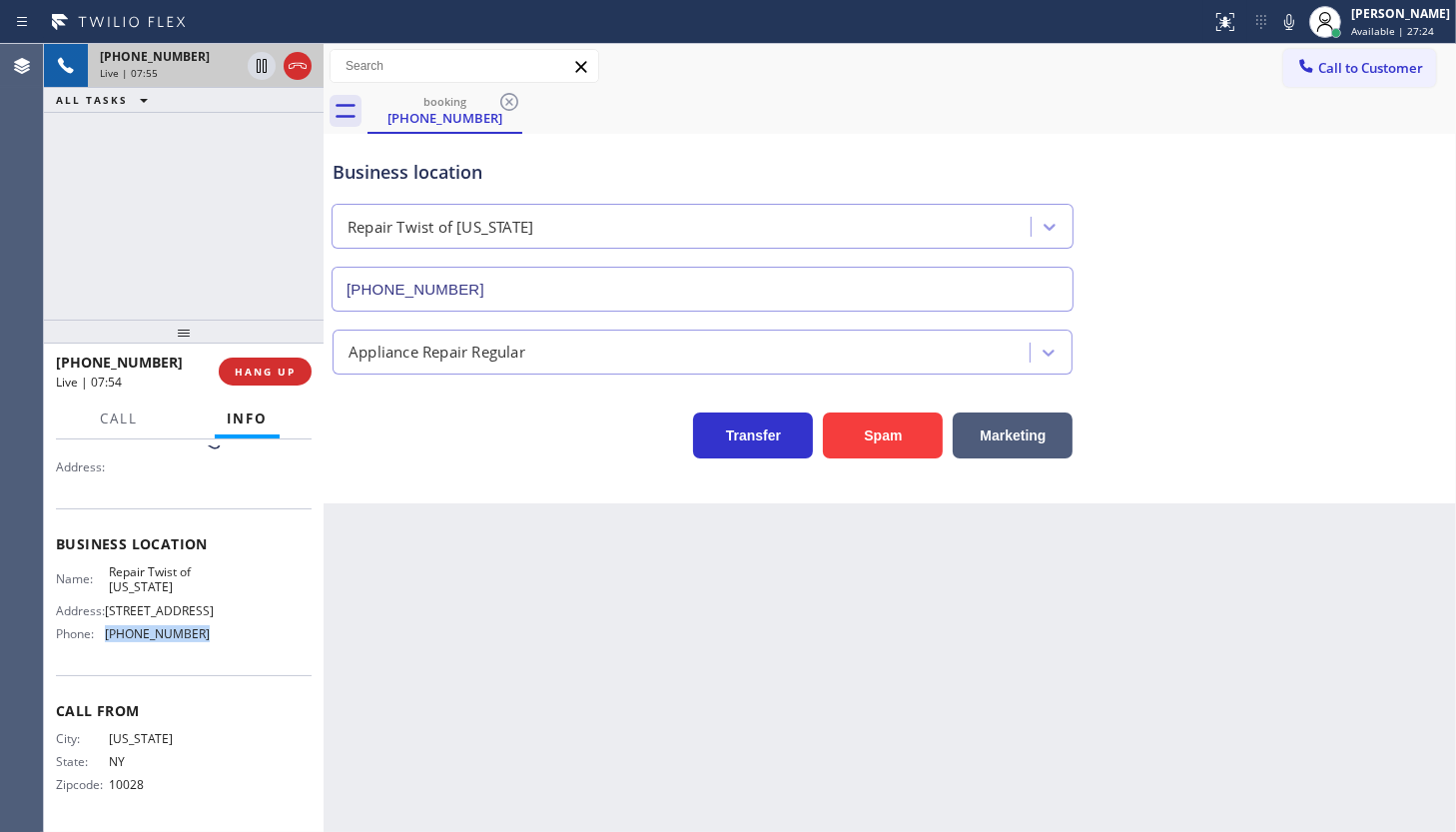 copy on "(347) 284-6179" 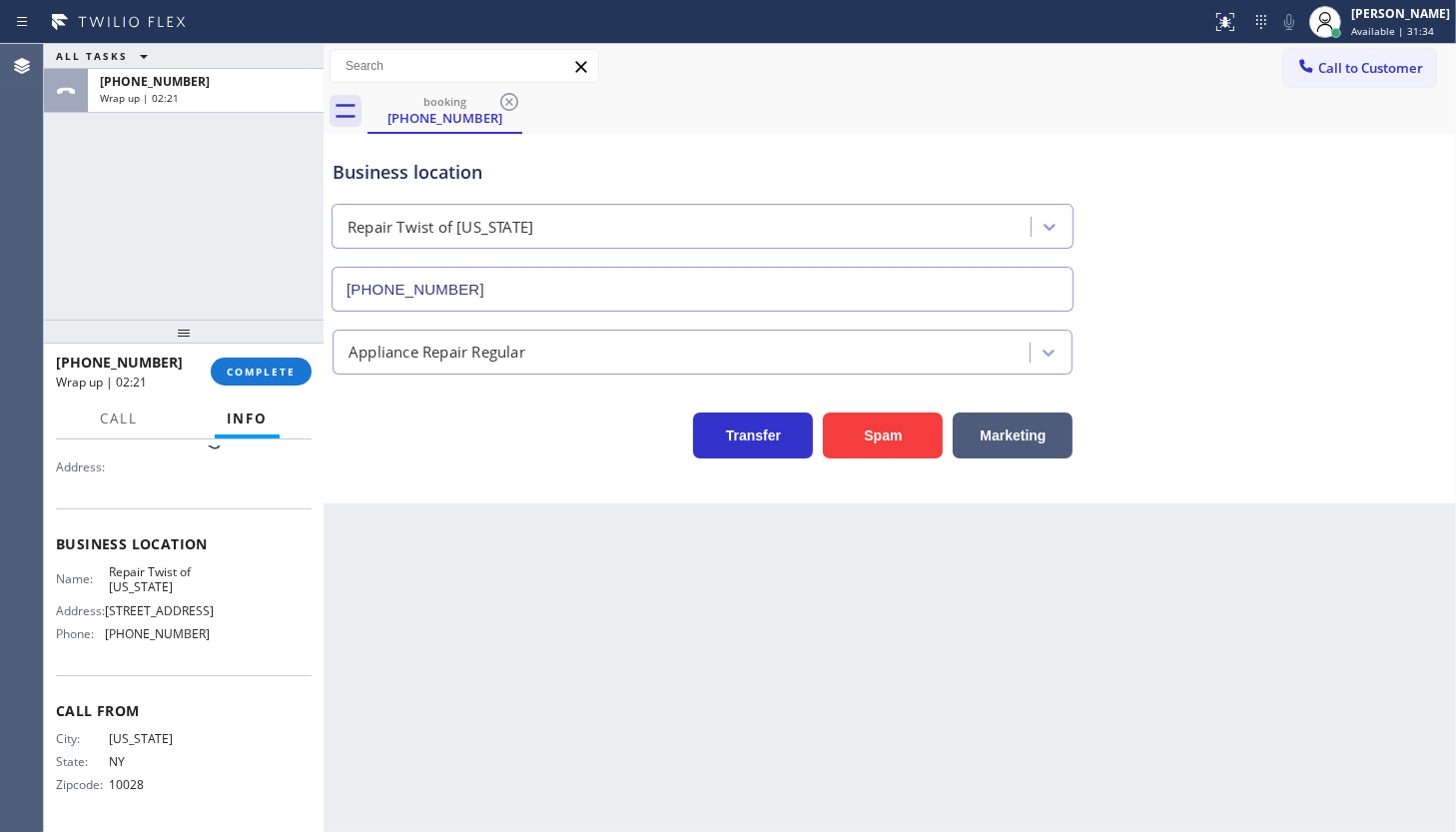 click on "ALL TASKS ALL TASKS ACTIVE TASKS TASKS IN WRAP UP +19176843163 Wrap up | 02:21" at bounding box center (184, 182) 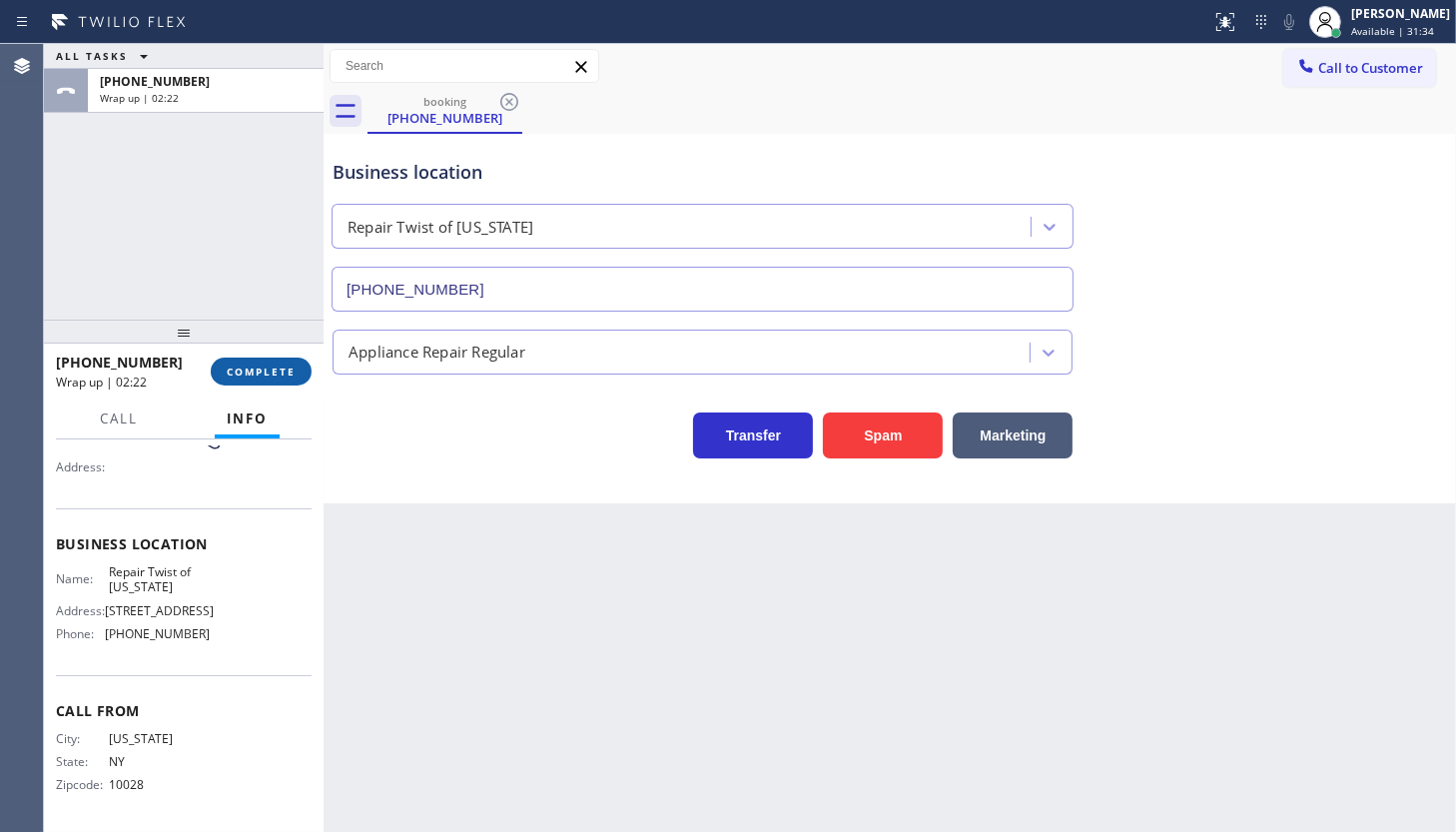 click on "COMPLETE" at bounding box center (261, 372) 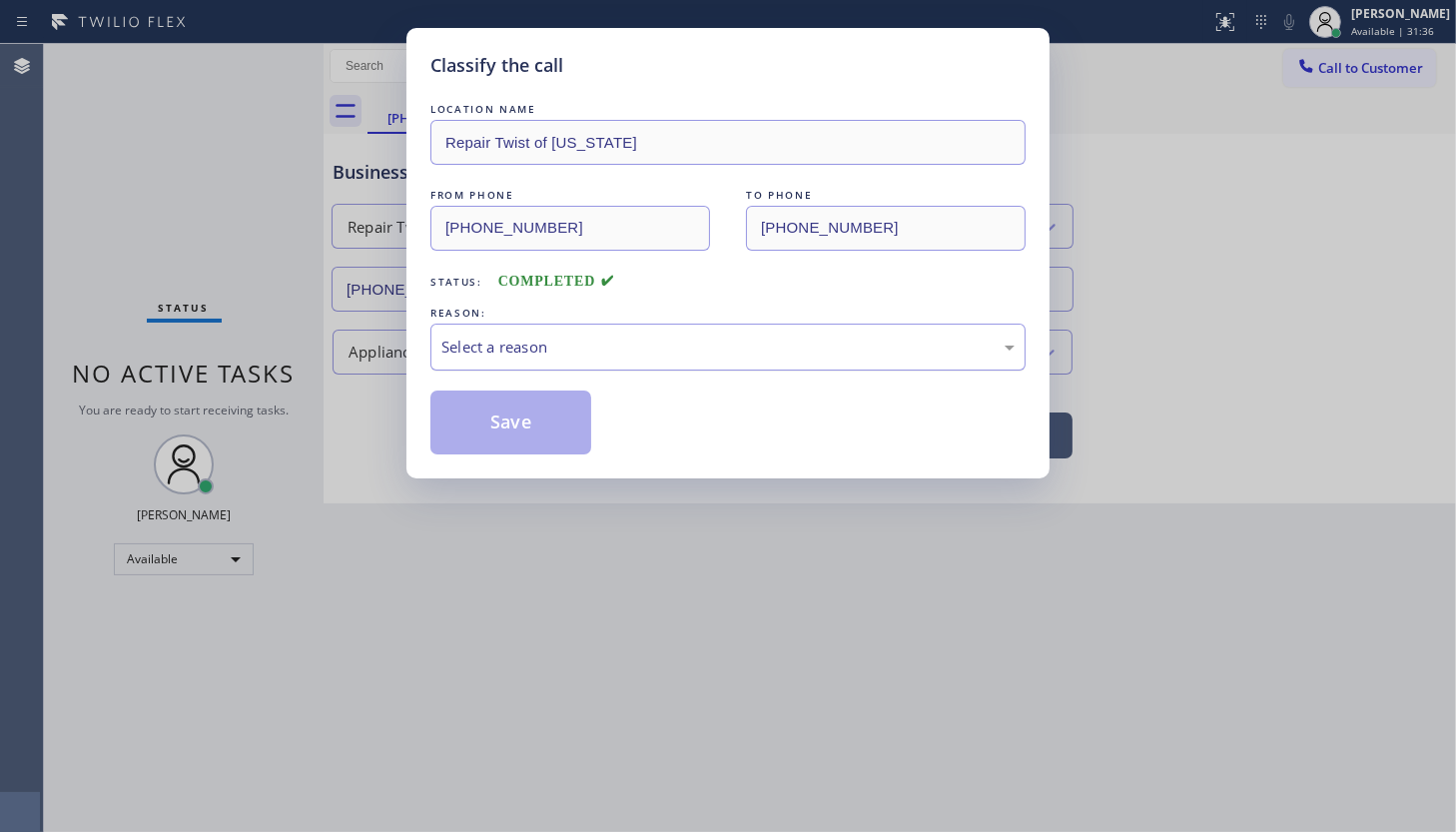 click on "Select a reason" at bounding box center (728, 347) 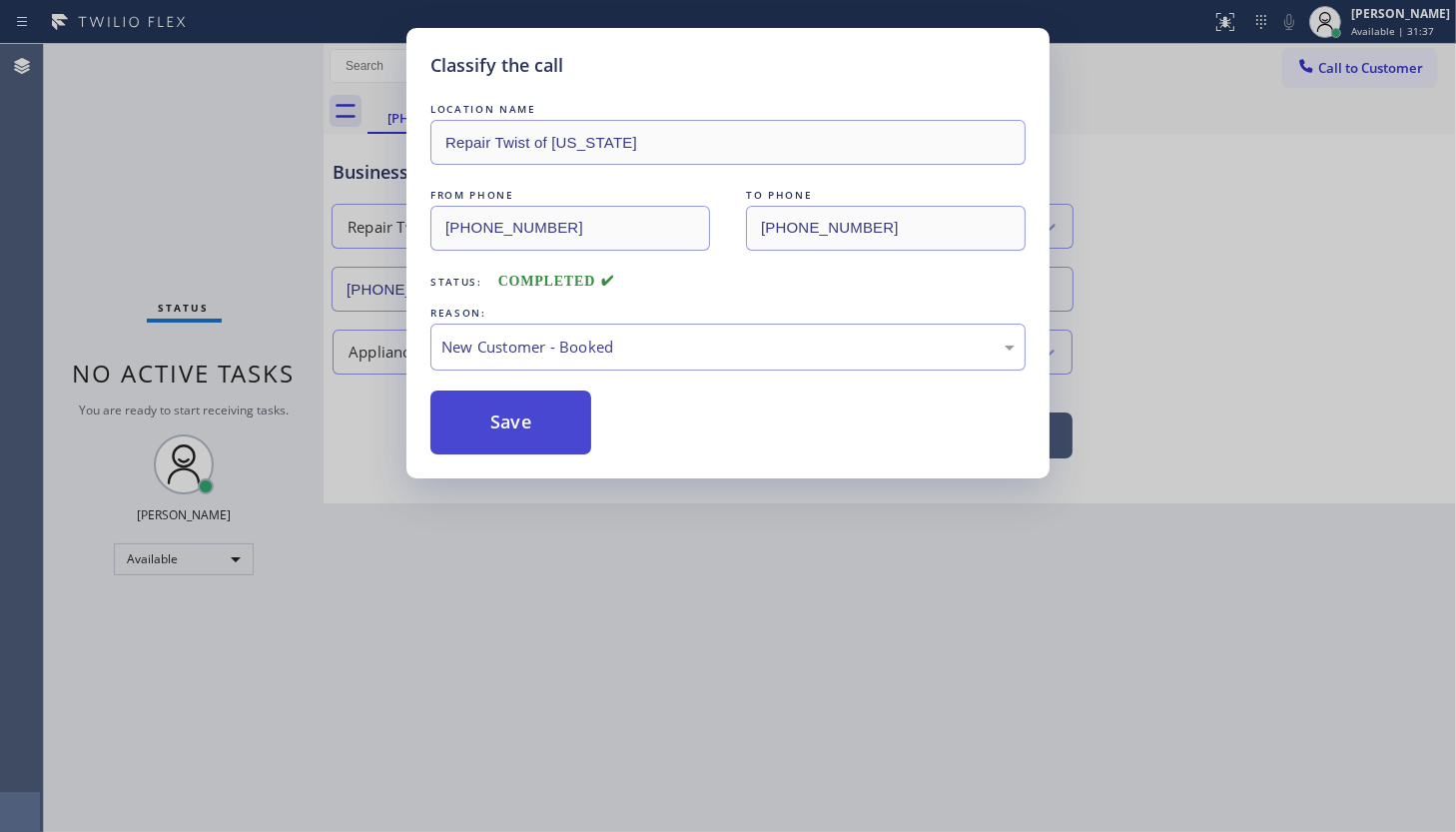 click on "Save" at bounding box center (510, 422) 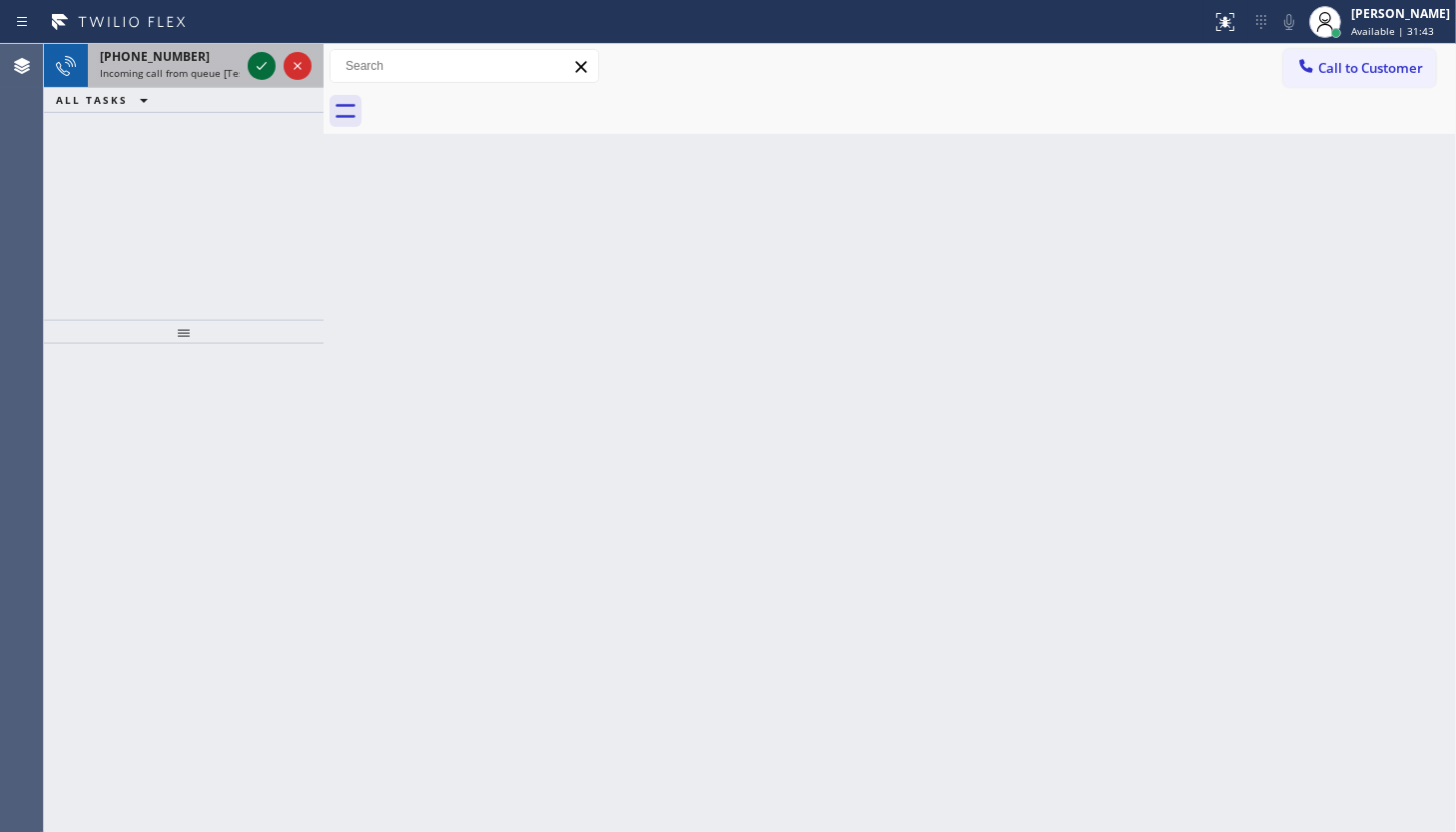 click 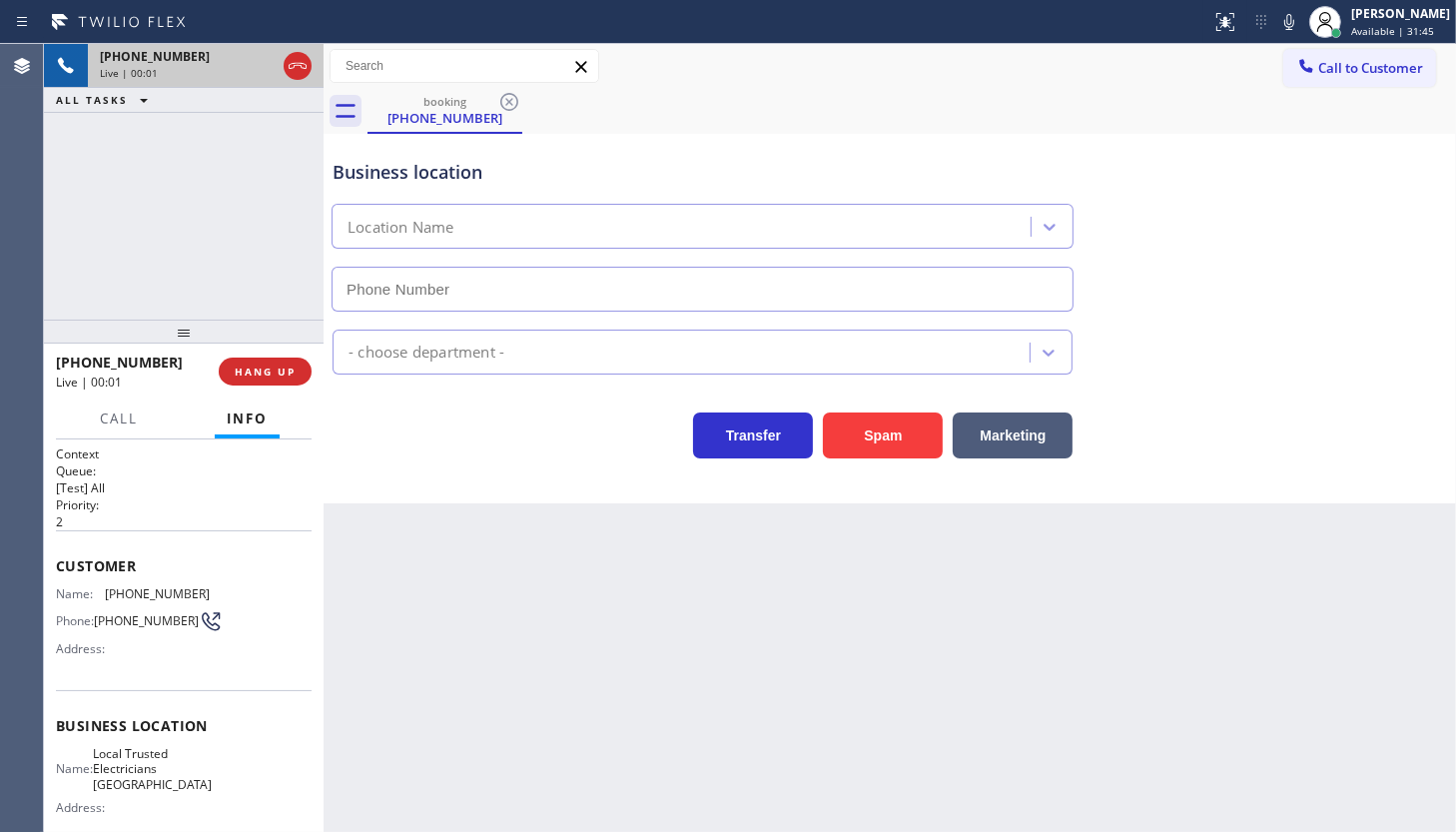 type on "(949) 334-2818" 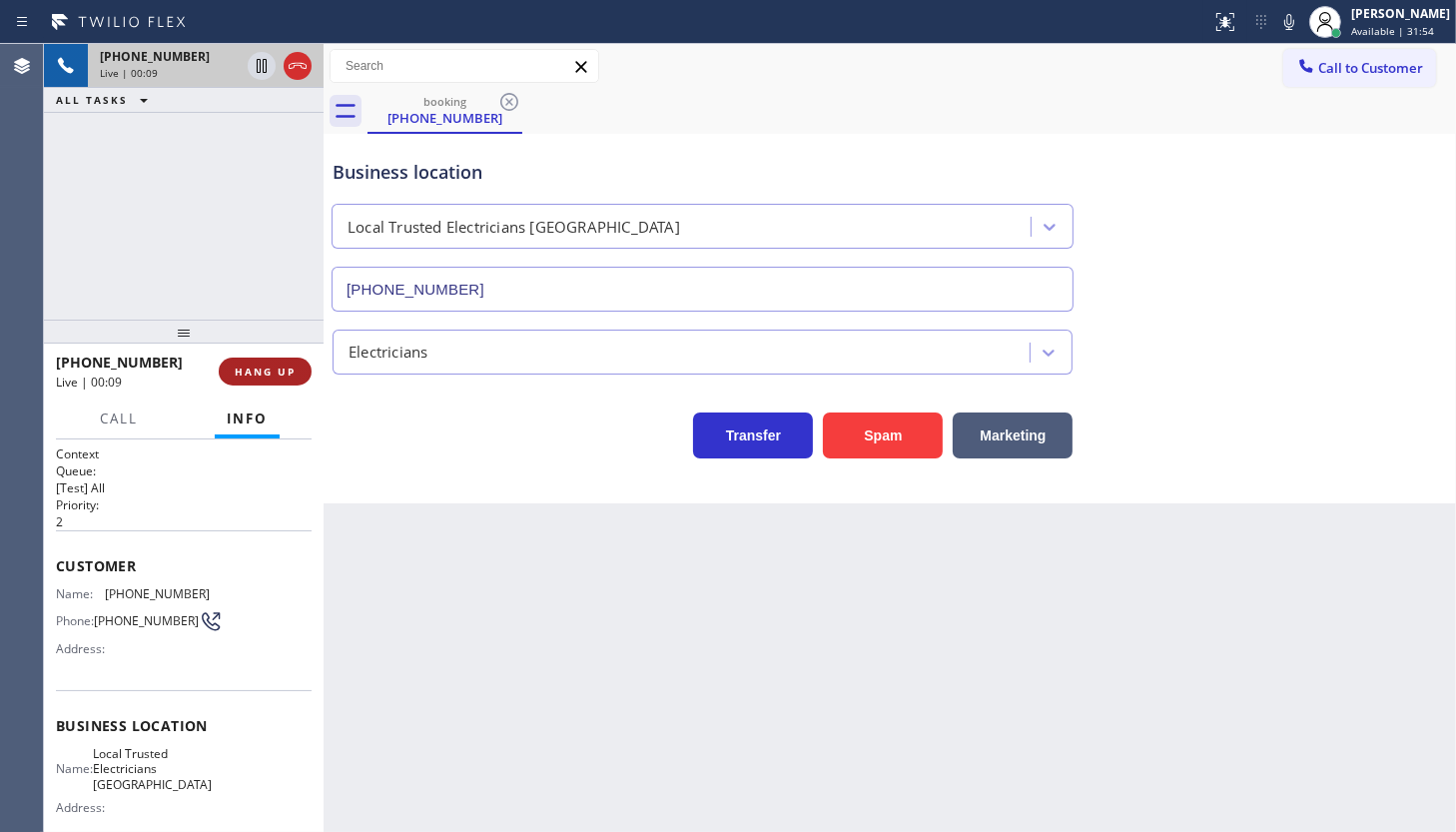 click on "HANG UP" at bounding box center [265, 372] 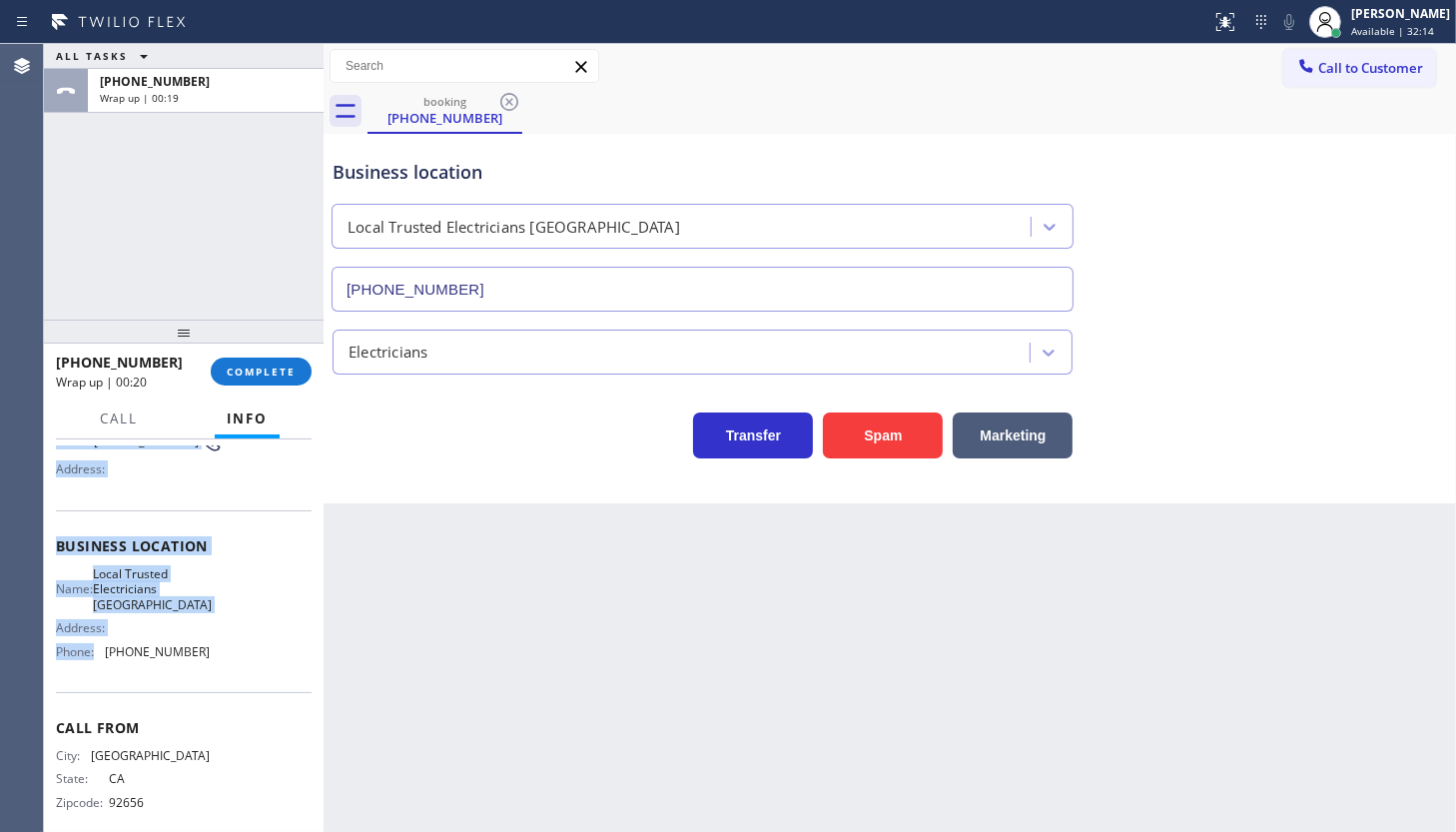 scroll, scrollTop: 201, scrollLeft: 0, axis: vertical 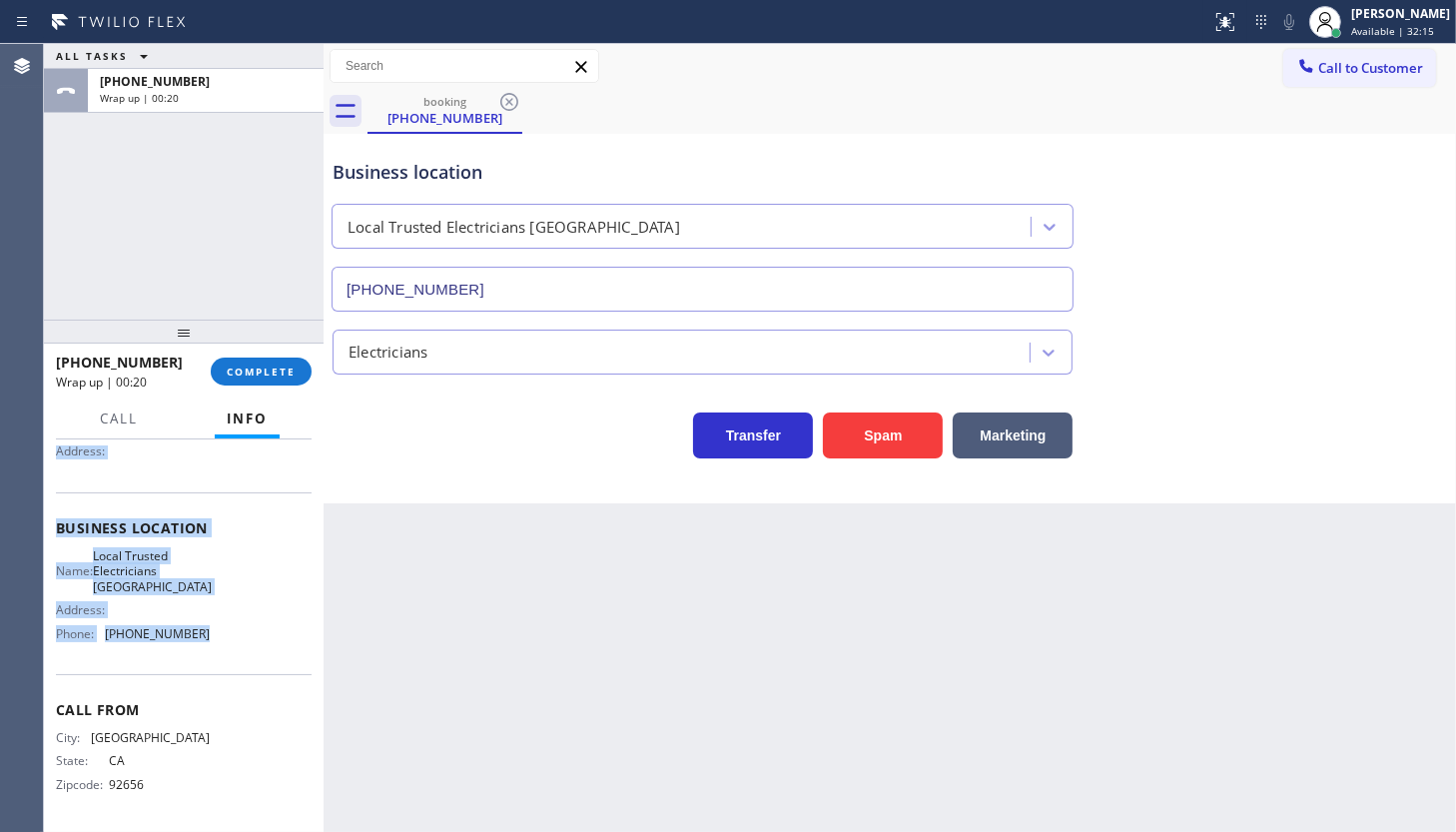 drag, startPoint x: 50, startPoint y: 550, endPoint x: 211, endPoint y: 636, distance: 182.52945 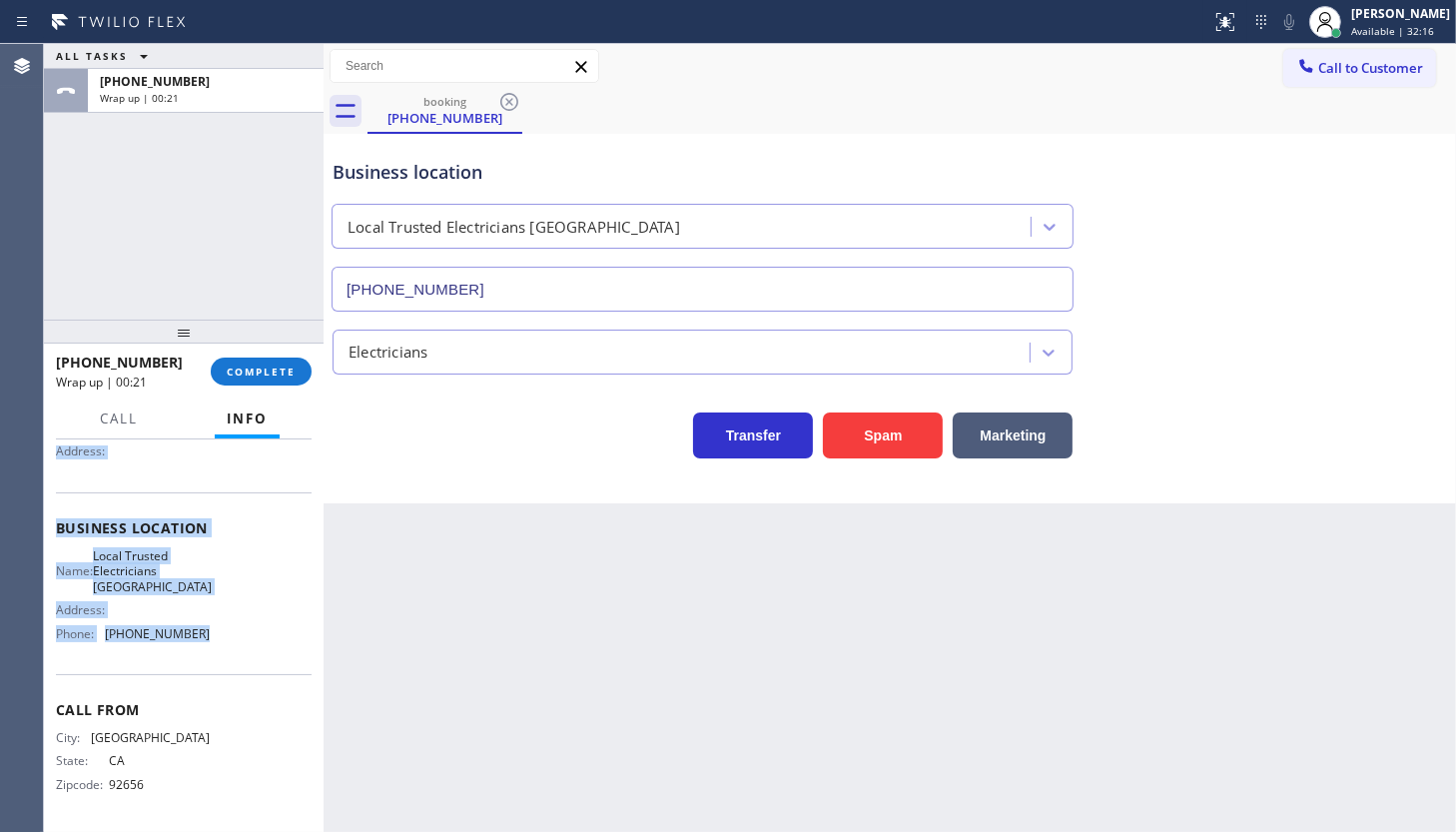 copy on "Customer Name: (949) 793-0037 Phone: (949) 793-0037 Address: Business location Name: Local Trusted Electricians Laguna Niguel Address:   Phone: (949) 334-2818" 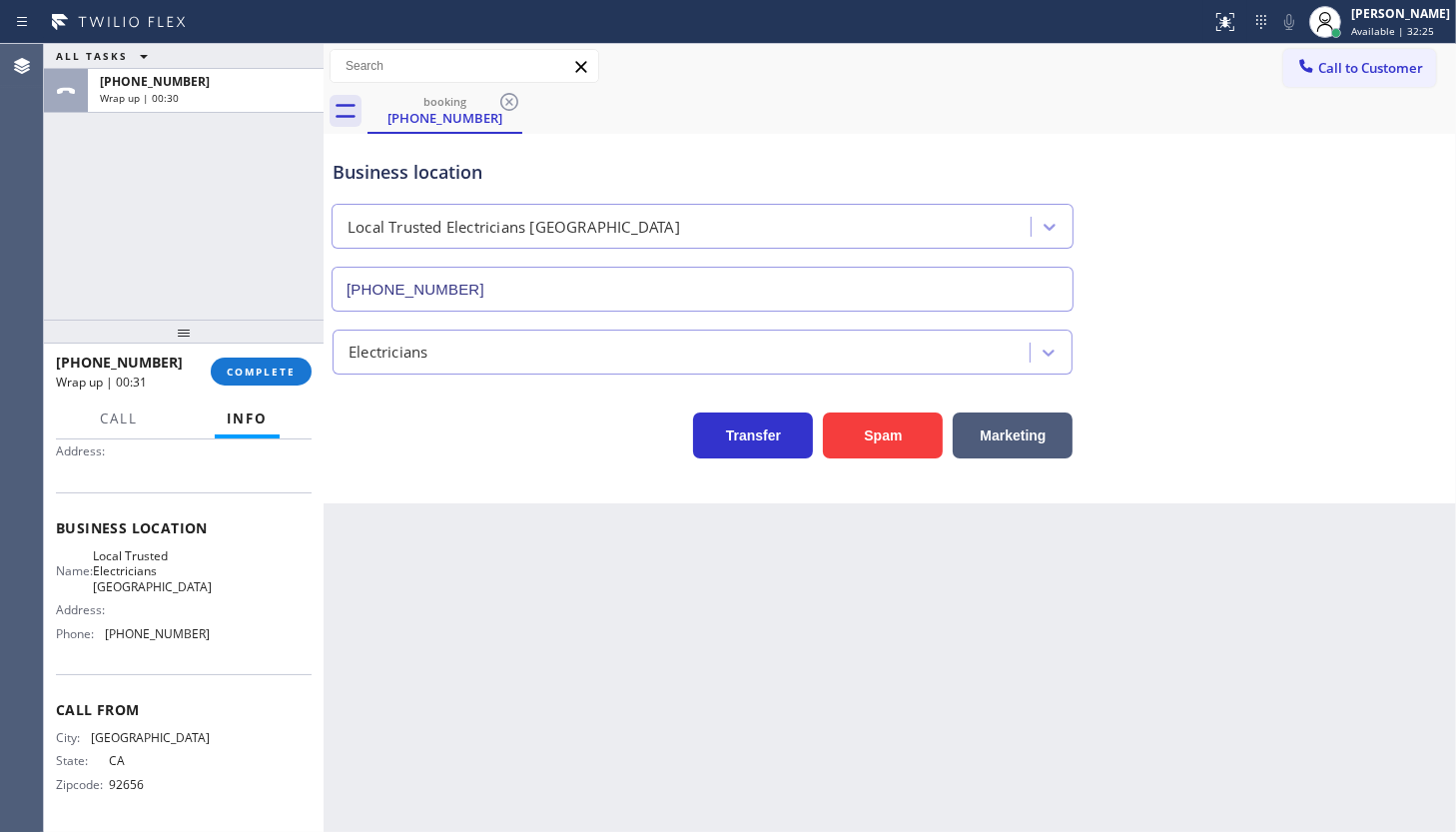 click on "Business location Local Trusted Electricians Laguna Niguel (949) 334-2818 Electricians Transfer Spam Marketing" at bounding box center [890, 319] 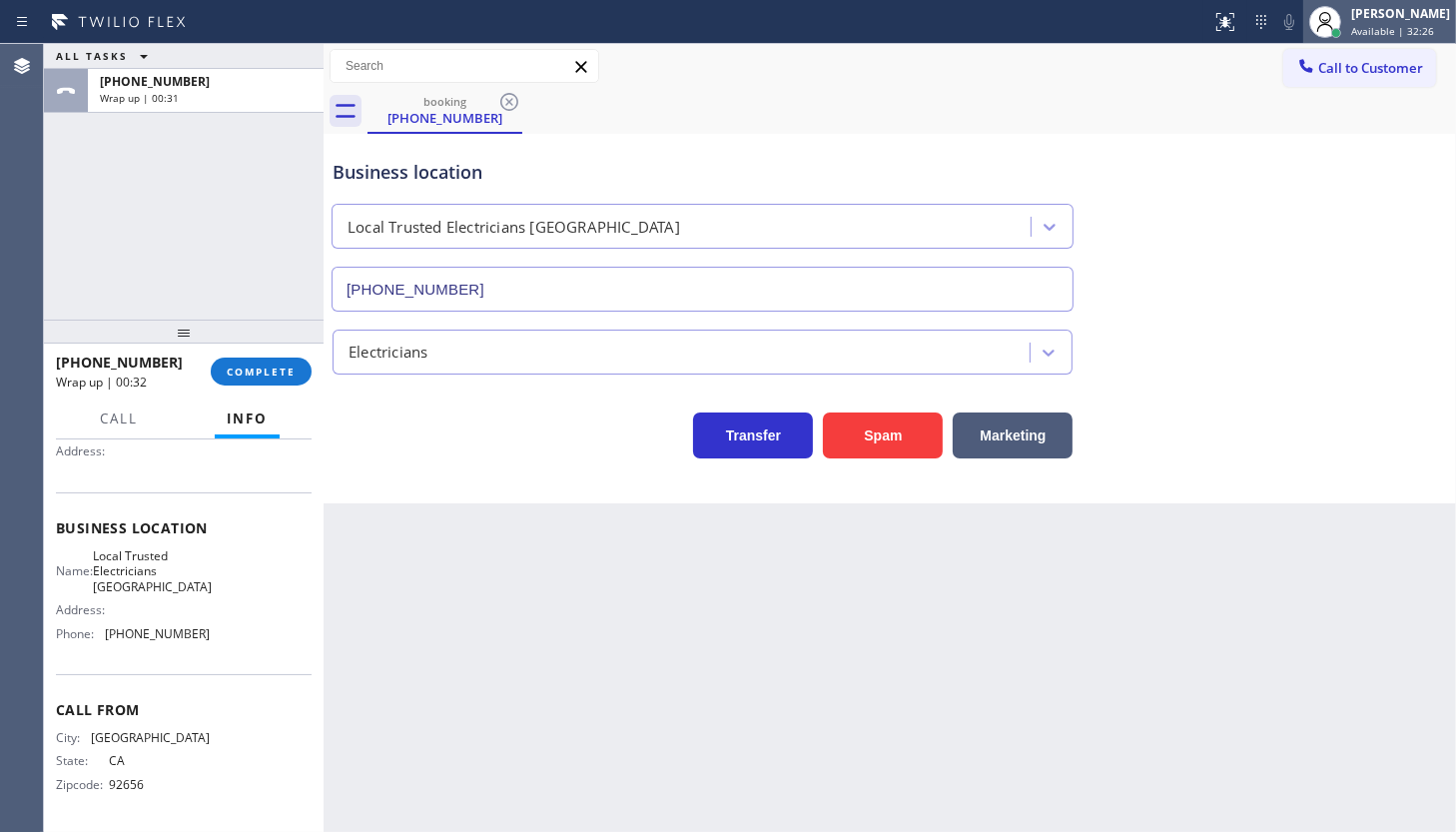 click on "[PERSON_NAME]" at bounding box center [1400, 13] 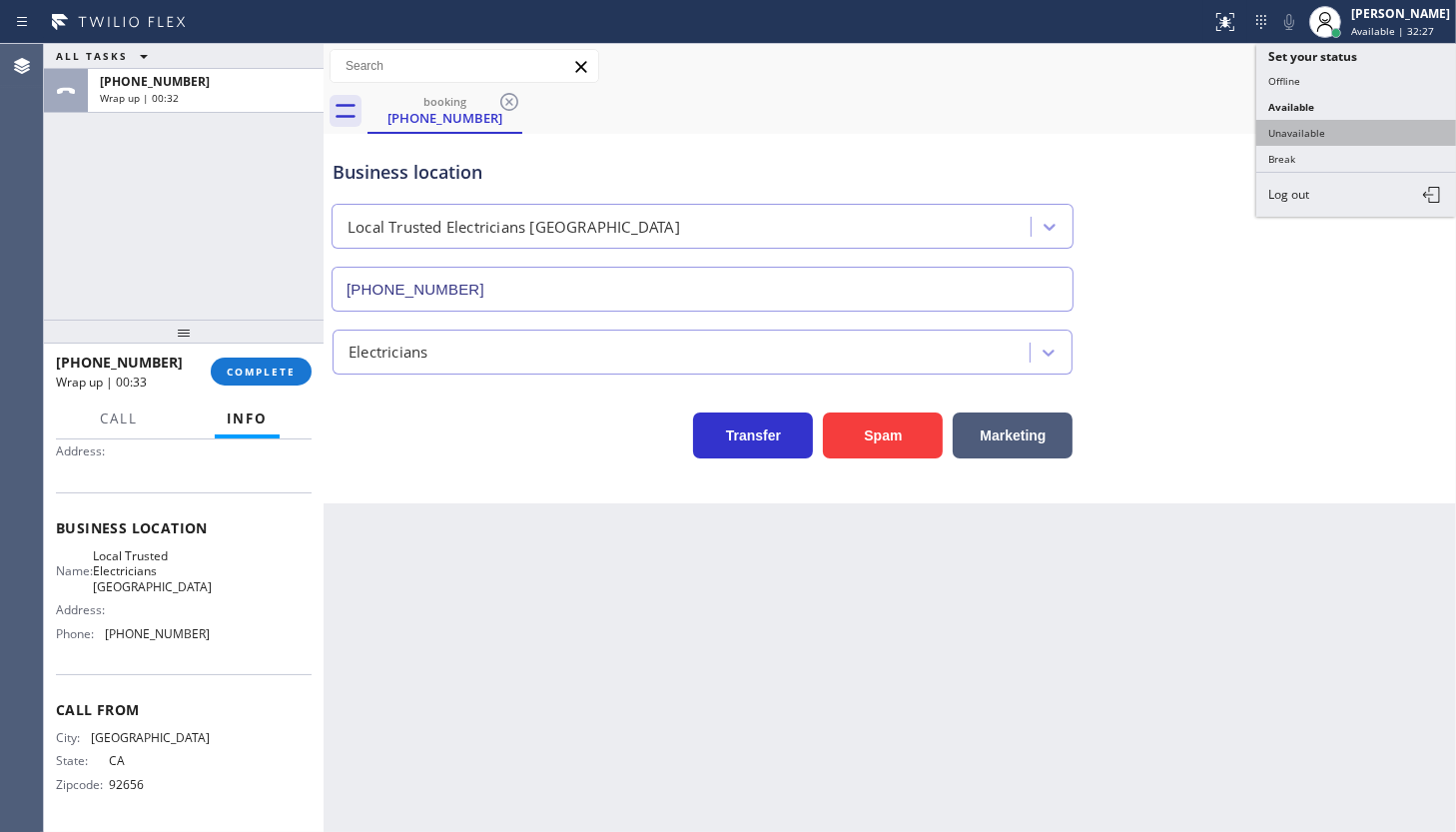 click on "Unavailable" at bounding box center (1356, 133) 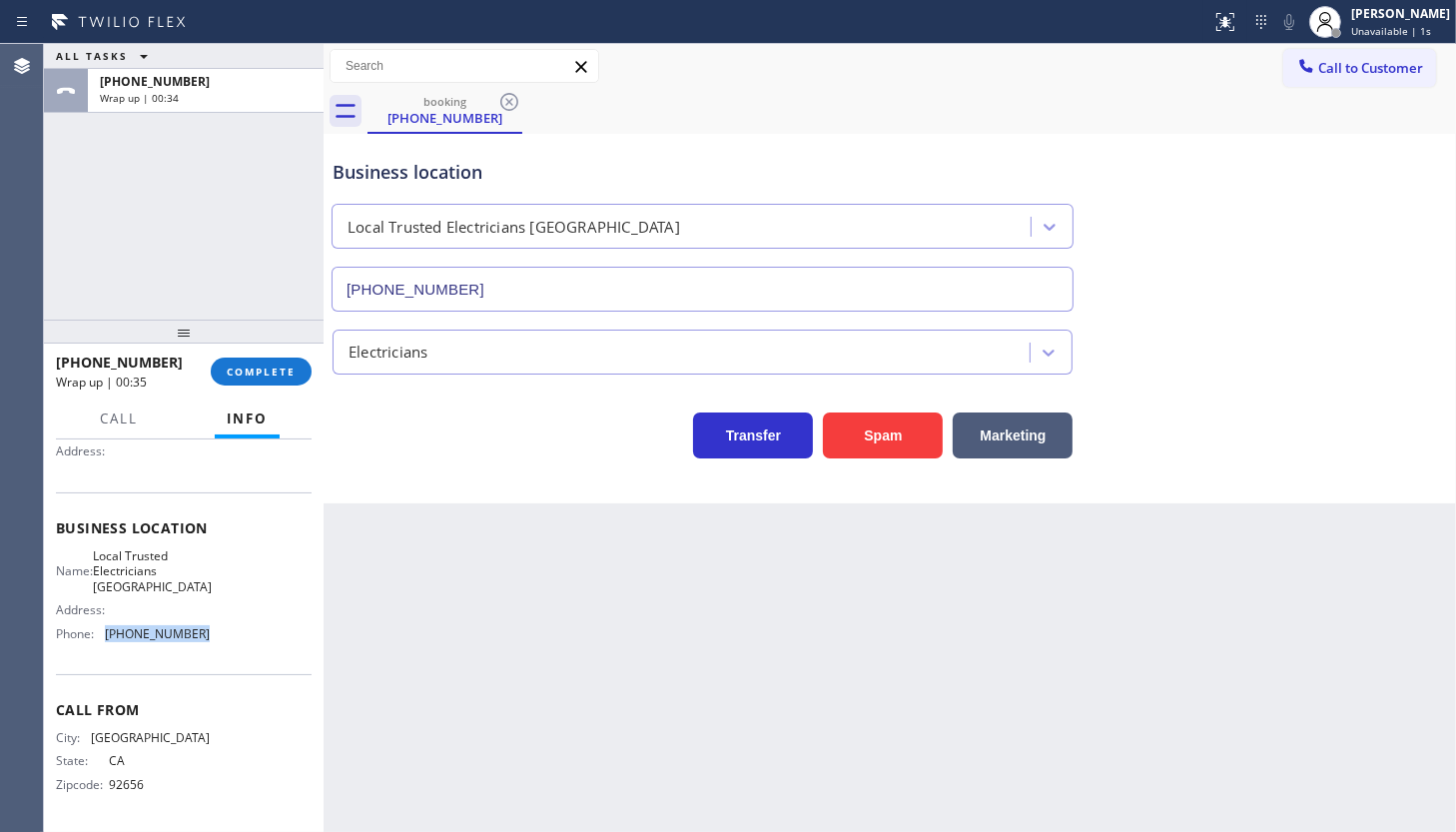 drag, startPoint x: 95, startPoint y: 629, endPoint x: 215, endPoint y: 639, distance: 120.41595 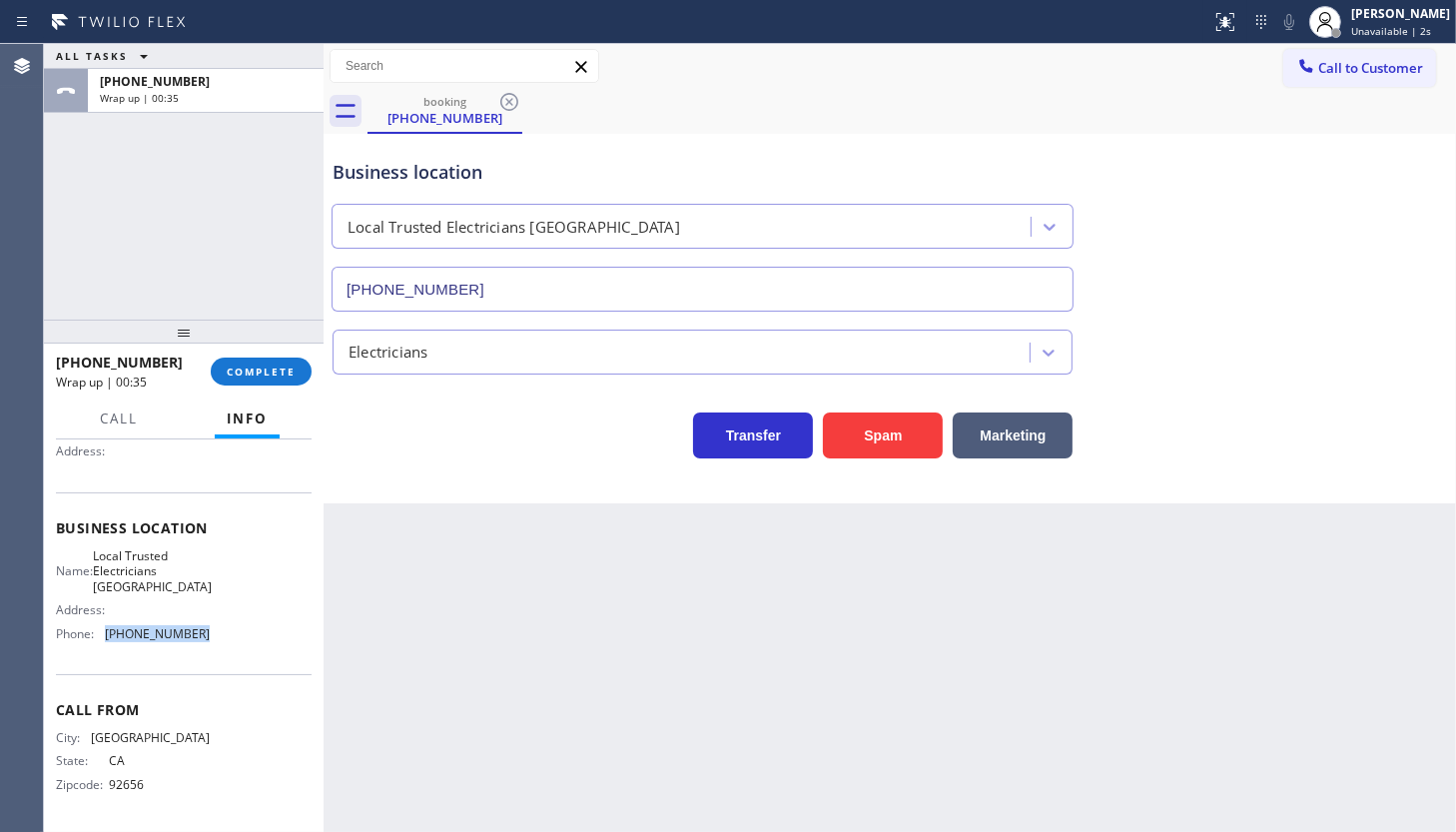 copy on "(949) 334-2818" 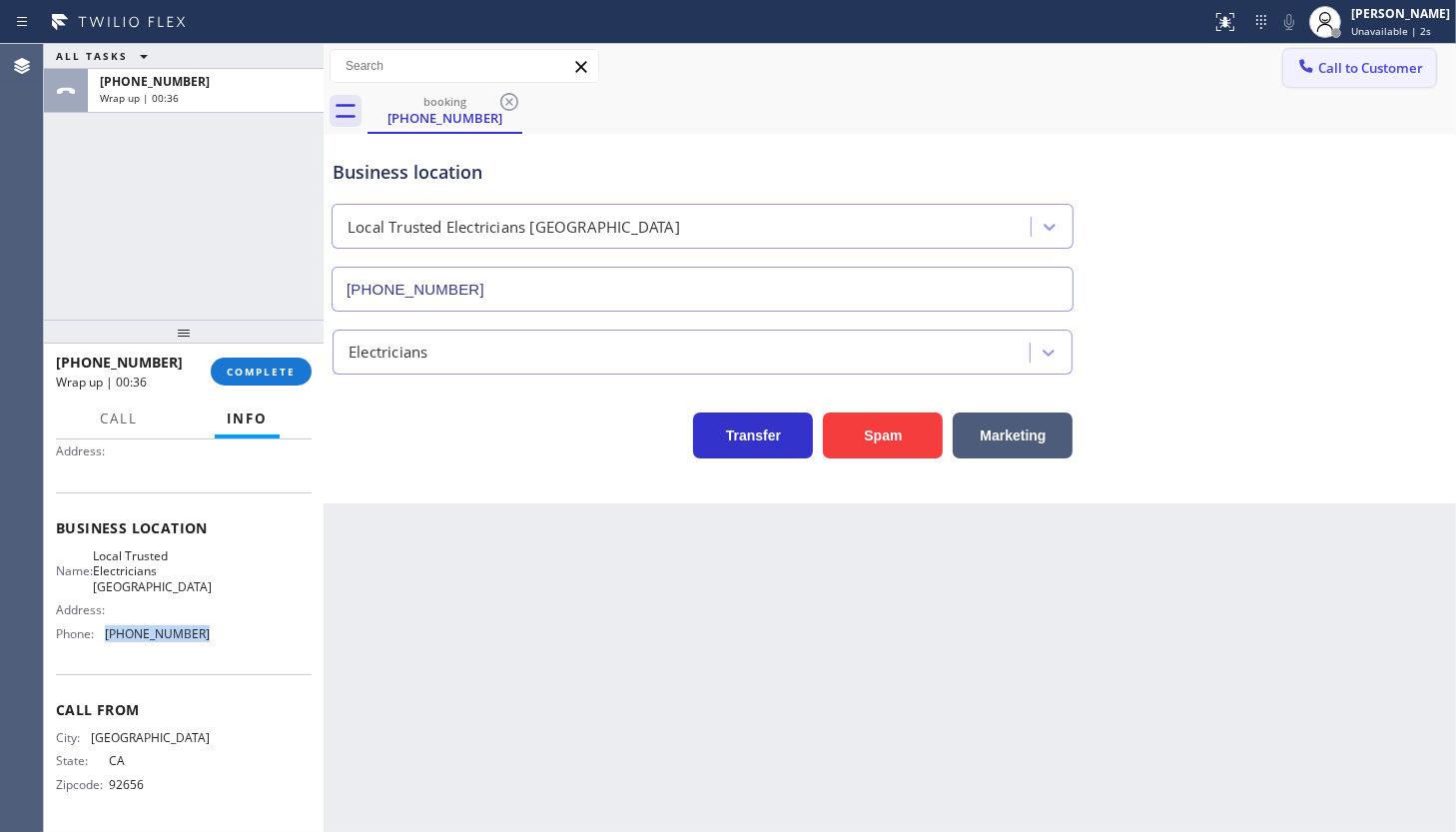 click on "Call to Customer" at bounding box center [1359, 68] 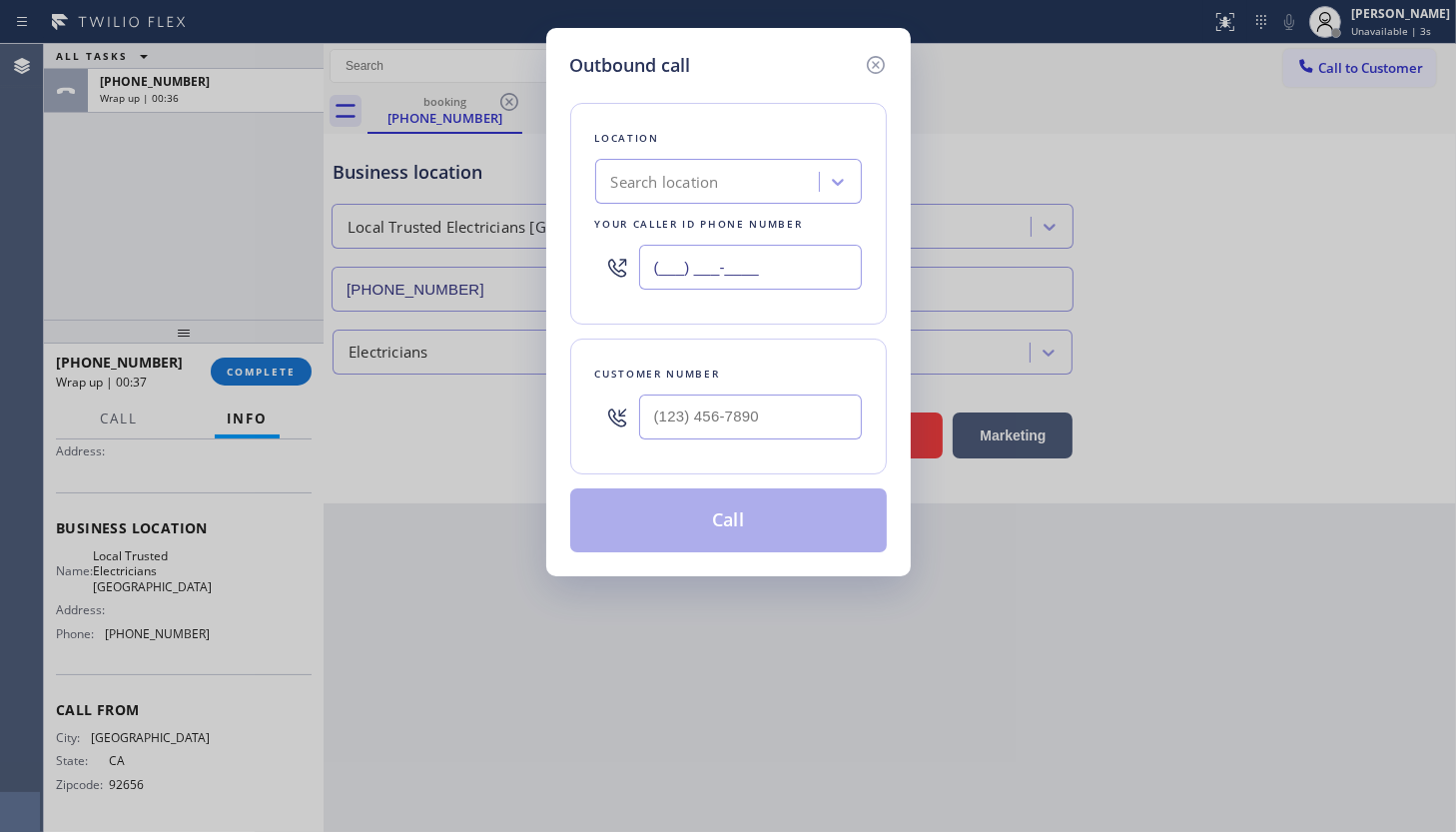click on "(___) ___-____" at bounding box center [750, 267] 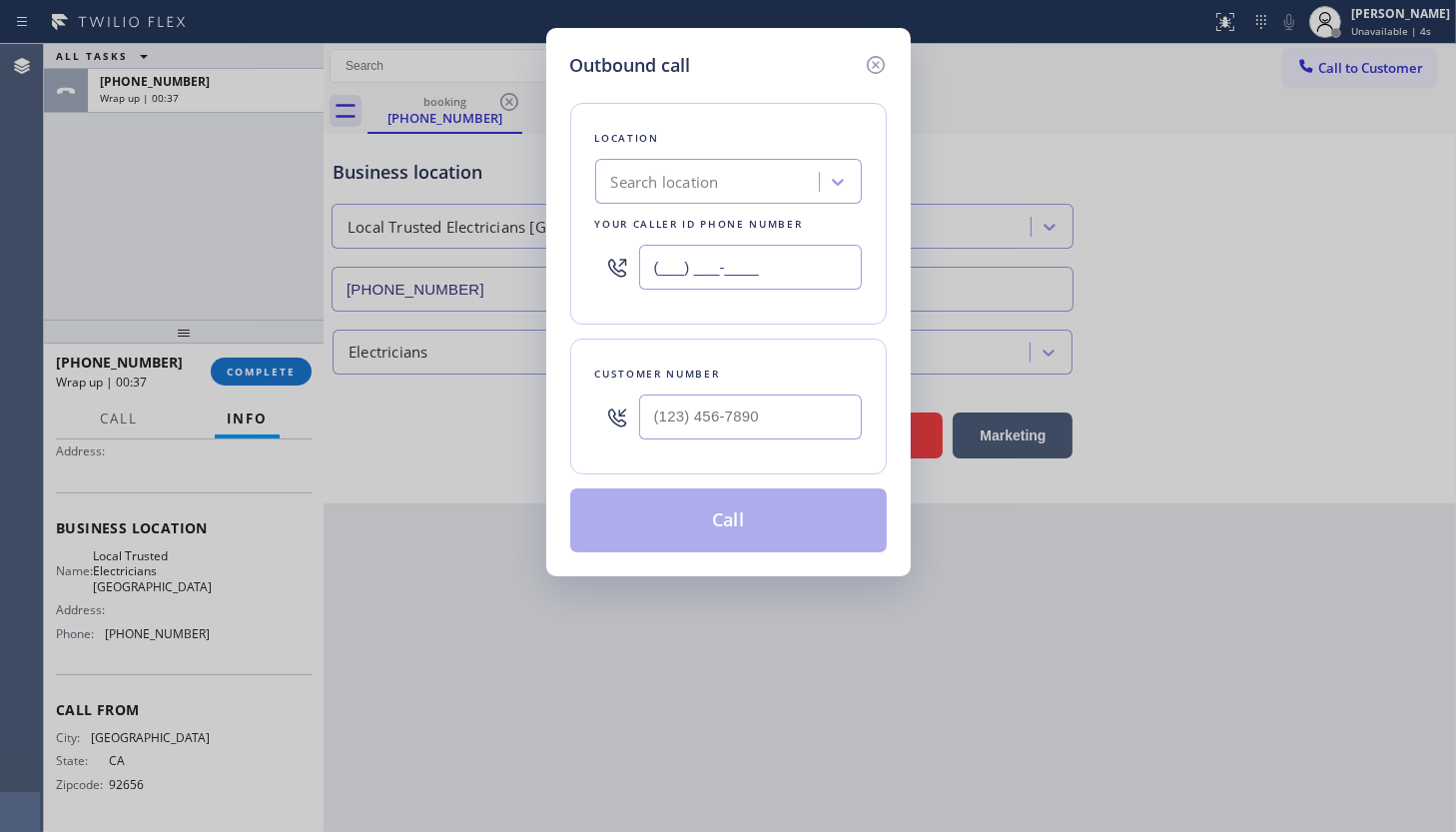 paste on "949) 334-2818" 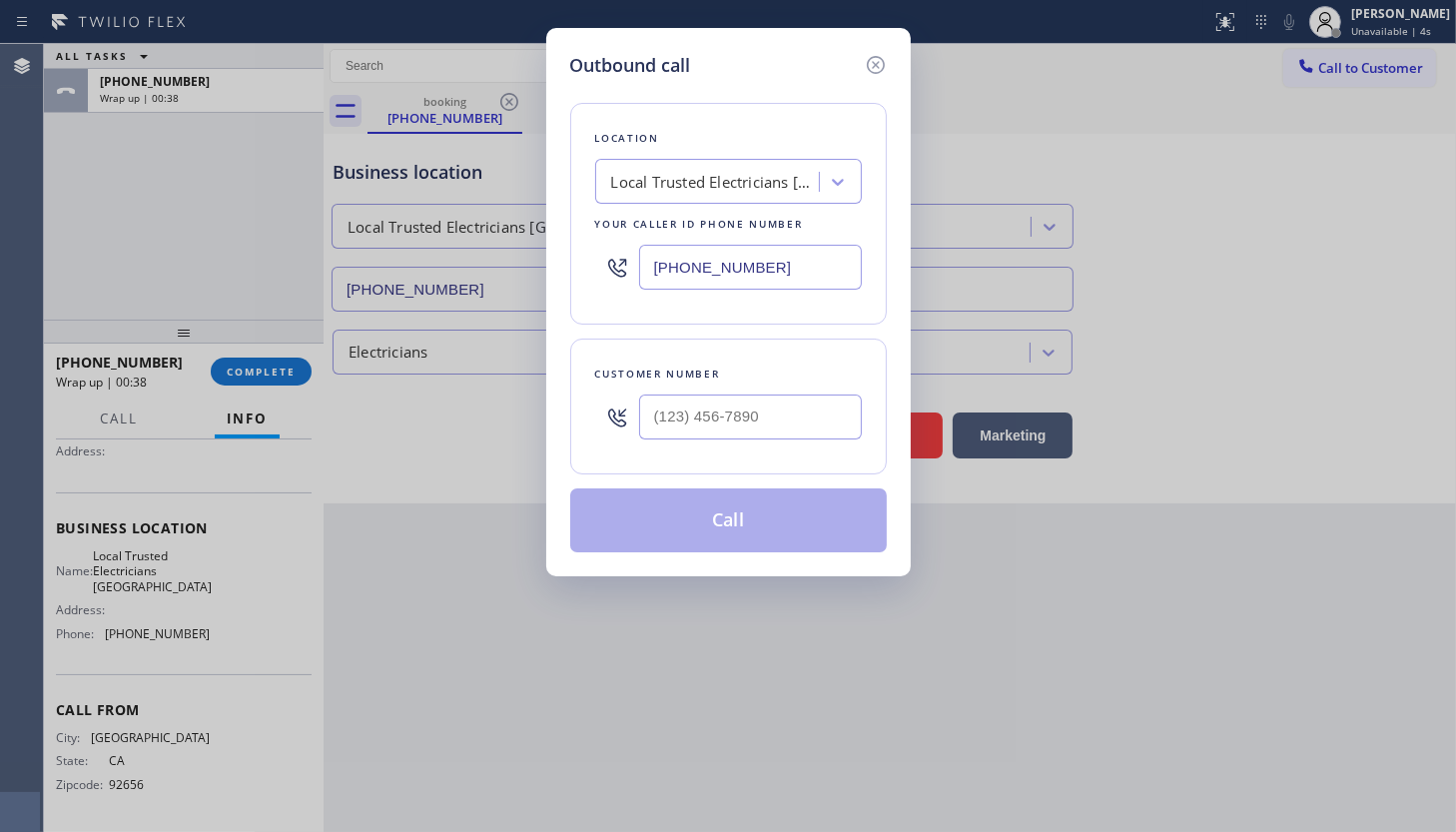 type on "(949) 334-2818" 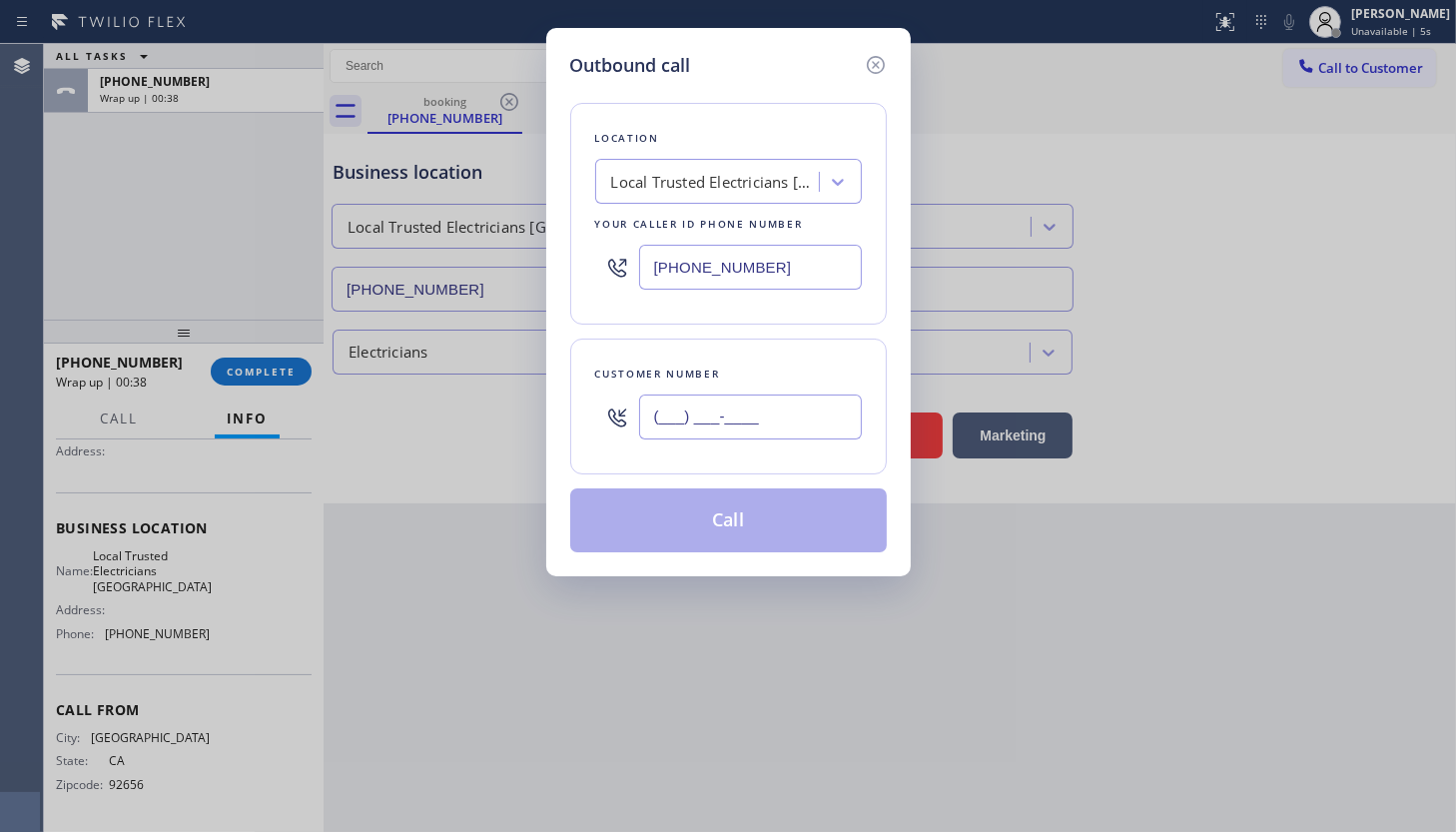 click on "(___) ___-____" at bounding box center (750, 416) 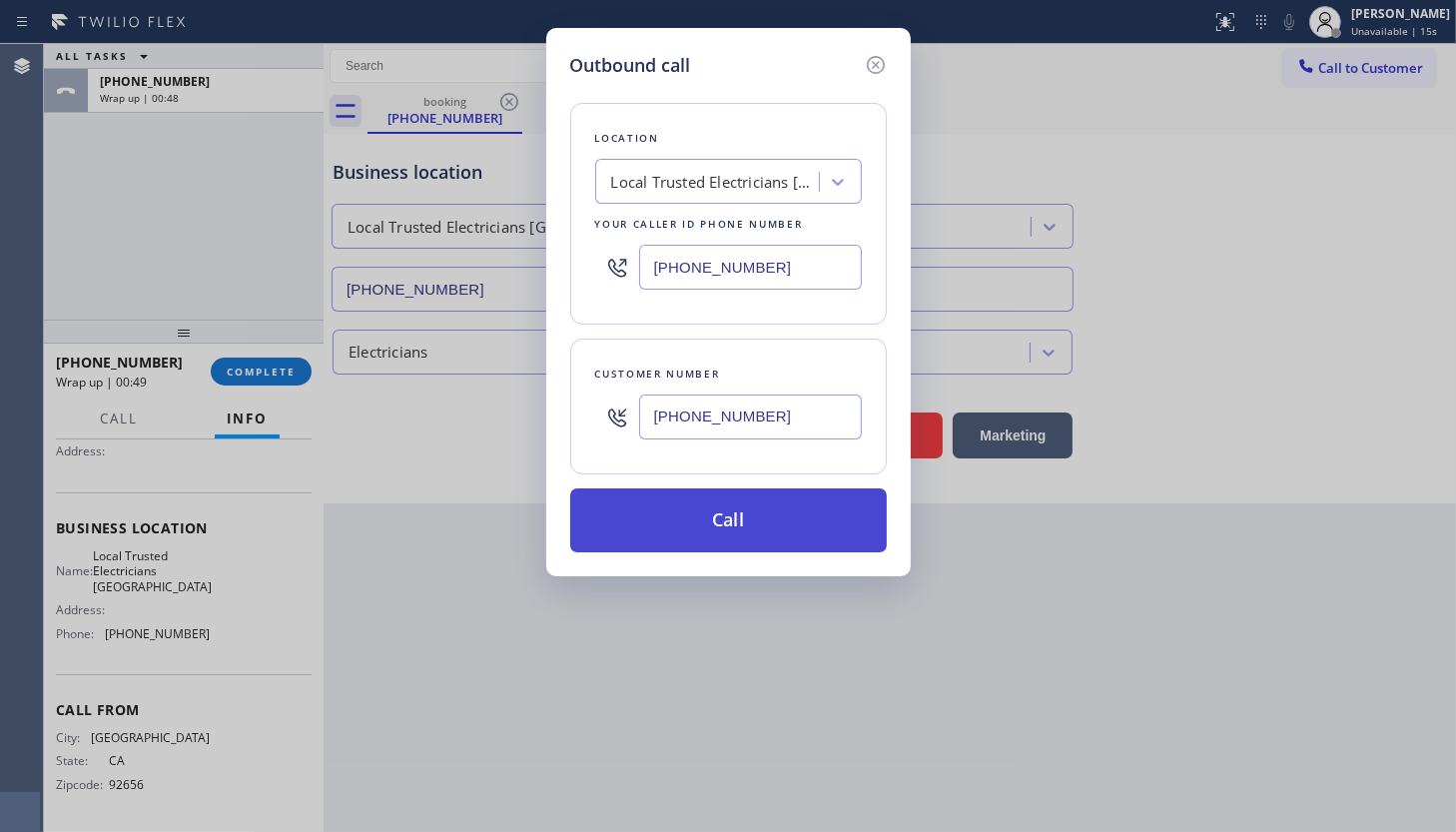 type on "(949) 793-0037" 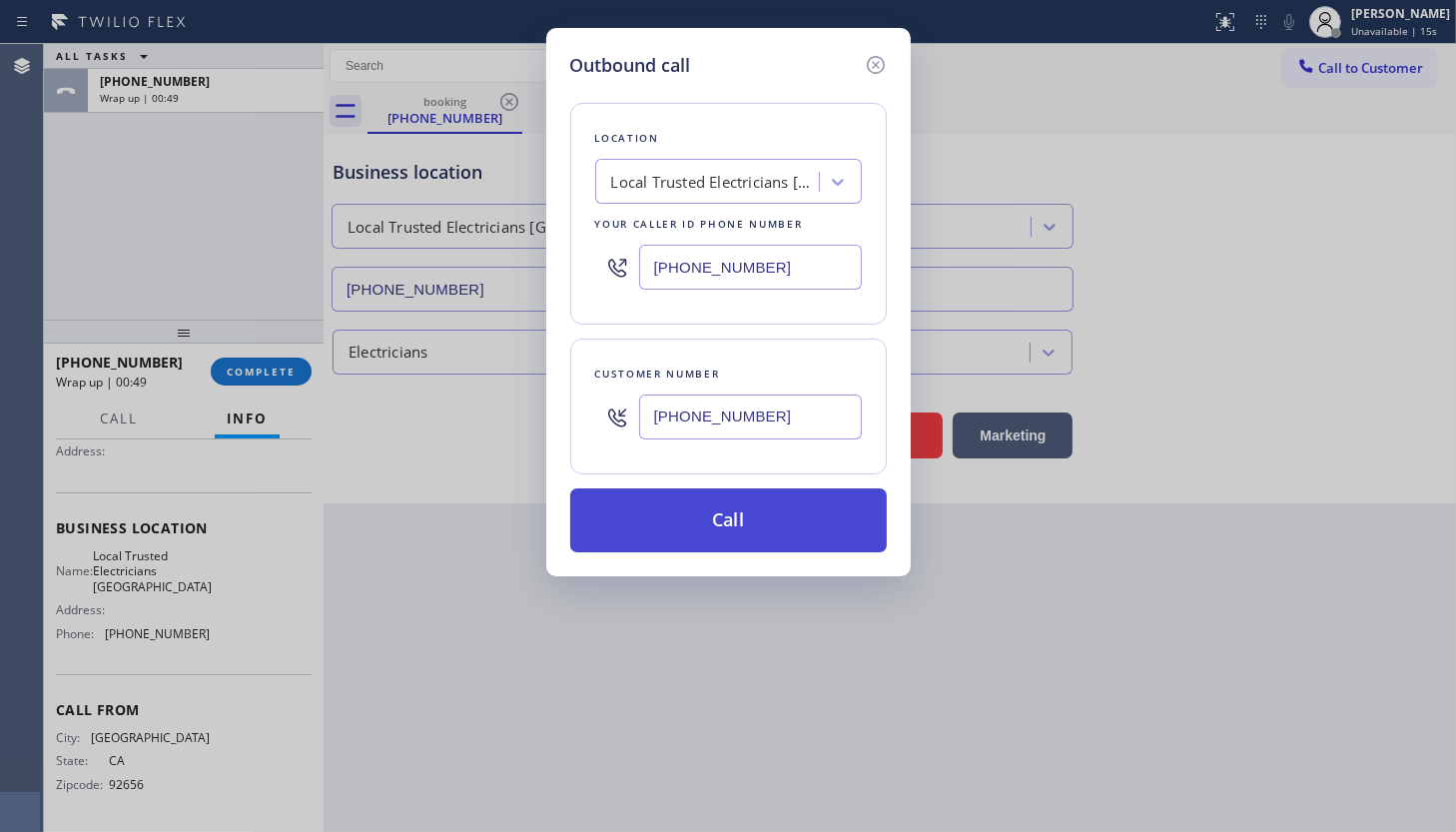 click on "Call" at bounding box center (728, 520) 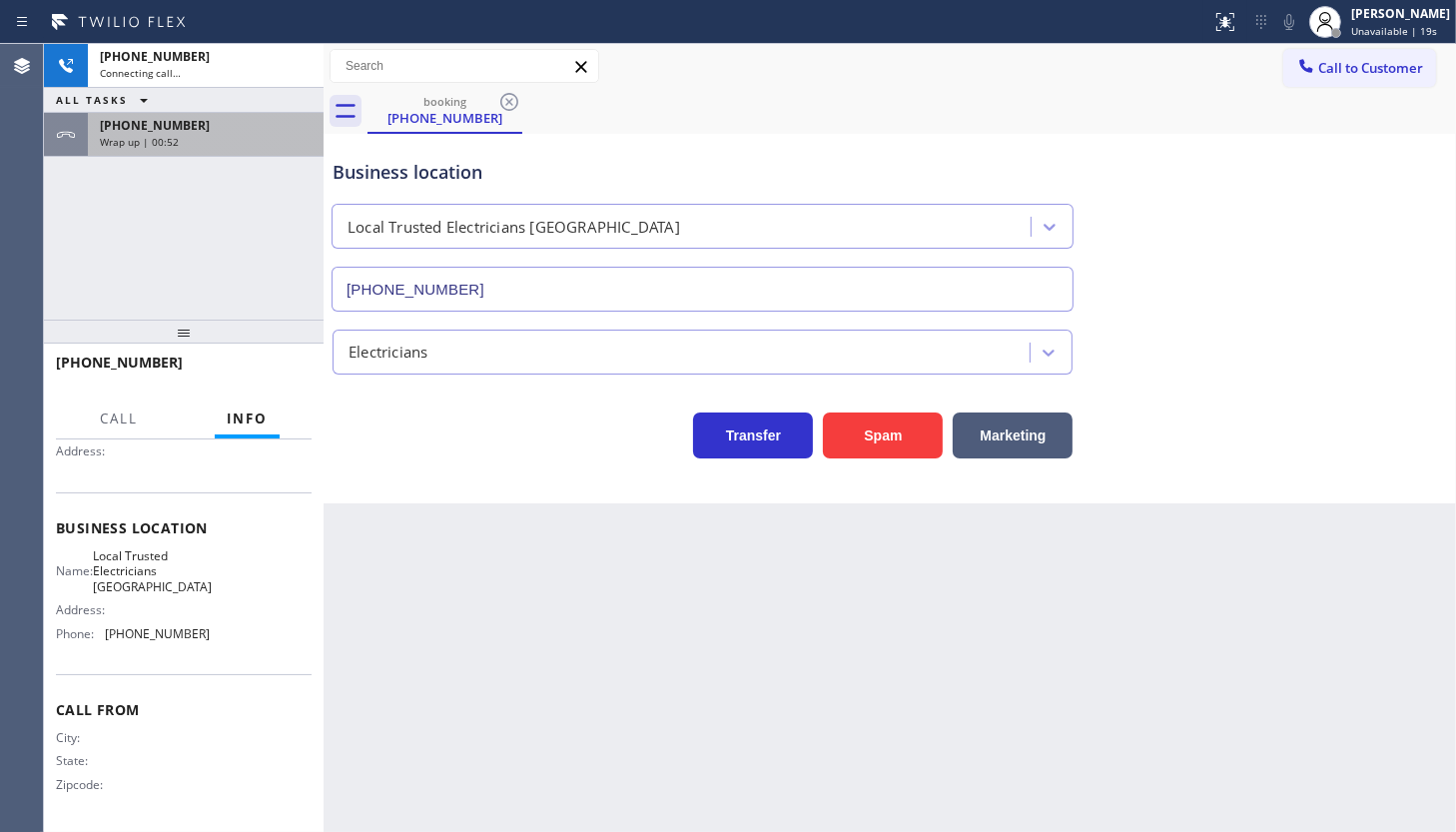click on "+19497930037" at bounding box center [155, 125] 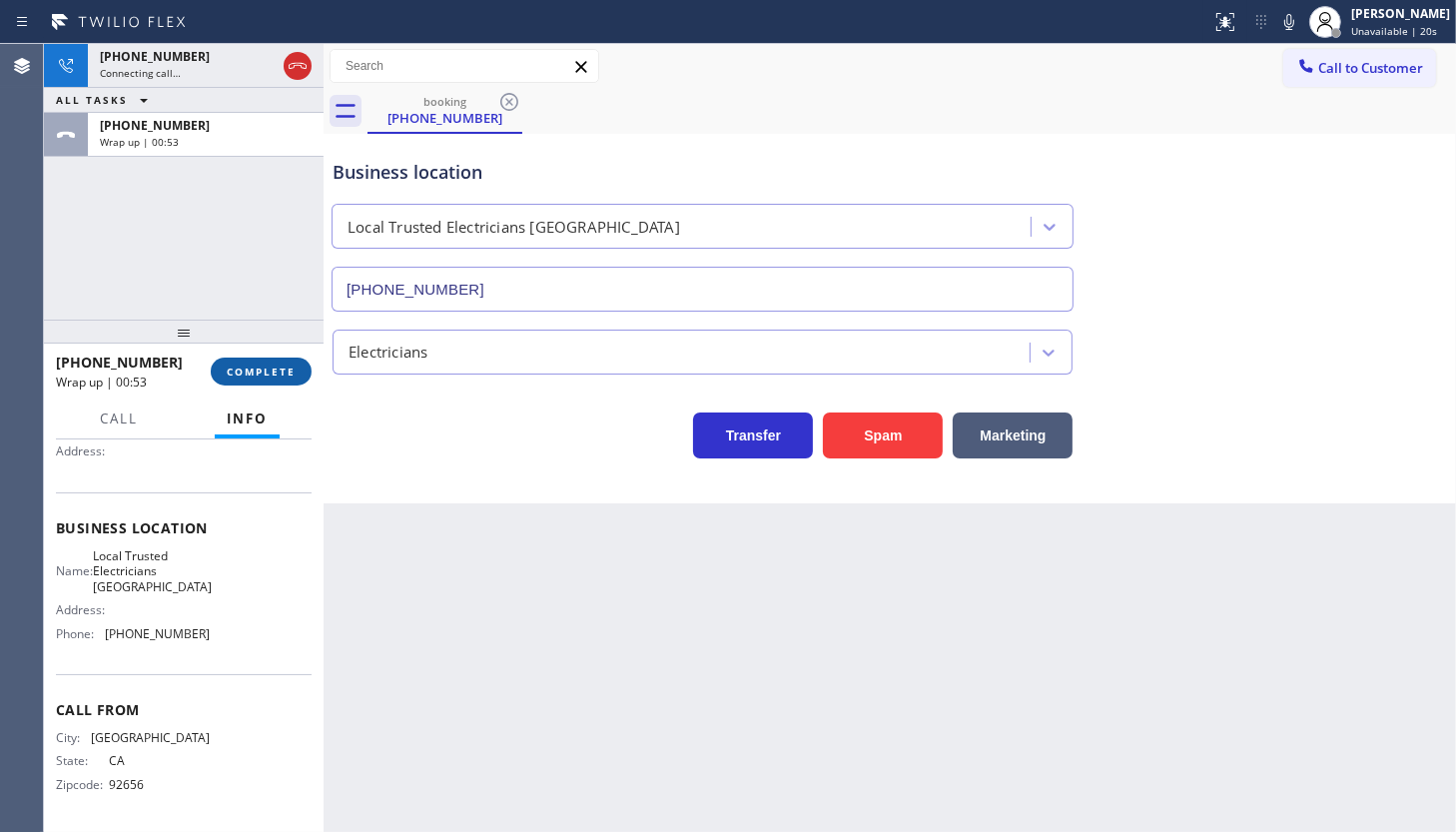 click on "COMPLETE" at bounding box center [261, 372] 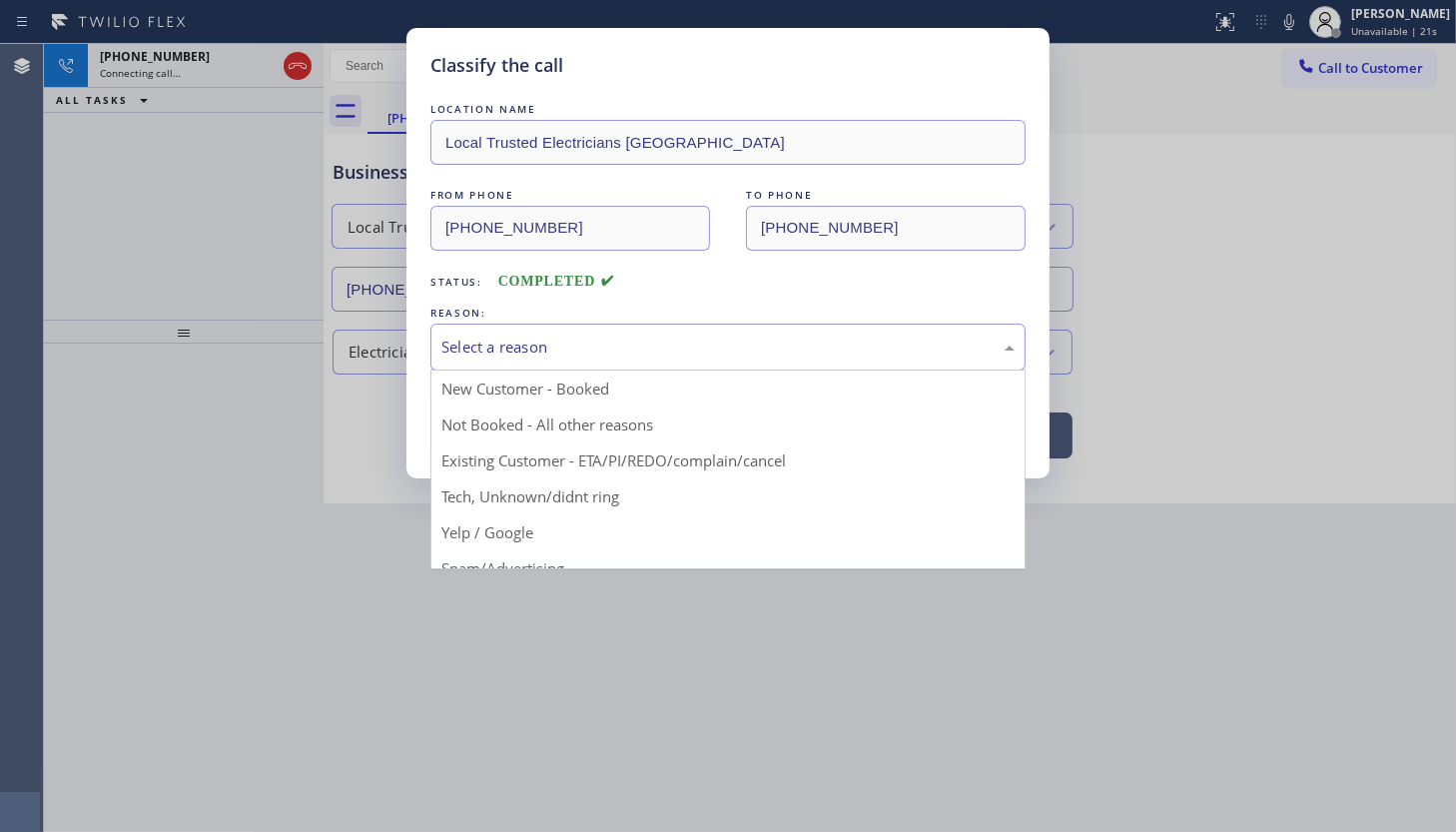 click on "Select a reason" at bounding box center [728, 347] 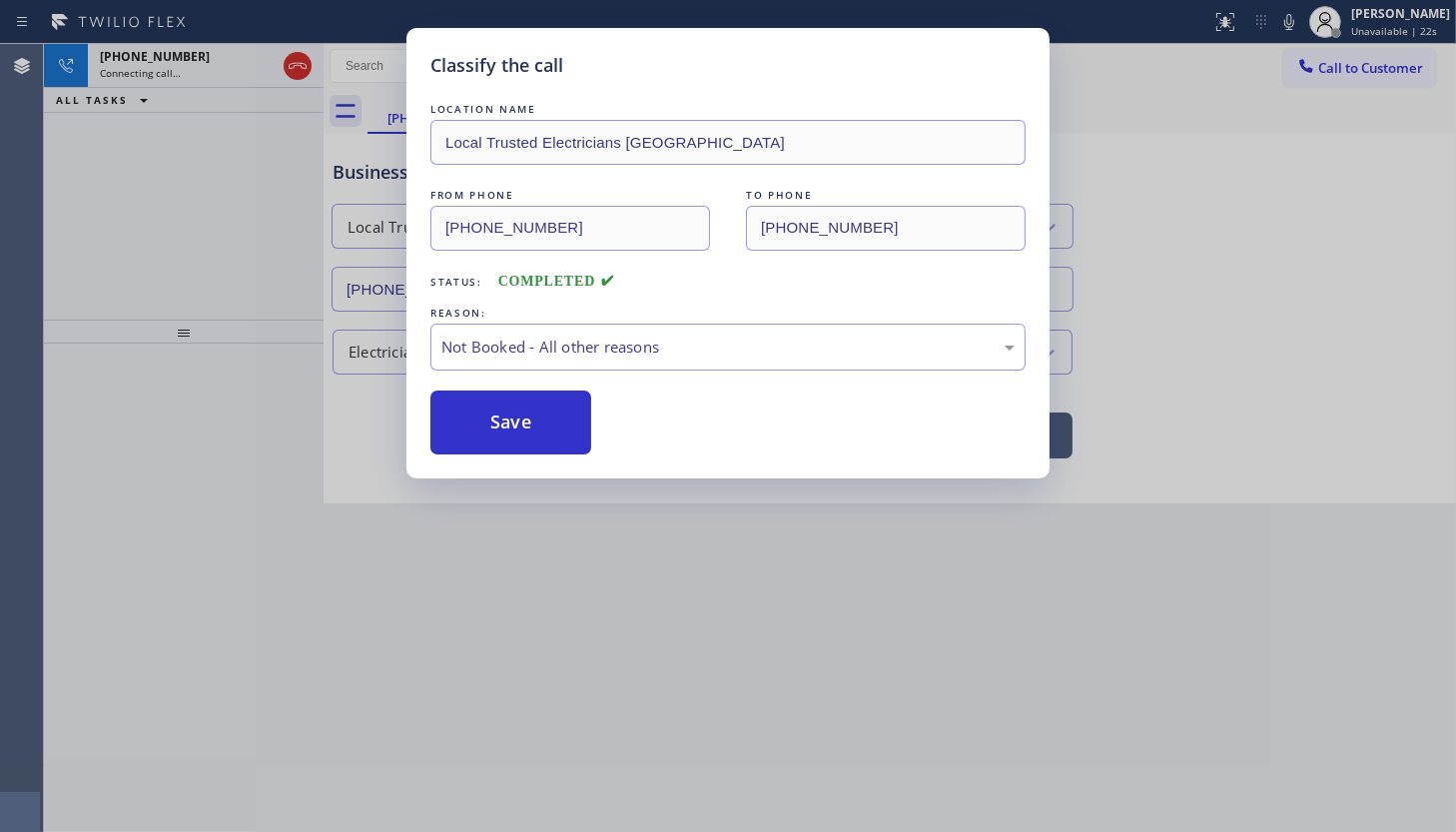 click on "Save" at bounding box center [510, 422] 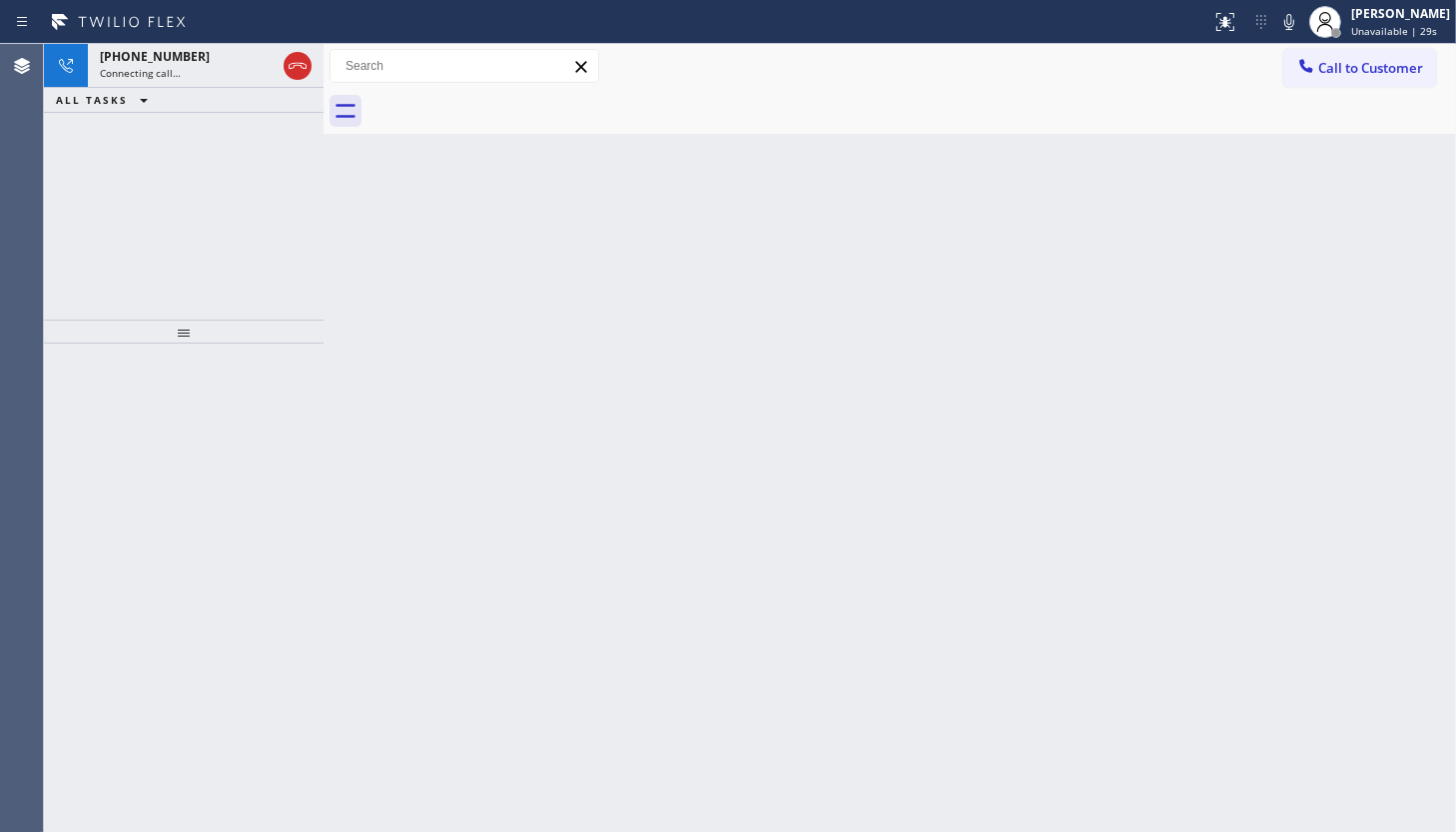 drag, startPoint x: 793, startPoint y: 410, endPoint x: 180, endPoint y: 11, distance: 731.41643 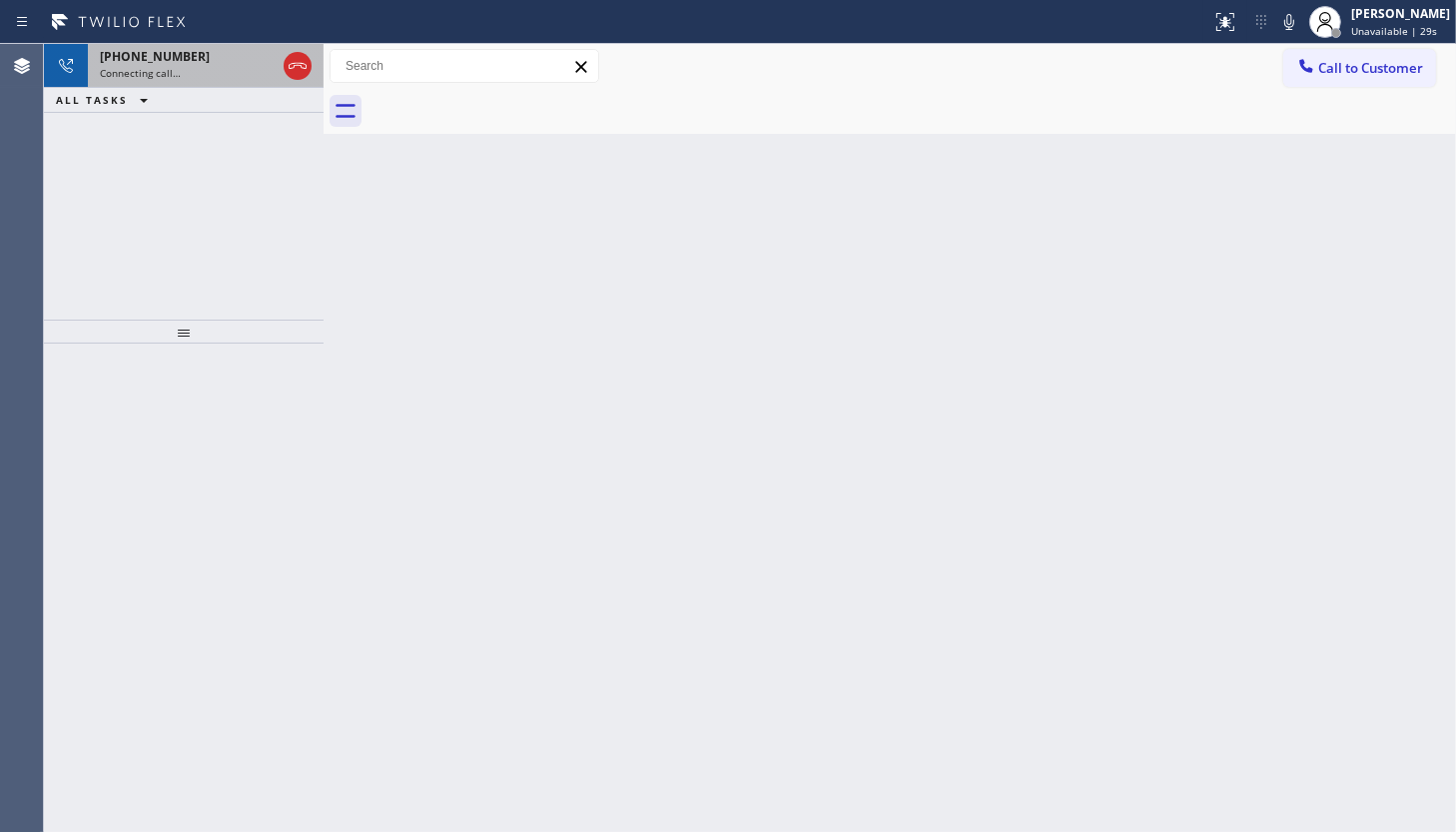 drag, startPoint x: 121, startPoint y: 74, endPoint x: 132, endPoint y: 87, distance: 17.029386 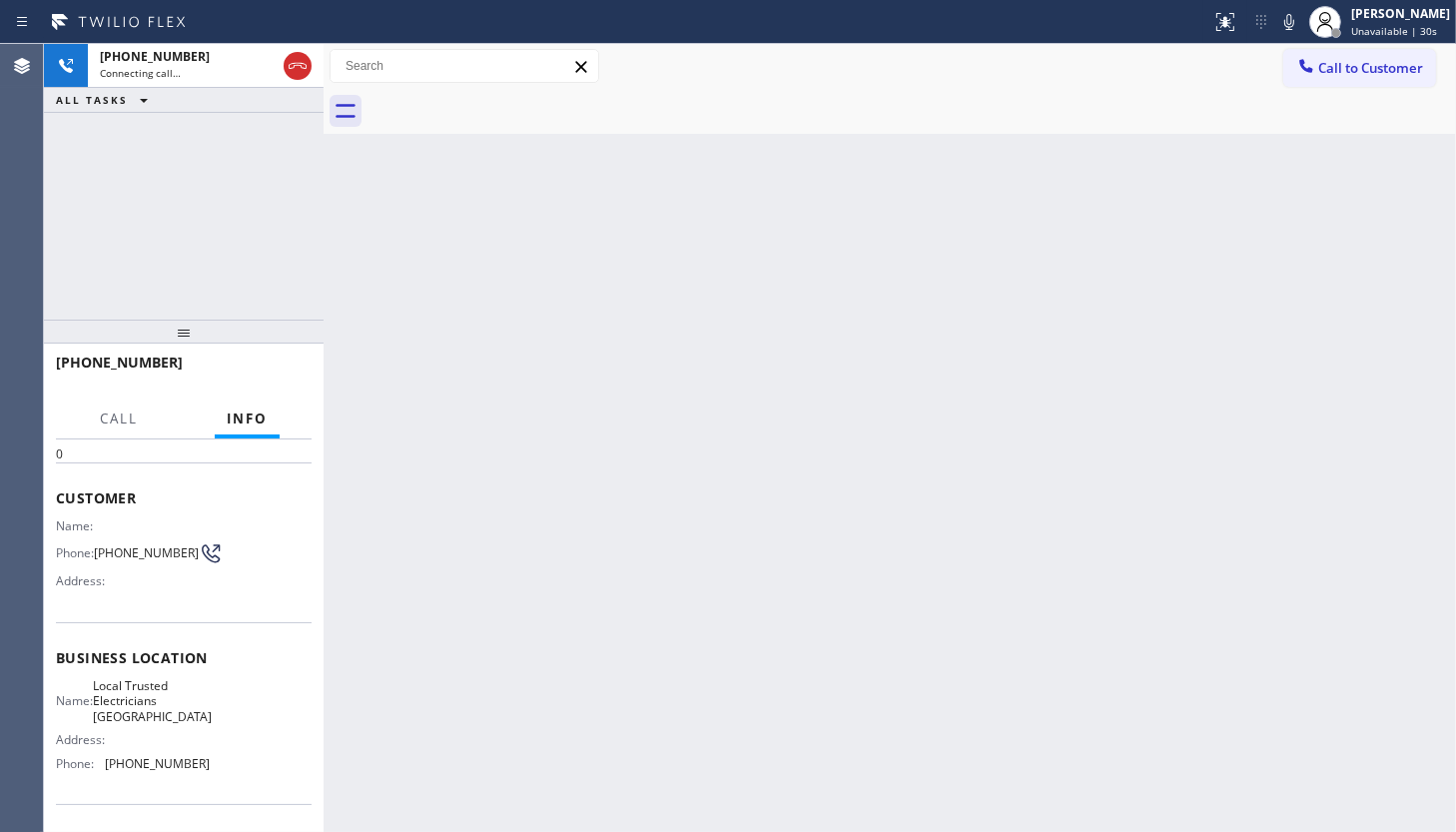 scroll, scrollTop: 201, scrollLeft: 0, axis: vertical 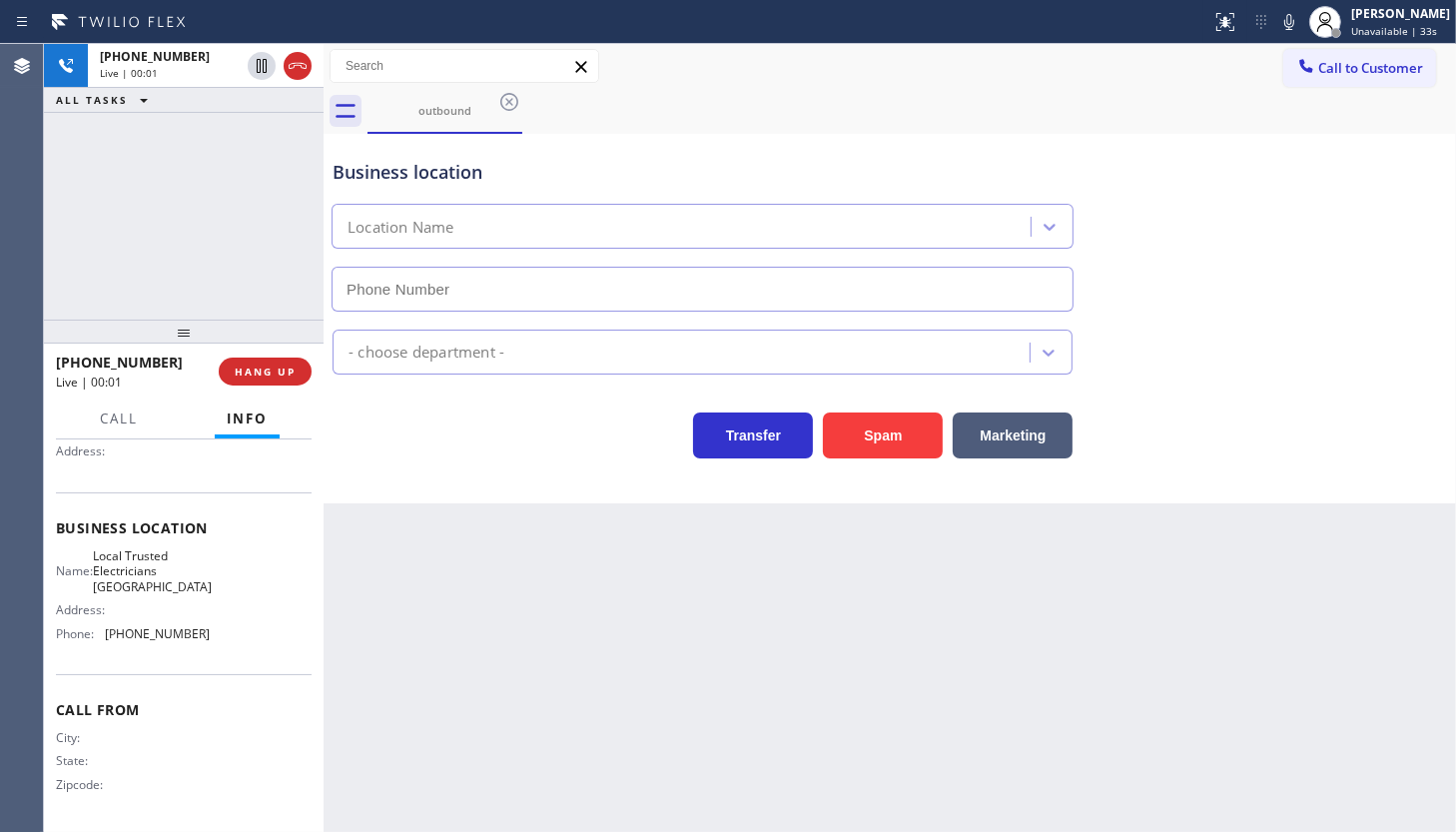 type on "(949) 334-2818" 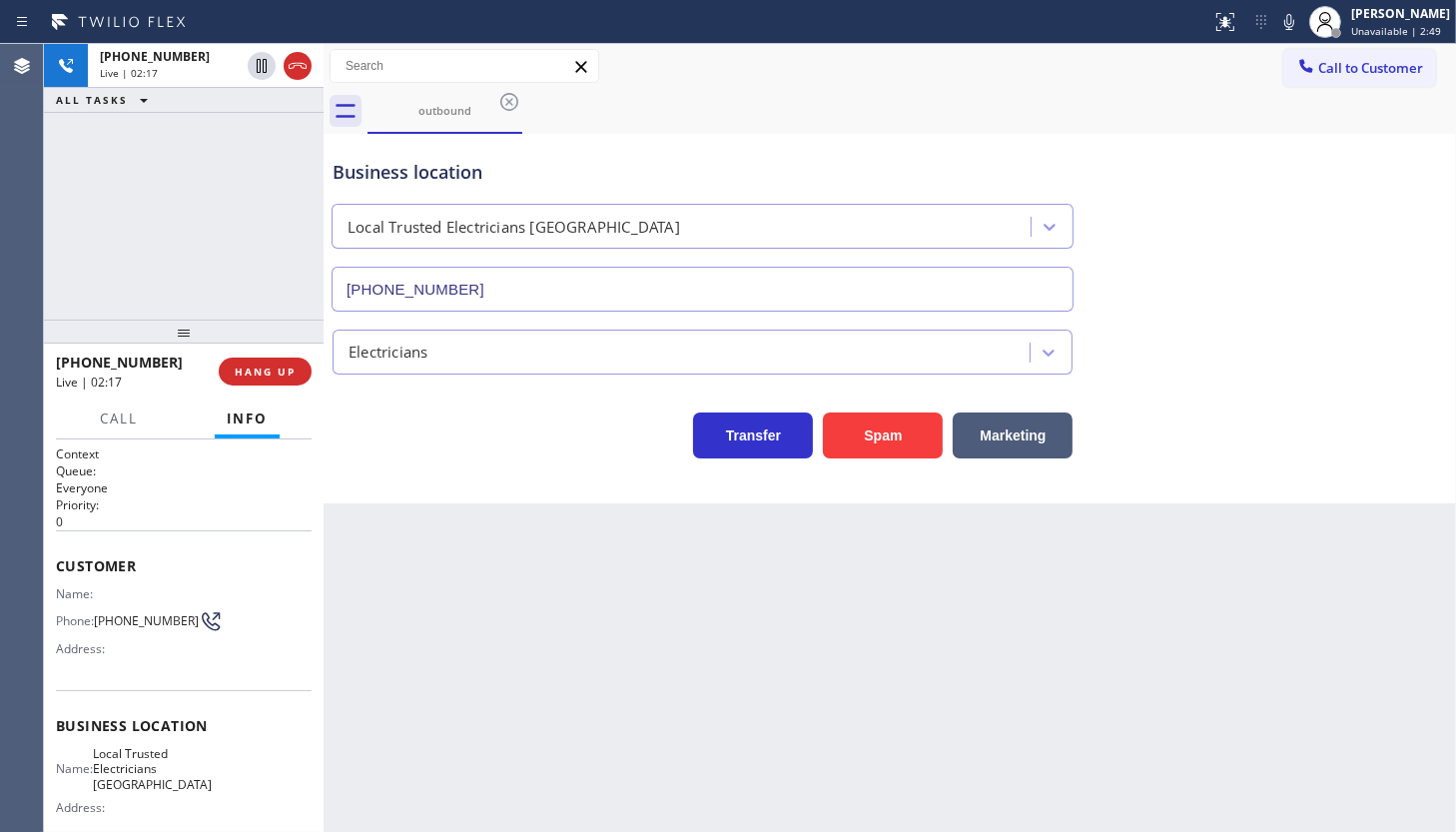 scroll, scrollTop: 0, scrollLeft: 0, axis: both 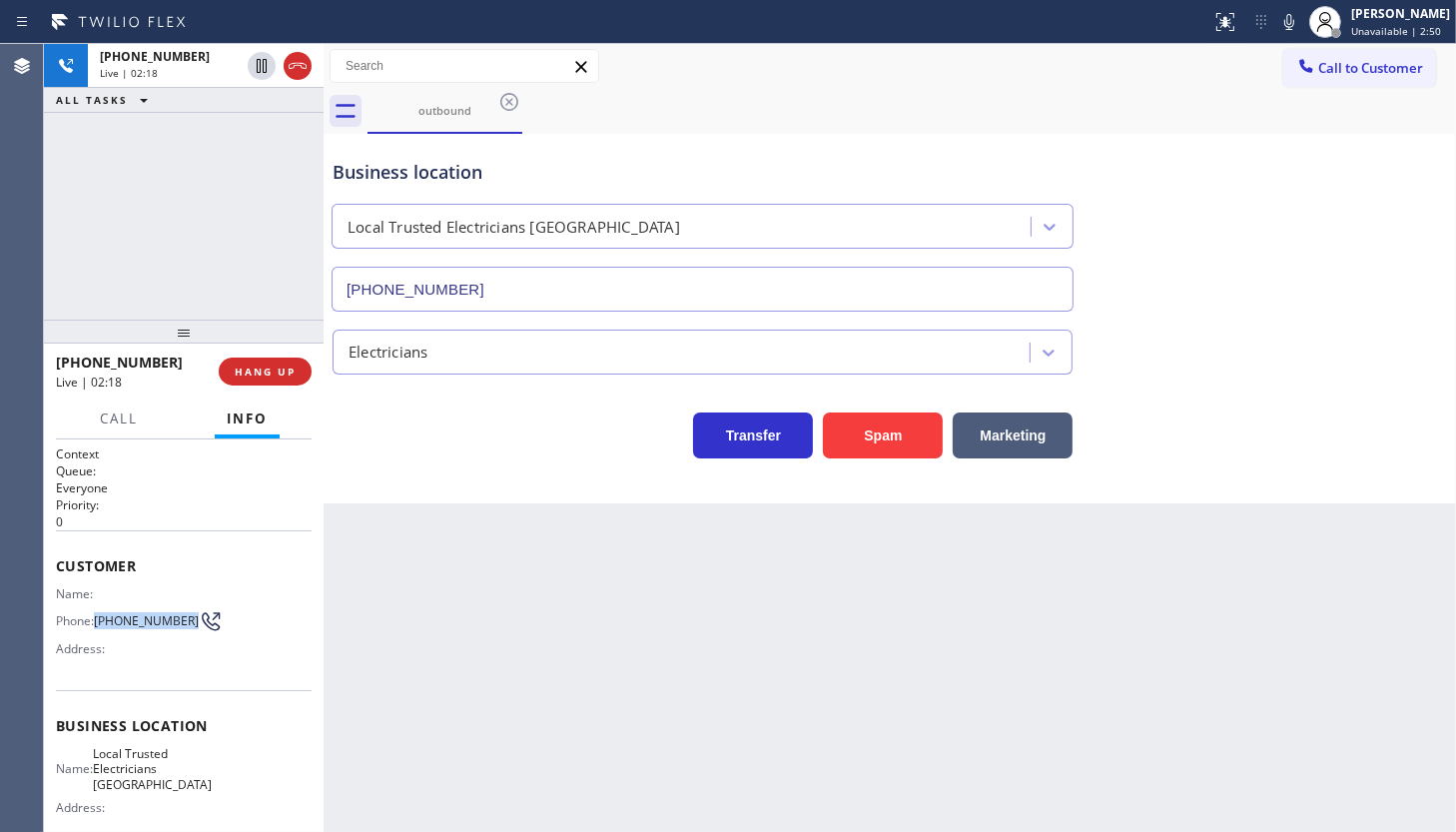 drag, startPoint x: 96, startPoint y: 612, endPoint x: 146, endPoint y: 631, distance: 53.488316 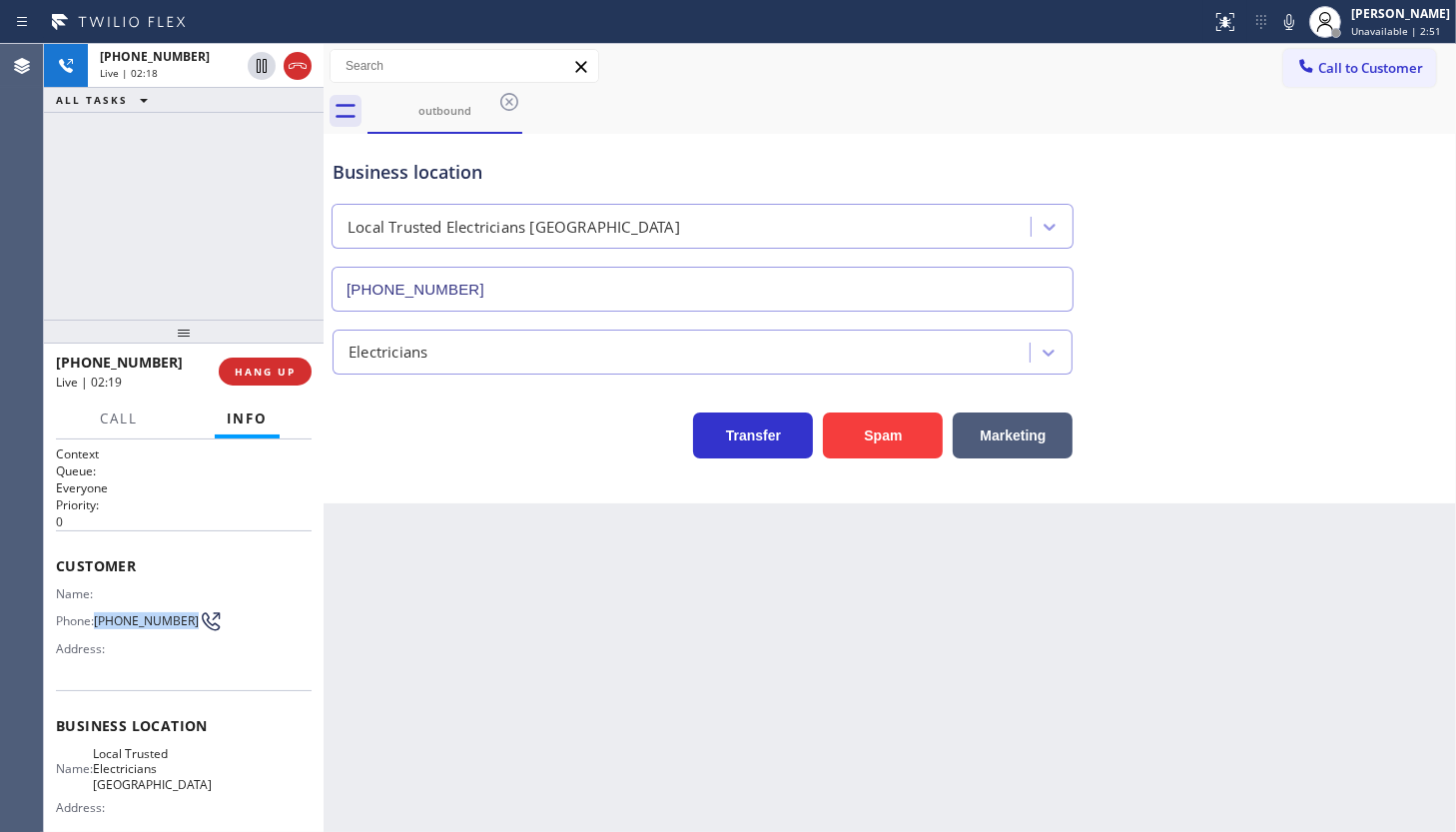 copy on "(949) 793-0037" 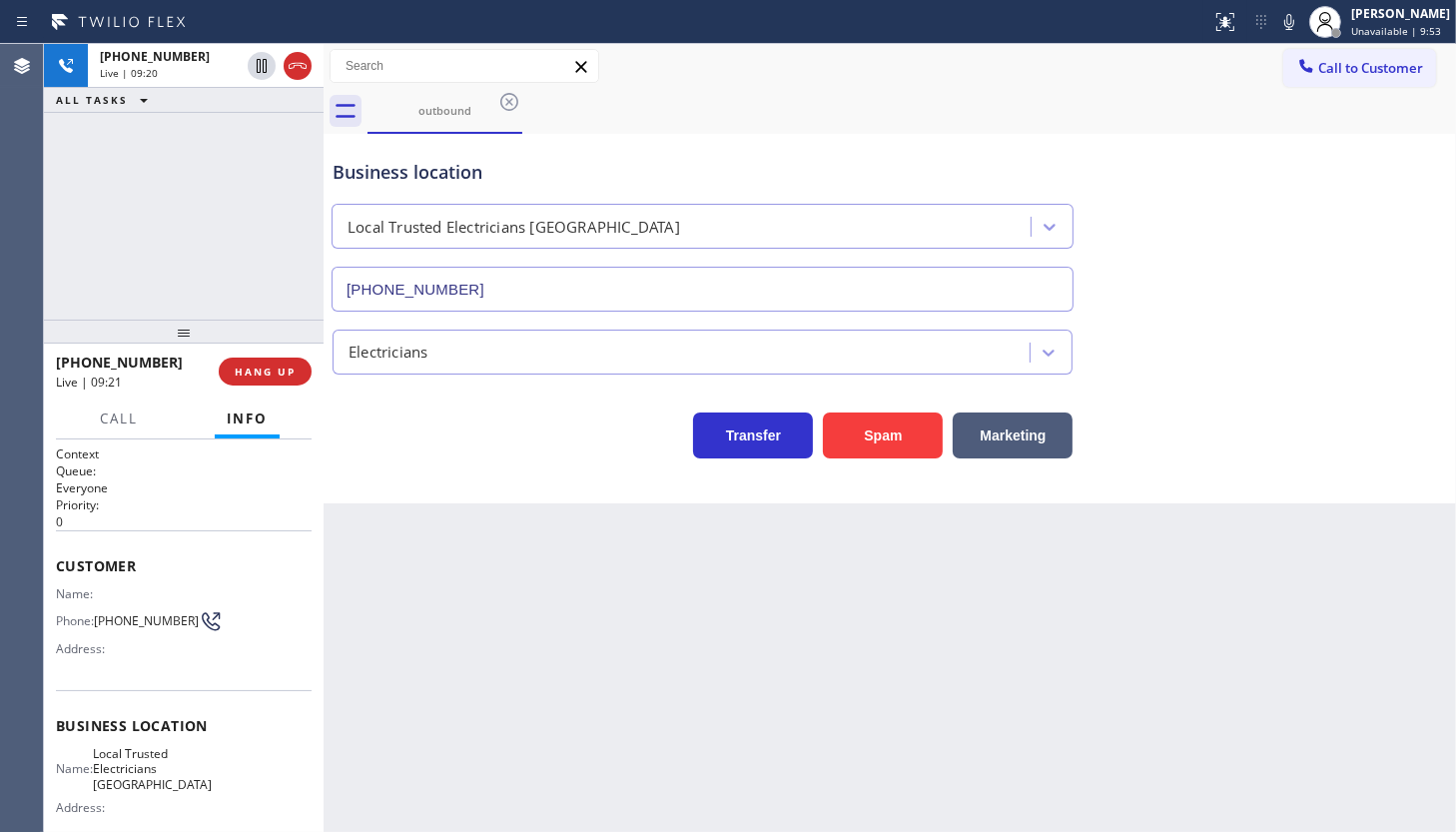 drag, startPoint x: 192, startPoint y: 235, endPoint x: 212, endPoint y: 222, distance: 23.853721 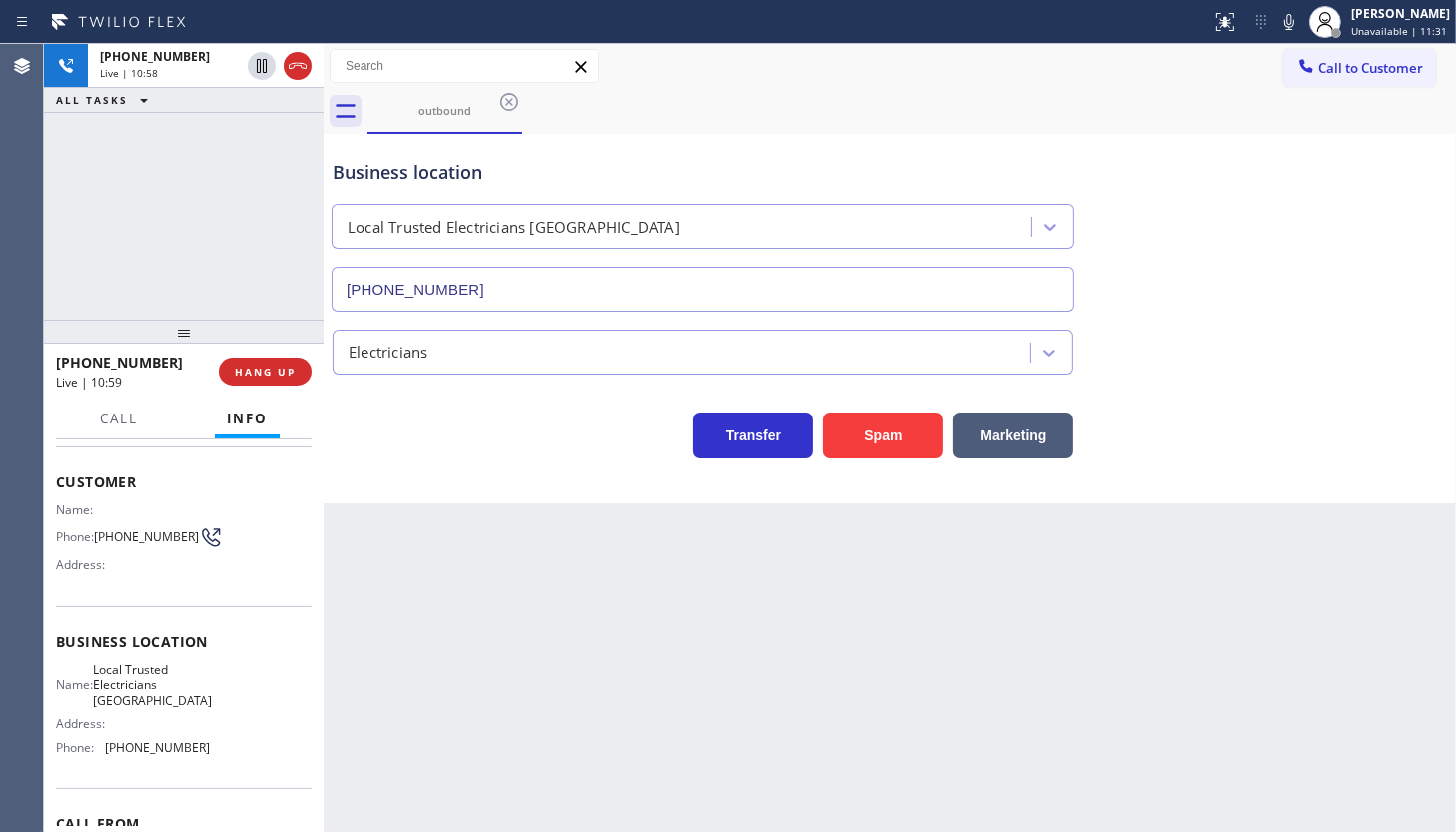 scroll, scrollTop: 201, scrollLeft: 0, axis: vertical 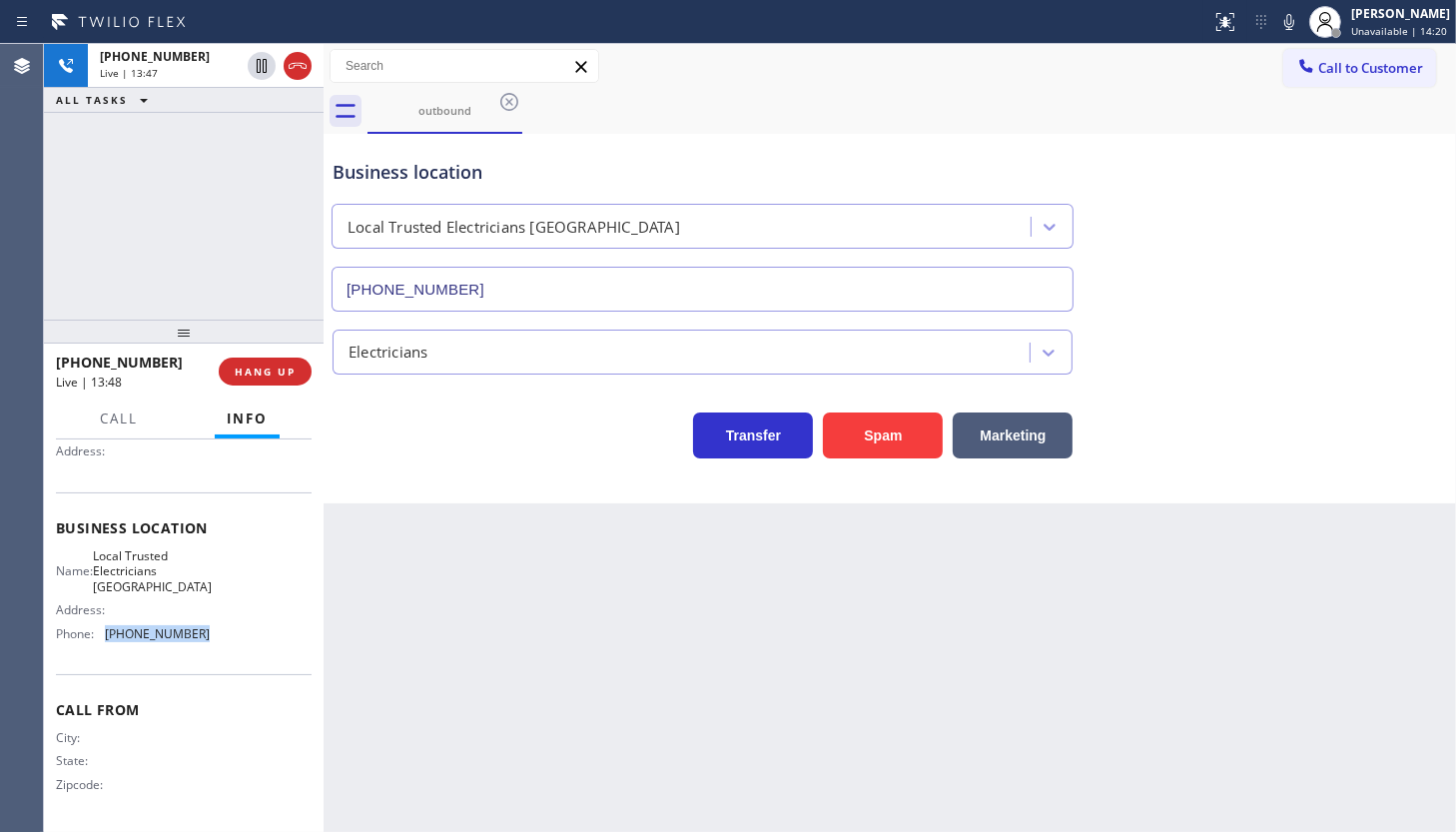 drag, startPoint x: 99, startPoint y: 624, endPoint x: 222, endPoint y: 630, distance: 123.146255 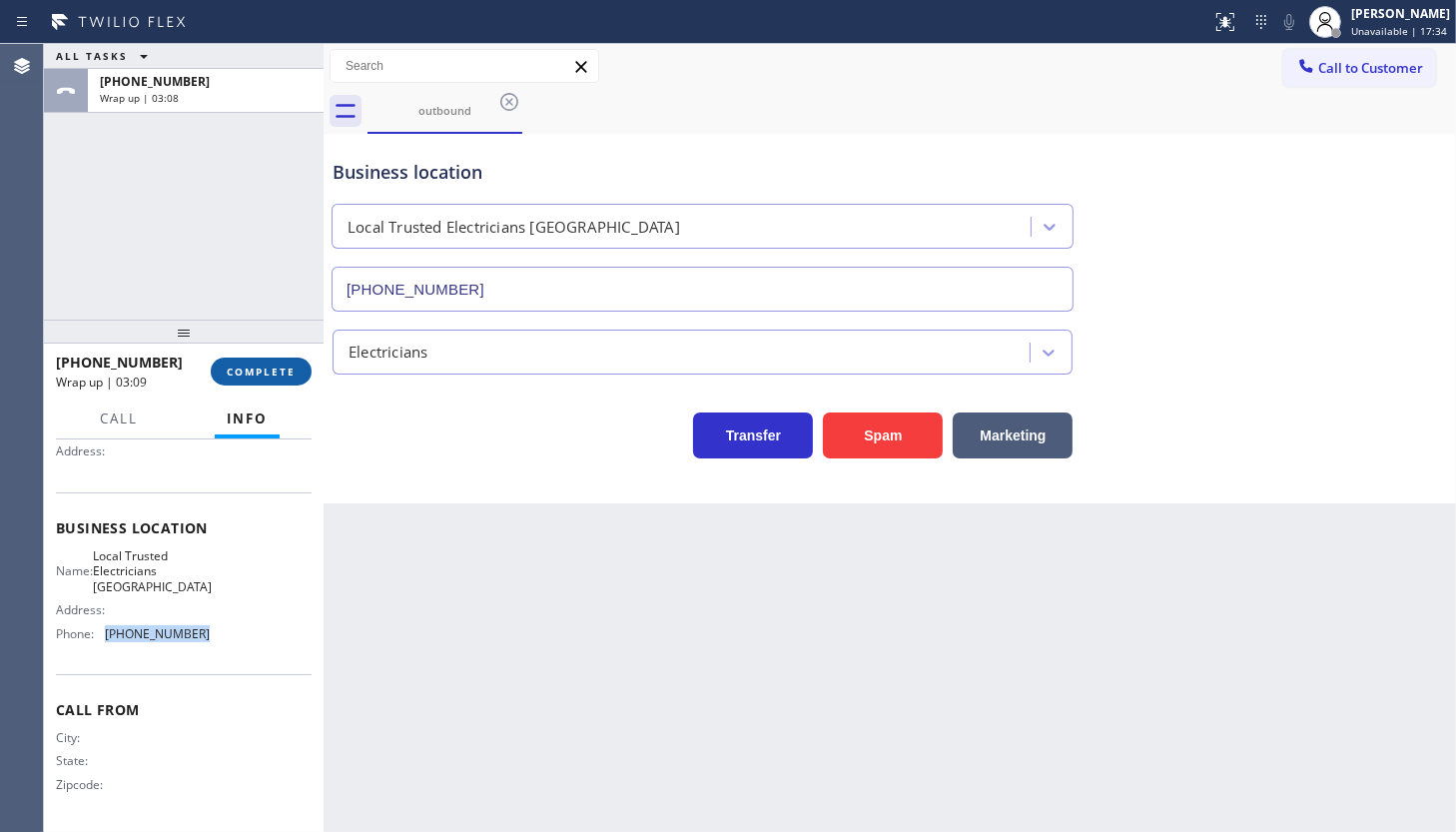 click on "COMPLETE" at bounding box center [261, 372] 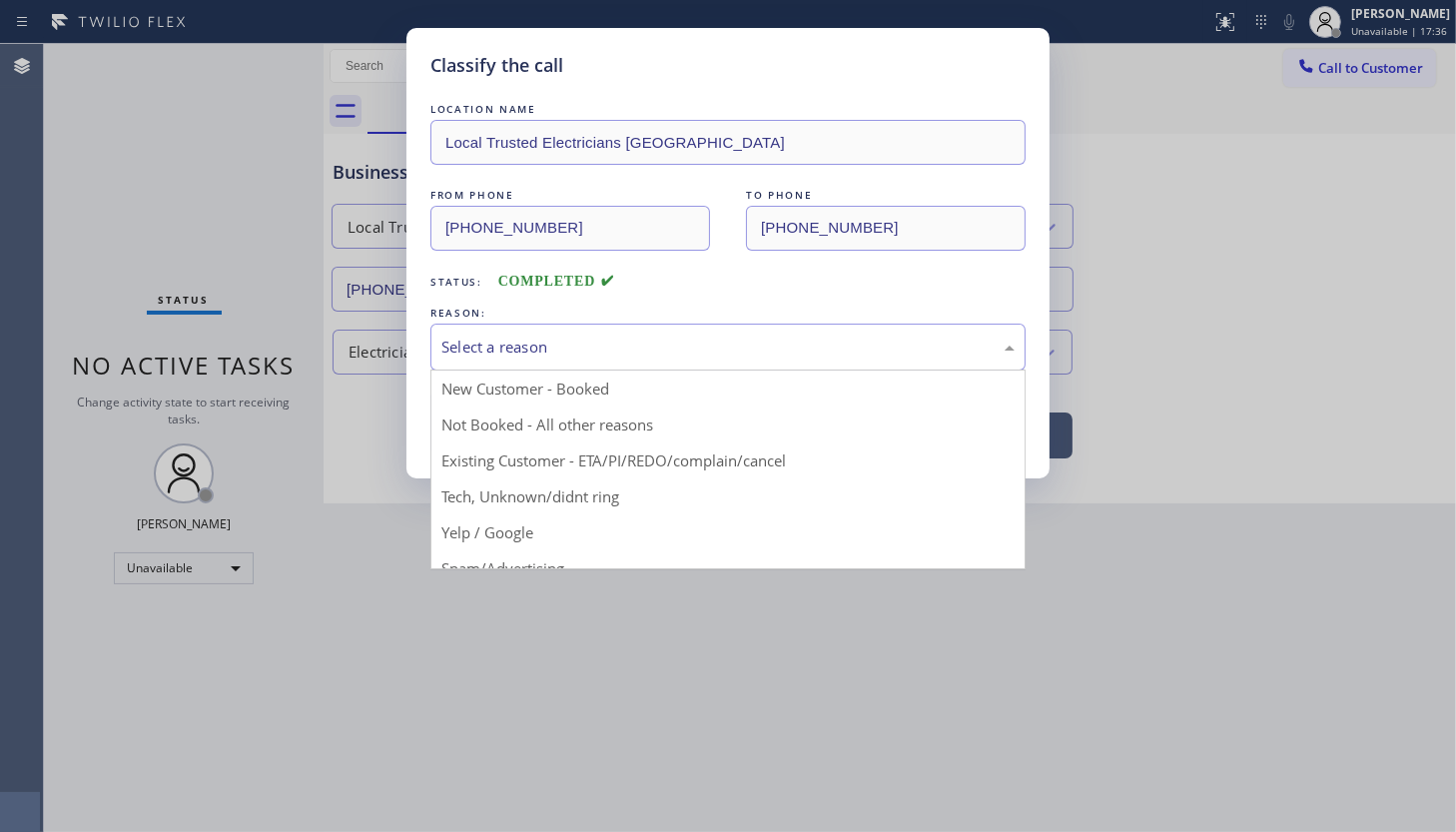 click on "Select a reason" at bounding box center [728, 347] 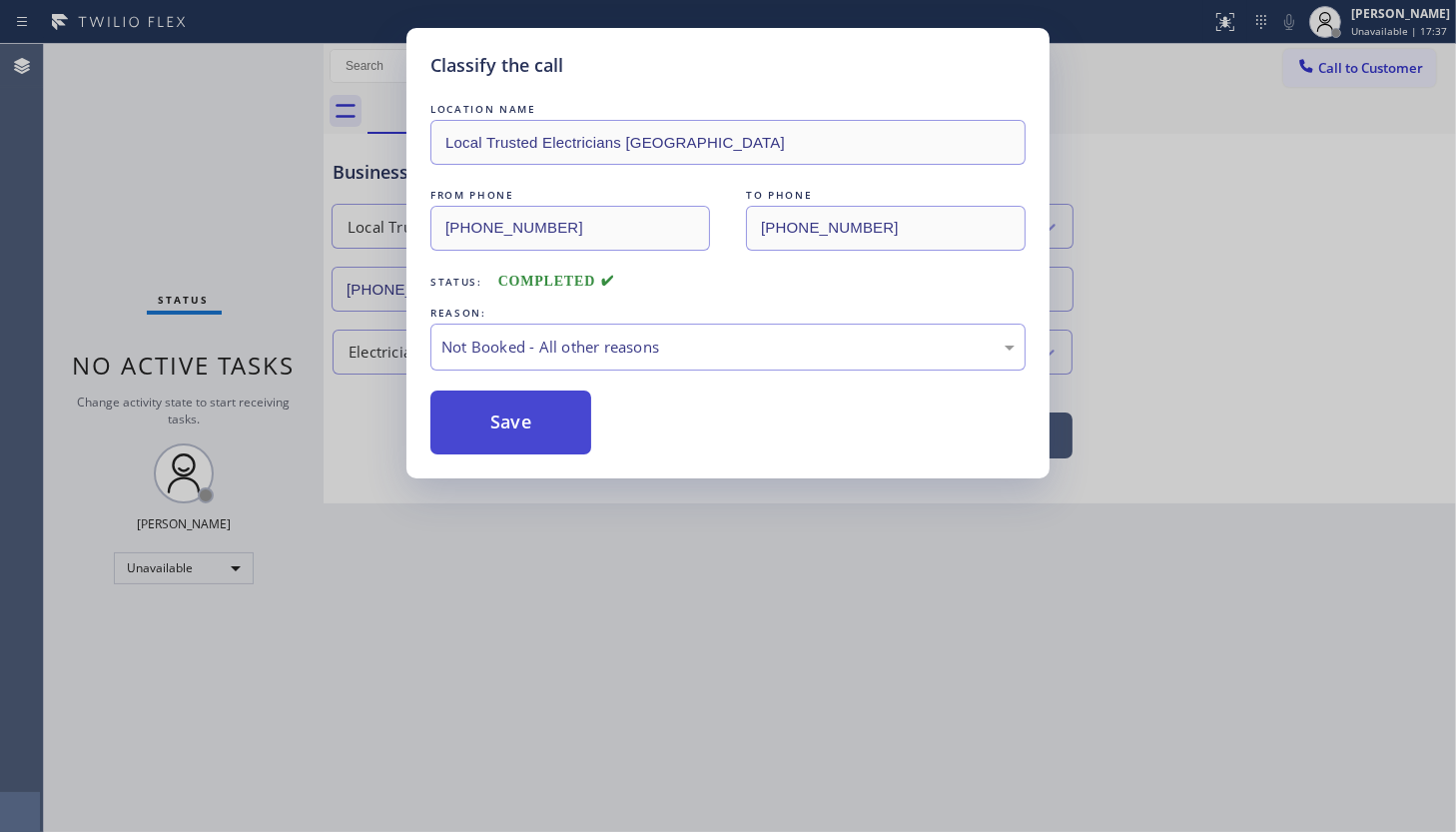 click on "Save" at bounding box center (510, 422) 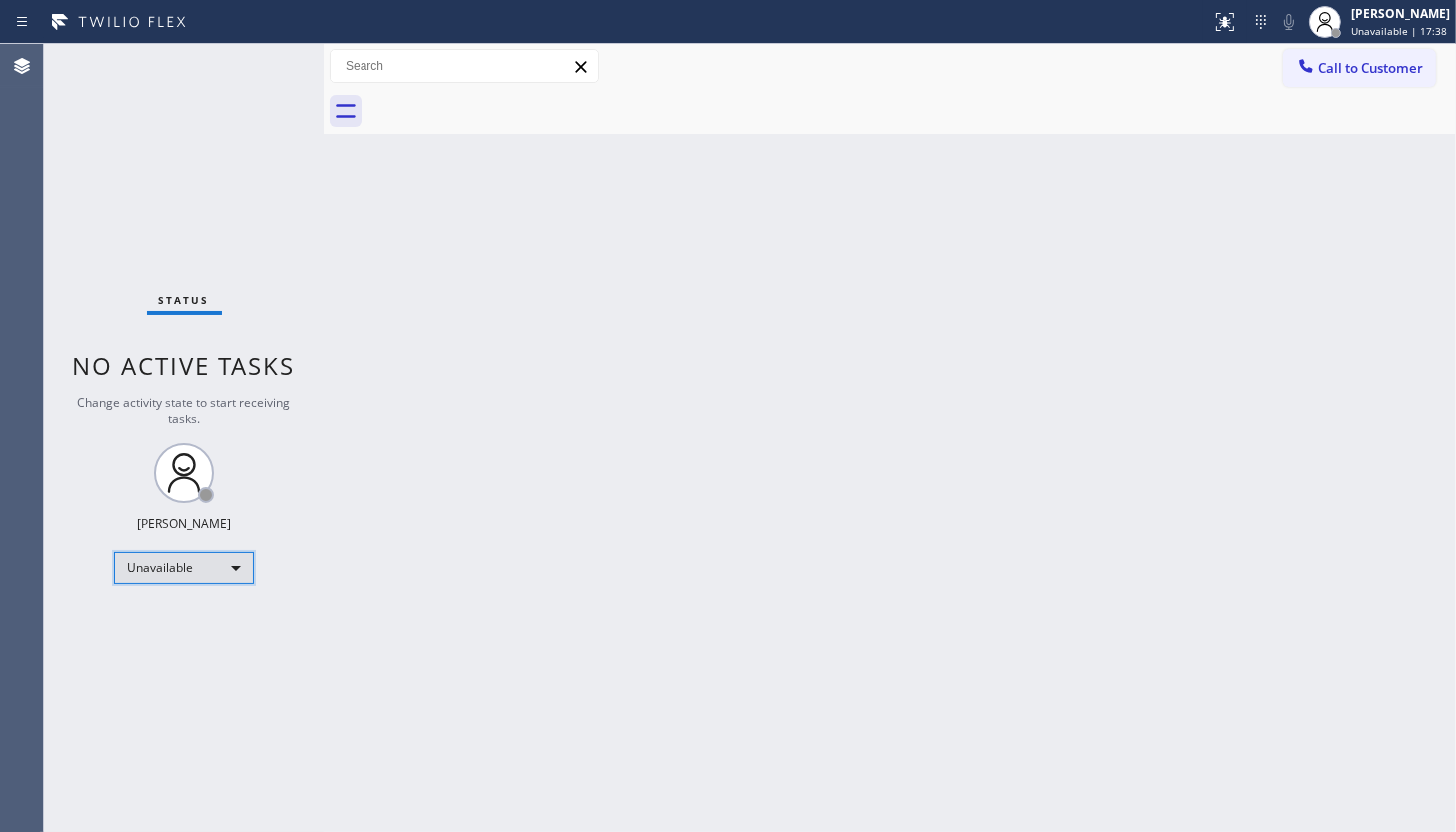 click on "Unavailable" at bounding box center (184, 568) 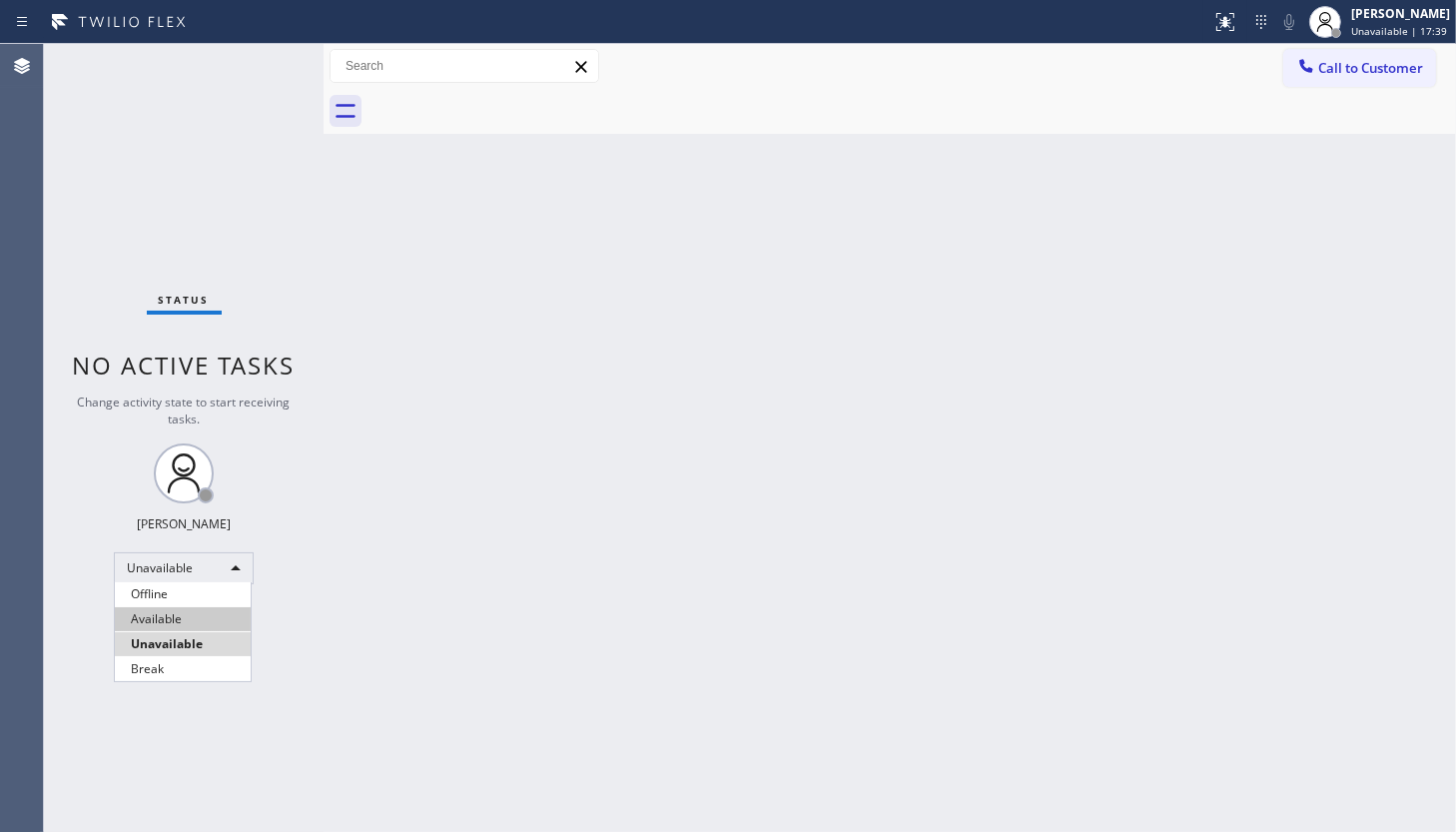 click on "Available" at bounding box center [183, 619] 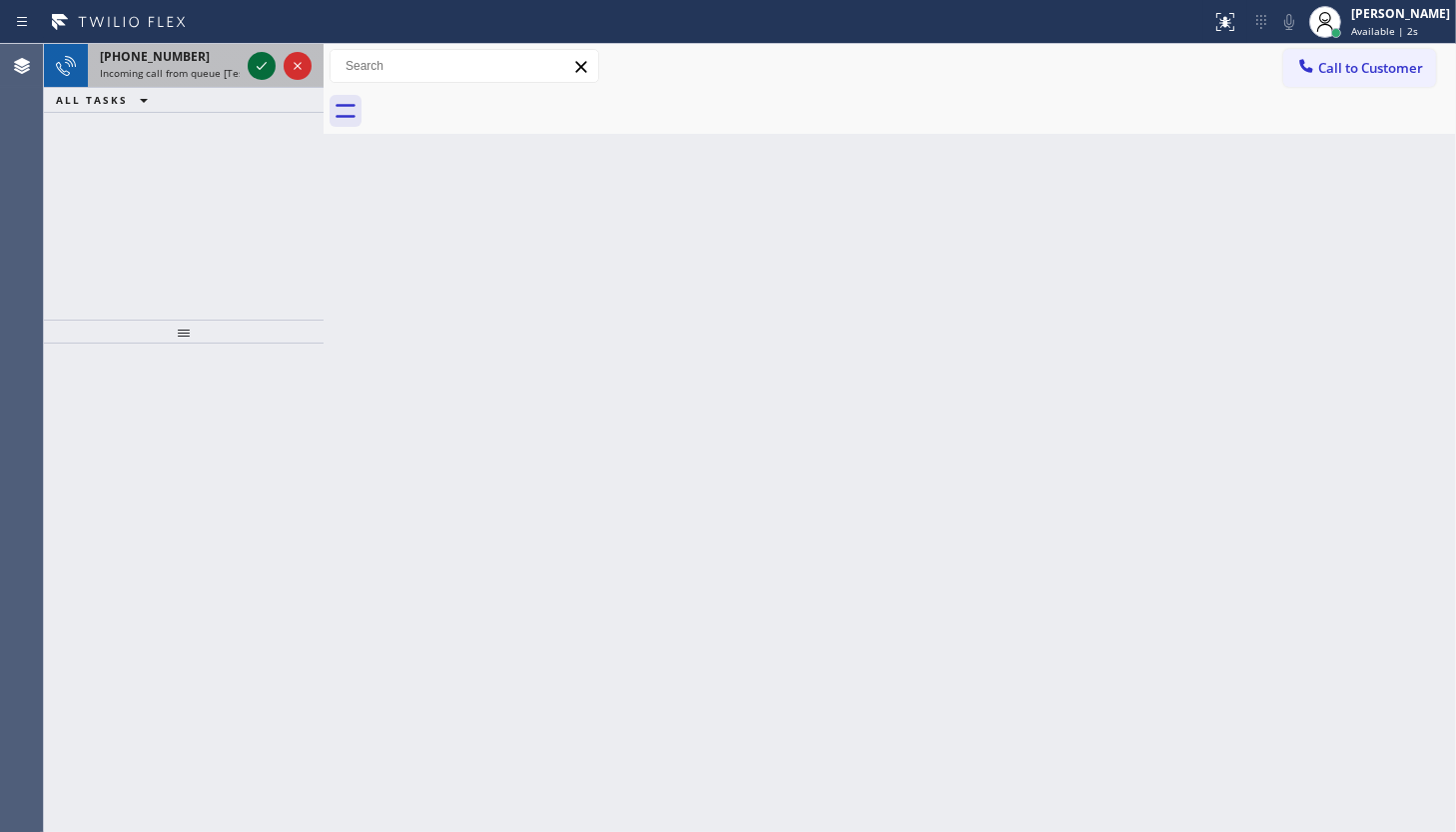 click 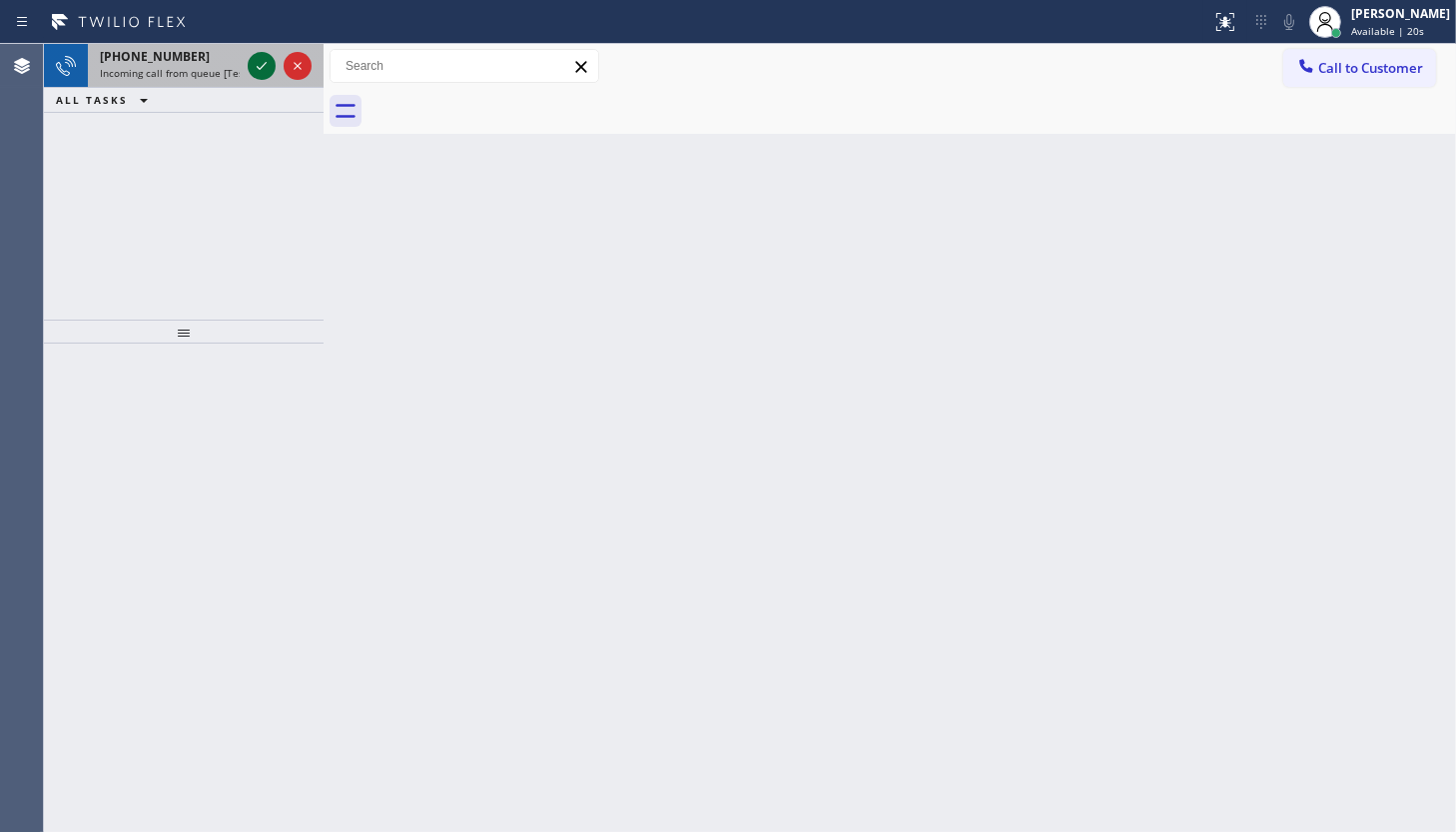 click 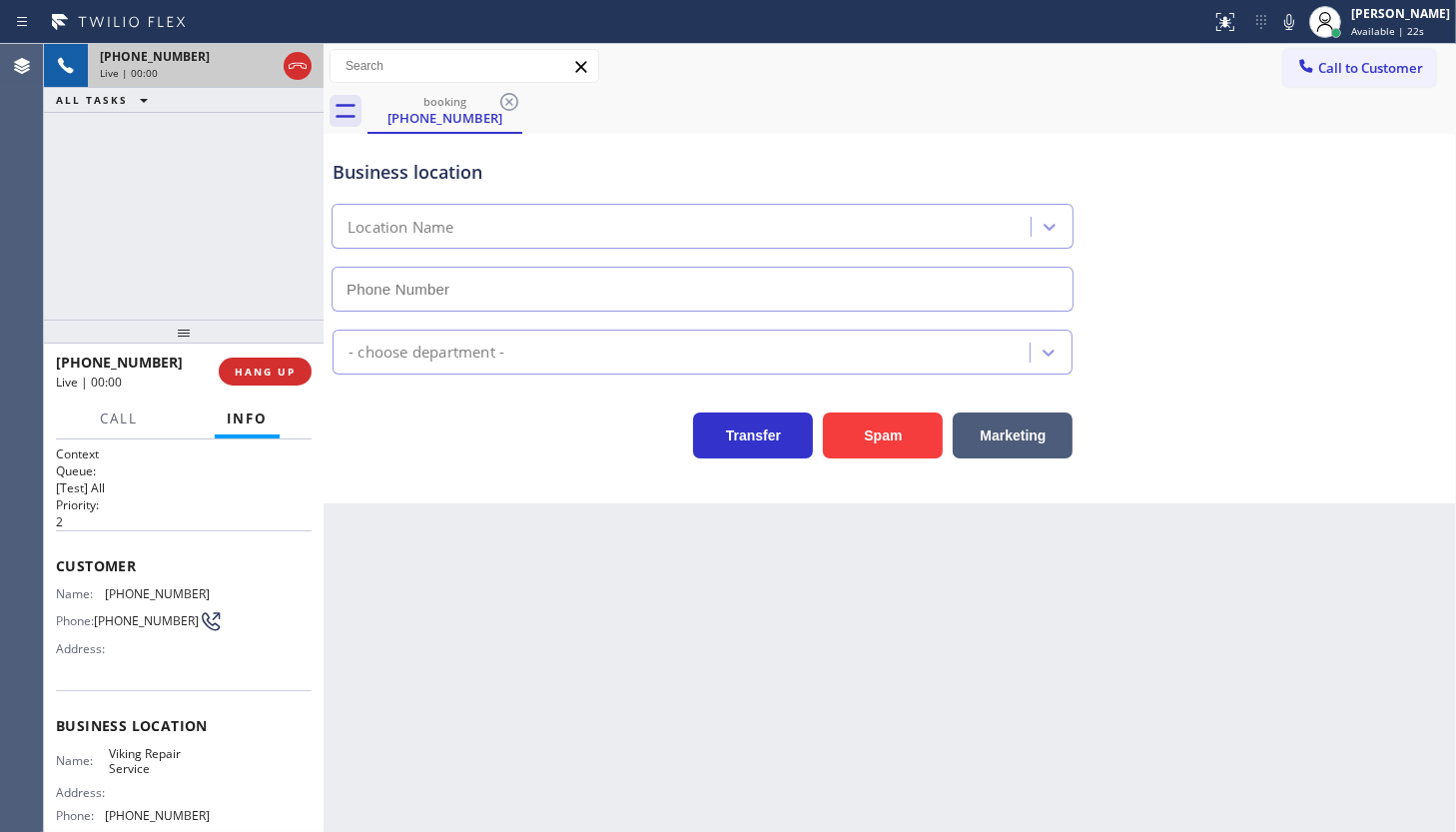 type on "(415) 851-8851" 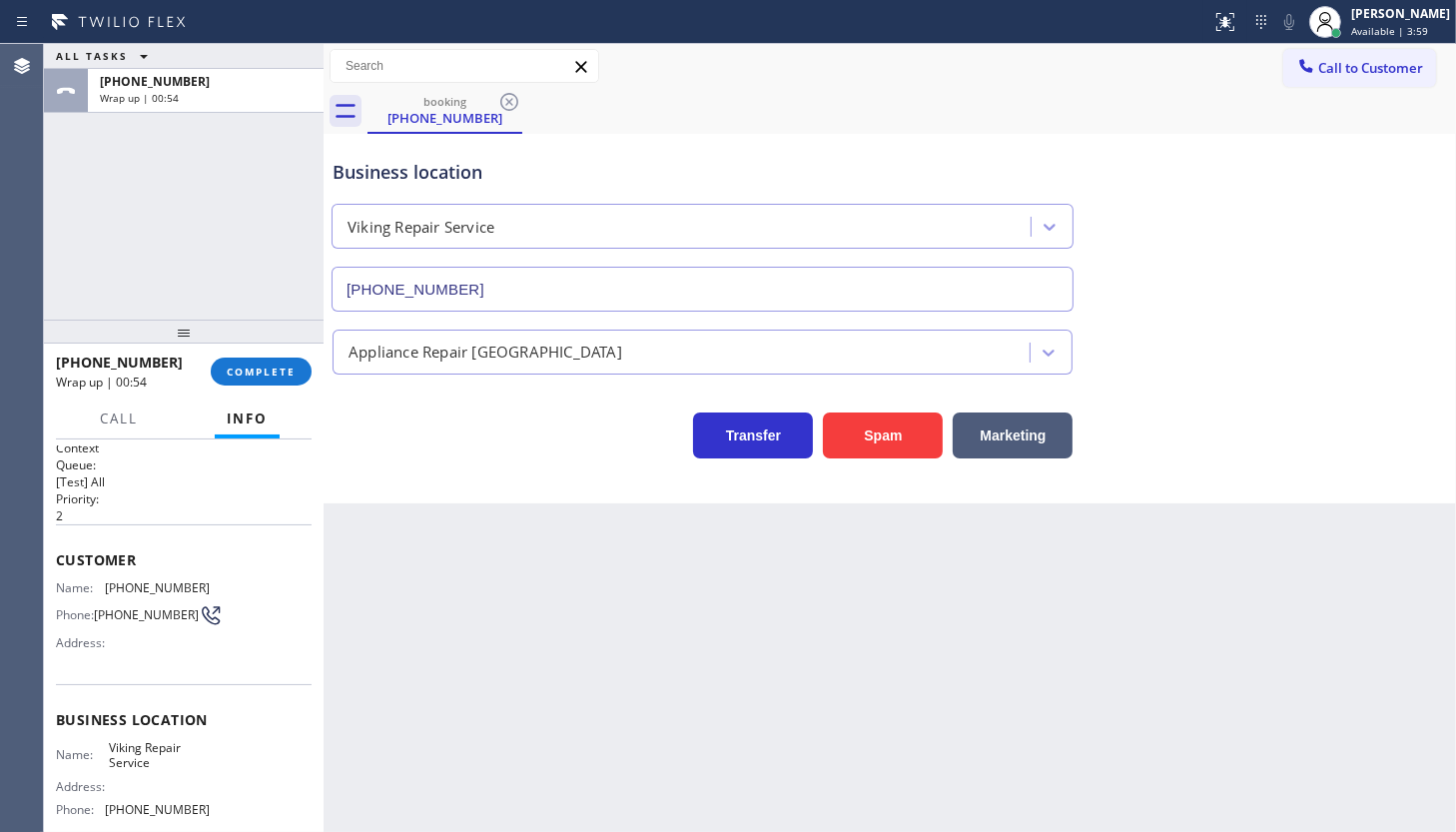 scroll, scrollTop: 0, scrollLeft: 0, axis: both 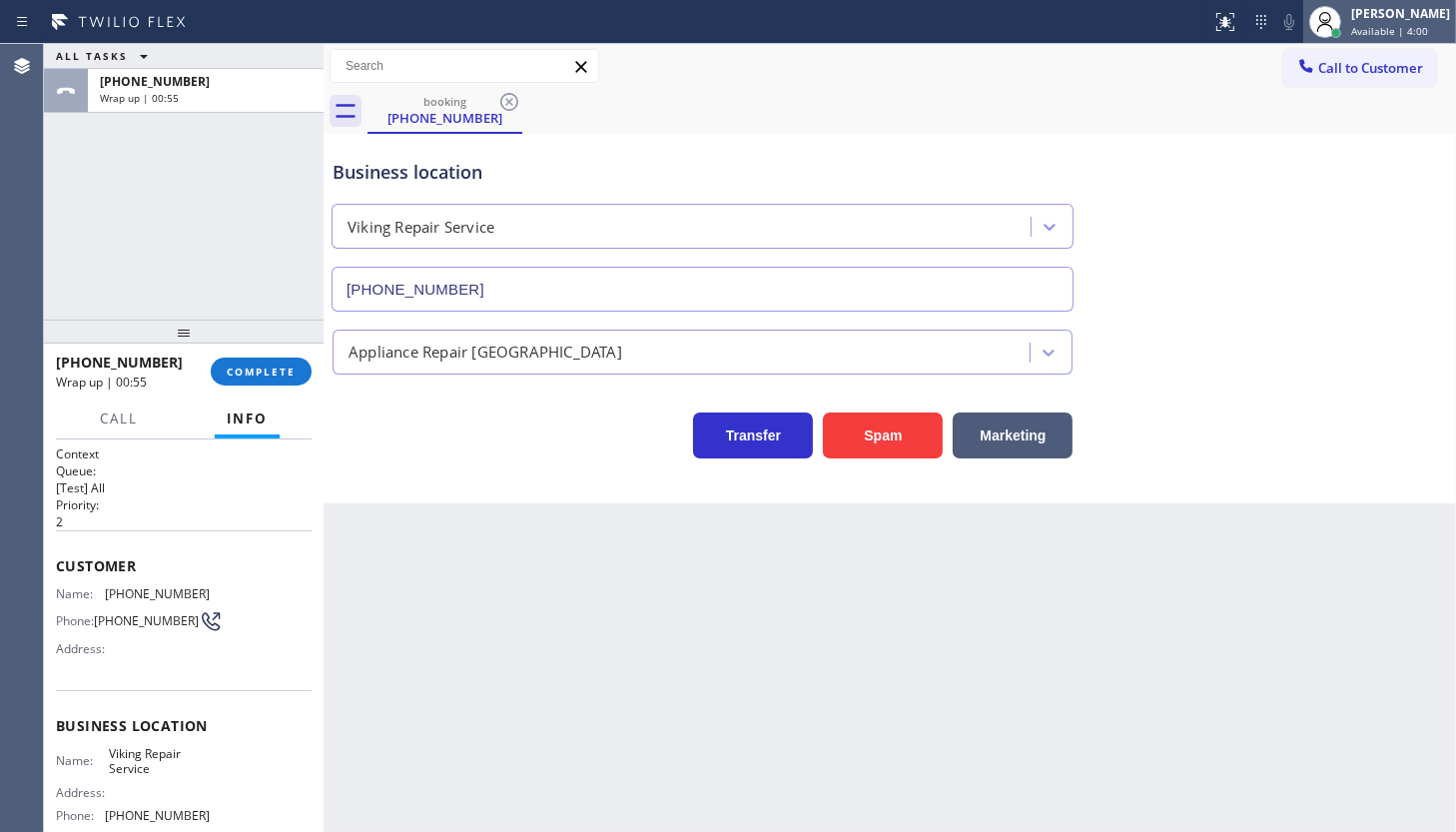 click on "[PERSON_NAME]" at bounding box center (1400, 13) 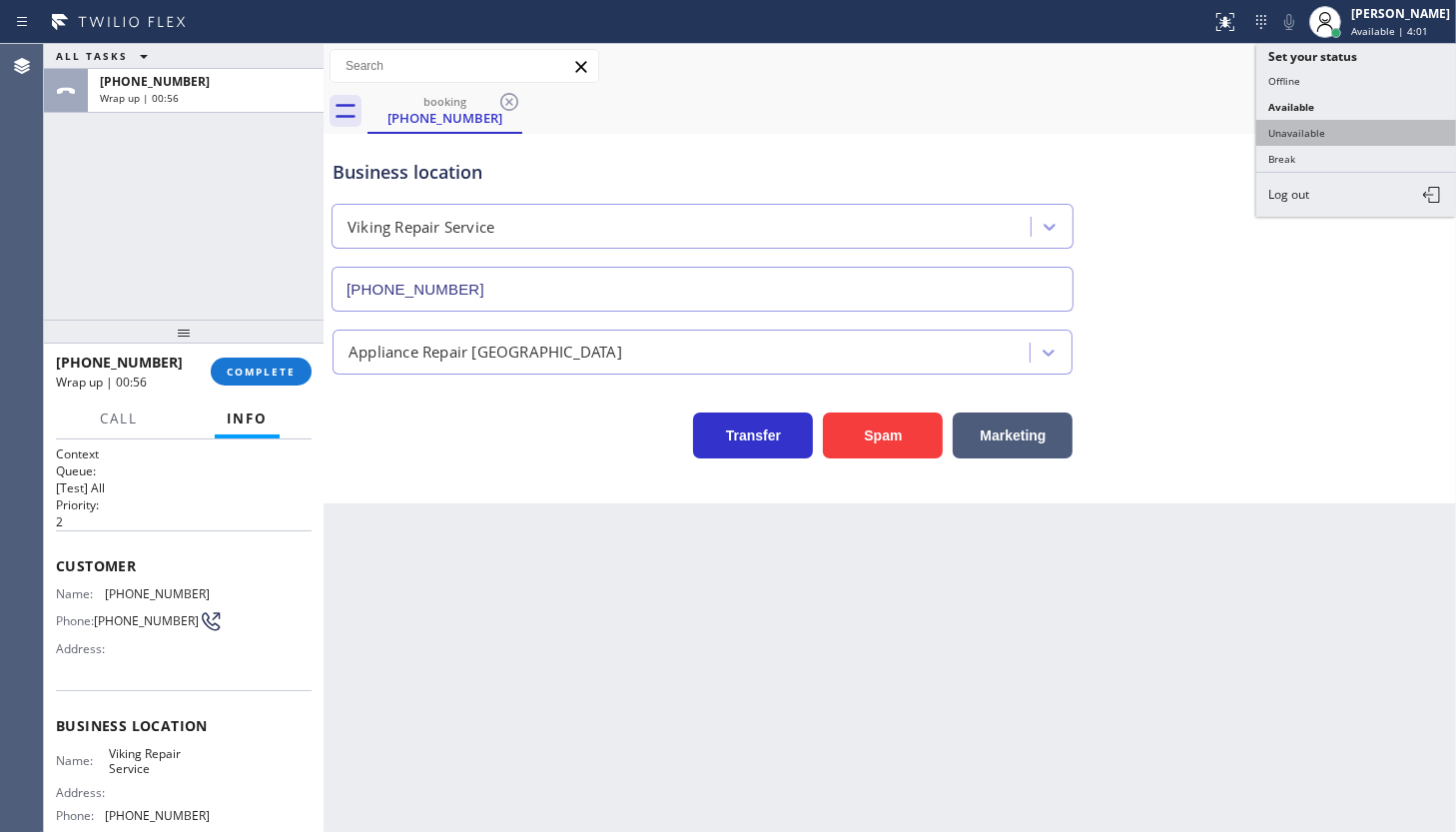 click on "Unavailable" at bounding box center [1356, 133] 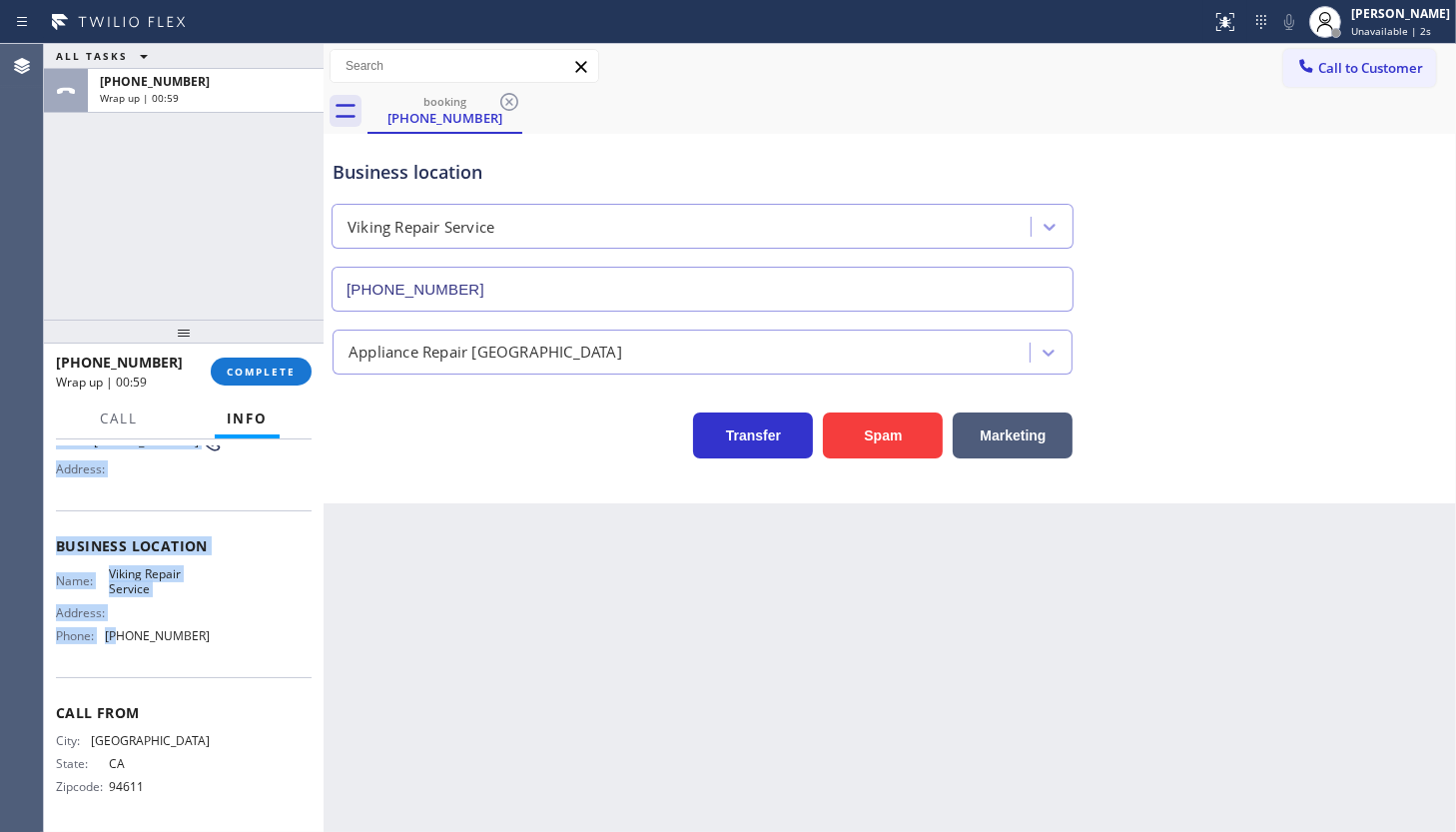 scroll, scrollTop: 181, scrollLeft: 0, axis: vertical 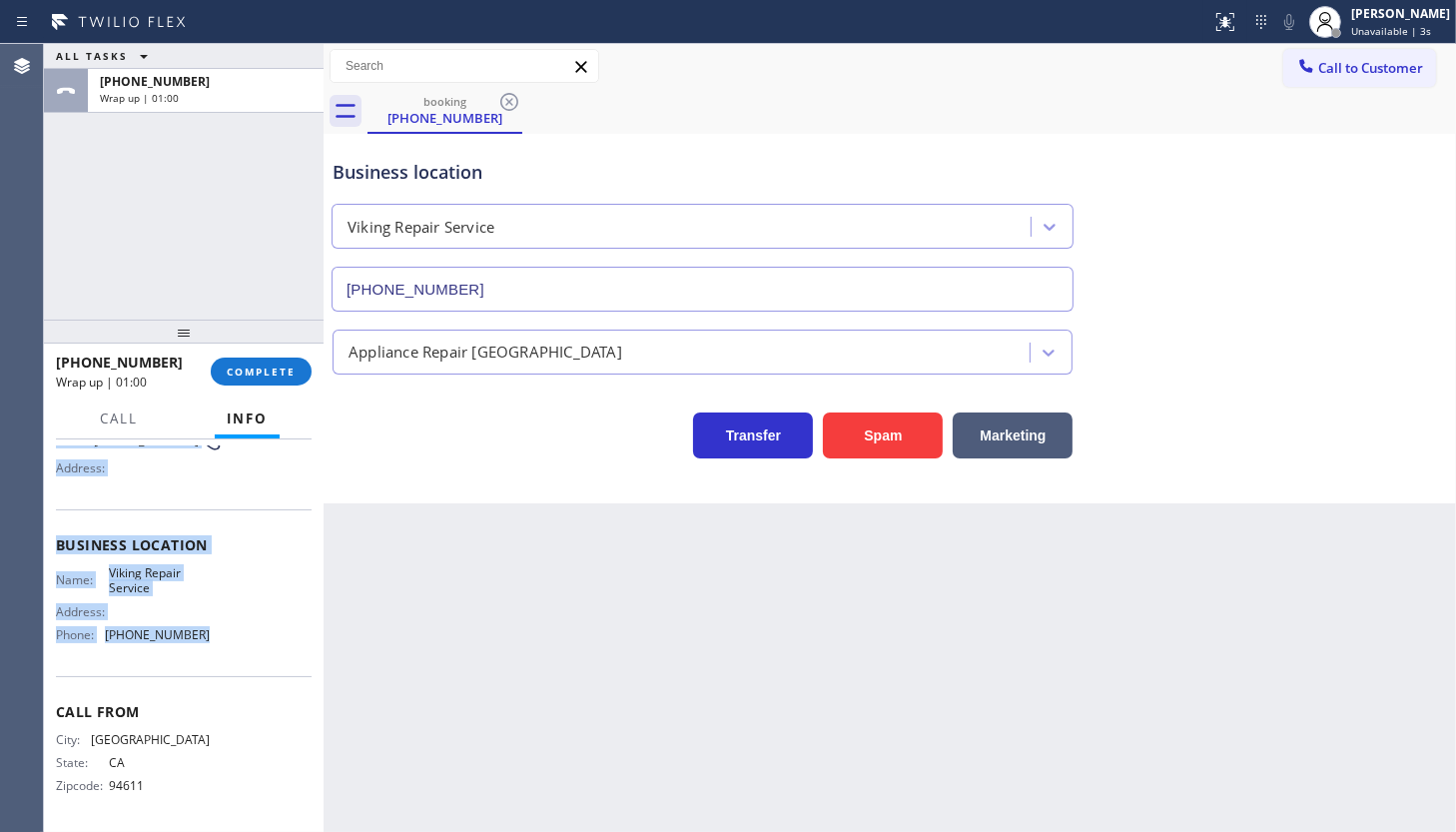 drag, startPoint x: 56, startPoint y: 552, endPoint x: 255, endPoint y: 652, distance: 222.71282 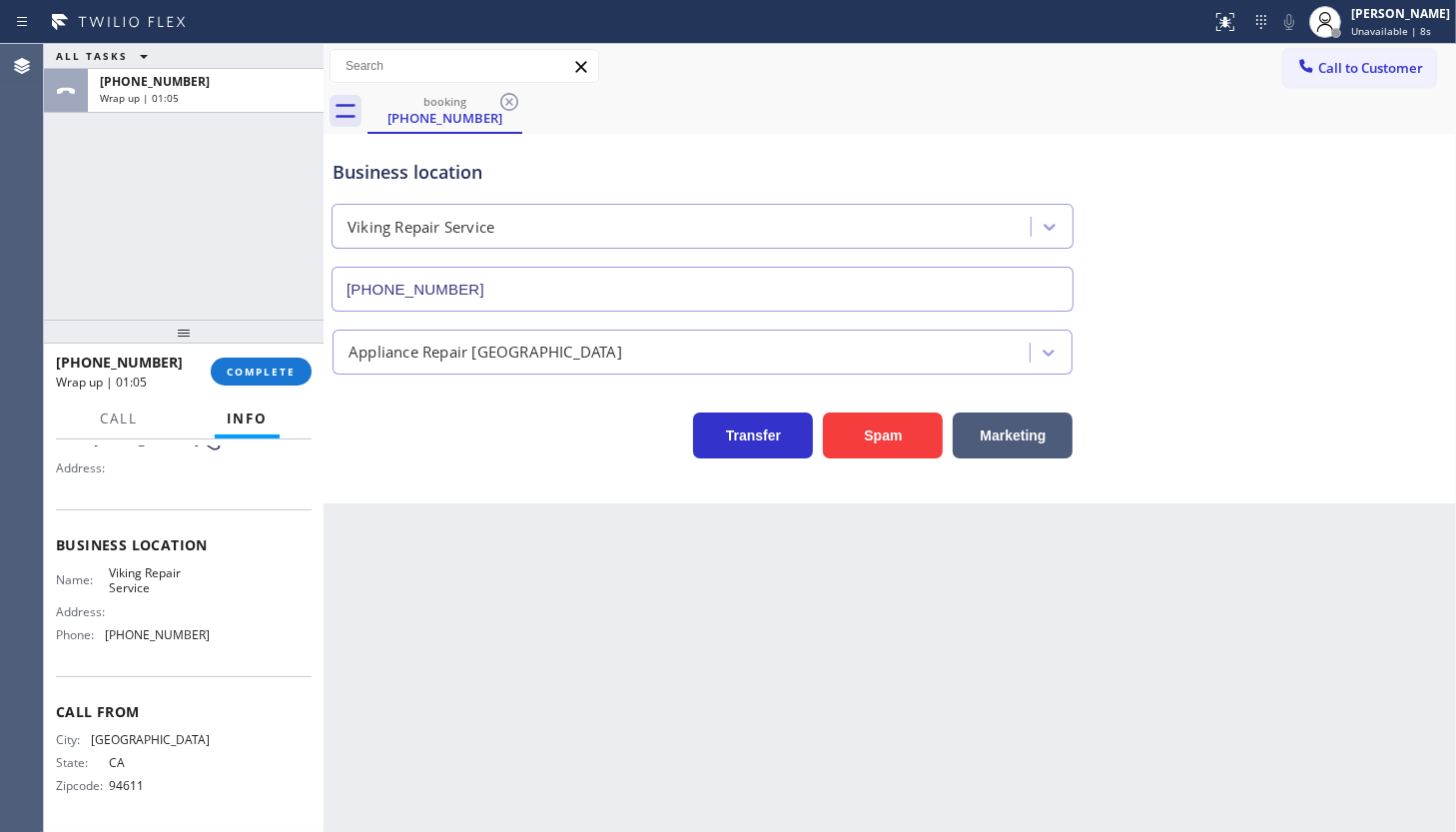click on "ALL TASKS ALL TASKS ACTIVE TASKS TASKS IN WRAP UP +14159713700 Wrap up | 01:05" at bounding box center (184, 182) 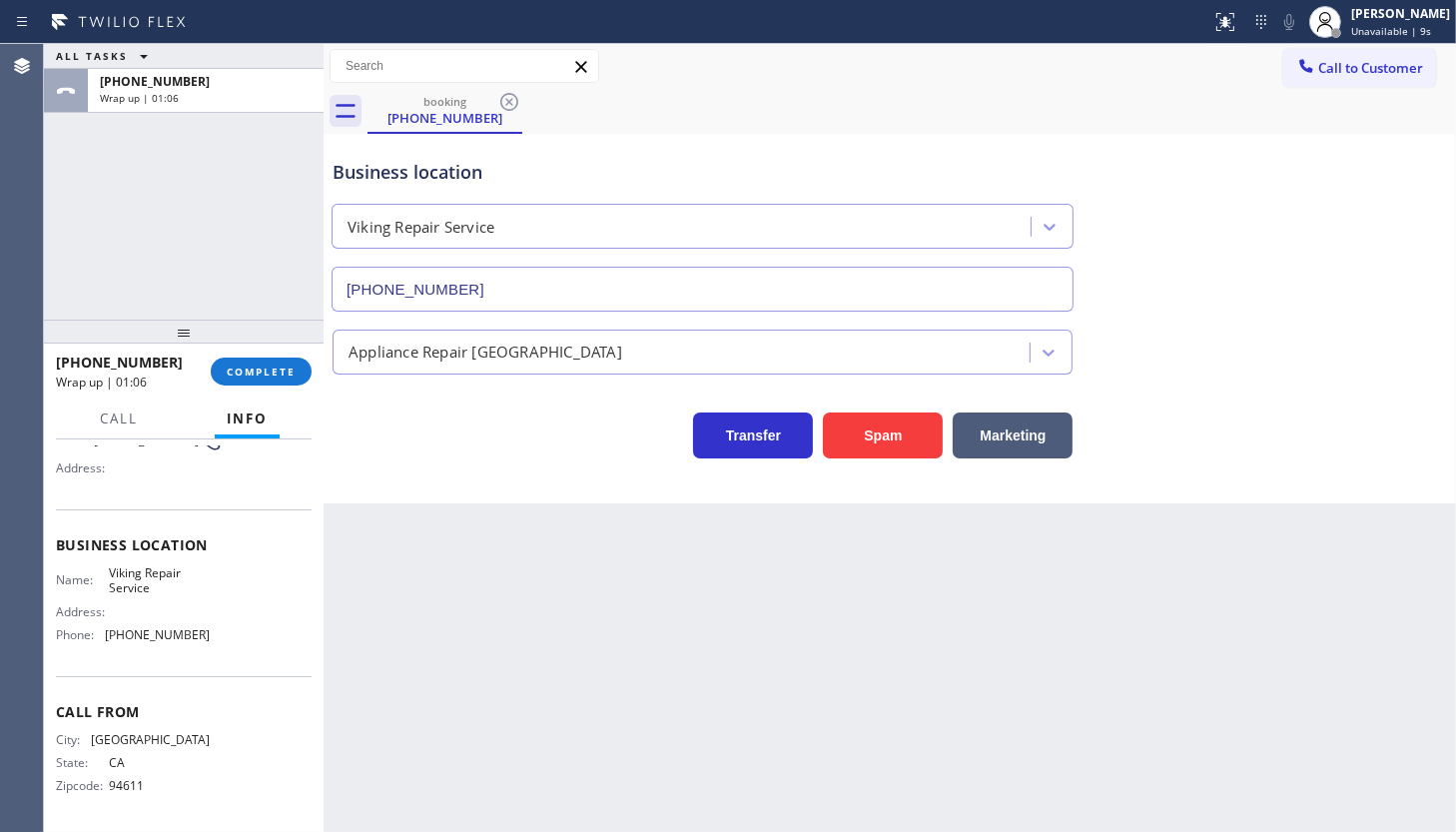 scroll, scrollTop: 186, scrollLeft: 0, axis: vertical 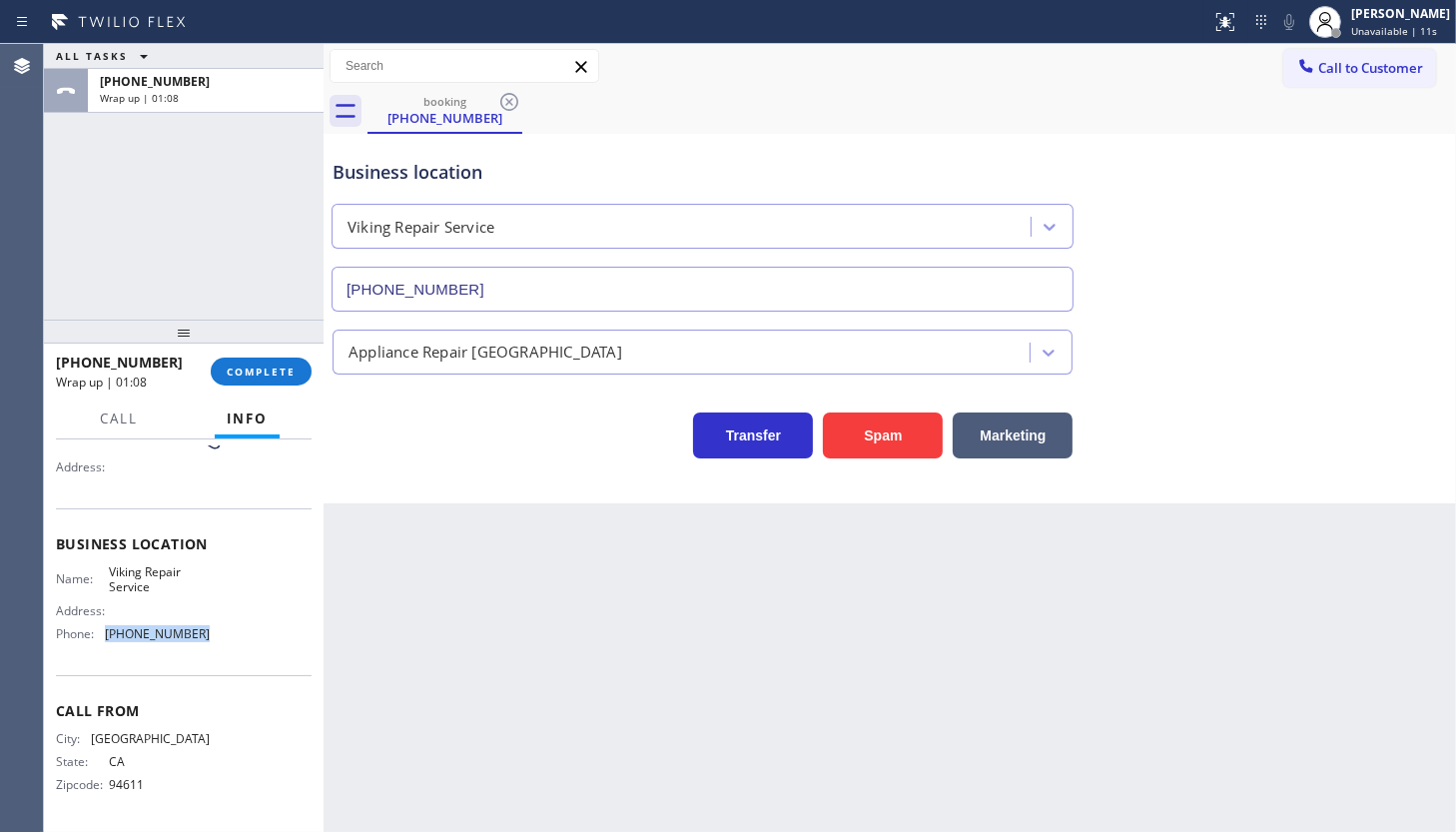 drag, startPoint x: 98, startPoint y: 631, endPoint x: 222, endPoint y: 639, distance: 124.2578 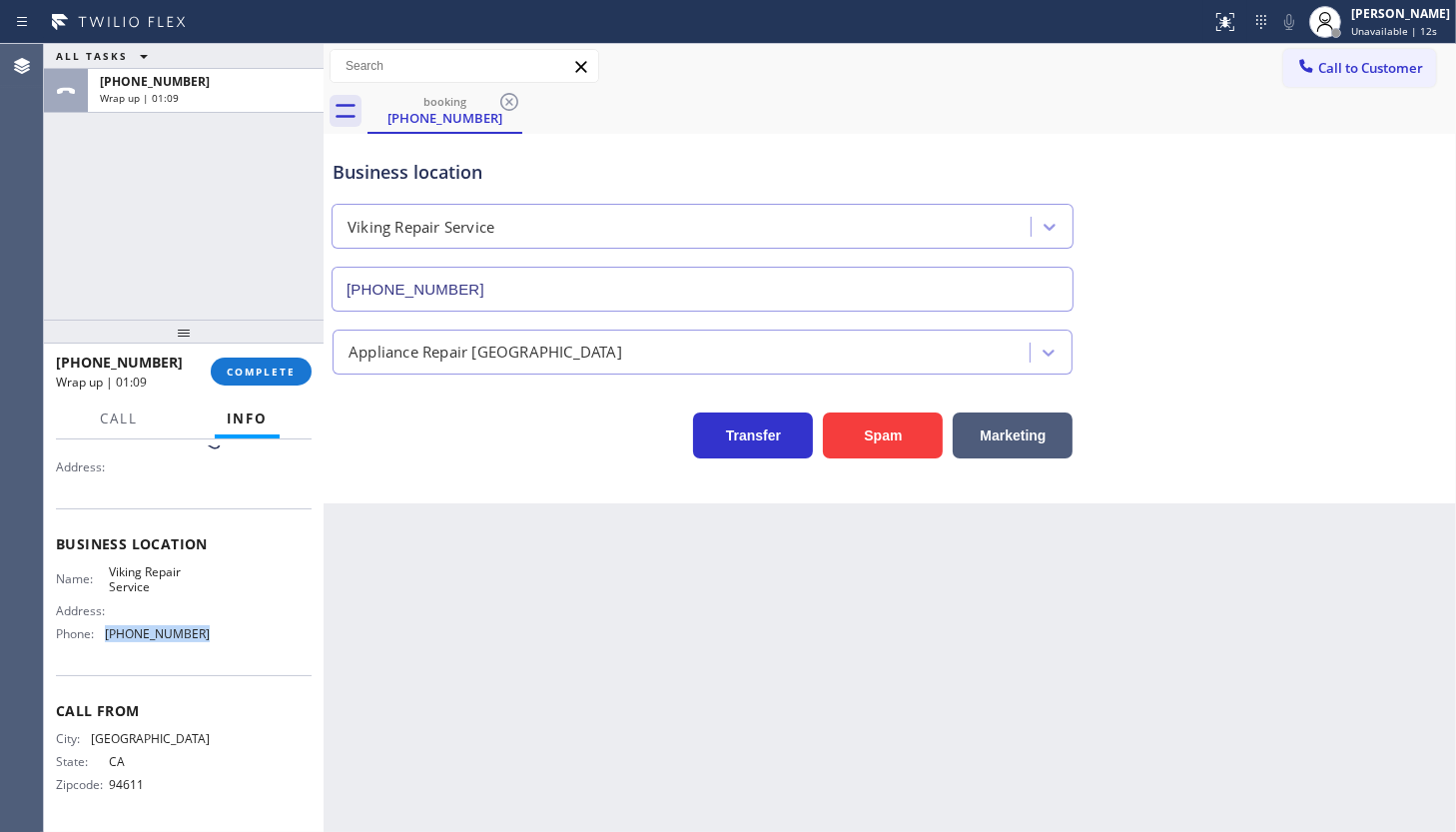 click on "Call to Customer" at bounding box center (1359, 68) 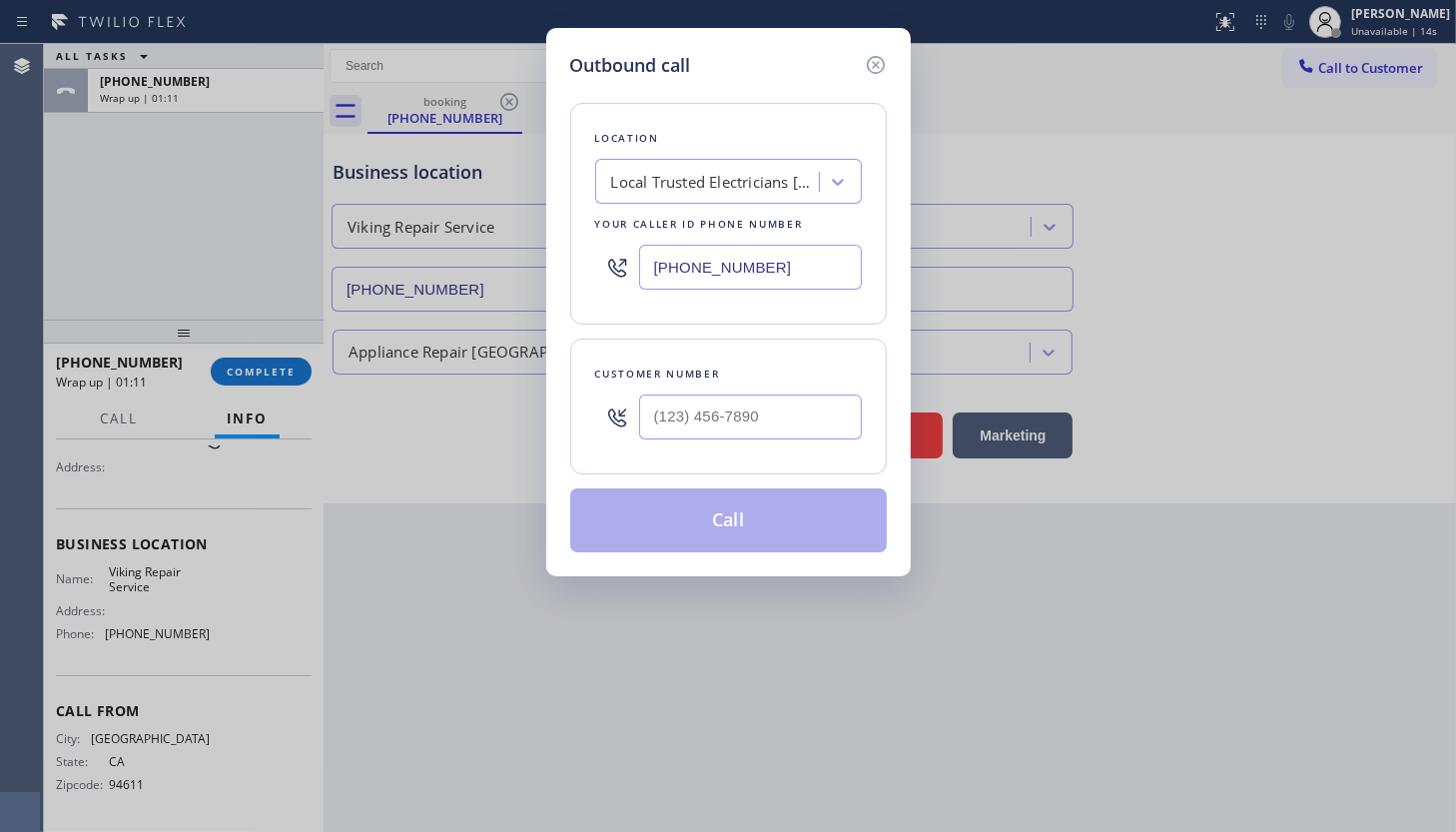 drag, startPoint x: 782, startPoint y: 270, endPoint x: 643, endPoint y: 266, distance: 139.05754 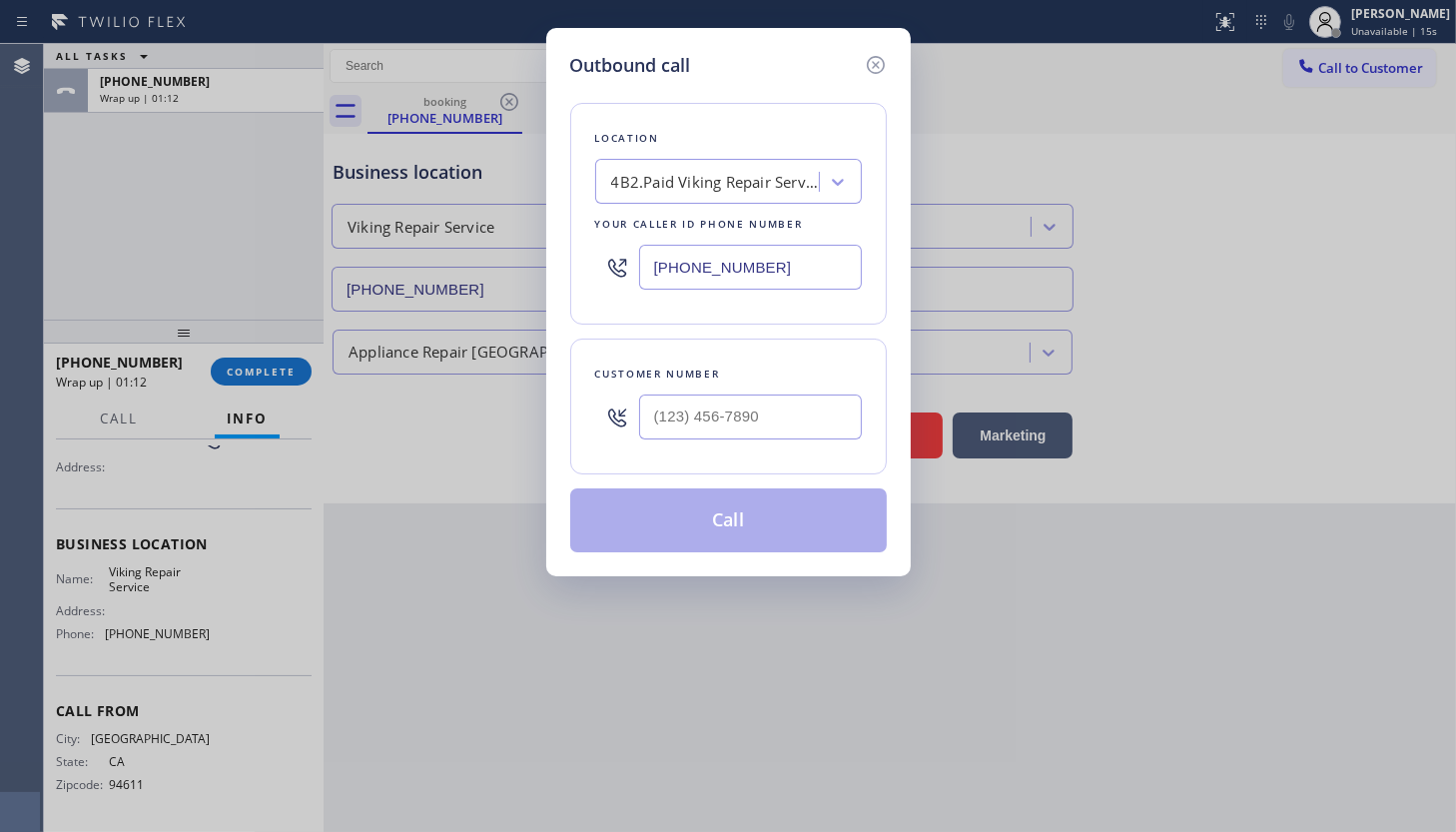 type on "(415) 851-8851" 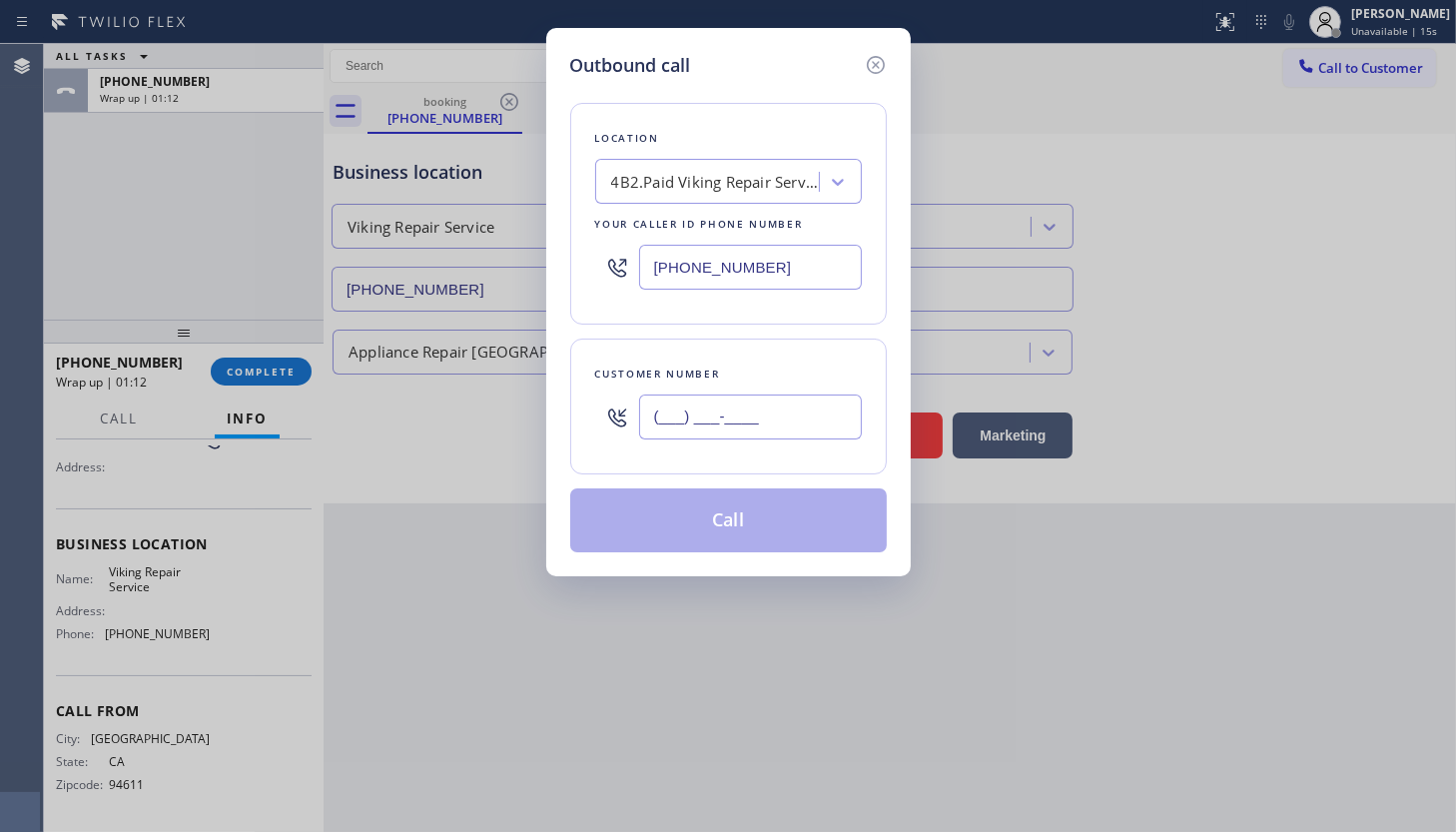 click on "(___) ___-____" at bounding box center [750, 416] 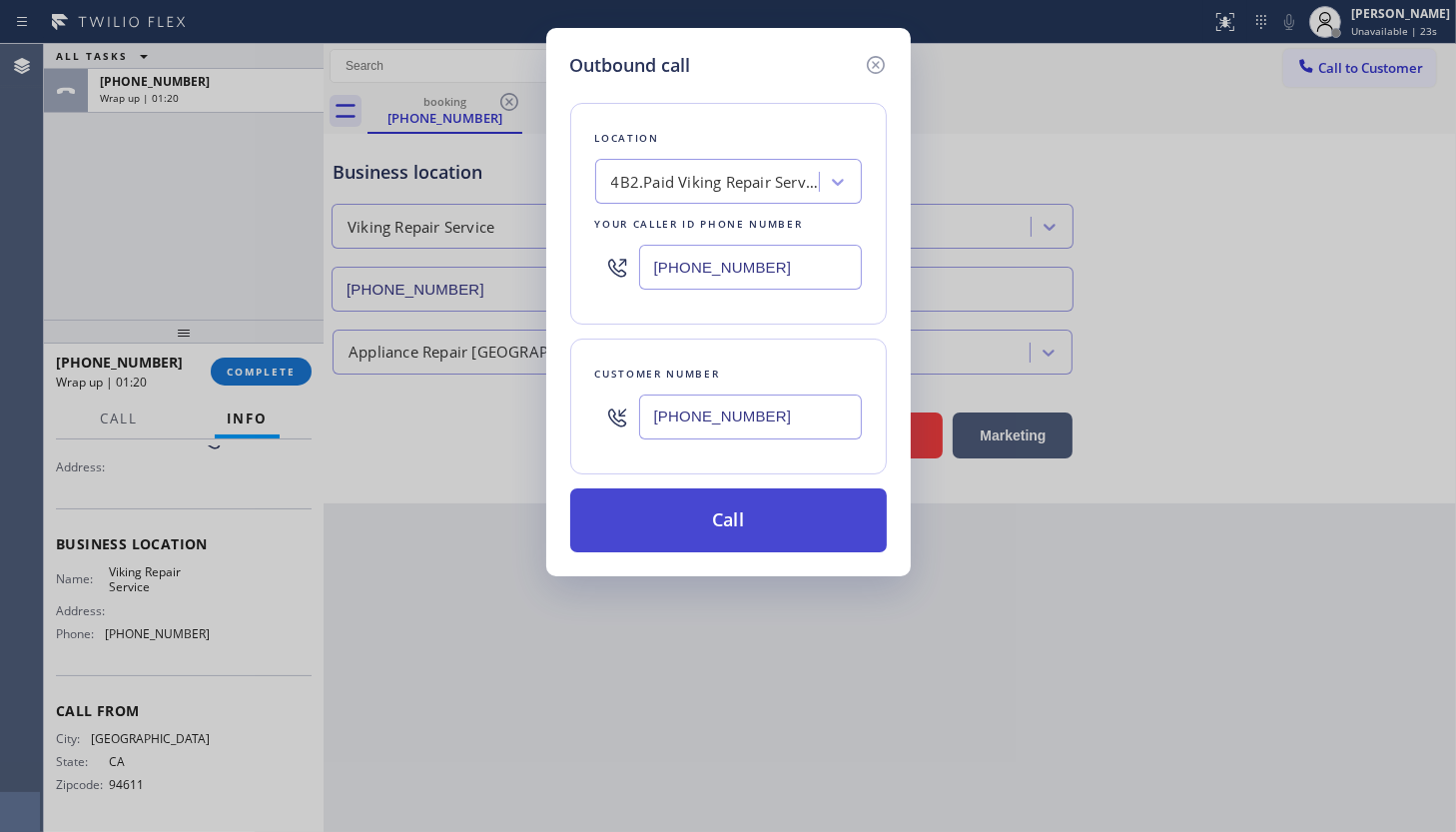 type on "(415) 971-3700" 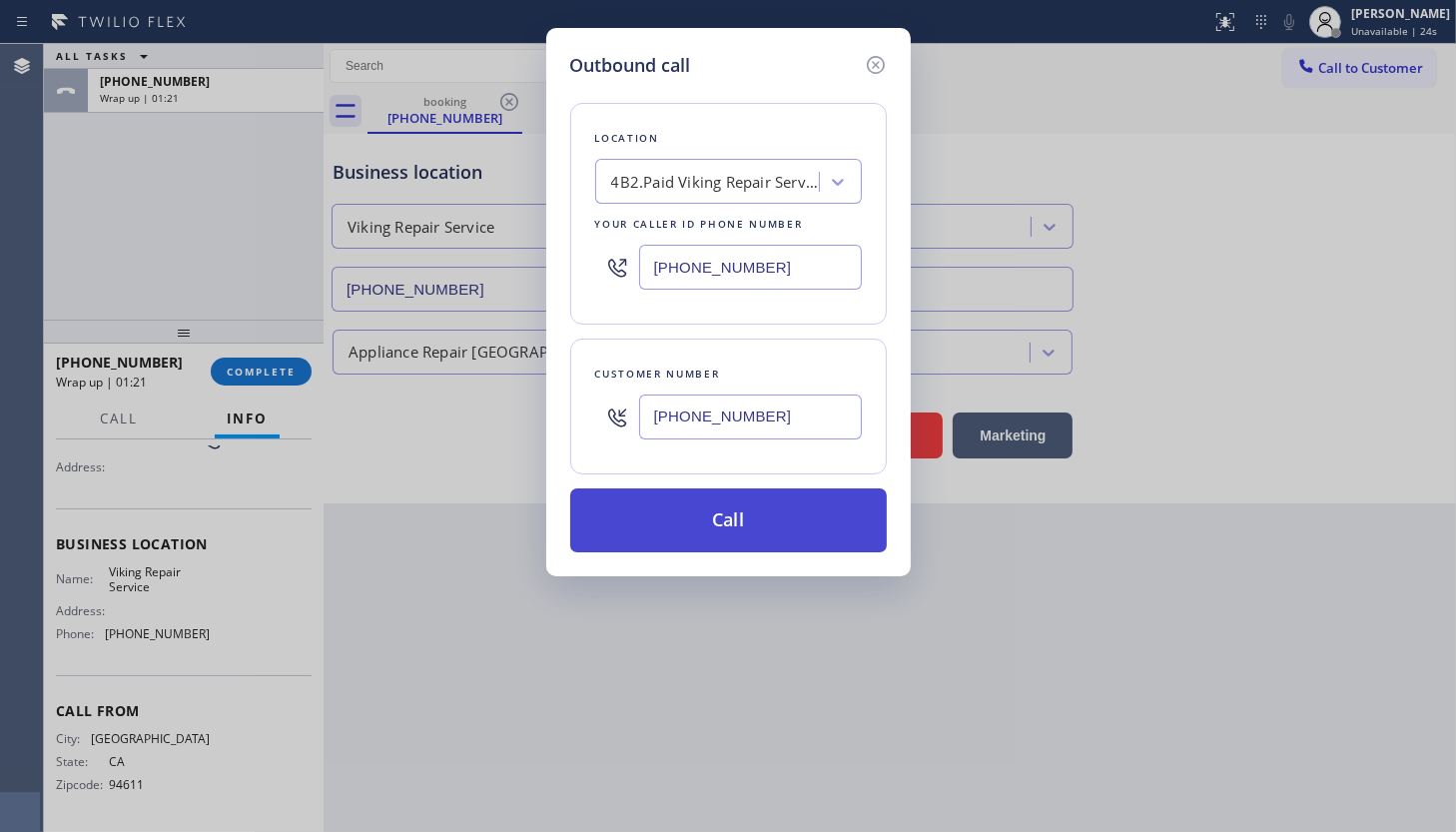 click on "Call" at bounding box center [728, 520] 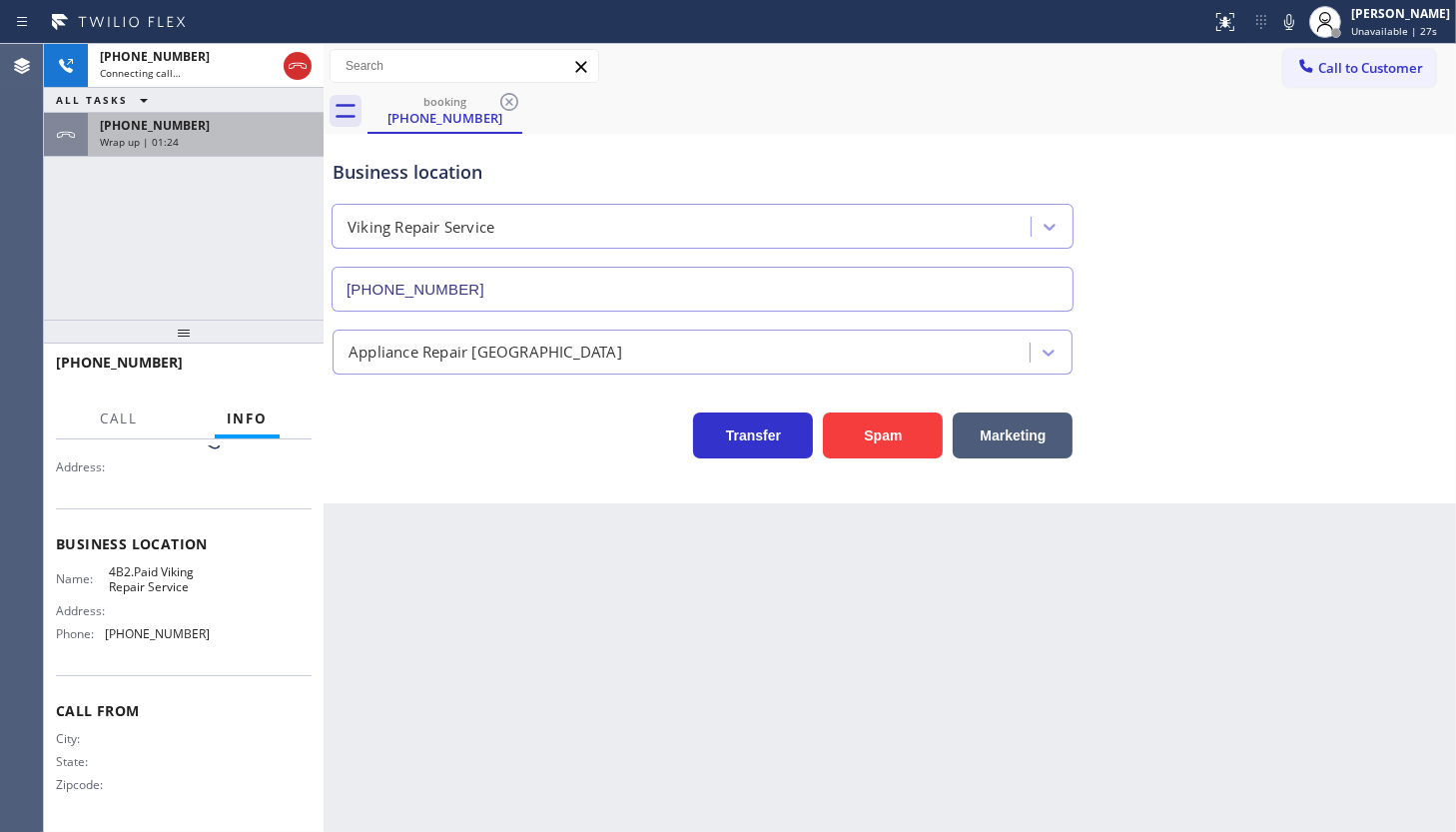 click on "Wrap up | 01:24" at bounding box center (206, 142) 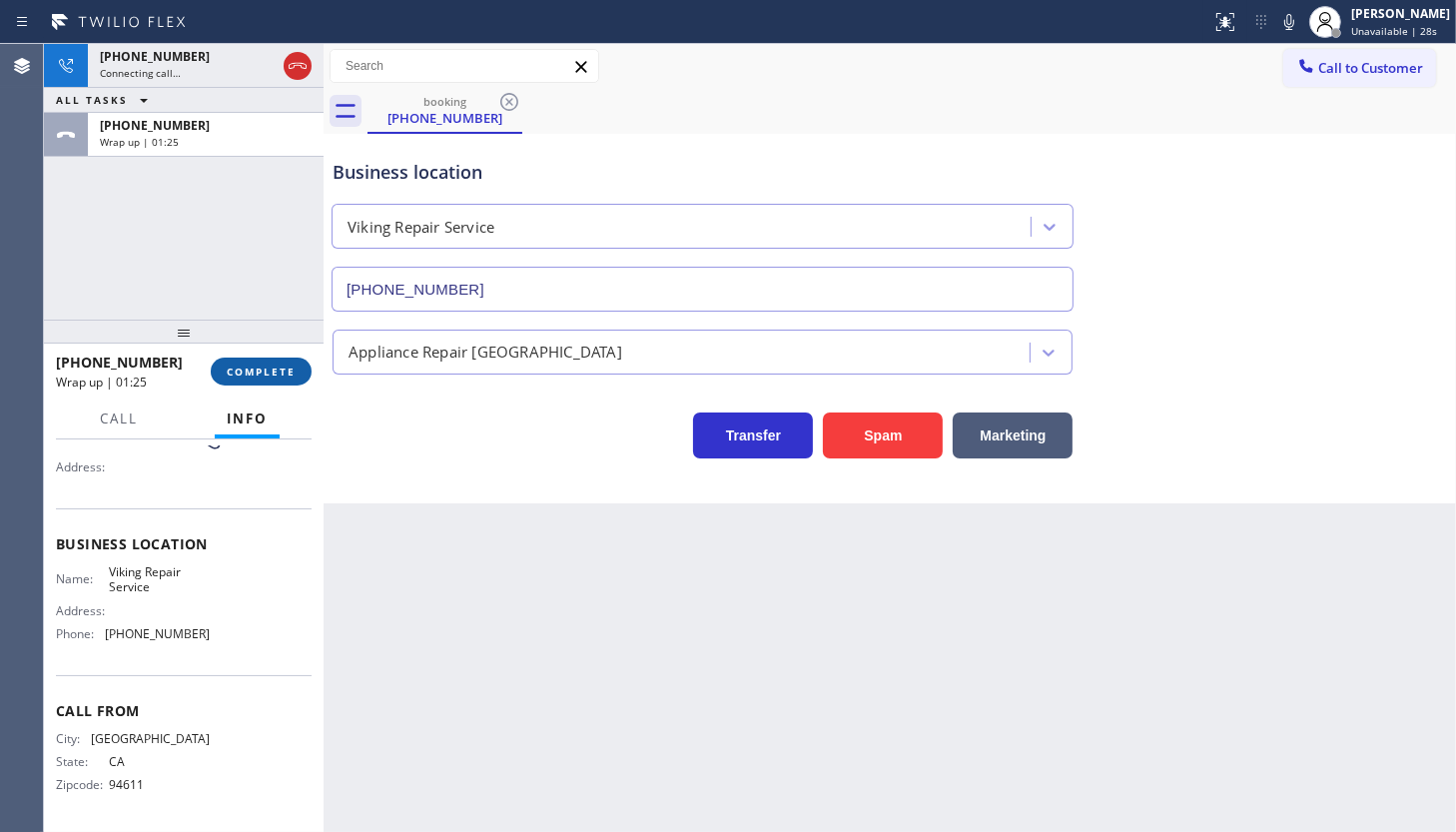click on "COMPLETE" at bounding box center (261, 372) 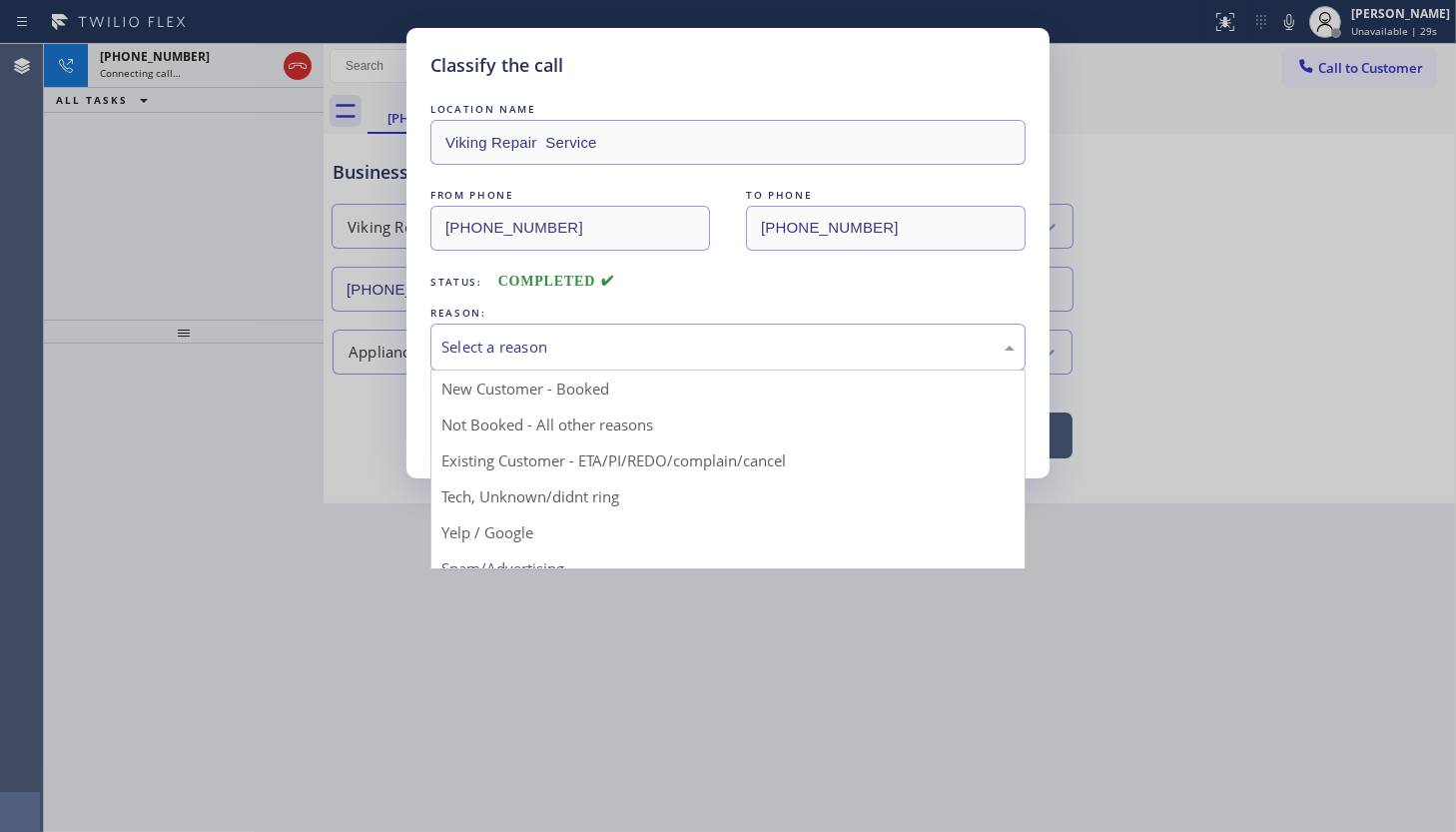 click on "Select a reason" at bounding box center (728, 347) 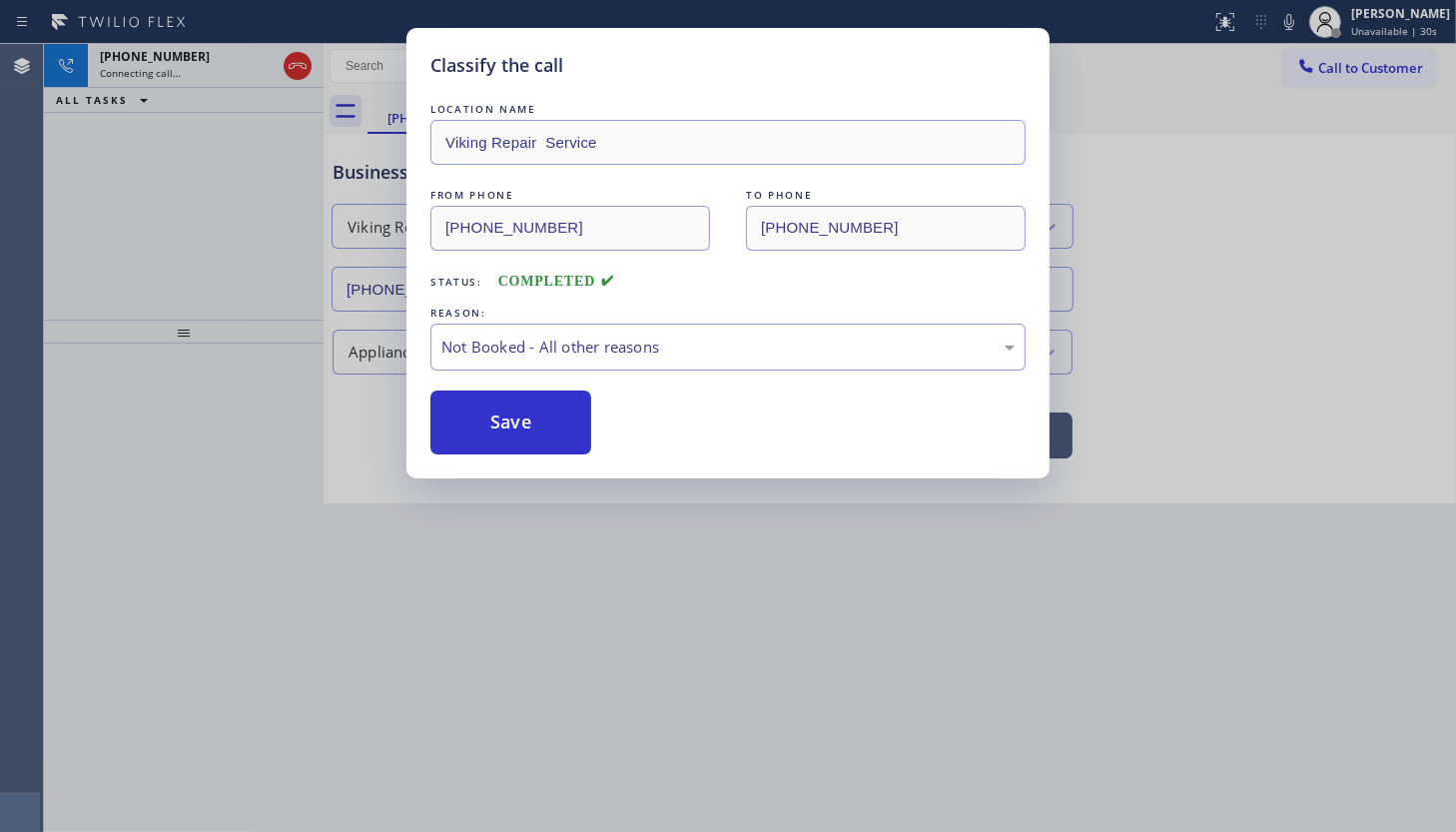 click on "Save" at bounding box center [510, 422] 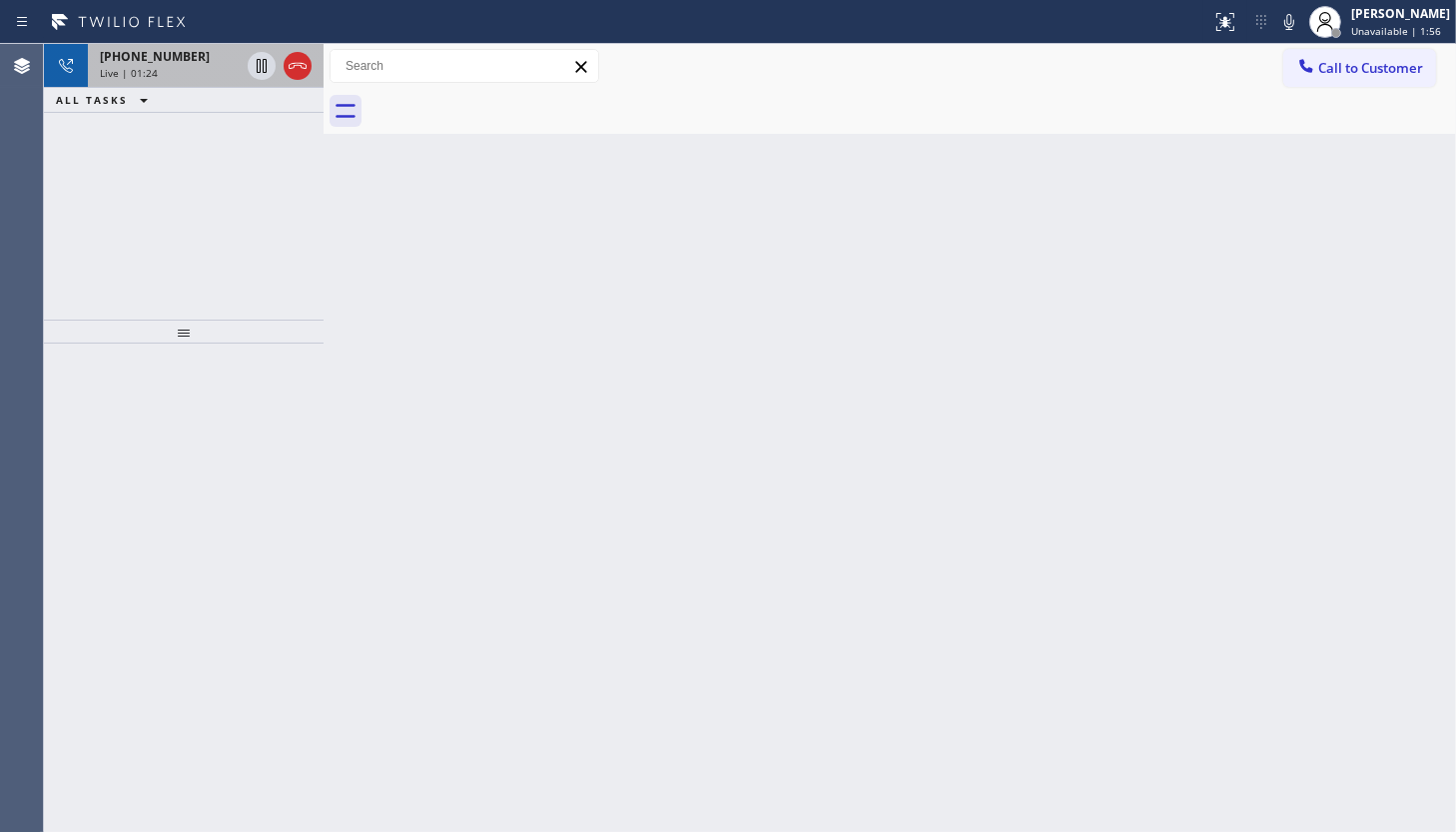 click on "+14159713700" at bounding box center (155, 56) 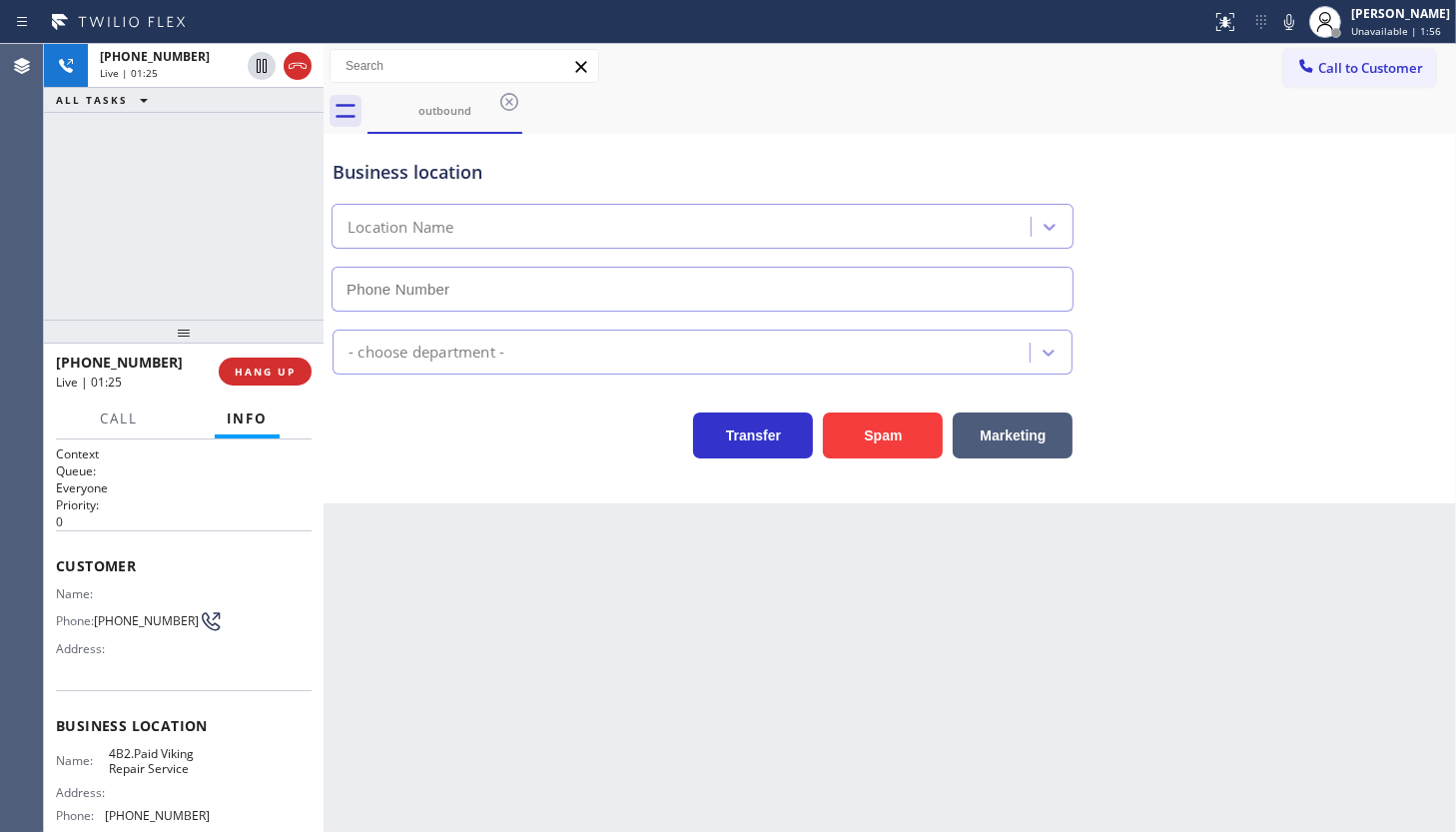 type on "(415) 851-8851" 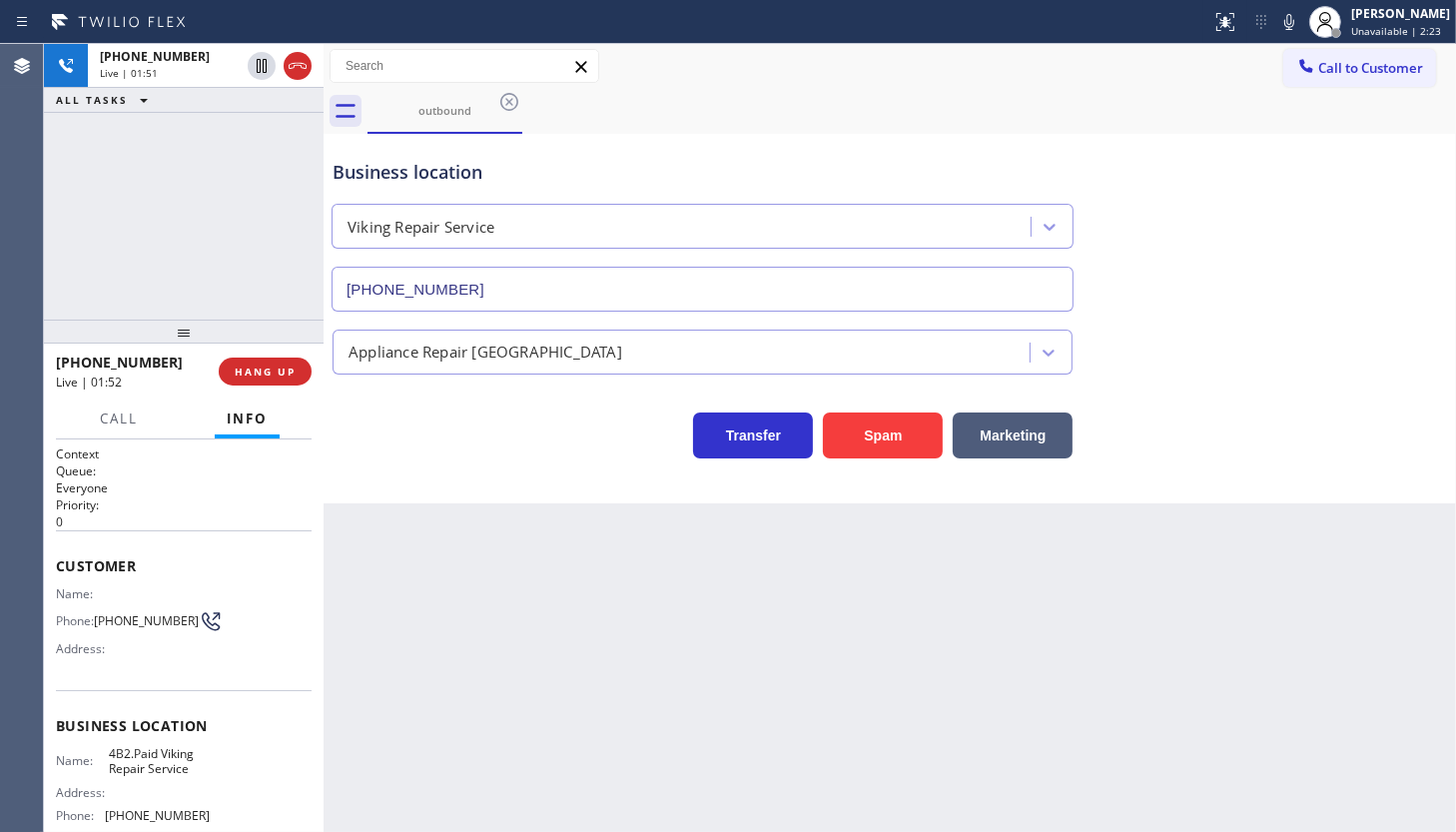 click on "+14159713700 Live | 01:51 ALL TASKS ALL TASKS ACTIVE TASKS TASKS IN WRAP UP" at bounding box center [184, 182] 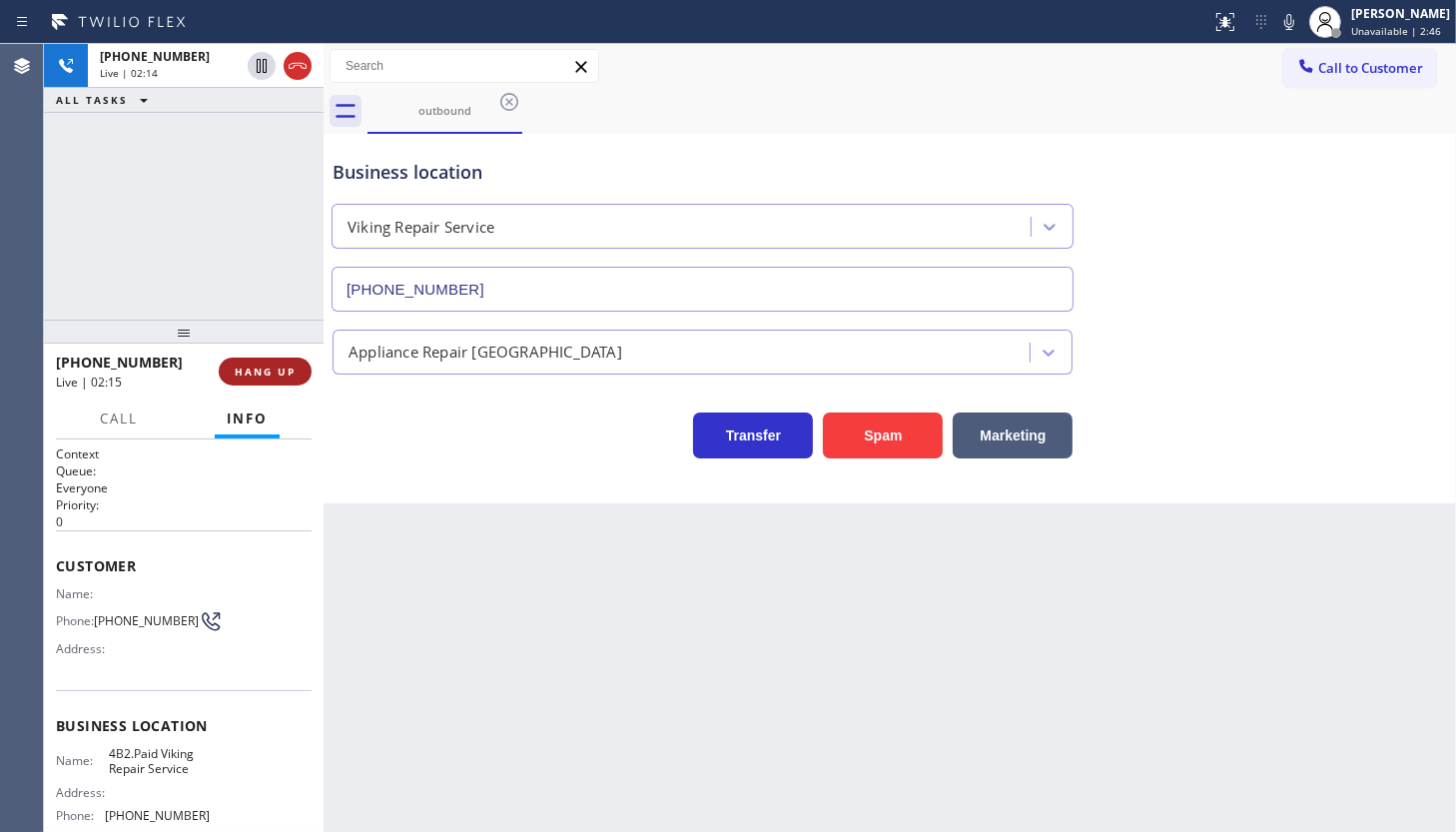 click on "HANG UP" at bounding box center (265, 372) 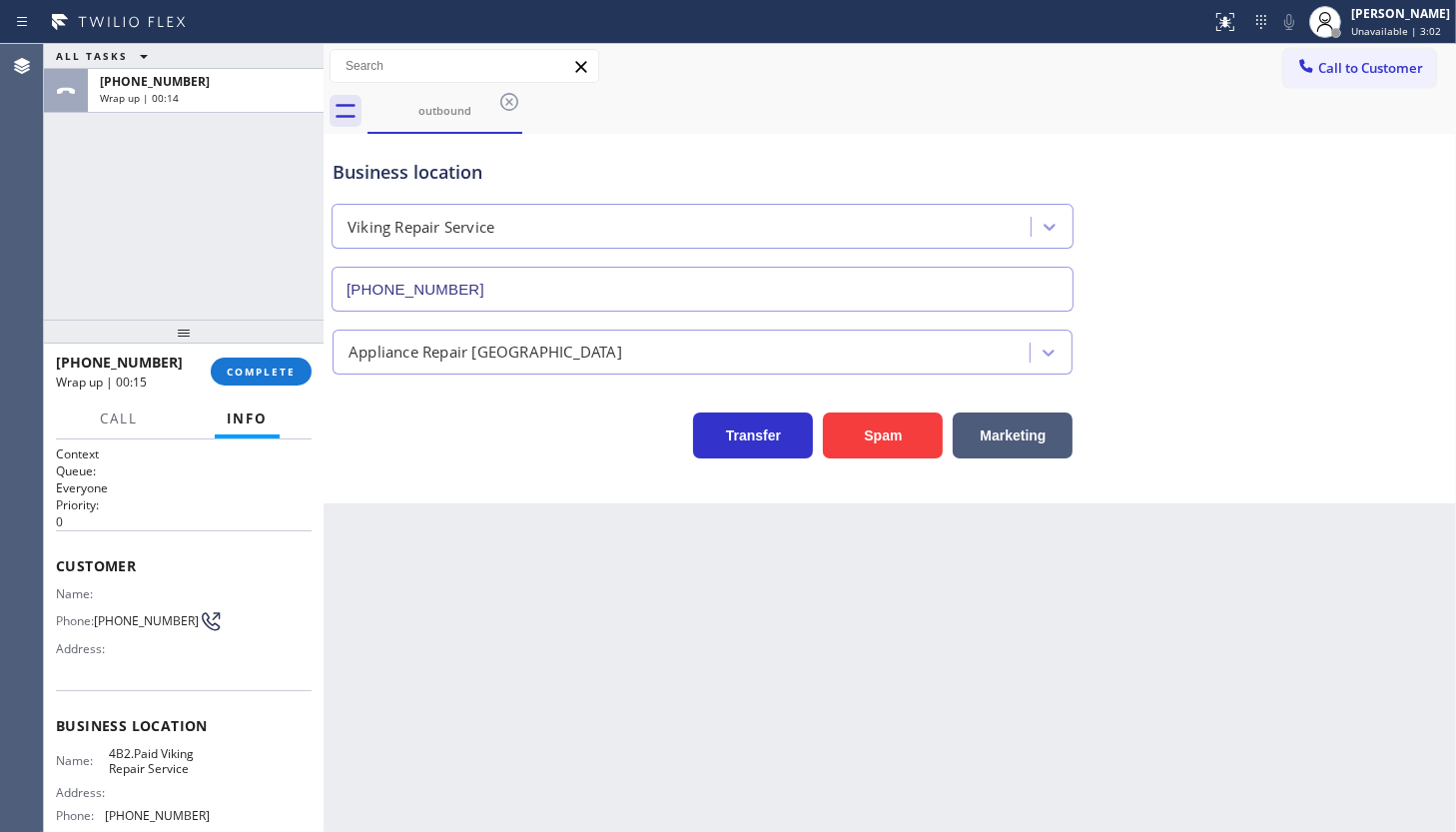 click on "ALL TASKS ALL TASKS ACTIVE TASKS TASKS IN WRAP UP +14159713700 Wrap up | 00:14" at bounding box center (184, 182) 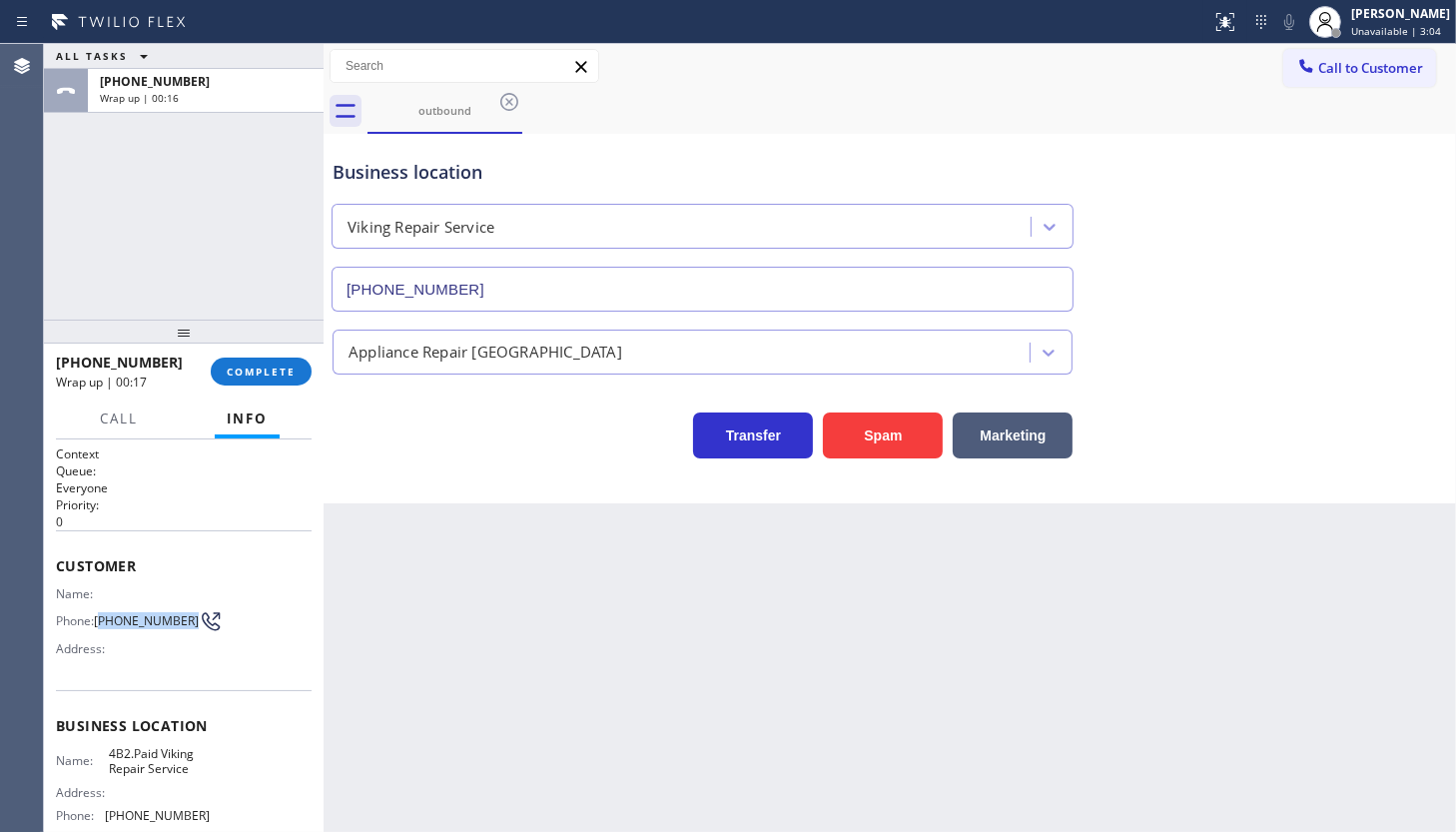 drag, startPoint x: 100, startPoint y: 608, endPoint x: 141, endPoint y: 629, distance: 46.06517 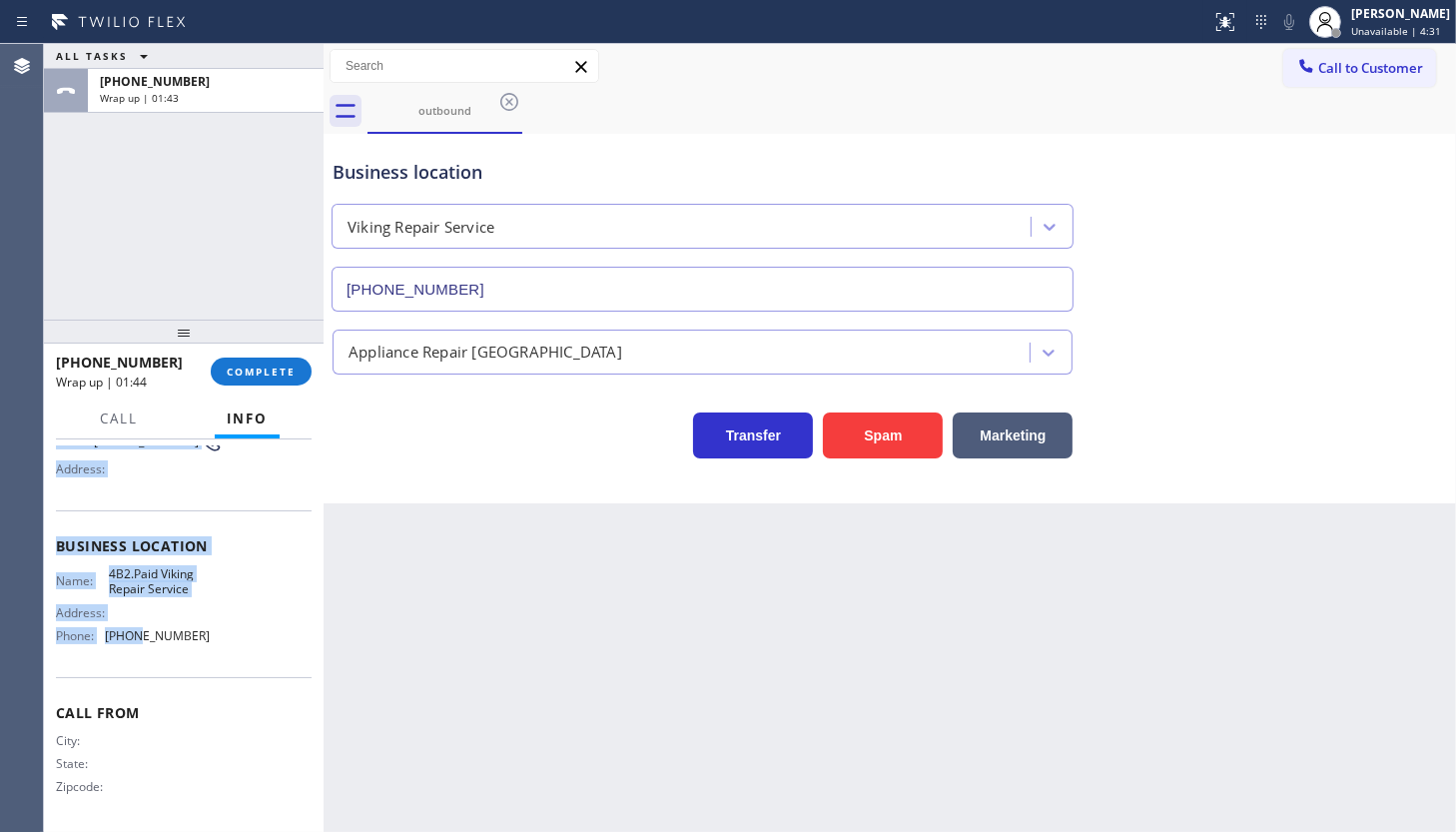 scroll, scrollTop: 181, scrollLeft: 0, axis: vertical 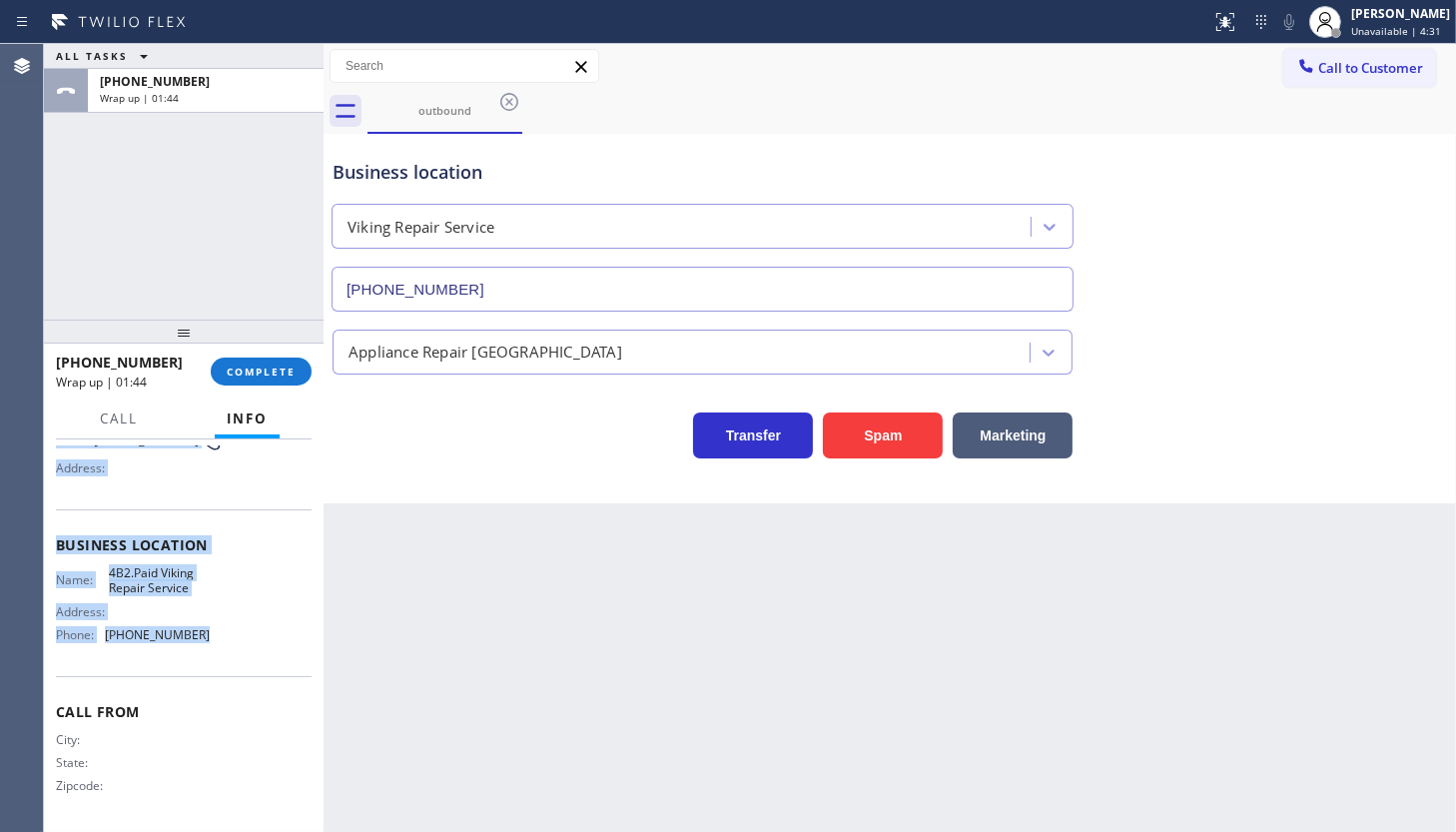 drag, startPoint x: 54, startPoint y: 544, endPoint x: 230, endPoint y: 646, distance: 203.42075 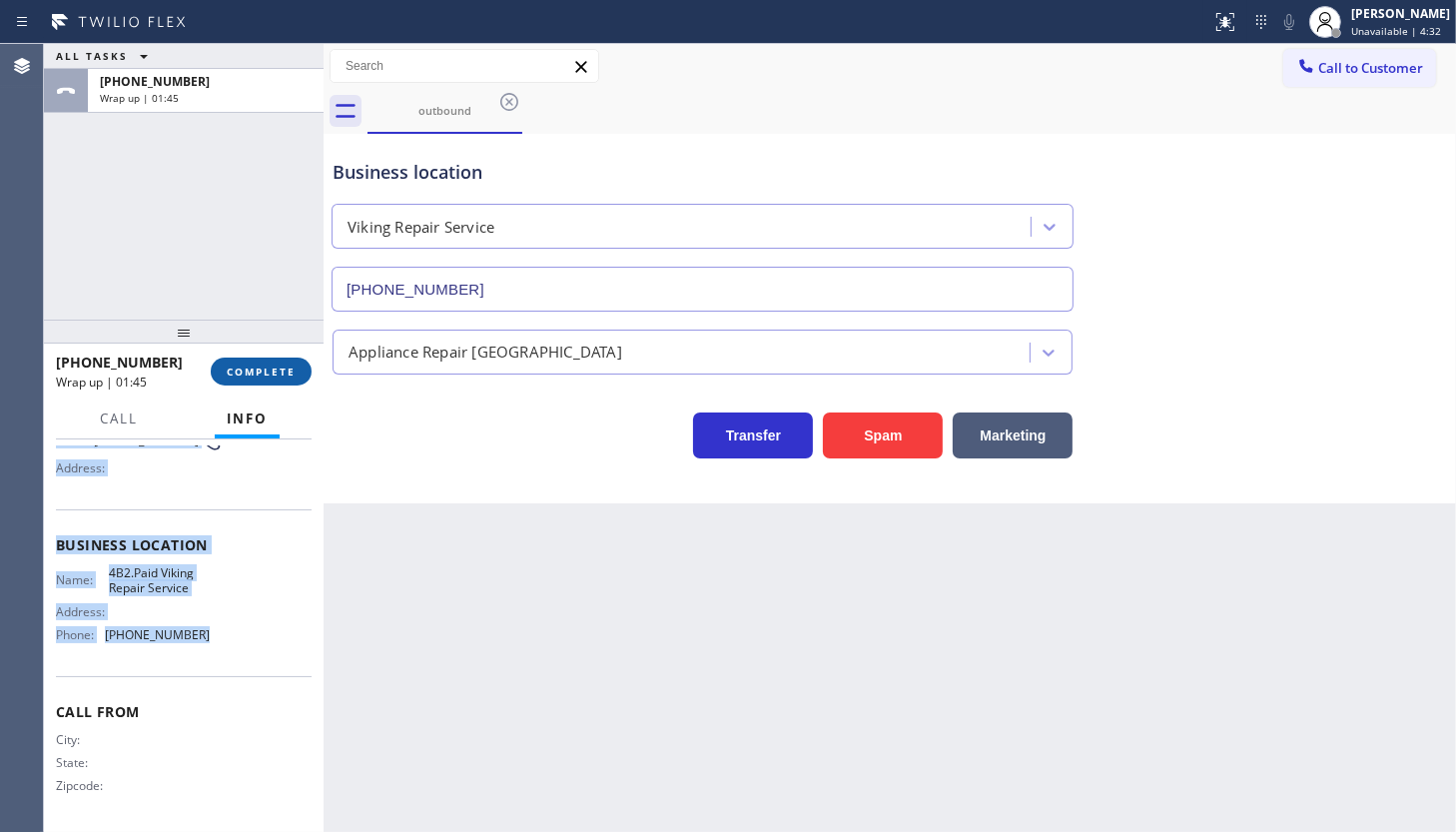 drag, startPoint x: 222, startPoint y: 374, endPoint x: 233, endPoint y: 373, distance: 11.045361 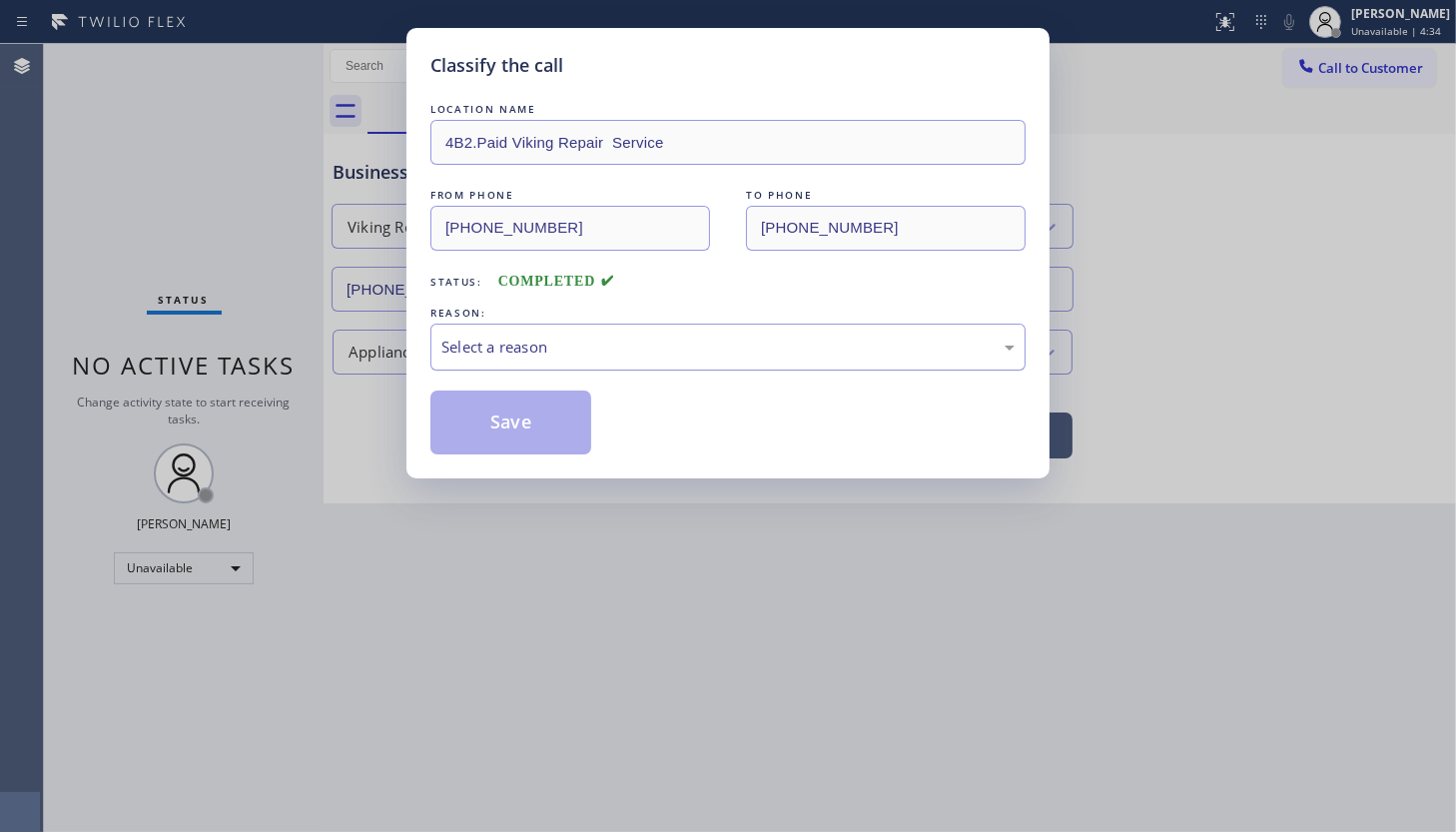 click on "Select a reason" at bounding box center [728, 347] 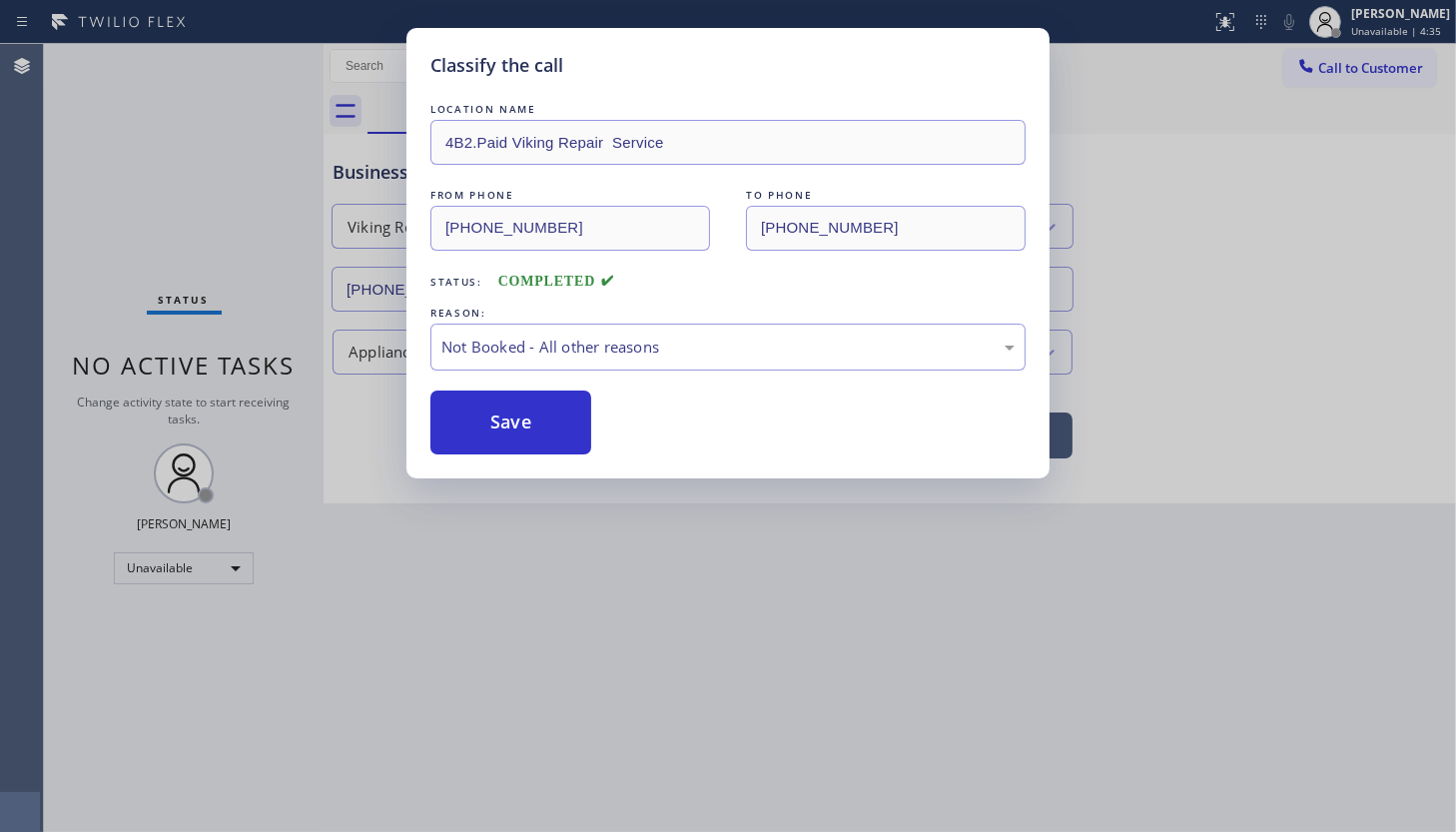 click on "Save" at bounding box center [510, 422] 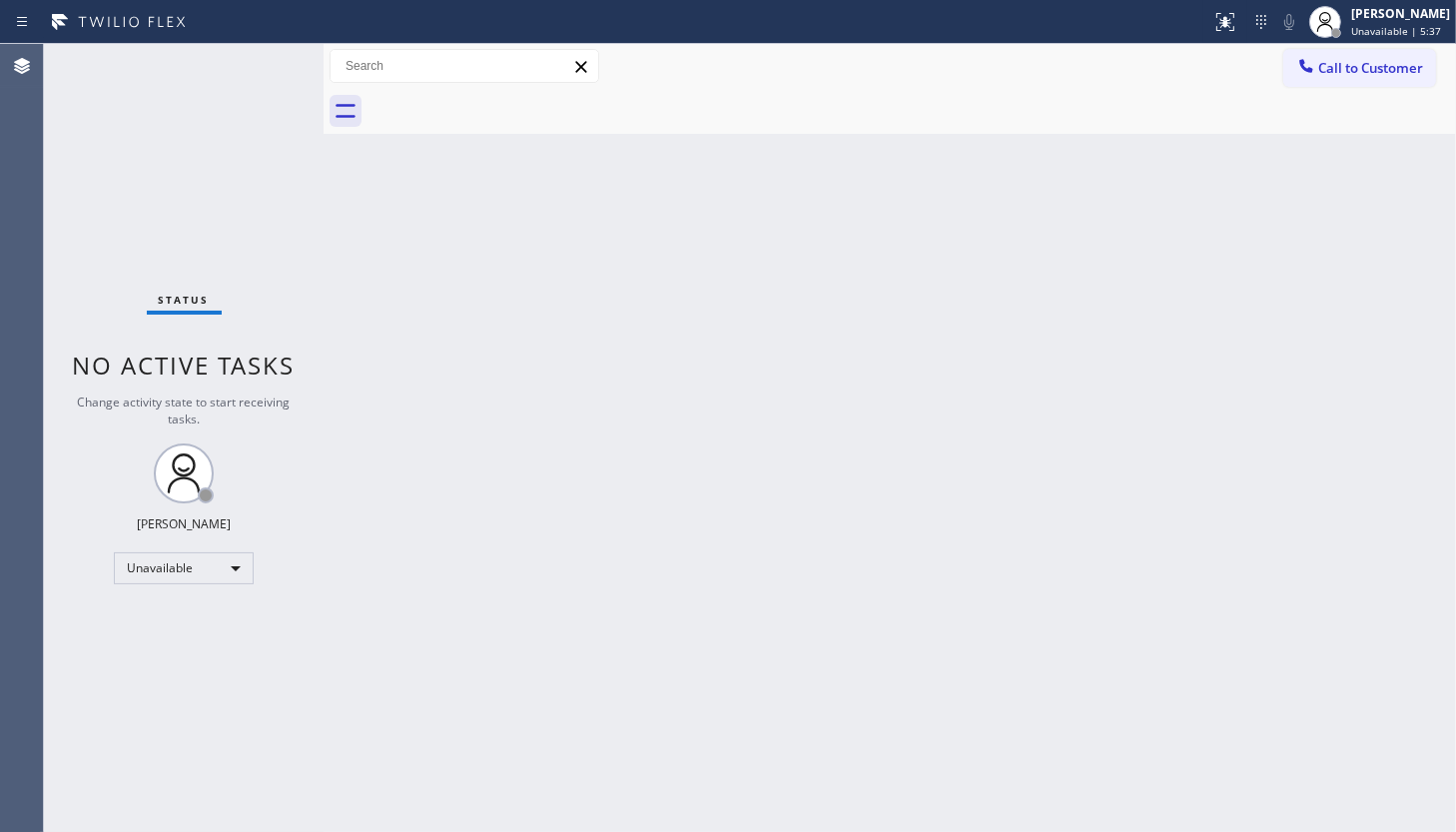 click on "Back to Dashboard Change Sender ID Customers Technicians Select a contact Outbound call Technician Search Technician Your caller id phone number Your caller id phone number Call Technician info Name   Phone none Address none Change Sender ID HVAC +18559994417 5 Star Appliance +18557314952 Appliance Repair +18554611149 Plumbing +18889090120 Air Duct Cleaning +18006865038  Electricians +18005688664 Cancel Change Check personal SMS Reset Change No tabs Call to Customer Outbound call Location Viking Repair  Service Your caller id phone number (415) 851-8851 Customer number Call Outbound call Technician Search Technician Your caller id phone number Your caller id phone number Call" at bounding box center (890, 437) 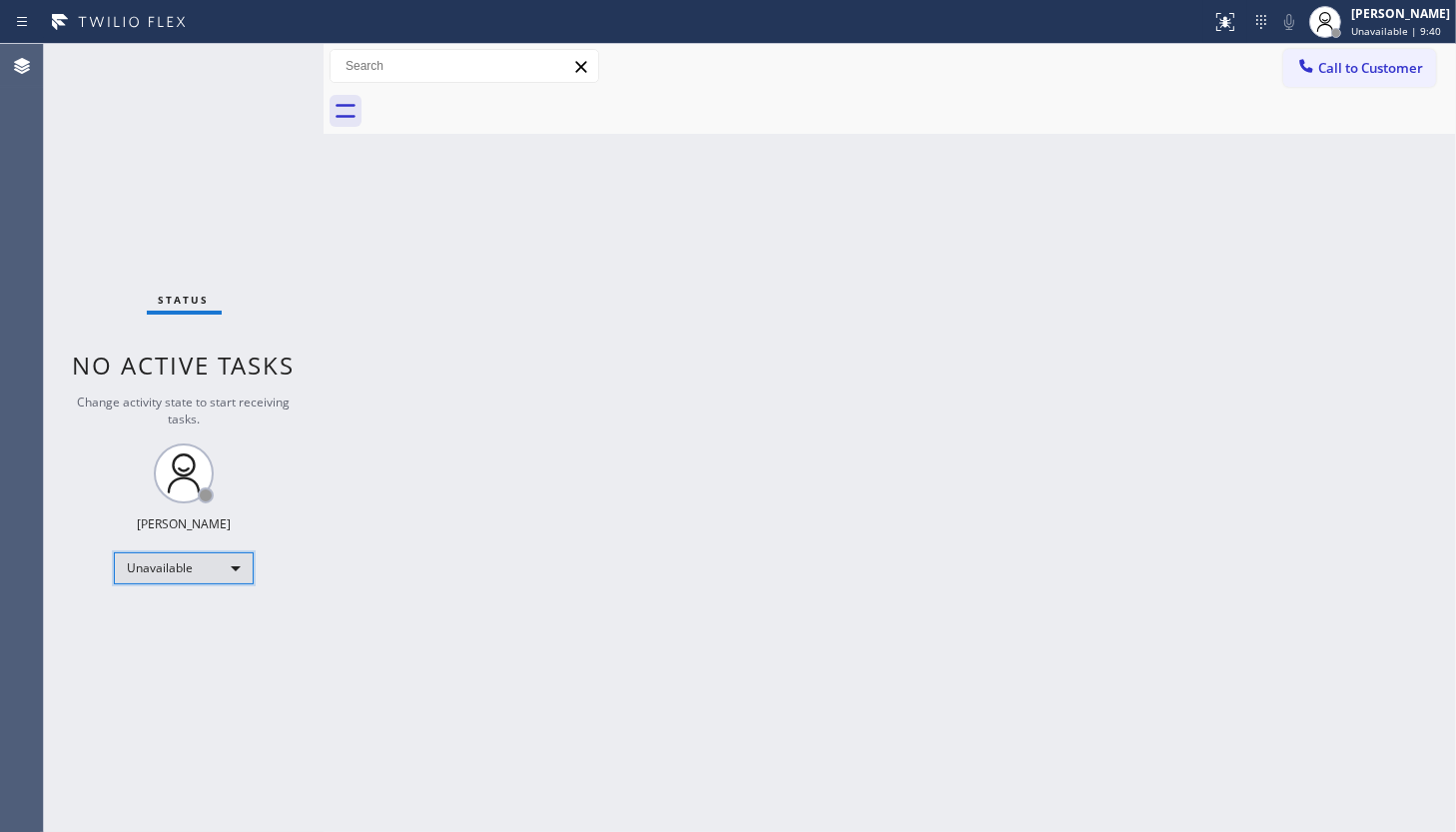 click on "Unavailable" at bounding box center (184, 568) 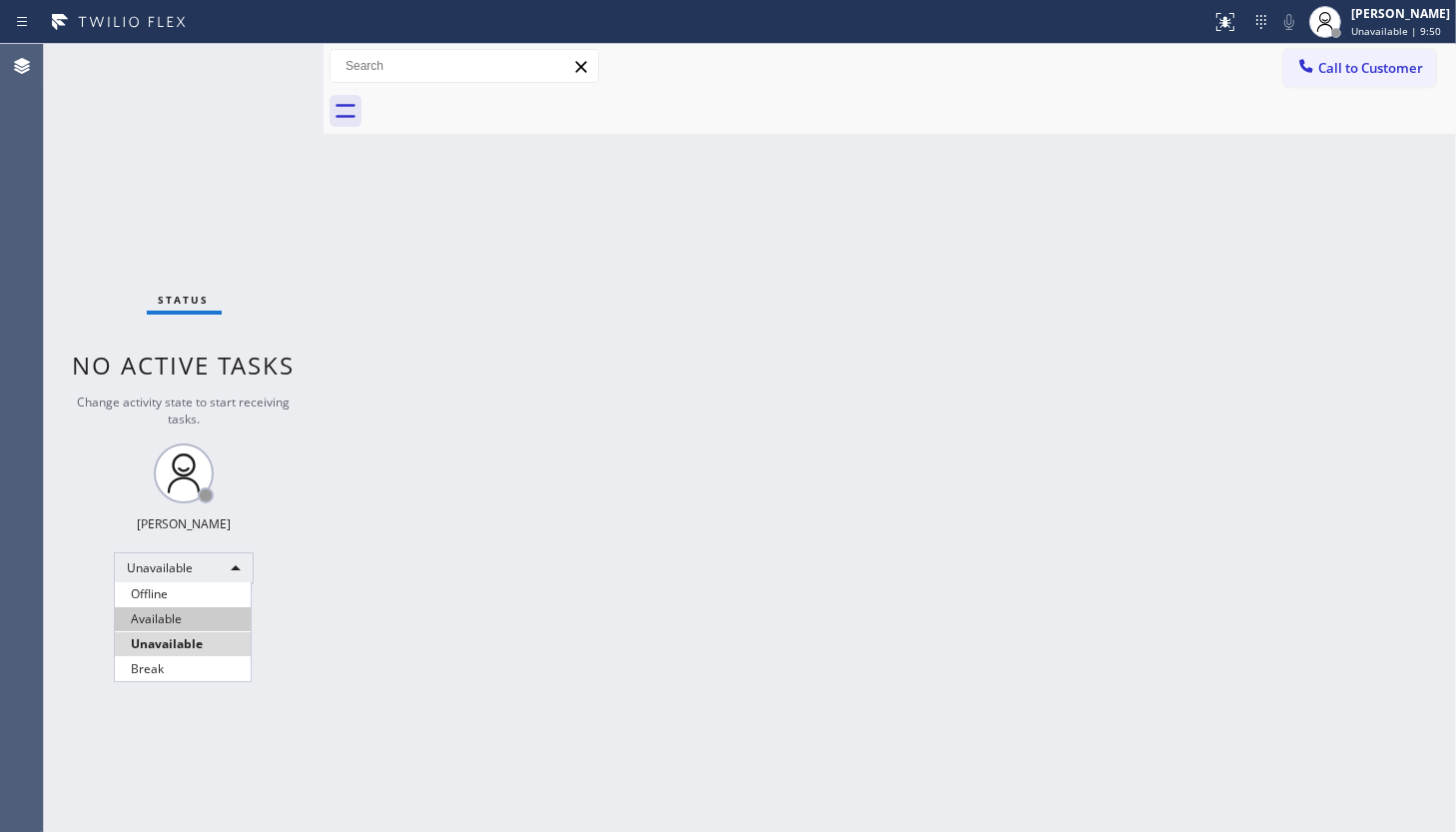 click on "Available" at bounding box center [183, 619] 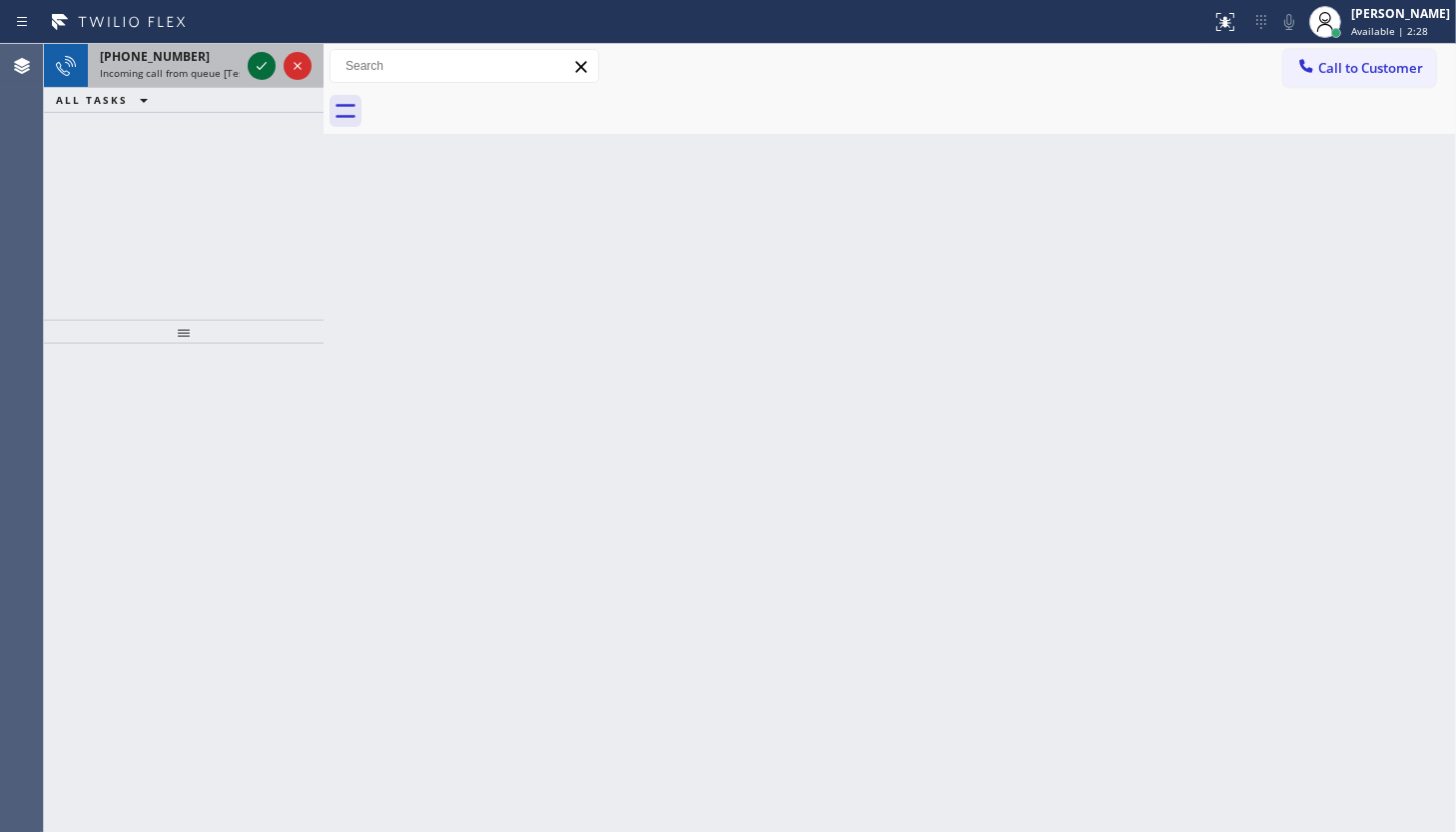 click 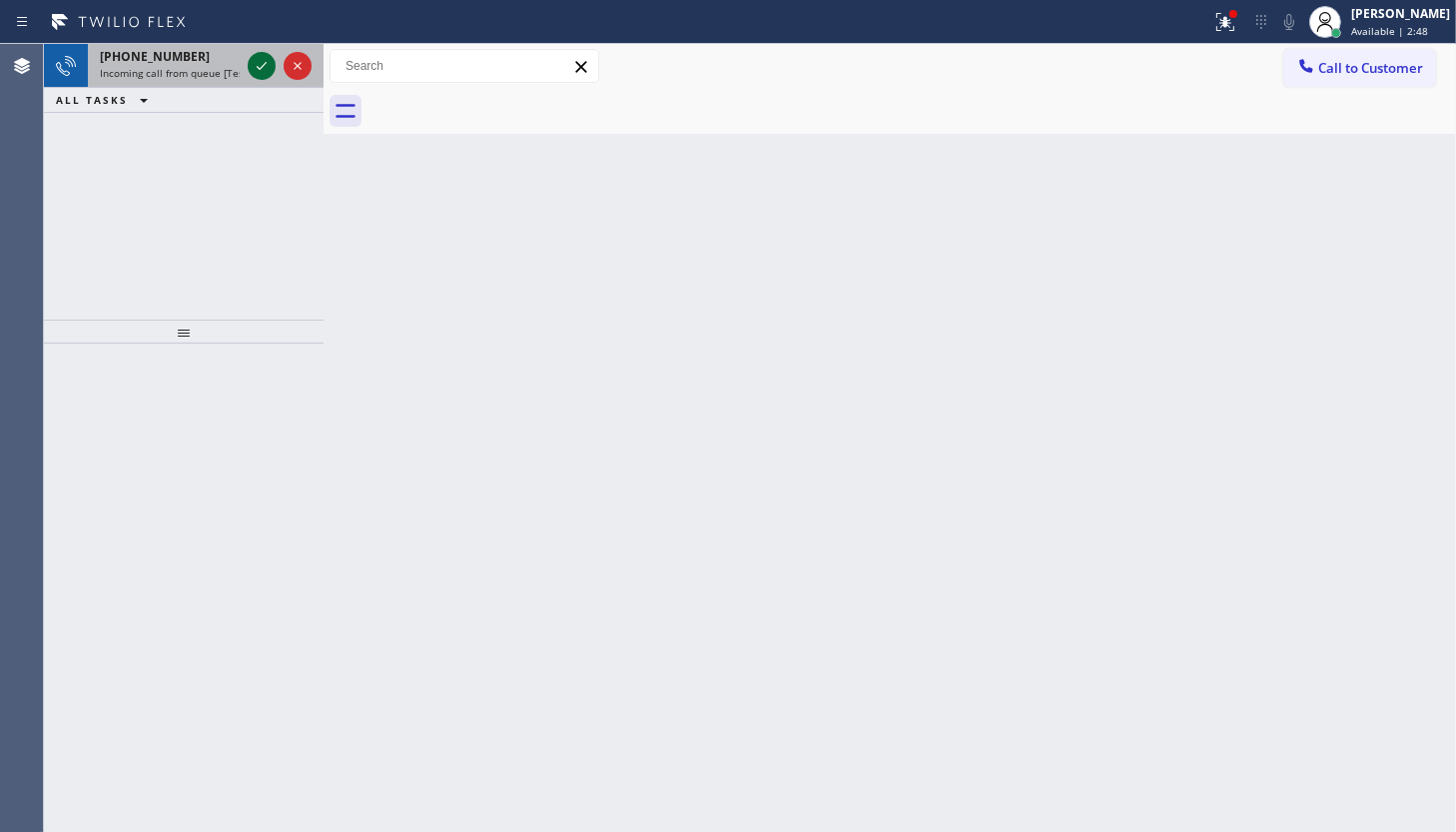click 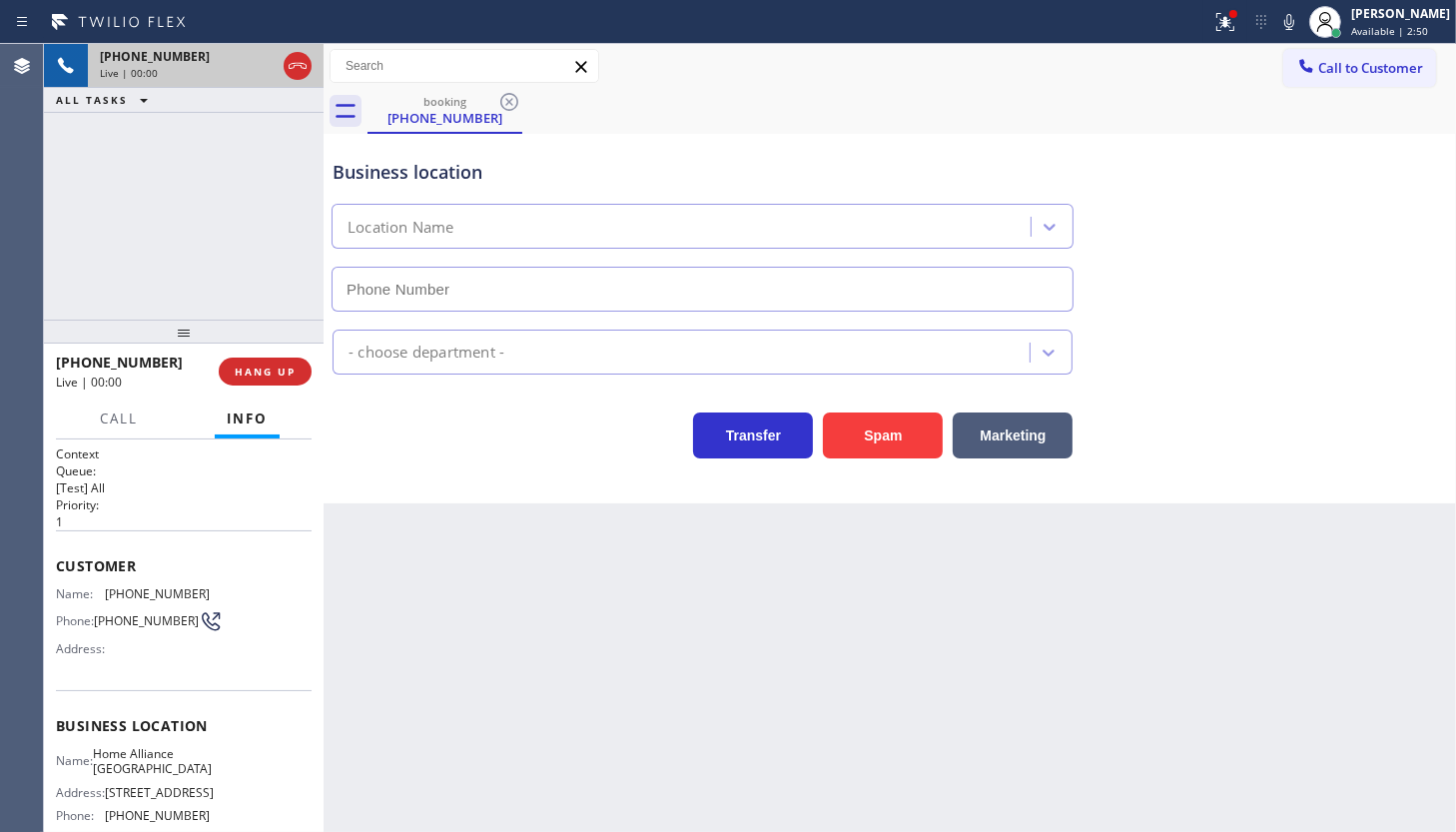 type on "(213) 344-0758" 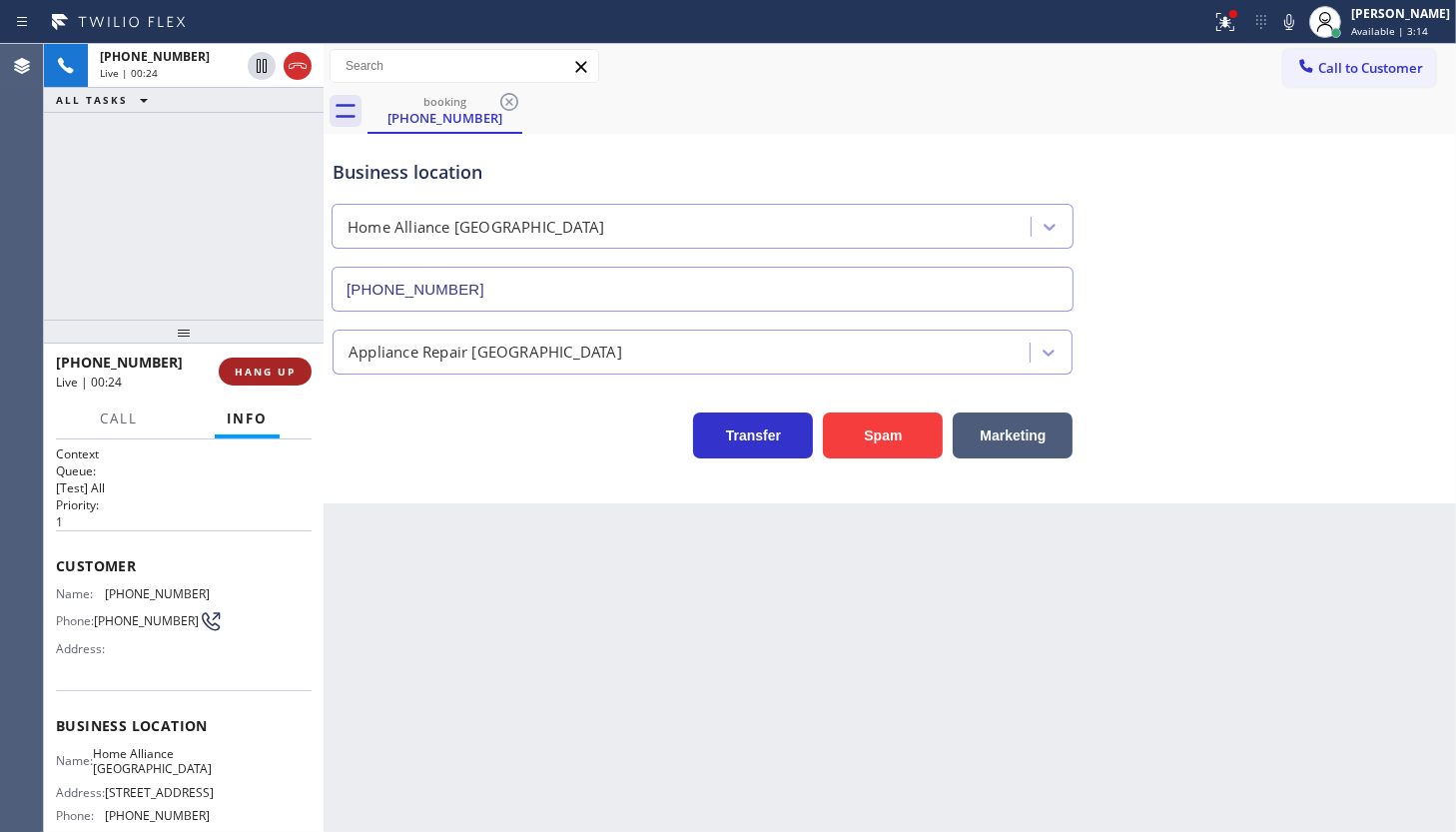 click on "HANG UP" at bounding box center [265, 372] 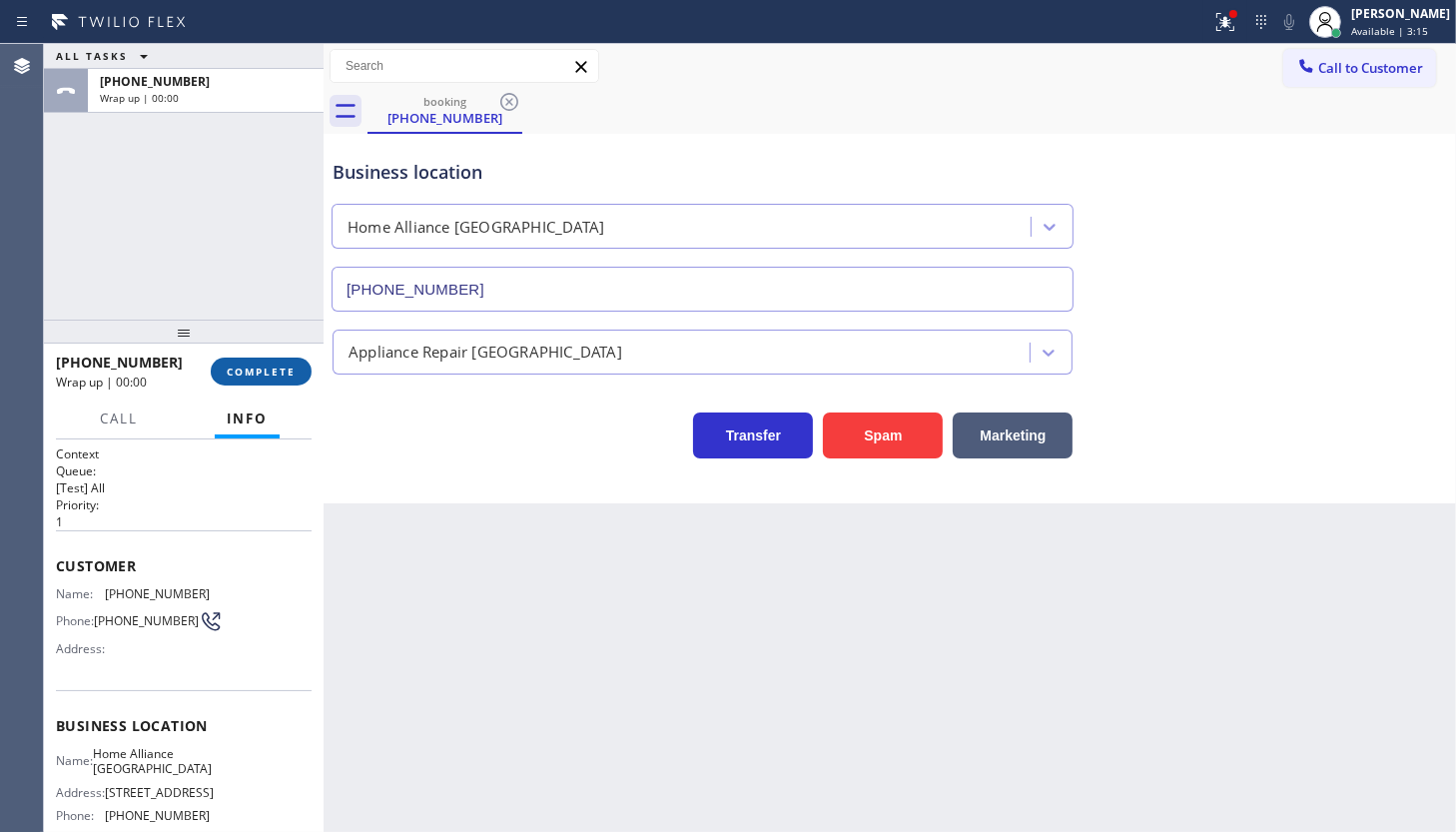 click on "COMPLETE" at bounding box center (261, 372) 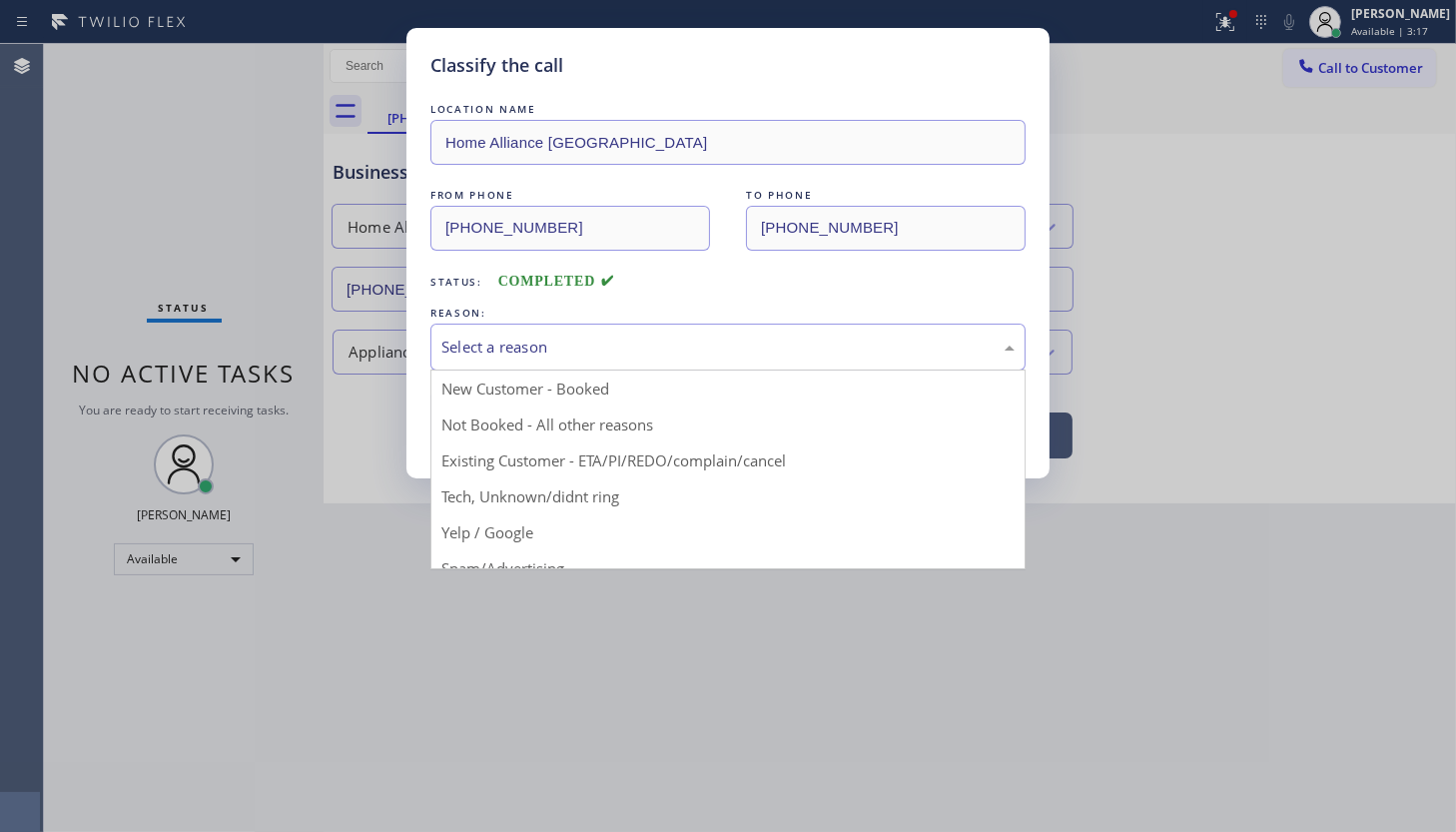click on "Select a reason" at bounding box center [728, 347] 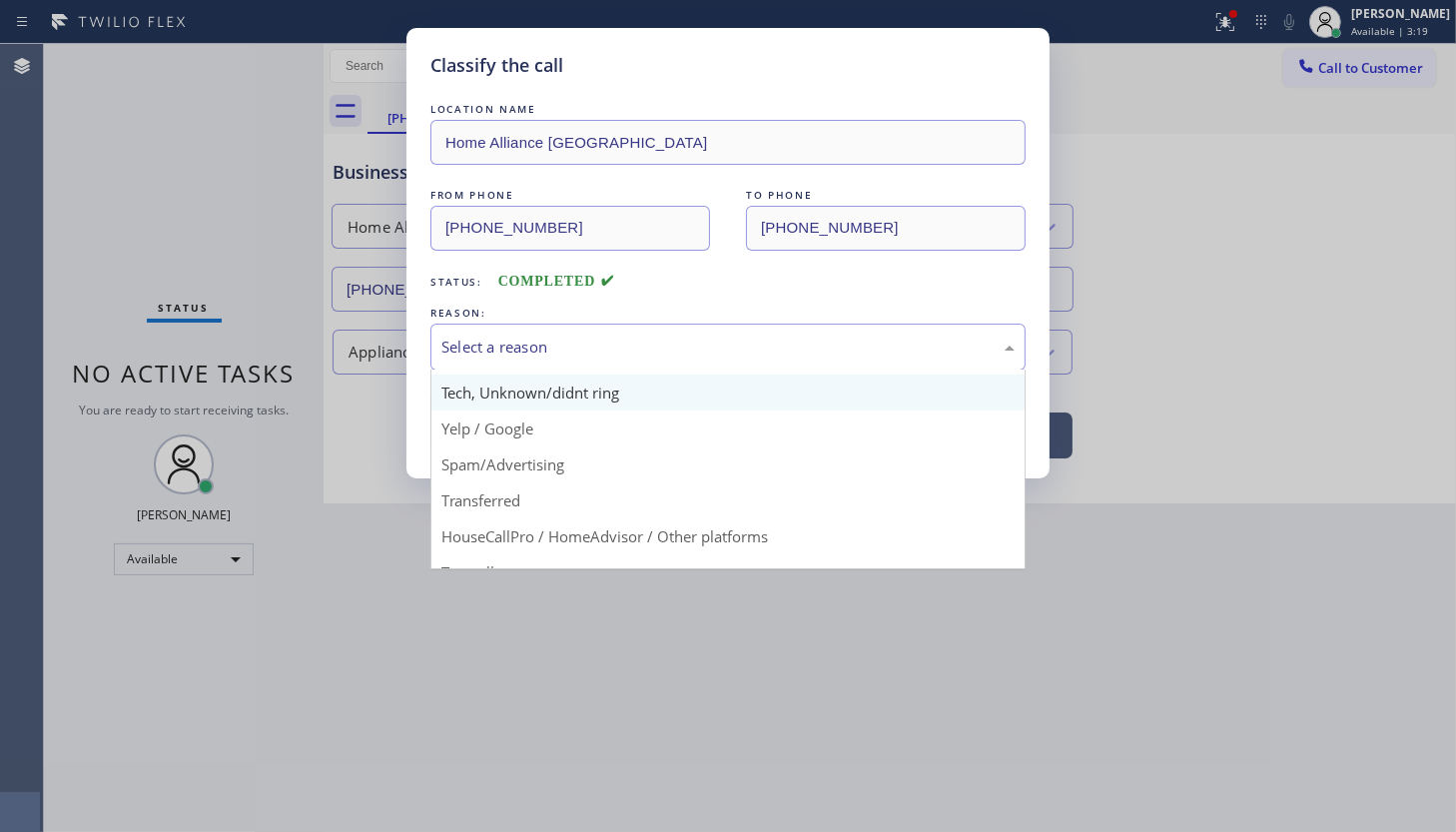 scroll, scrollTop: 133, scrollLeft: 0, axis: vertical 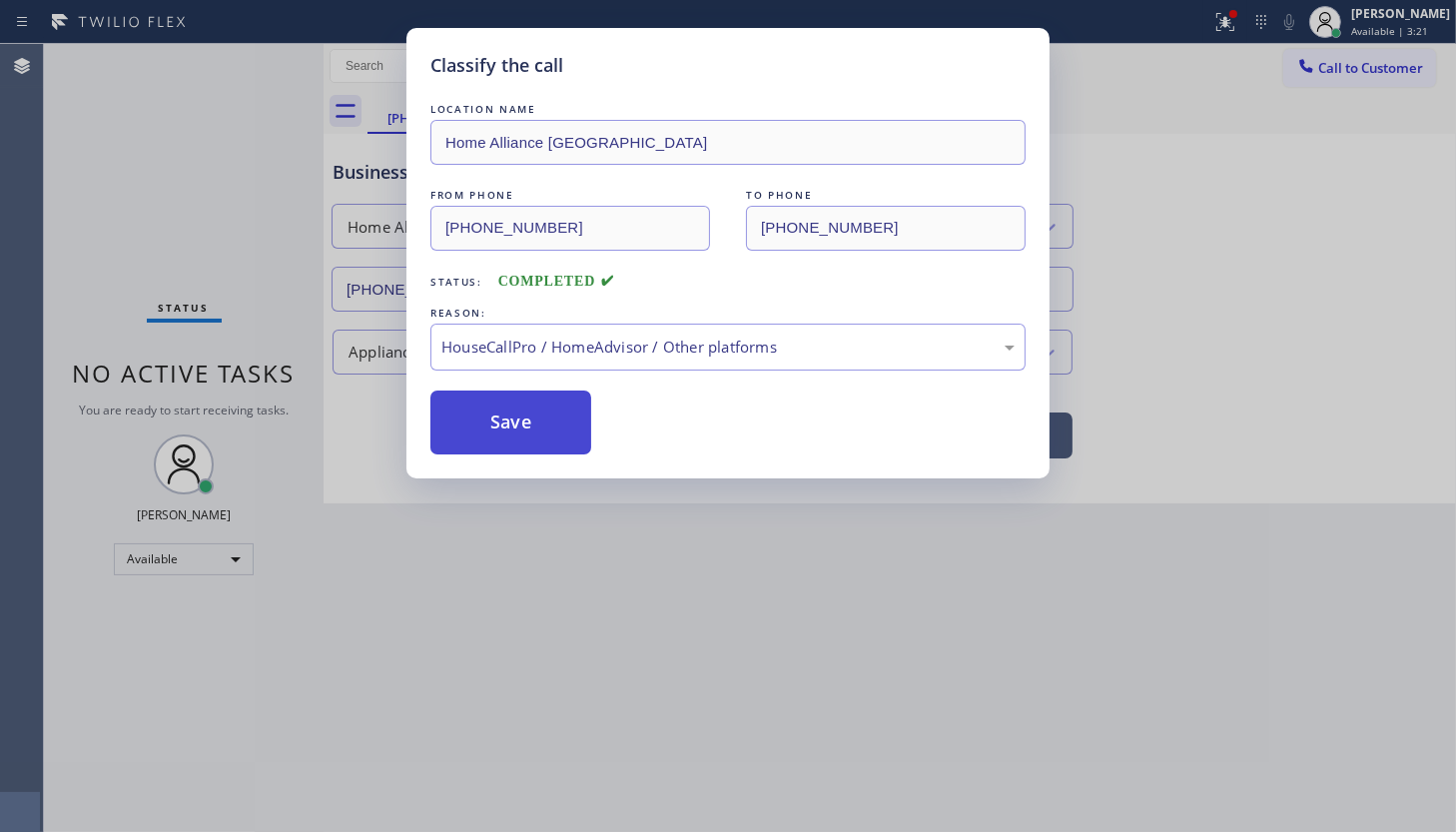 click on "Save" at bounding box center (510, 422) 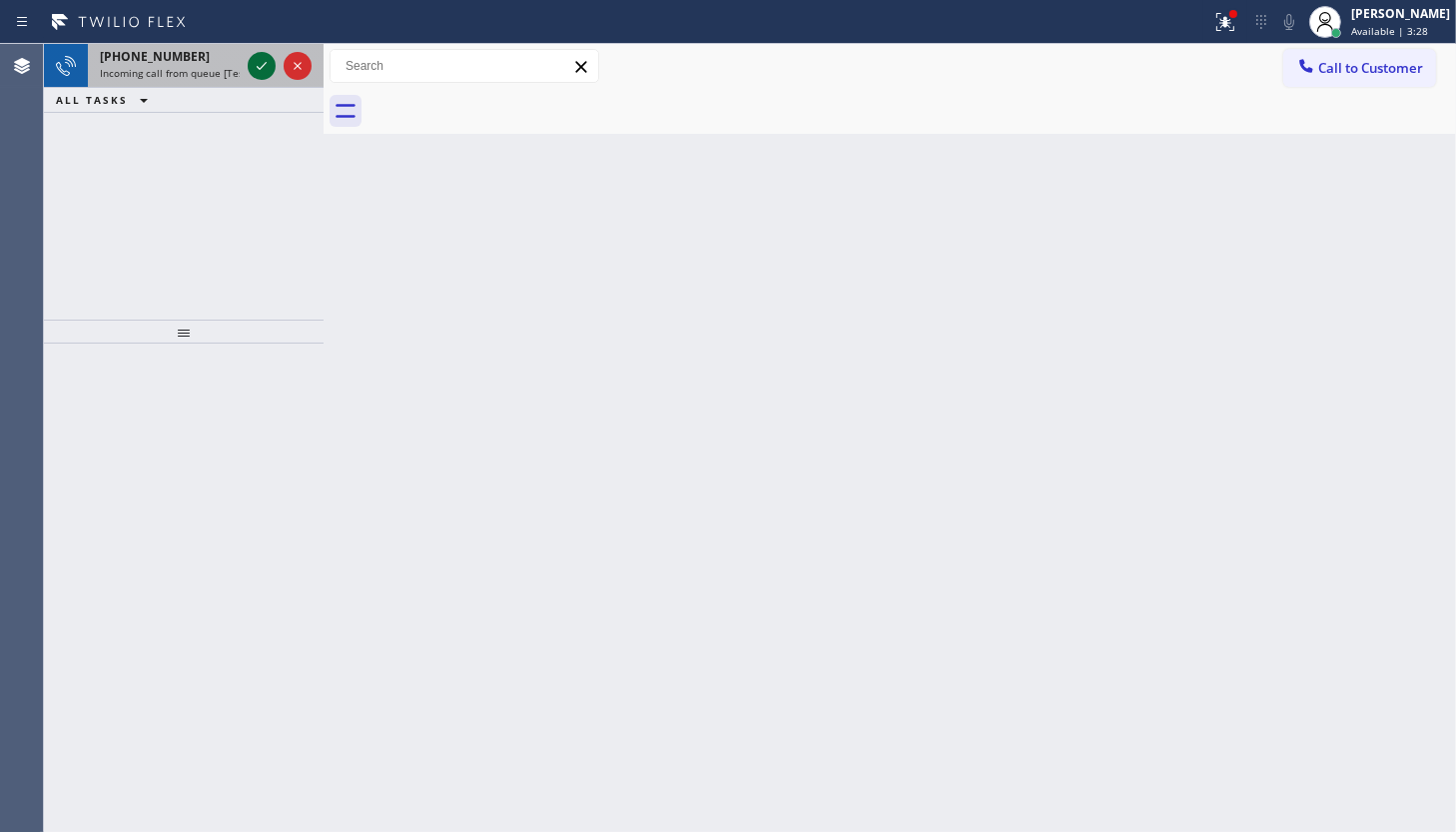 click 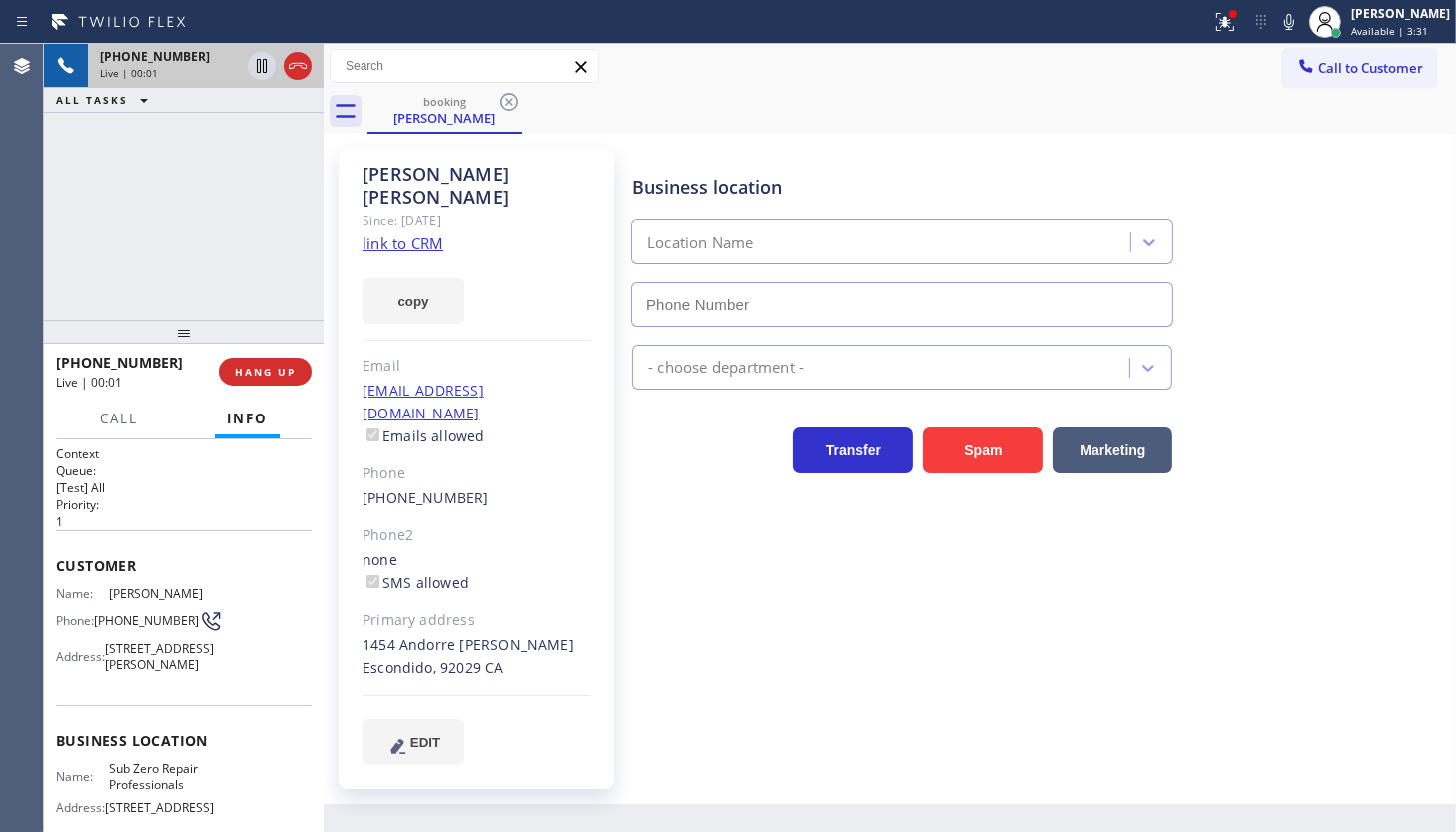 type on "(855) 662-5332" 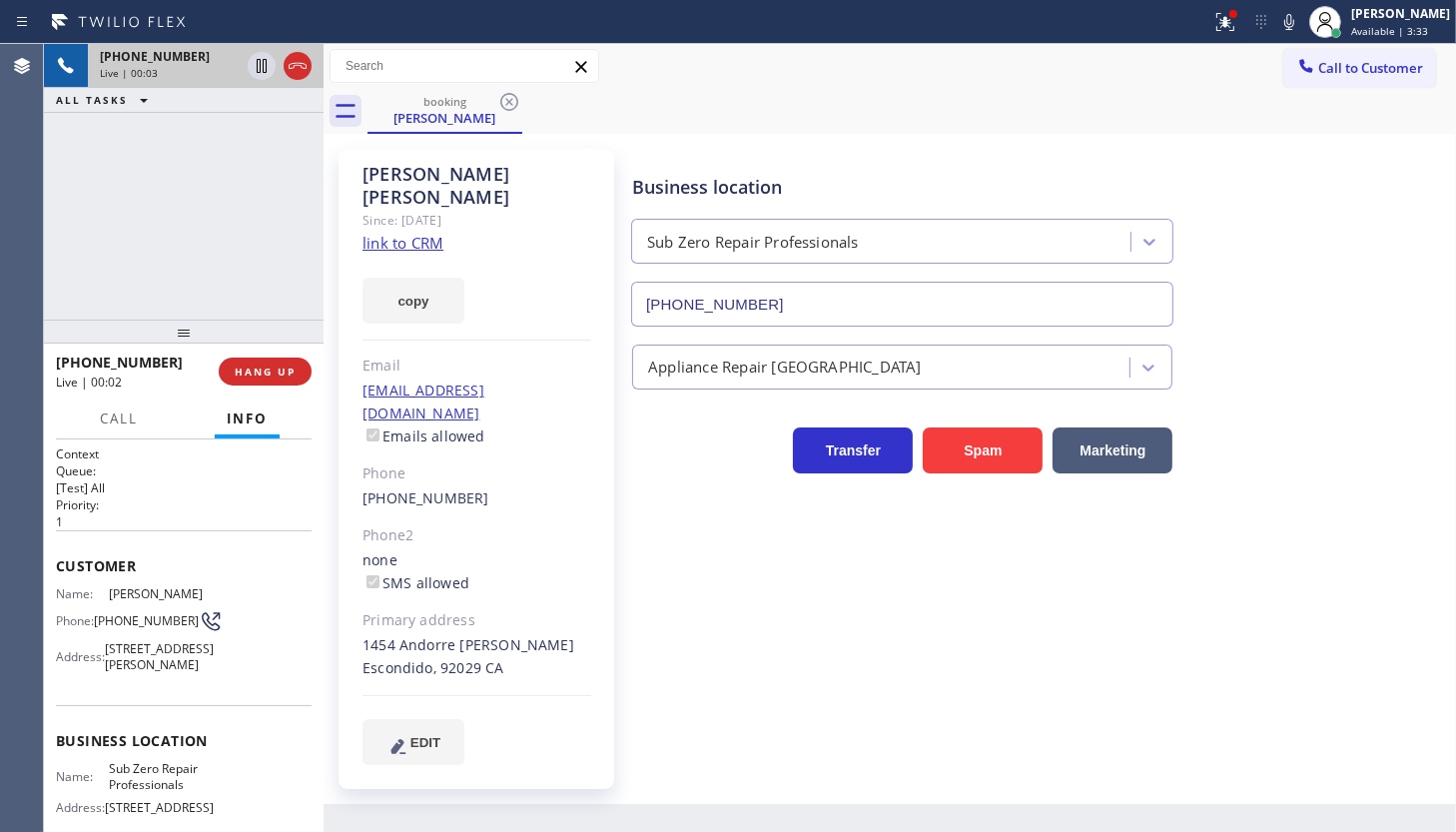 click on "link to CRM" 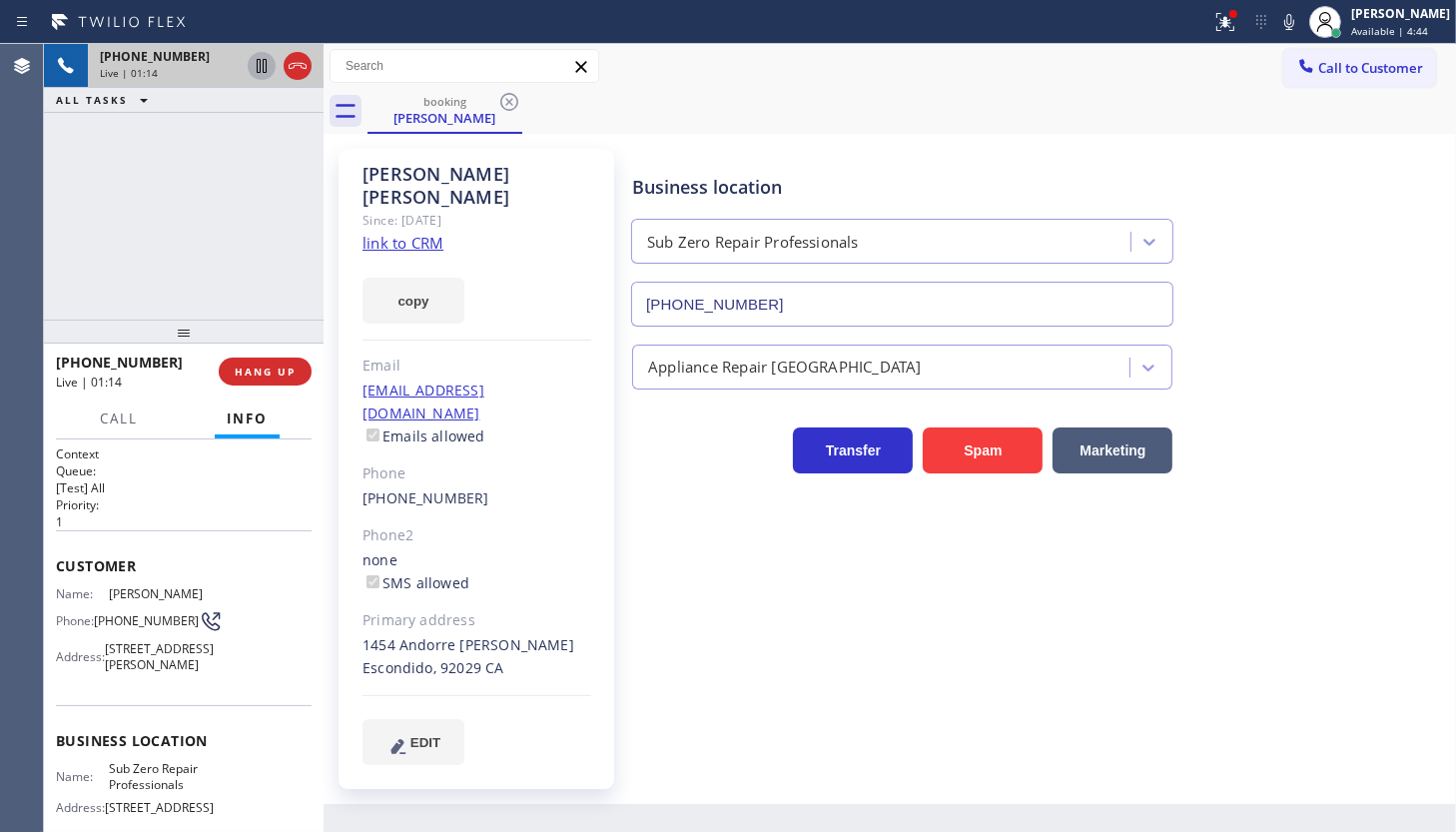 click 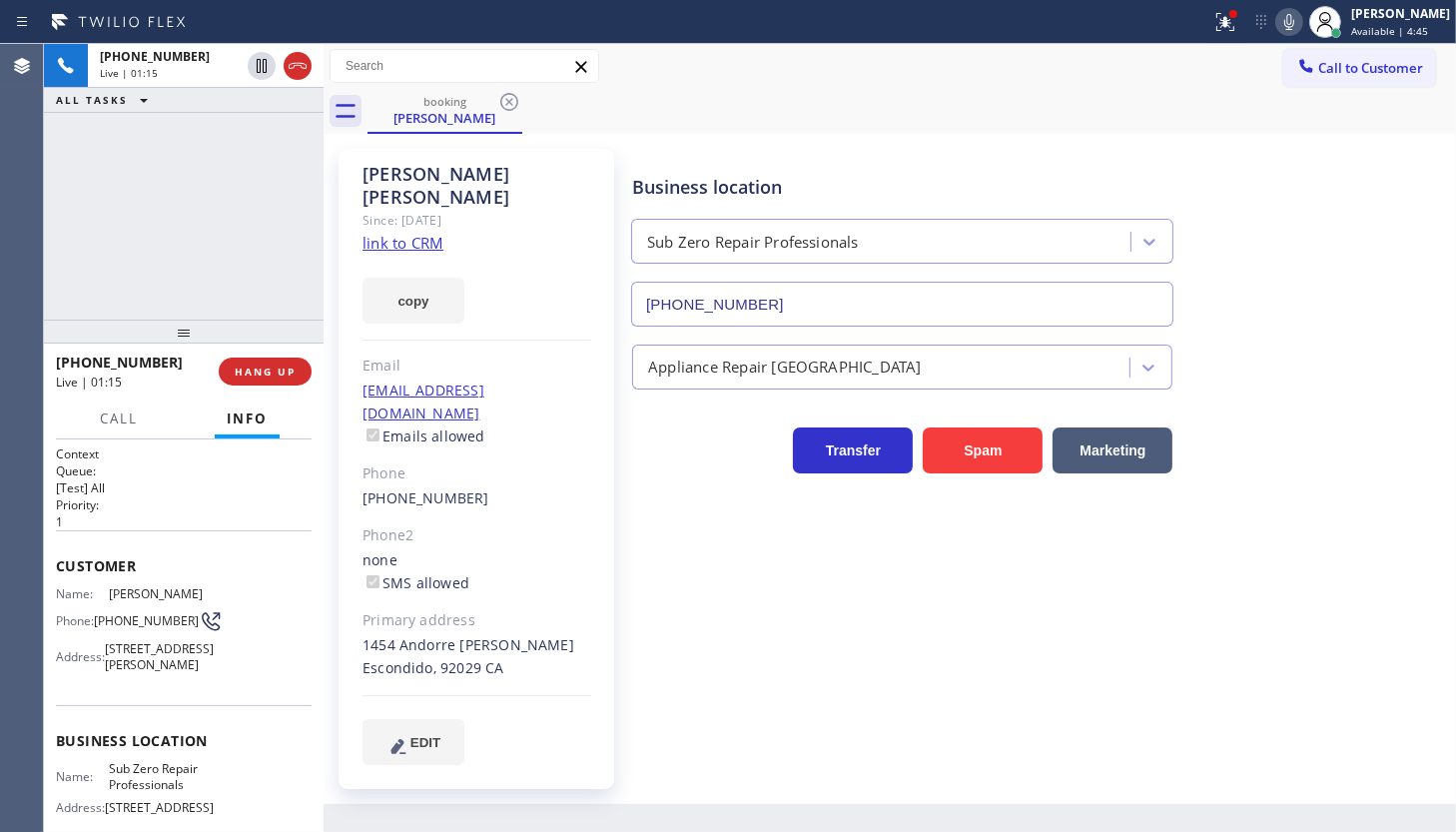 click 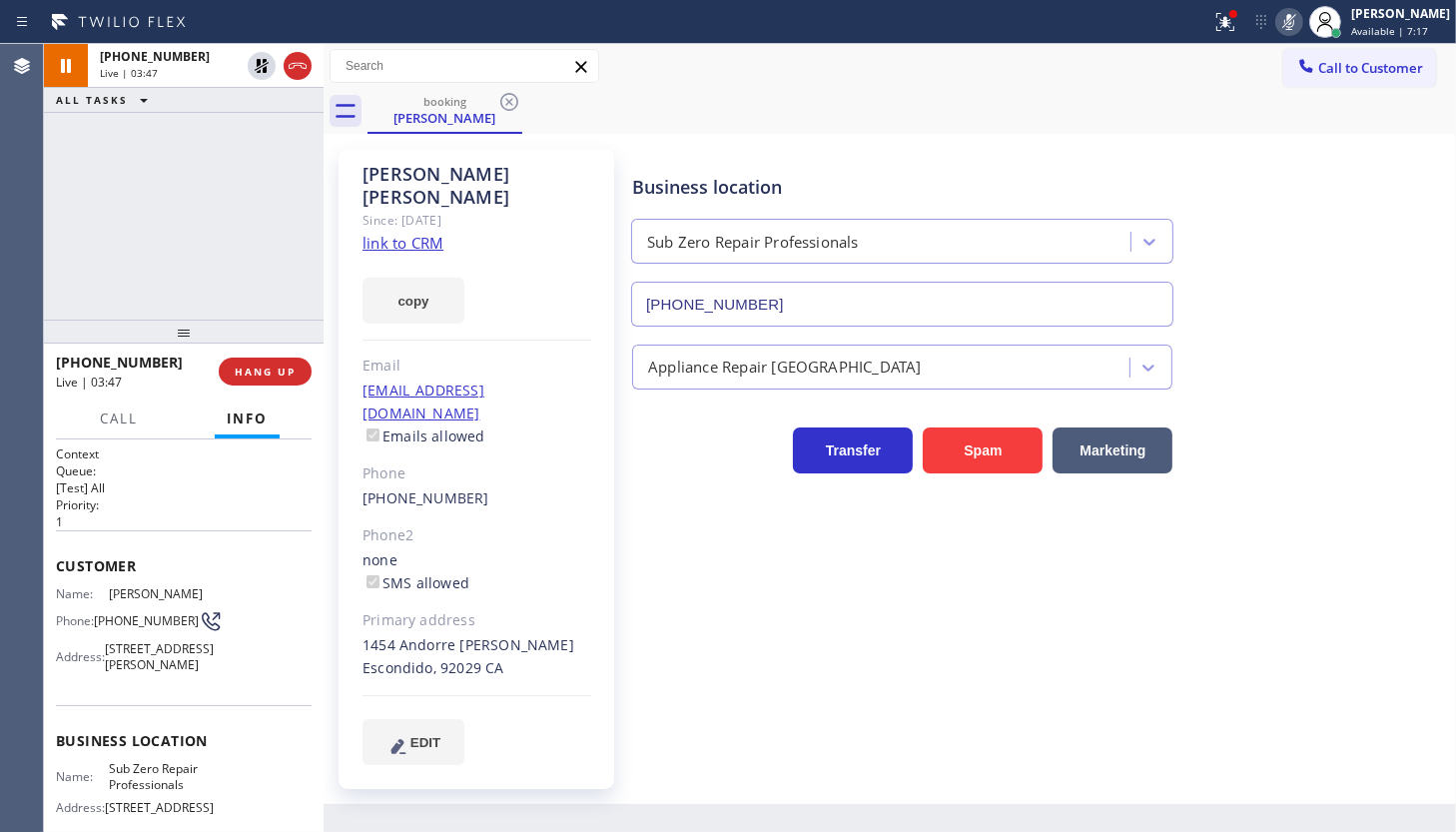 click on "Agent Desktop" at bounding box center (21, 437) 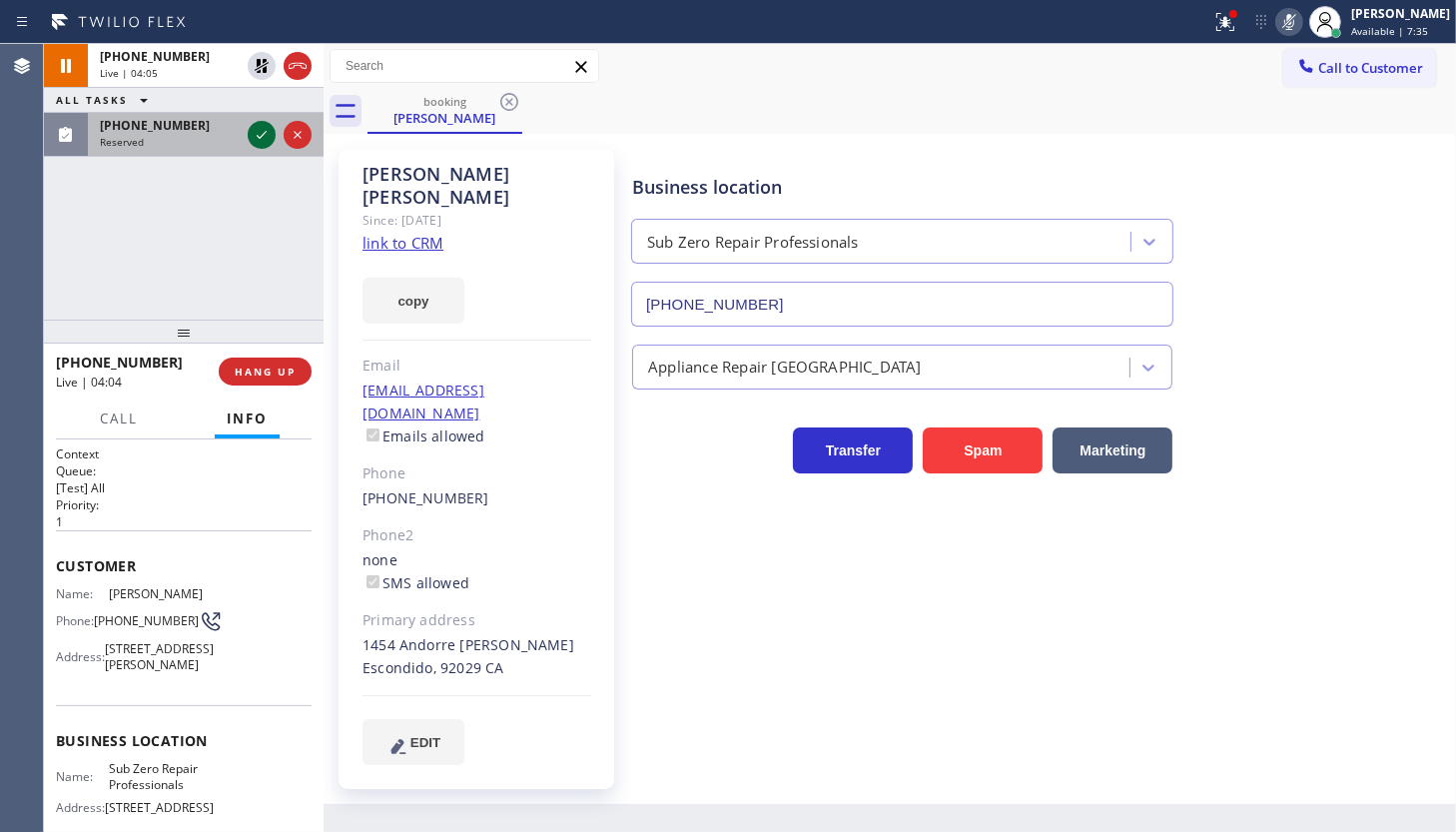 click 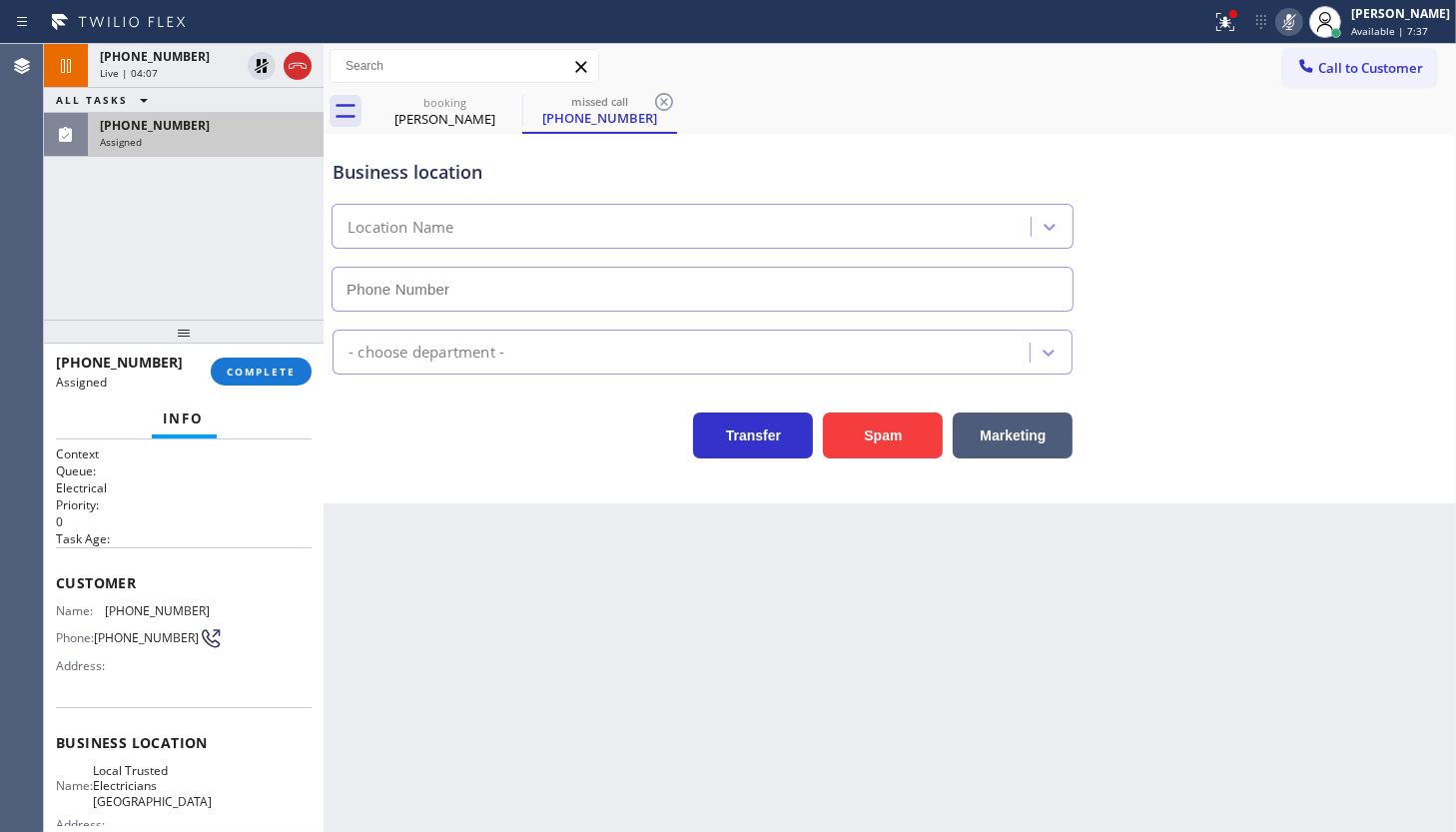 type on "(562) 376-2472" 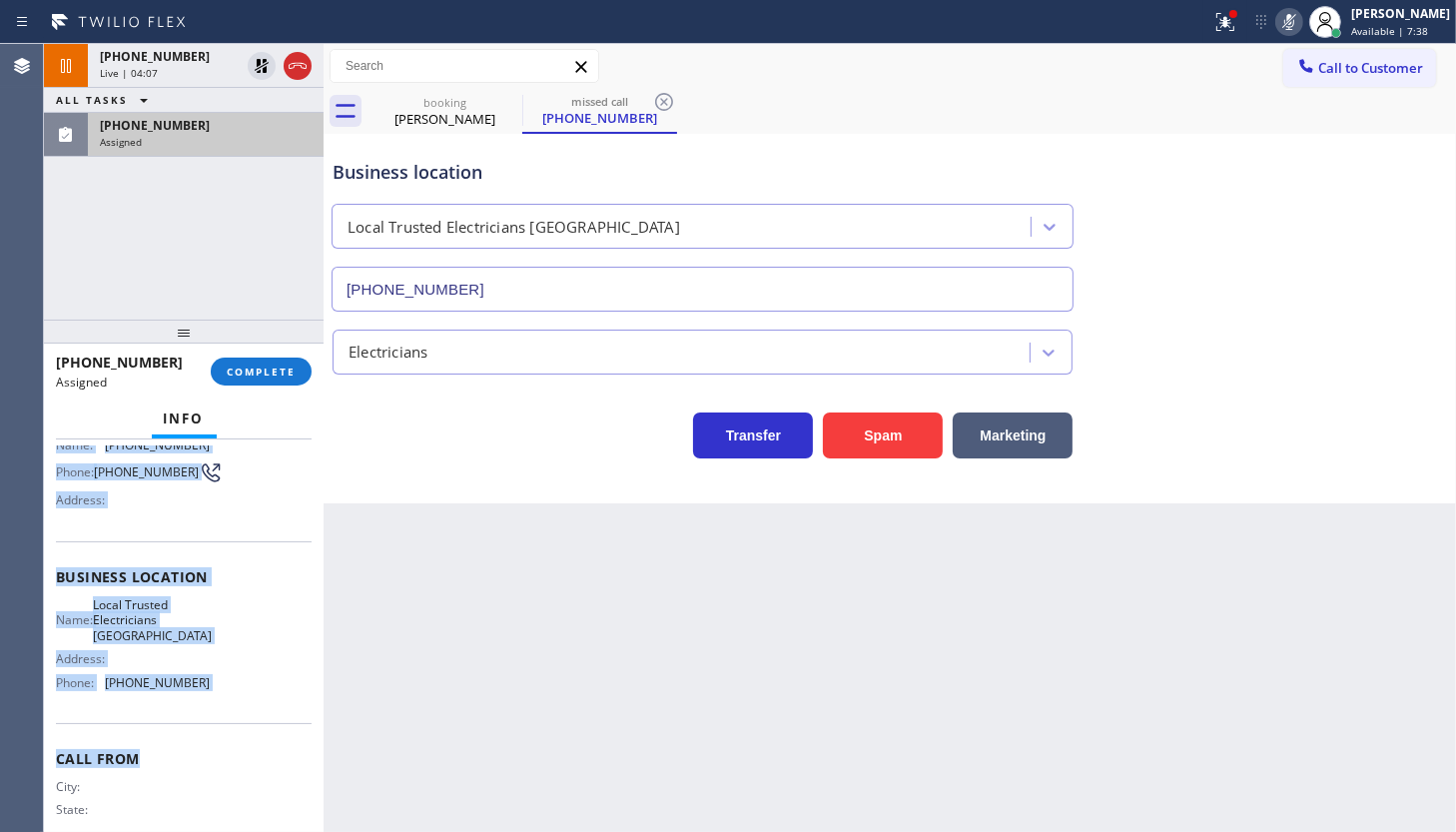 scroll, scrollTop: 181, scrollLeft: 0, axis: vertical 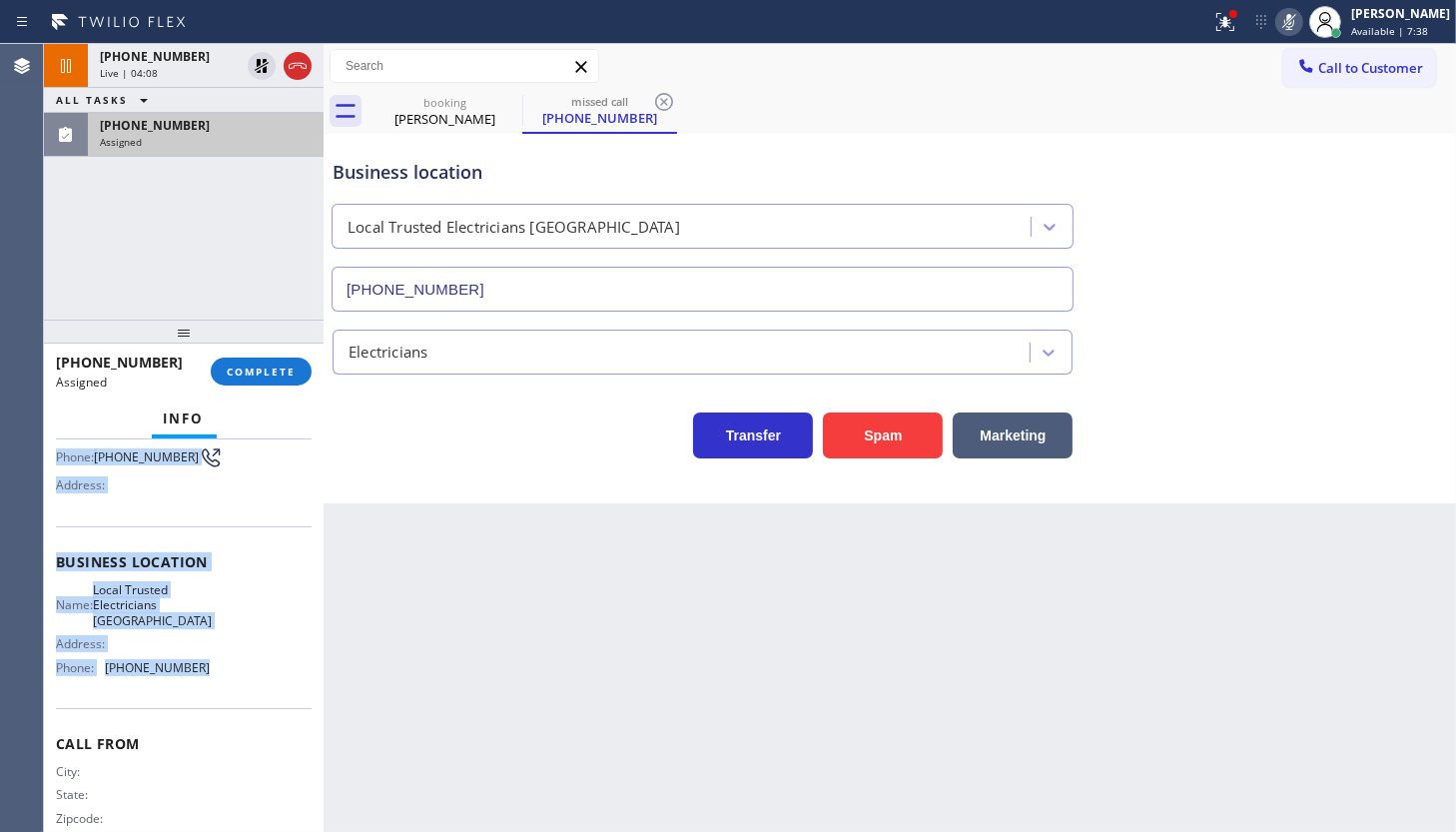 drag, startPoint x: 56, startPoint y: 571, endPoint x: 223, endPoint y: 693, distance: 206.81634 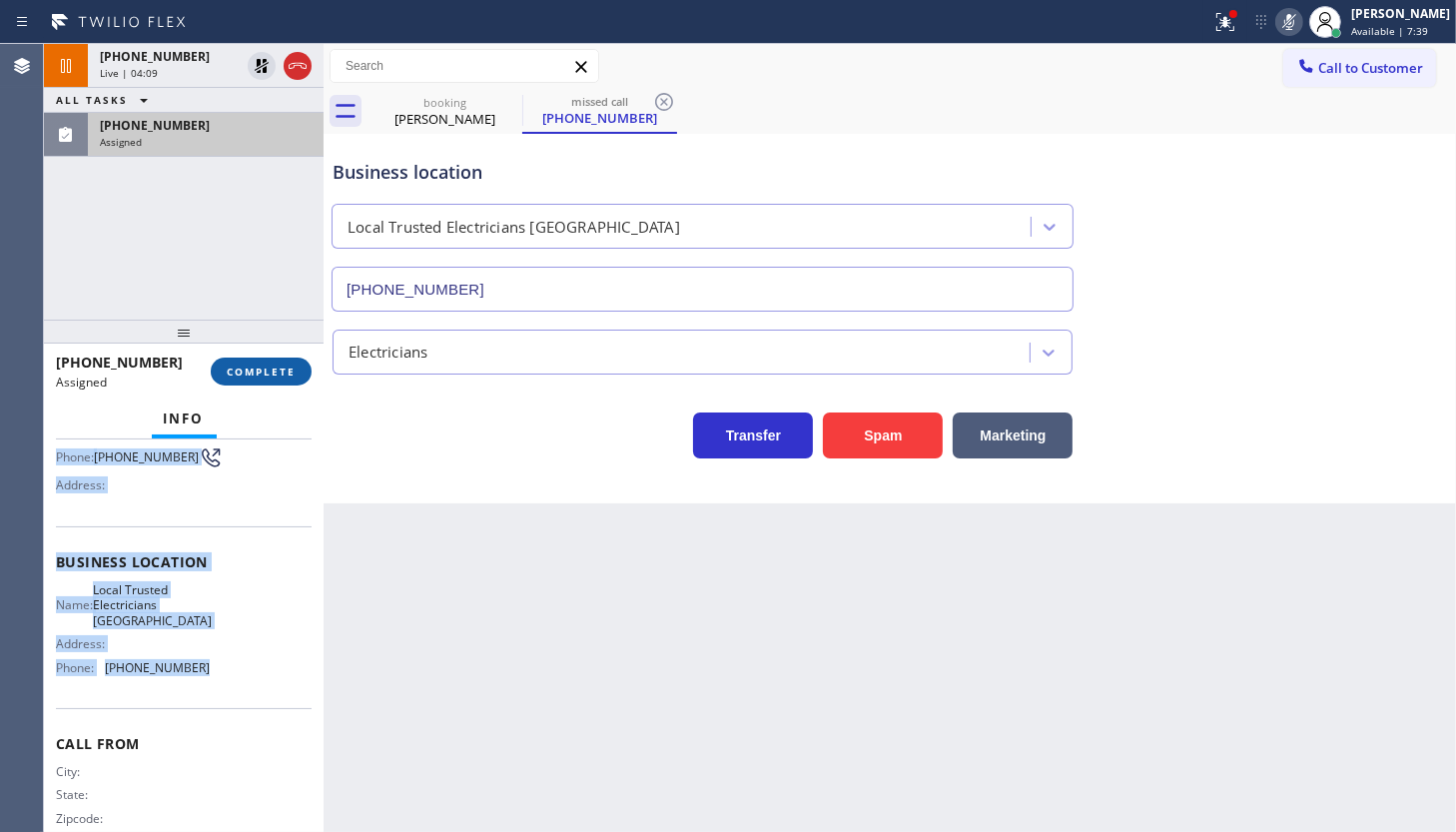 click on "COMPLETE" at bounding box center [261, 372] 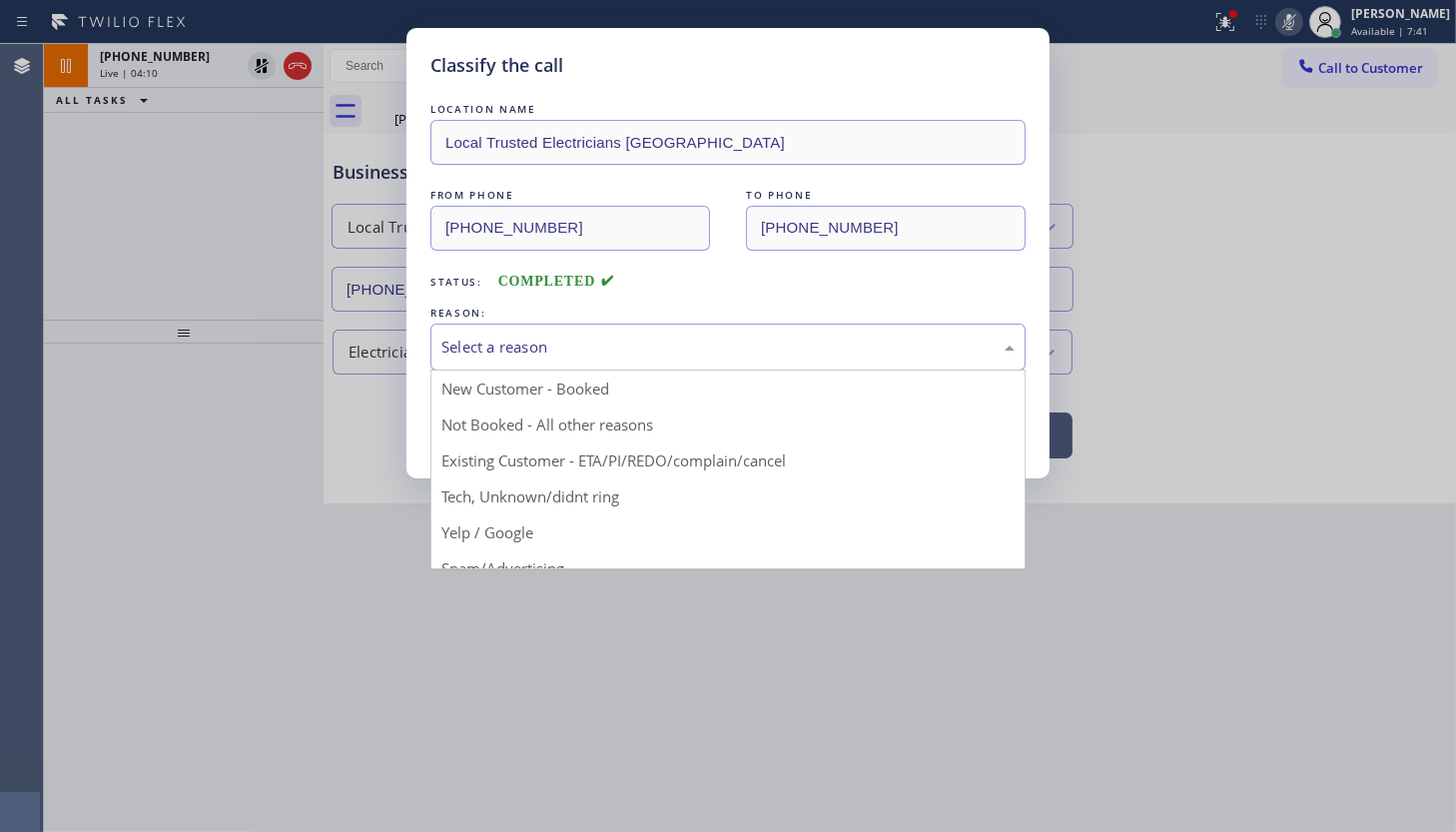 click on "Select a reason" at bounding box center [728, 347] 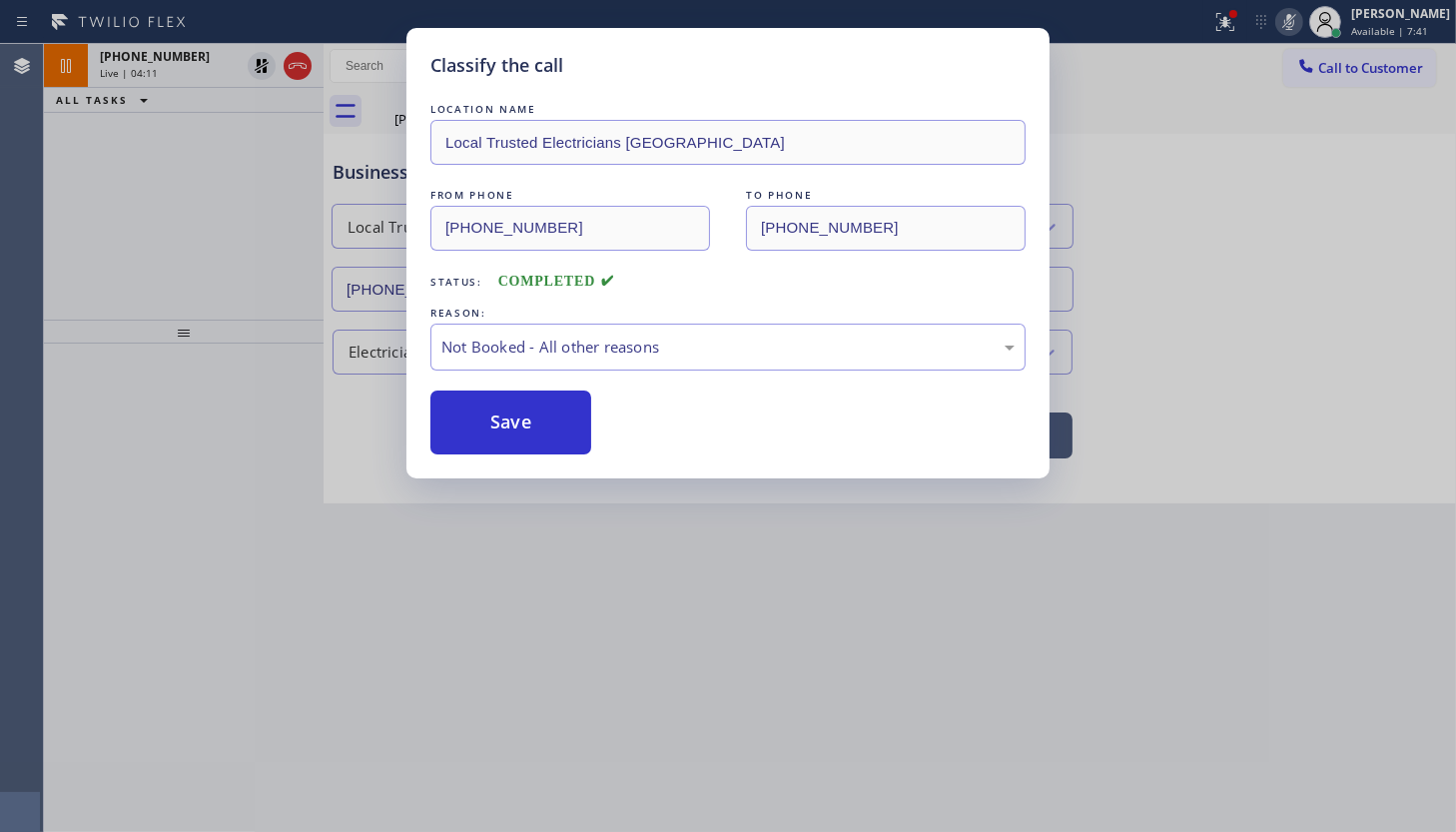 click on "Save" at bounding box center [510, 422] 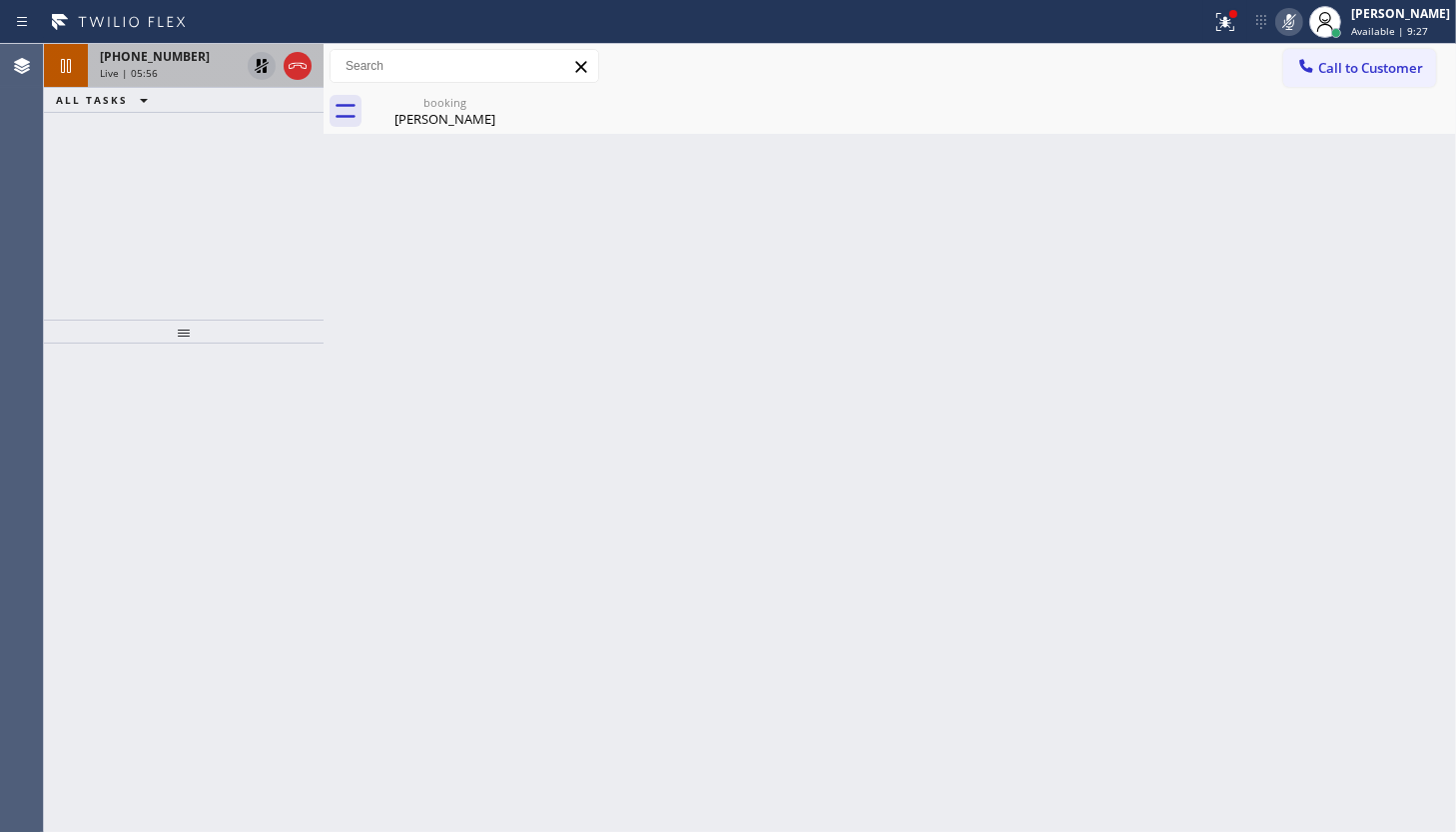 click 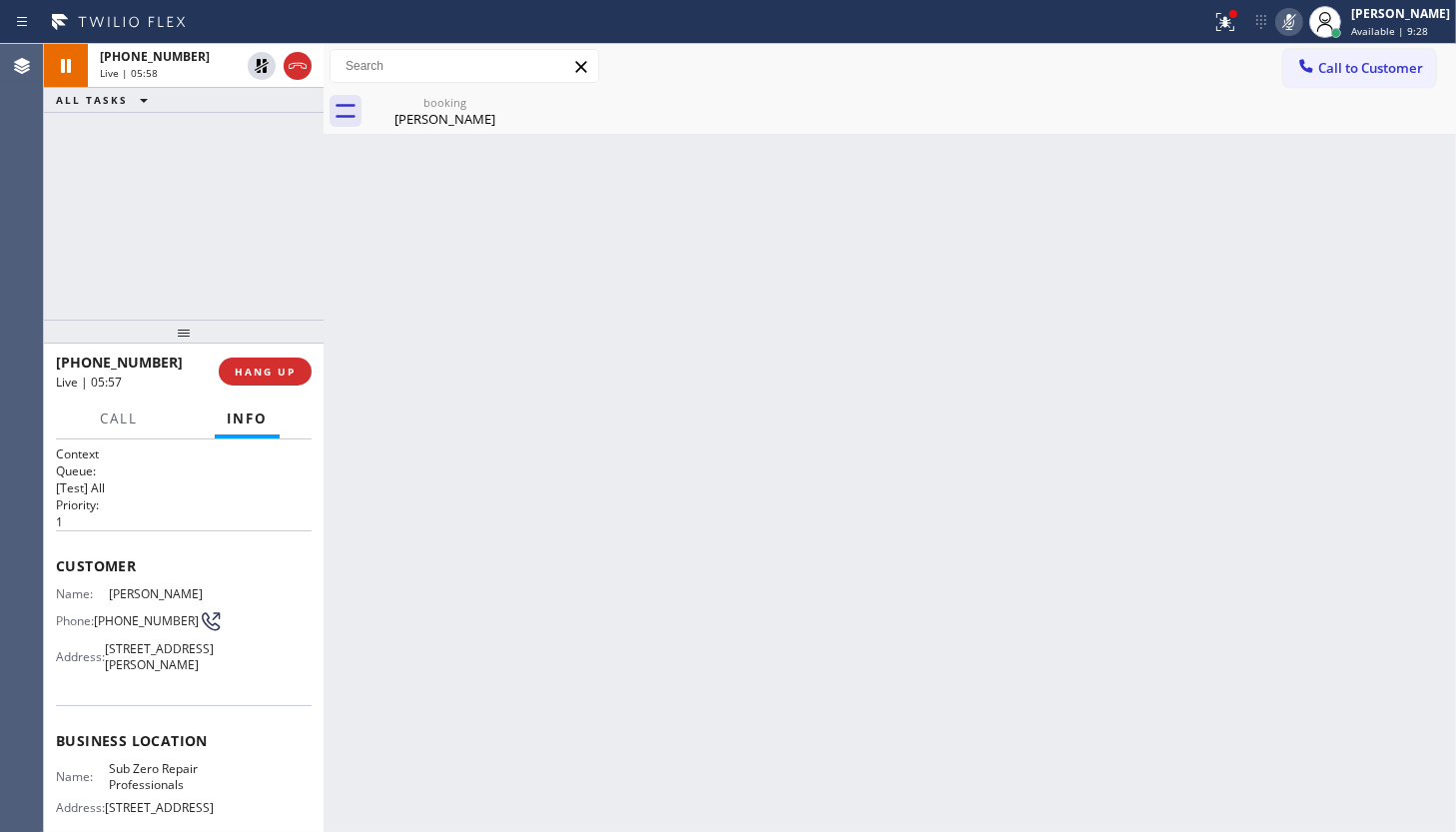 click 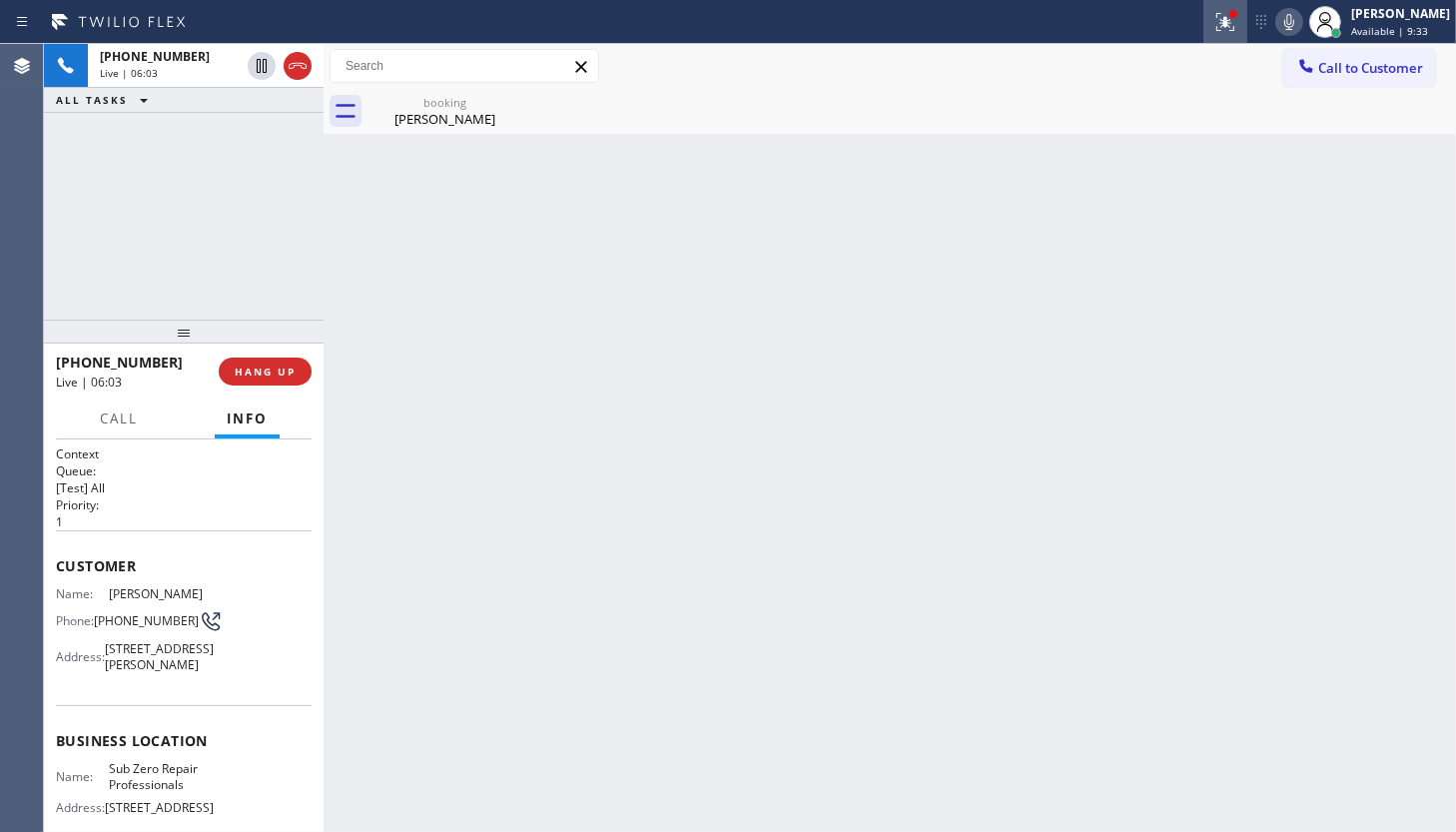 click 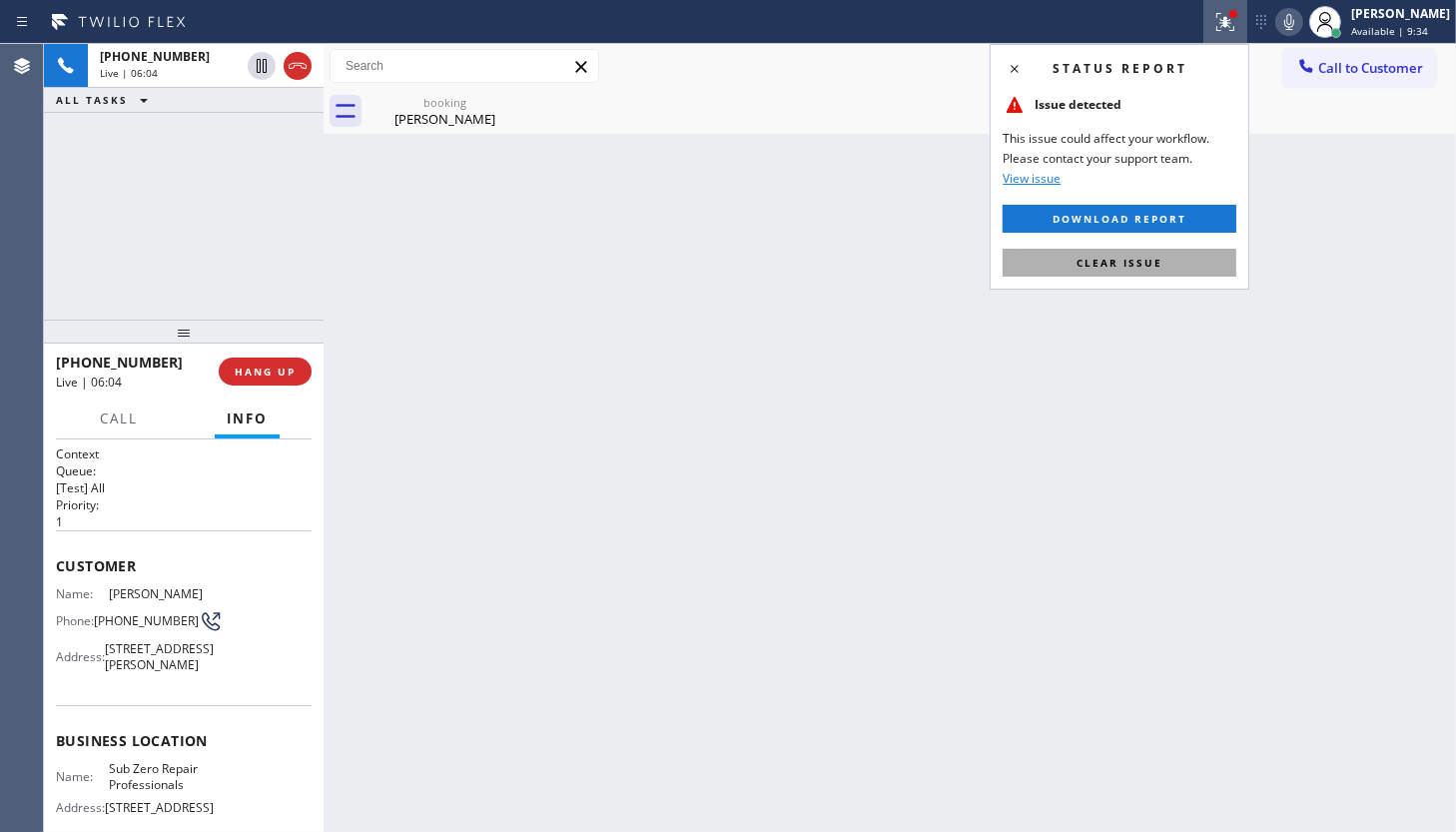 click on "Clear issue" at bounding box center (1119, 263) 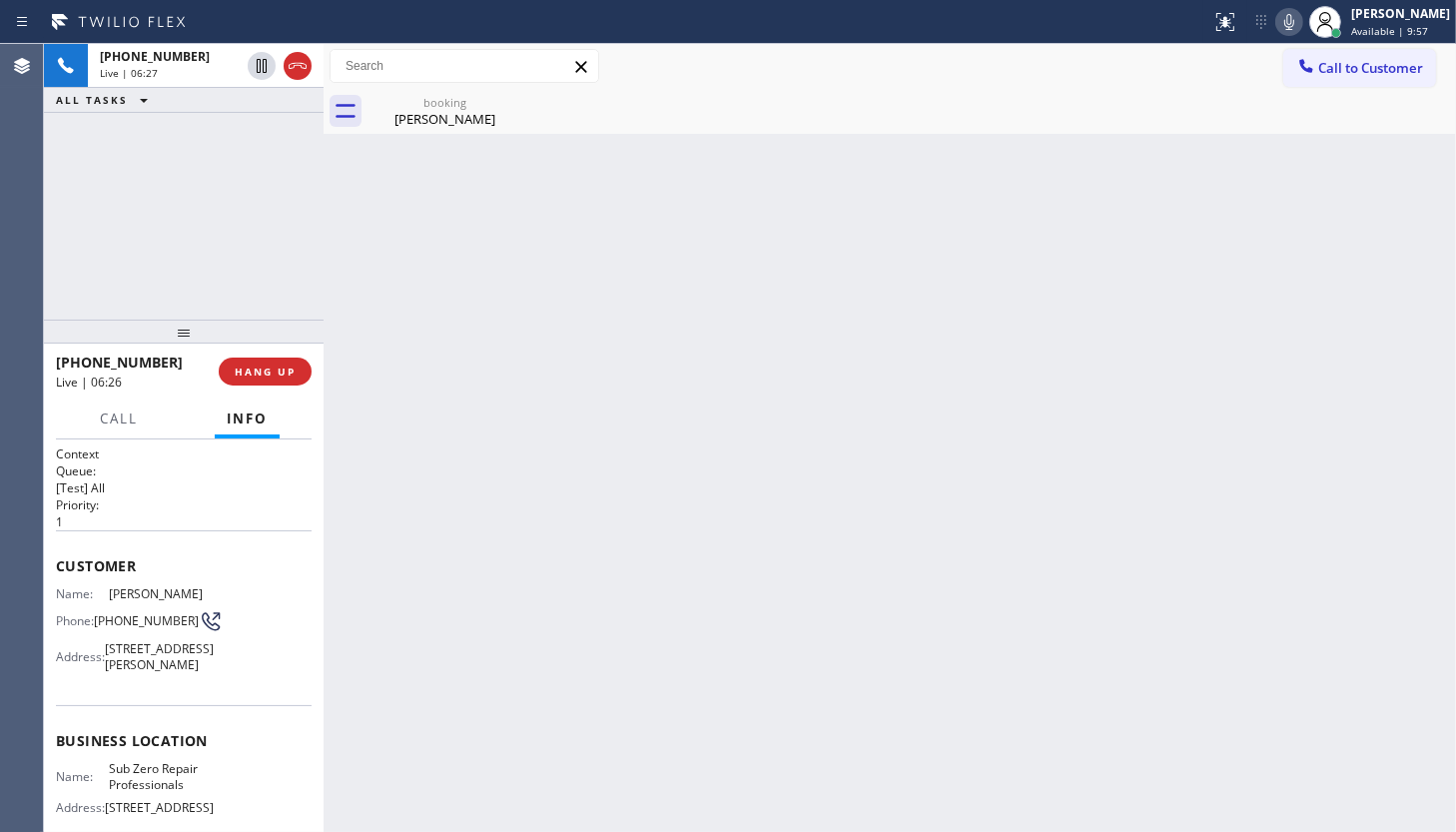 click on "Back to Dashboard Change Sender ID Customers Technicians Select a contact Outbound call Technician Search Technician Your caller id phone number Your caller id phone number Call Technician info Name   Phone none Address none Change Sender ID HVAC +18559994417 5 Star Appliance +18557314952 Appliance Repair +18554611149 Plumbing +18889090120 Air Duct Cleaning +18006865038  Electricians +18005688664 Cancel Change Check personal SMS Reset Change booking Chris Butler Call to Customer Outbound call Location Viking Repair  Service Your caller id phone number (415) 851-8851 Customer number Call Outbound call Technician Search Technician Your caller id phone number Your caller id phone number Call booking Chris Butler Chris   Butler Since: 20 may 2020 link to CRM copy Email butler1945@hotmail.com  Emails allowed Phone (425) 691-8736 Phone2 none  SMS allowed Primary address  1454 Andorre Glen Escondido, 92029 CA EDIT Outbound call Location Sub Zero Repair  Professionals Your caller id phone number (855) 662-5332 Call" at bounding box center [890, 437] 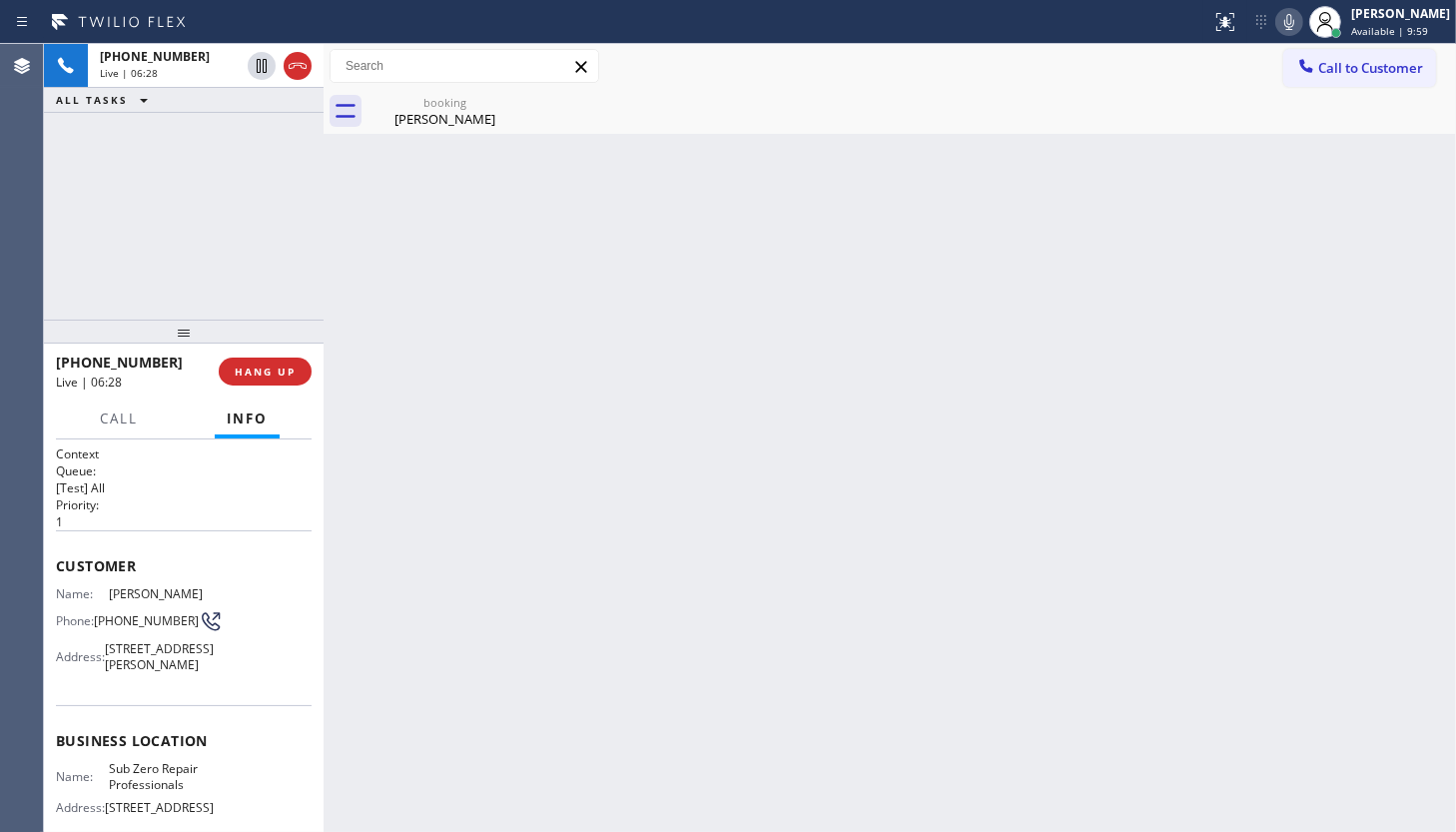 click 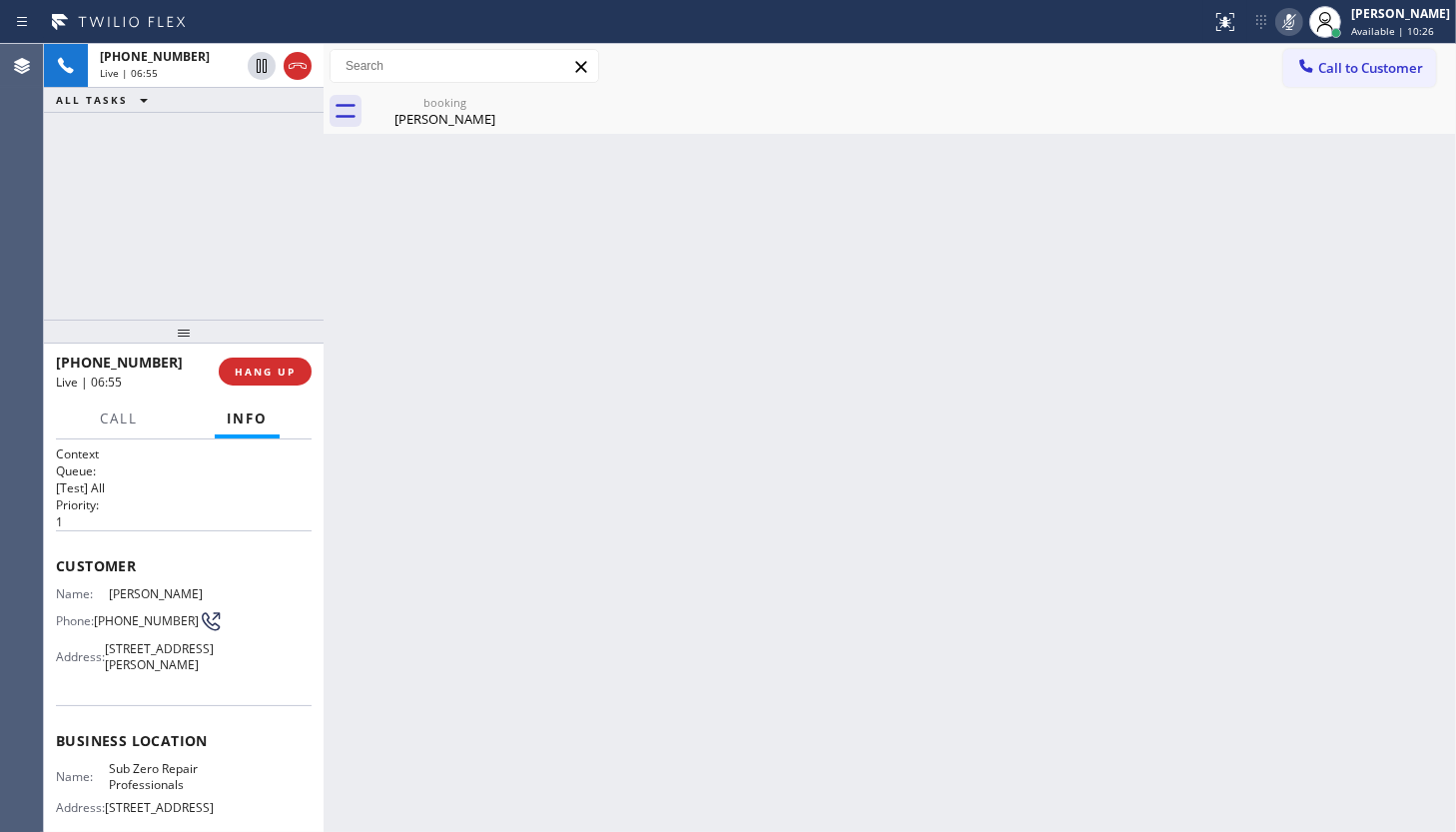 click on "Back to Dashboard Change Sender ID Customers Technicians Select a contact Outbound call Technician Search Technician Your caller id phone number Your caller id phone number Call Technician info Name   Phone none Address none Change Sender ID HVAC +18559994417 5 Star Appliance +18557314952 Appliance Repair +18554611149 Plumbing +18889090120 Air Duct Cleaning +18006865038  Electricians +18005688664 Cancel Change Check personal SMS Reset Change booking Chris Butler Call to Customer Outbound call Location Viking Repair  Service Your caller id phone number (415) 851-8851 Customer number Call Outbound call Technician Search Technician Your caller id phone number Your caller id phone number Call booking Chris Butler Chris   Butler Since: 20 may 2020 link to CRM copy Email butler1945@hotmail.com  Emails allowed Phone (425) 691-8736 Phone2 none  SMS allowed Primary address  1454 Andorre Glen Escondido, 92029 CA EDIT Outbound call Location Sub Zero Repair  Professionals Your caller id phone number (855) 662-5332 Call" at bounding box center [890, 437] 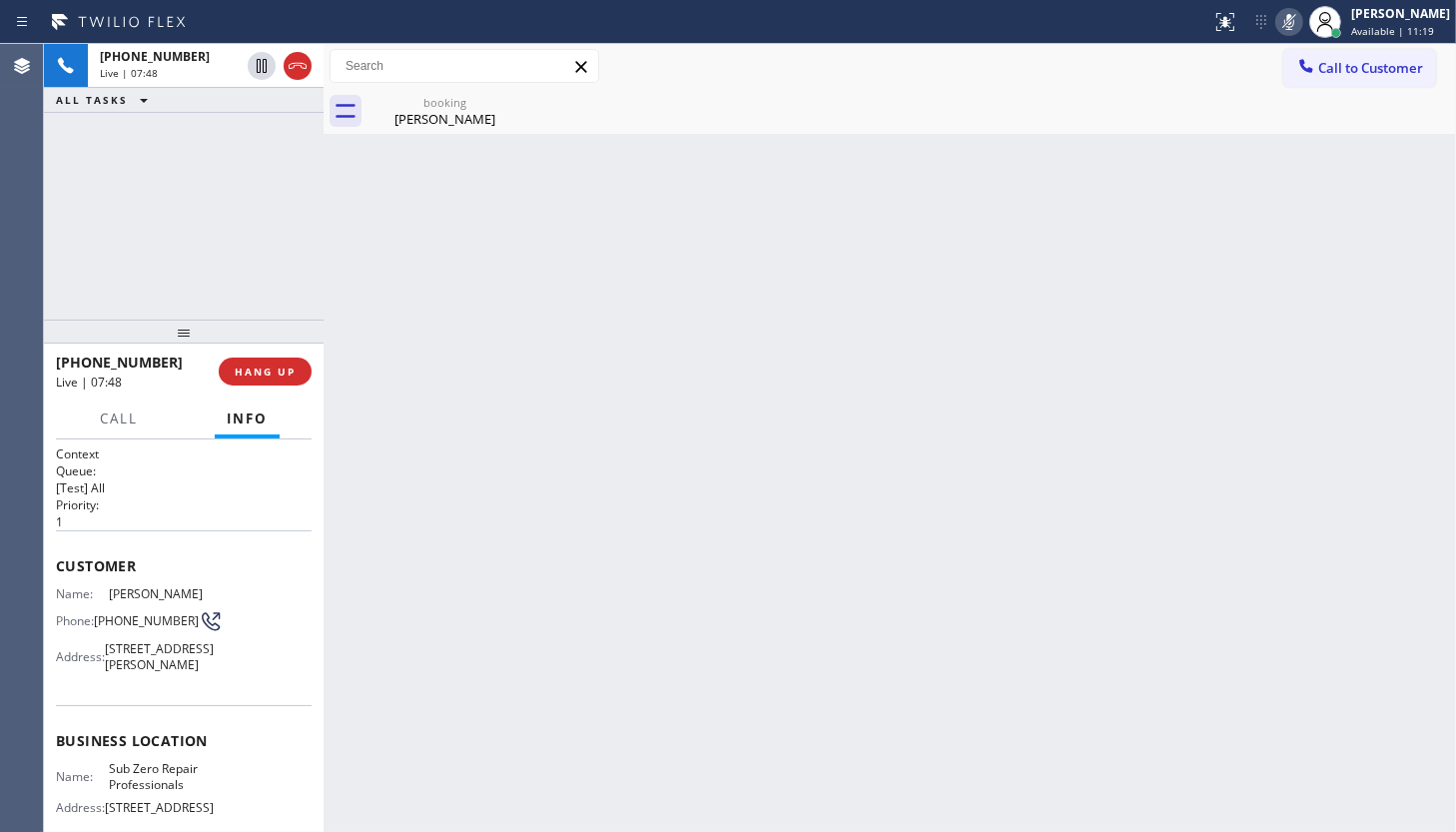 drag, startPoint x: 465, startPoint y: 312, endPoint x: 476, endPoint y: 300, distance: 16.27882 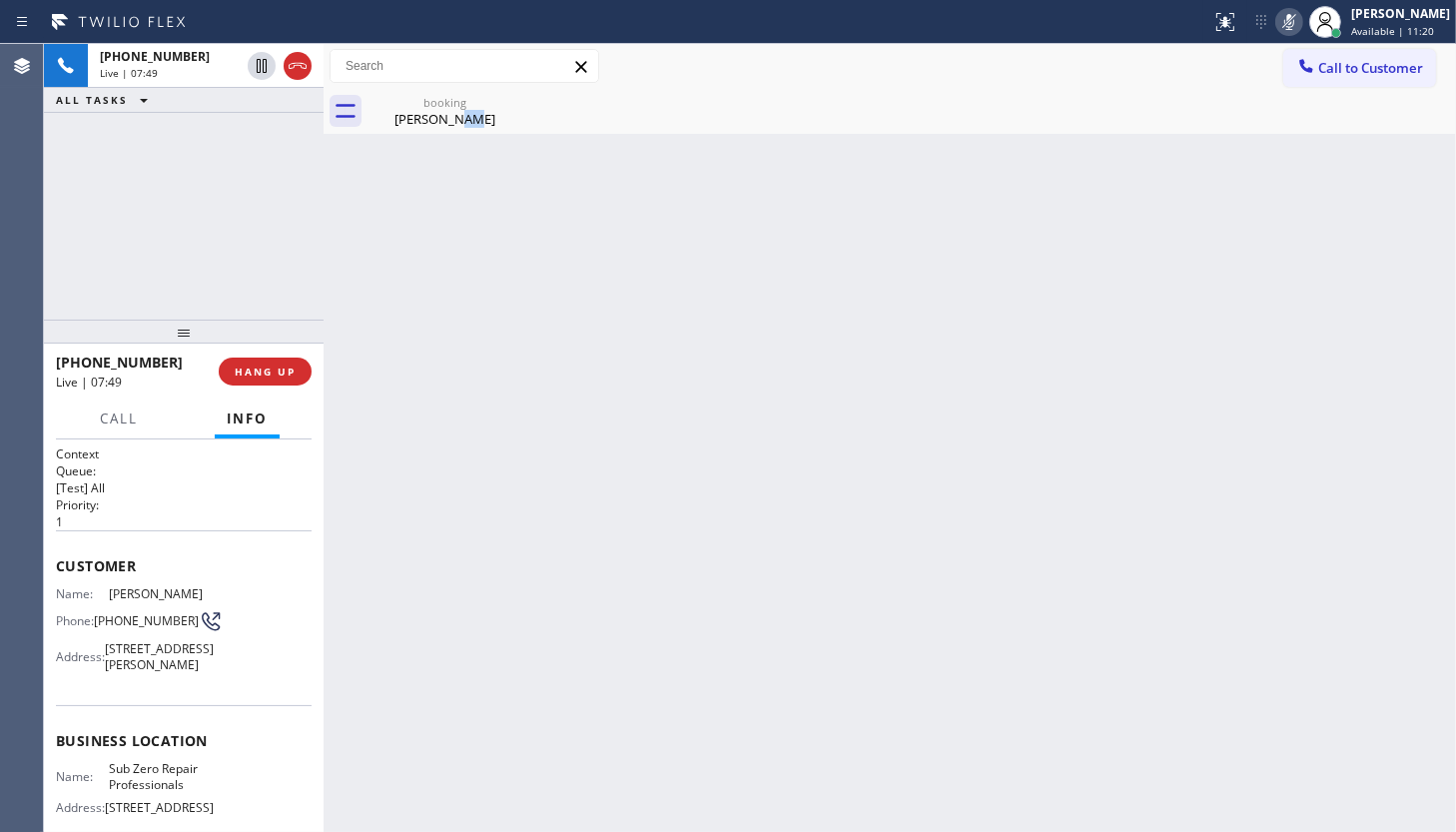 click 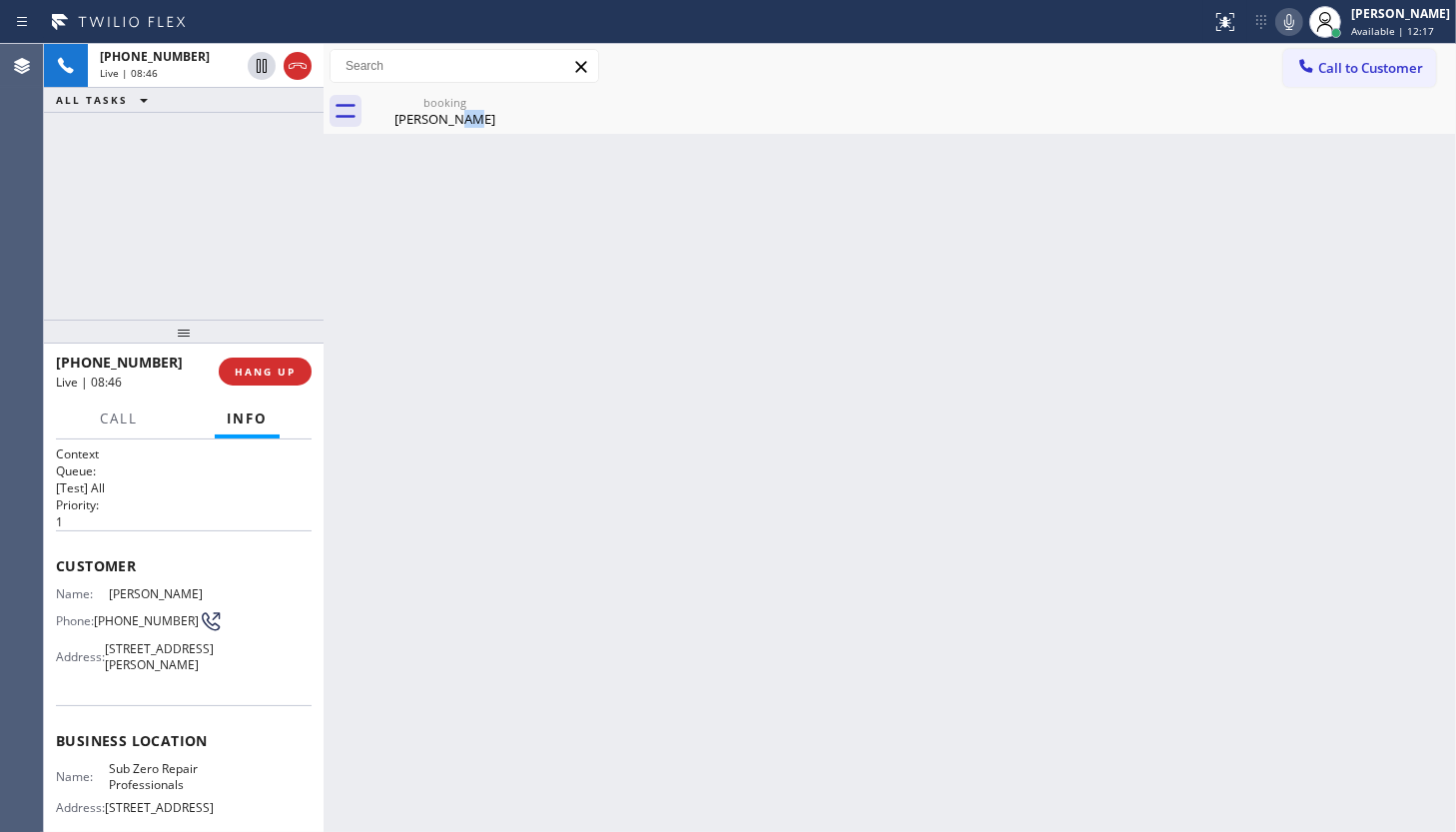 click at bounding box center (324, 437) 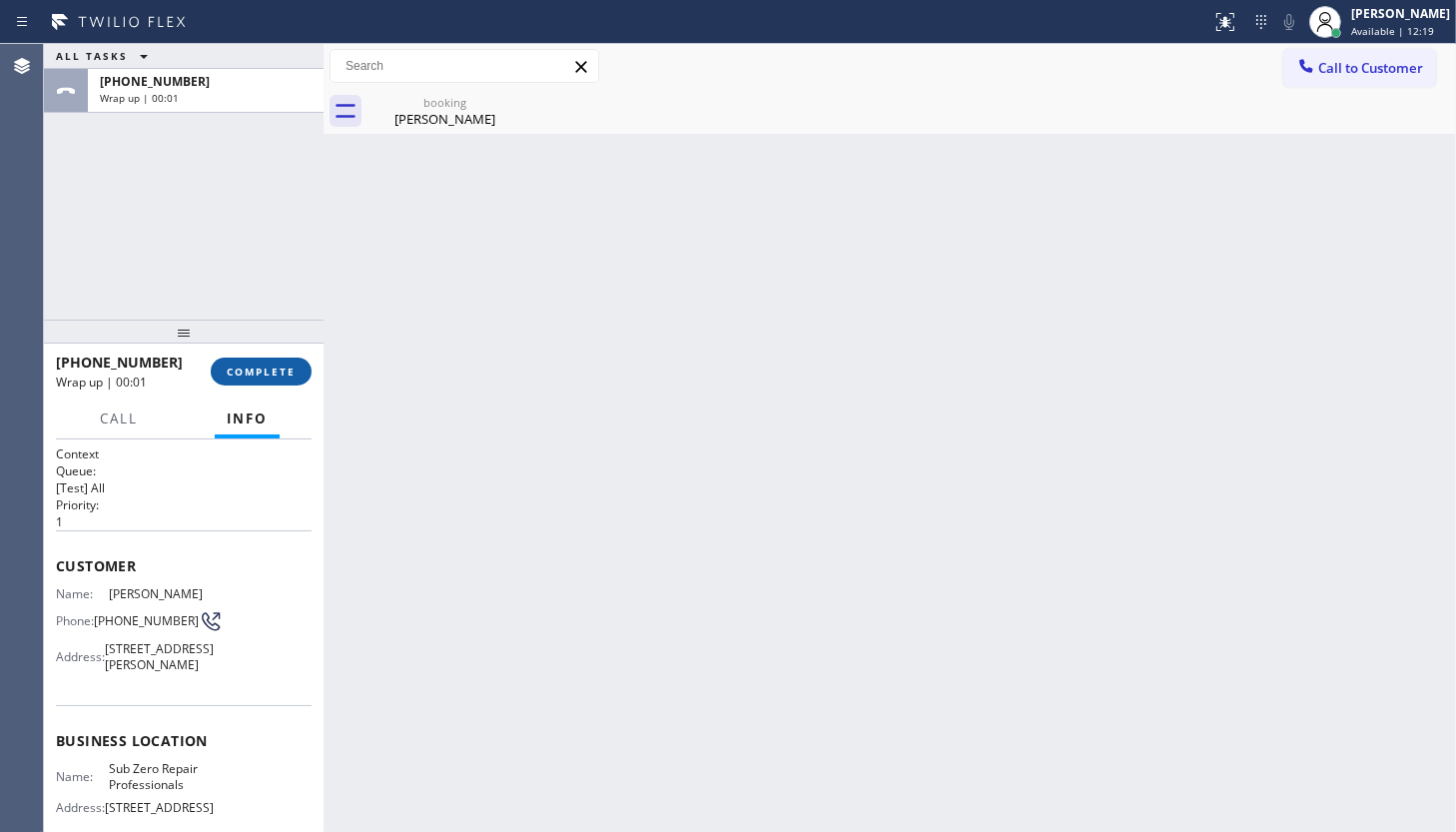 click on "COMPLETE" at bounding box center [261, 372] 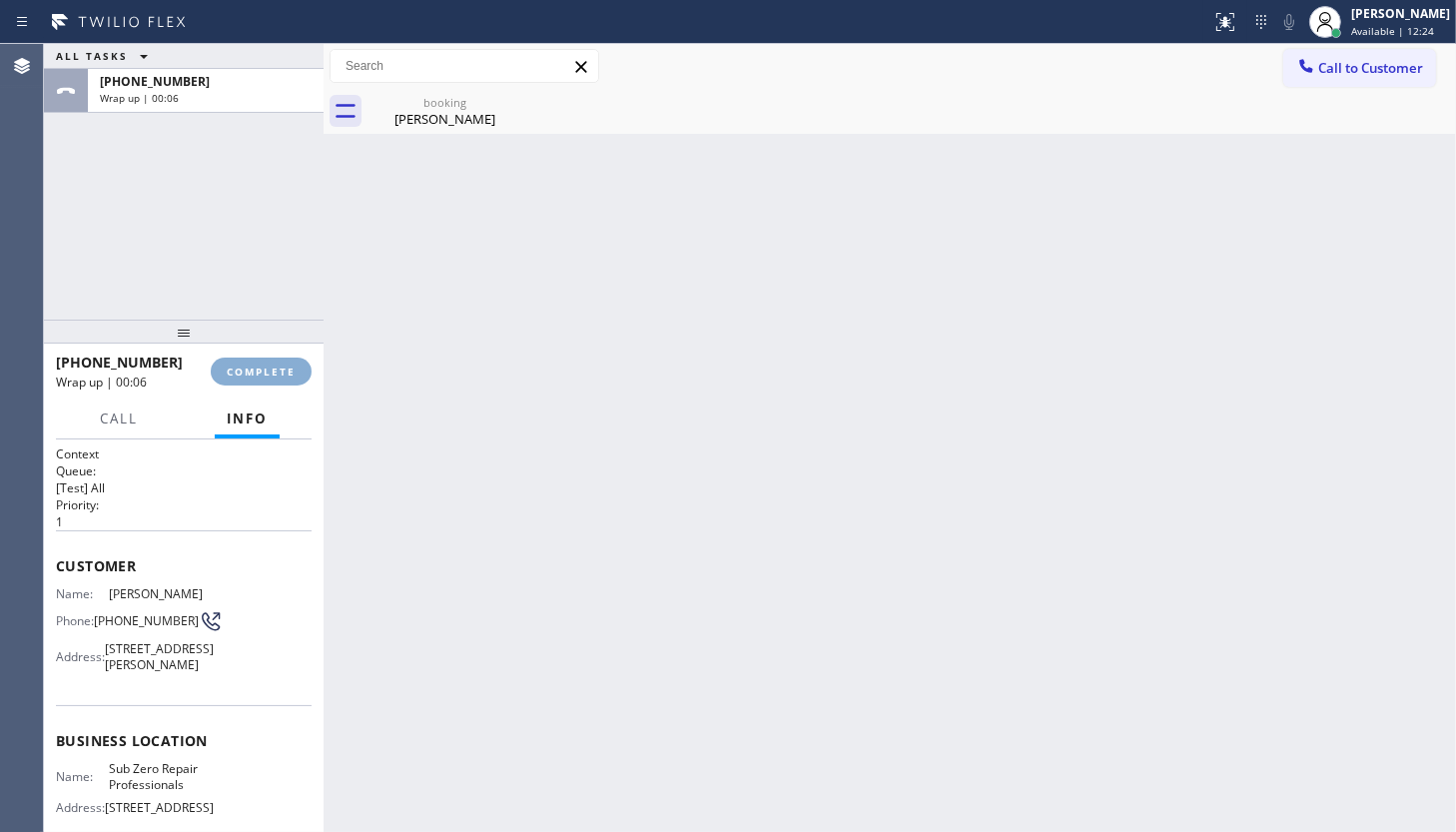 click on "COMPLETE" at bounding box center [261, 372] 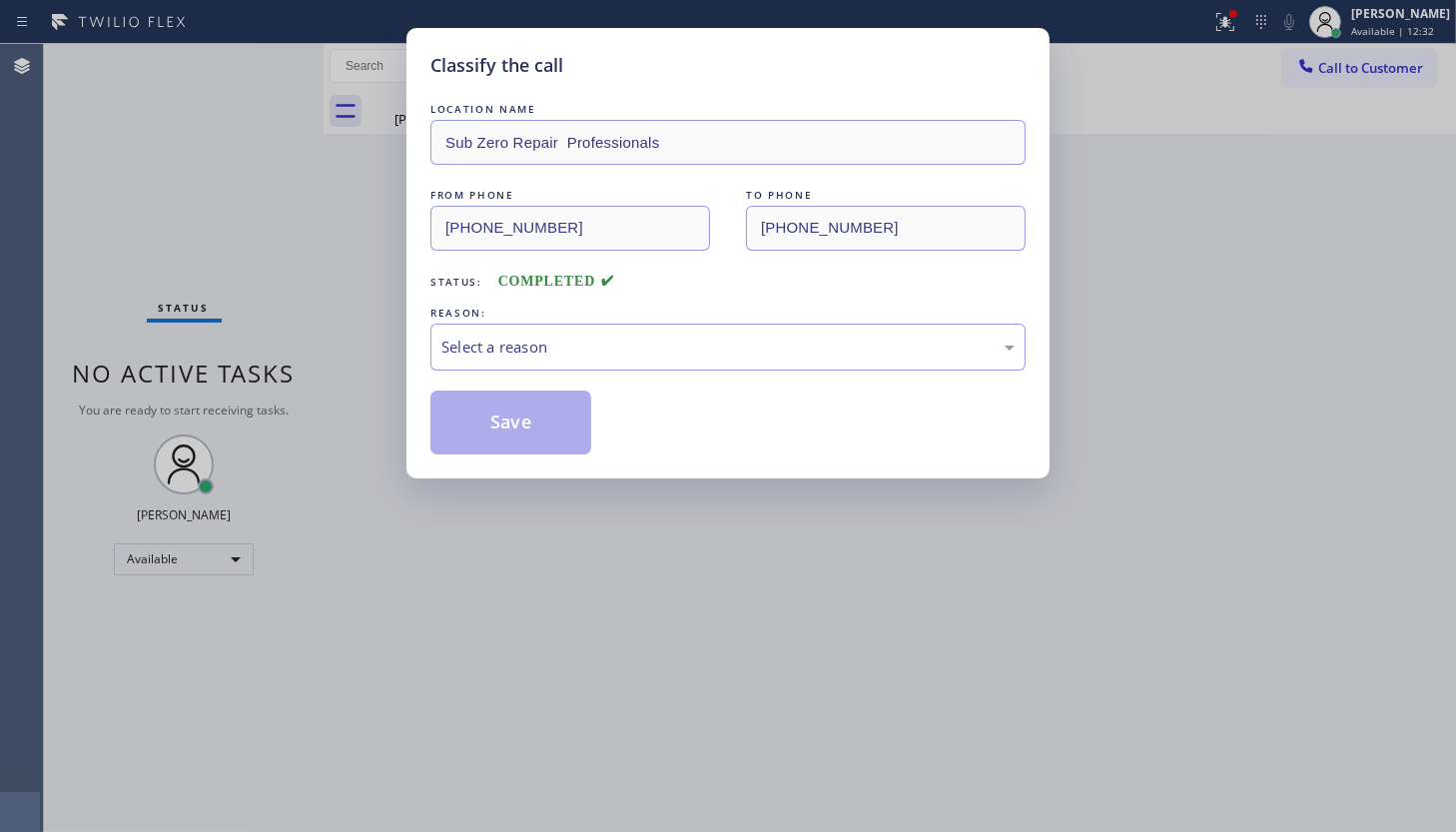 drag, startPoint x: 469, startPoint y: 695, endPoint x: 484, endPoint y: 635, distance: 61.846584 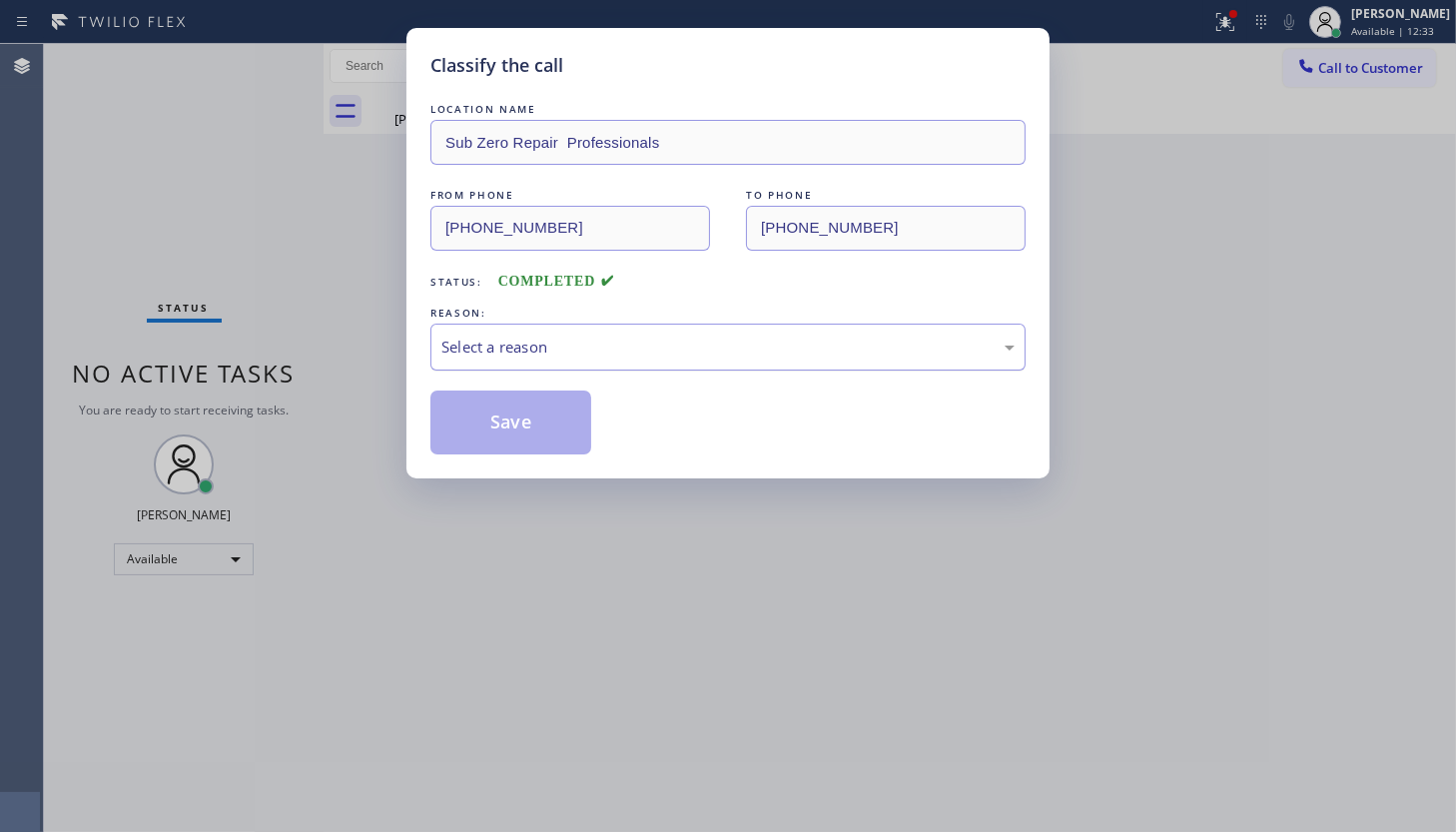 click on "Select a reason" at bounding box center [728, 347] 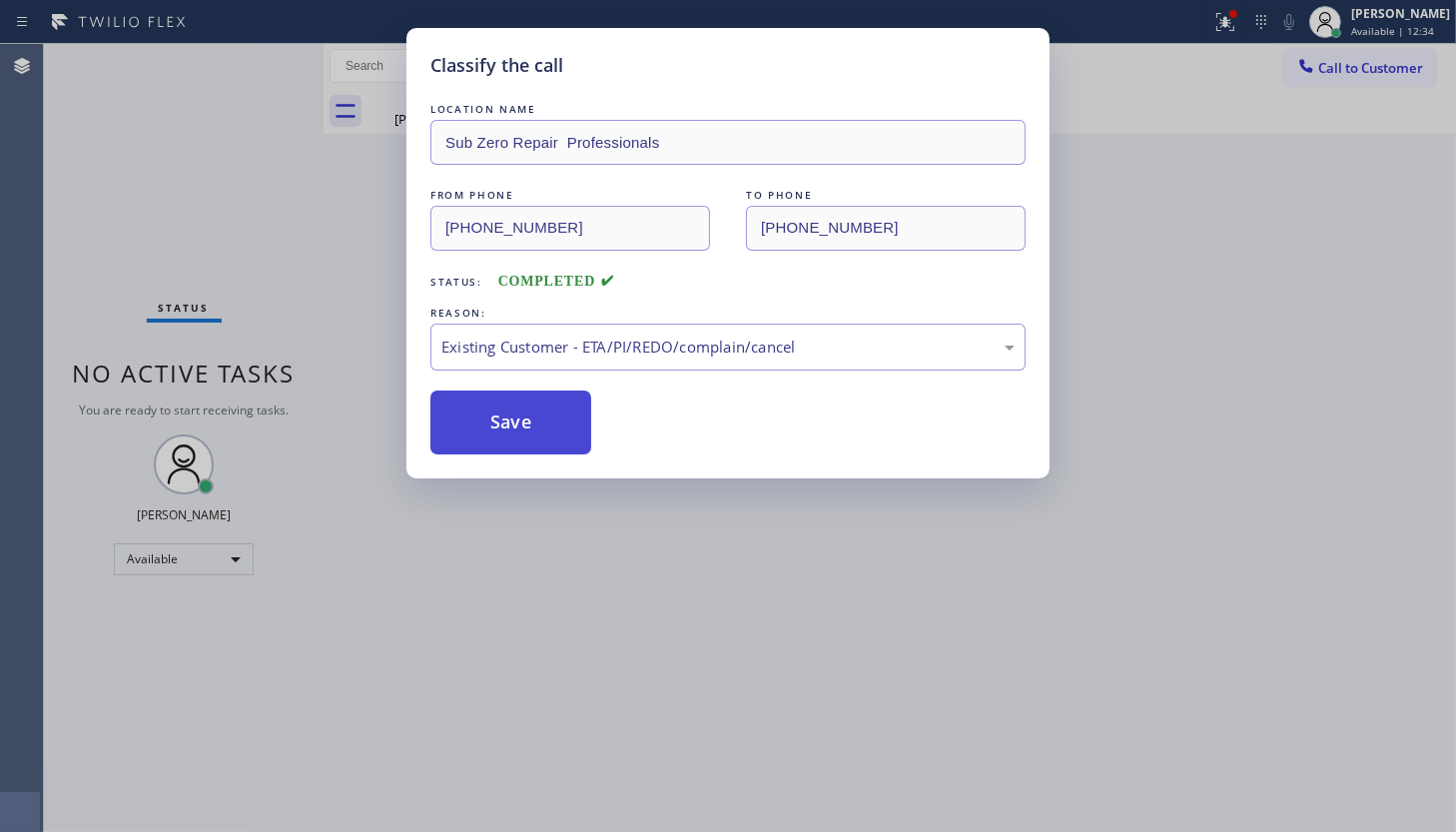 click on "Save" at bounding box center [510, 422] 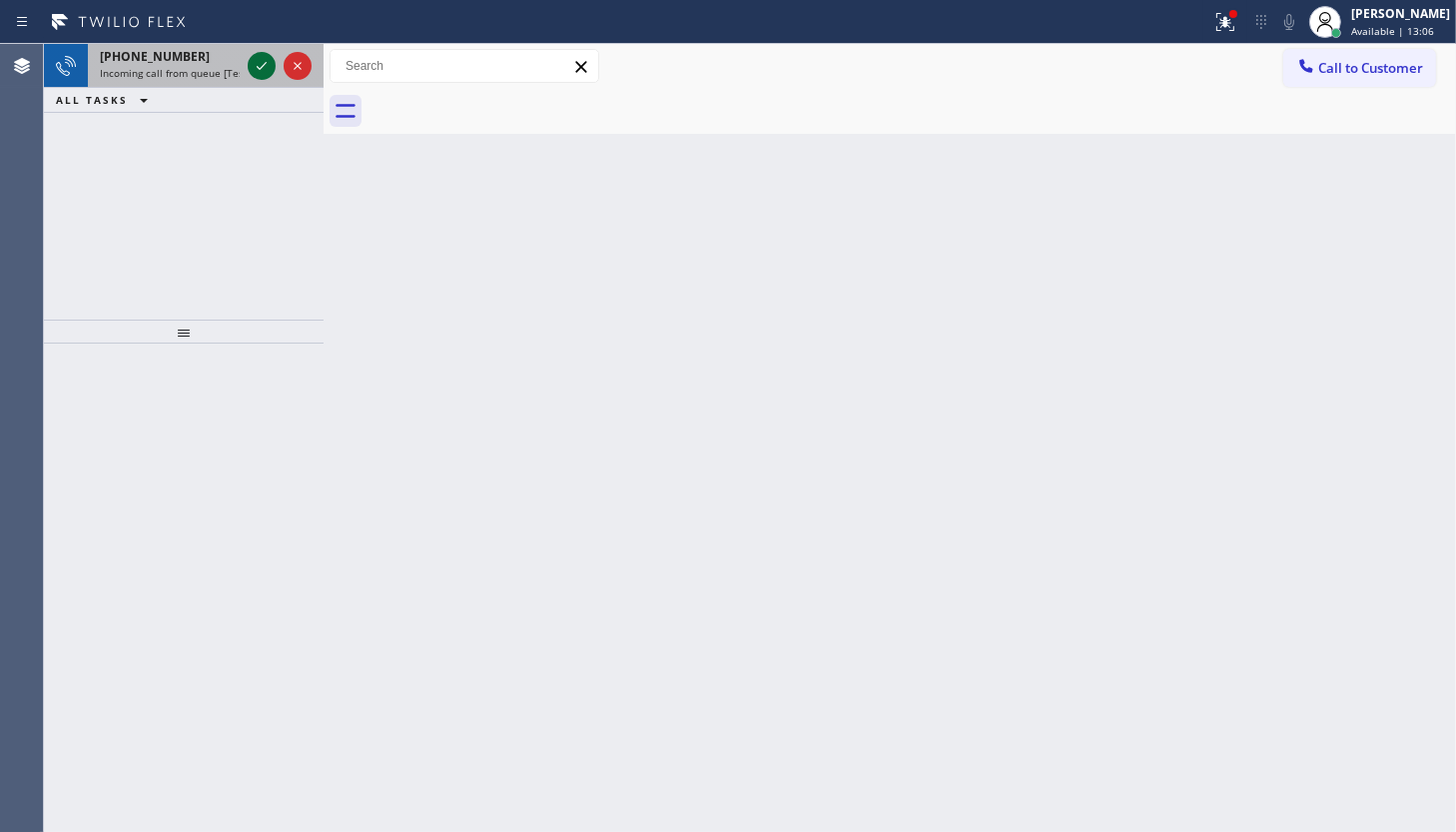 click 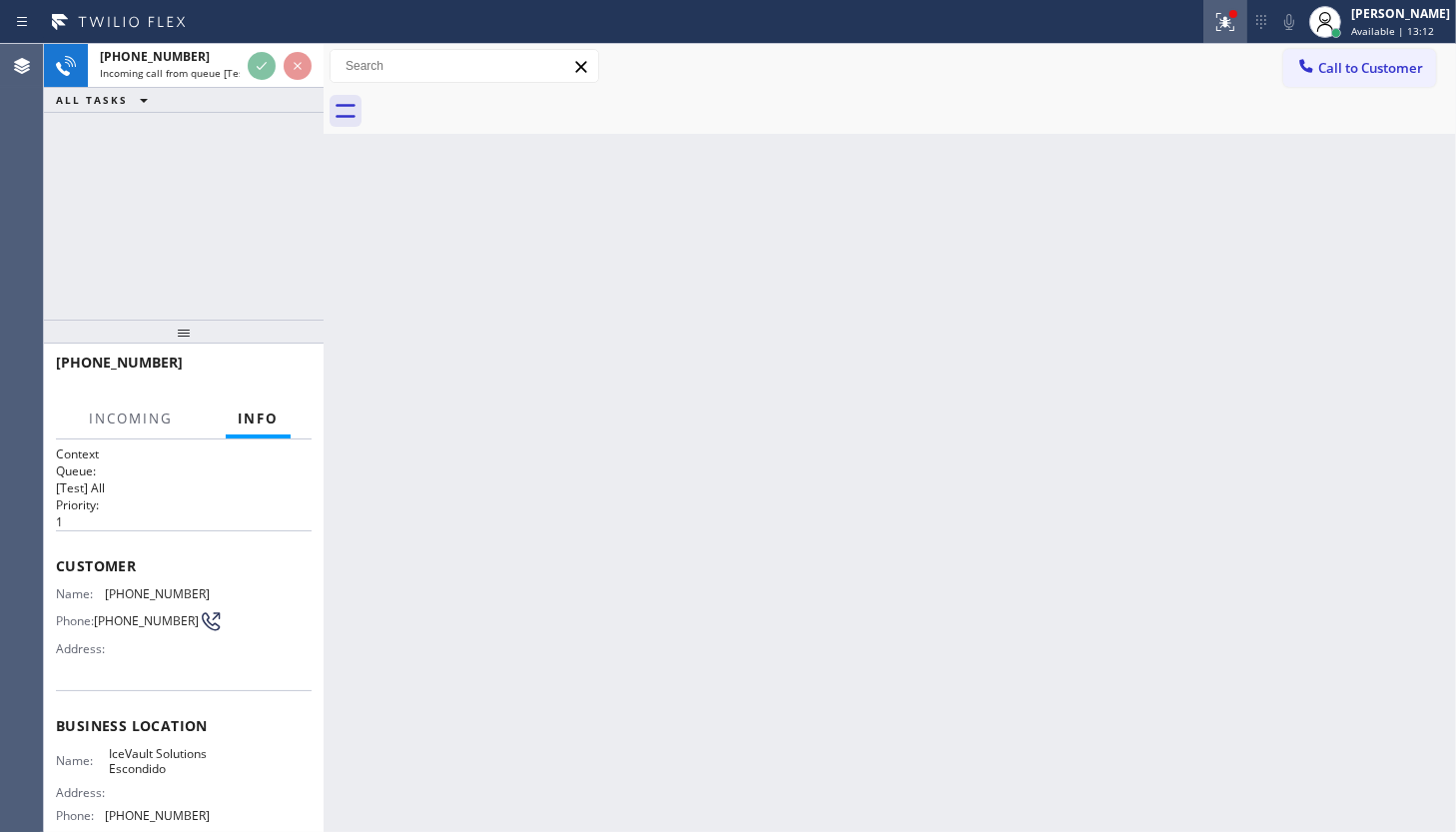 click 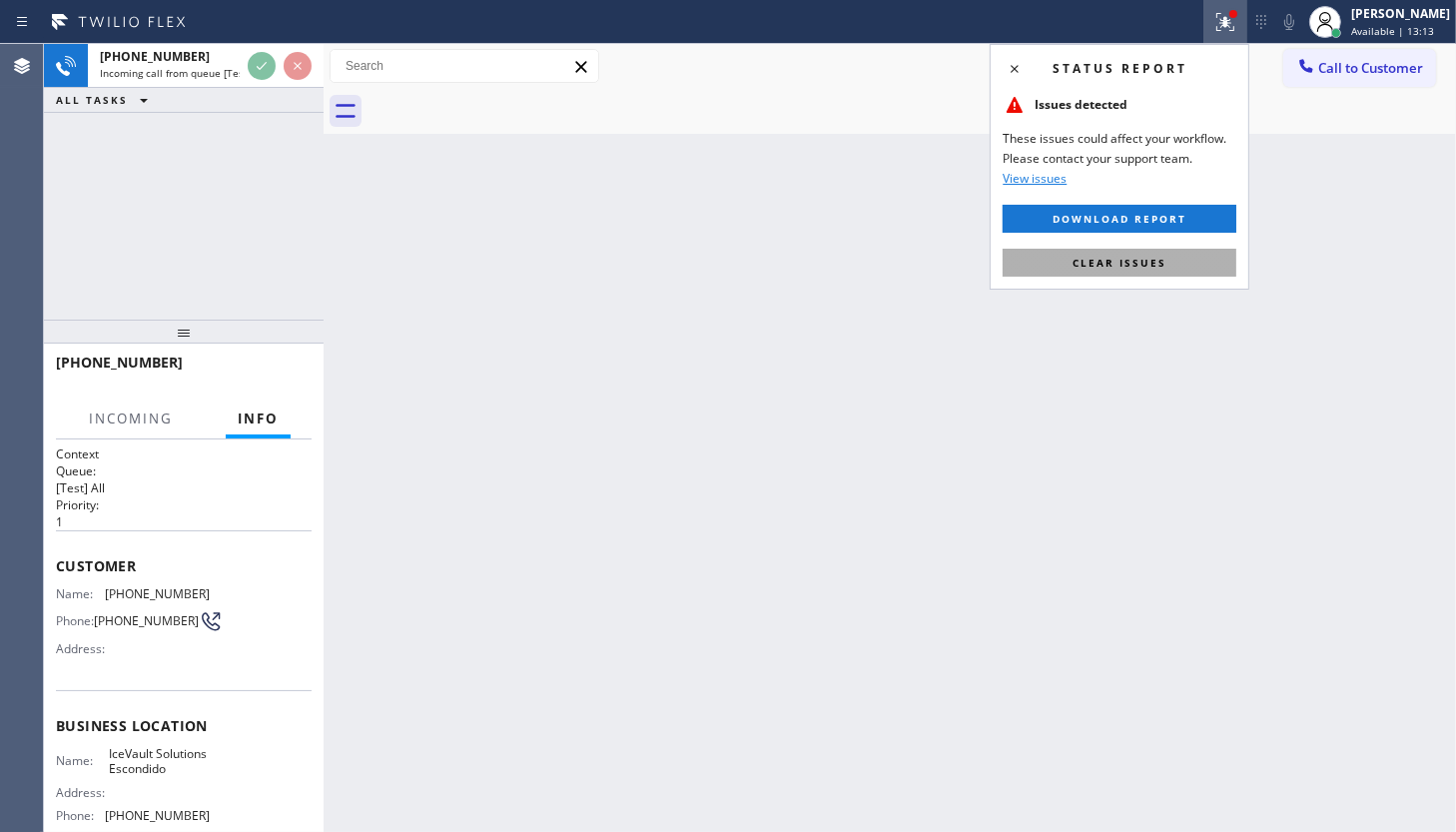 click on "Clear issues" at bounding box center (1119, 263) 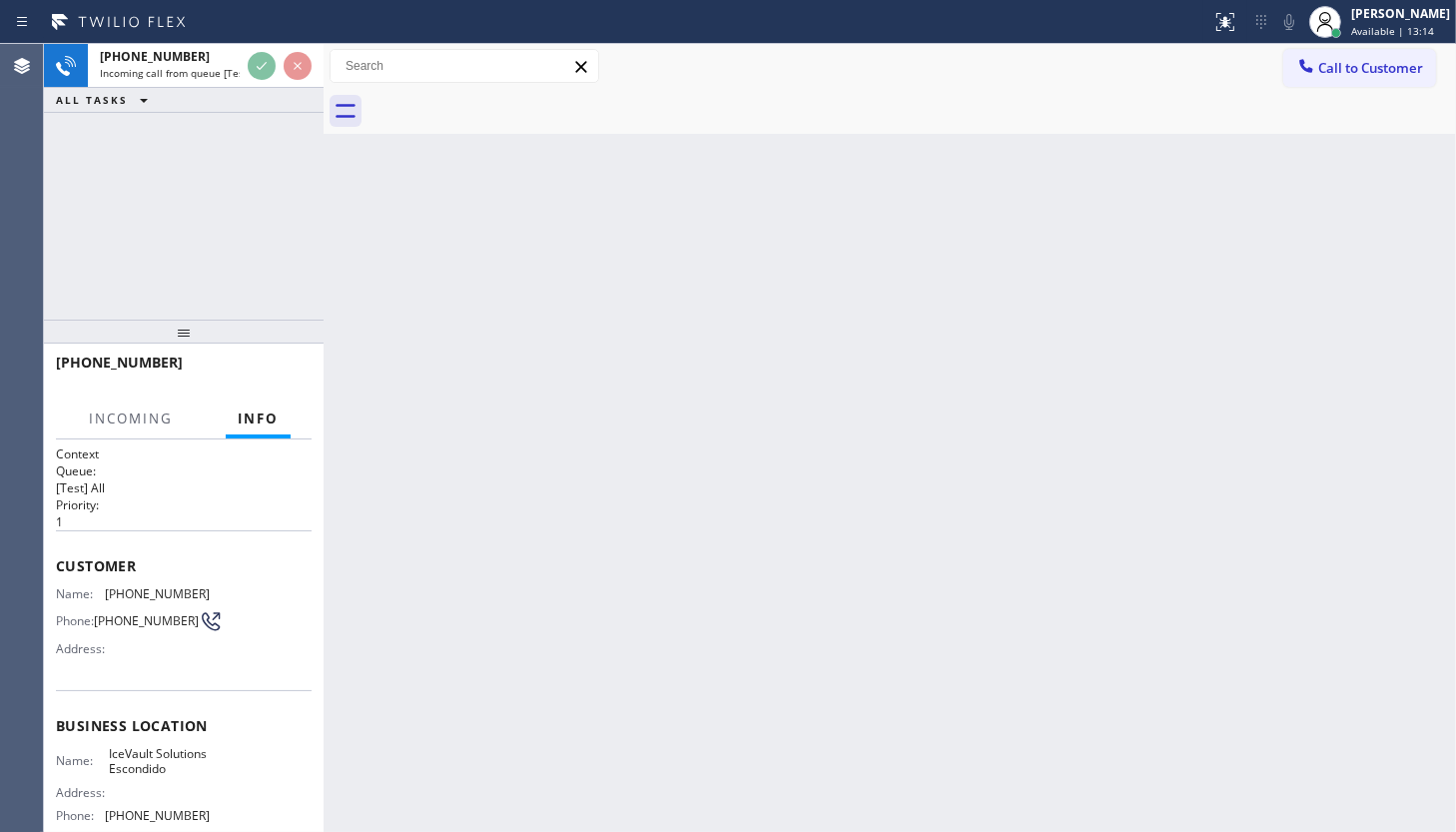 click on "+13163941882 Incoming call from queue [Test] All ALL TASKS ALL TASKS ACTIVE TASKS TASKS IN WRAP UP" at bounding box center [184, 182] 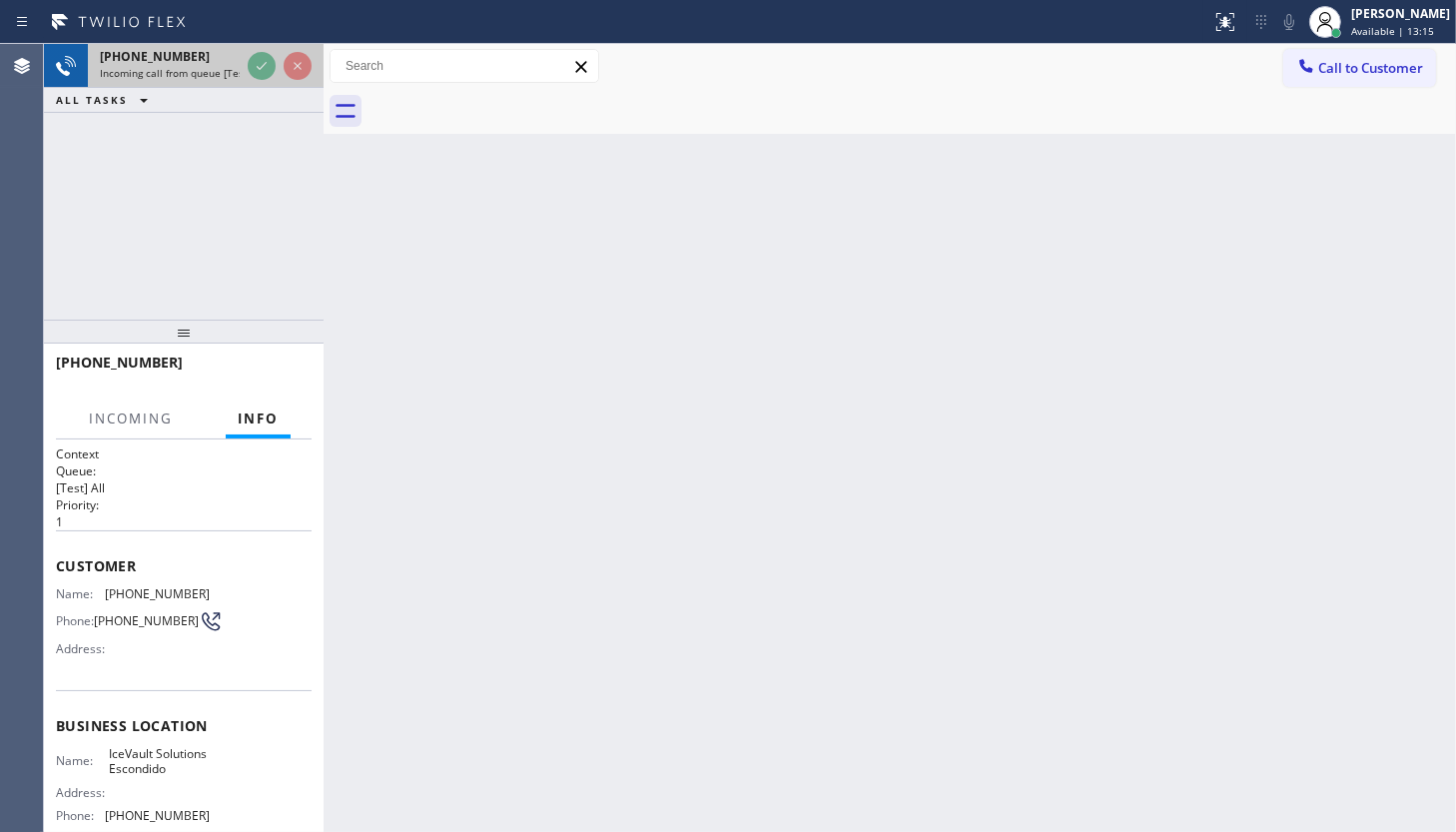click on "+13163941882 Incoming call from queue [Test] All" at bounding box center (166, 66) 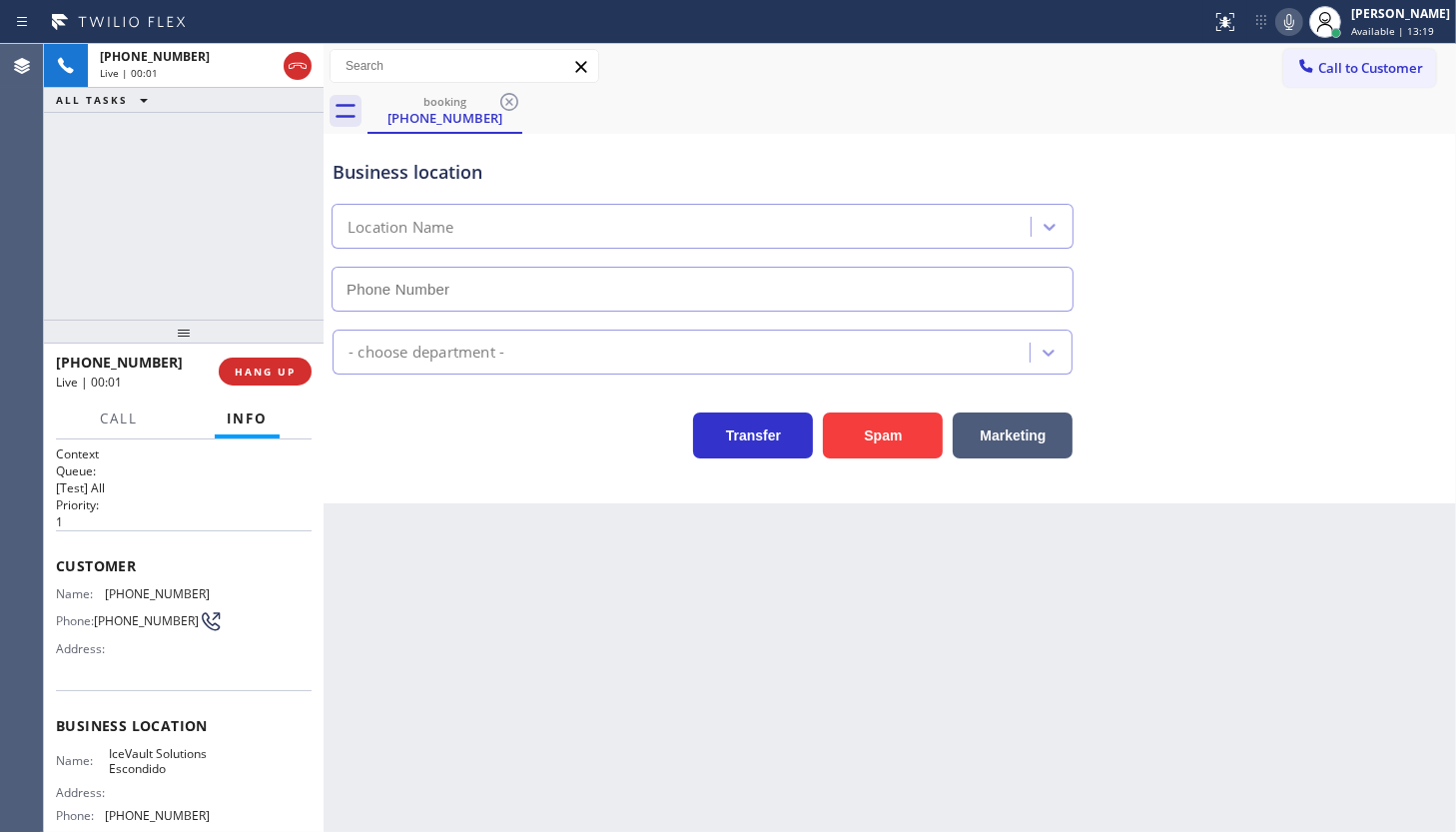 type on "(760) 606-3437" 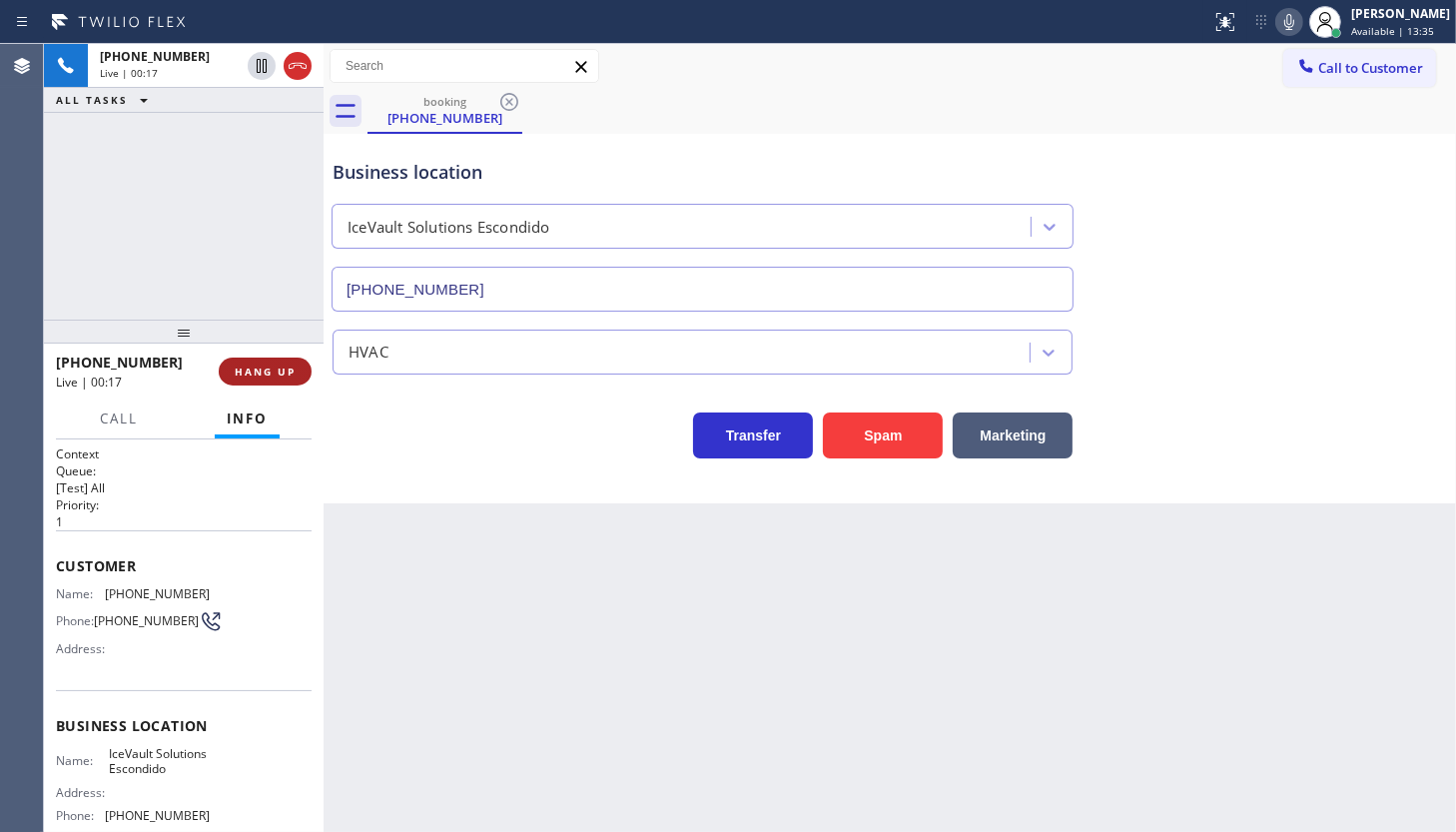 click on "HANG UP" at bounding box center (265, 372) 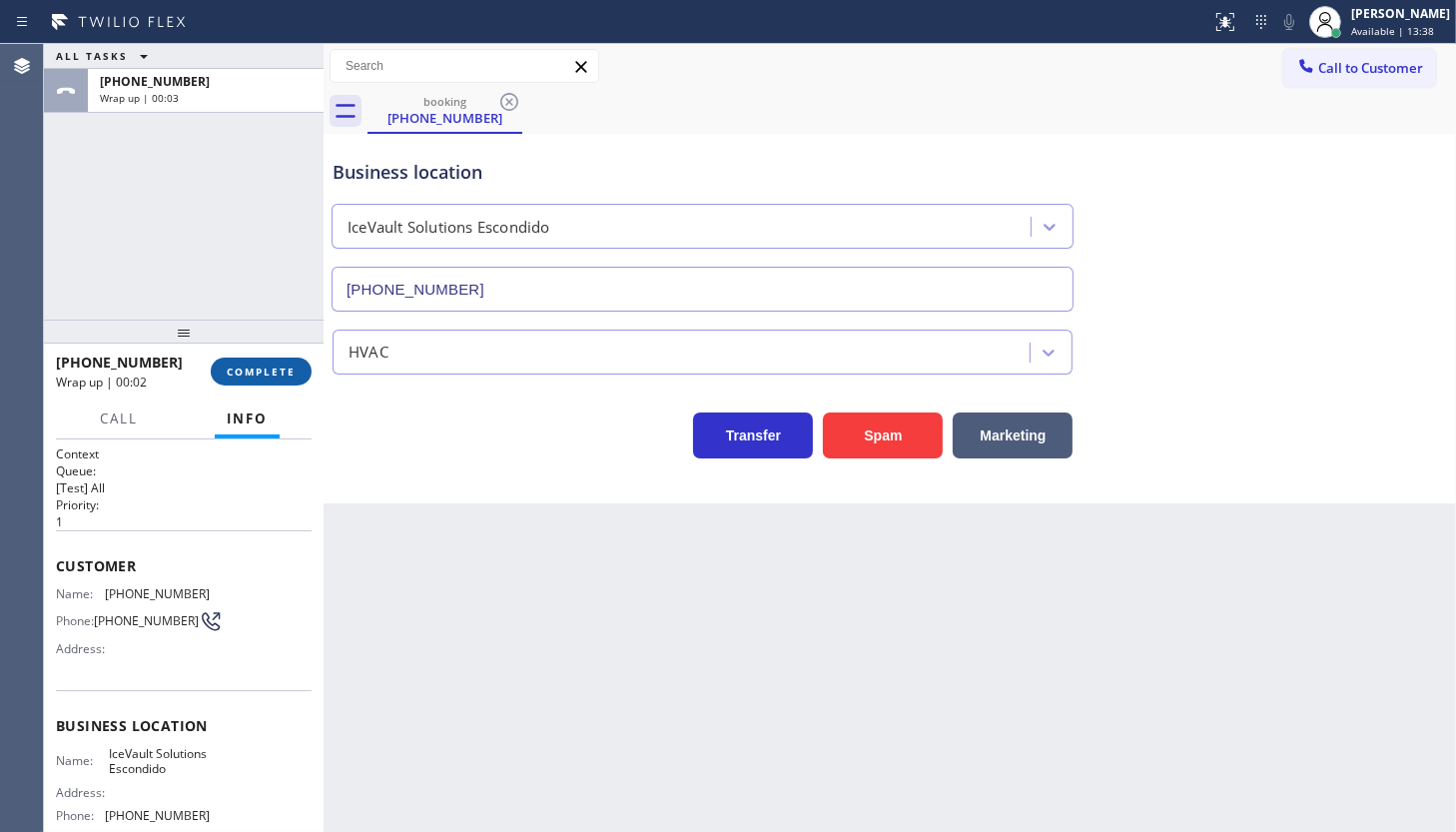 click on "COMPLETE" at bounding box center [261, 372] 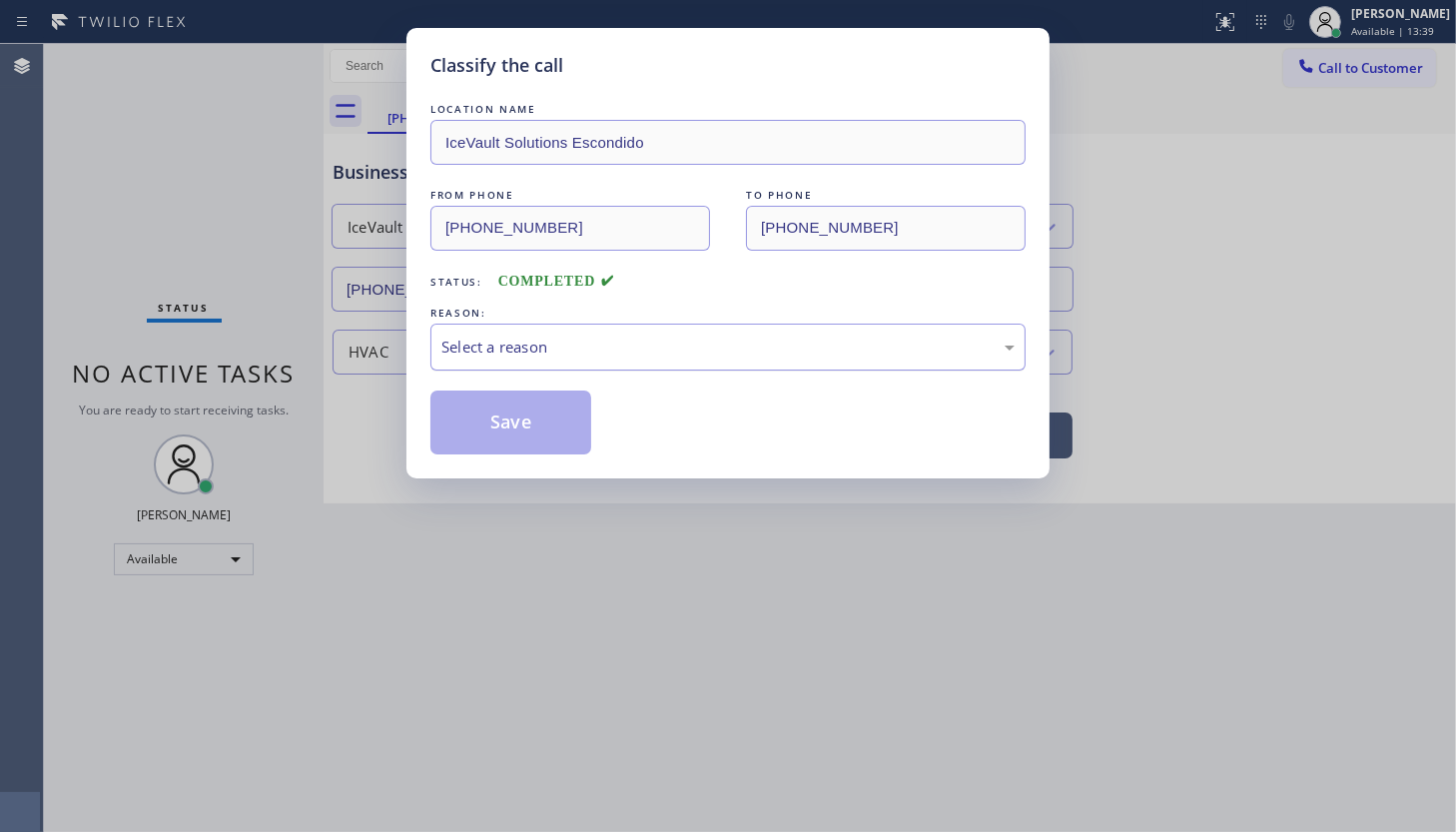 click on "Select a reason" at bounding box center (728, 347) 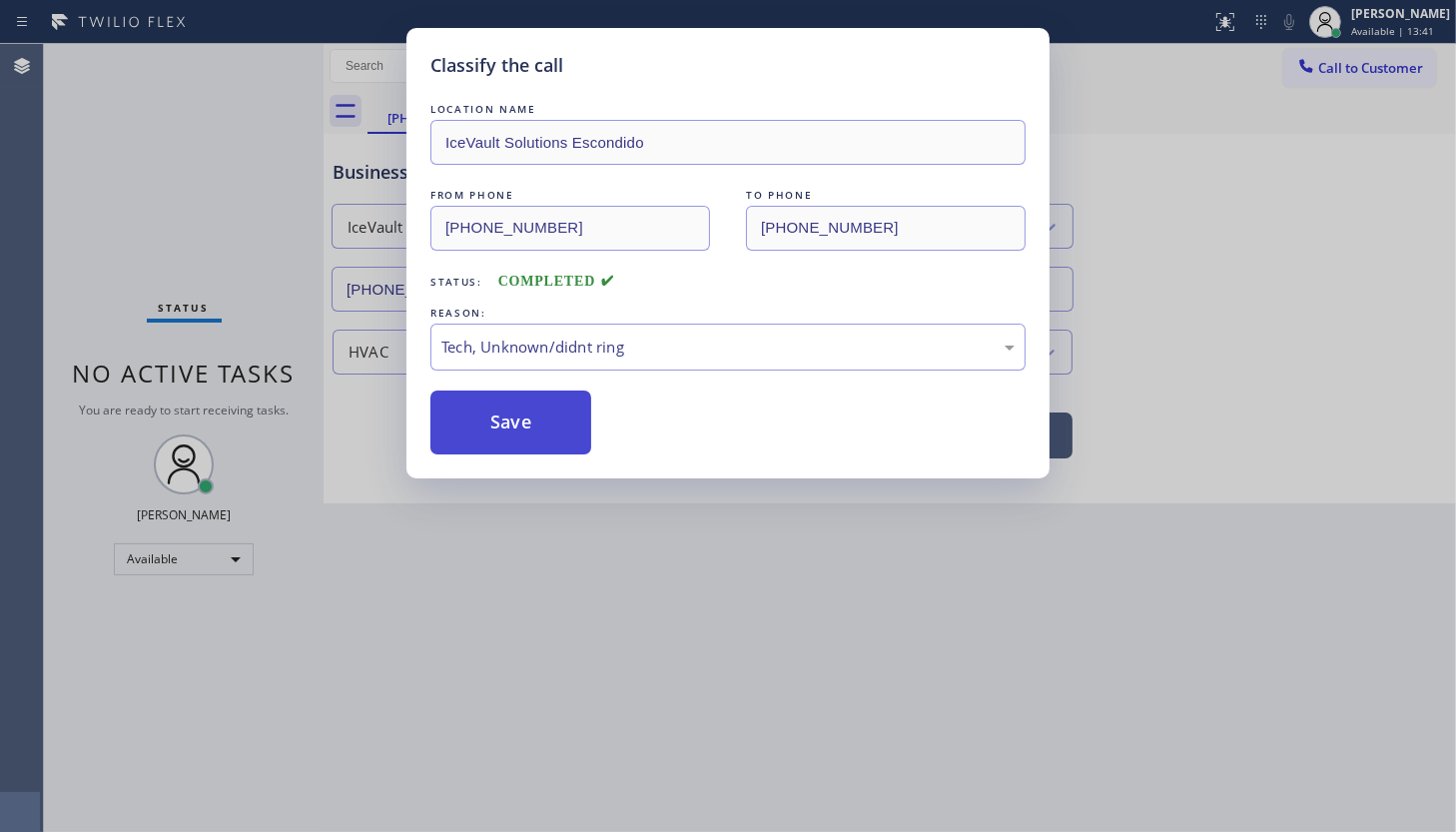 drag, startPoint x: 508, startPoint y: 495, endPoint x: 519, endPoint y: 426, distance: 69.87131 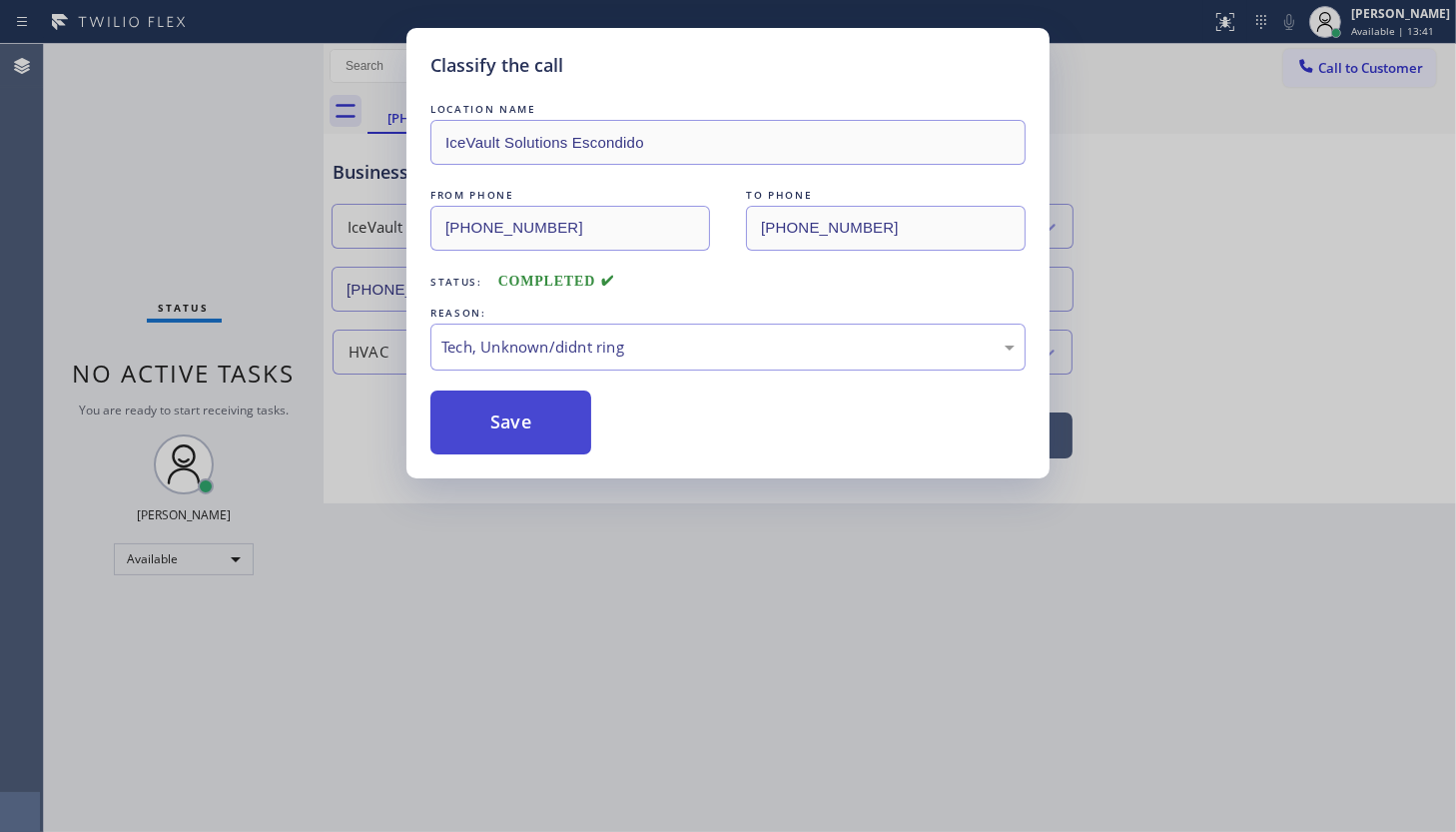 click on "Save" at bounding box center (510, 422) 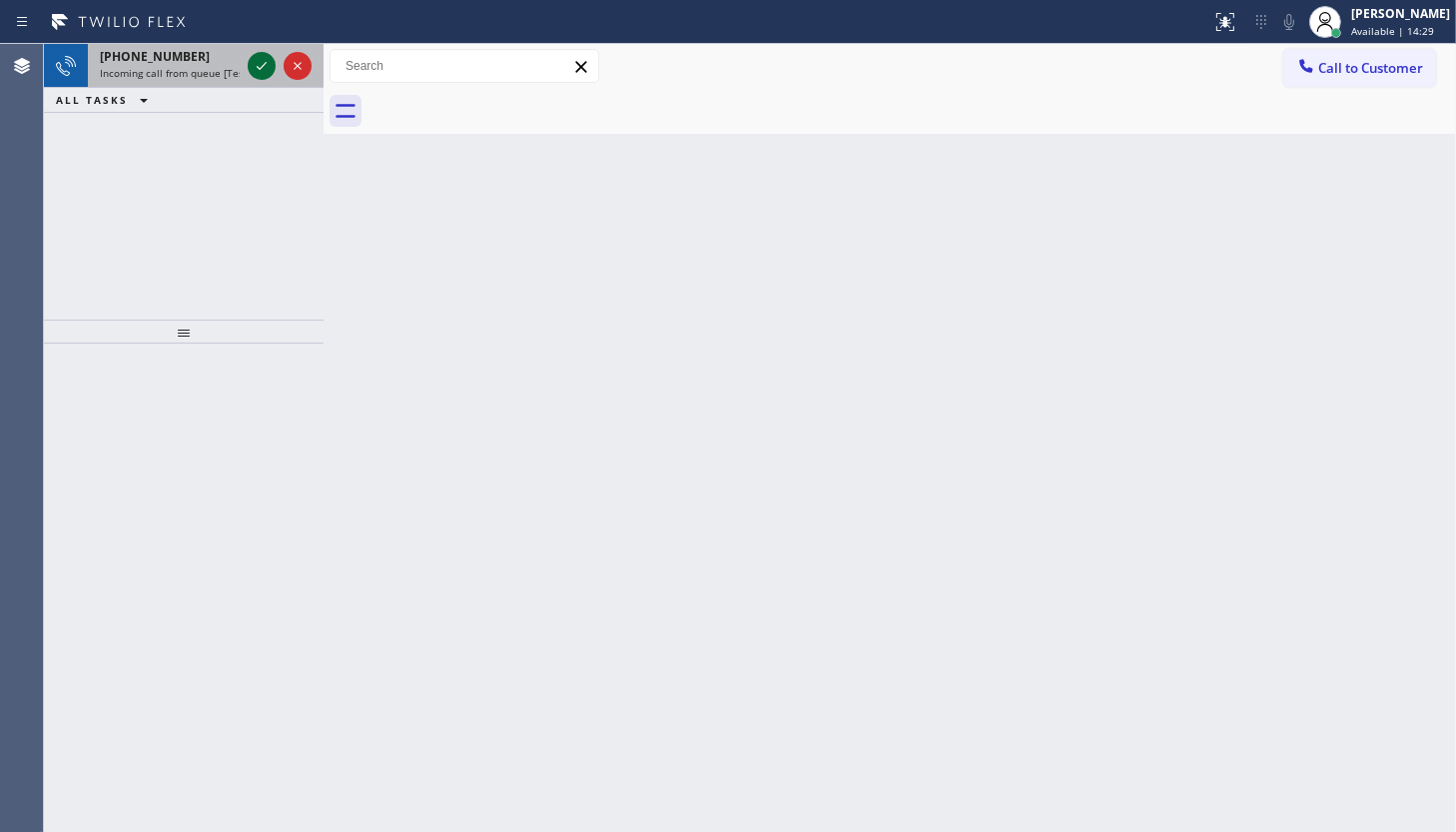 click 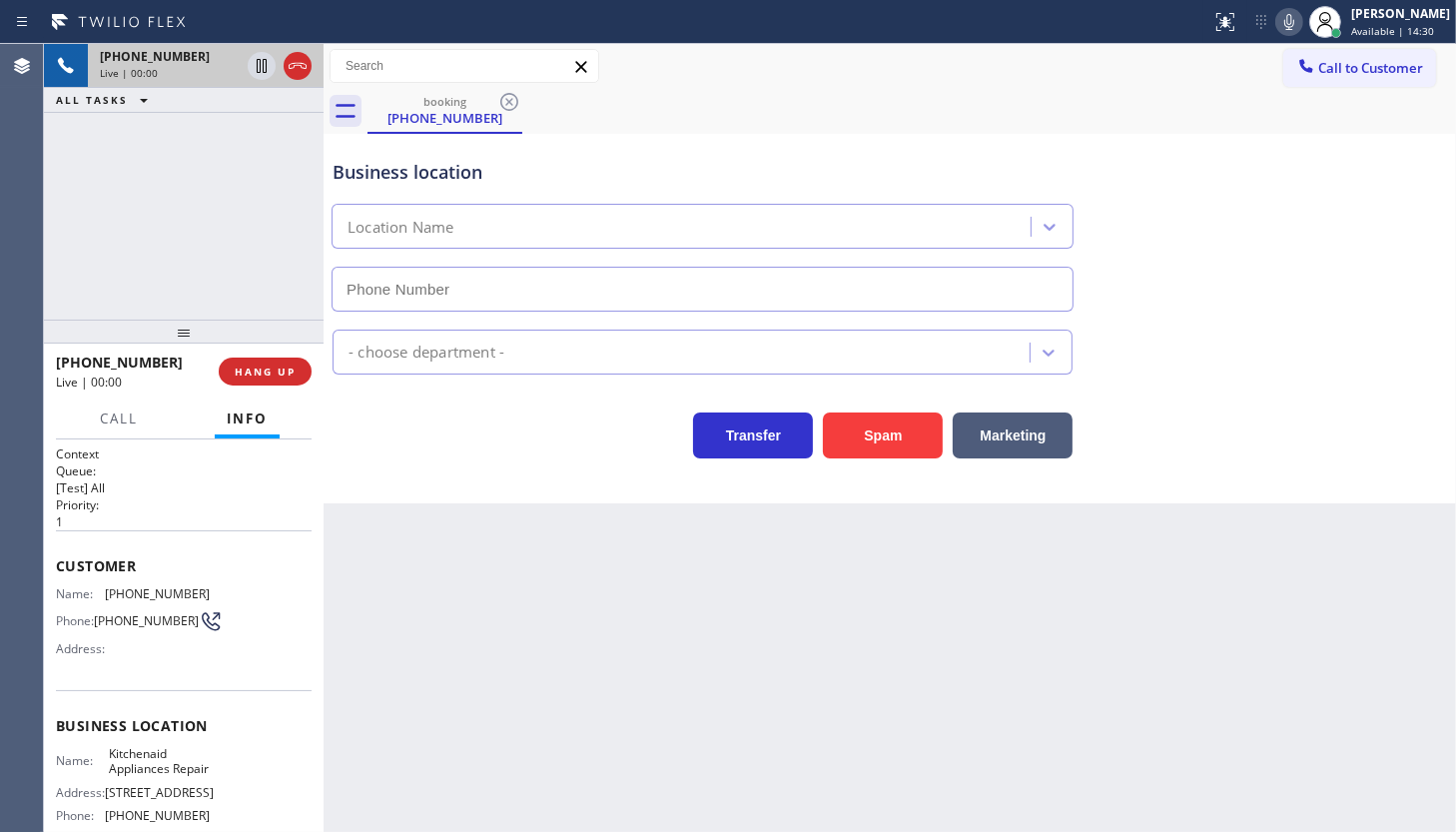 type on "(617) 315-6584" 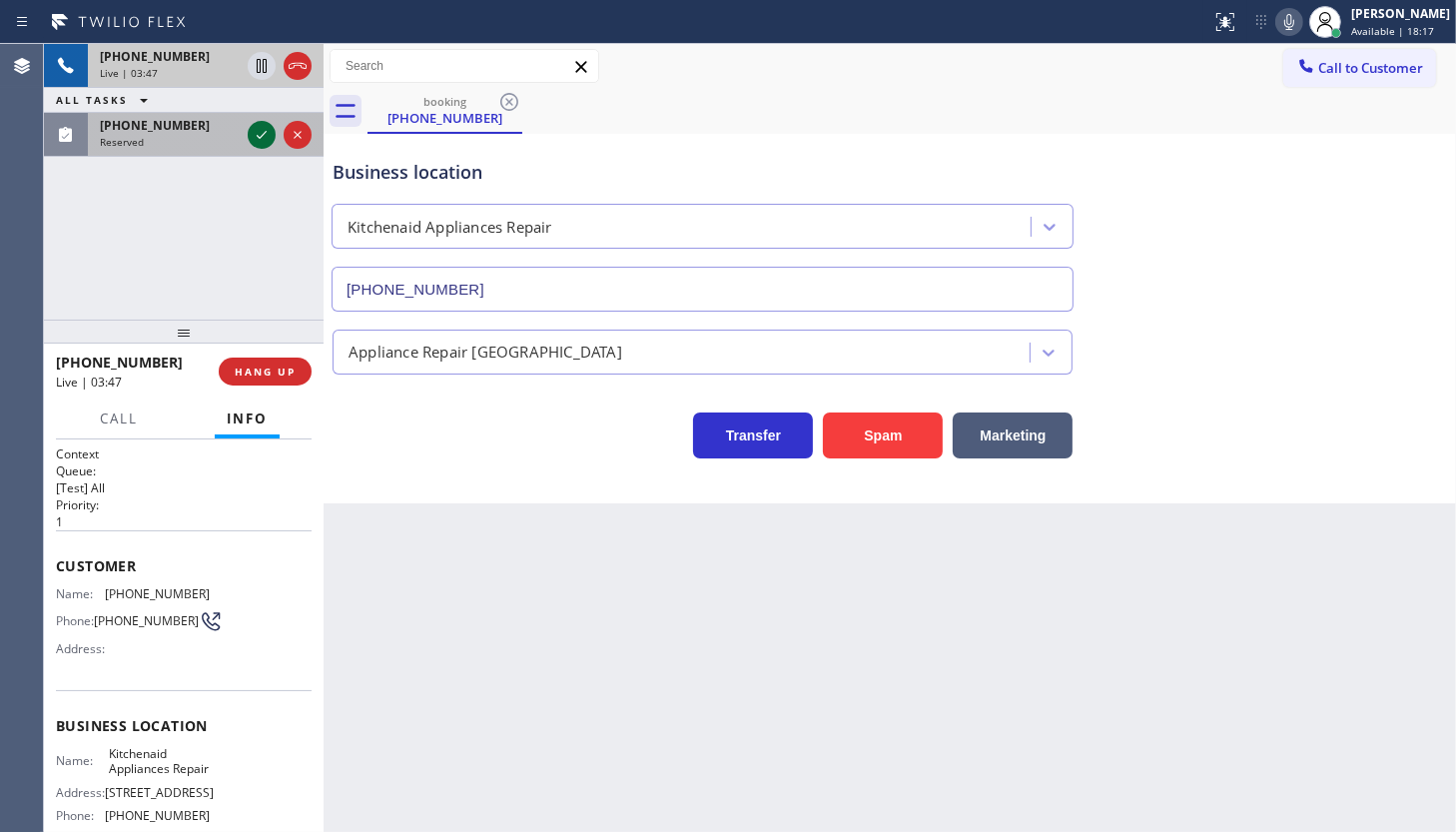 click 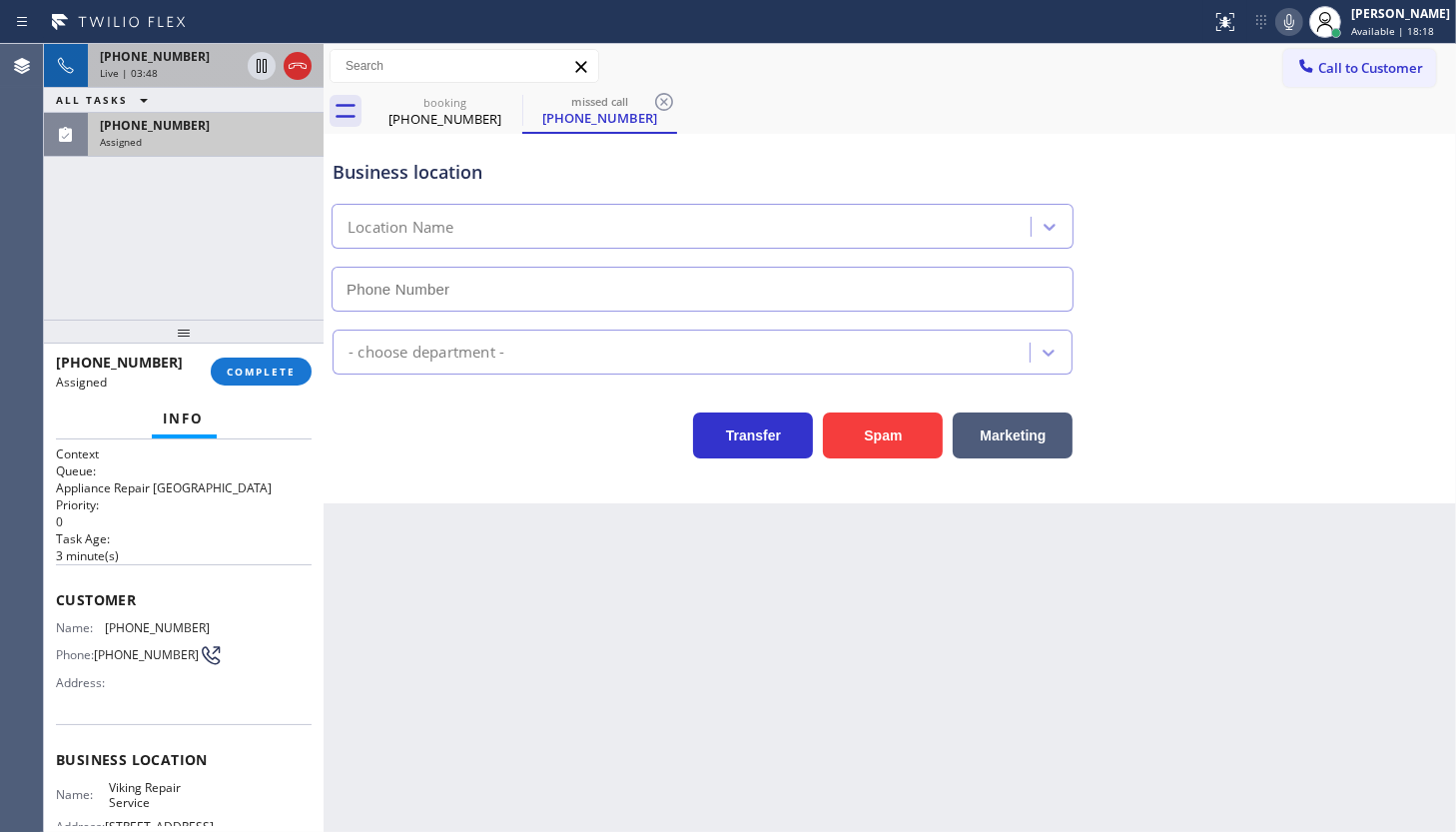 type on "(323) 416-2342" 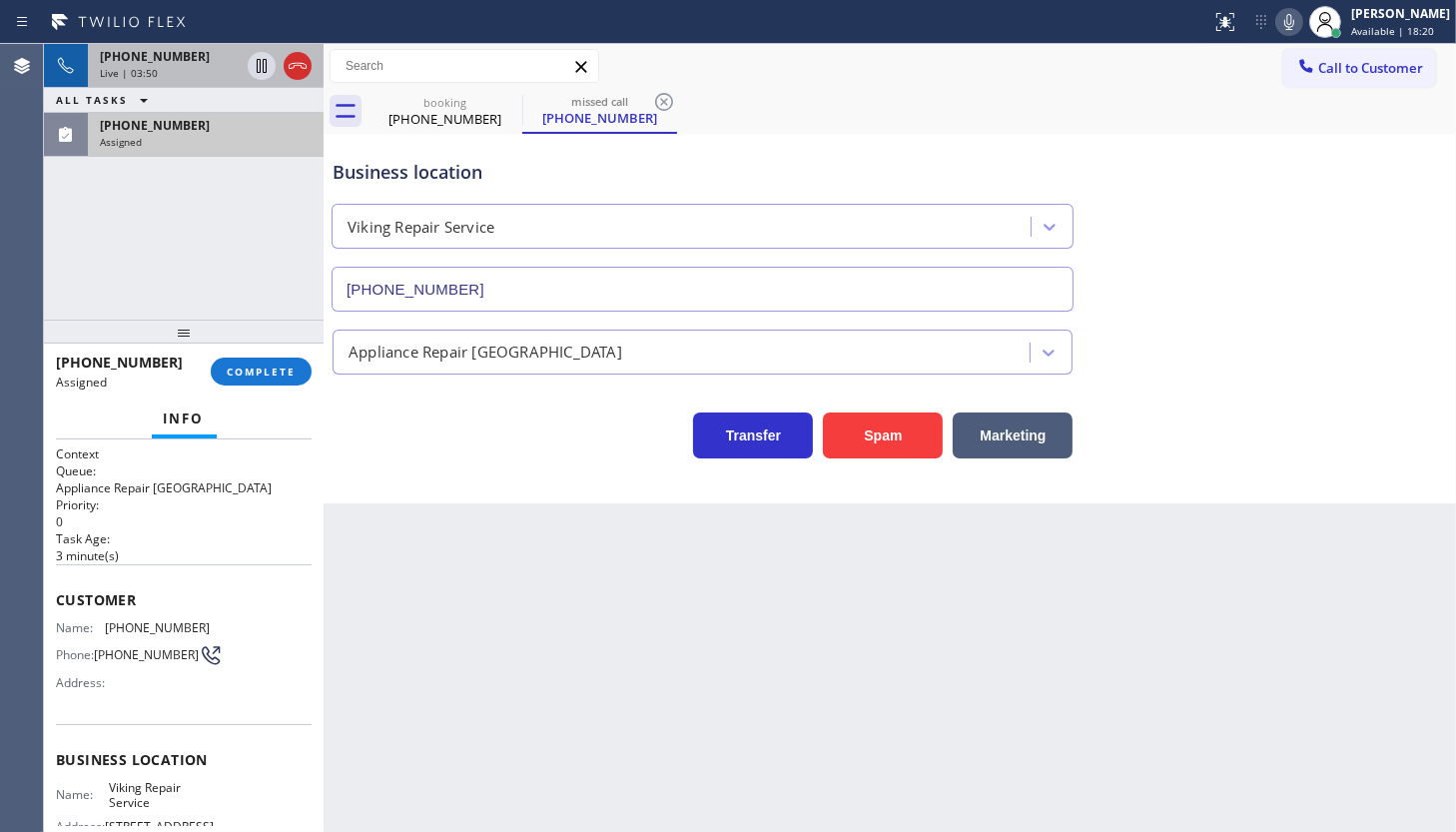 click on "(818) 317-3036" at bounding box center (155, 125) 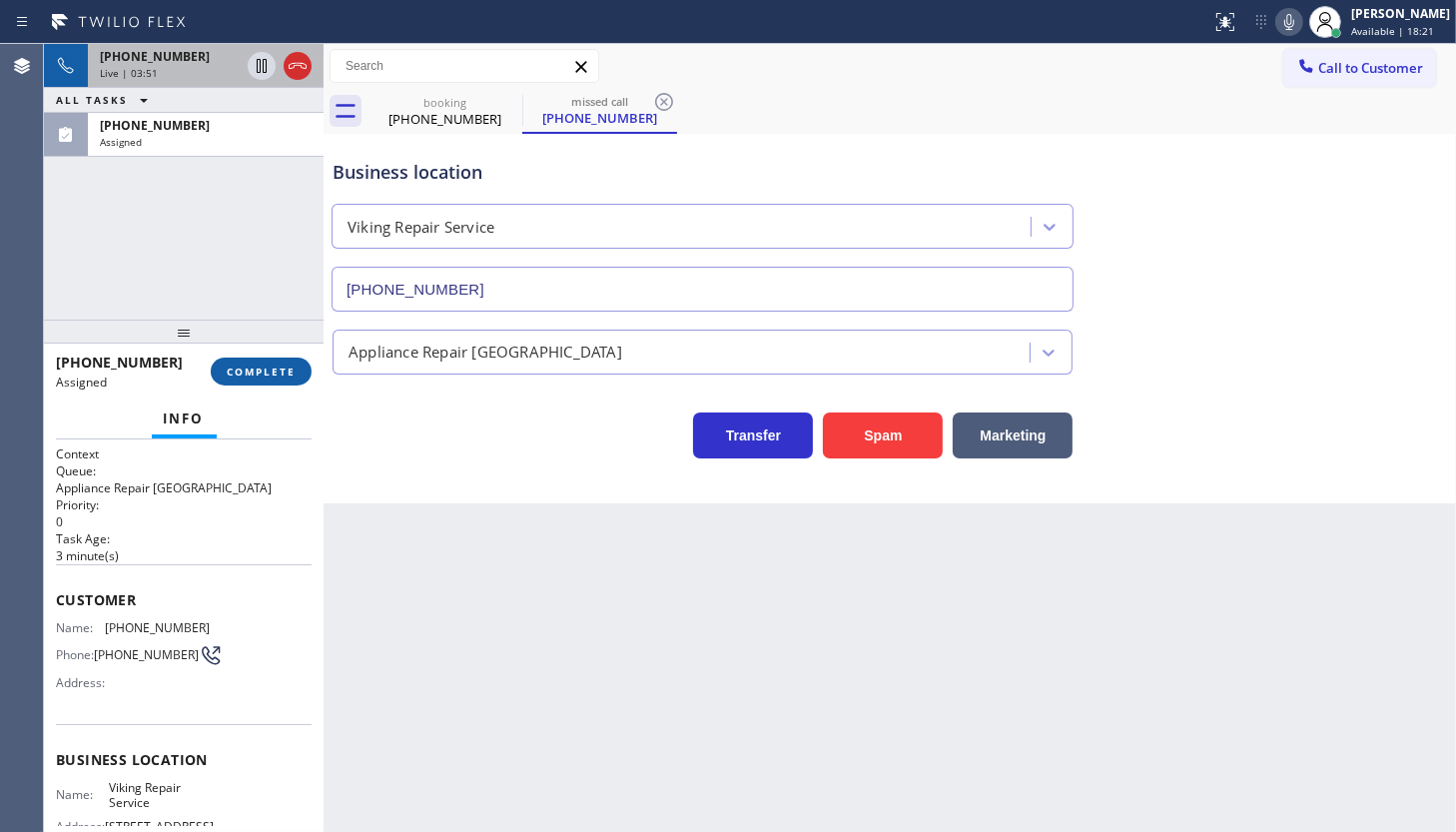 click on "COMPLETE" at bounding box center (261, 372) 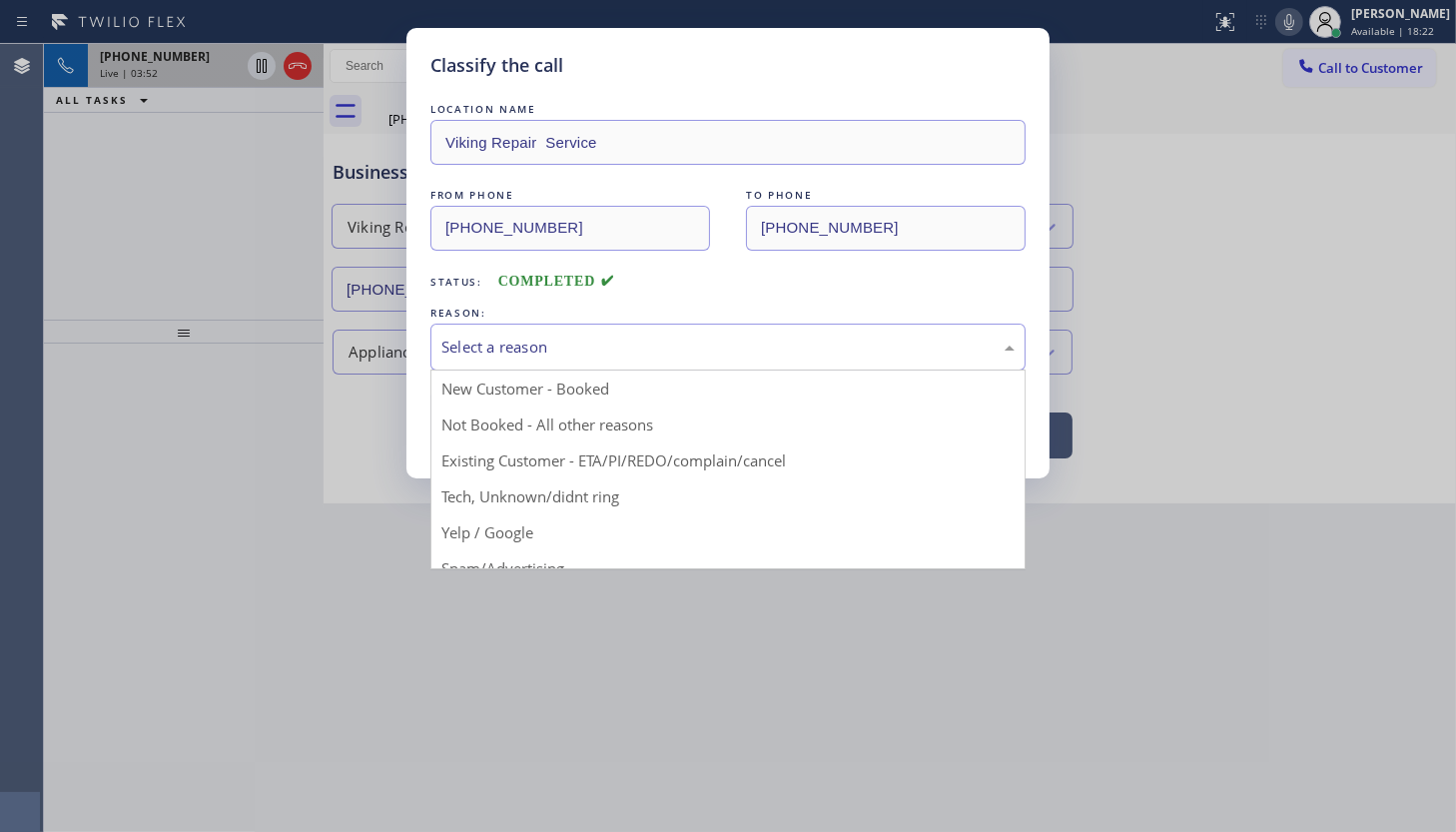 click on "Select a reason" at bounding box center (728, 347) 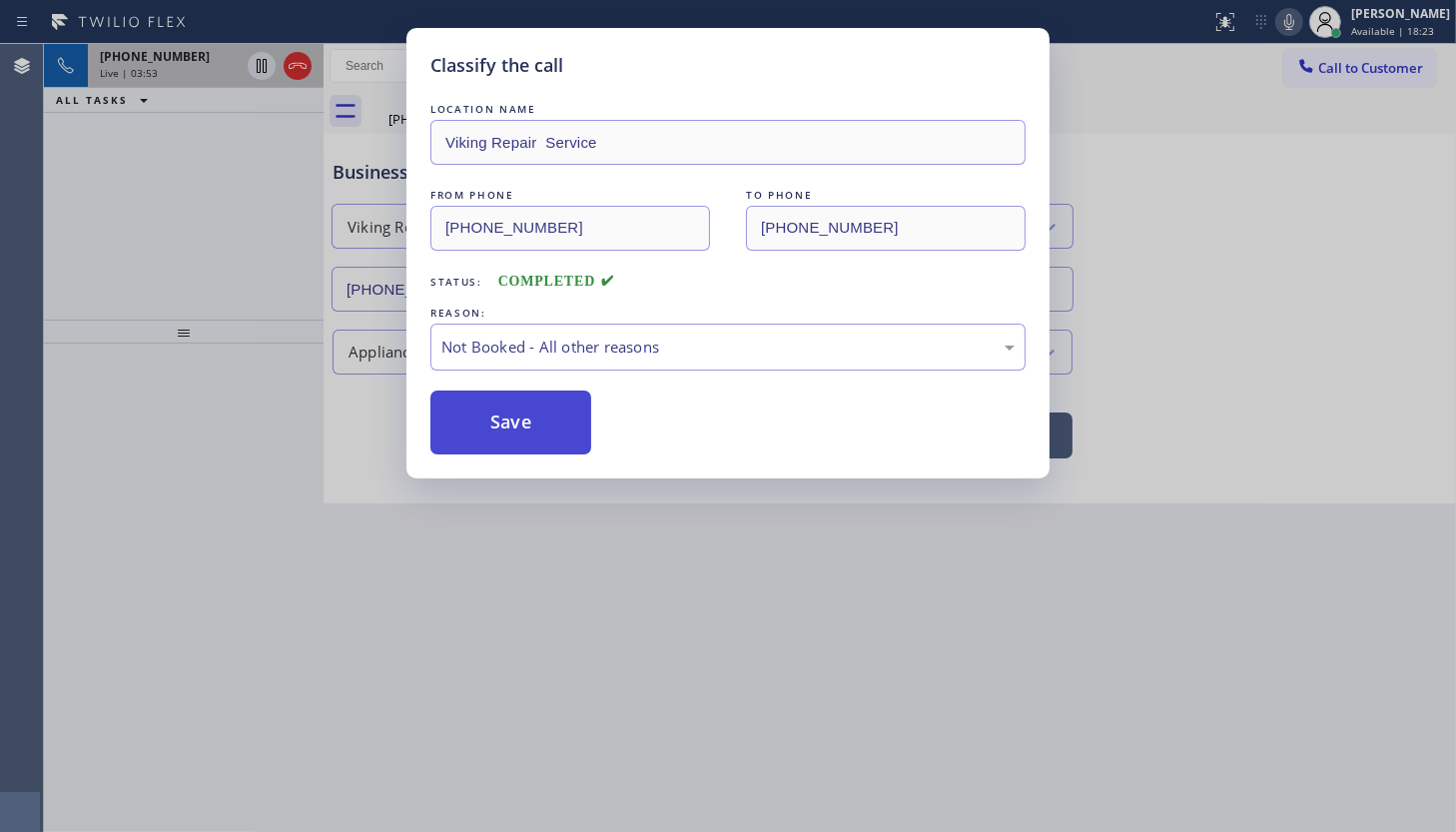 click on "Save" at bounding box center (510, 422) 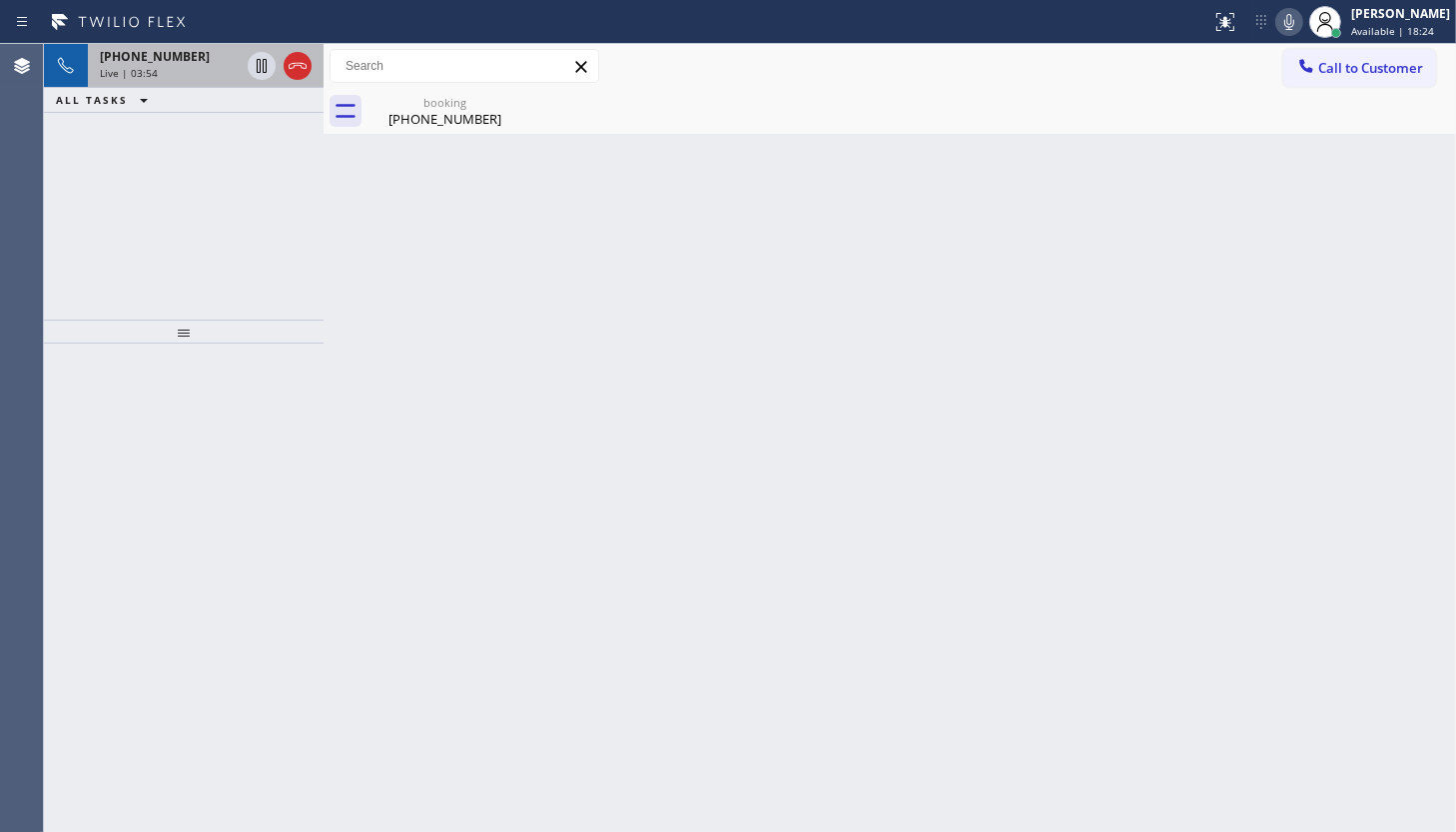 click on "+13366920964" at bounding box center (155, 56) 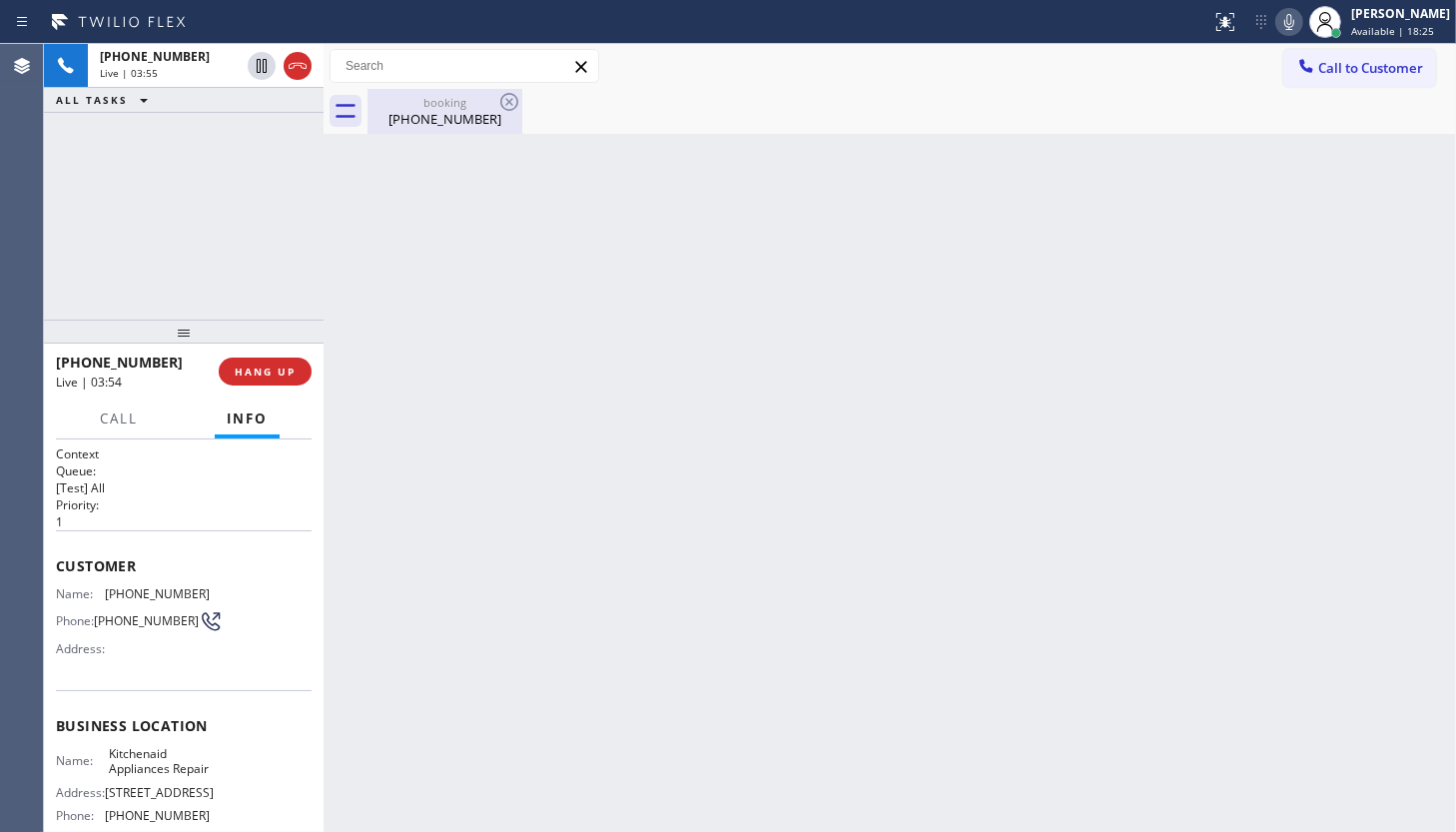 click on "booking" at bounding box center [444, 102] 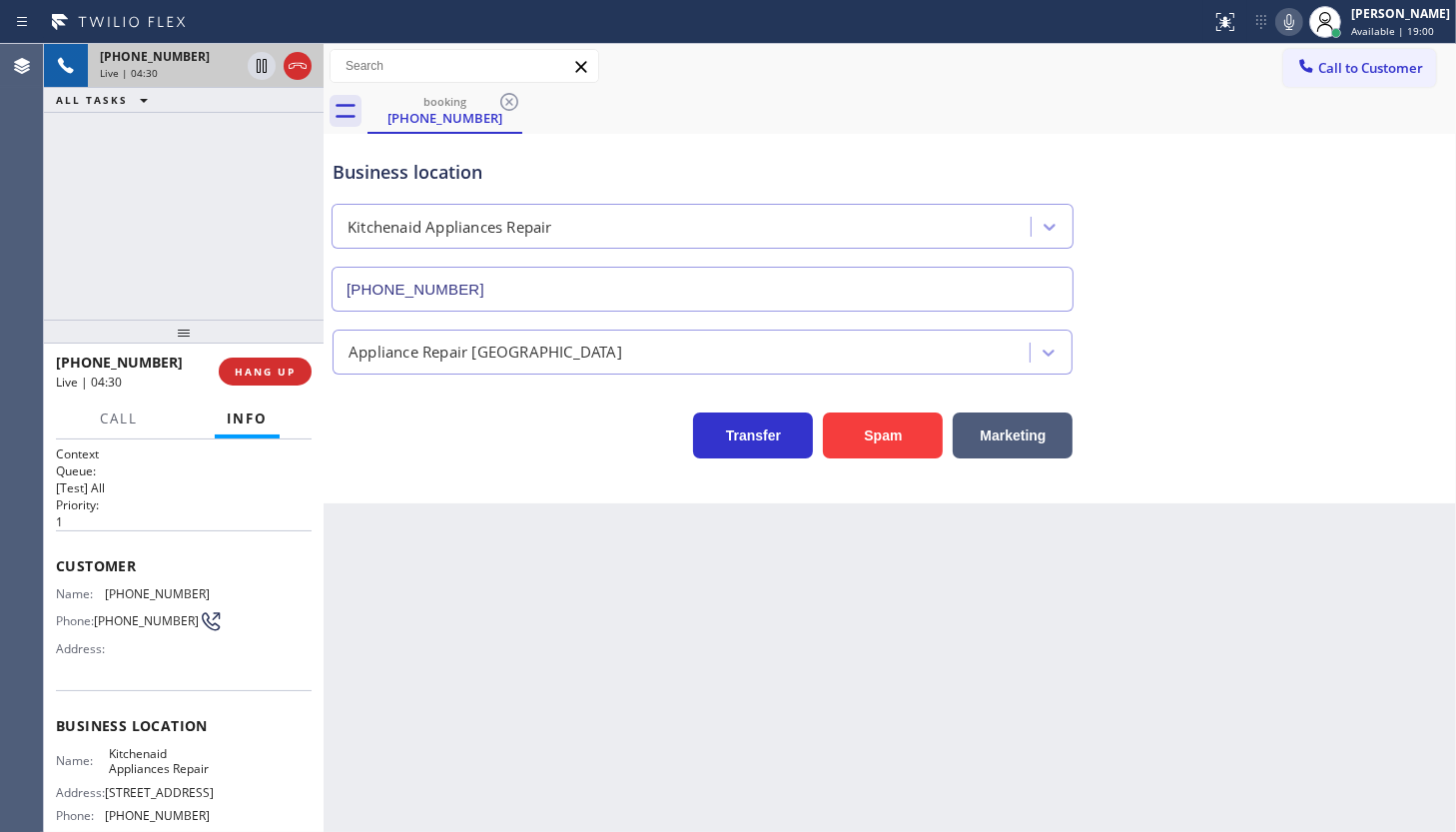 click on "+13366920964" at bounding box center (155, 56) 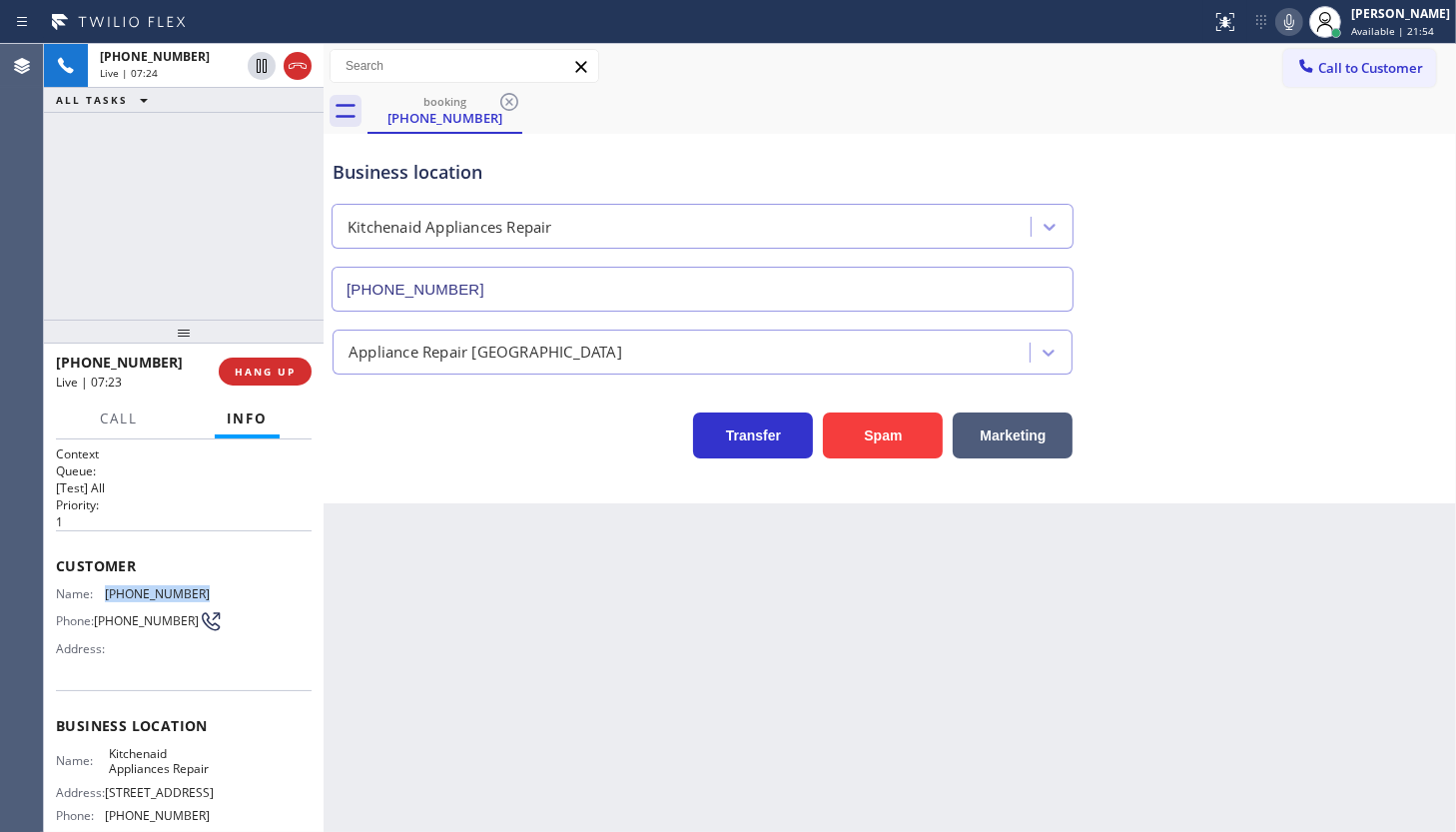 drag, startPoint x: 103, startPoint y: 584, endPoint x: 190, endPoint y: 587, distance: 87.05171 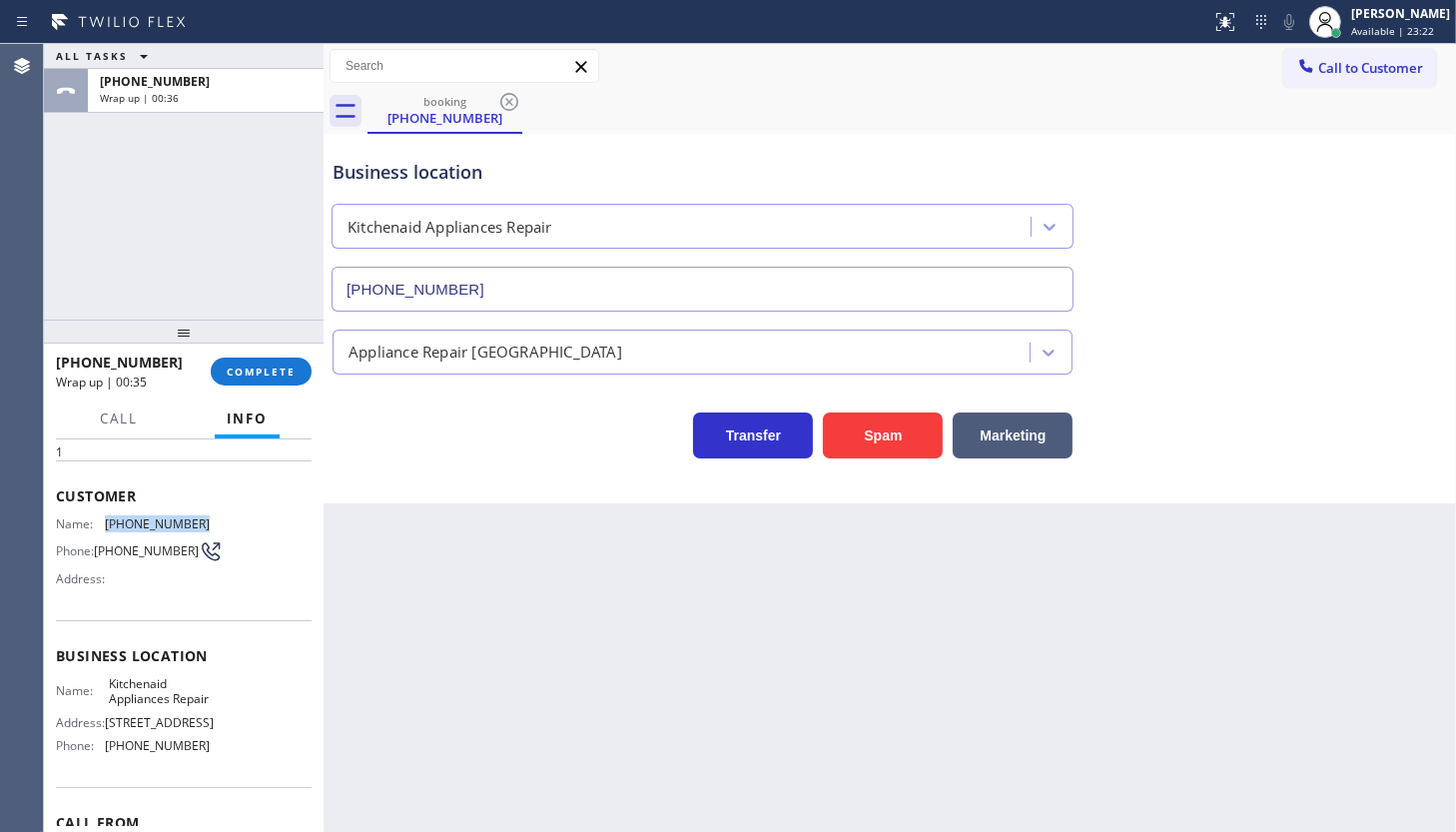 scroll, scrollTop: 217, scrollLeft: 0, axis: vertical 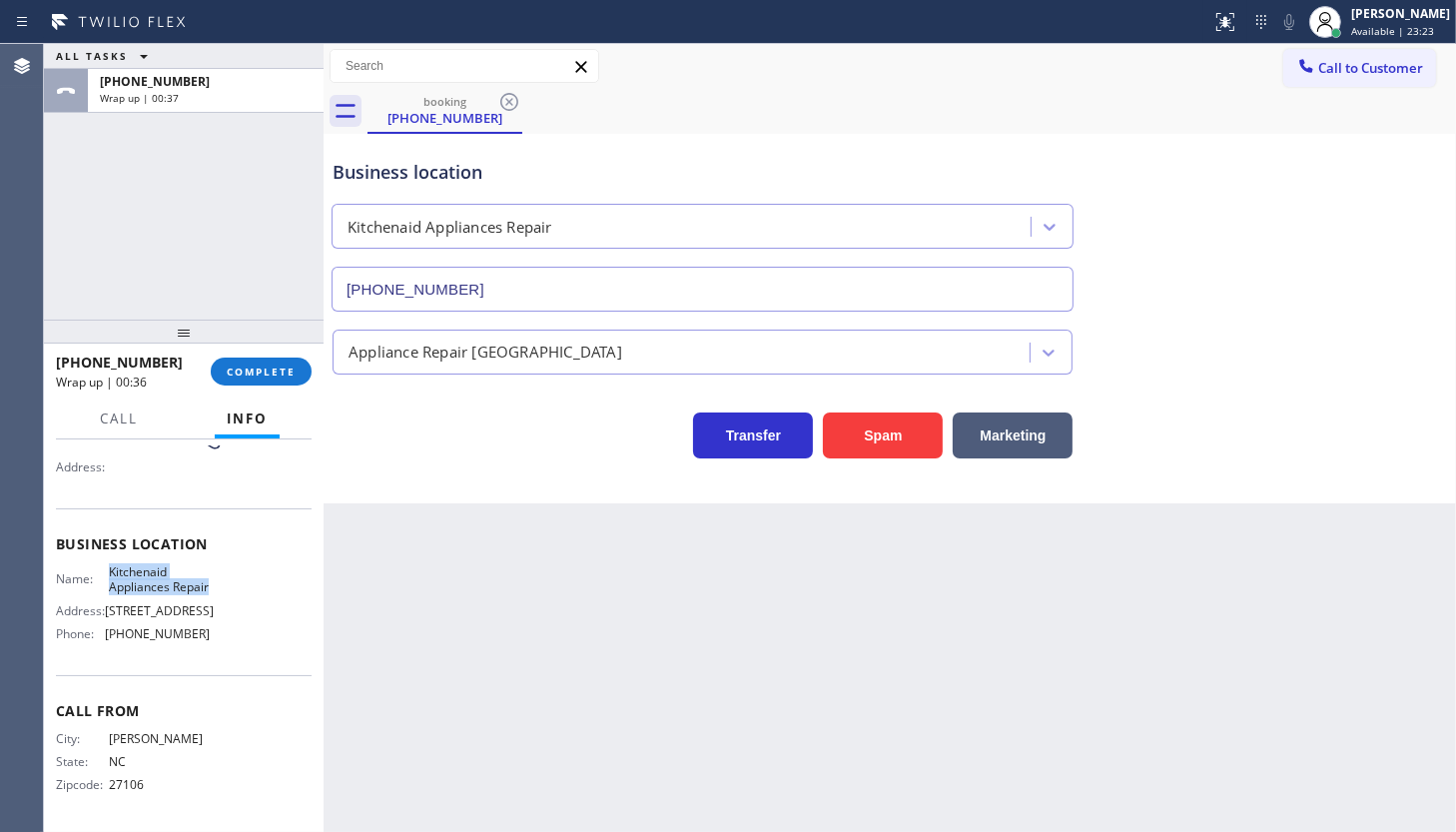 drag, startPoint x: 102, startPoint y: 535, endPoint x: 162, endPoint y: 570, distance: 69.46222 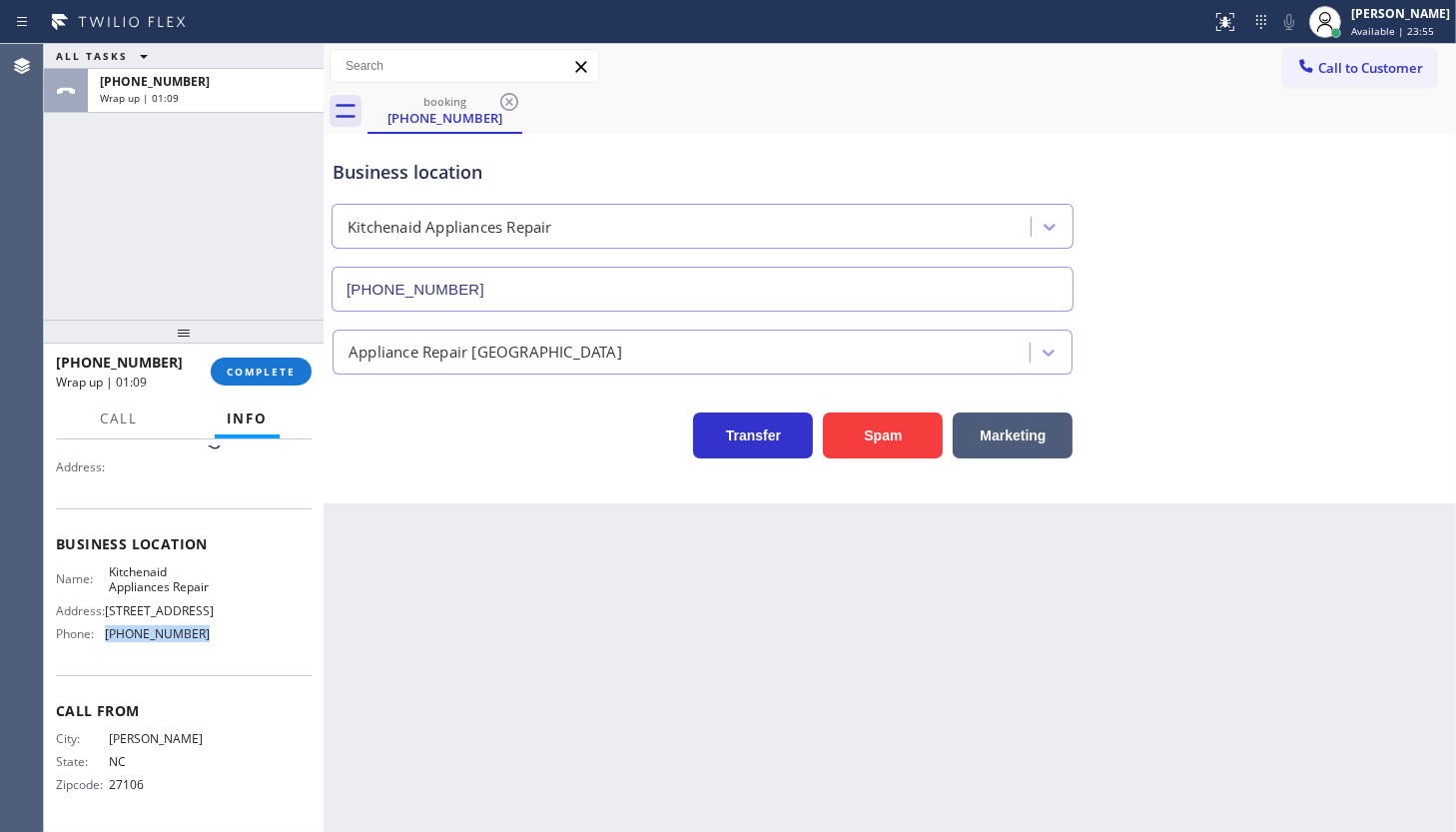 drag, startPoint x: 107, startPoint y: 620, endPoint x: 229, endPoint y: 627, distance: 122.20065 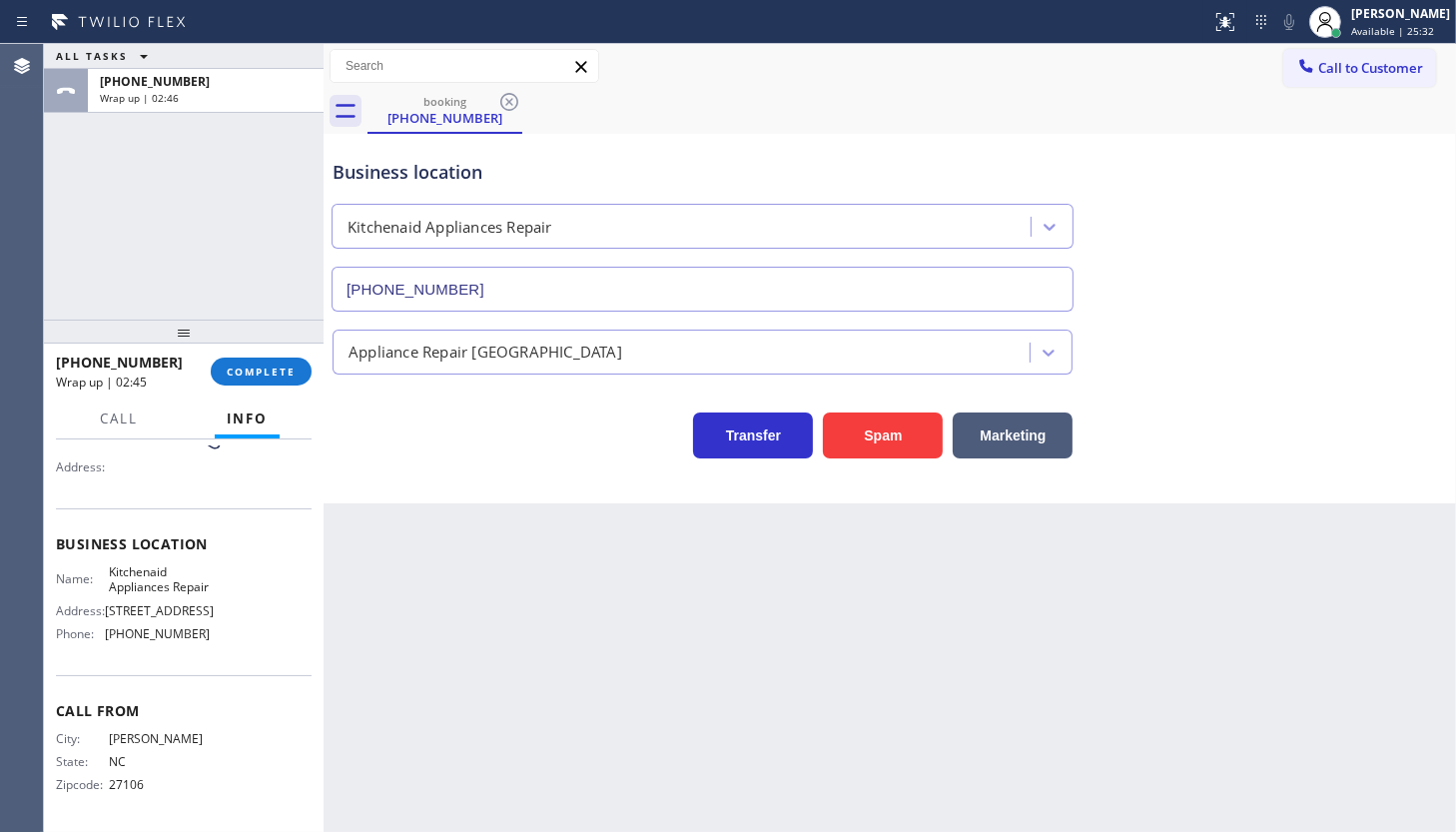 click on "ALL TASKS ALL TASKS ACTIVE TASKS TASKS IN WRAP UP +13366920964 Wrap up | 02:46" at bounding box center [184, 182] 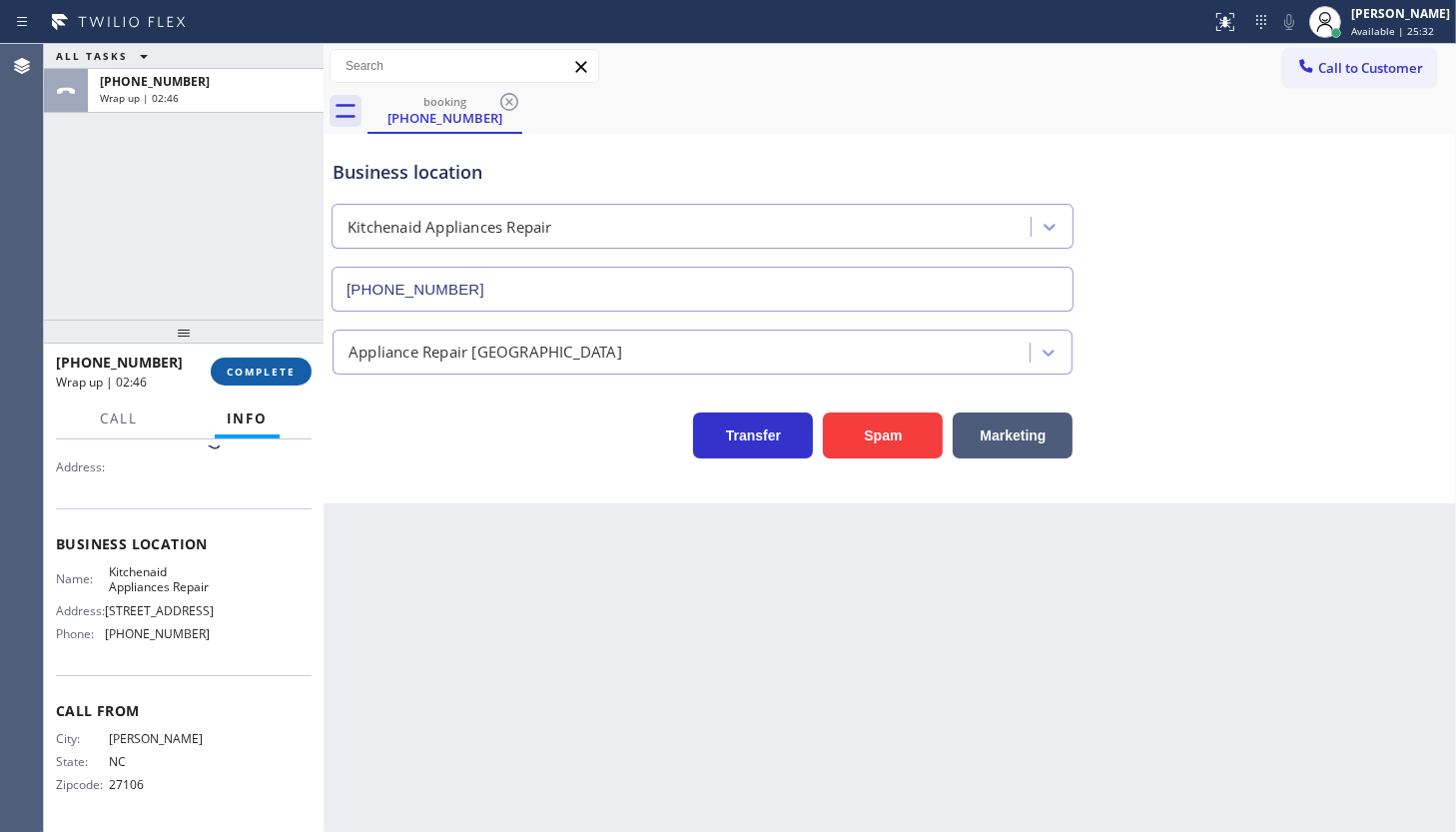 click on "COMPLETE" at bounding box center (261, 372) 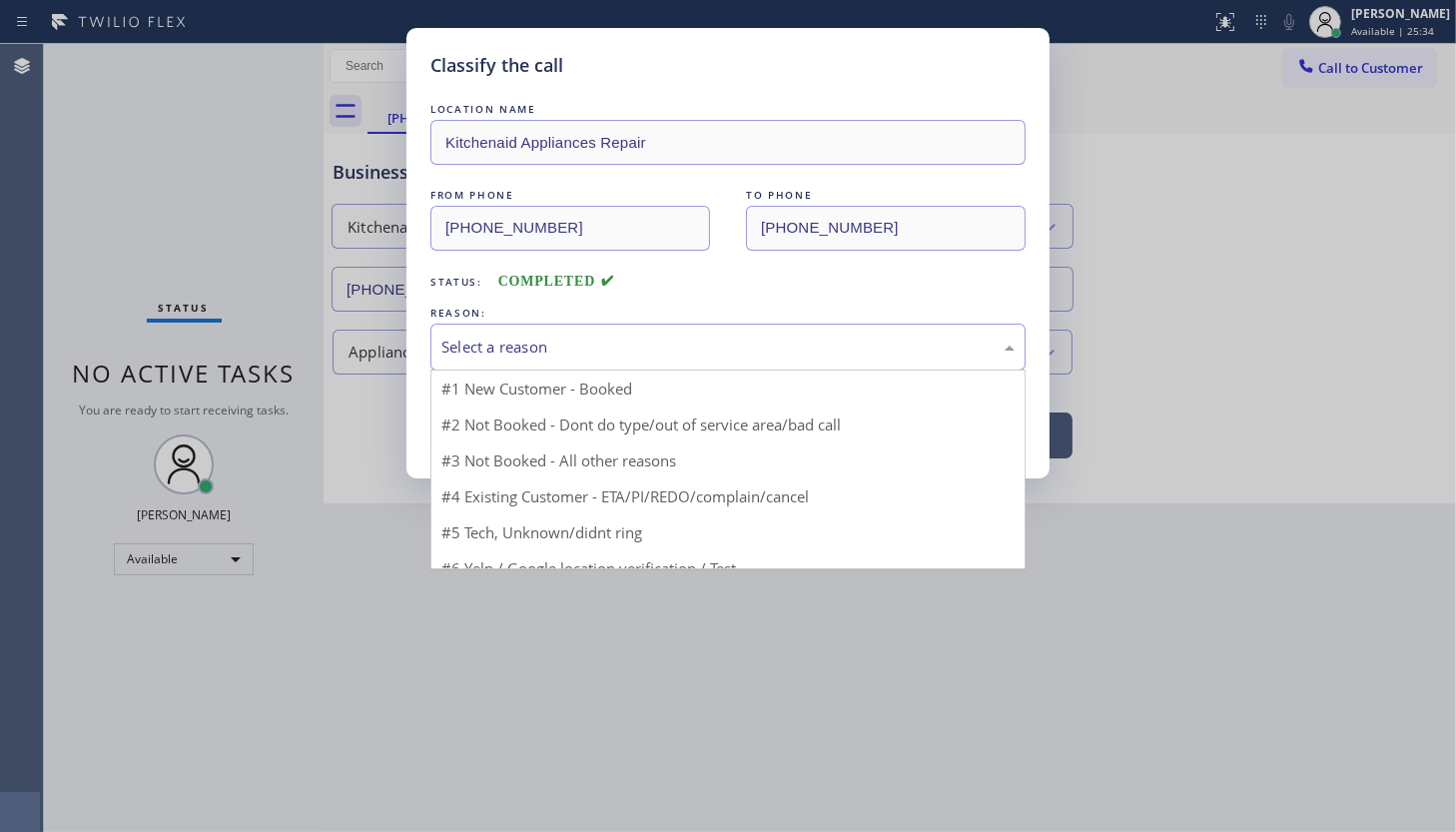 click on "Select a reason" at bounding box center (728, 347) 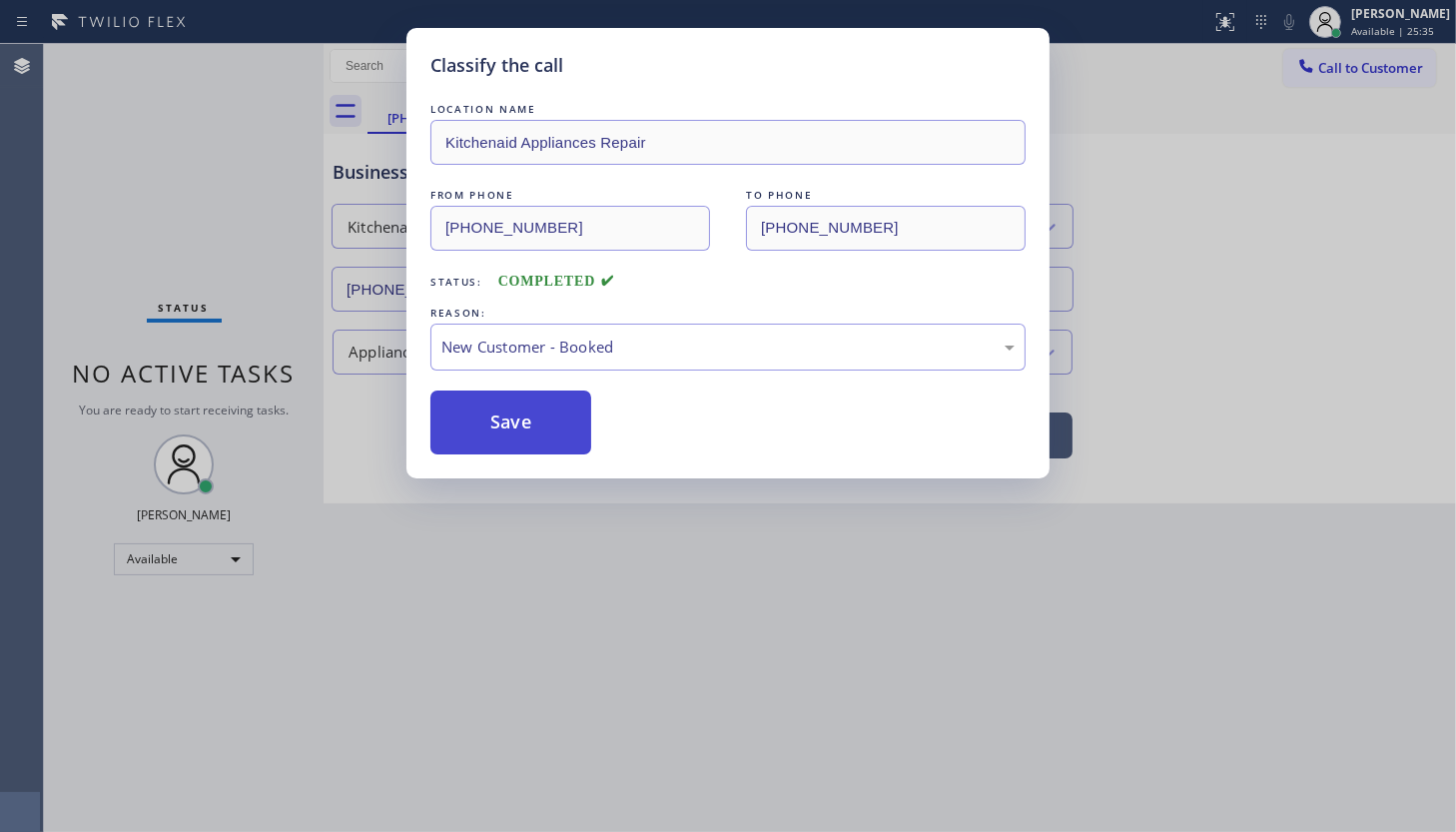 click on "Save" at bounding box center [510, 422] 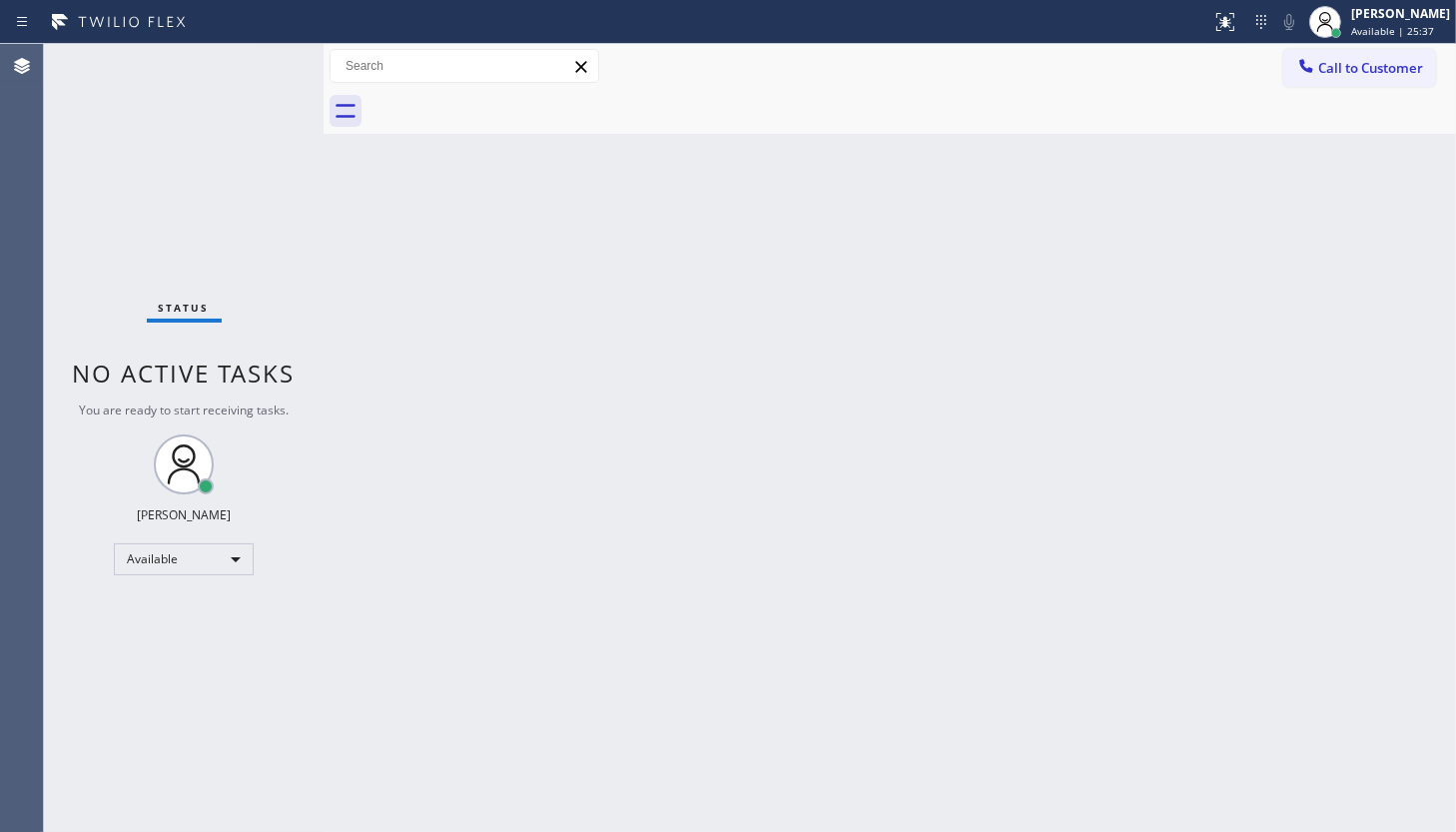 click on "Status   No active tasks     You are ready to start receiving tasks.   JENIZA ALCAYDE Available" at bounding box center [184, 437] 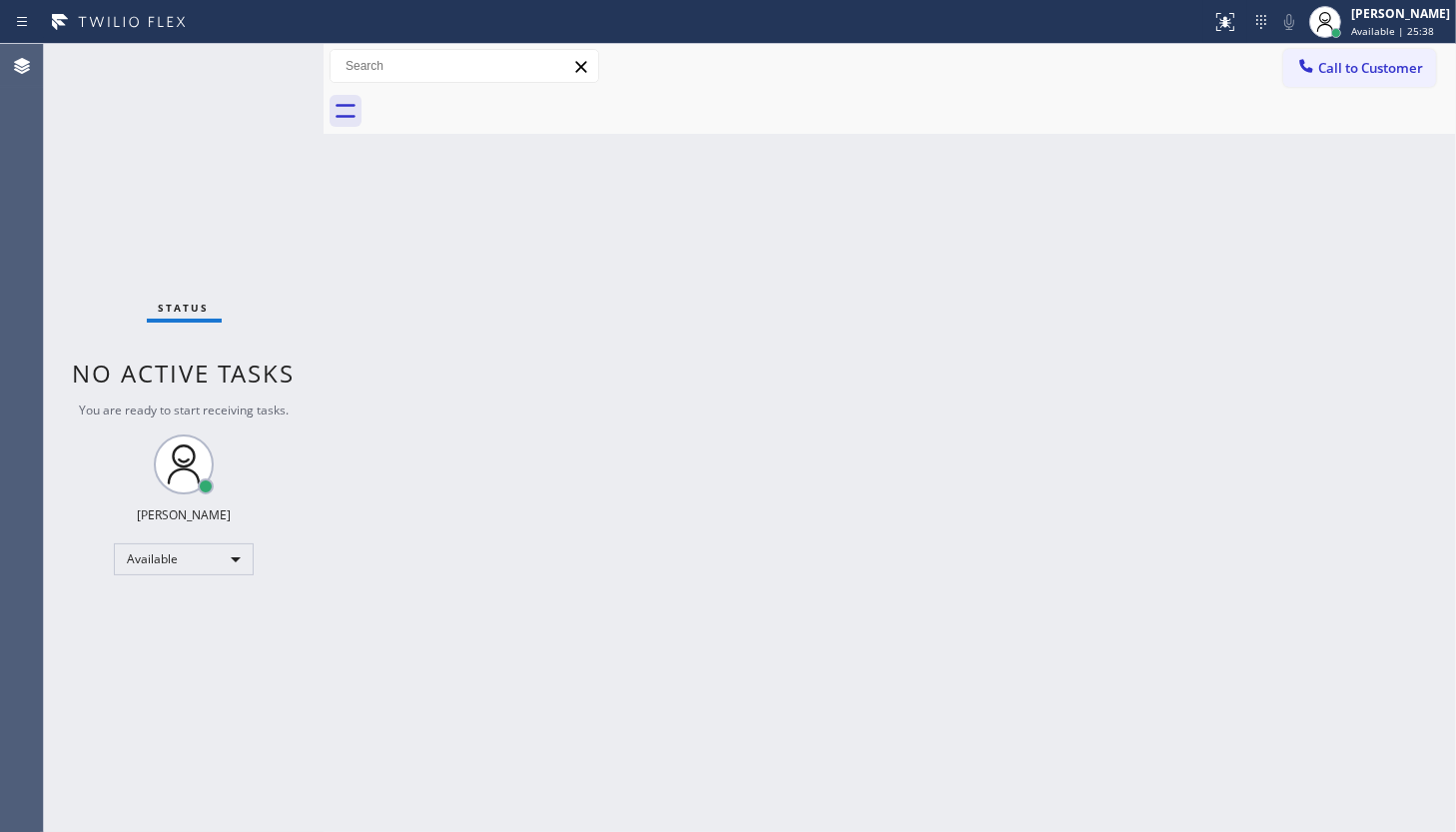 click on "Status   No active tasks     You are ready to start receiving tasks.   JENIZA ALCAYDE Available" at bounding box center [184, 437] 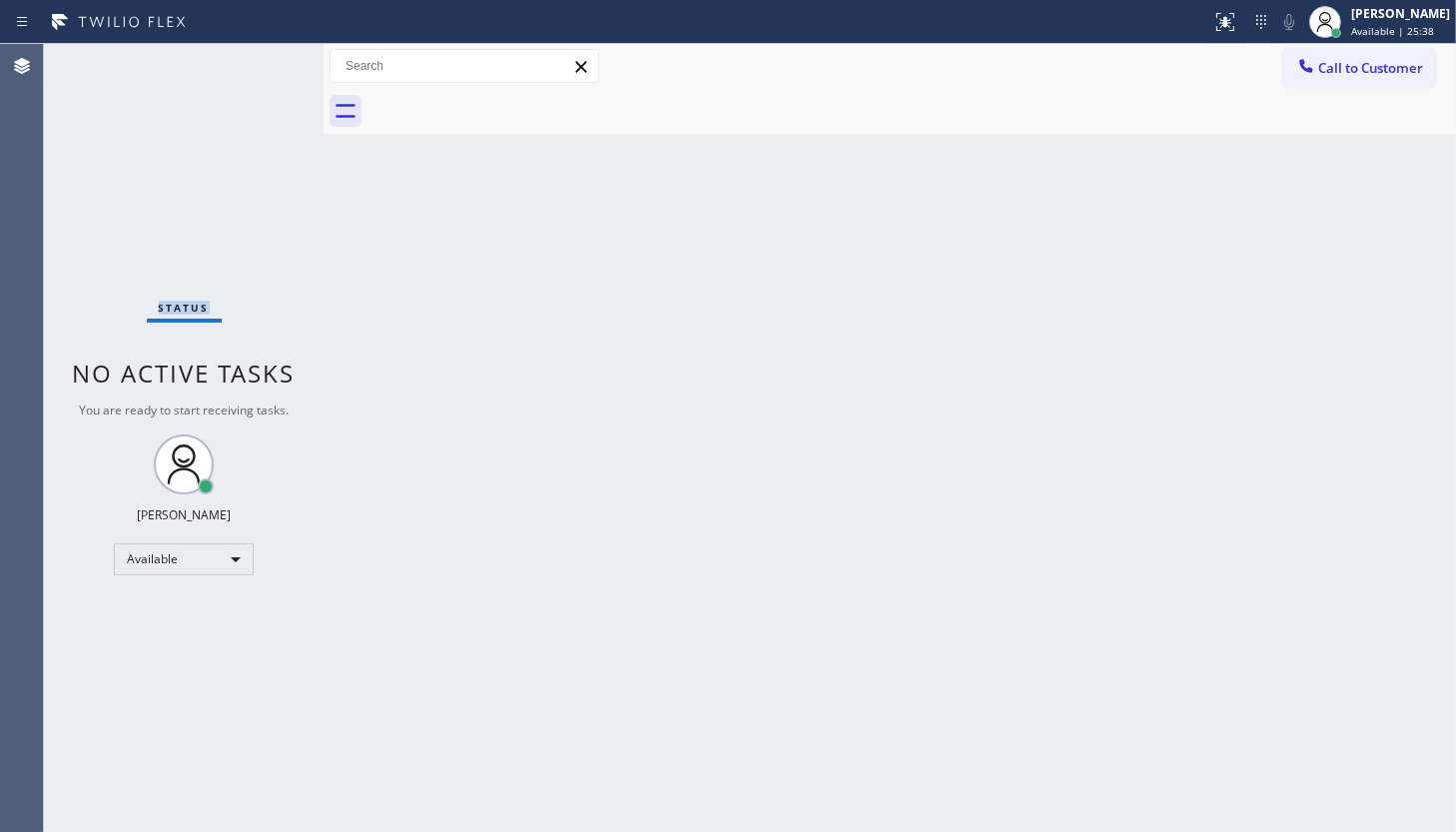 click on "Status   No active tasks     You are ready to start receiving tasks.   JENIZA ALCAYDE Available" at bounding box center (184, 437) 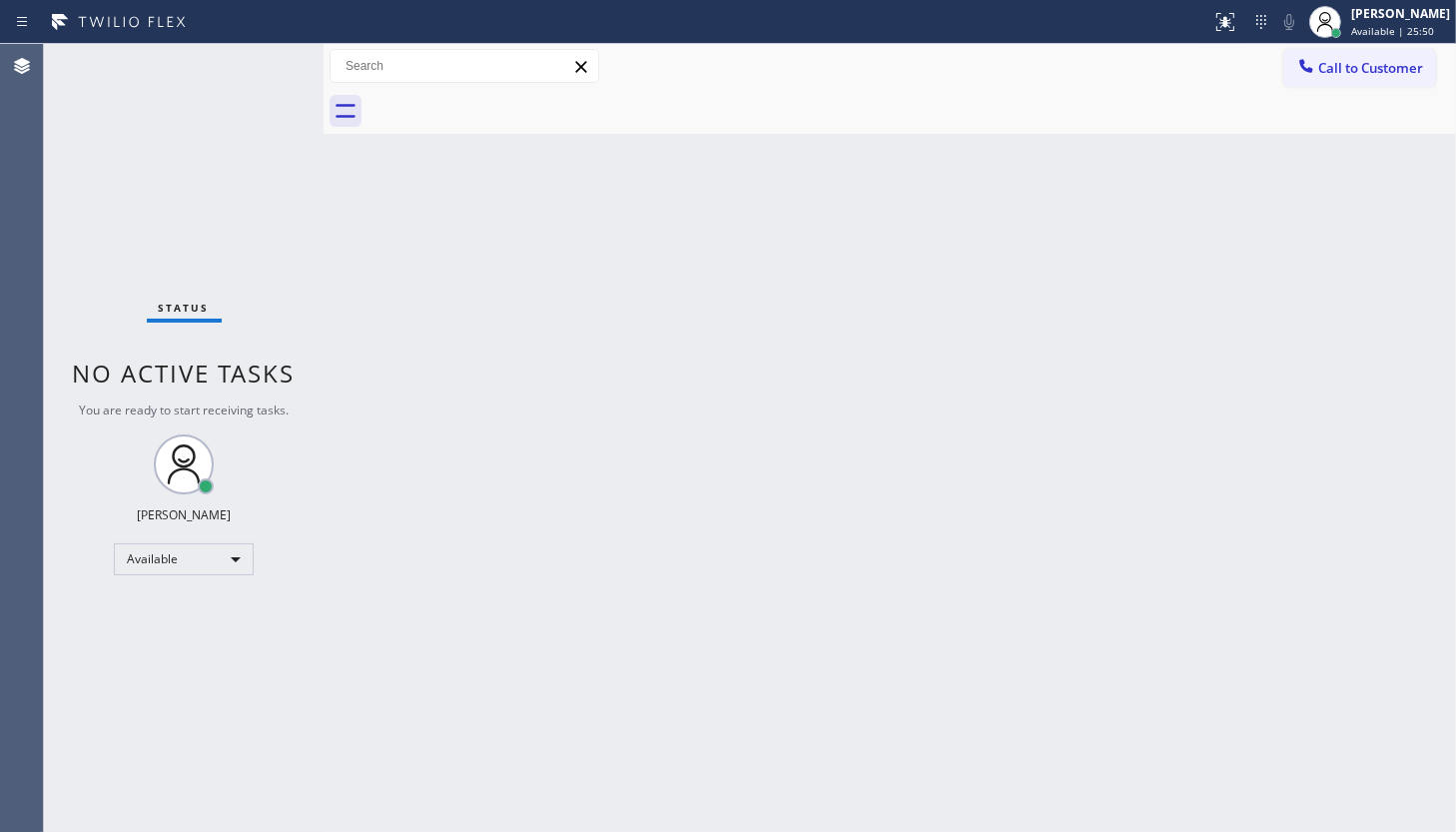 drag, startPoint x: 524, startPoint y: 254, endPoint x: 764, endPoint y: 6, distance: 345.11447 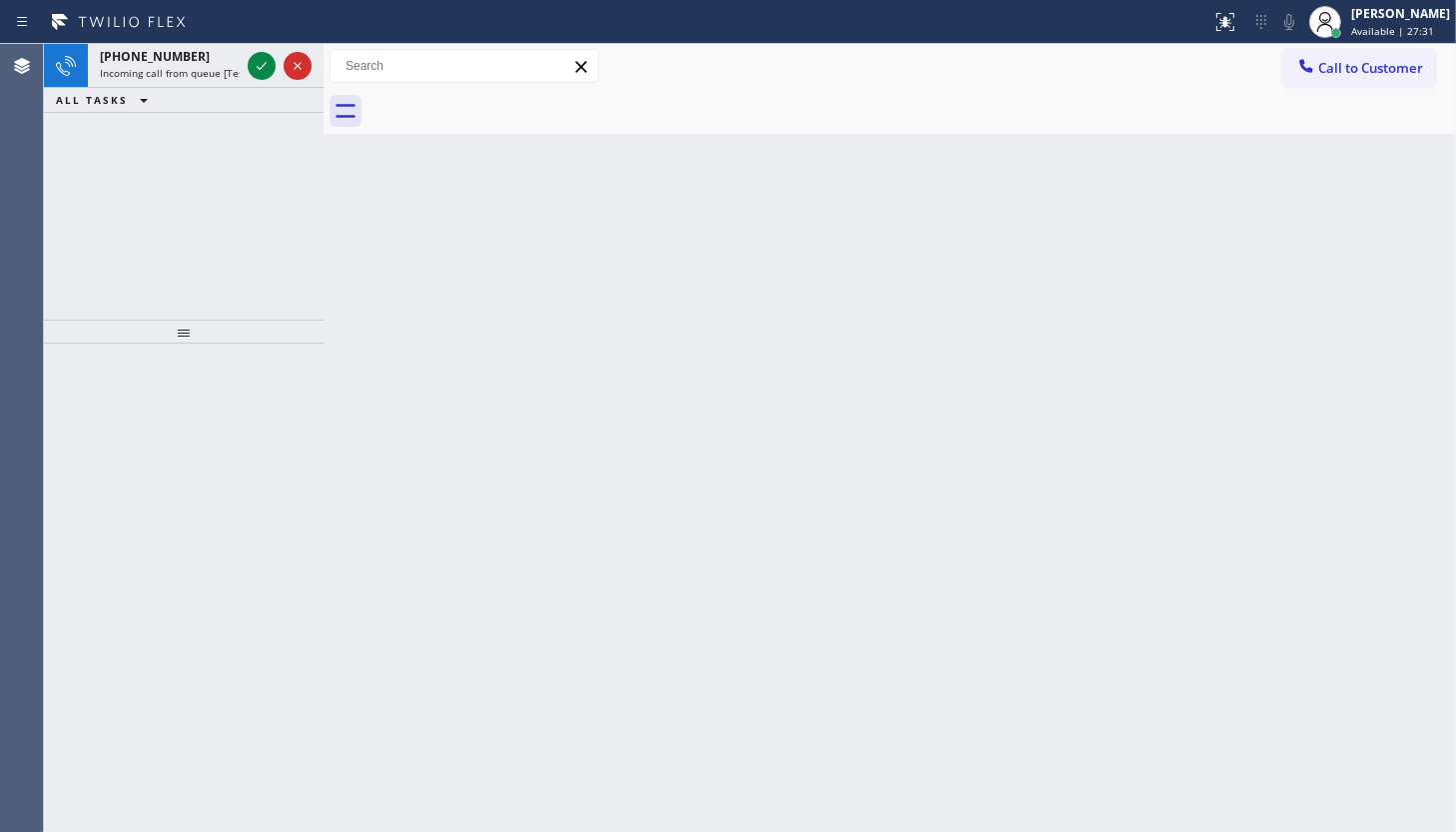 click on "ALL TASKS ALL TASKS ACTIVE TASKS TASKS IN WRAP UP" at bounding box center (184, 100) 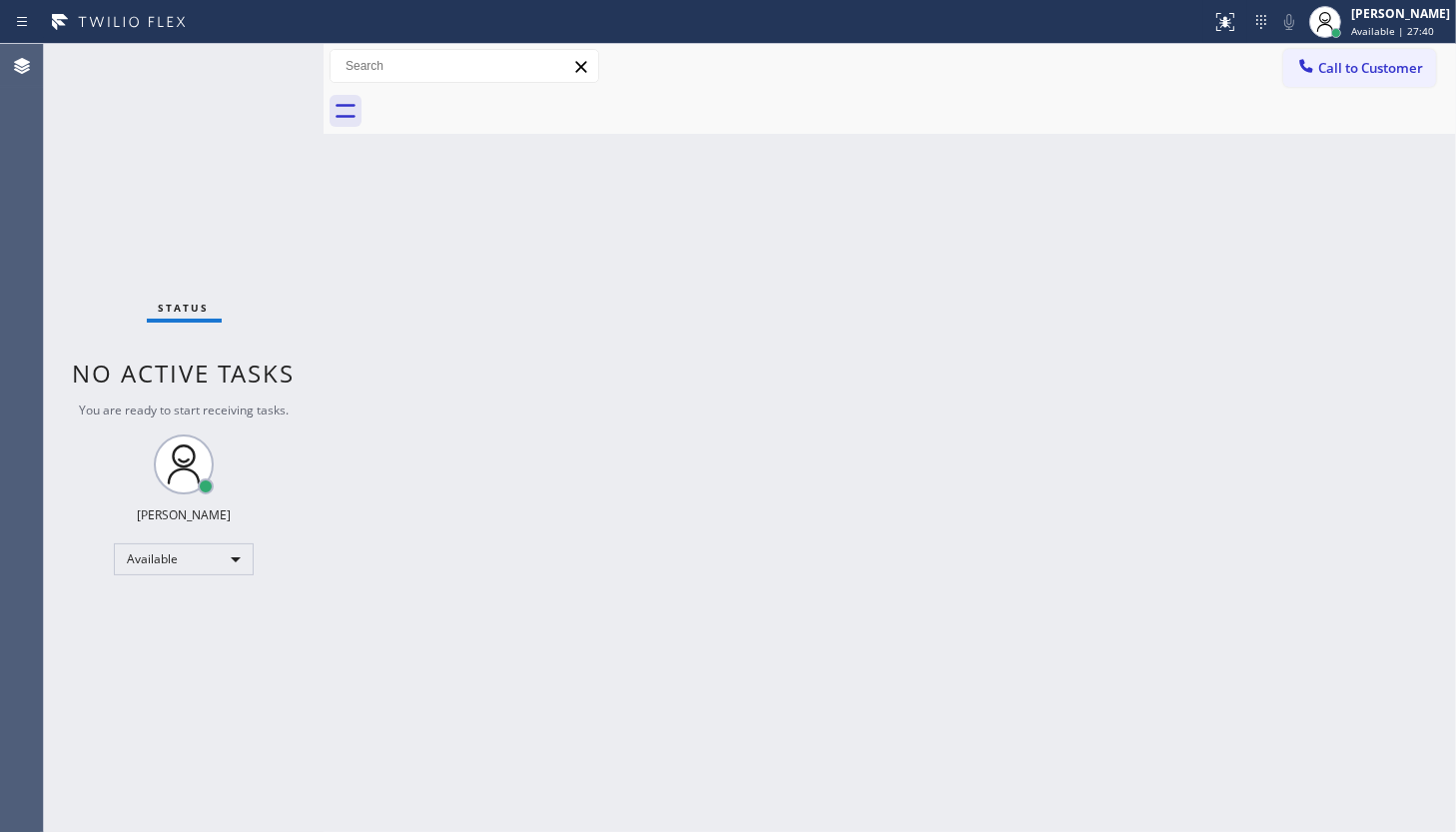 click on "Back to Dashboard Change Sender ID Customers Technicians Select a contact Outbound call Technician Search Technician Your caller id phone number Your caller id phone number Call Technician info Name   Phone none Address none Change Sender ID HVAC +18559994417 5 Star Appliance +18557314952 Appliance Repair +18554611149 Plumbing +18889090120 Air Duct Cleaning +18006865038  Electricians +18005688664 Cancel Change Check personal SMS Reset Change No tabs Call to Customer Outbound call Location Viking Repair  Service Your caller id phone number (415) 851-8851 Customer number Call Outbound call Technician Search Technician Your caller id phone number Your caller id phone number Call" at bounding box center [890, 437] 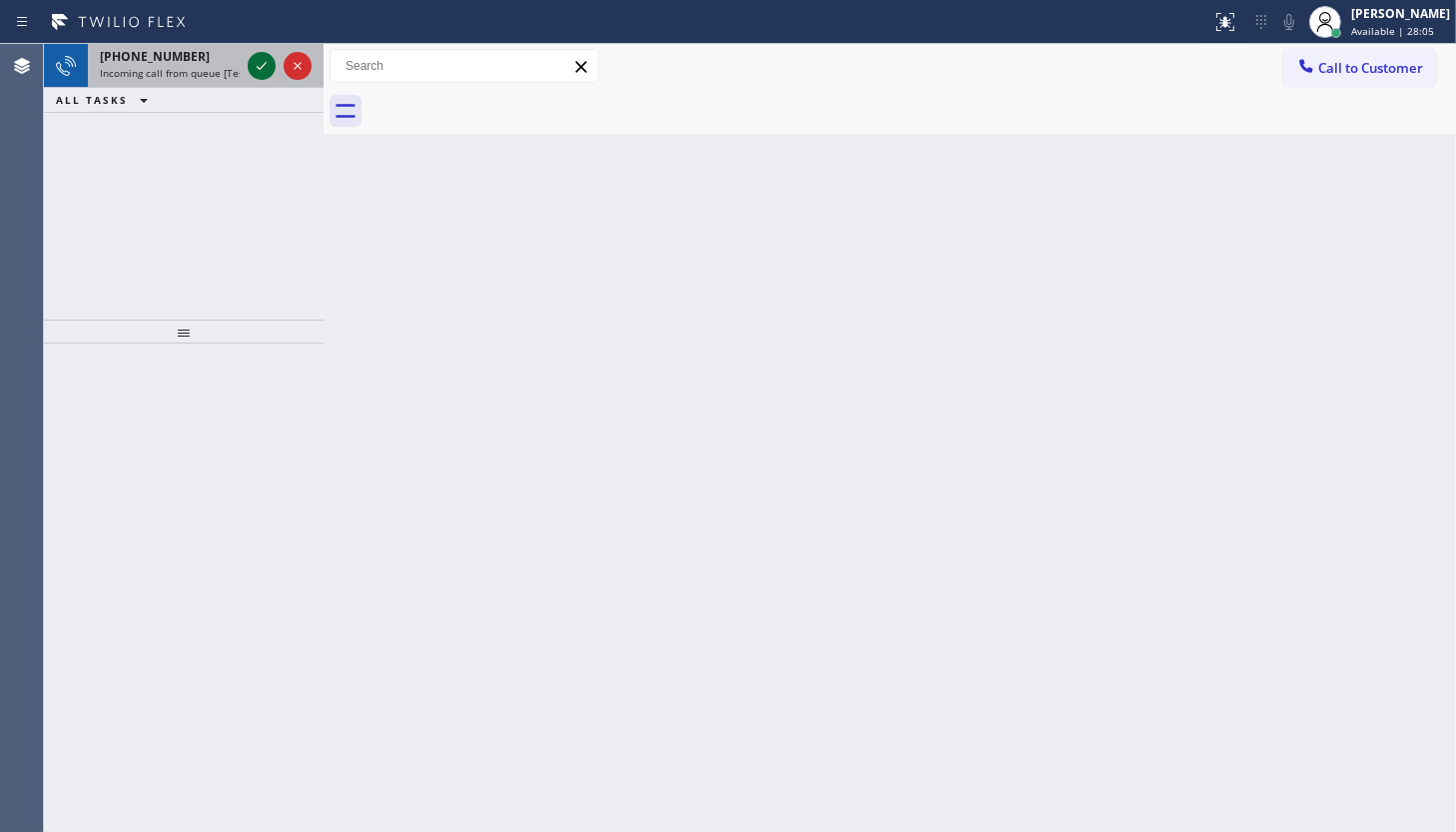 click 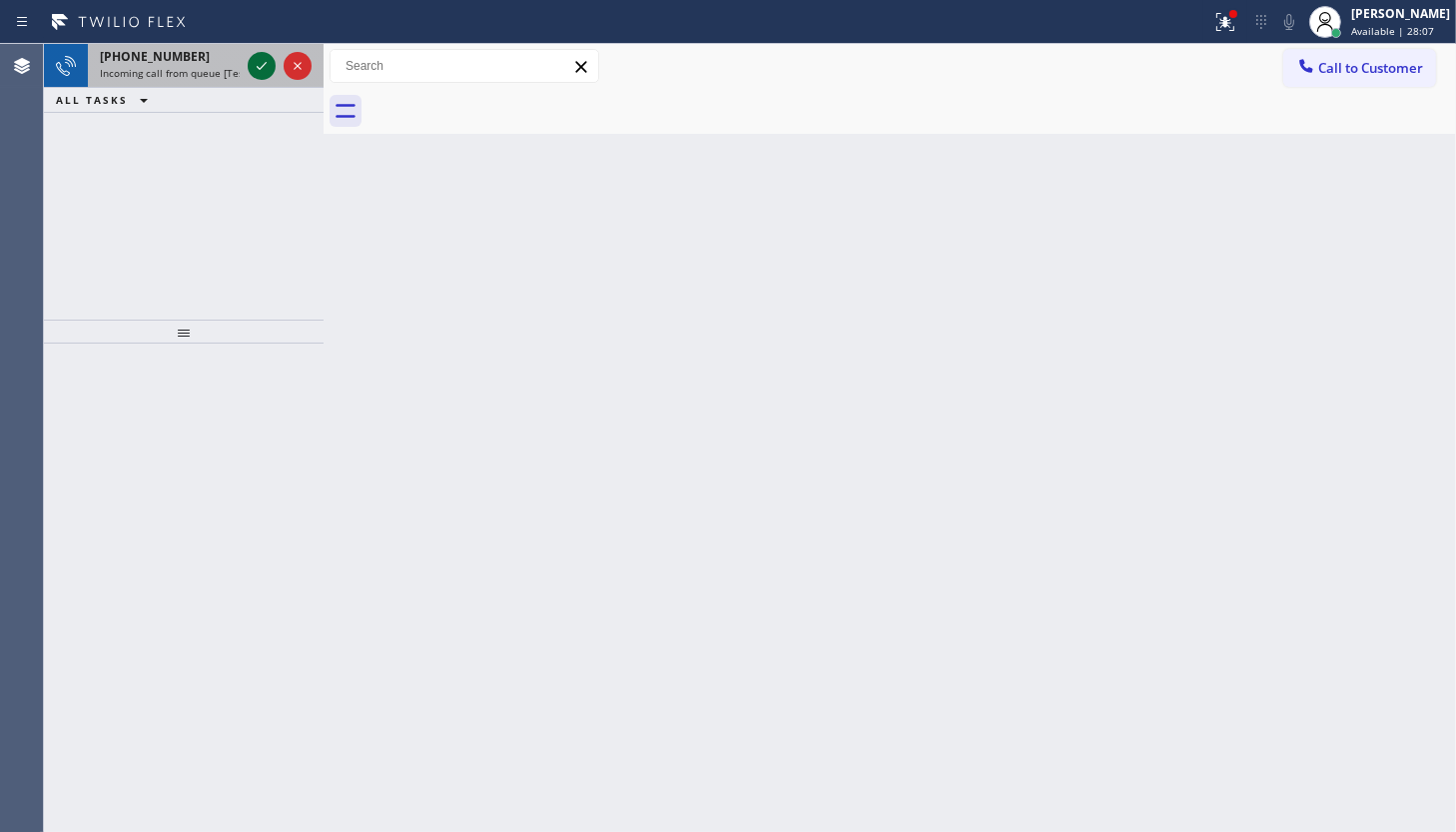 click 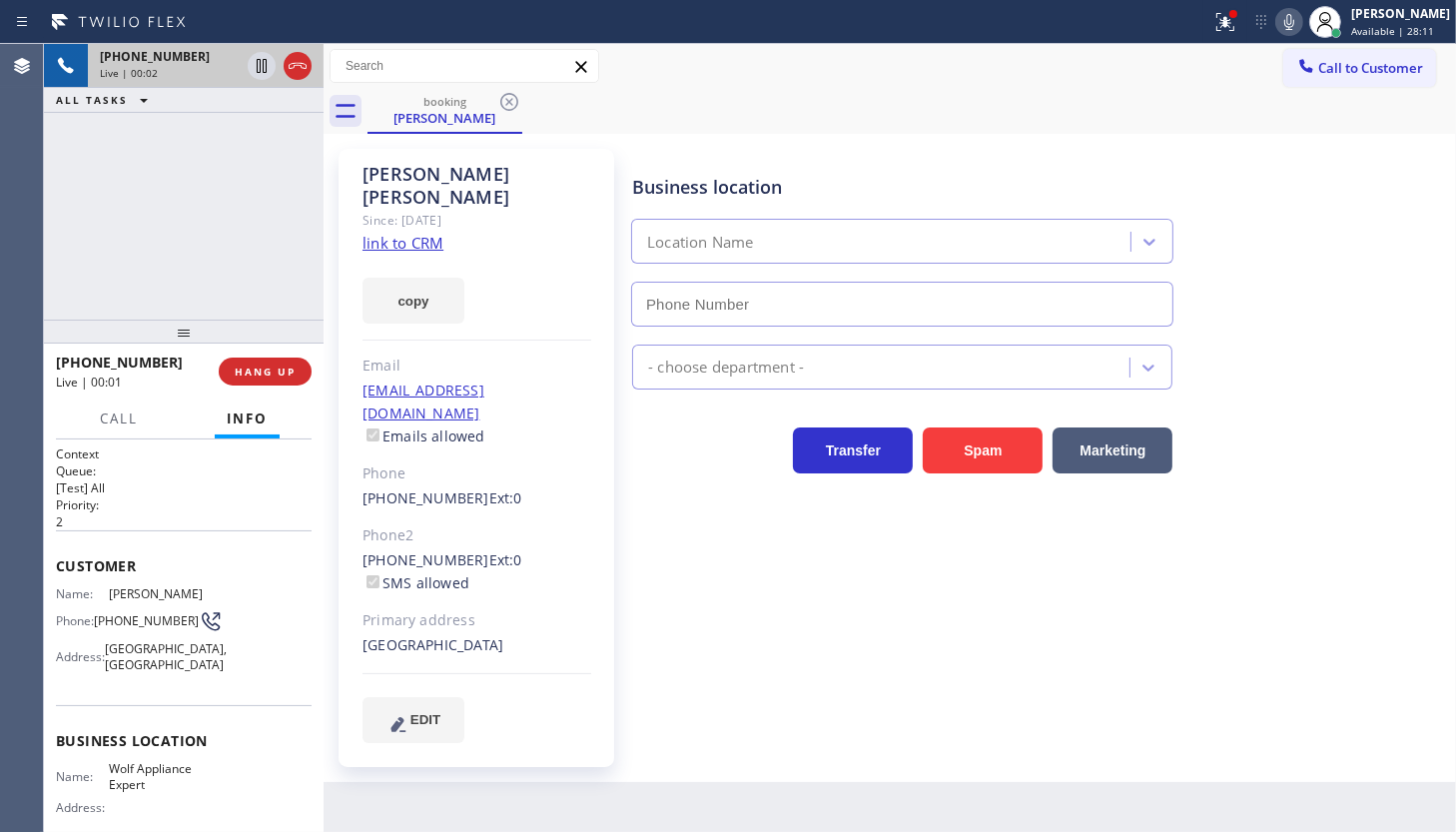 drag, startPoint x: 1223, startPoint y: 31, endPoint x: 1203, endPoint y: 158, distance: 128.56516 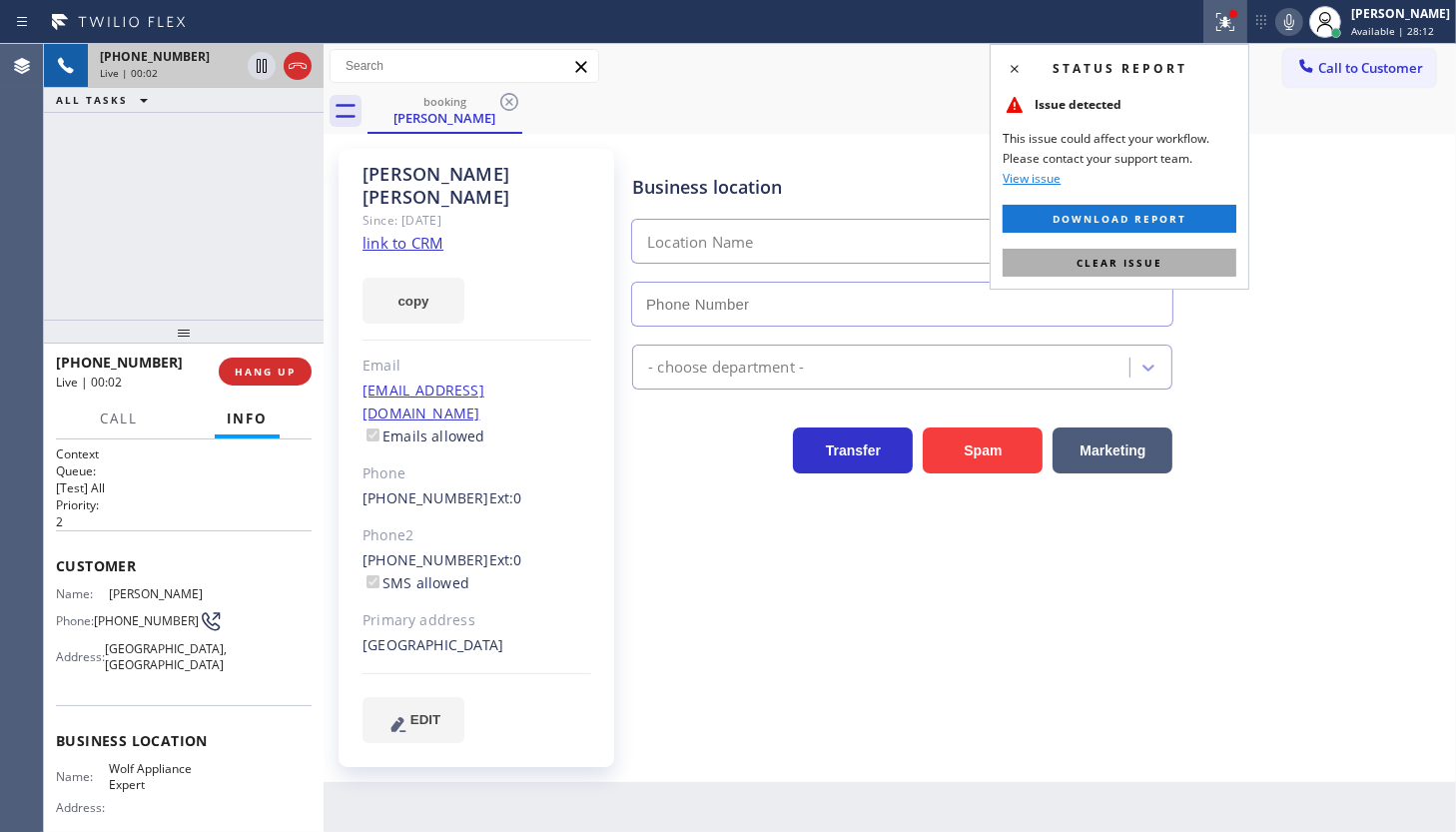 click on "Clear issue" at bounding box center (1119, 263) 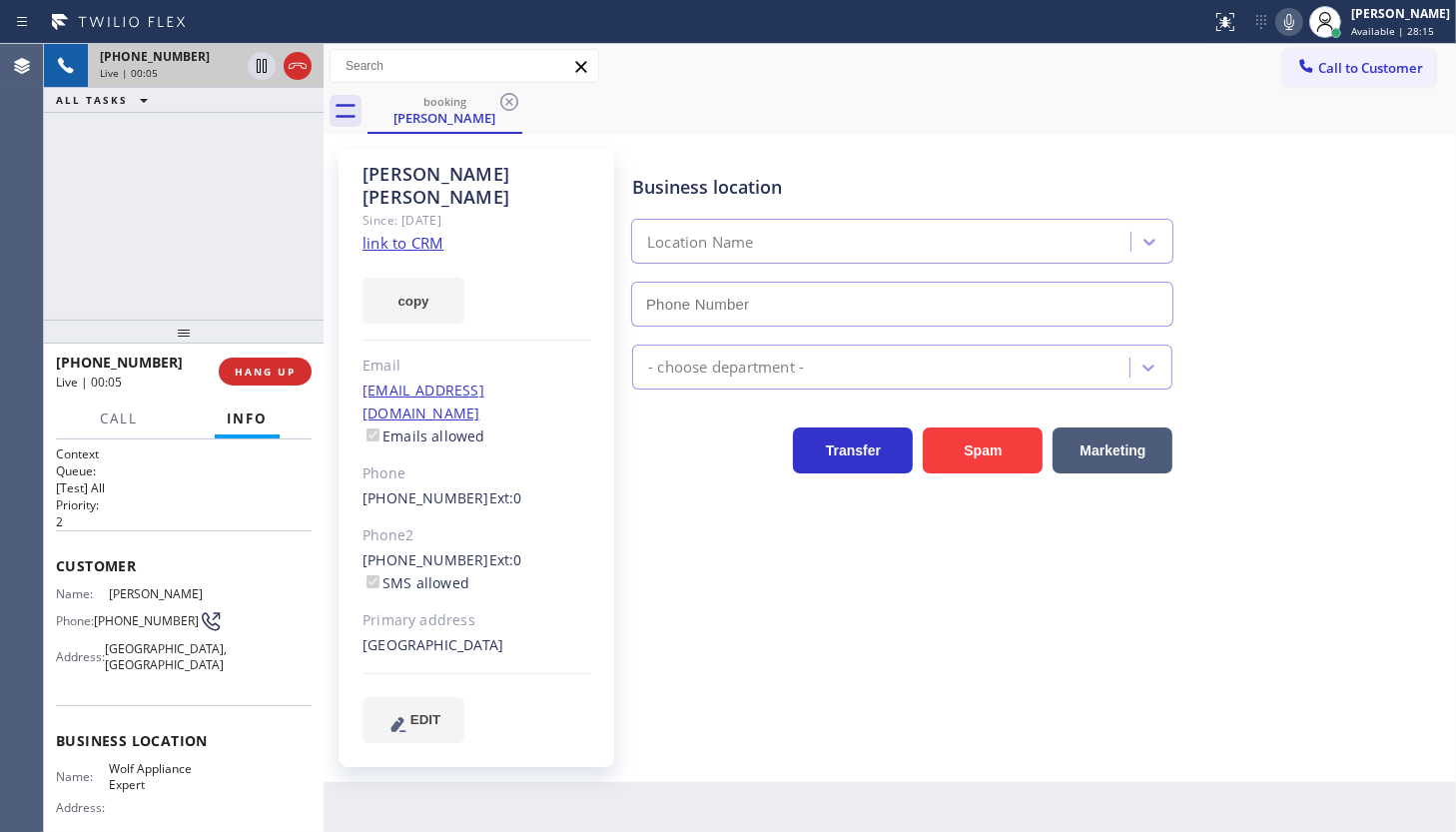 click on "link to CRM" 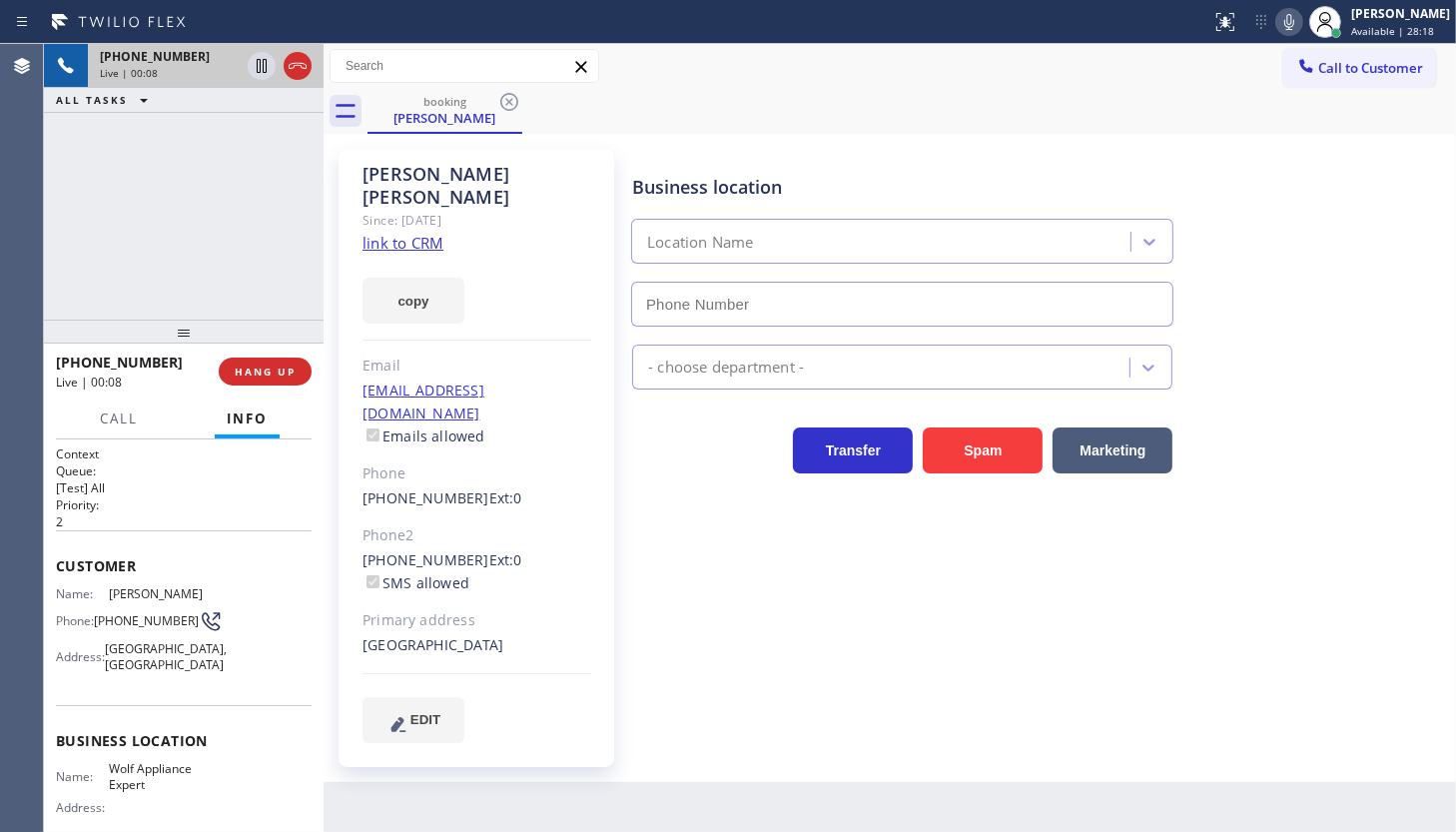 type on "(949) 536-9698" 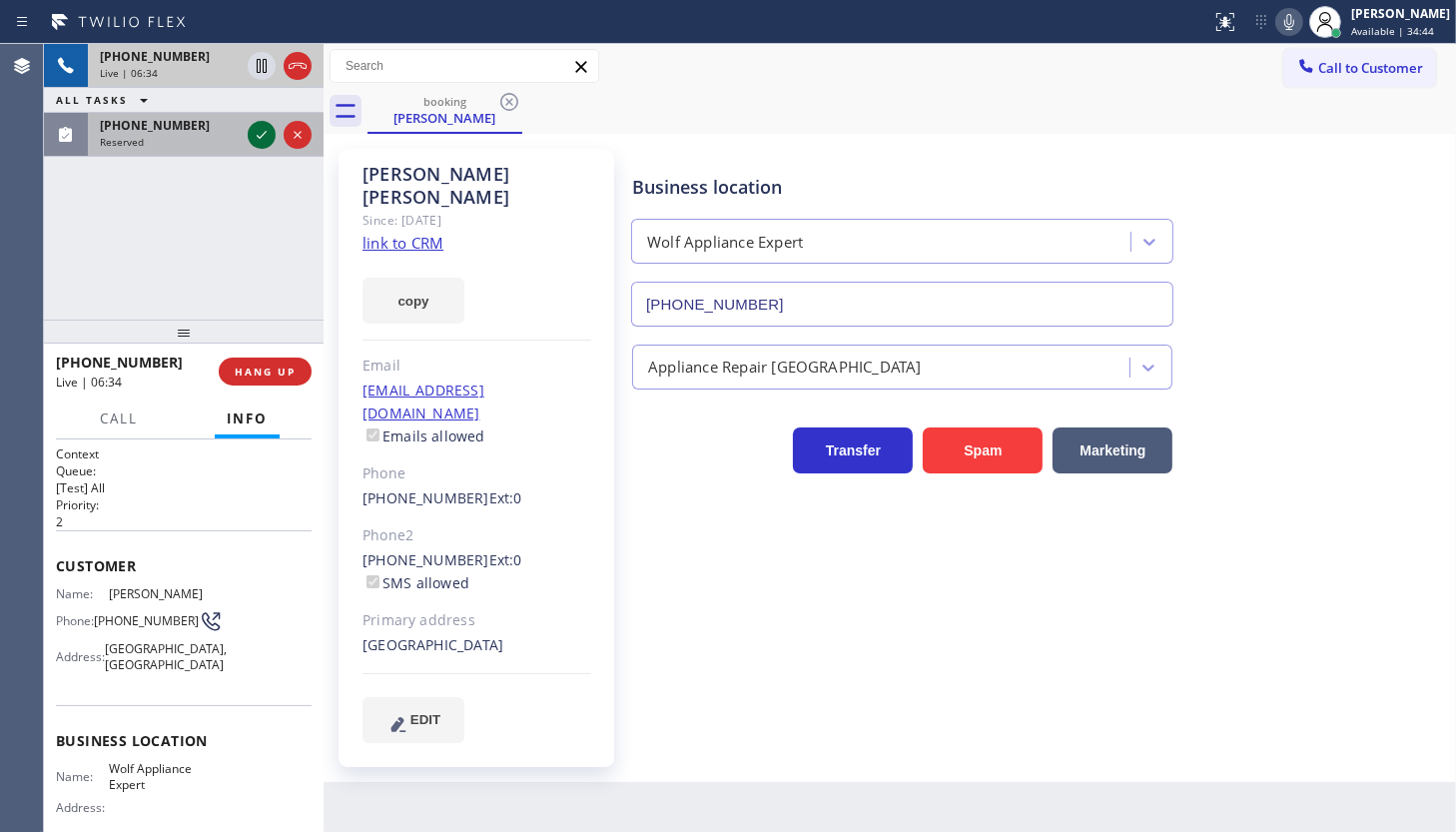 click 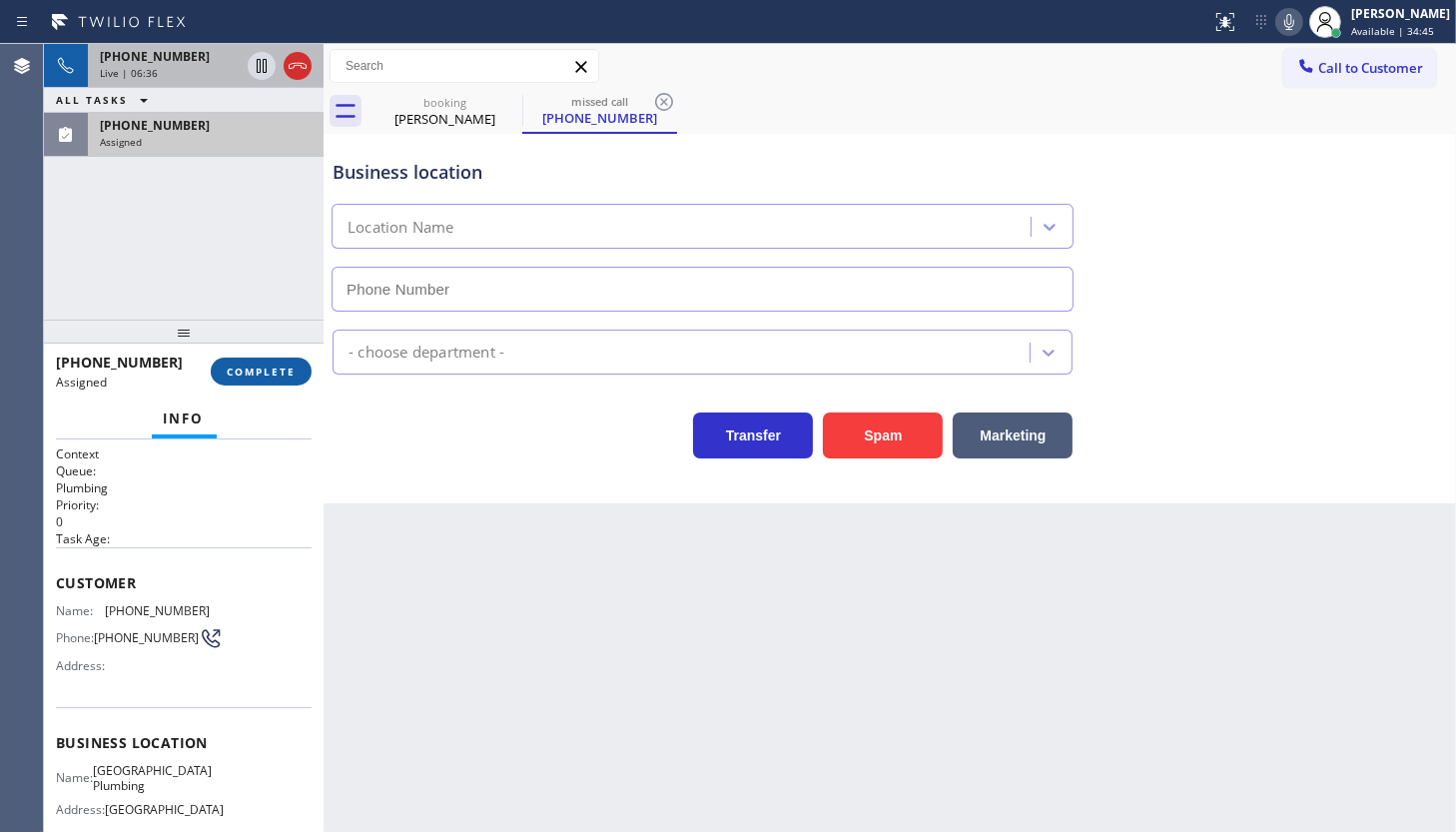 type on "(213) 474-7849" 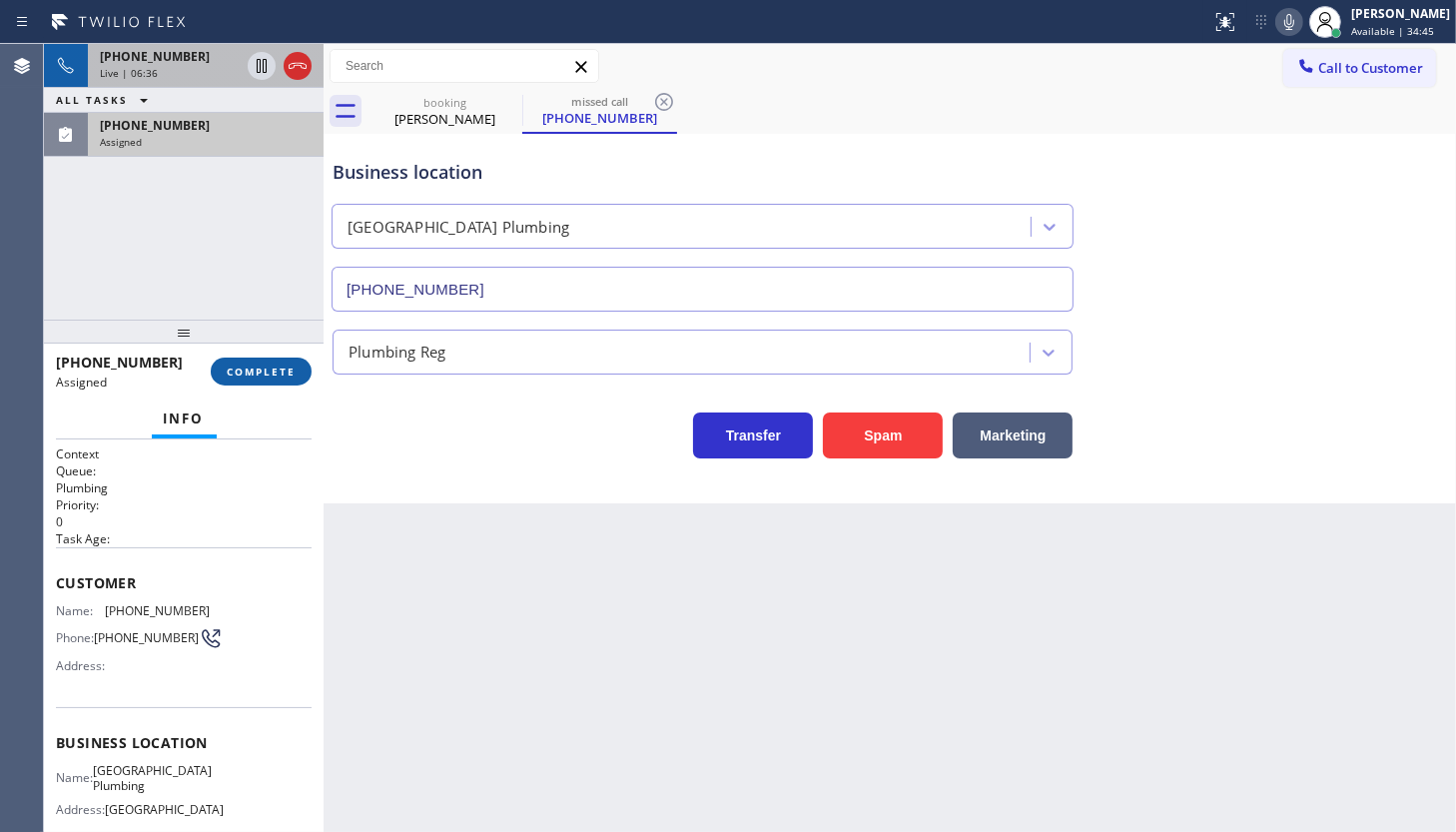 click on "COMPLETE" at bounding box center (261, 372) 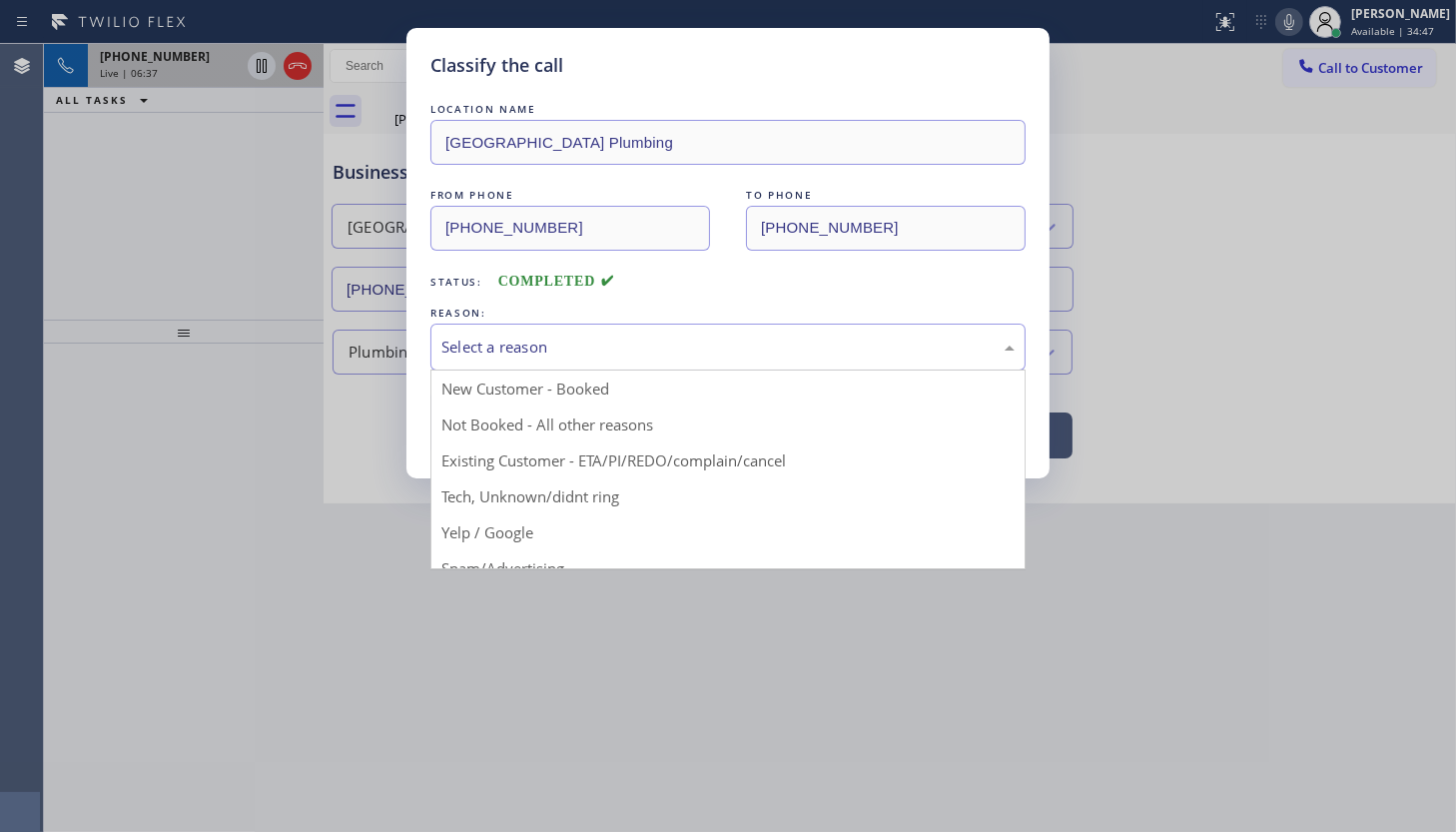 click on "Select a reason" at bounding box center (728, 347) 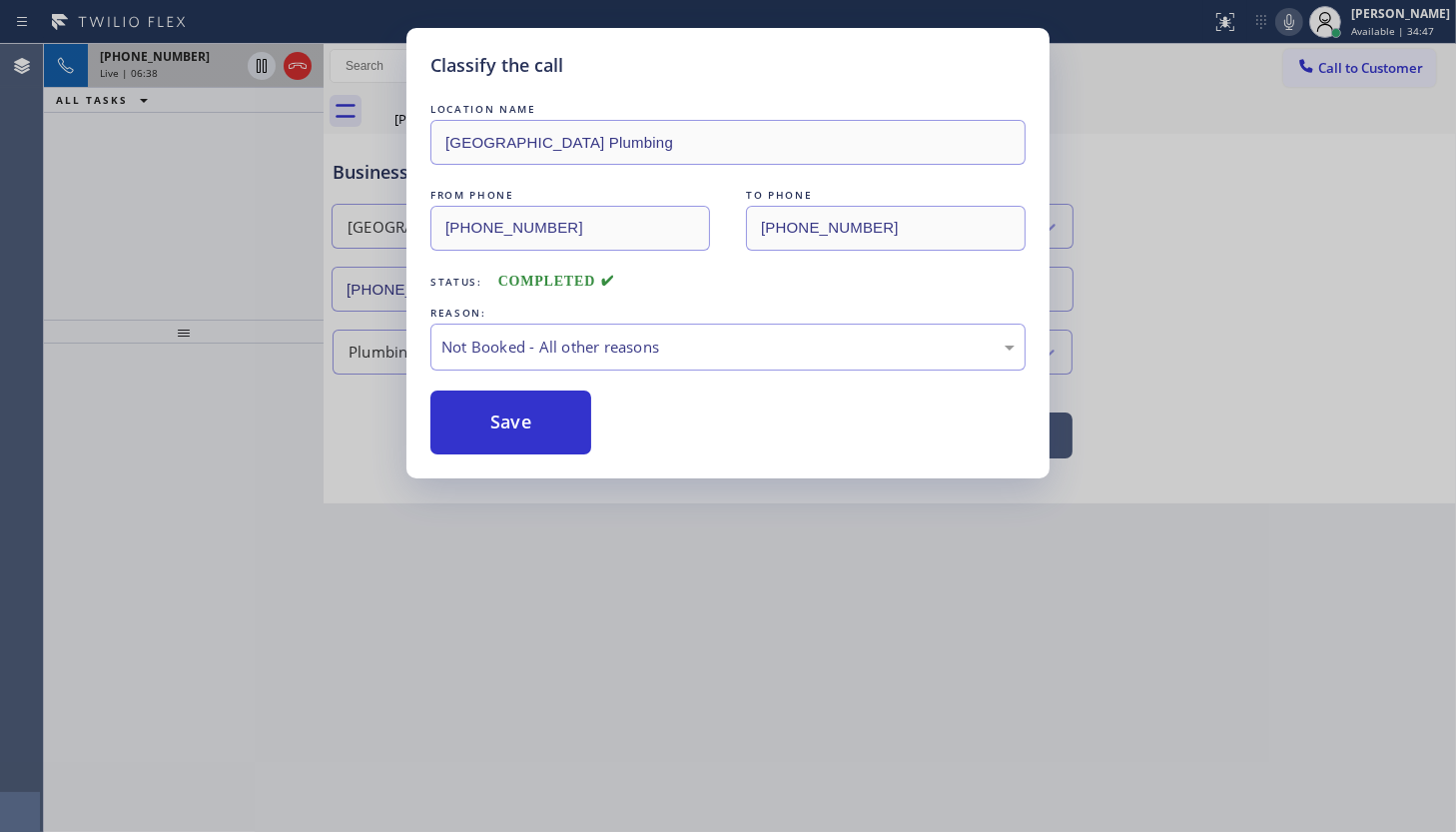 click on "Save" at bounding box center (510, 422) 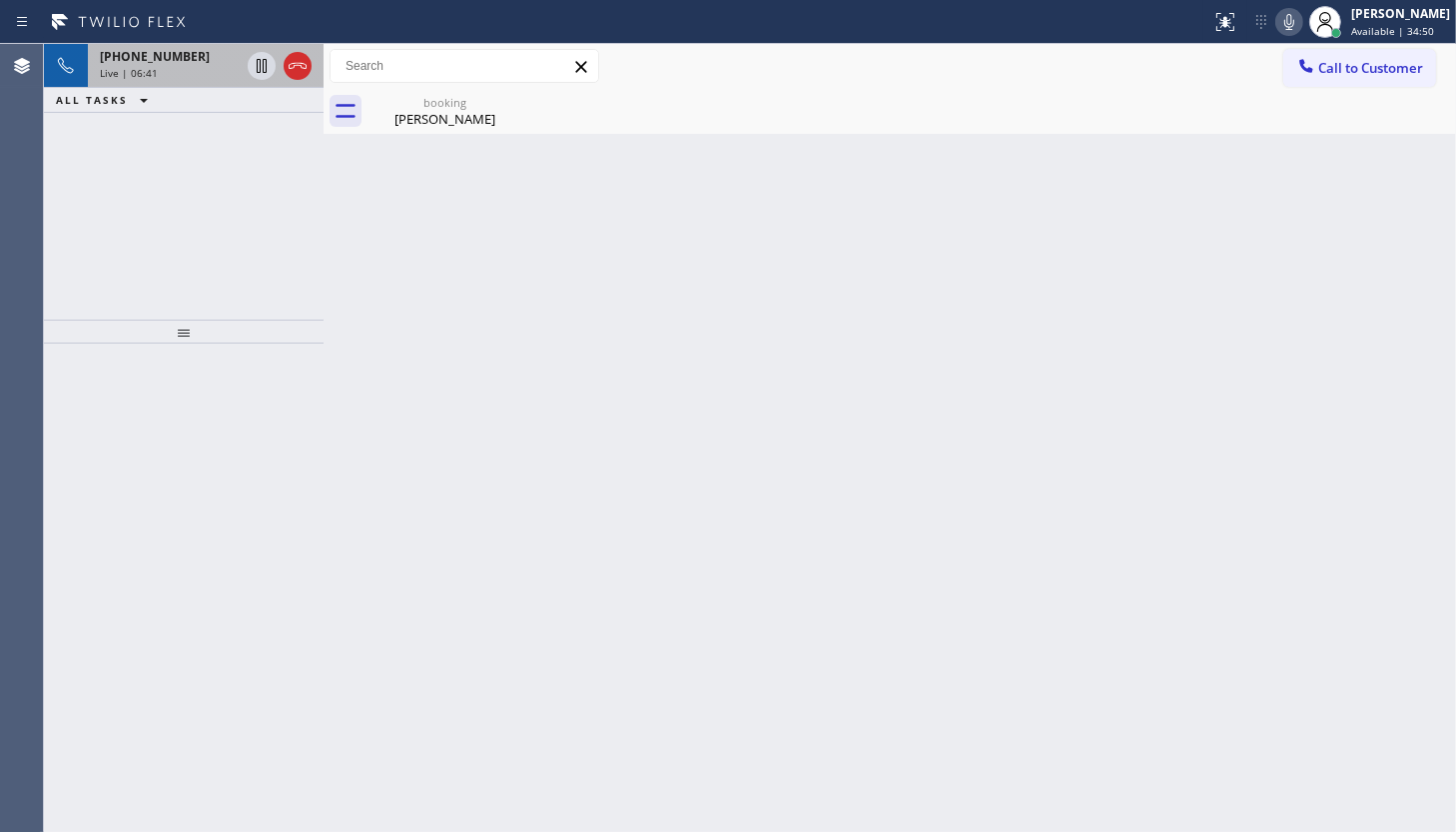 click 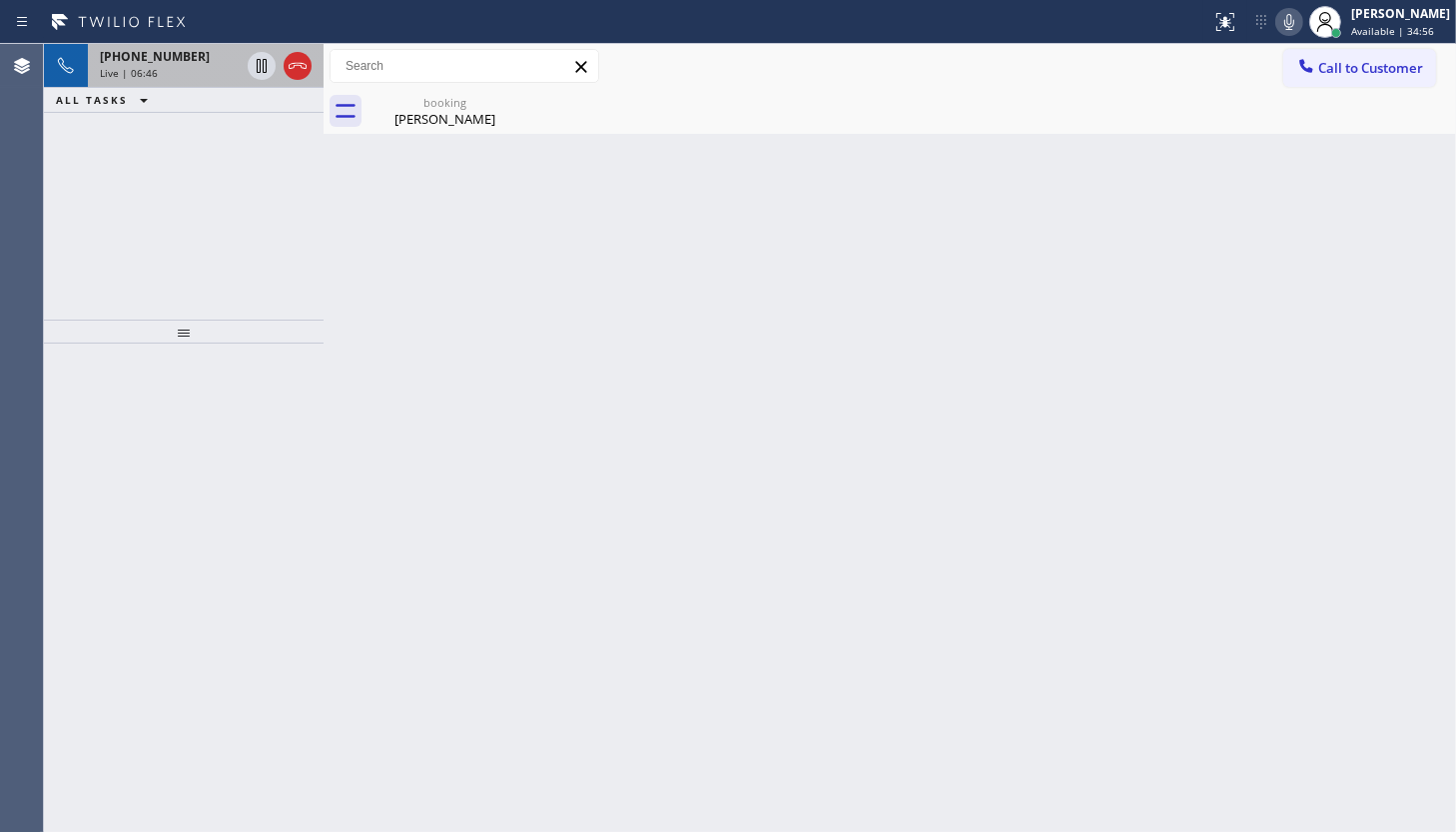 click on "+19493103123 Live | 06:46 ALL TASKS ALL TASKS ACTIVE TASKS TASKS IN WRAP UP" at bounding box center [184, 182] 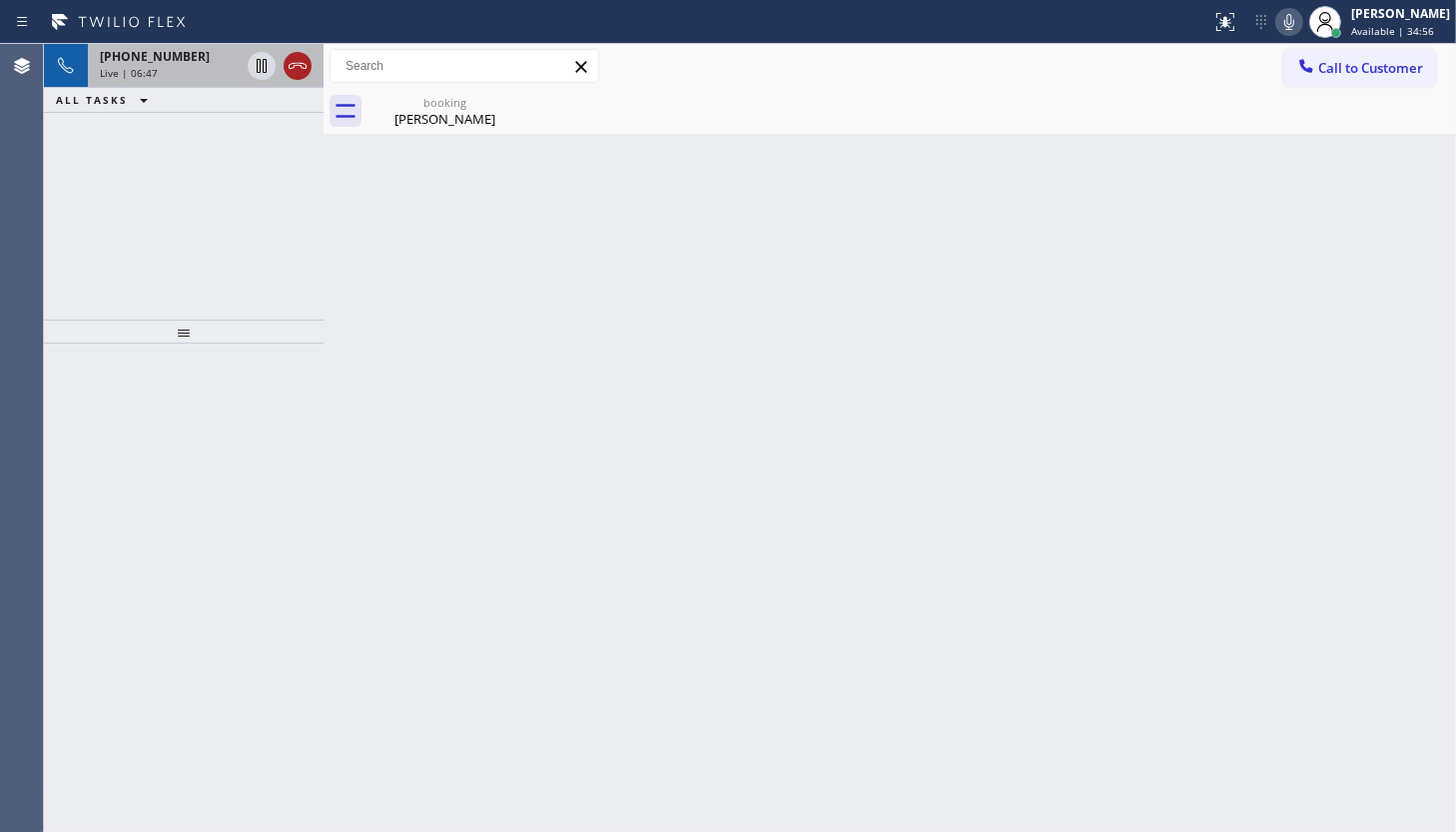 click at bounding box center [298, 66] 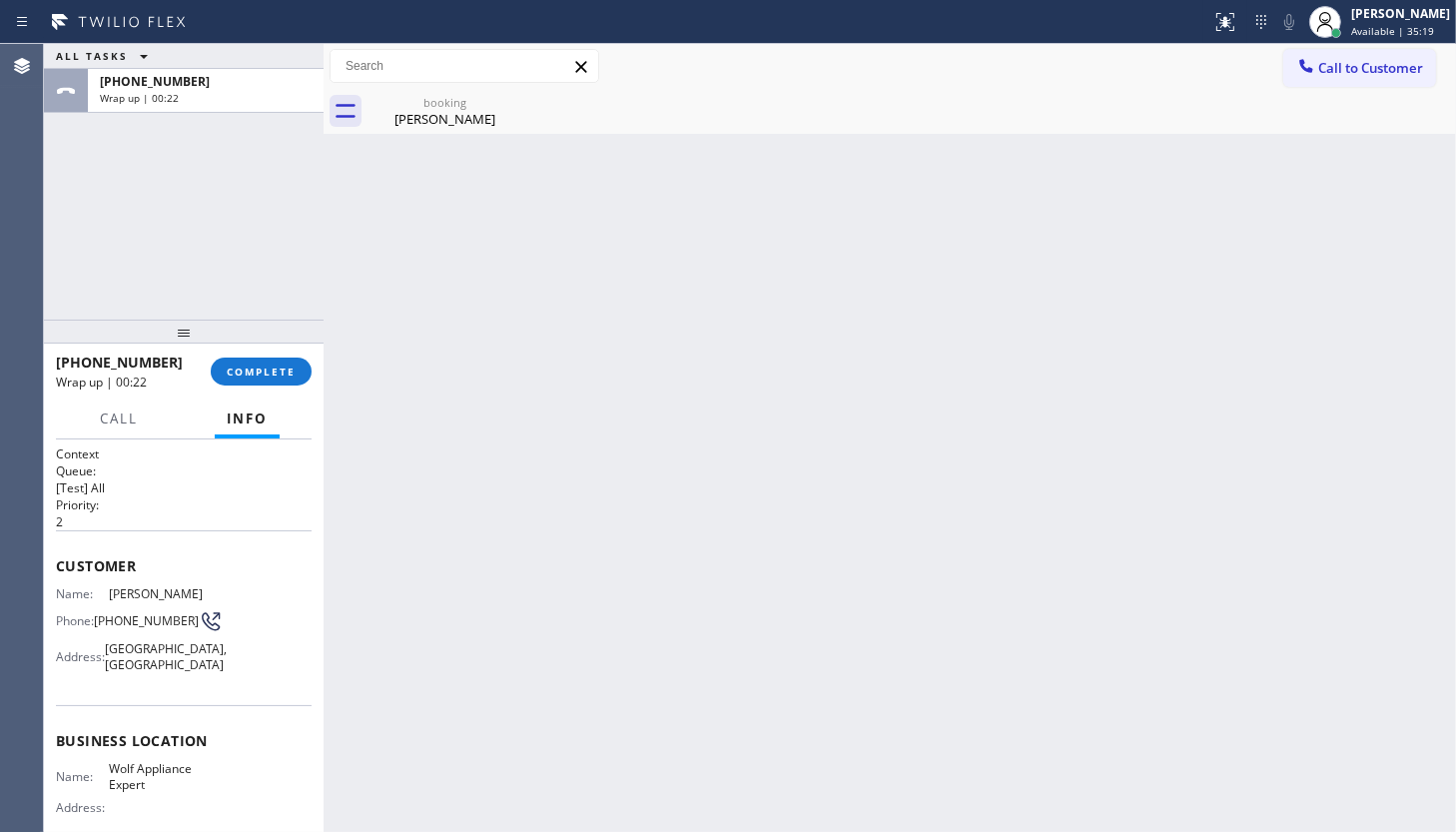 drag, startPoint x: 40, startPoint y: 200, endPoint x: 51, endPoint y: 212, distance: 16.27882 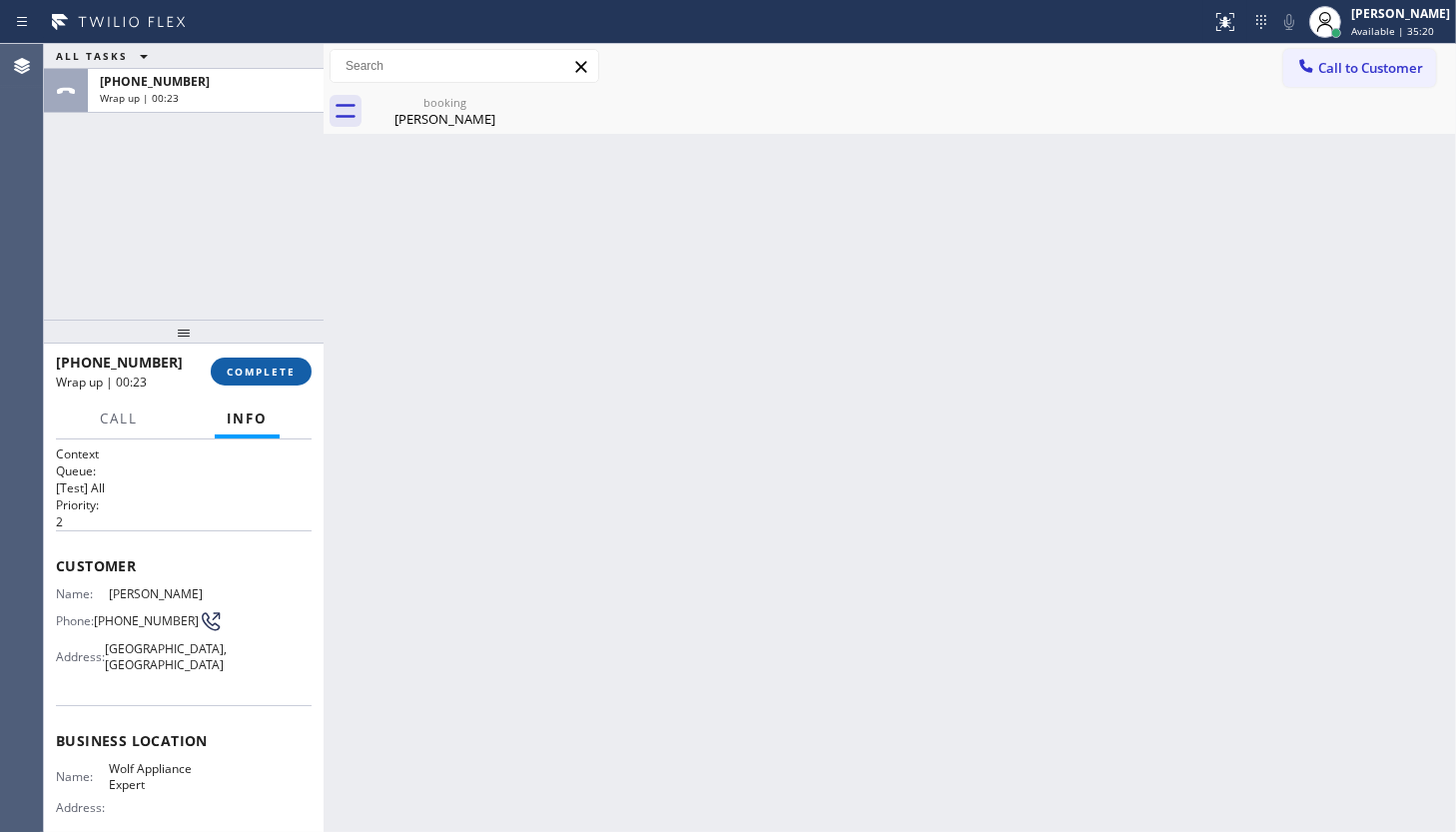 click on "COMPLETE" at bounding box center (261, 372) 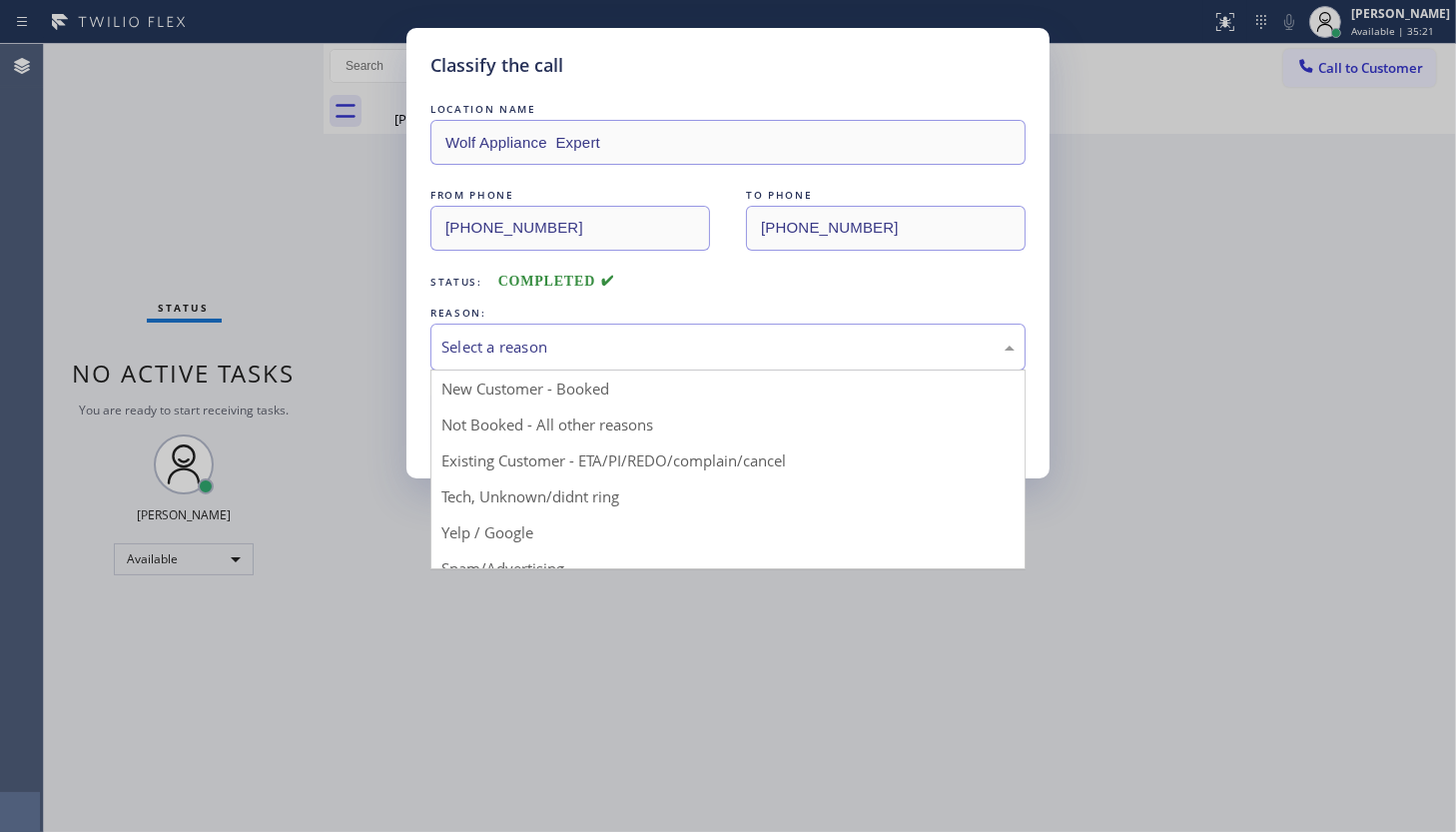 click on "Select a reason" at bounding box center [728, 347] 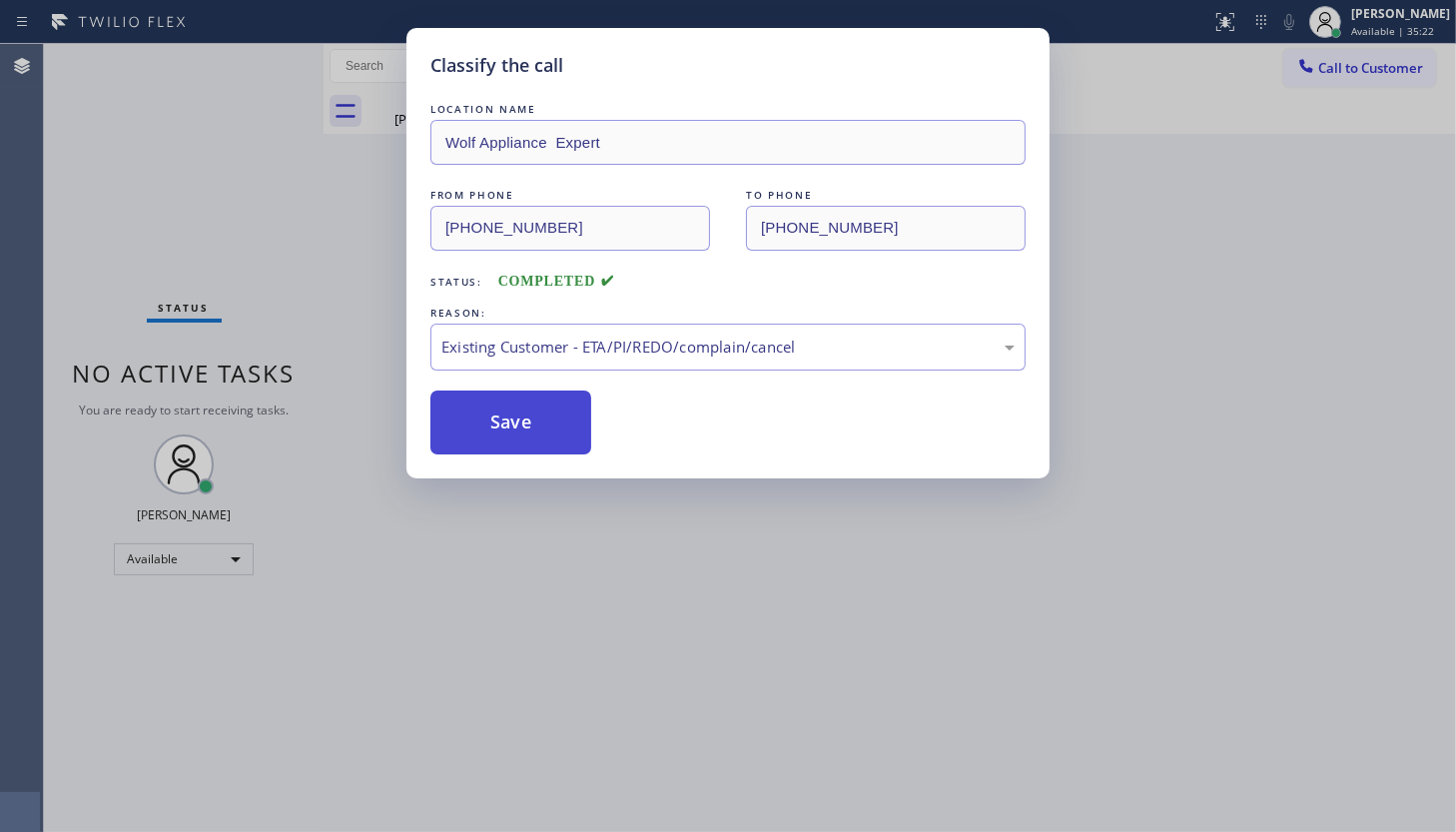 drag, startPoint x: 465, startPoint y: 463, endPoint x: 477, endPoint y: 446, distance: 20.808652 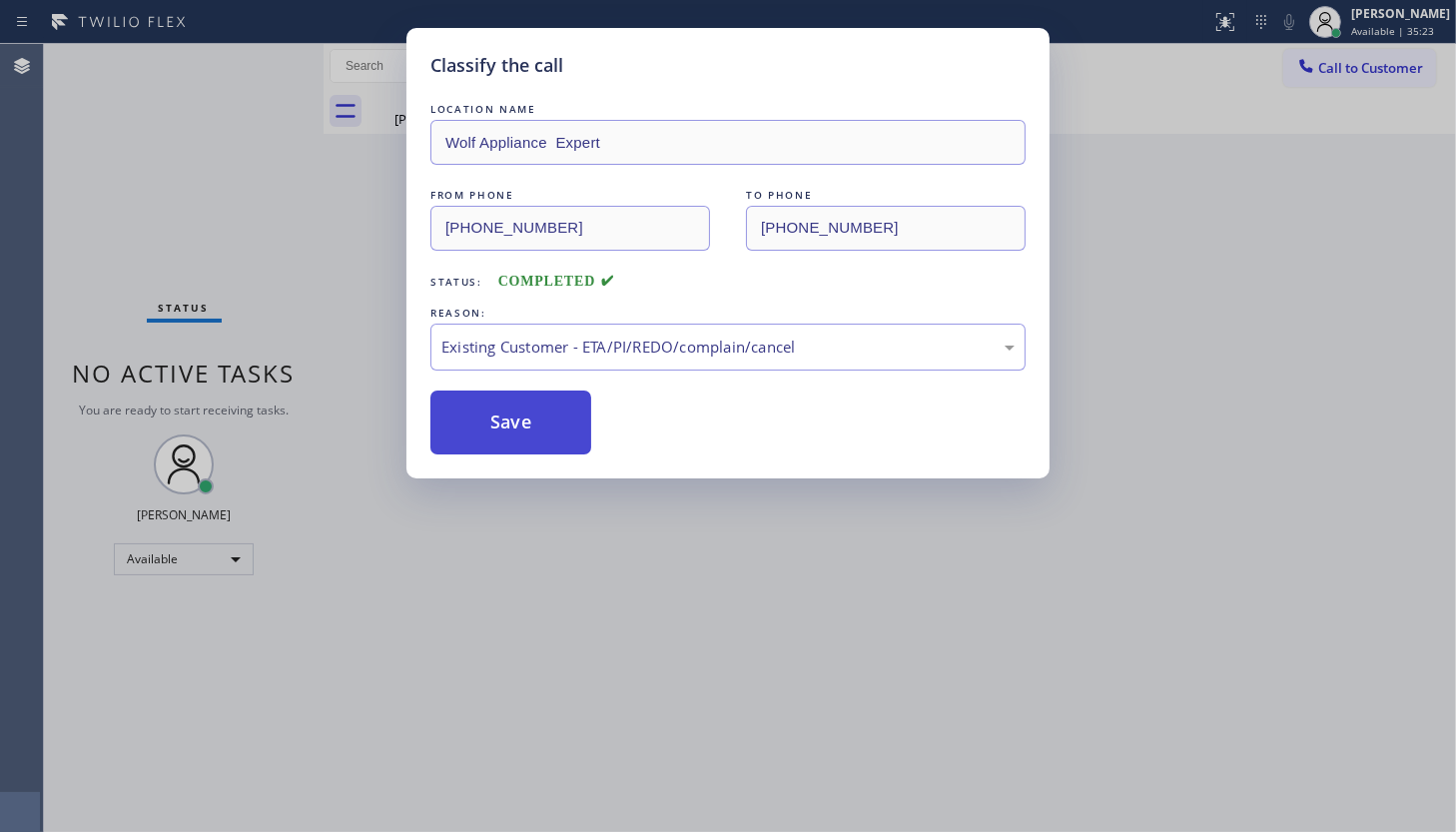 click on "Save" at bounding box center (510, 422) 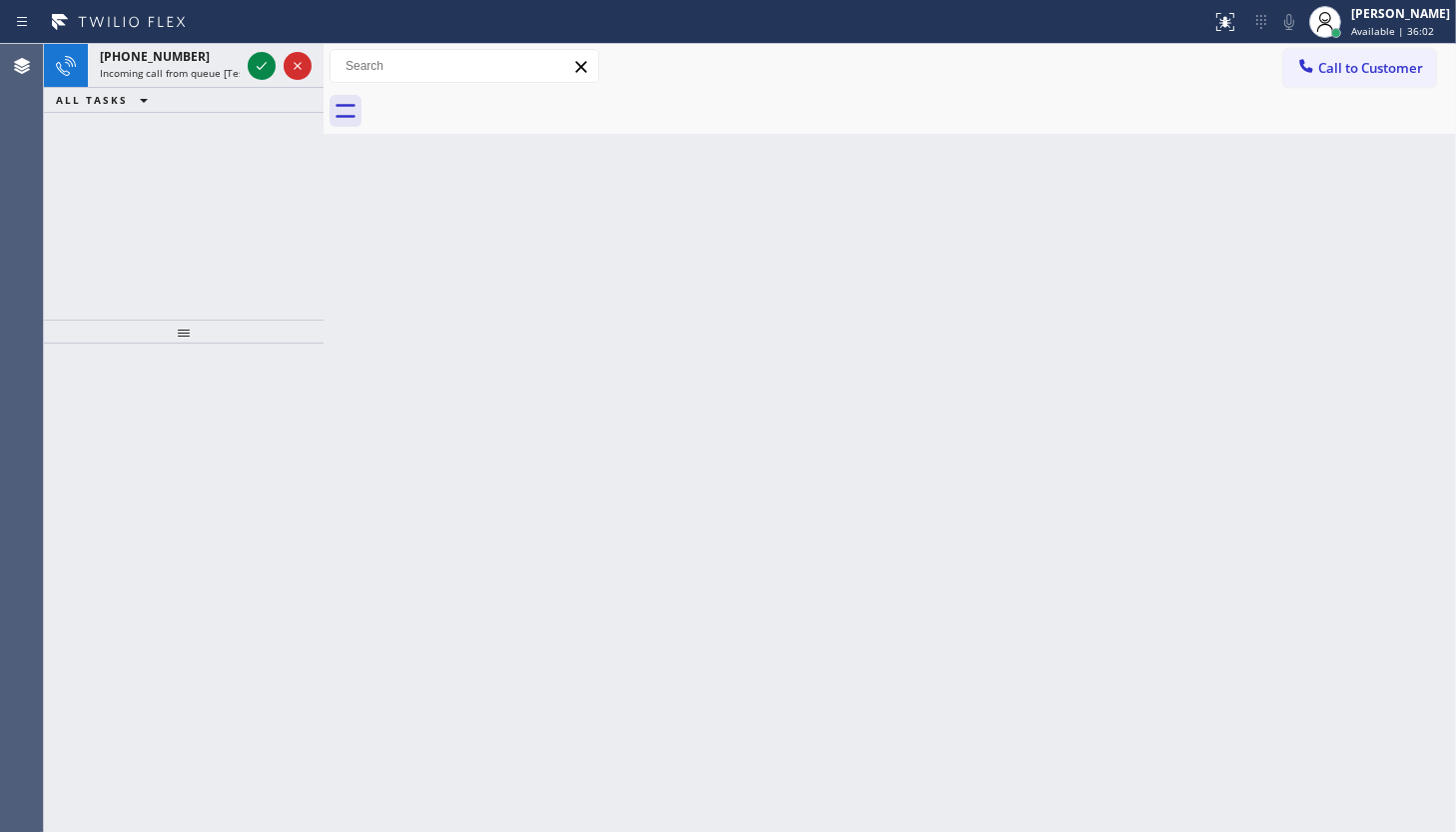 drag, startPoint x: 135, startPoint y: 110, endPoint x: 153, endPoint y: 92, distance: 25.455844 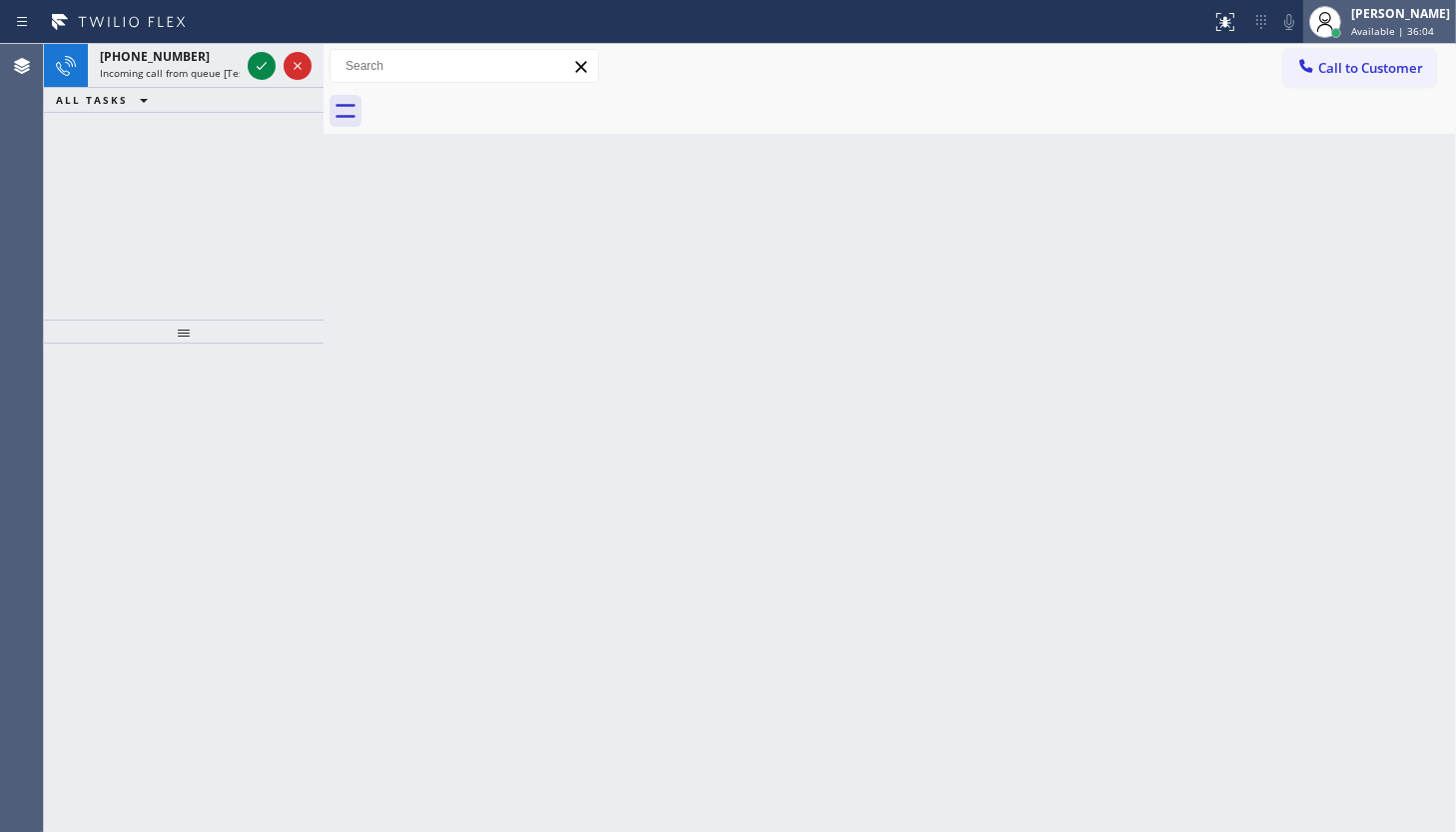 click on "[PERSON_NAME]" at bounding box center (1400, 13) 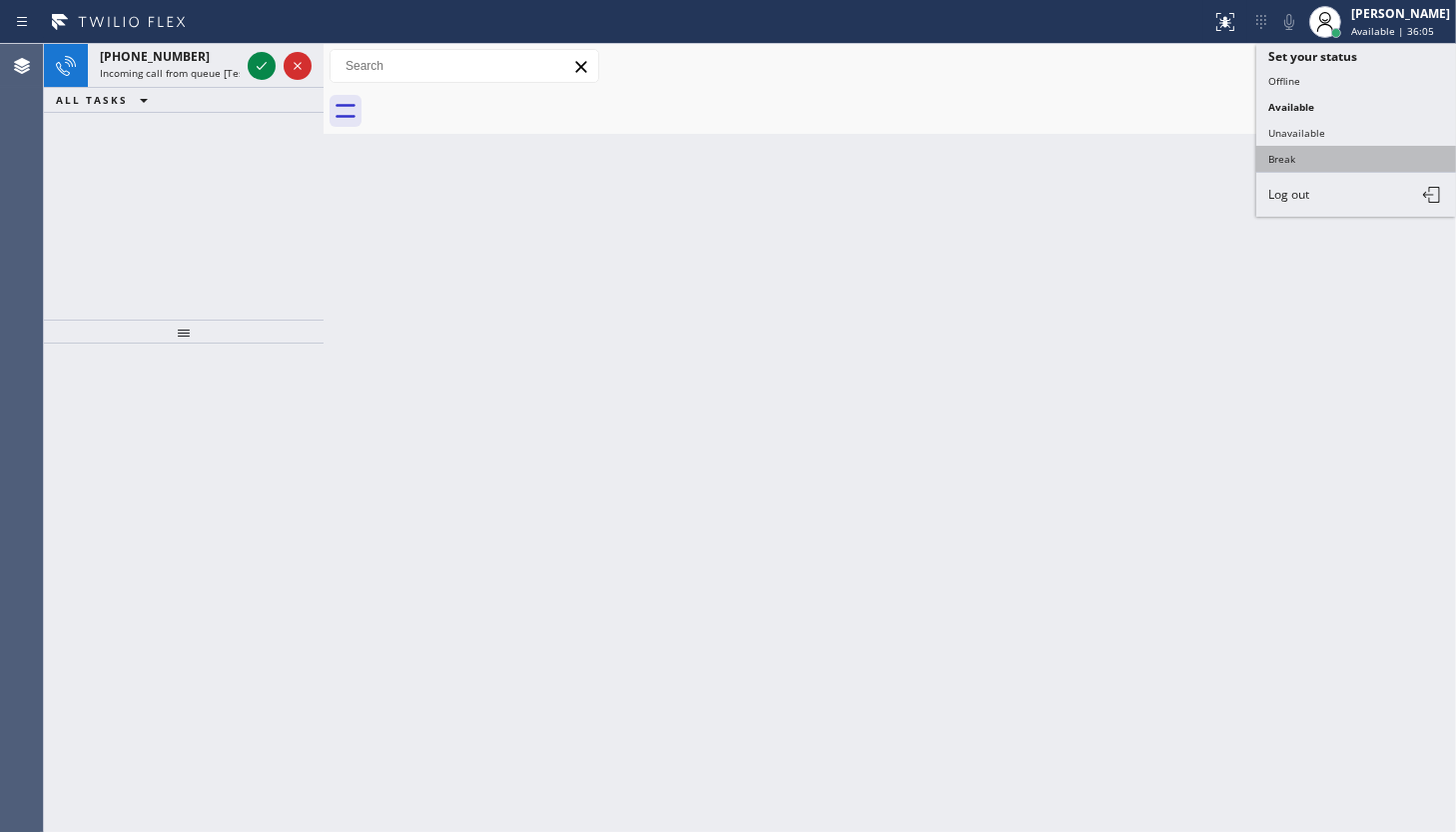 click on "Break" at bounding box center [1356, 159] 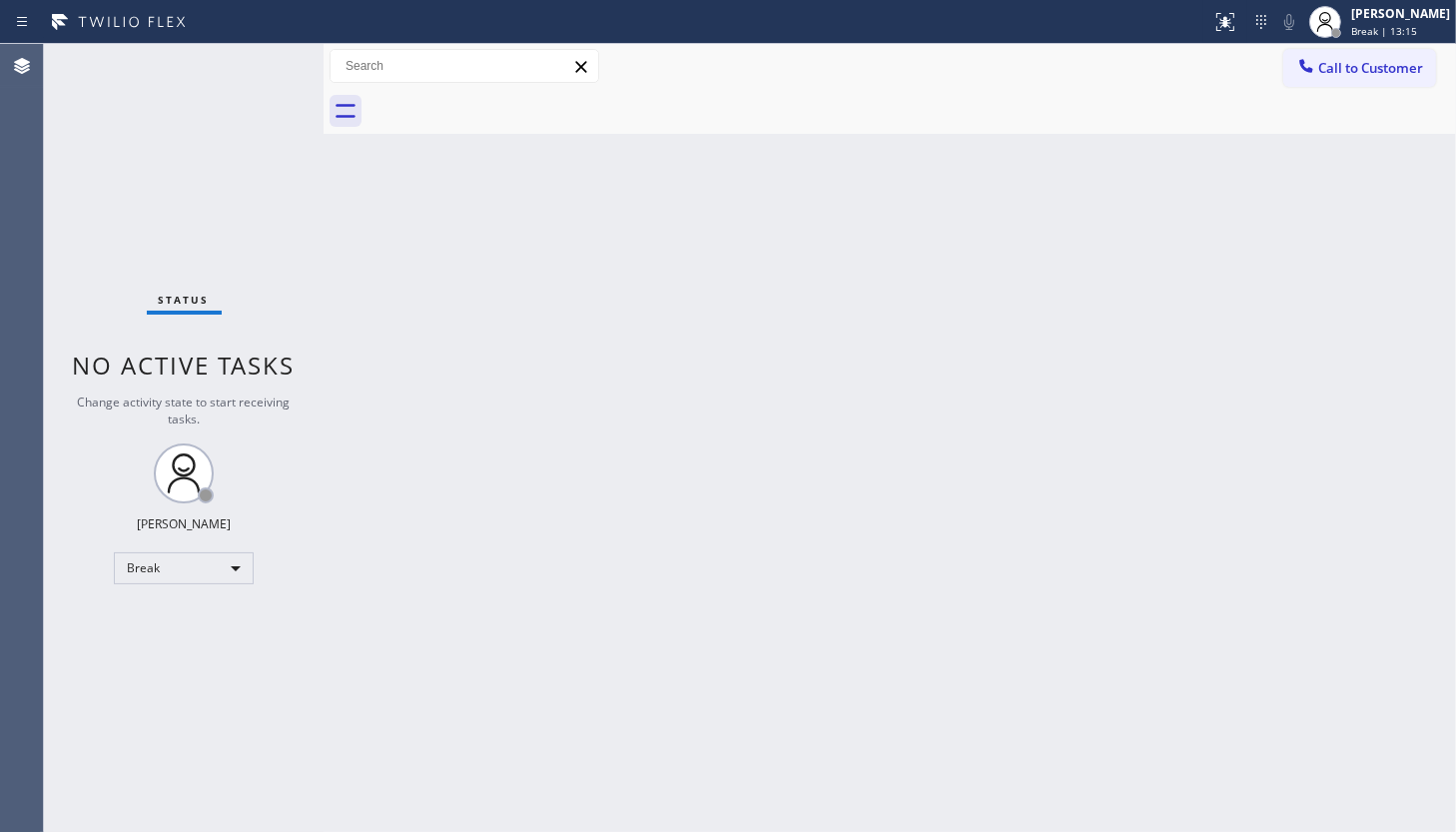 click on "Back to Dashboard Change Sender ID Customers Technicians Select a contact Outbound call Technician Search Technician Your caller id phone number Your caller id phone number Call Technician info Name   Phone none Address none Change Sender ID HVAC +18559994417 5 Star Appliance +18557314952 Appliance Repair +18554611149 Plumbing +18889090120 Air Duct Cleaning +18006865038  Electricians +18005688664 Cancel Change Check personal SMS Reset Change No tabs Call to Customer Outbound call Location Viking Repair  Service Your caller id phone number (415) 851-8851 Customer number Call Outbound call Technician Search Technician Your caller id phone number Your caller id phone number Call" at bounding box center (890, 437) 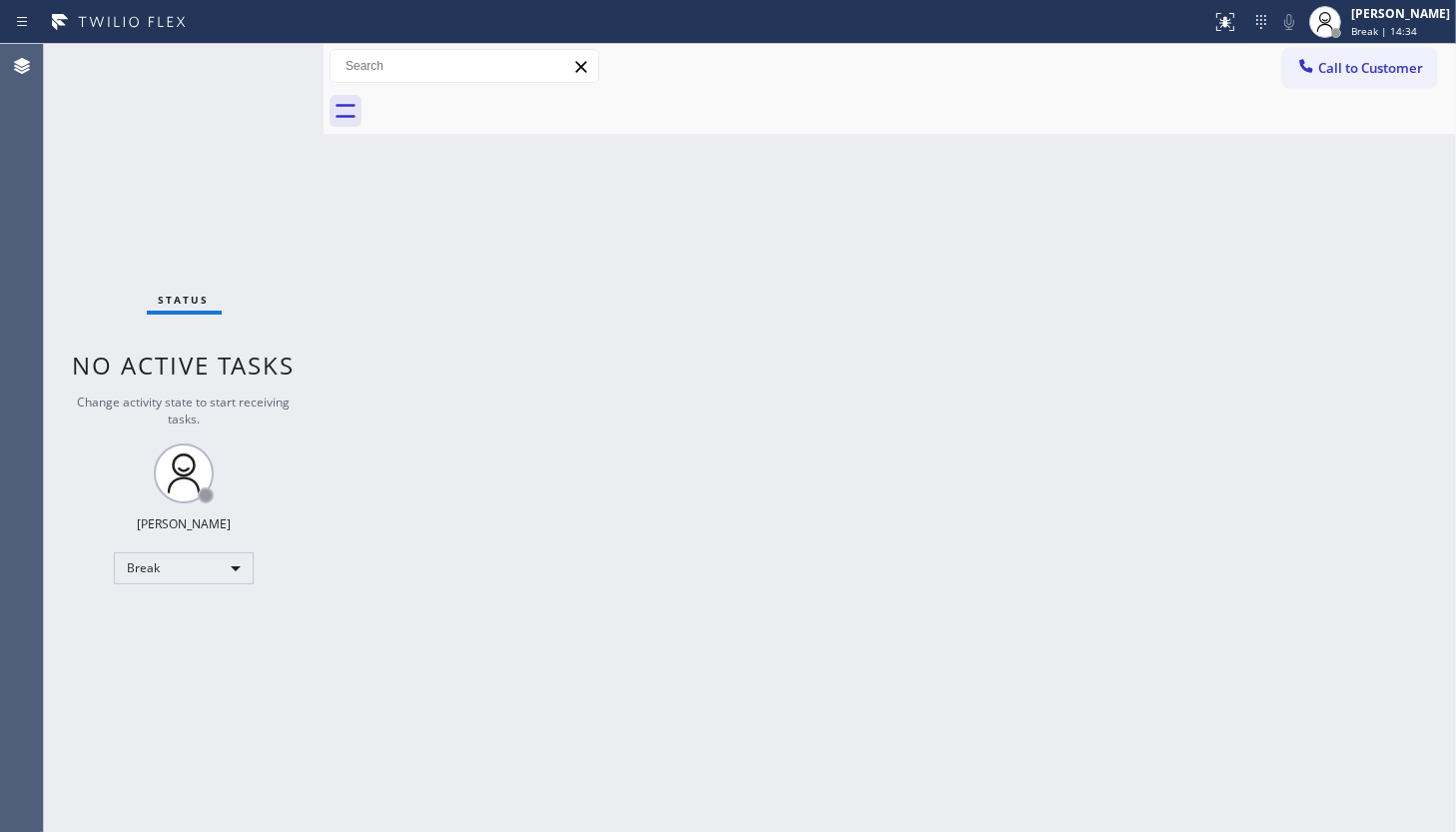 click on "Status   No active tasks     Change activity state to start receiving tasks.   JENIZA ALCAYDE Break" at bounding box center [184, 437] 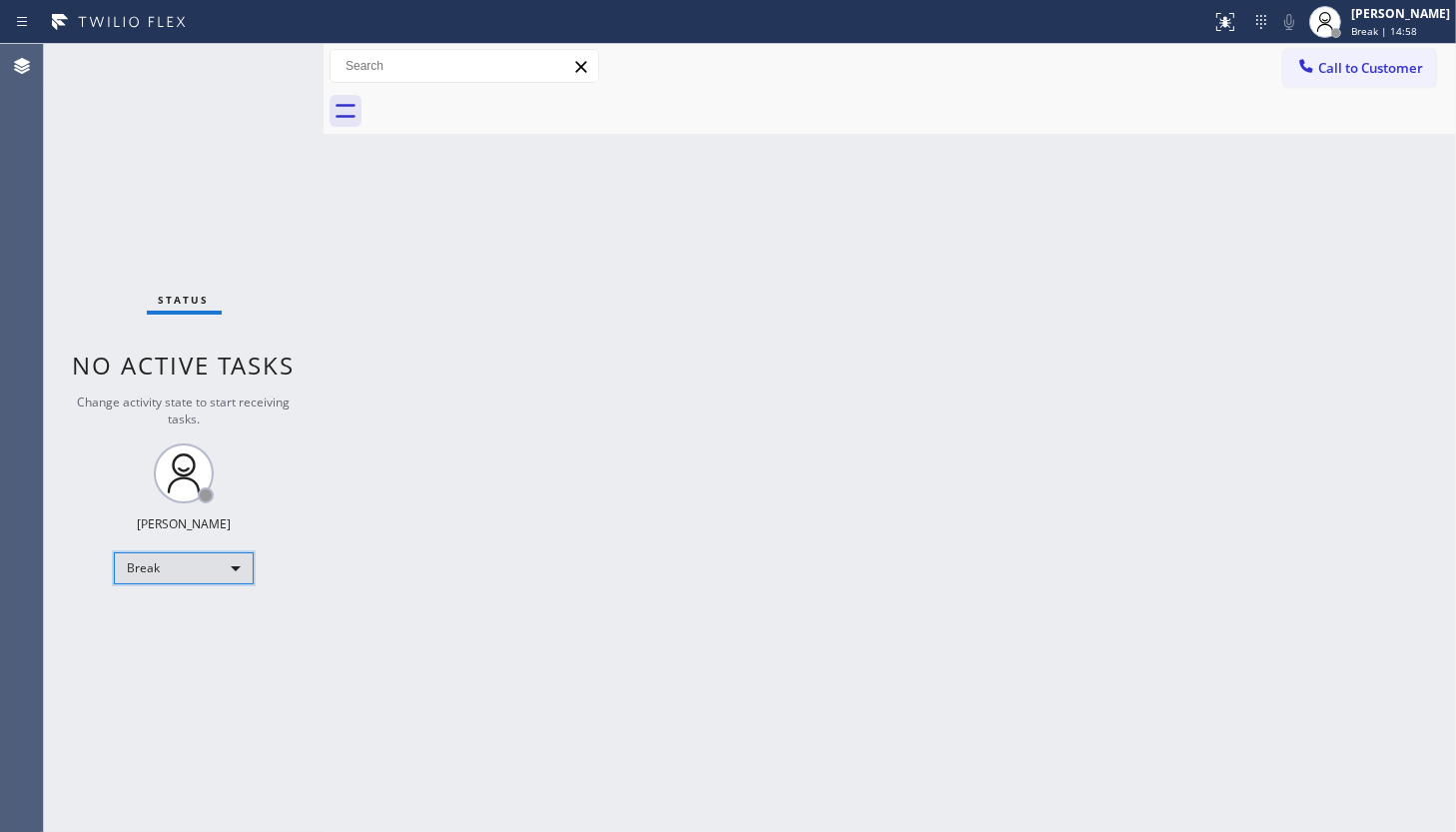 click on "Break" at bounding box center (184, 568) 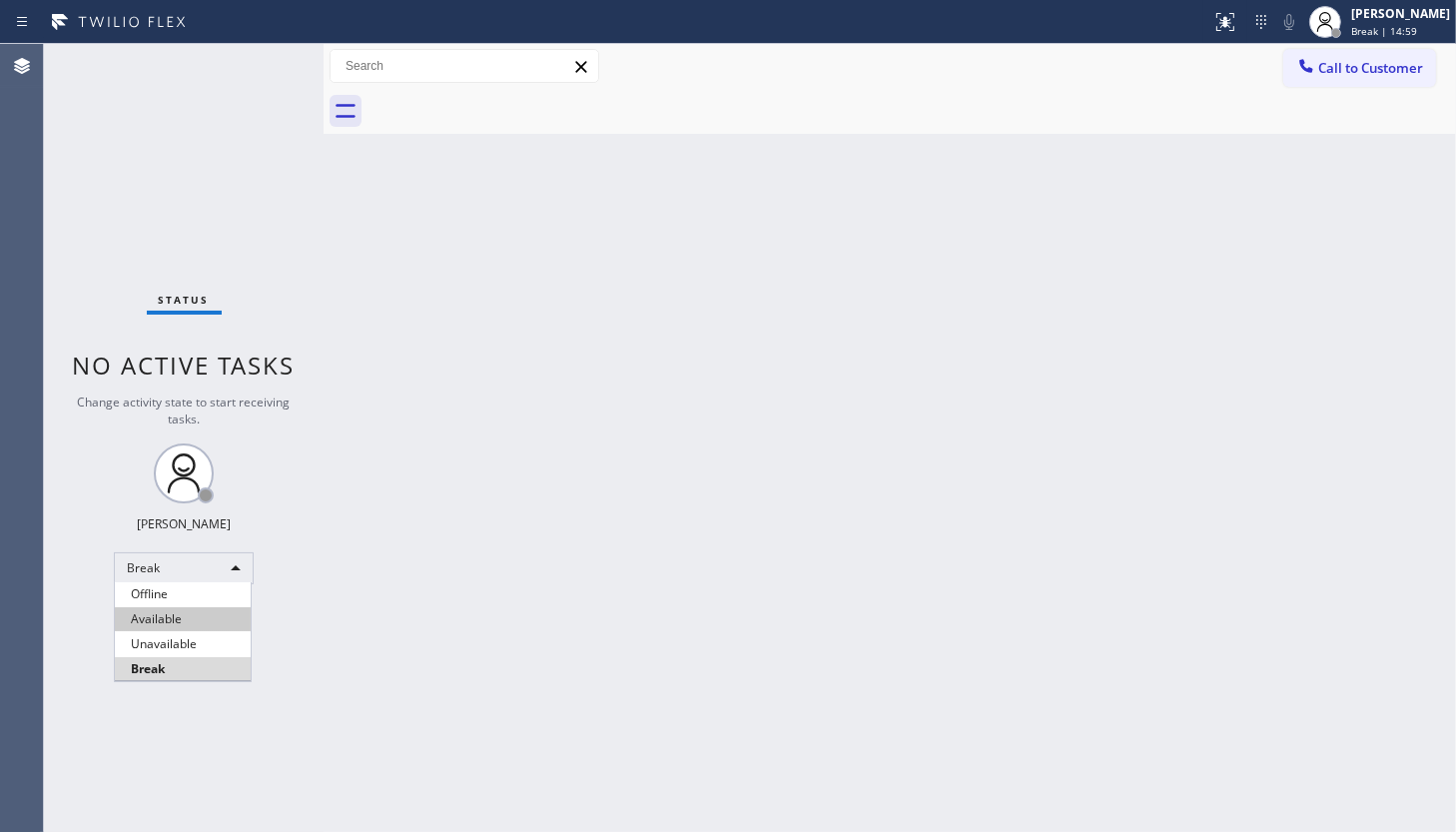 click on "Available" at bounding box center [183, 619] 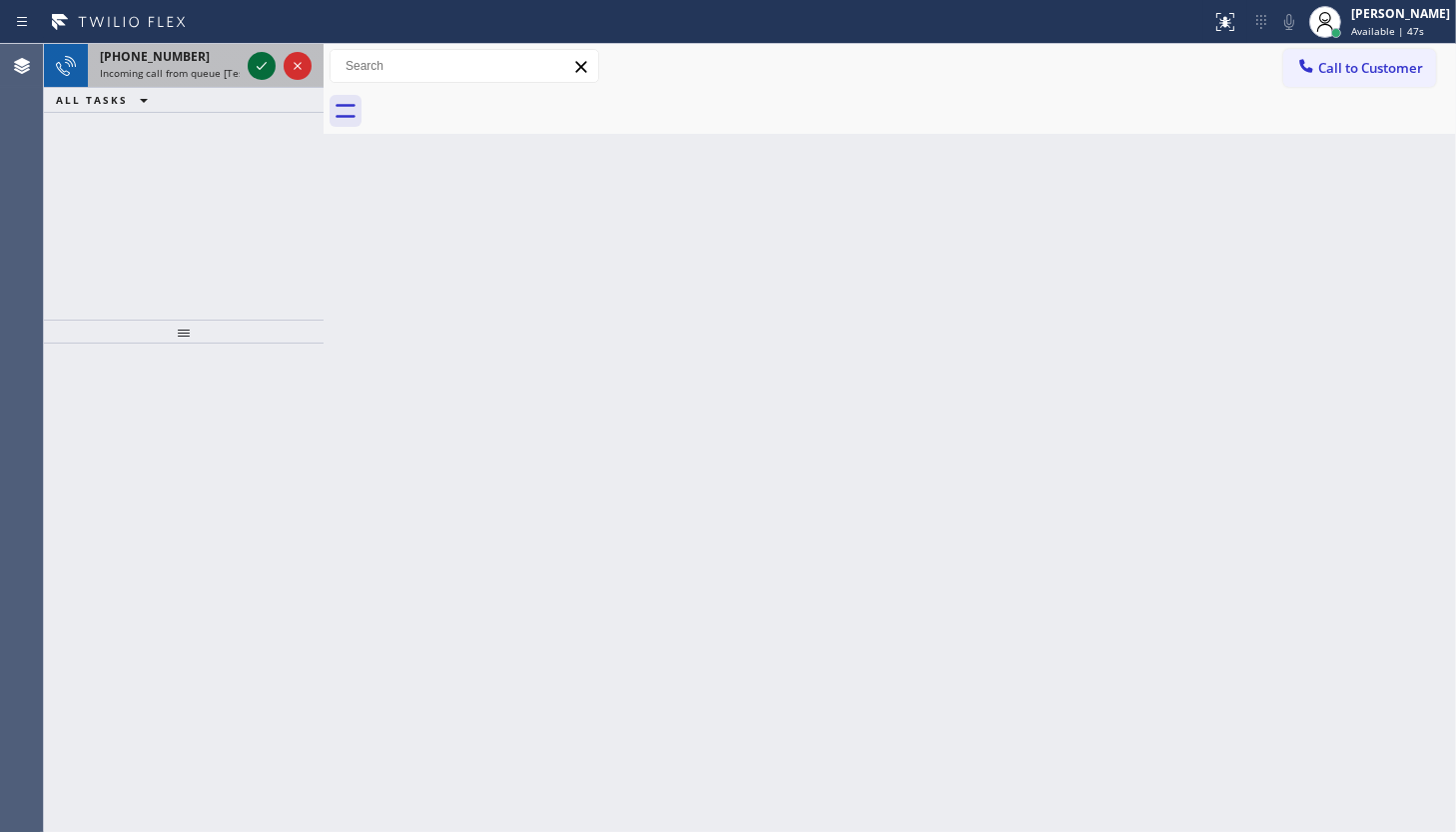 drag, startPoint x: 265, startPoint y: 68, endPoint x: 250, endPoint y: 53, distance: 21.213203 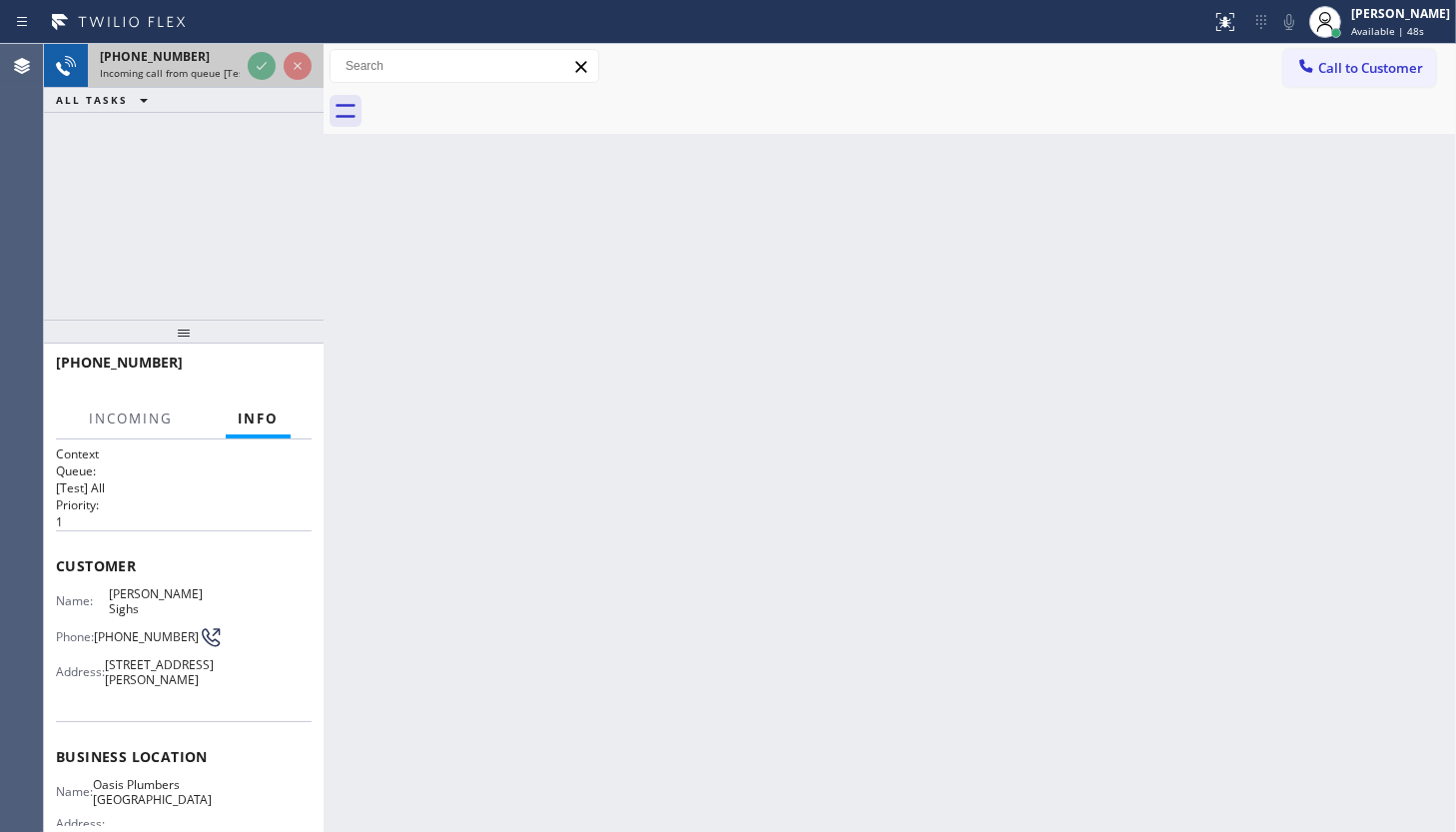 click on "+19495337099 Incoming call from queue [Test] All" at bounding box center [166, 66] 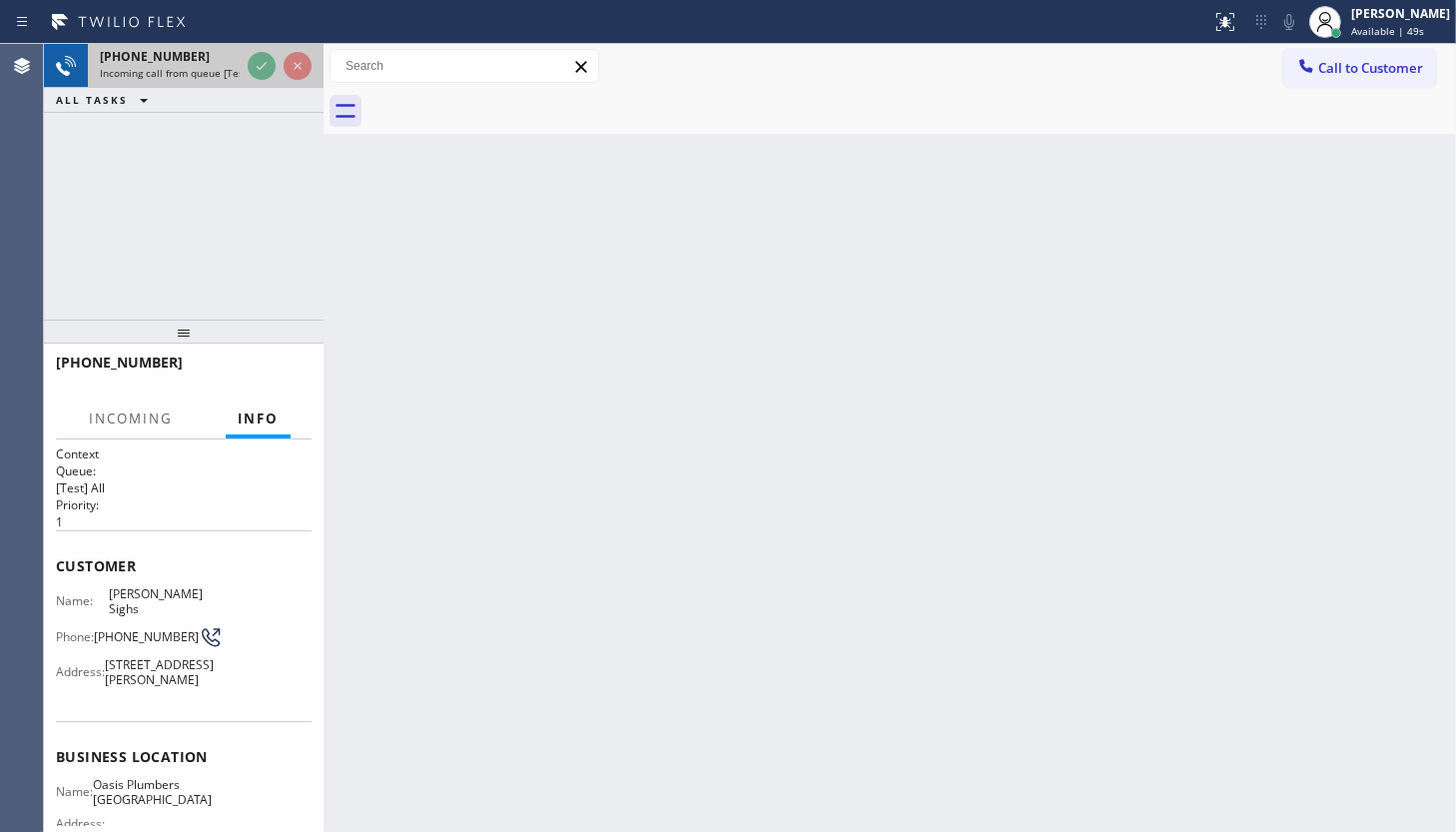 click on "Incoming call from queue [Test] All" at bounding box center [183, 73] 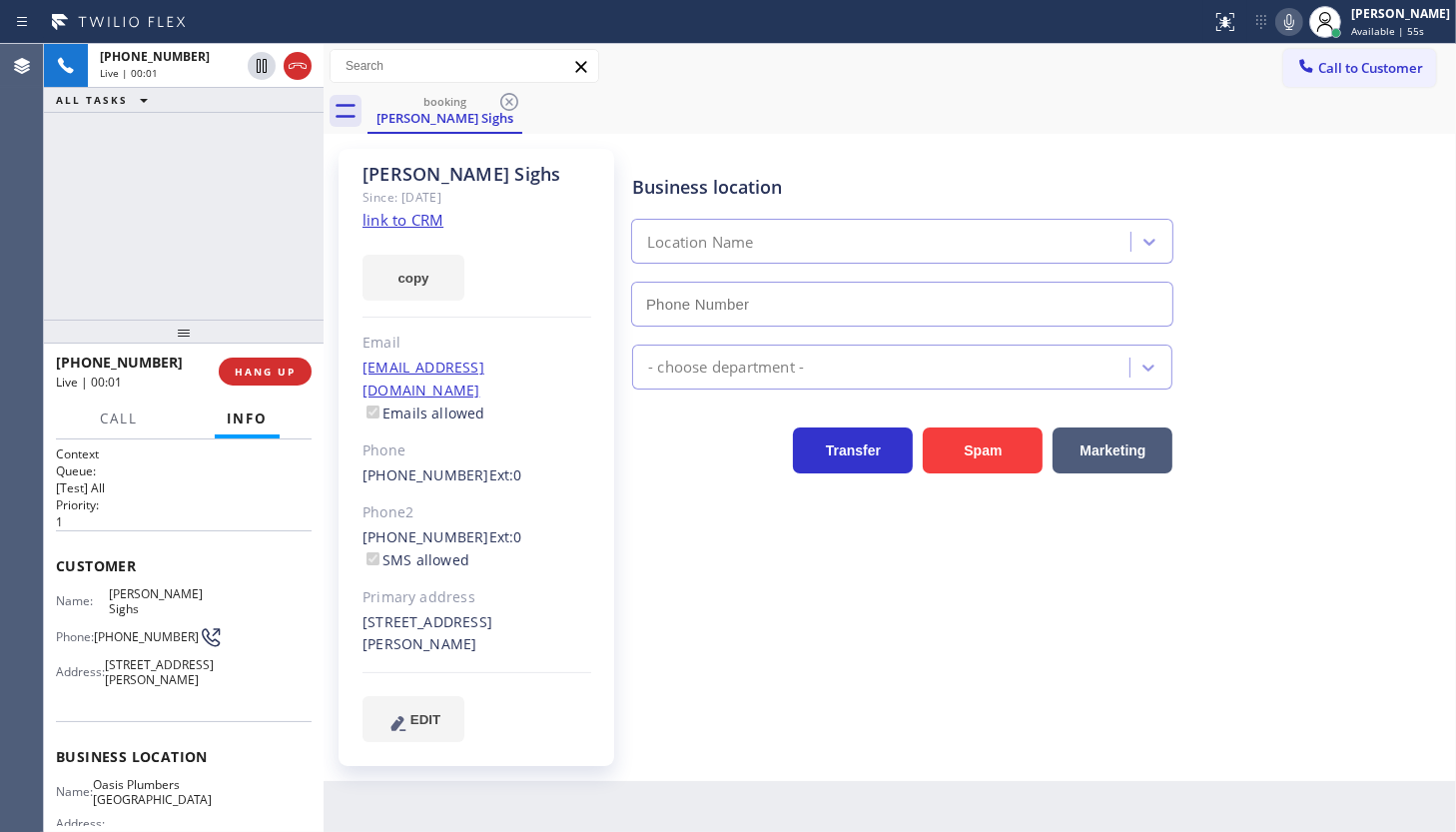 type on "(949) 635-7337" 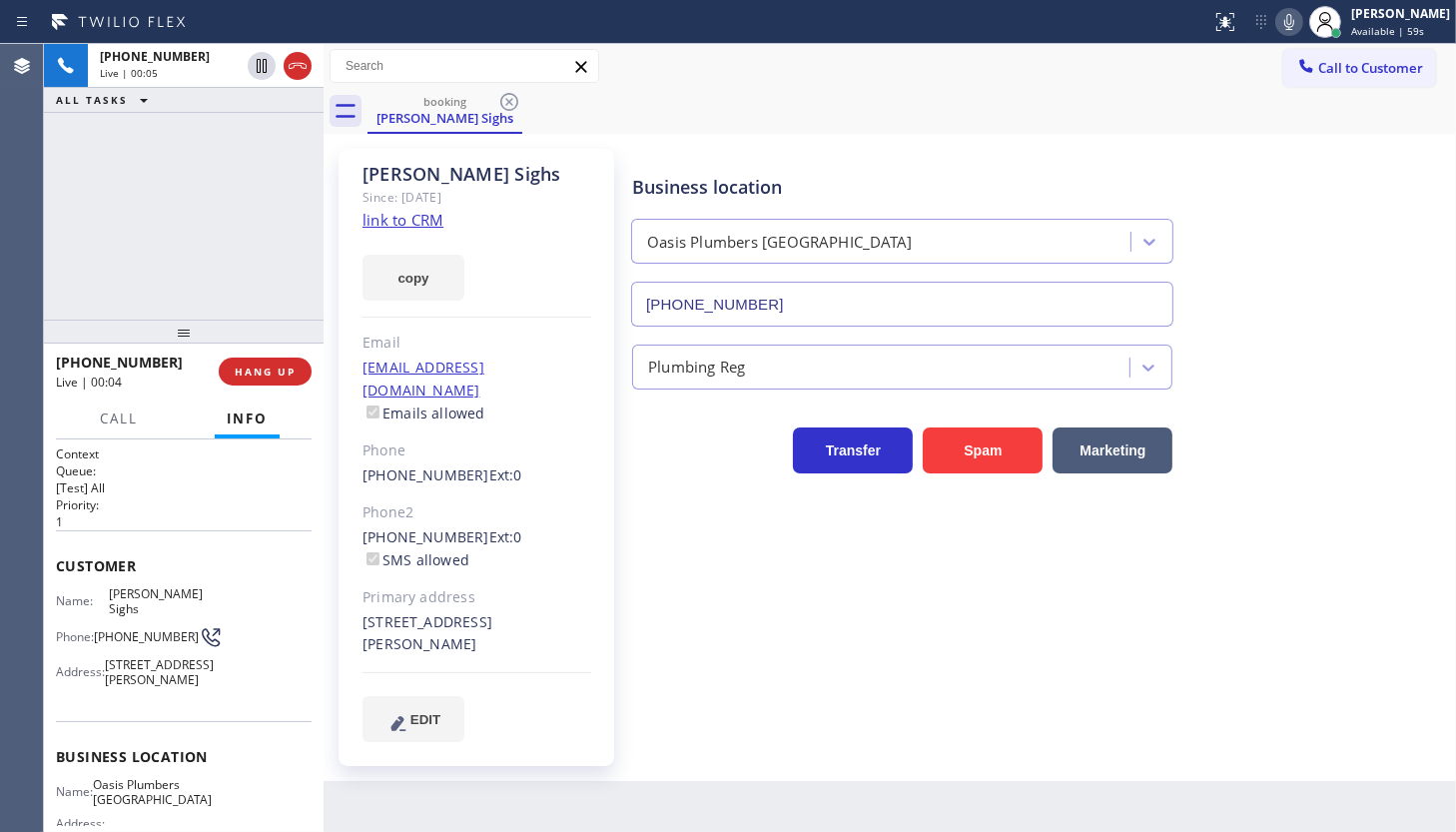 click on "Since: 20 may 2020" 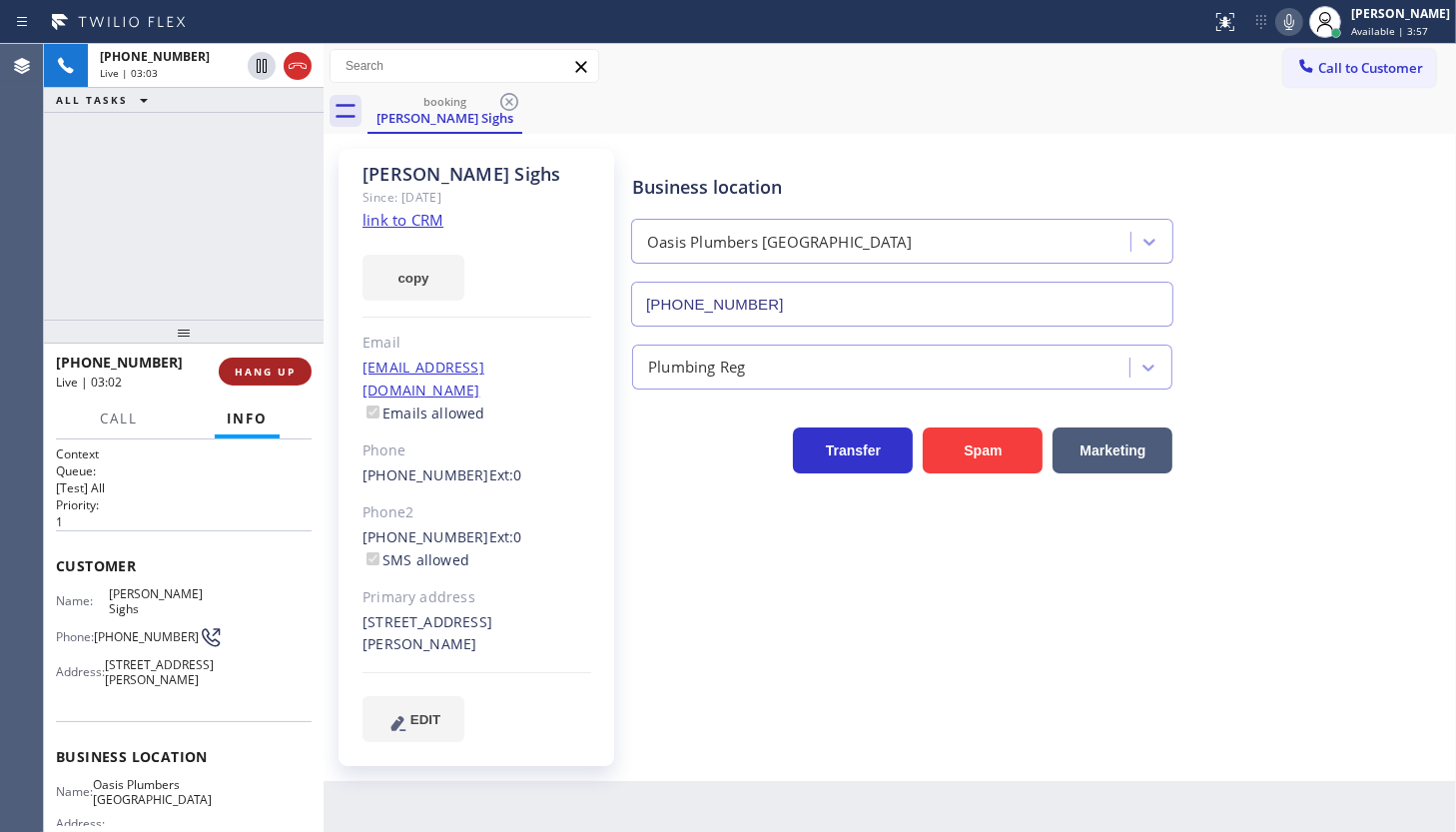 click on "HANG UP" at bounding box center [265, 372] 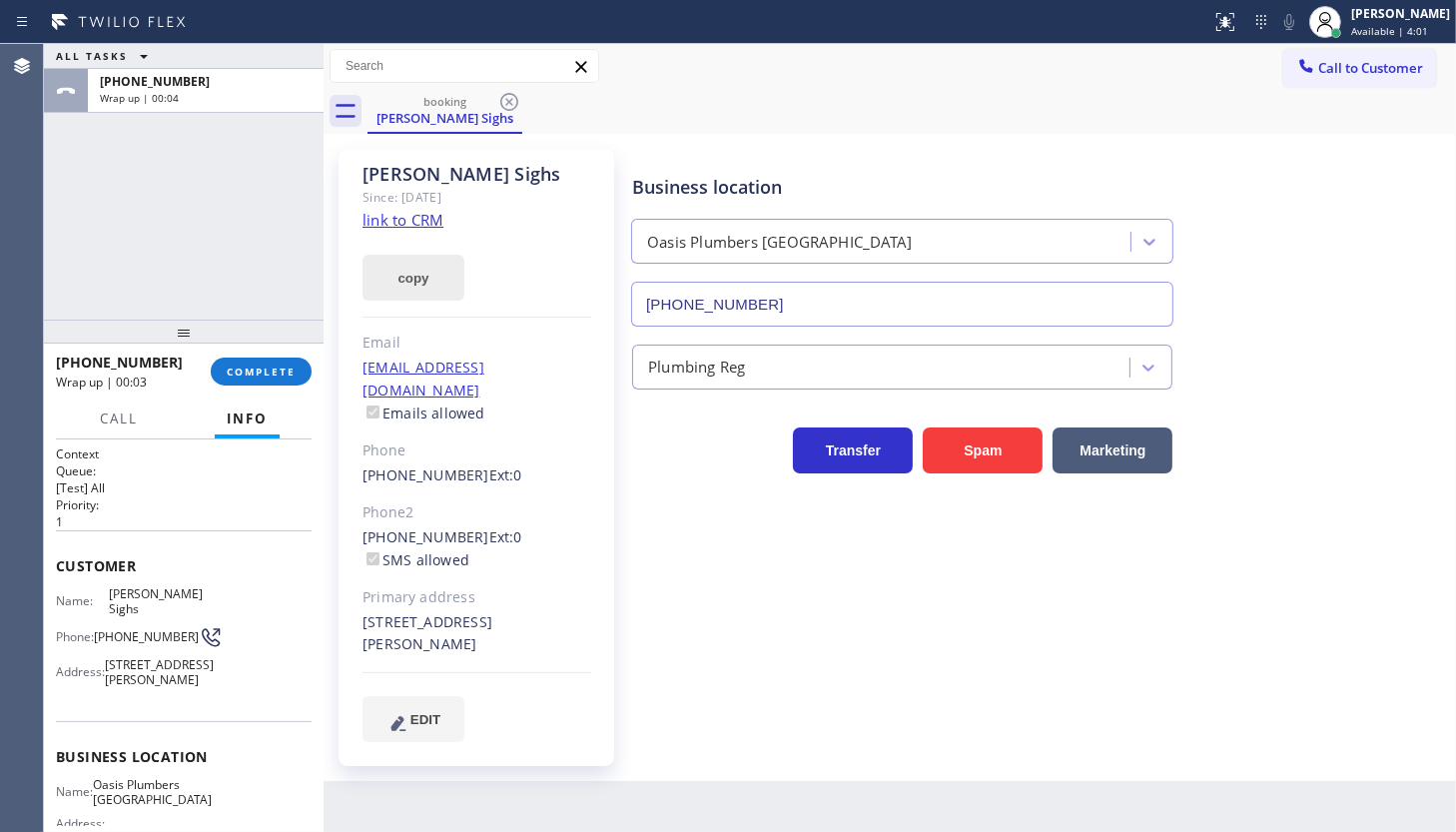 click on "copy" at bounding box center (413, 278) 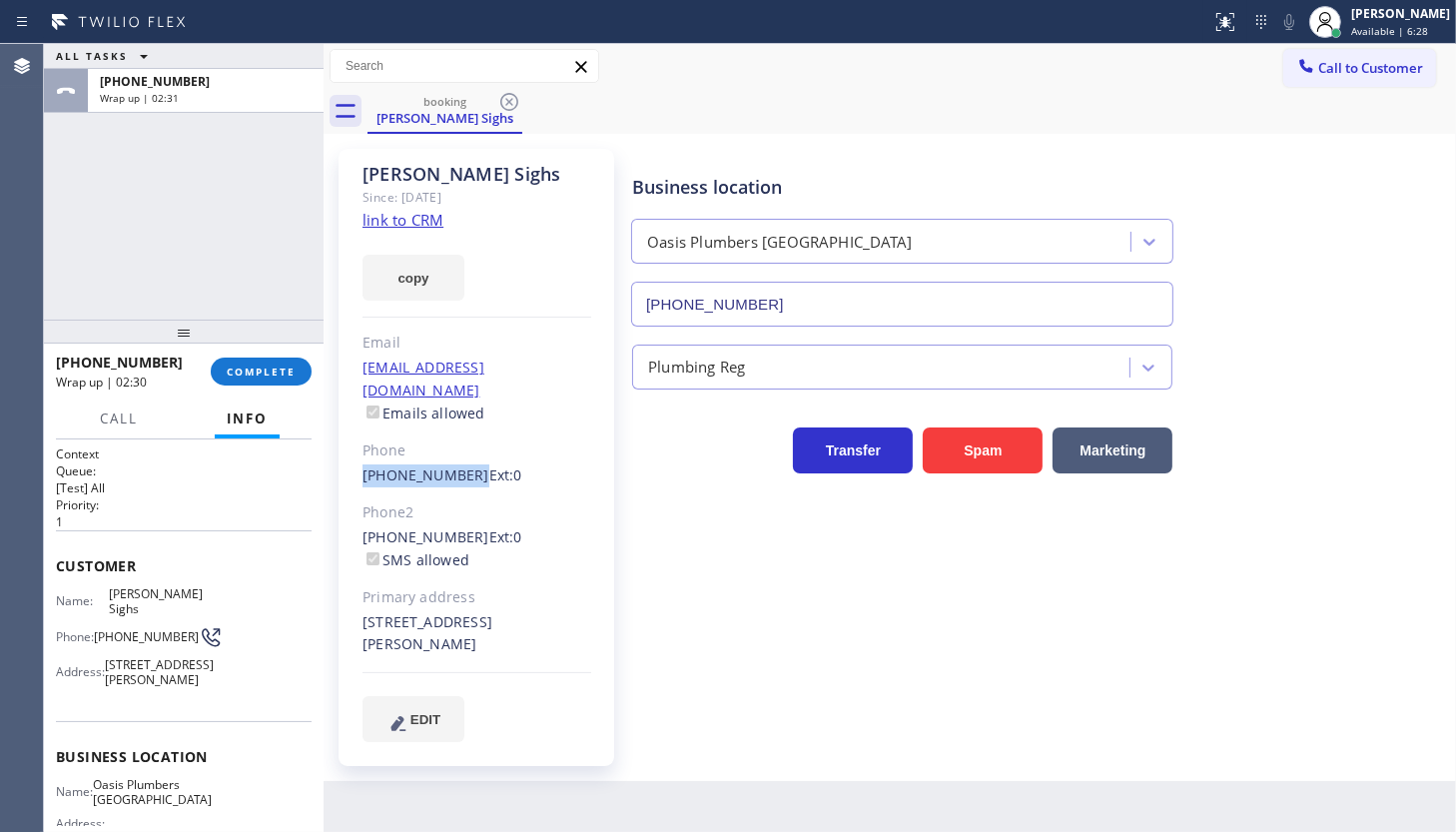 drag, startPoint x: 357, startPoint y: 457, endPoint x: 461, endPoint y: 457, distance: 104 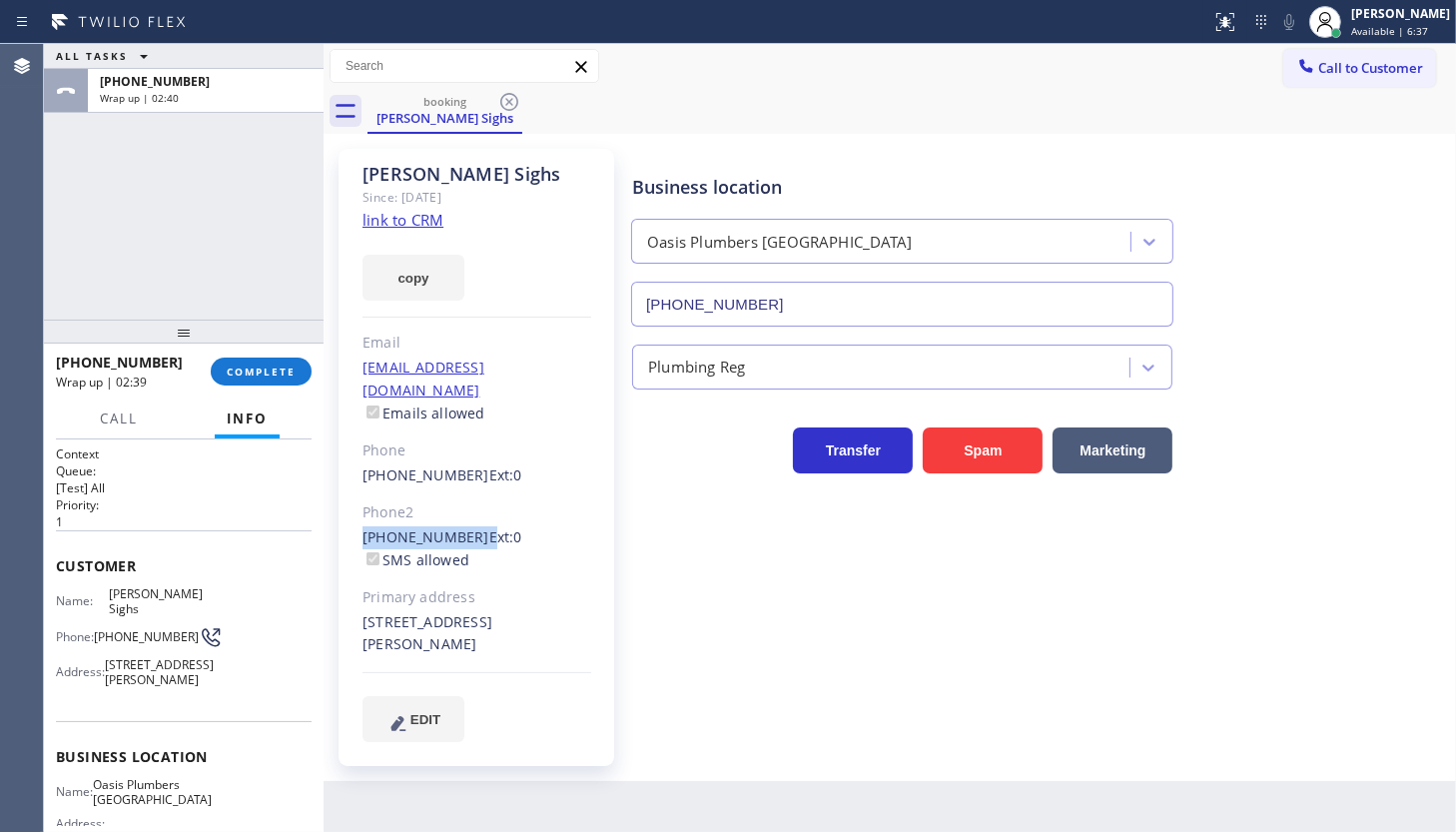 drag, startPoint x: 357, startPoint y: 508, endPoint x: 467, endPoint y: 514, distance: 110.16351 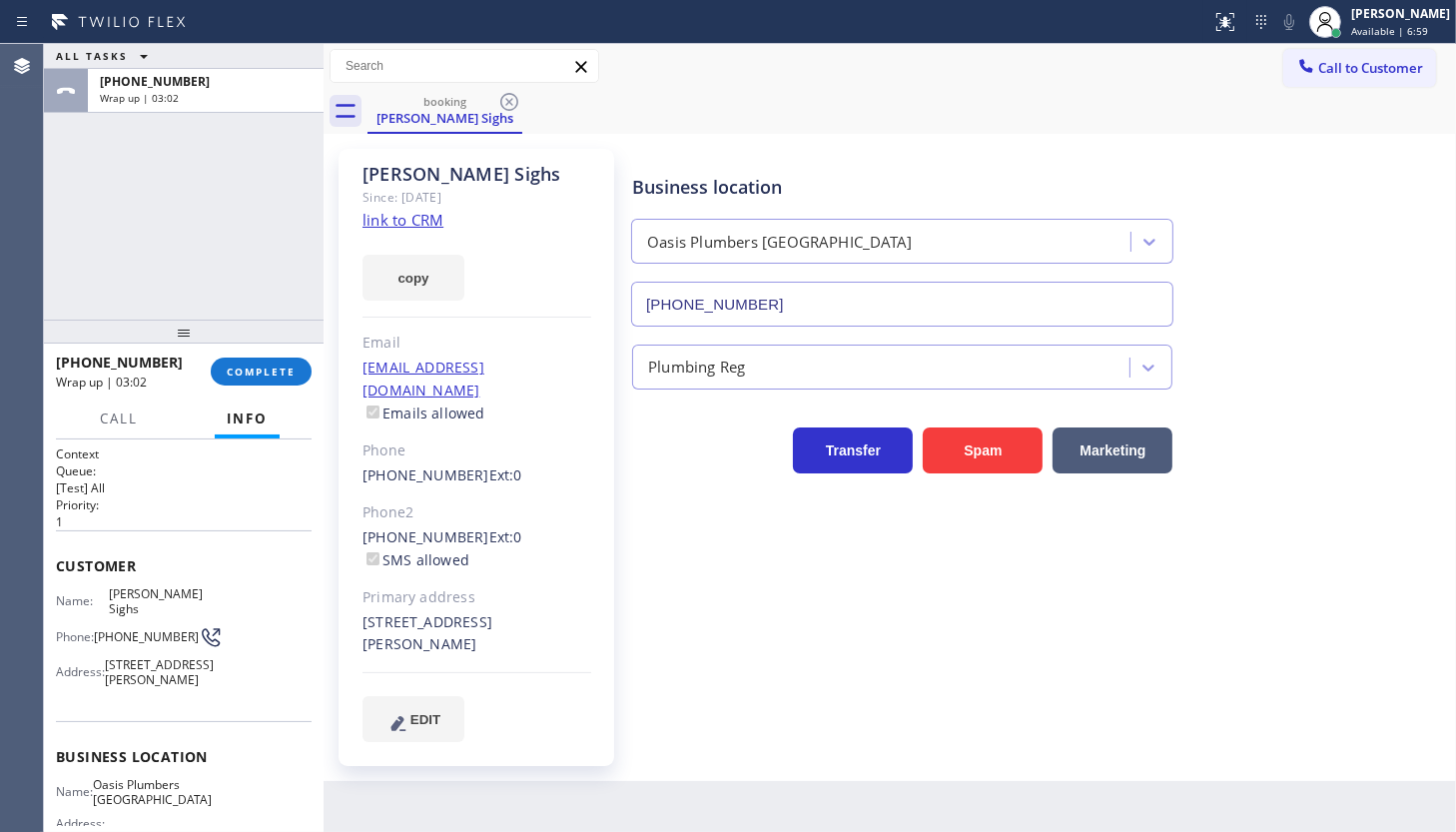 click on "ALL TASKS ALL TASKS ACTIVE TASKS TASKS IN WRAP UP +19495337099 Wrap up | 03:02" at bounding box center [184, 182] 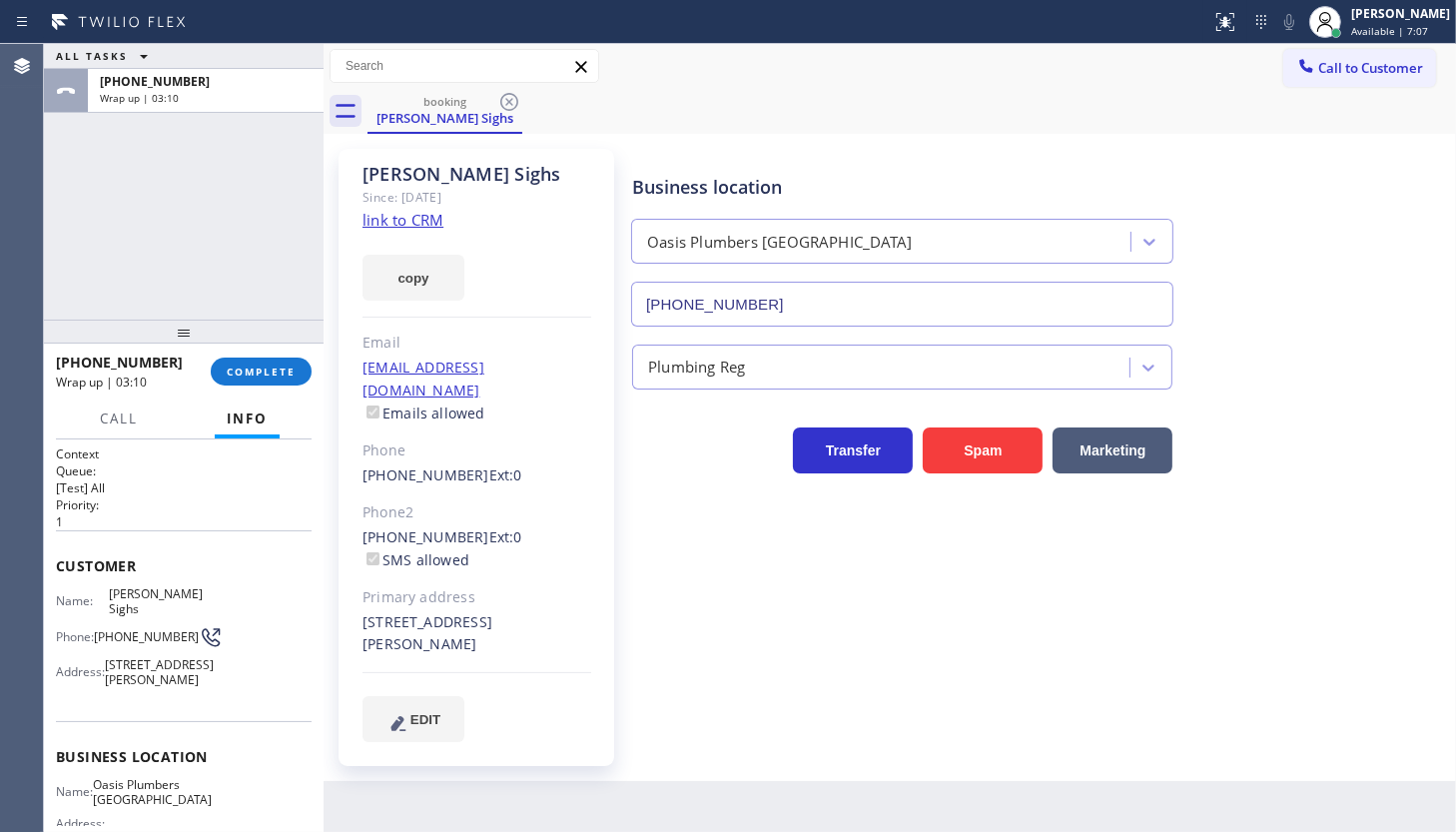 click on "ALL TASKS ALL TASKS ACTIVE TASKS TASKS IN WRAP UP +19495337099 Wrap up | 03:10" at bounding box center [184, 182] 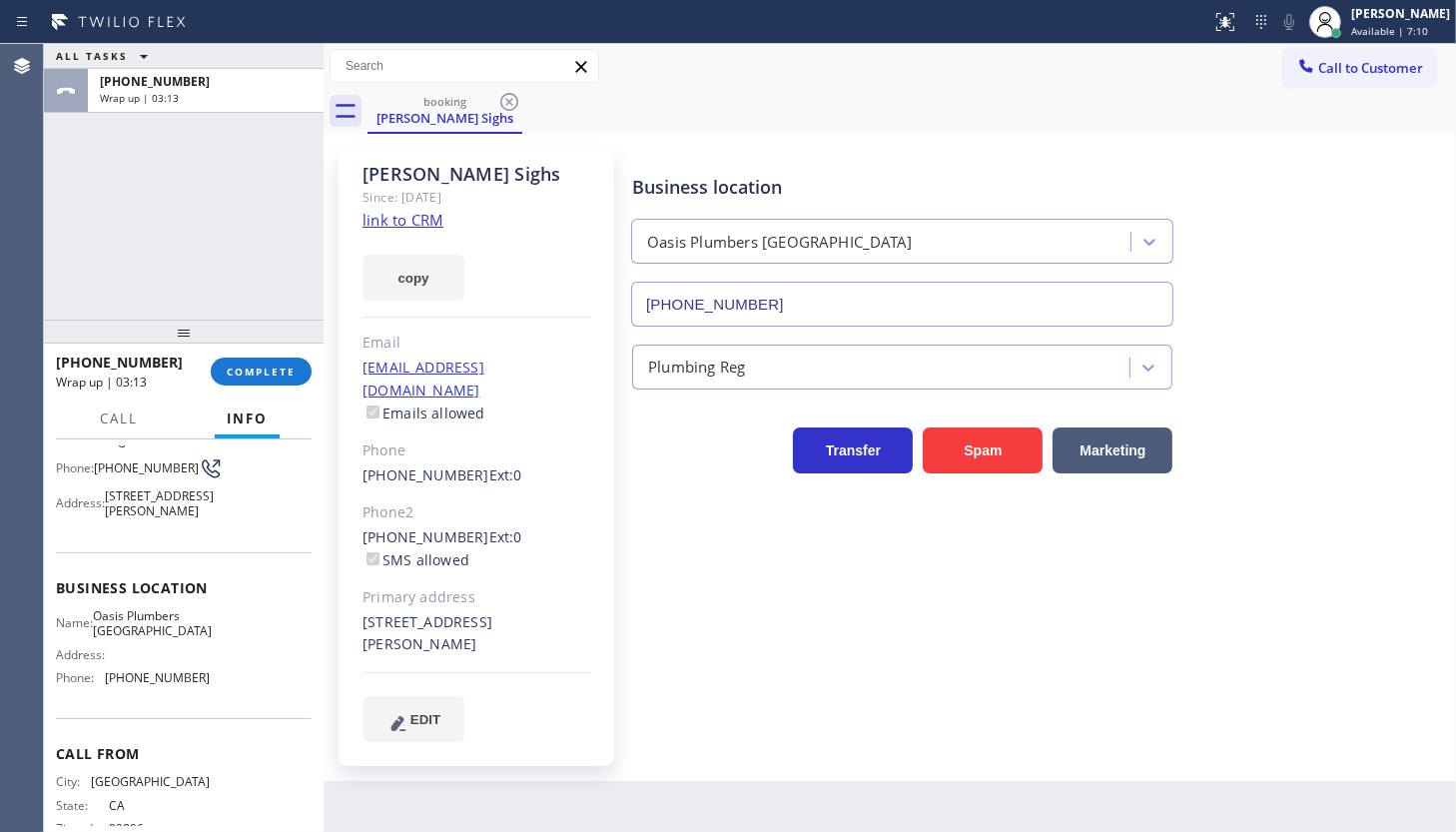 scroll, scrollTop: 181, scrollLeft: 0, axis: vertical 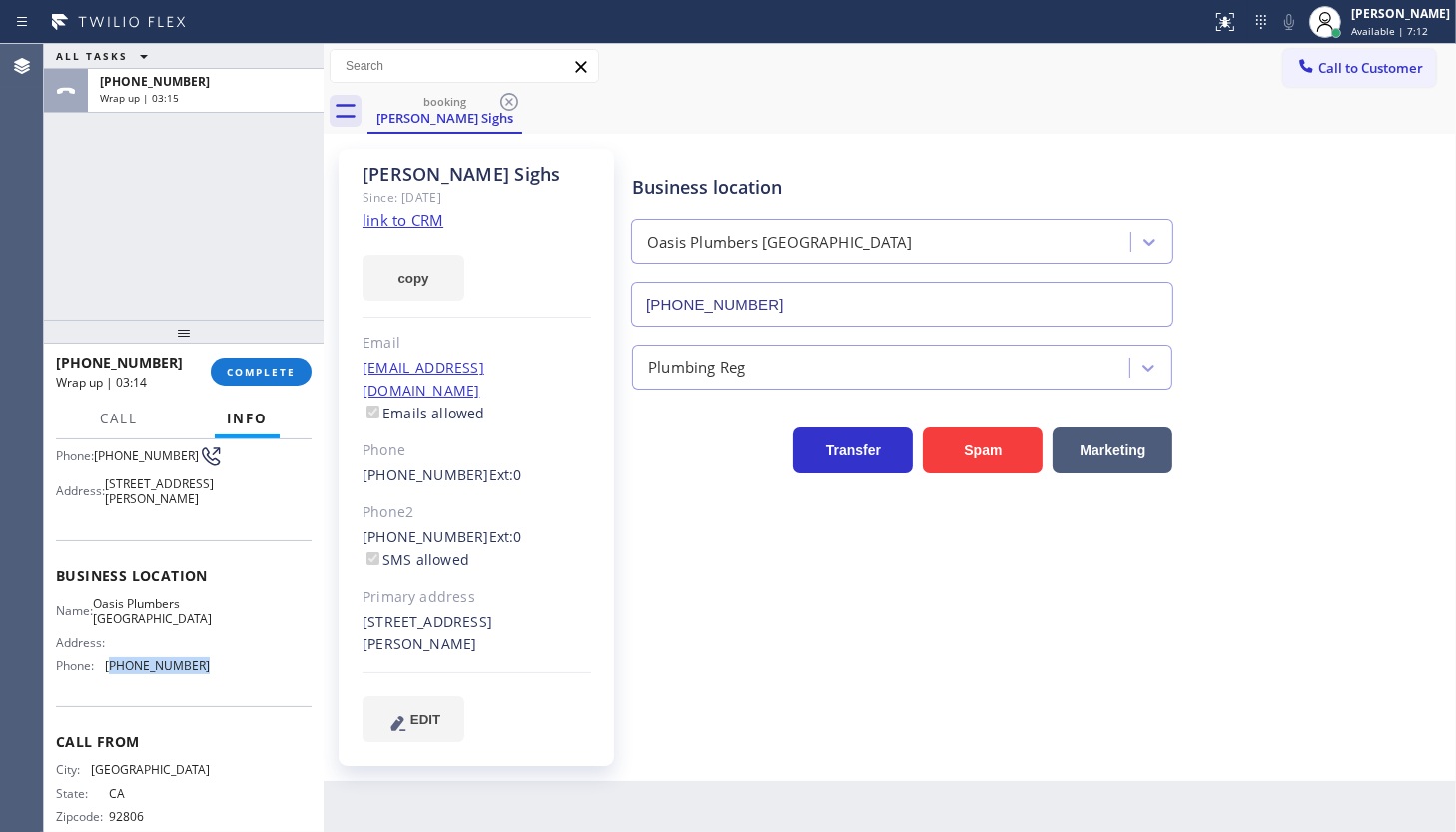 drag, startPoint x: 109, startPoint y: 668, endPoint x: 241, endPoint y: 669, distance: 132.00379 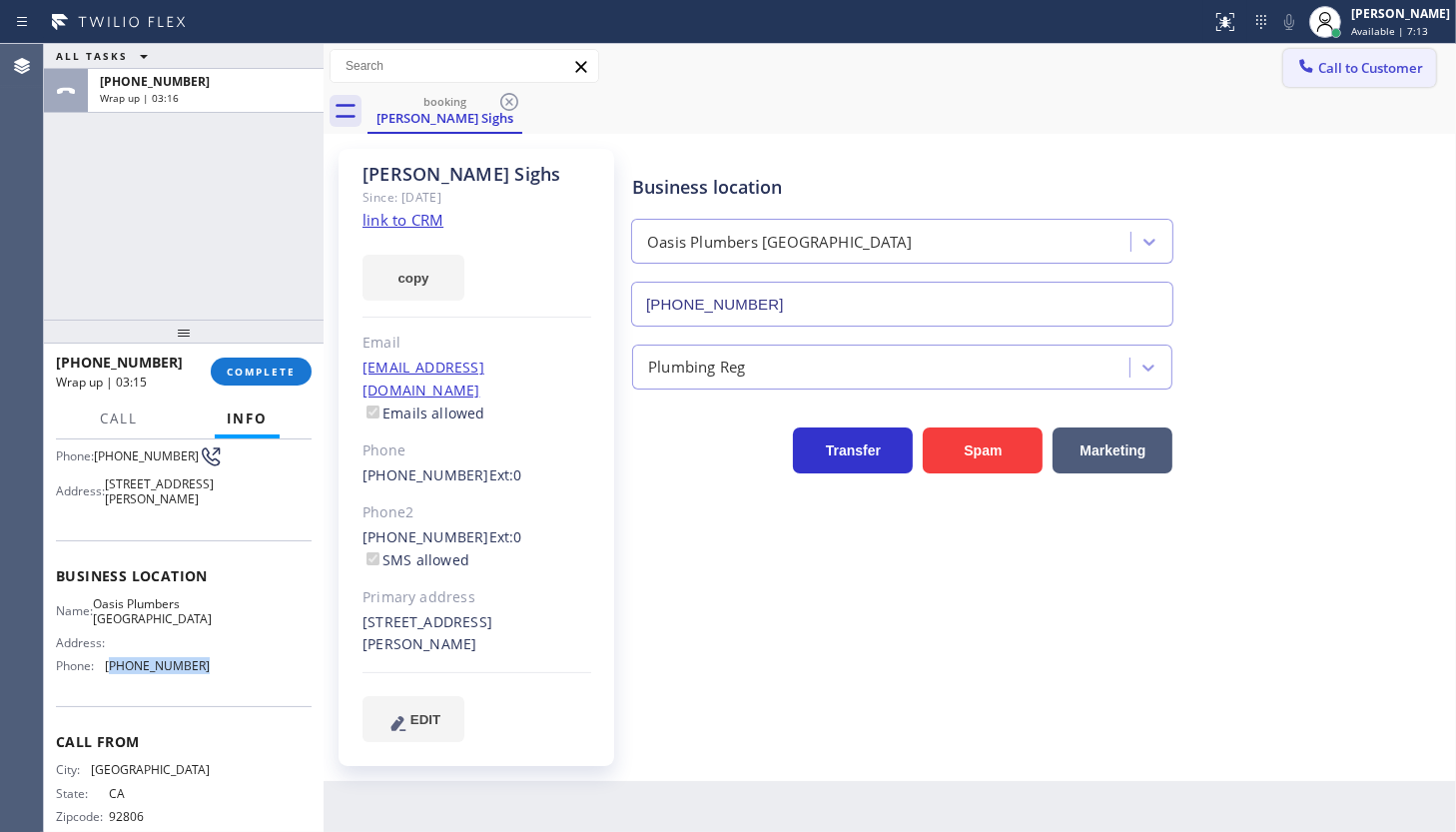 click on "Call to Customer" at bounding box center [1370, 68] 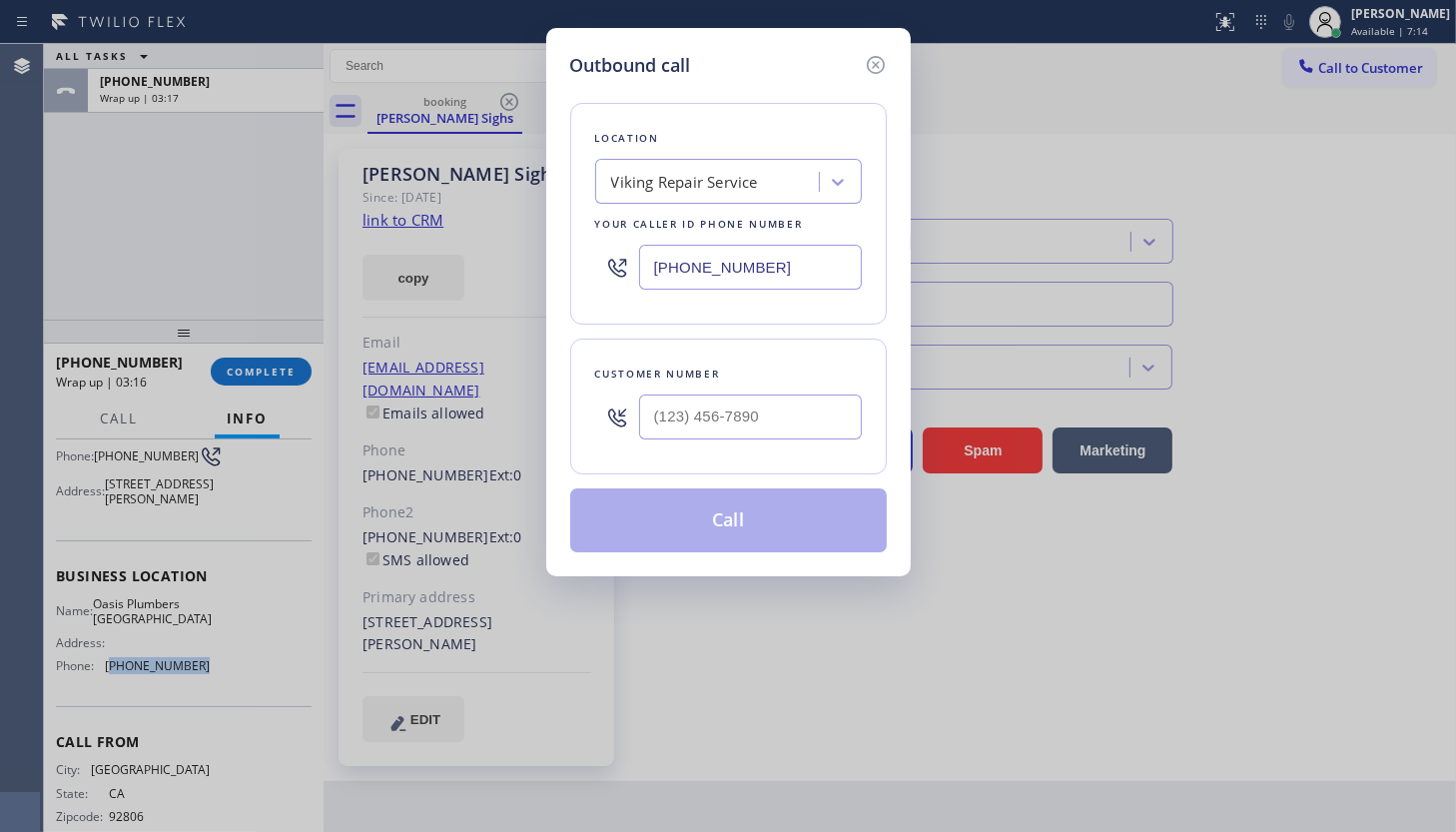 type on "(___) ___-____" 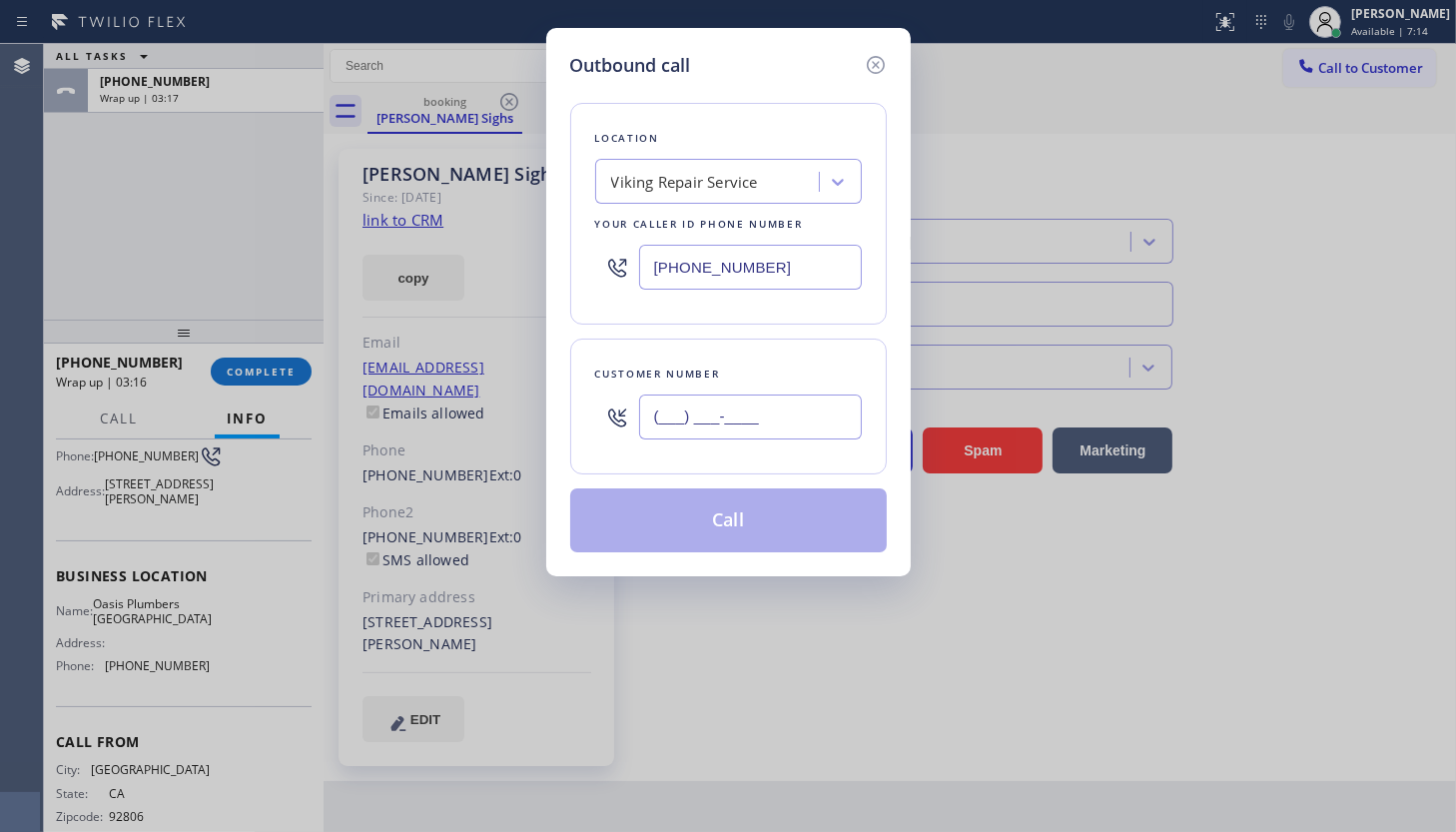 click on "(___) ___-____" at bounding box center [750, 416] 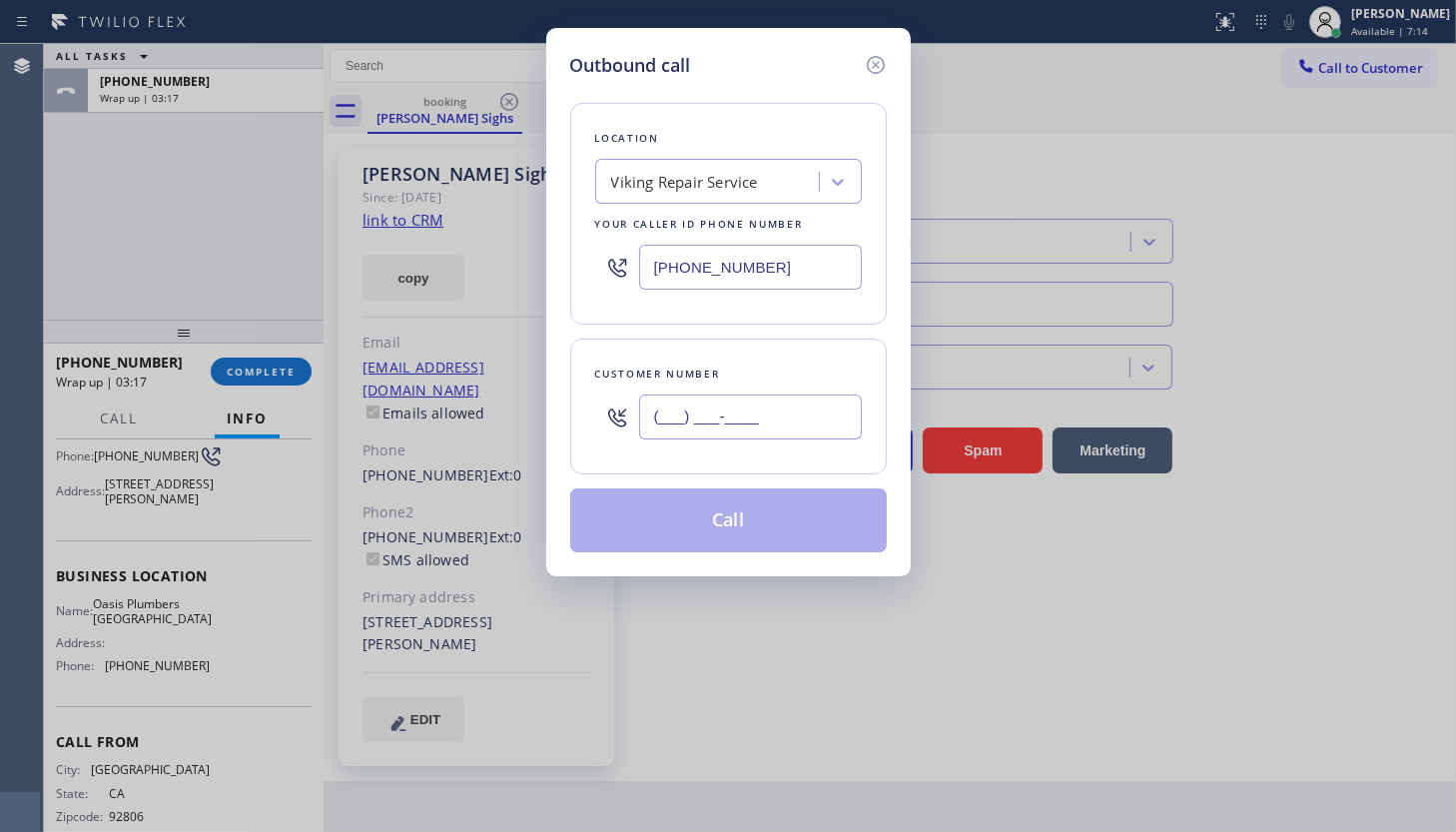 type 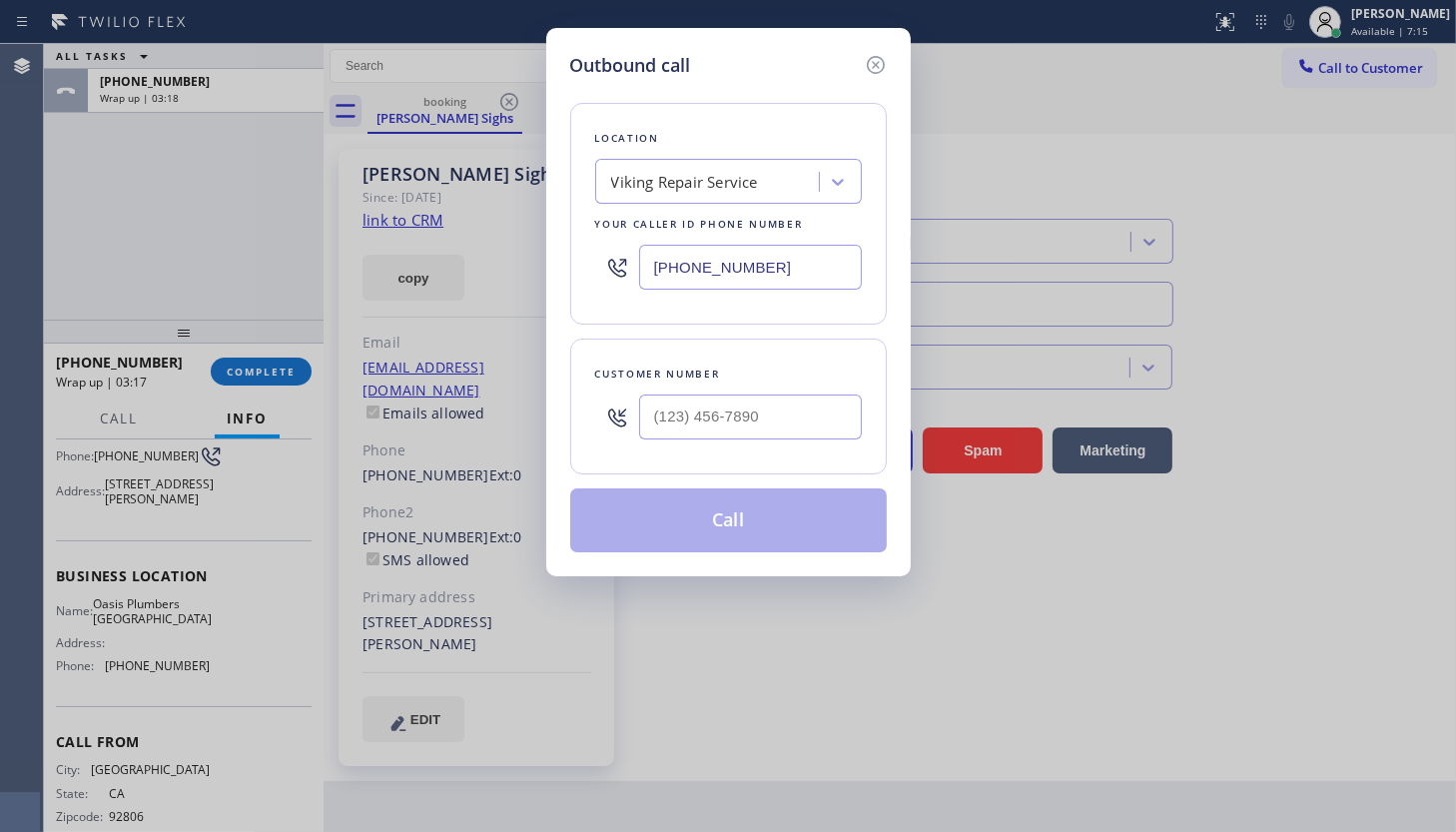 drag, startPoint x: 775, startPoint y: 265, endPoint x: 609, endPoint y: 271, distance: 166.1084 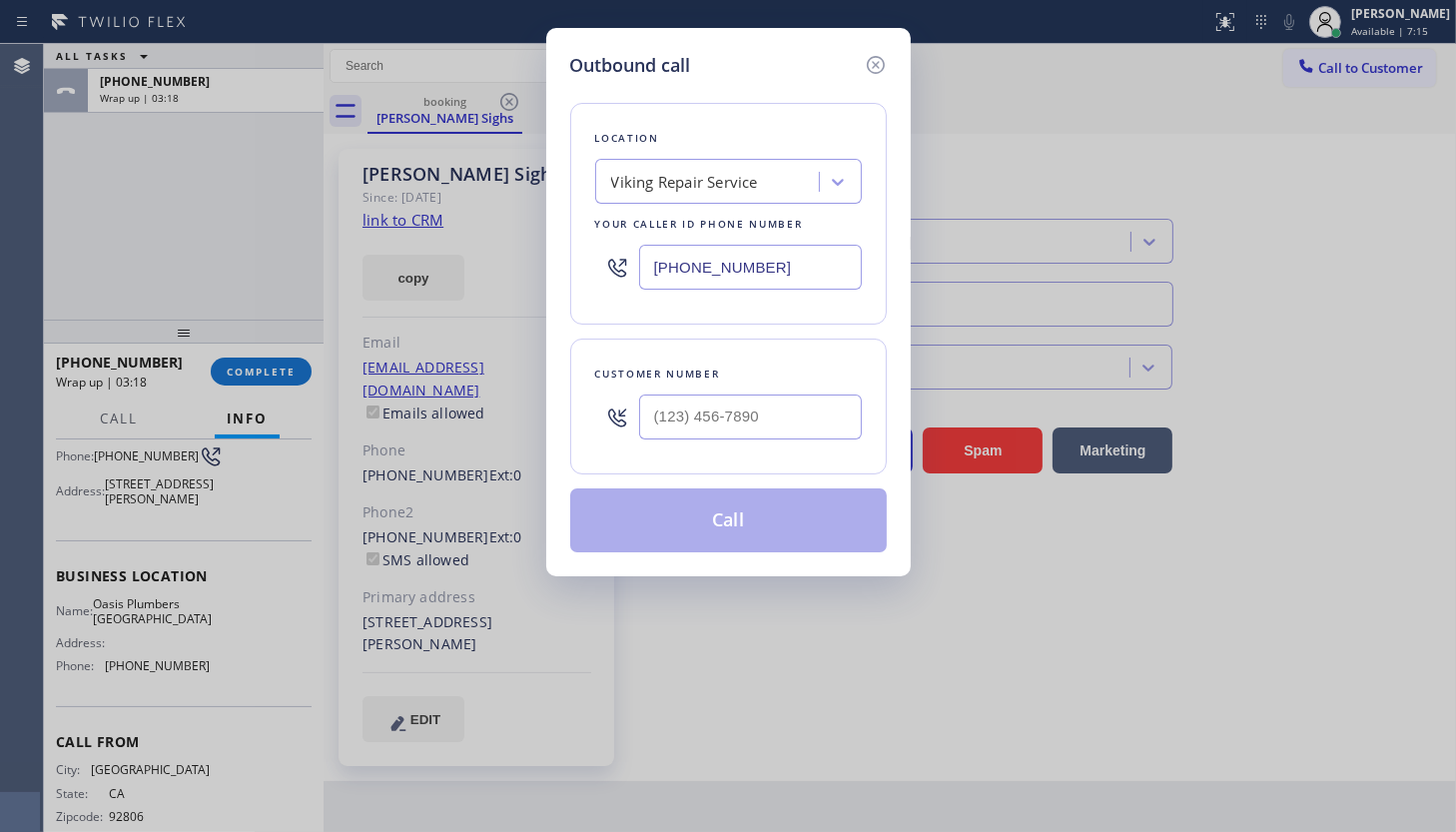 paste on "949) 635-7337" 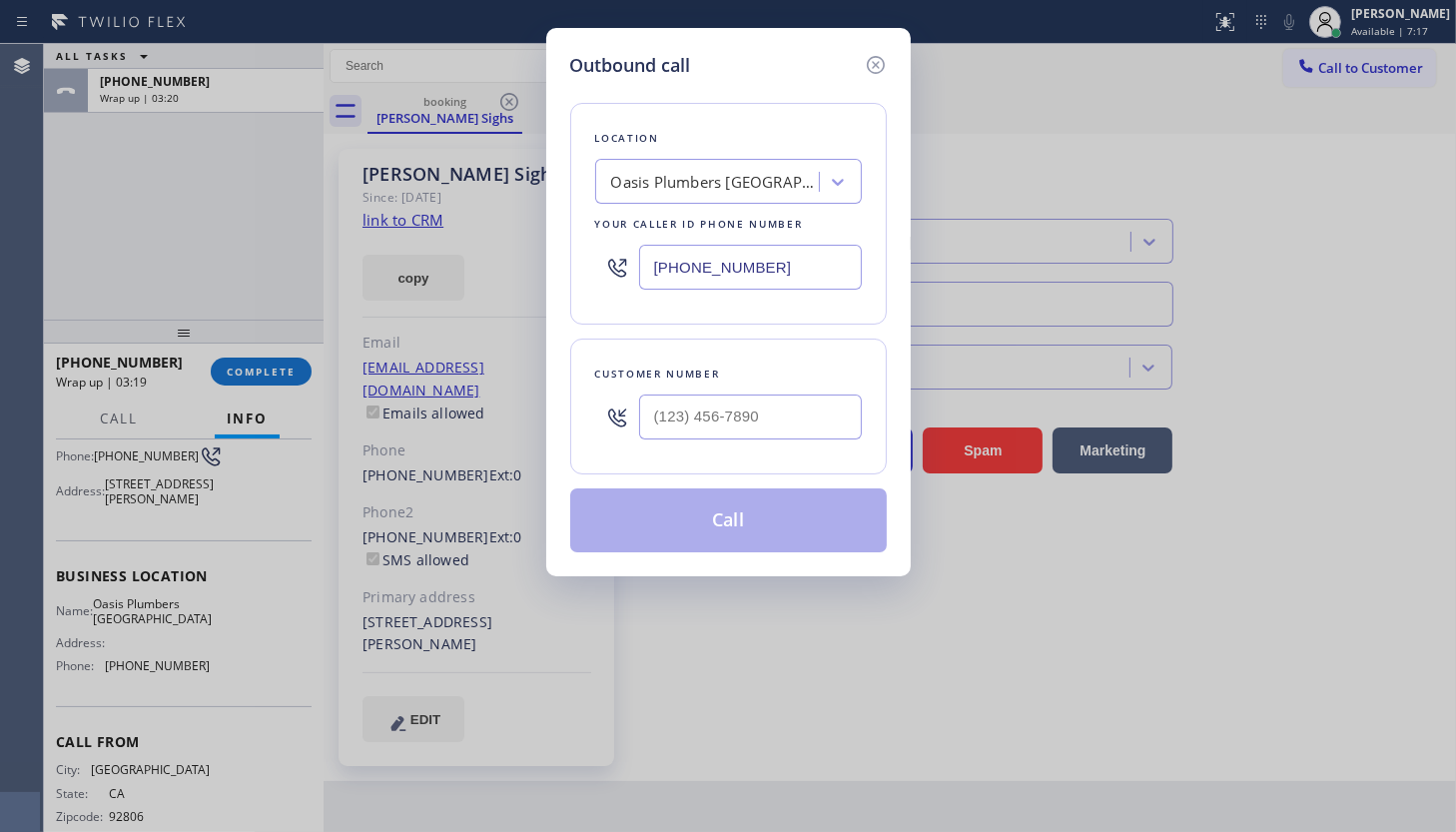 type on "(949) 635-7337" 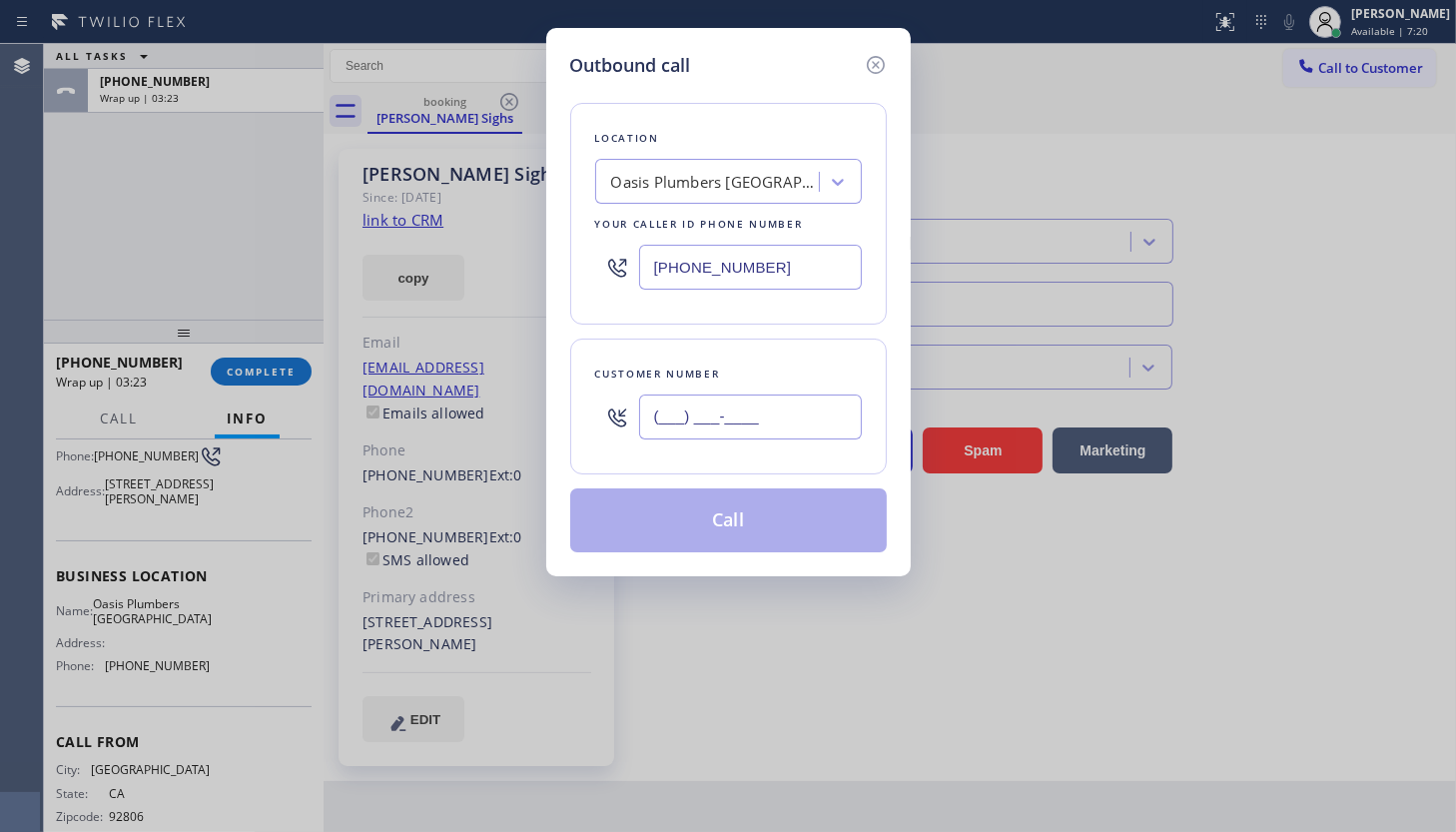 click on "(___) ___-____" at bounding box center [750, 416] 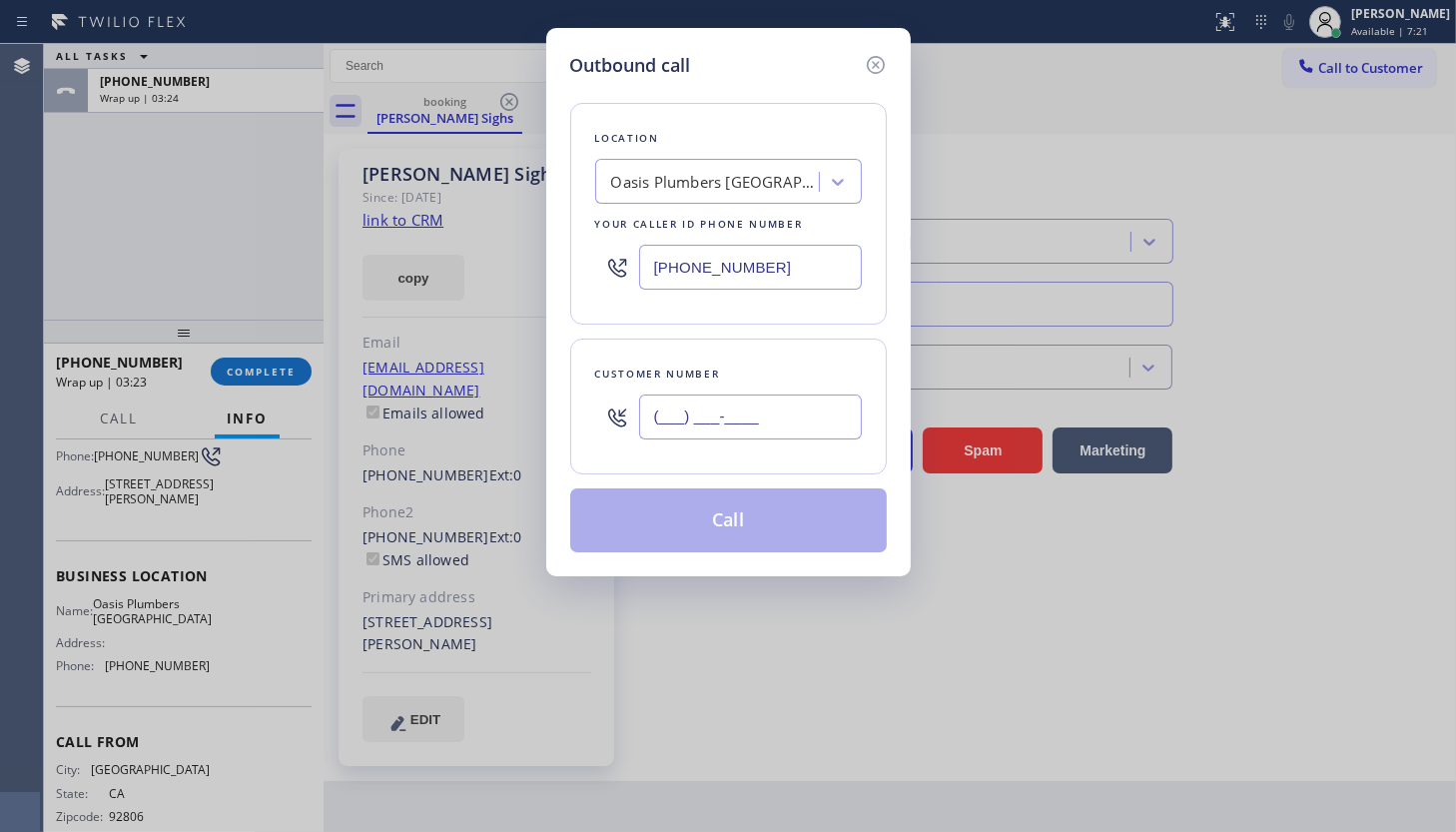 paste on "209) 913-0075" 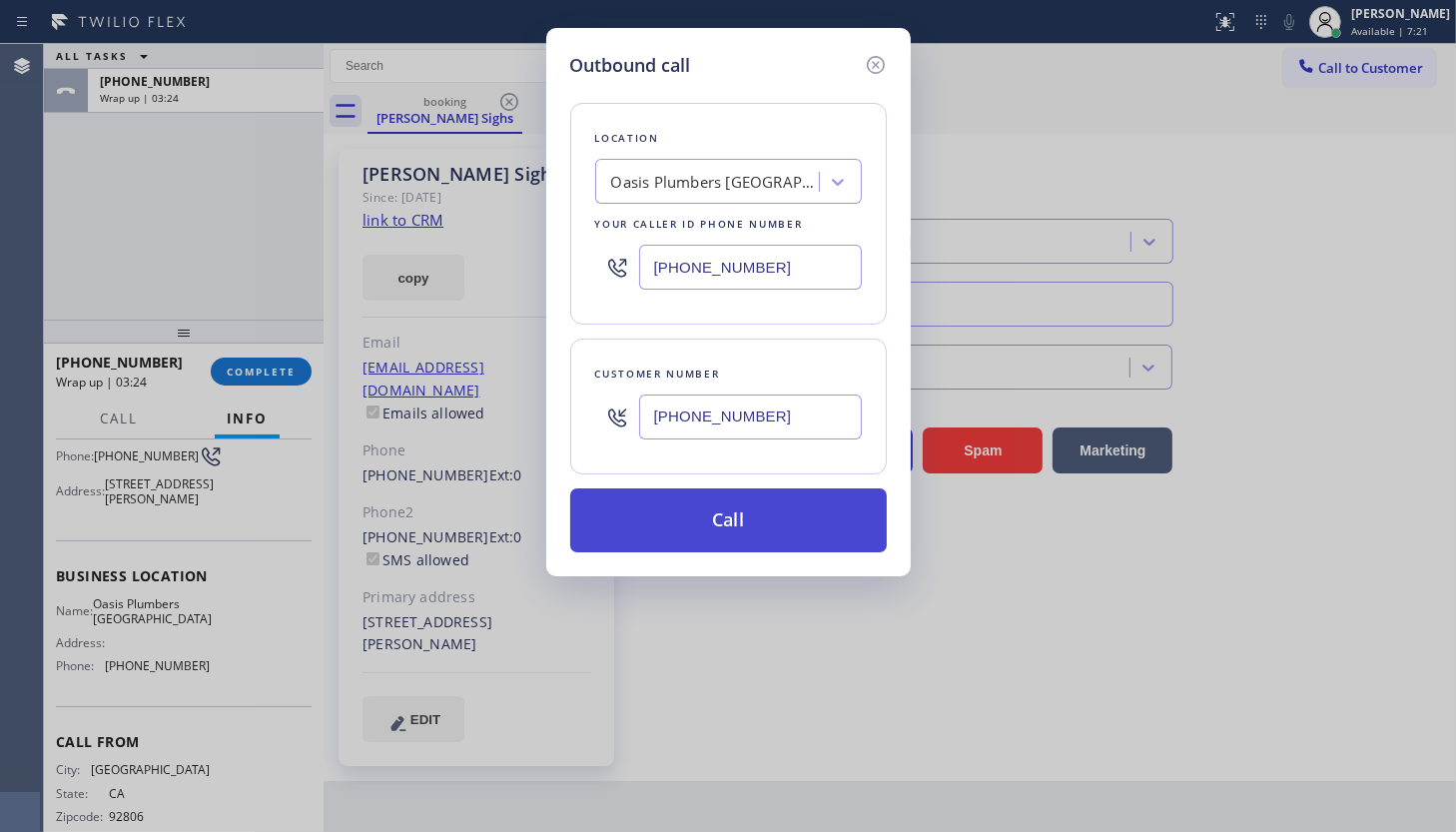 type on "(209) 913-0075" 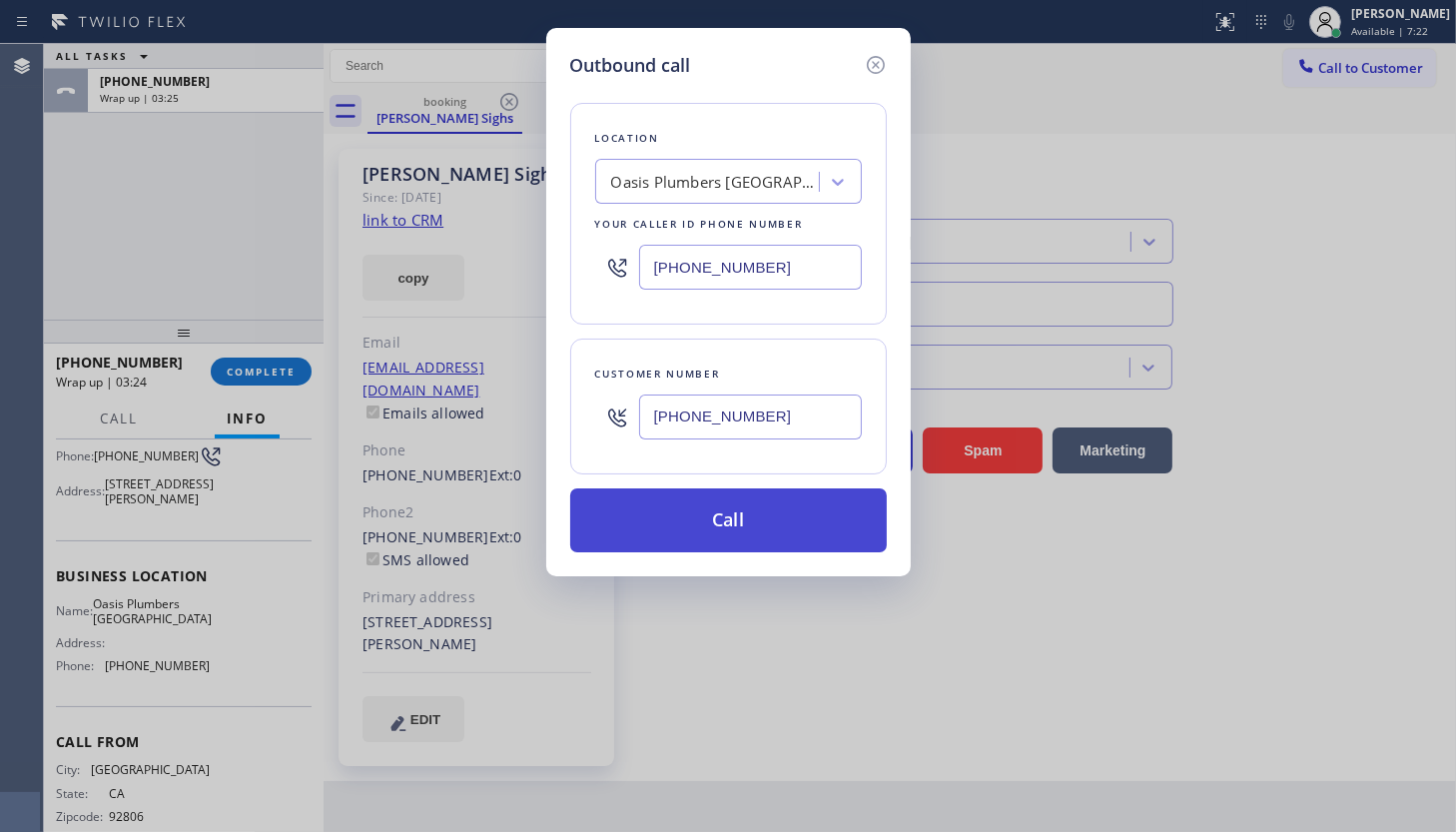 click on "Call" at bounding box center (728, 520) 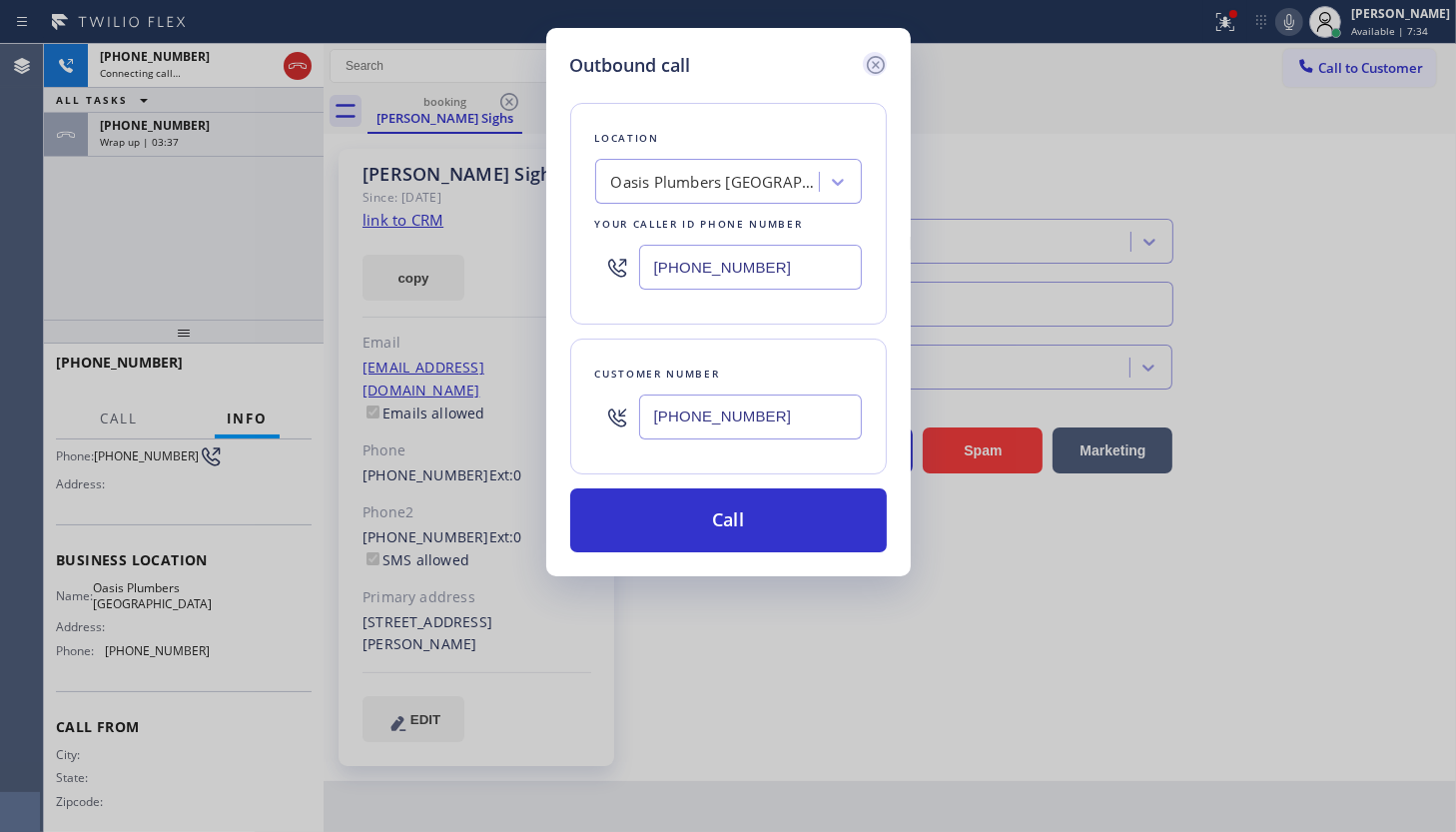 click 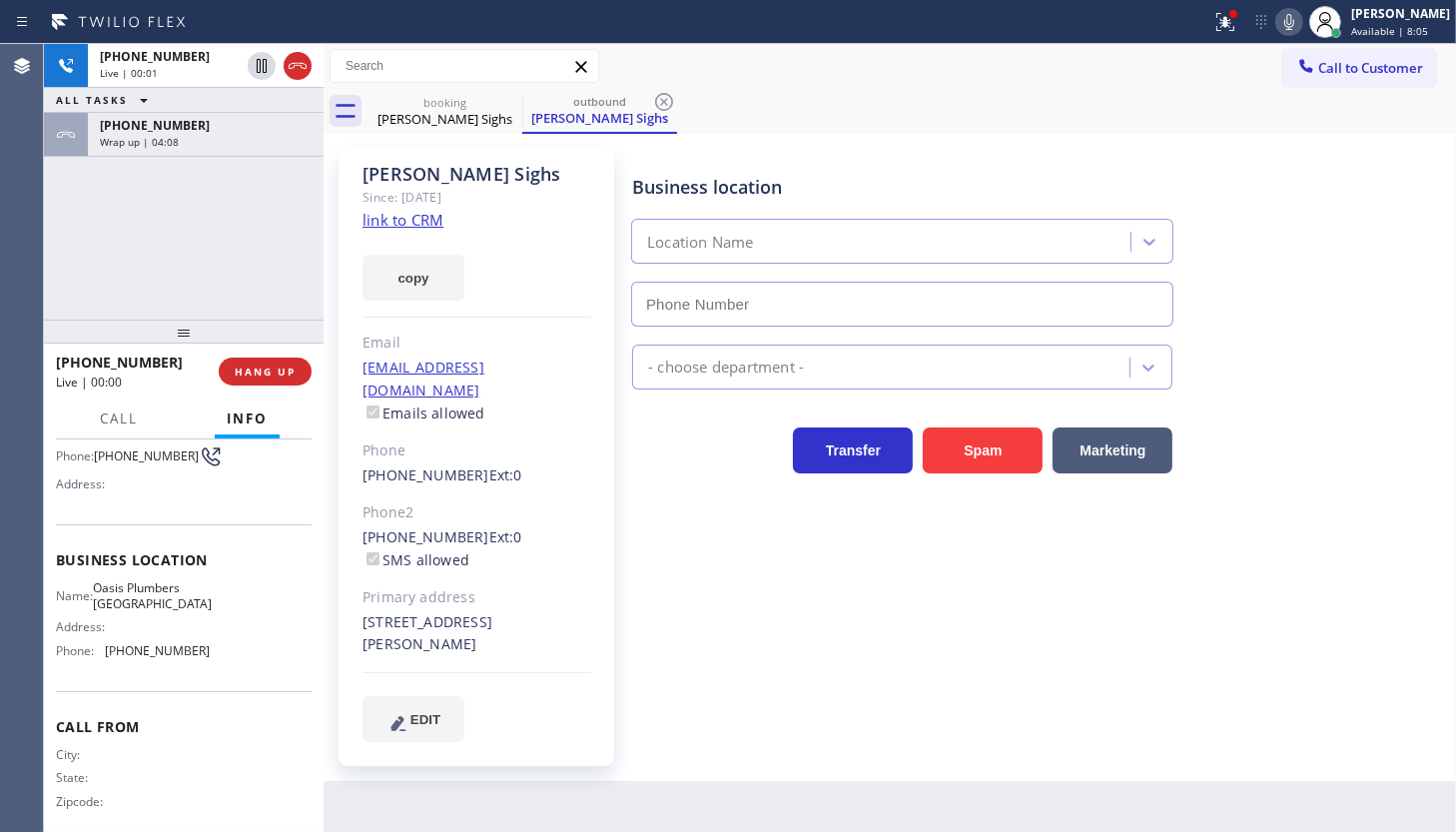type on "(949) 635-7337" 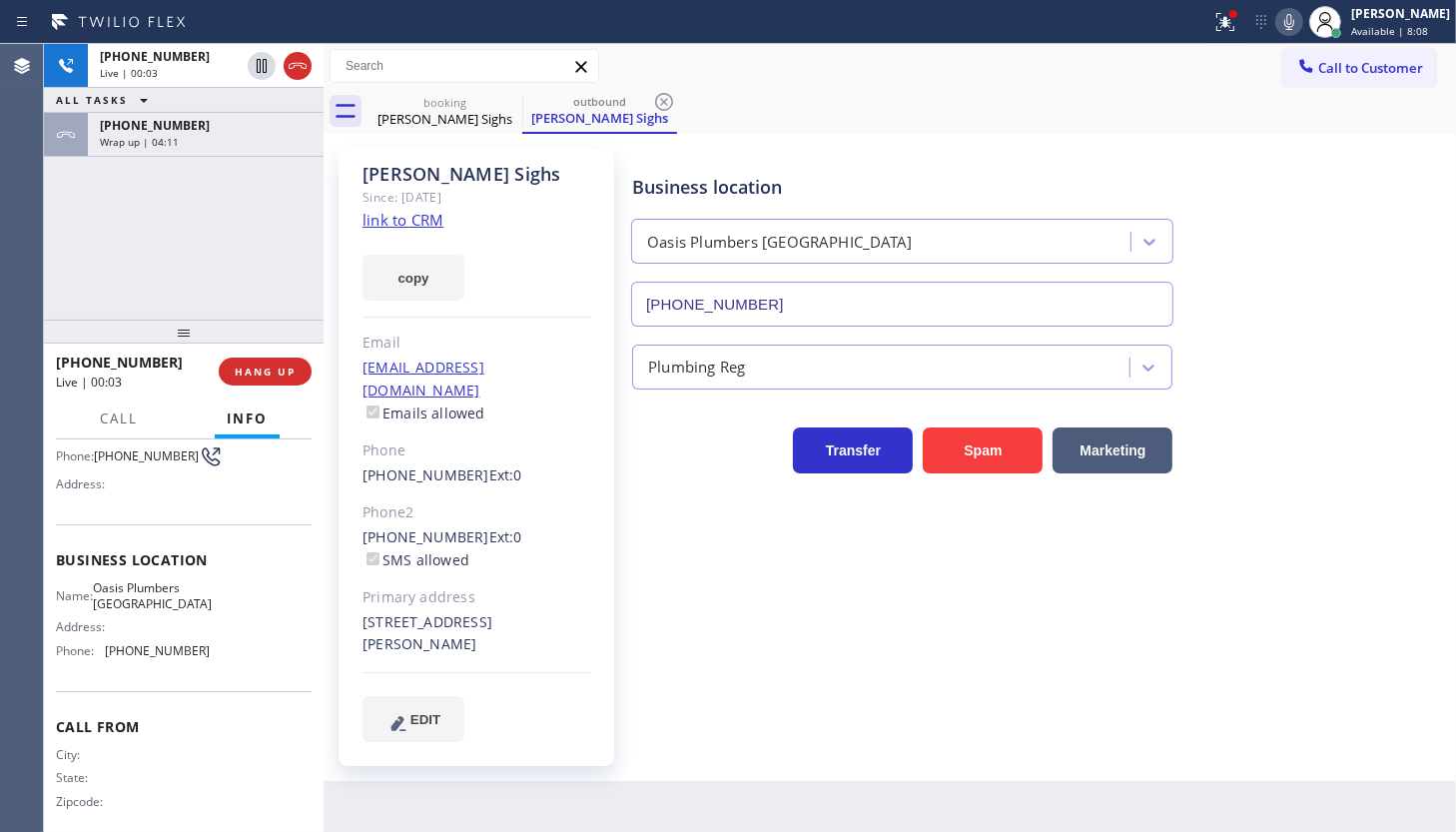 click on "+12099130075 Live | 00:03 ALL TASKS ALL TASKS ACTIVE TASKS TASKS IN WRAP UP +19495337099 Wrap up | 04:11" at bounding box center [184, 182] 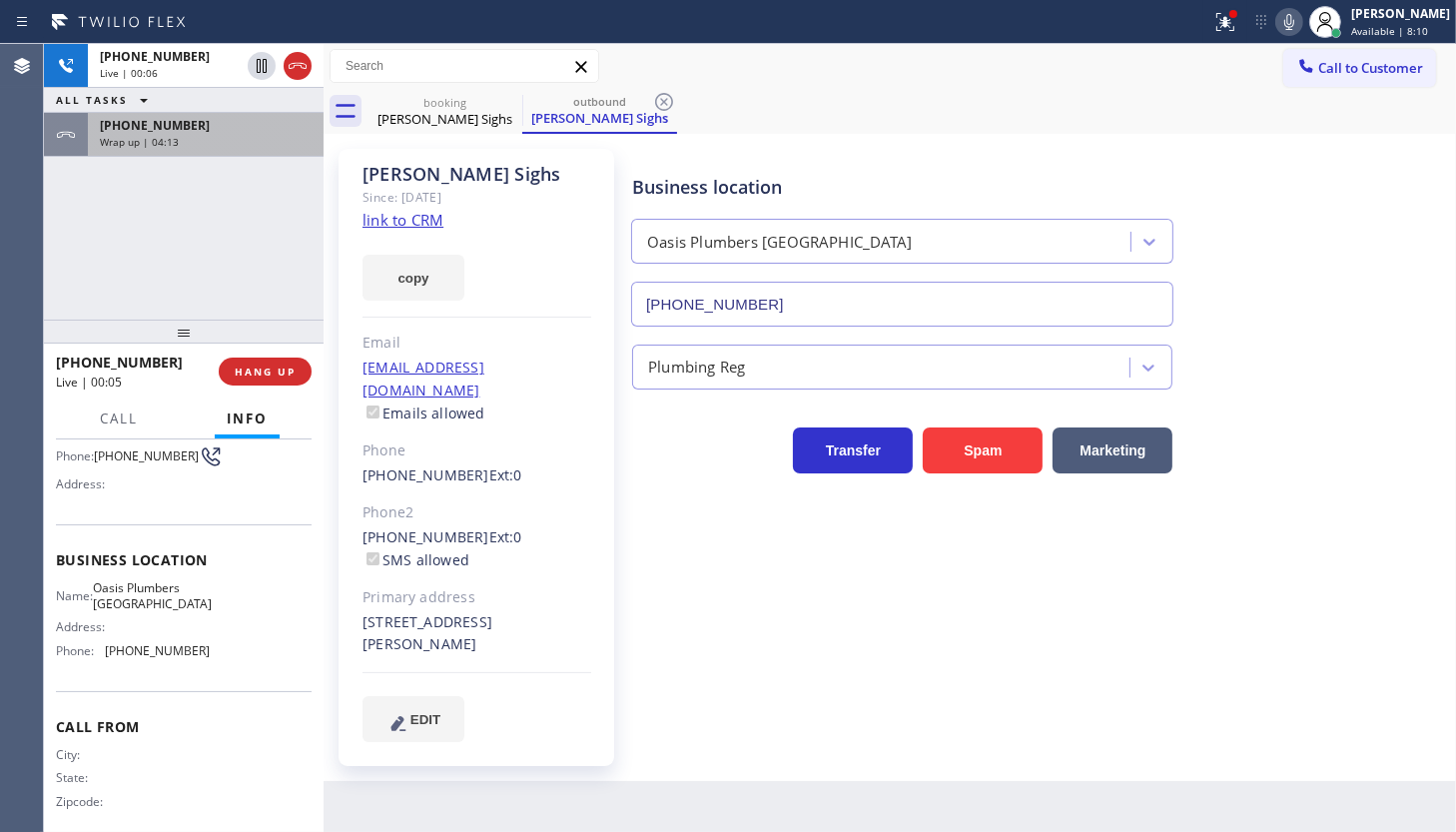 click on "+19495337099" at bounding box center (155, 125) 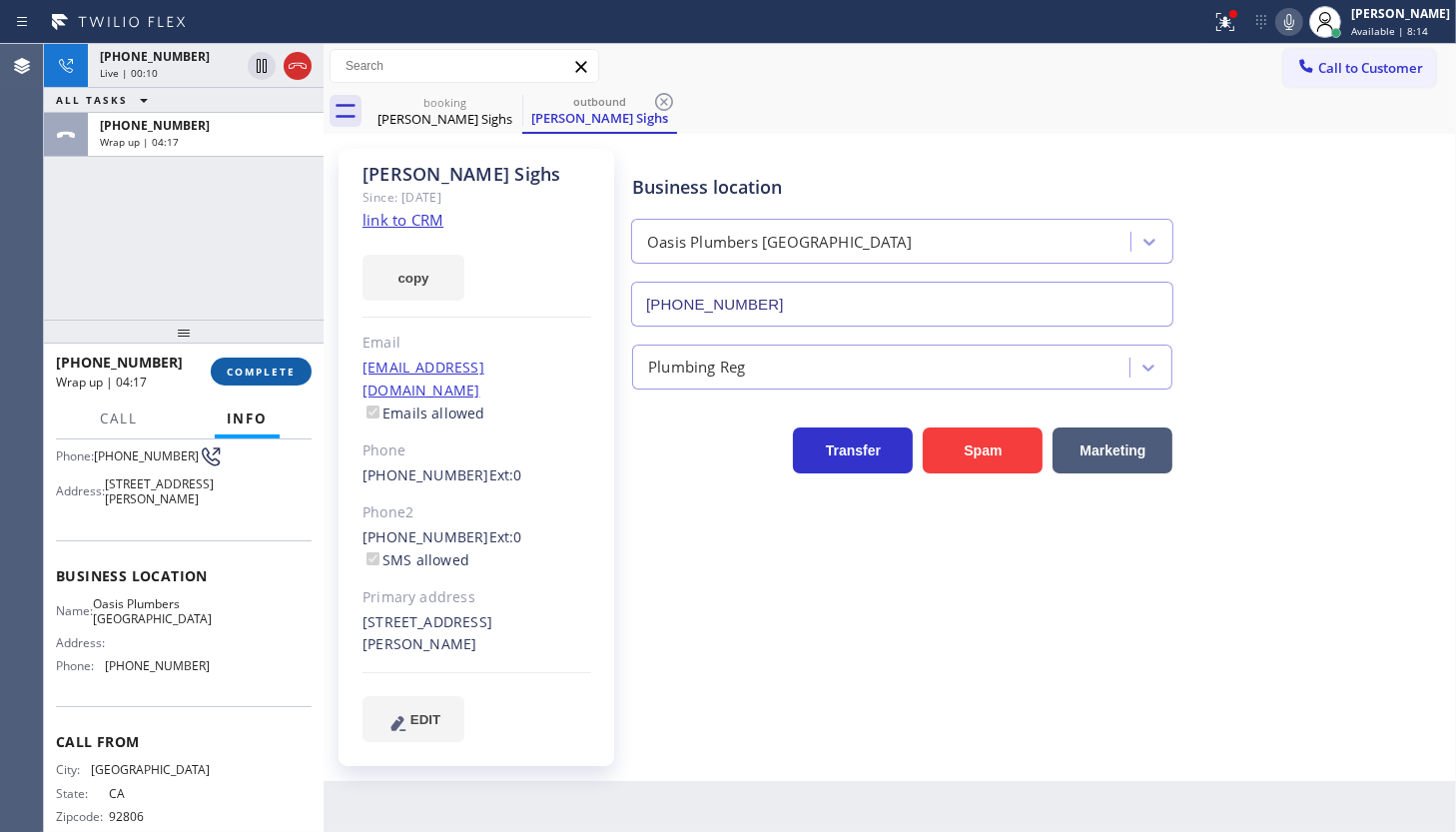 click on "COMPLETE" at bounding box center (261, 372) 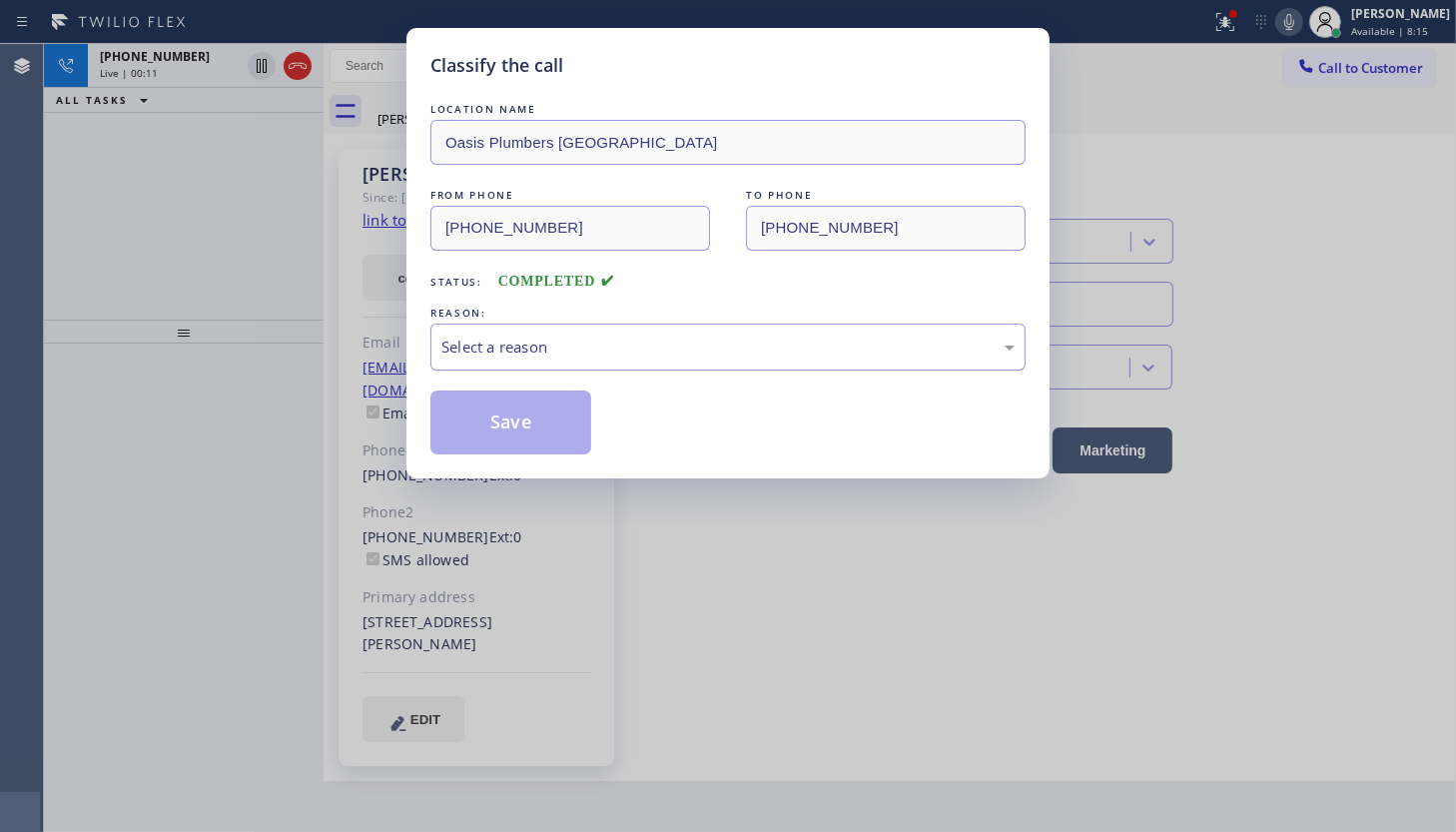 click on "Select a reason" at bounding box center (728, 347) 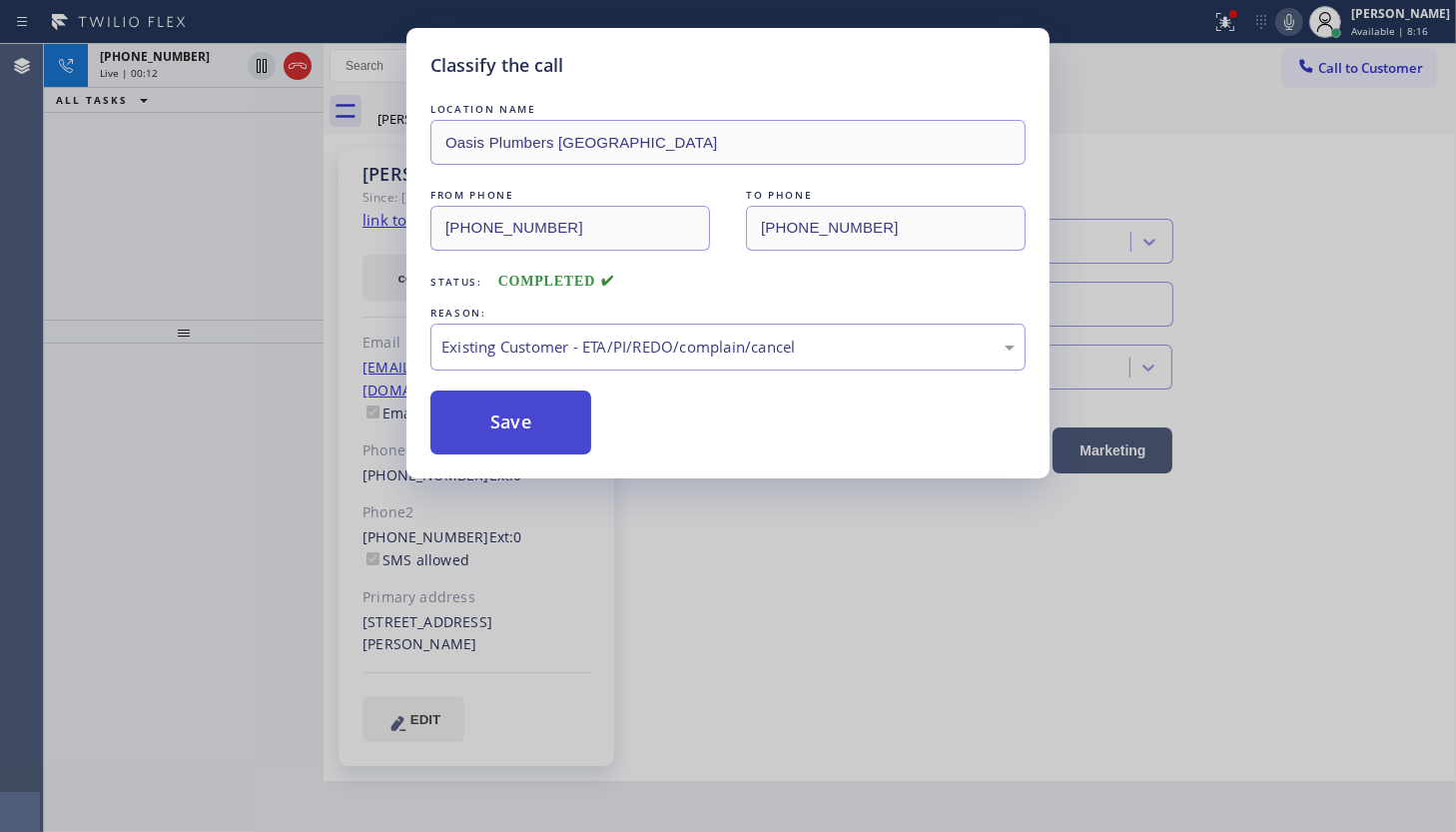 click on "Save" at bounding box center [510, 422] 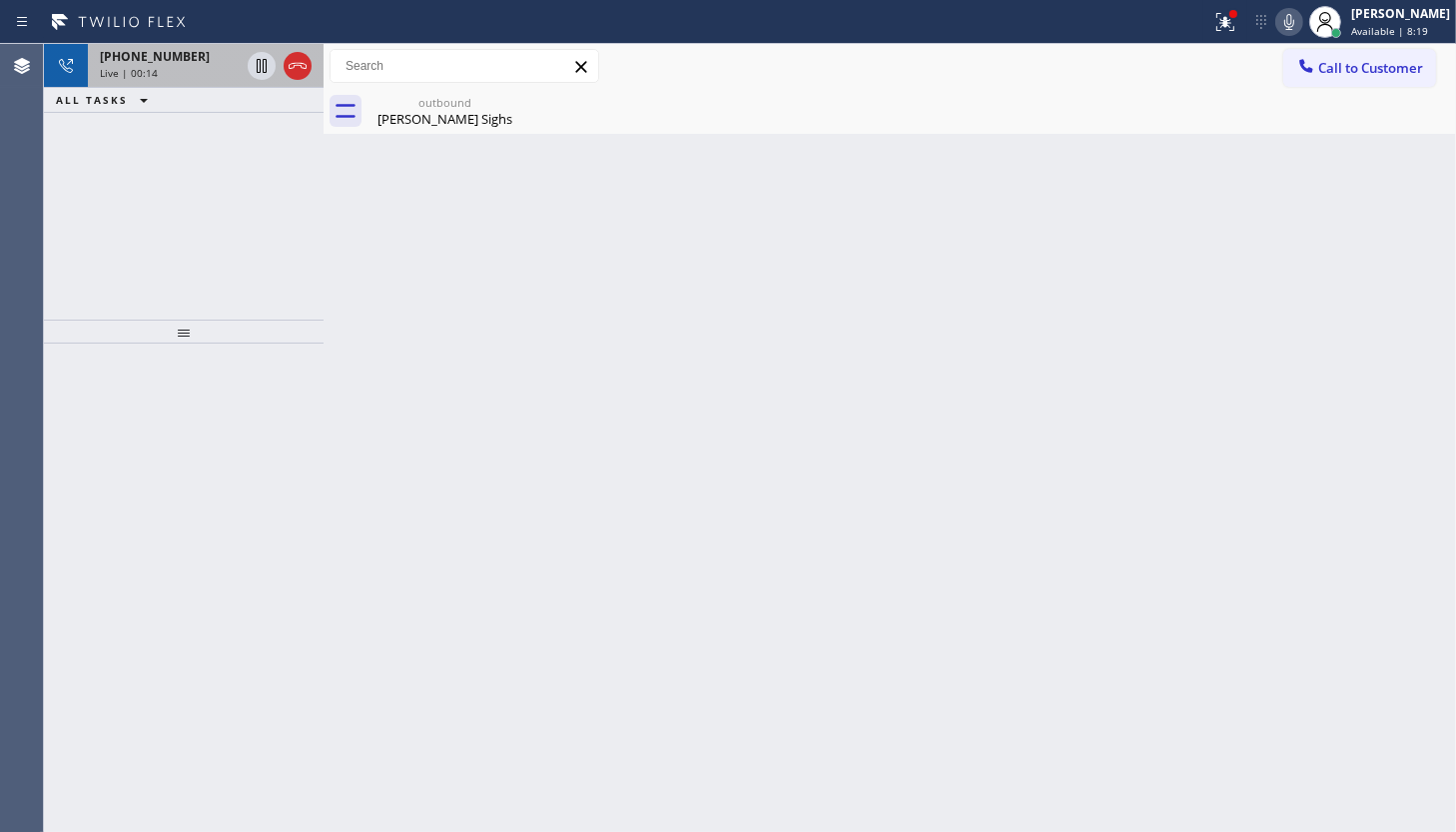 click on "Live | 00:14" at bounding box center (170, 73) 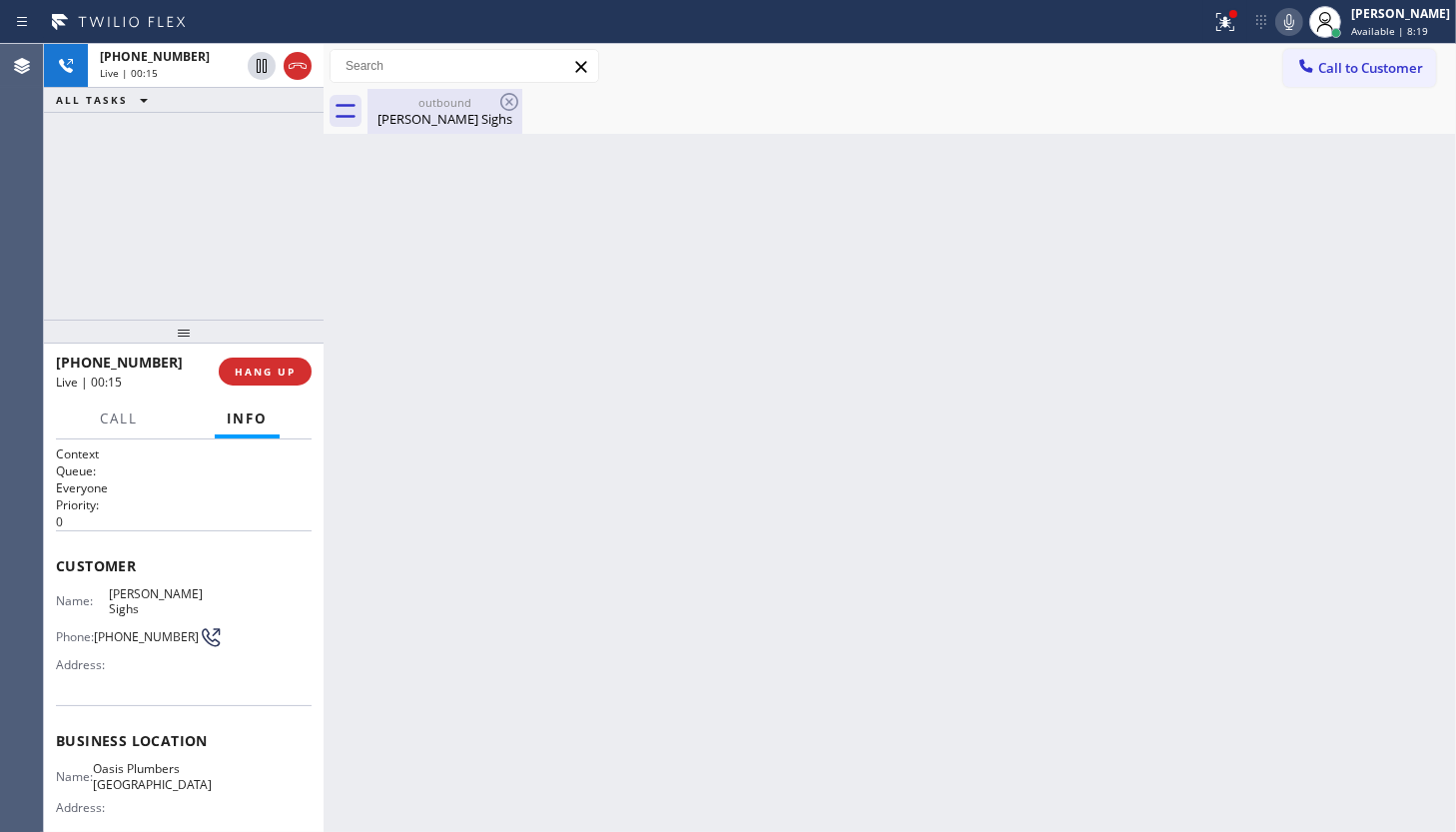 click on "Anissa  Sighs" at bounding box center [444, 119] 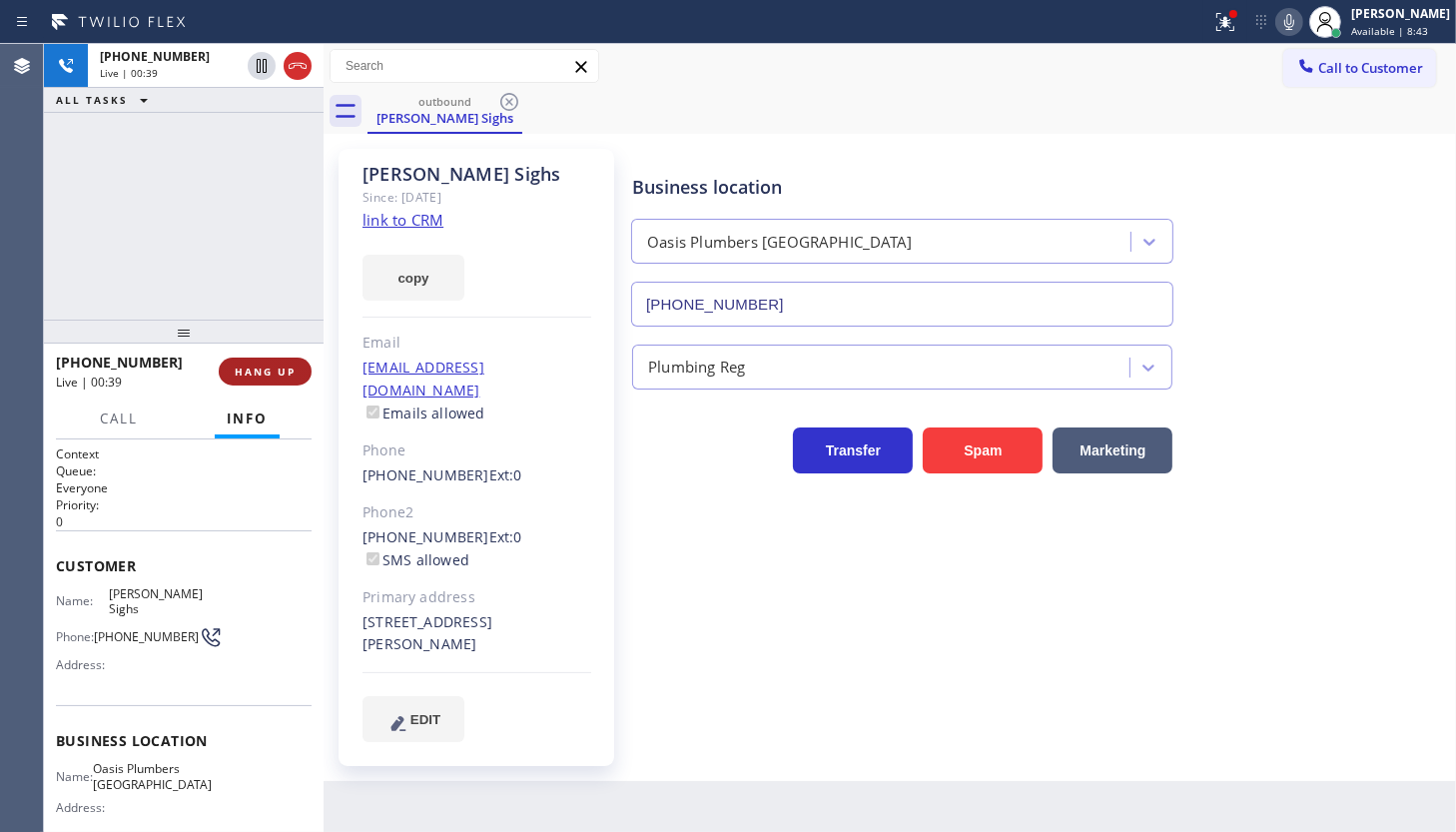 click on "HANG UP" at bounding box center (265, 372) 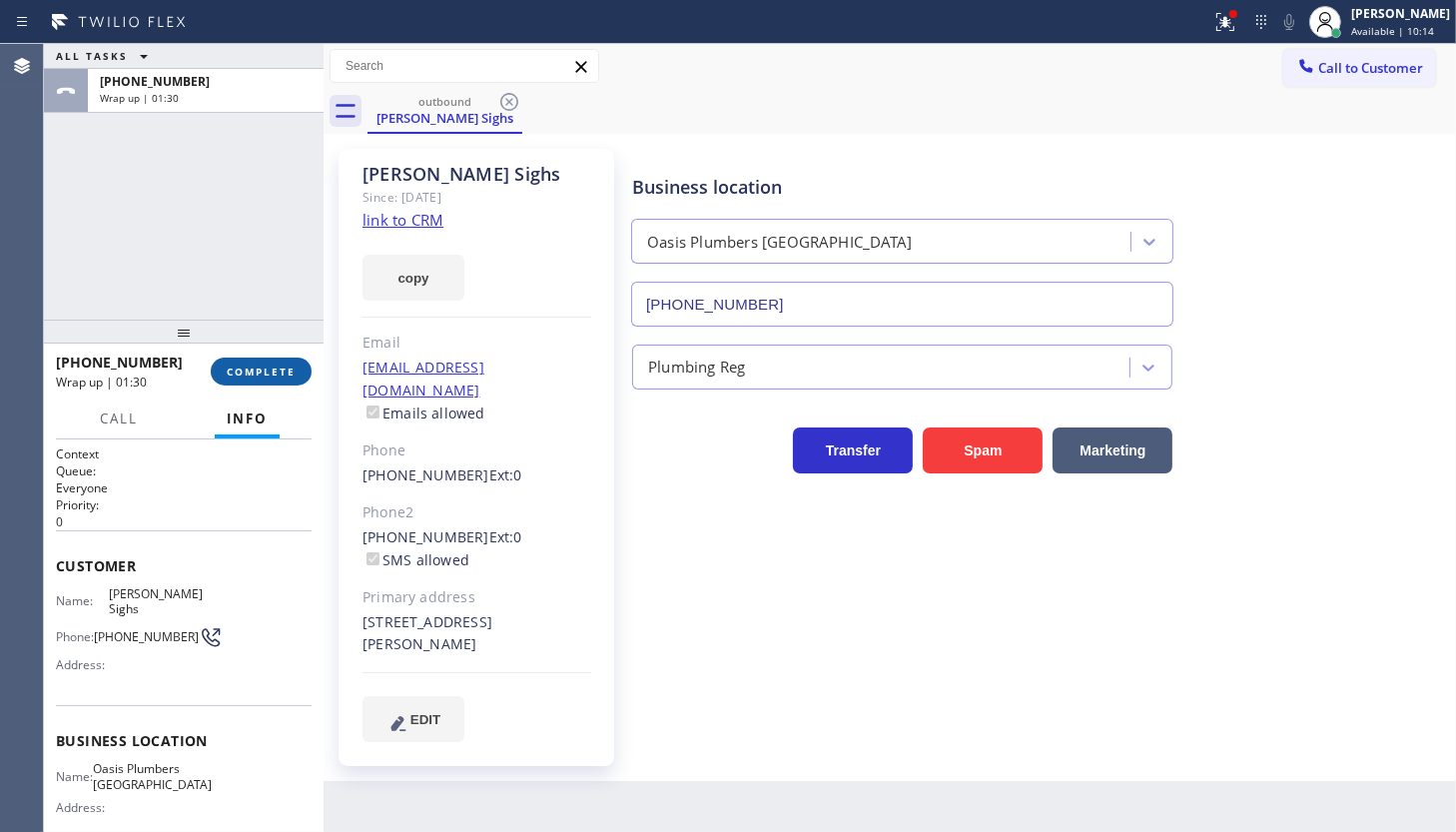 click on "COMPLETE" at bounding box center [261, 372] 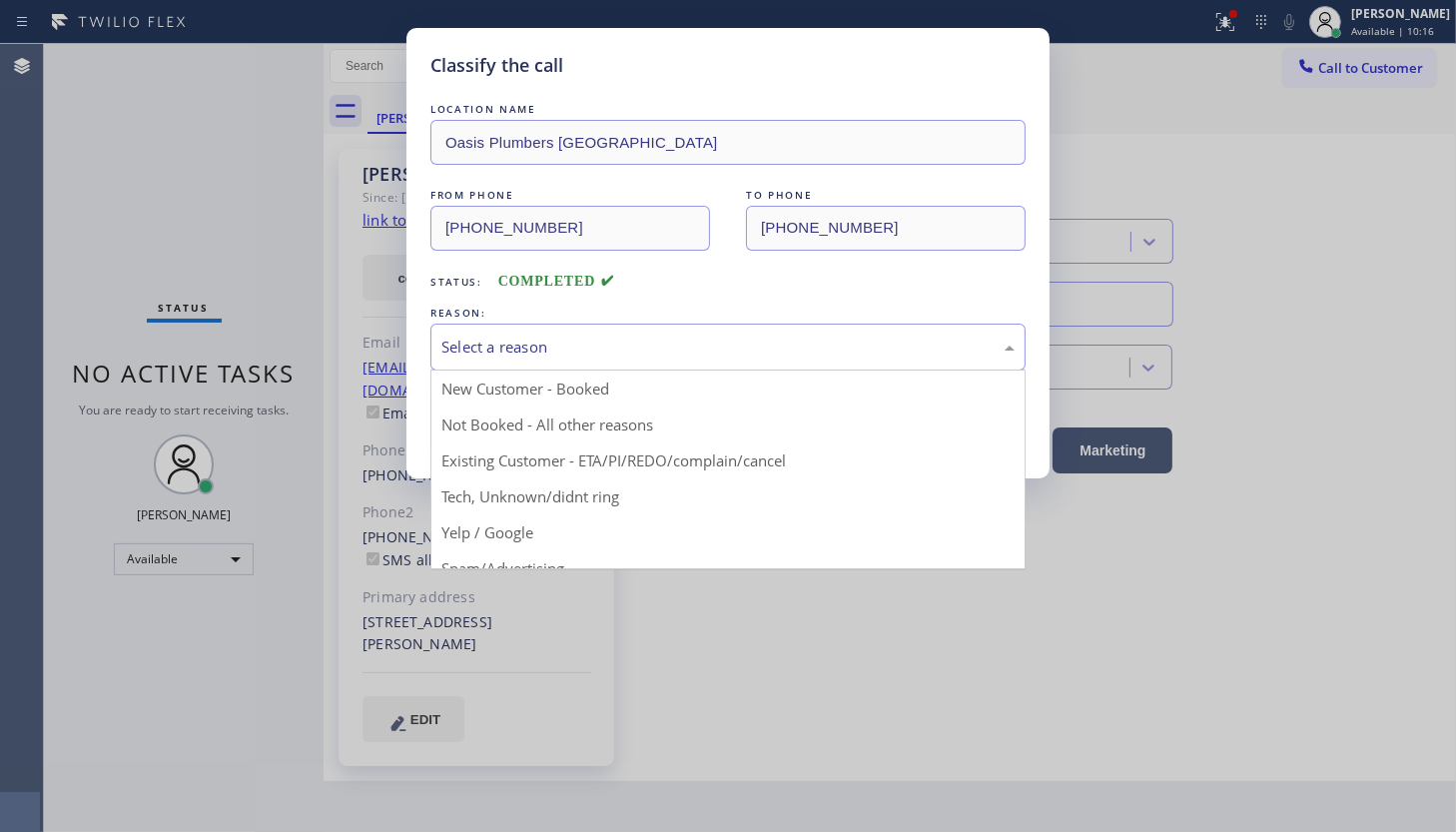 click on "Select a reason" at bounding box center [728, 347] 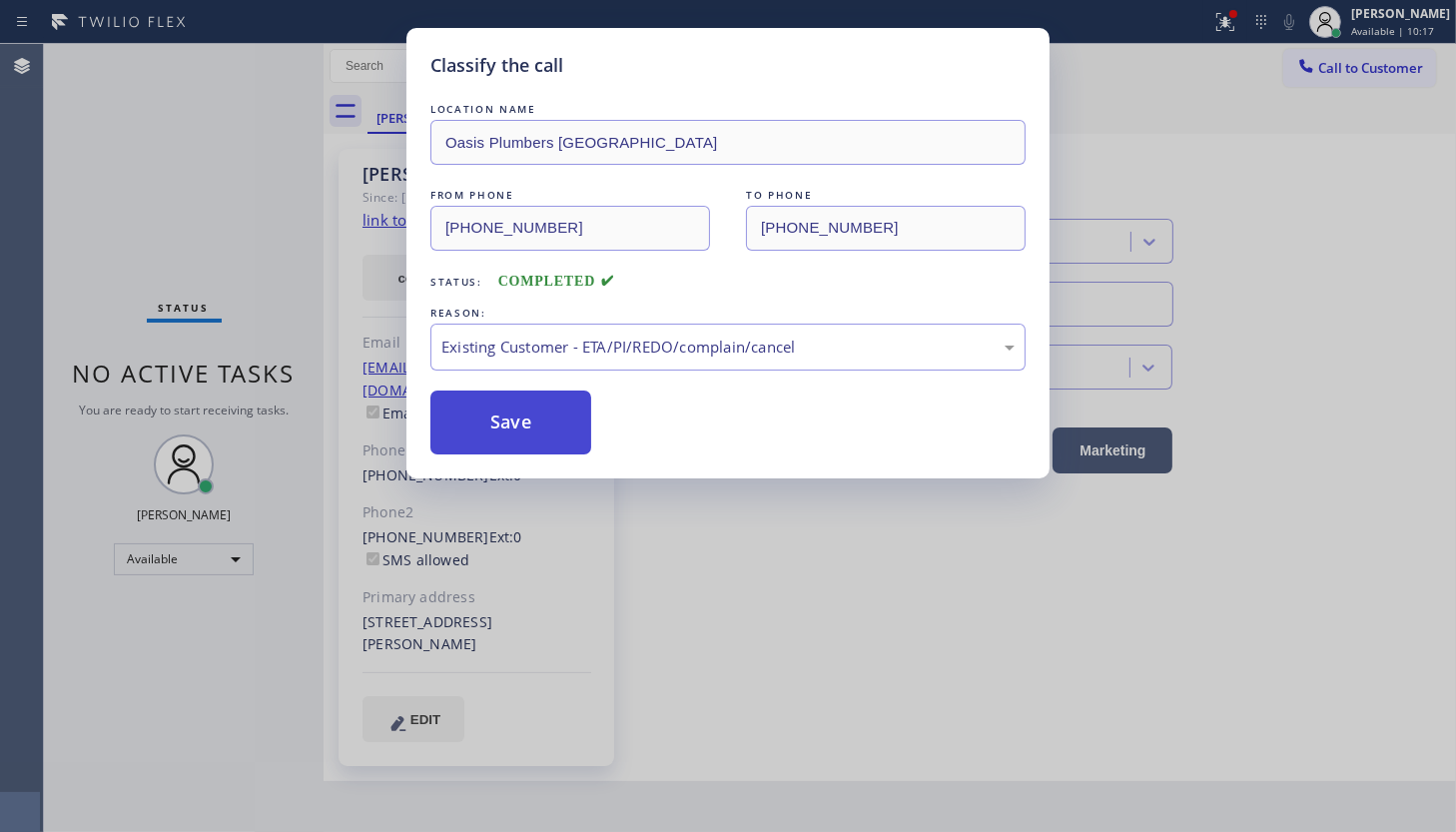 click on "Save" at bounding box center [510, 422] 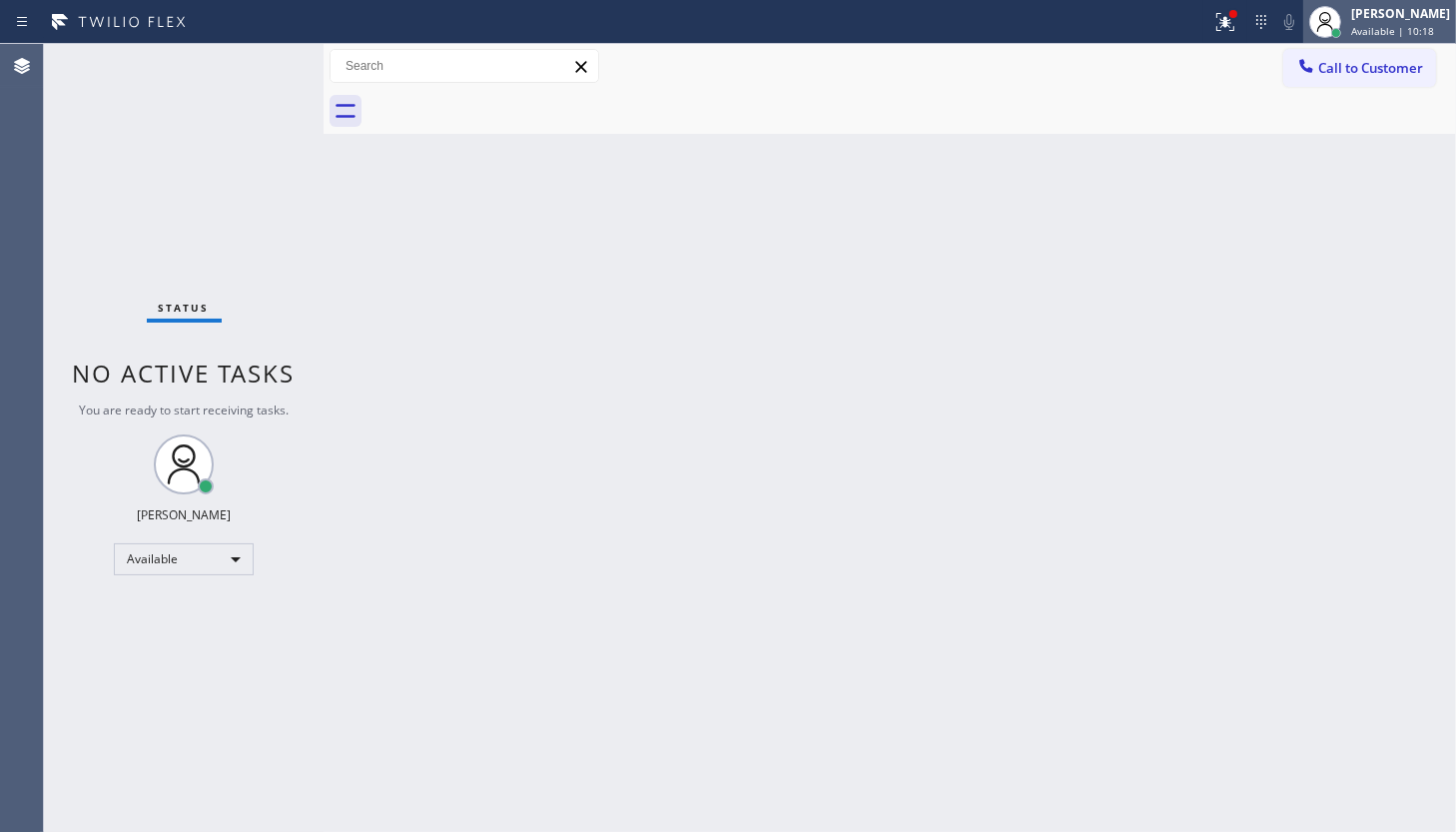 click at bounding box center [1325, 22] 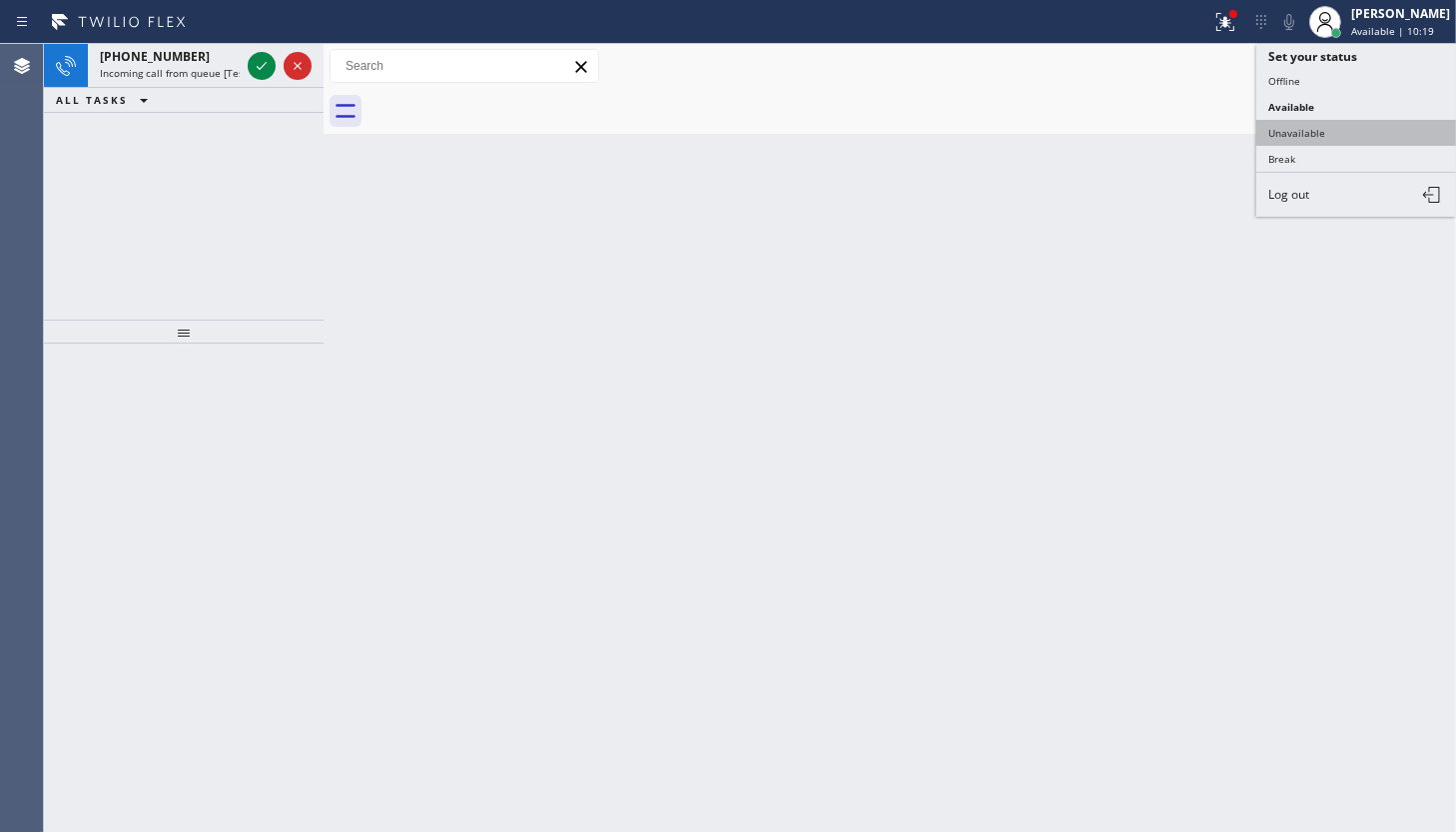 click on "Unavailable" at bounding box center (1356, 133) 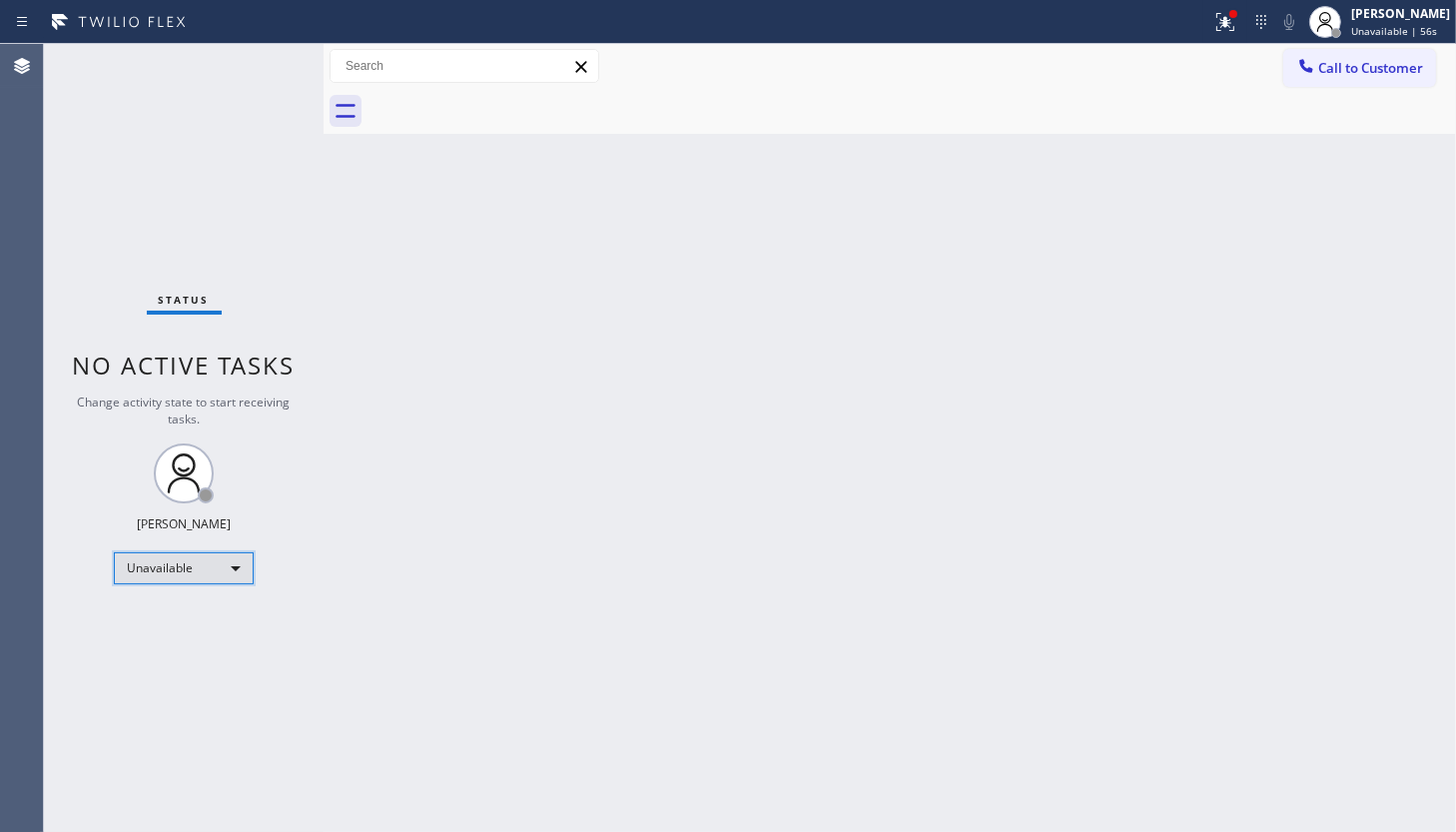 click on "Unavailable" at bounding box center (184, 568) 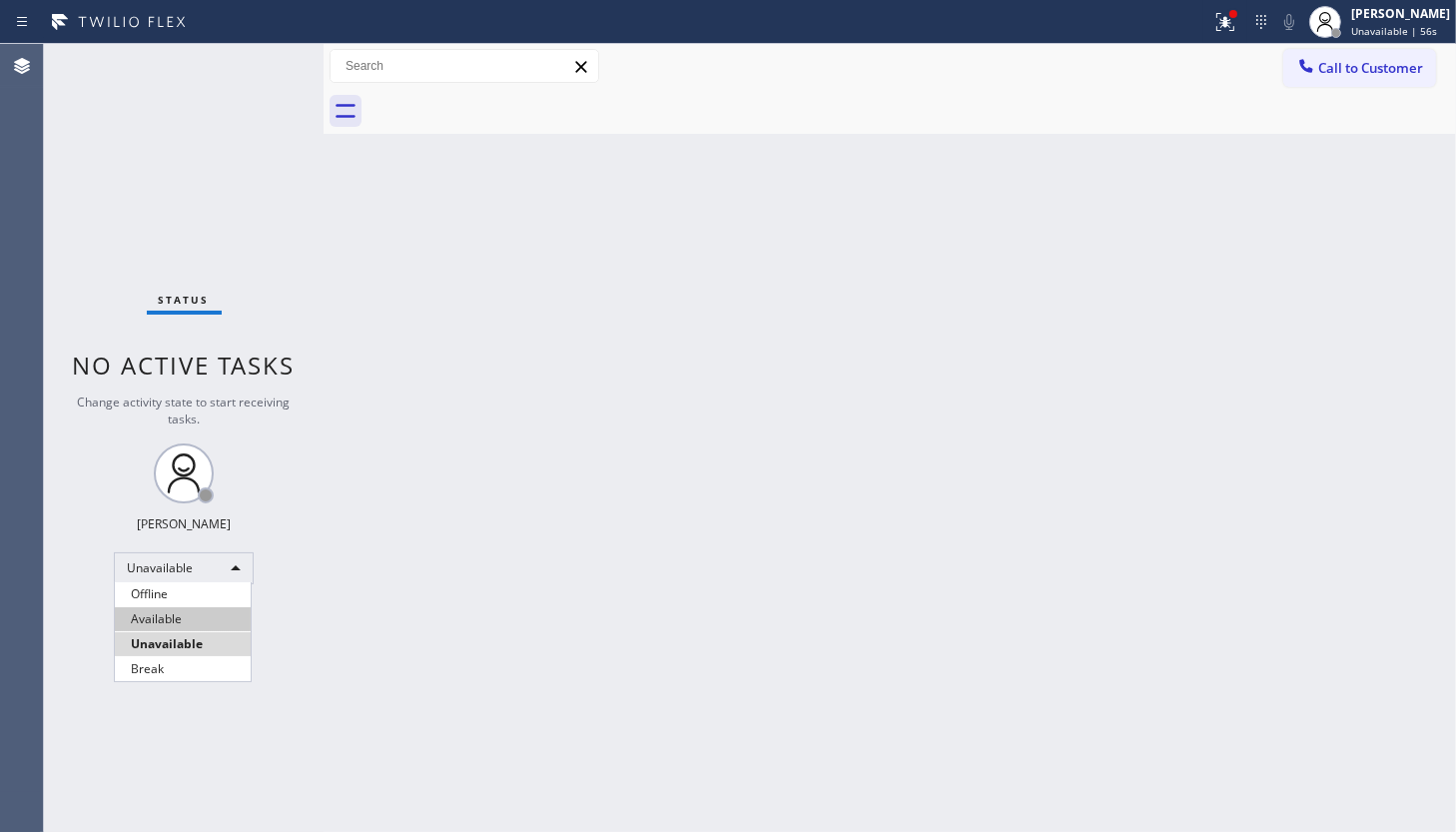 click on "Available" at bounding box center (183, 619) 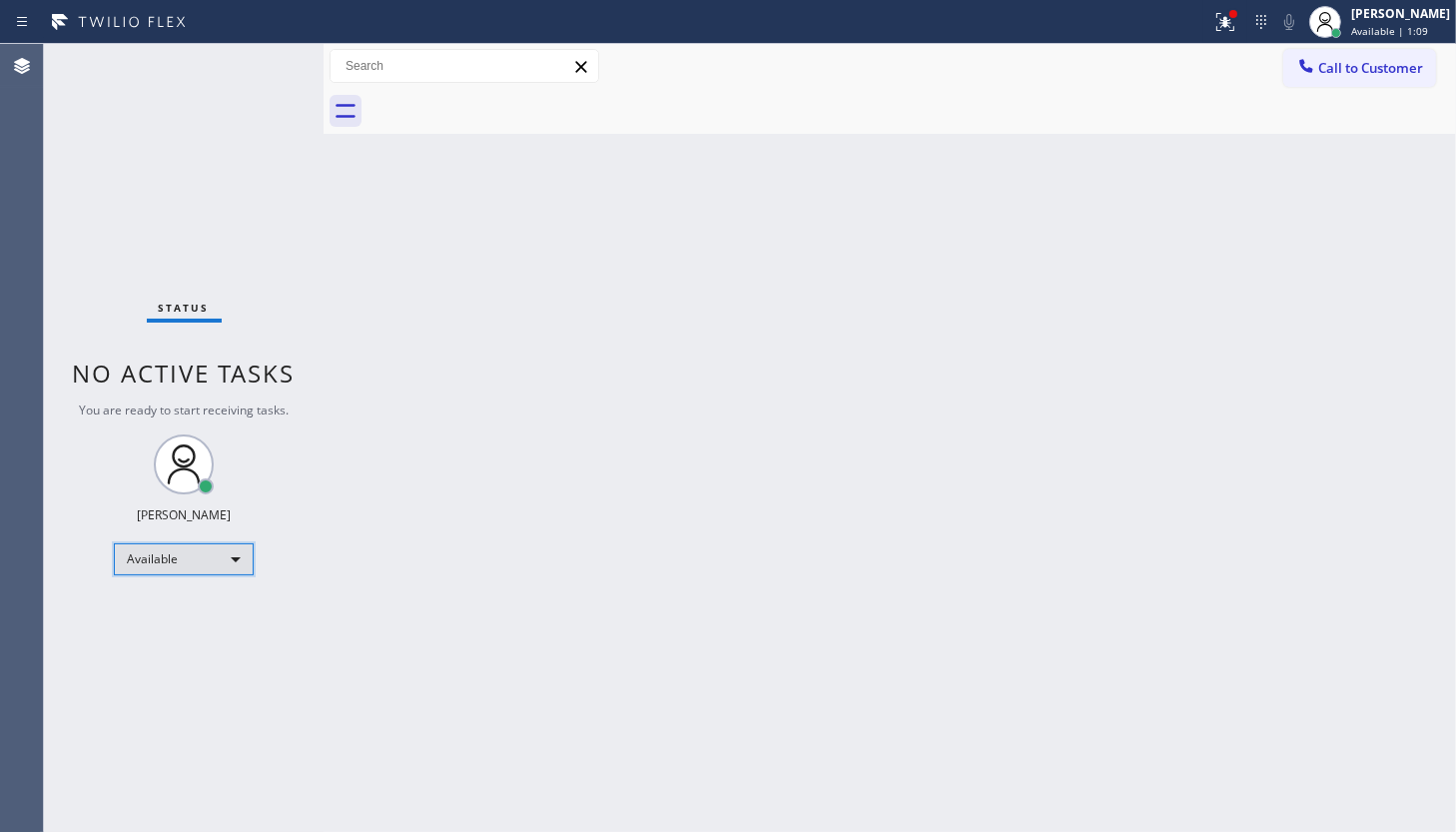 click on "Available" at bounding box center [184, 559] 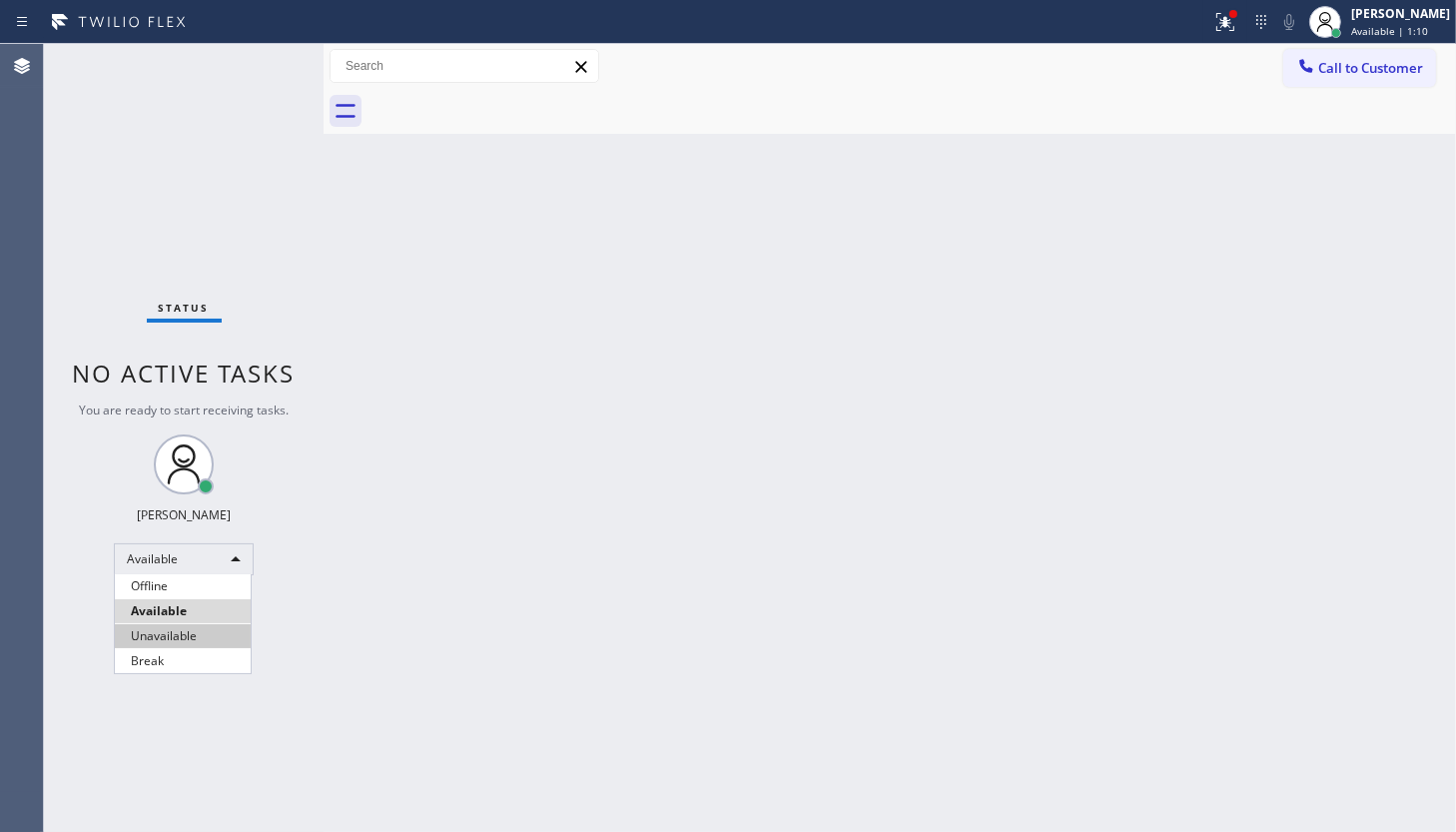 click on "Unavailable" at bounding box center [183, 636] 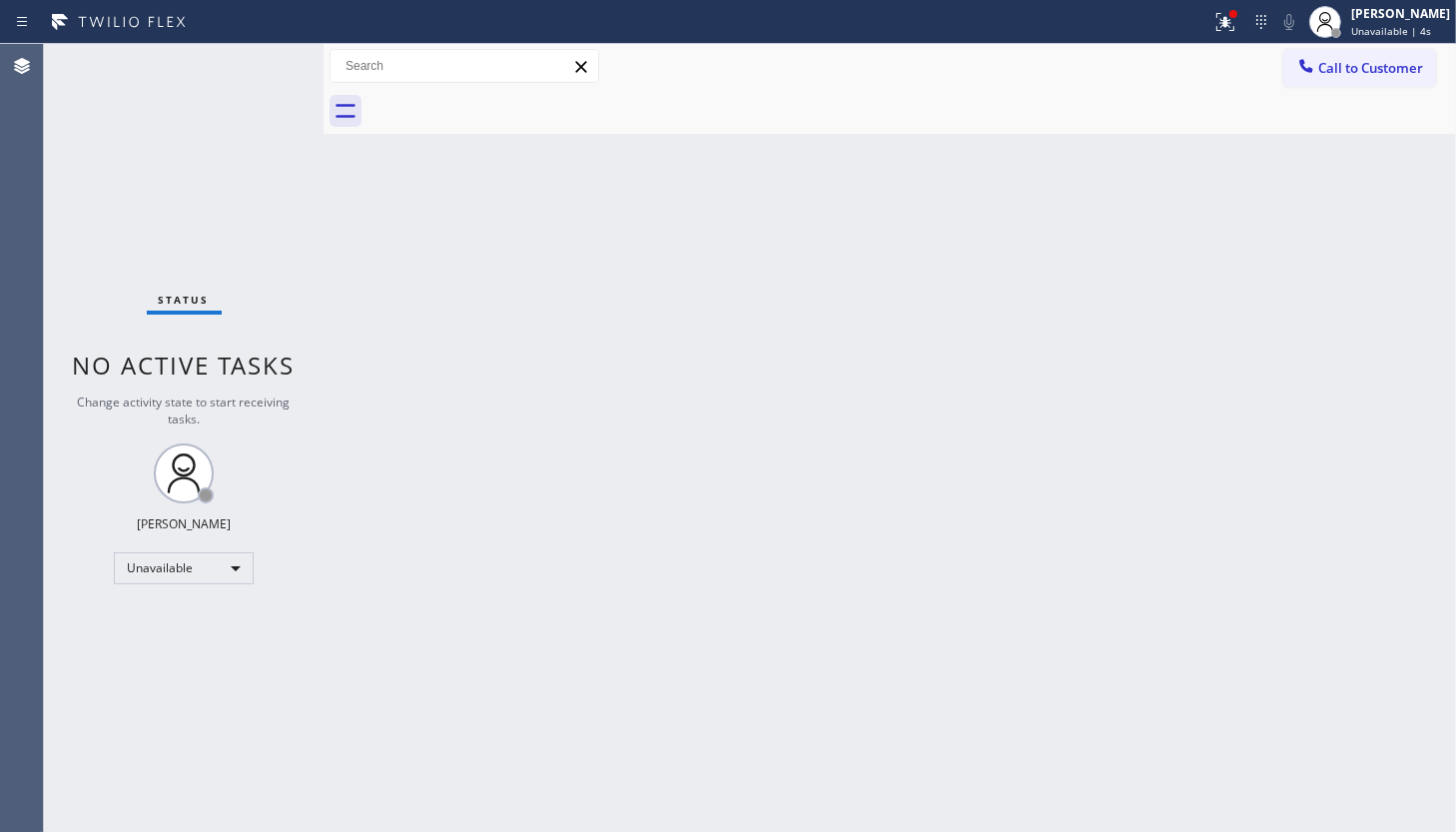 click on "Agent Desktop" at bounding box center [21, 437] 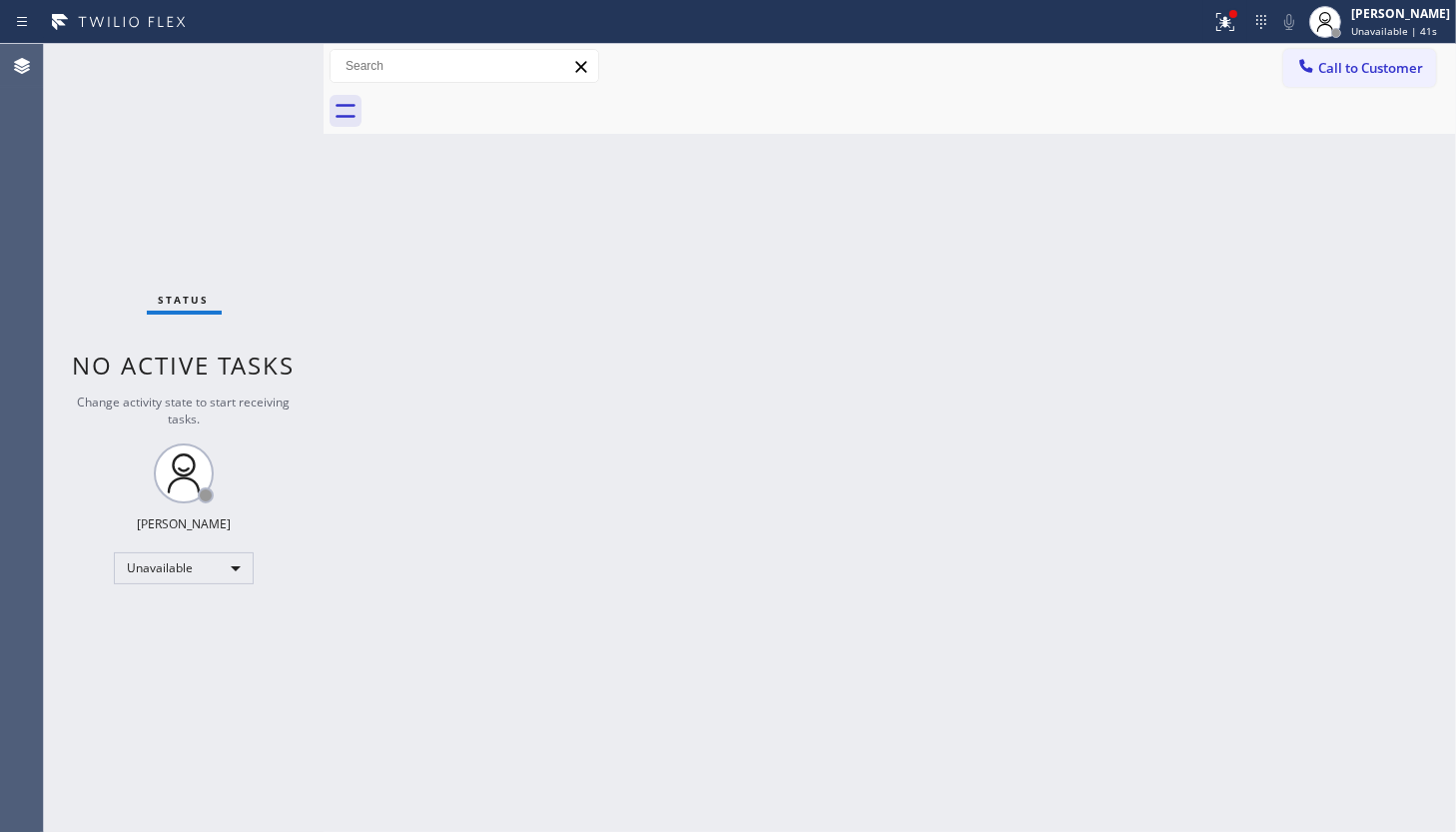 click on "Call to Customer" at bounding box center (1370, 68) 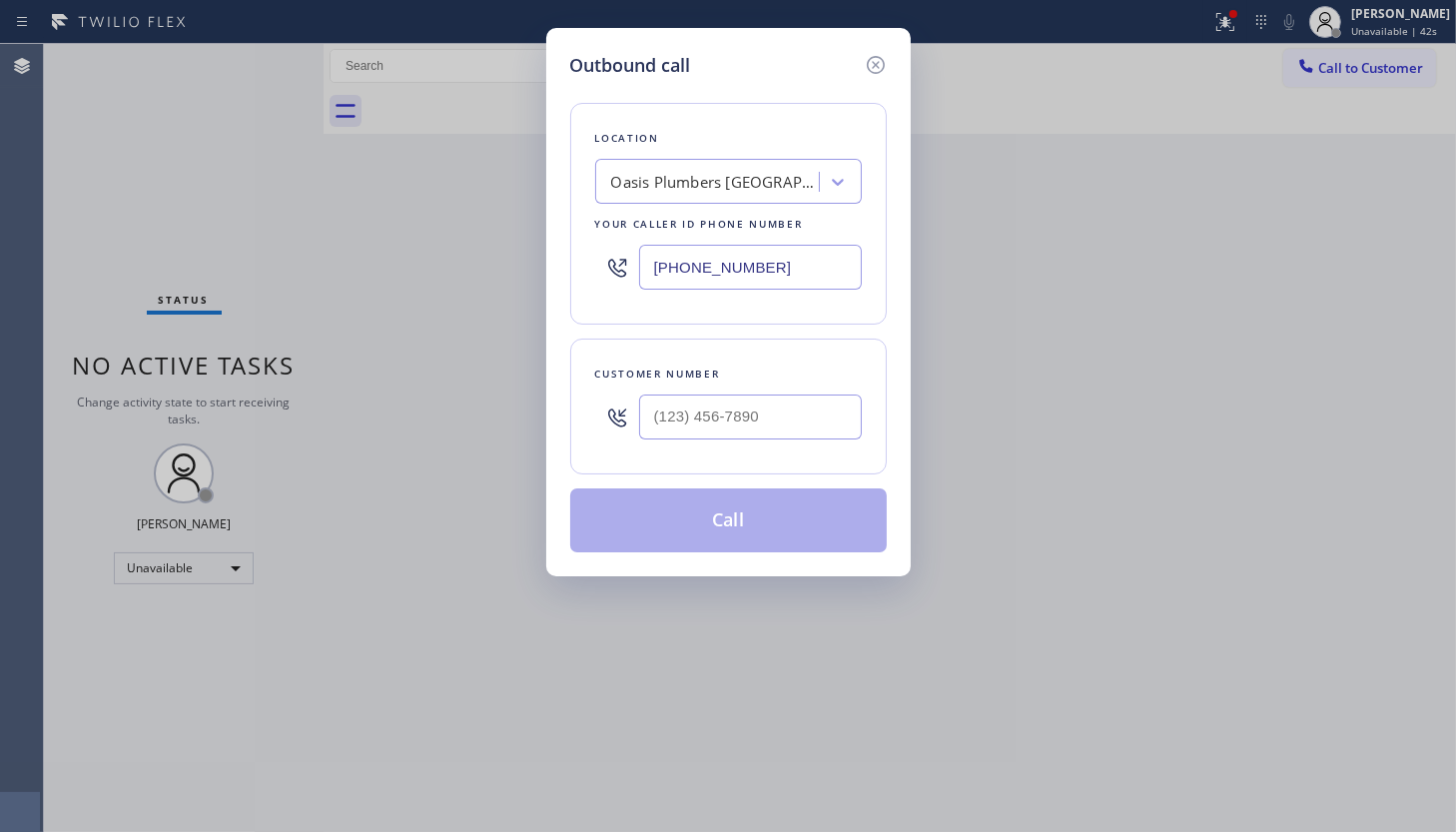 click on "Oasis Plumbers Mission Viejo" at bounding box center [716, 182] 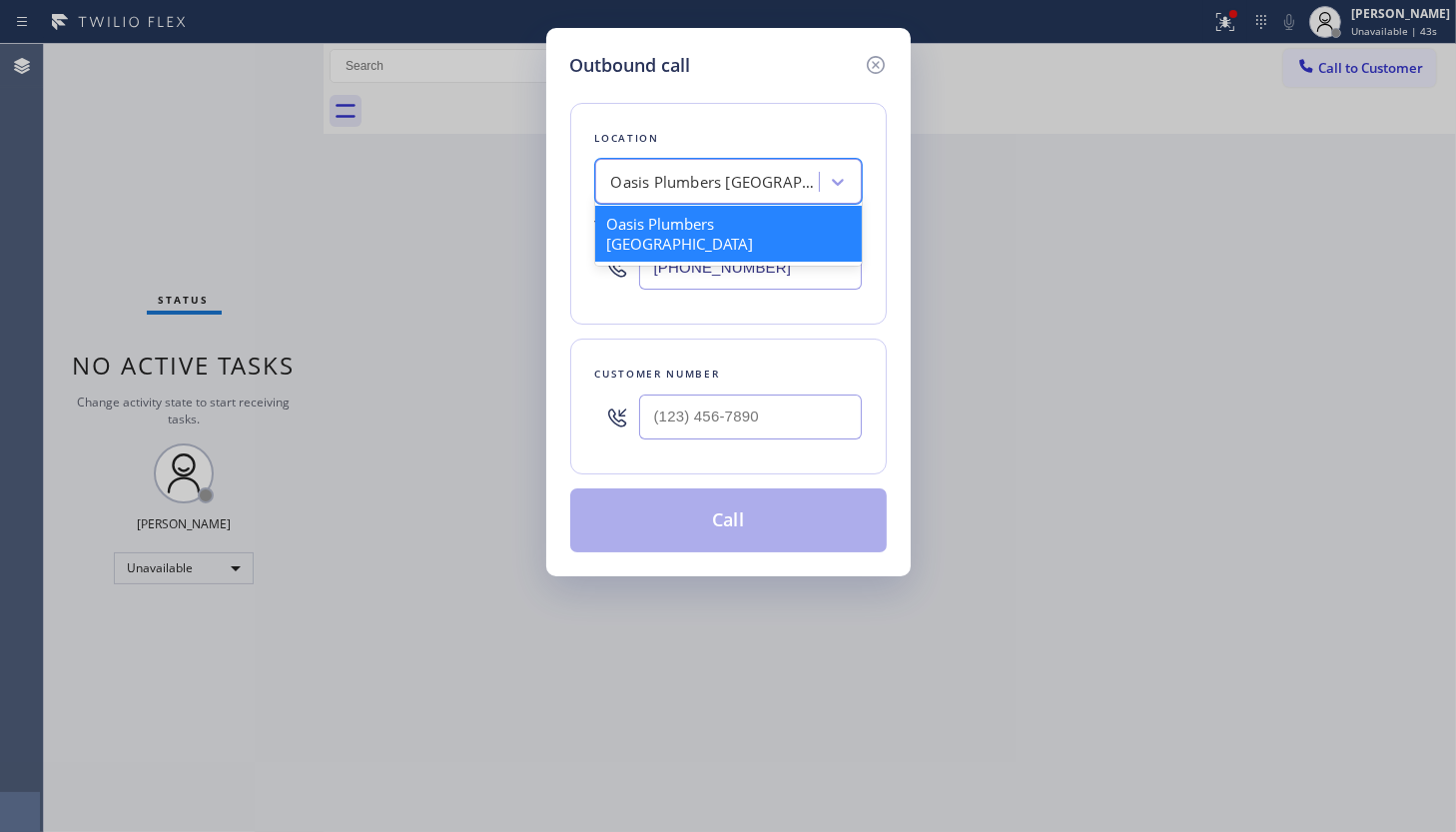 paste on "Wolf Appliance Expert" 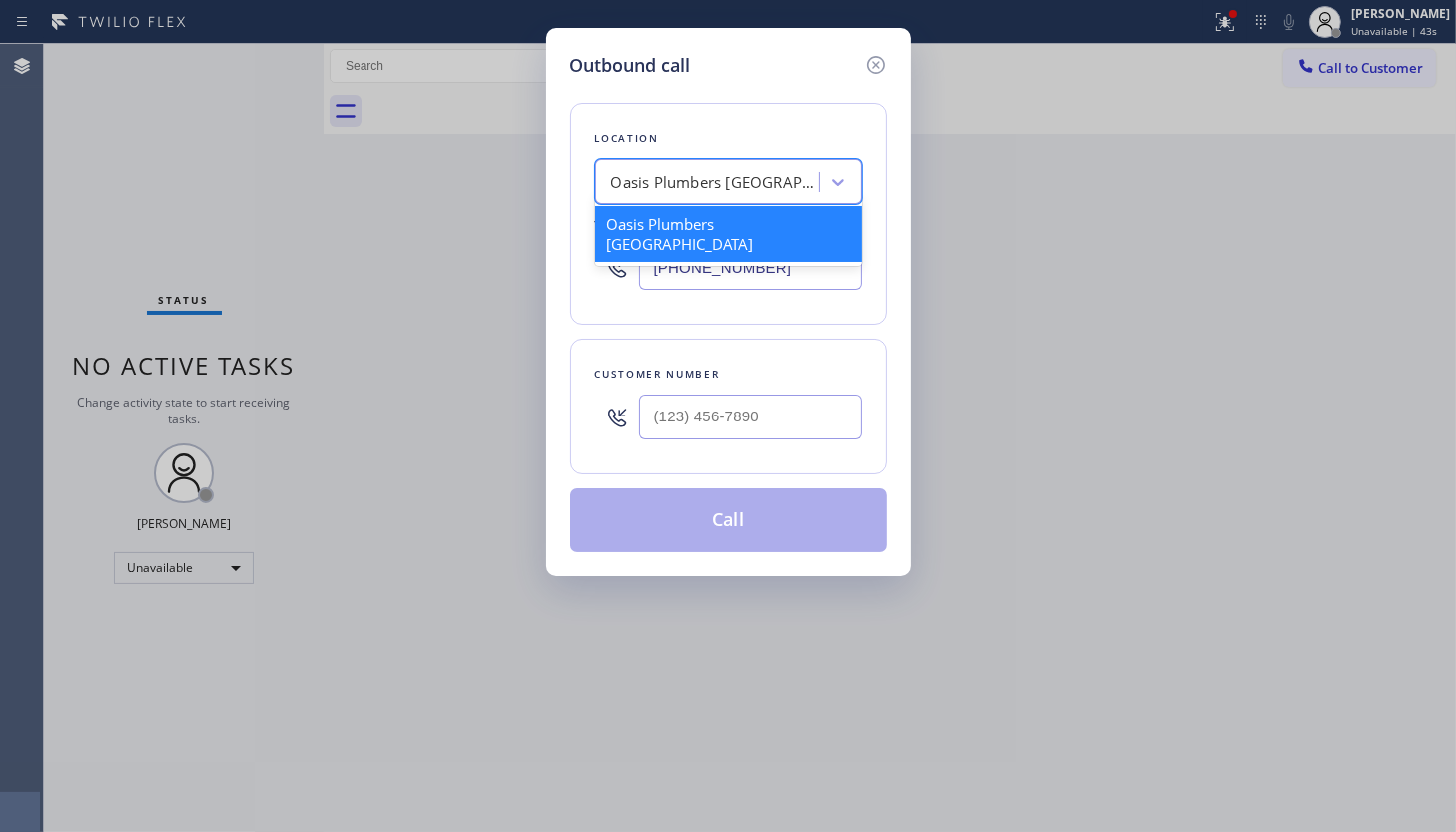 type on "Wolf Appliance Expert" 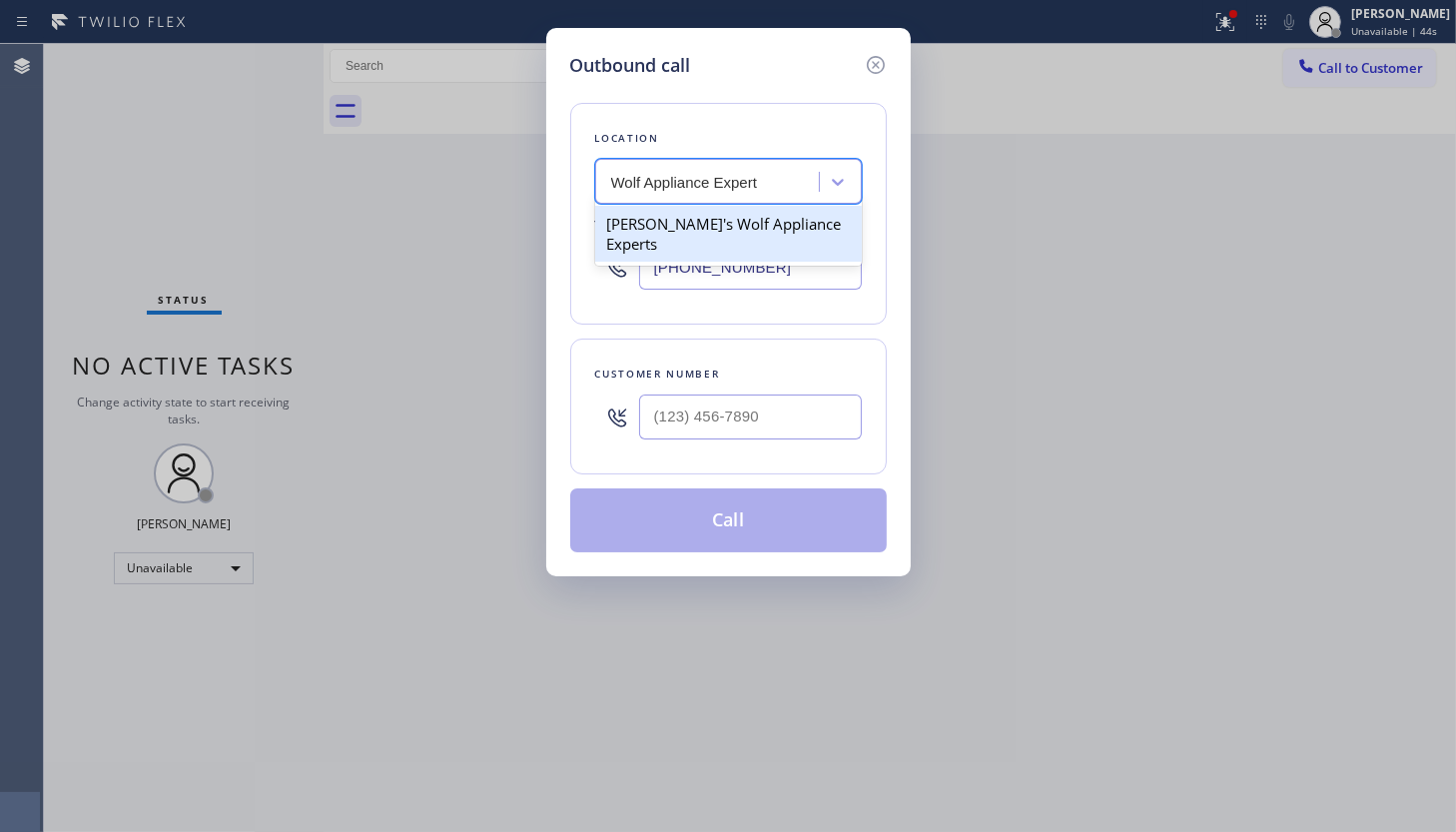 click on "Doug's Wolf Appliance Experts" at bounding box center (728, 234) 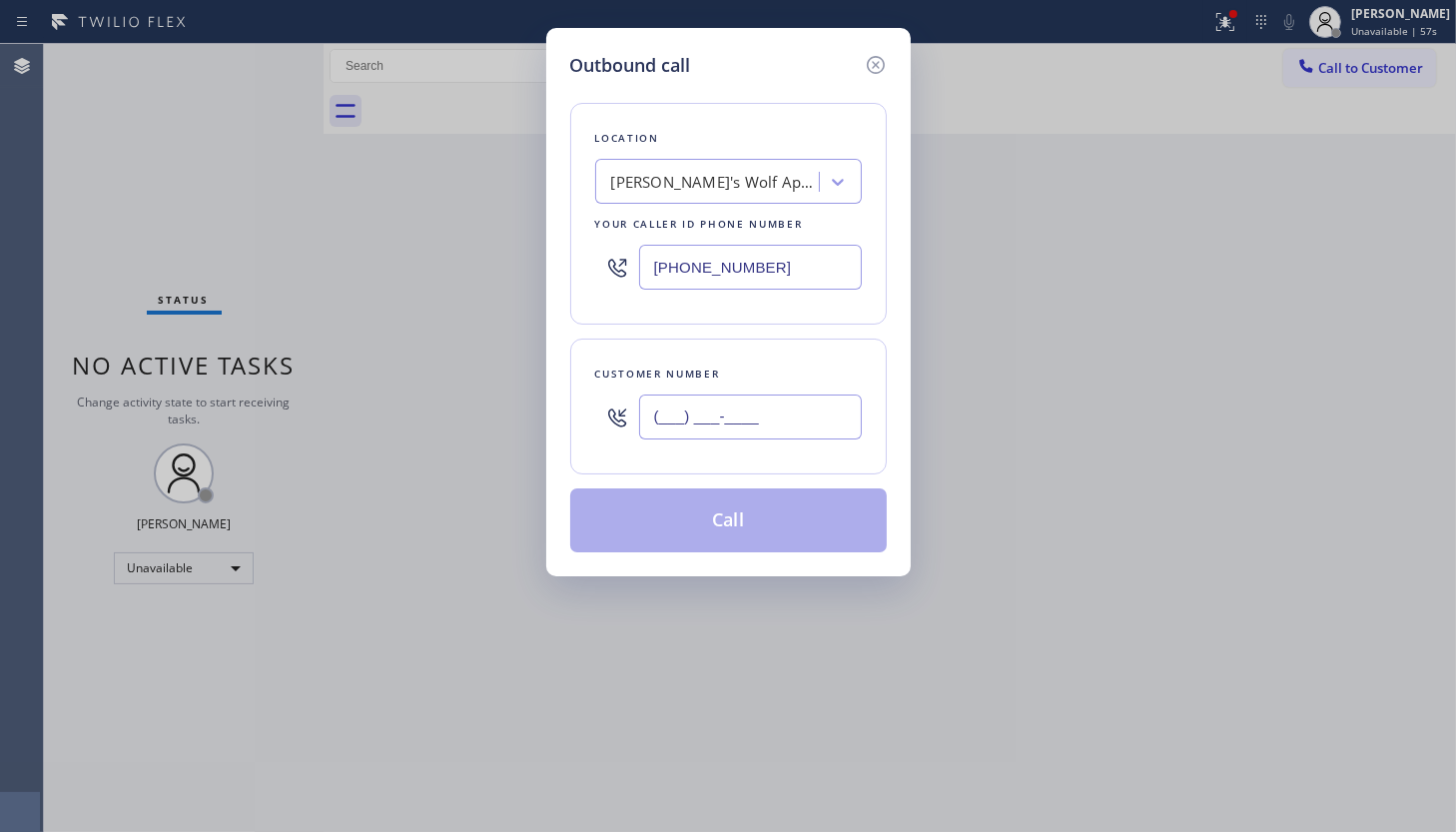 click on "(___) ___-____" at bounding box center [750, 416] 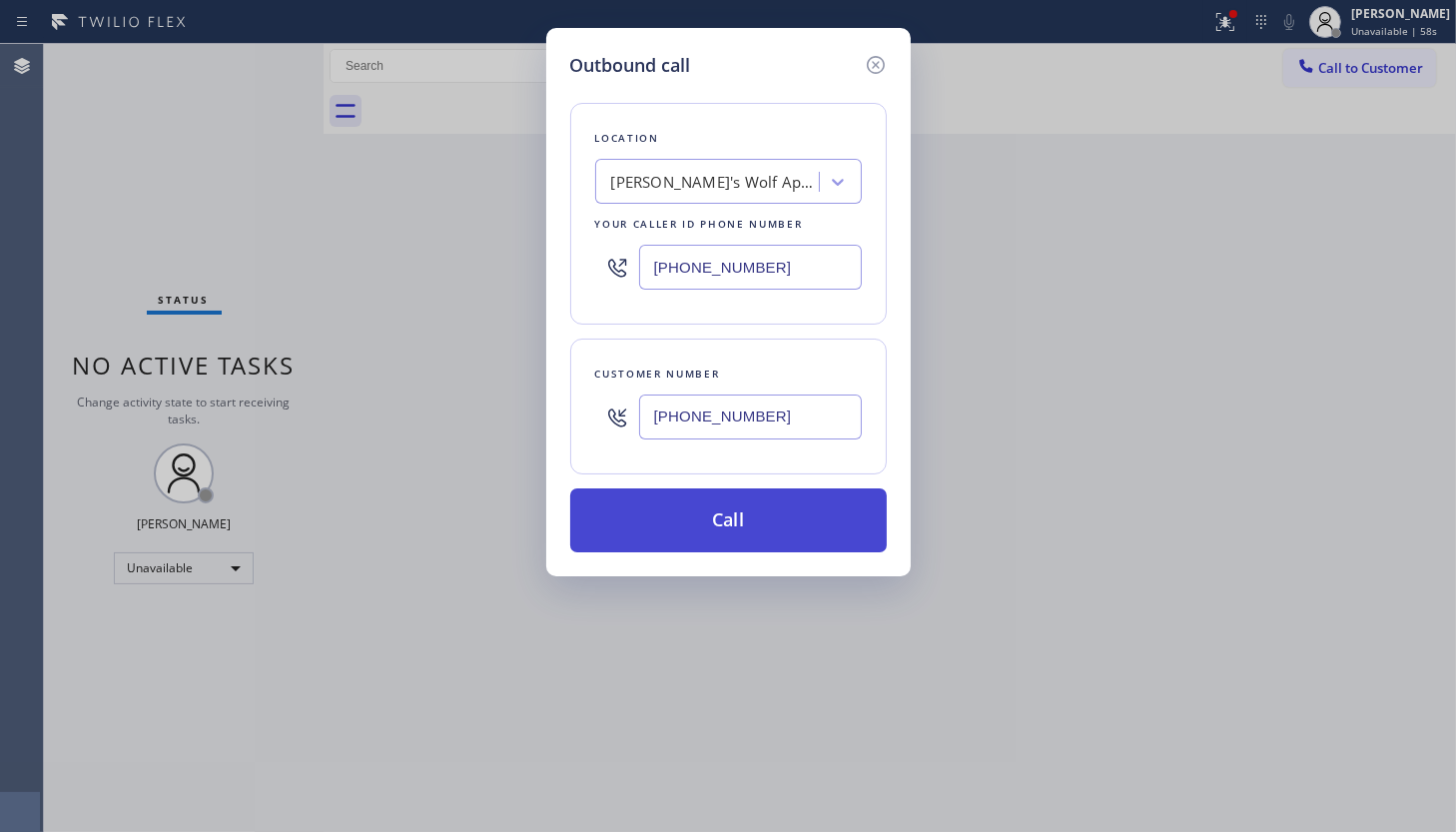type on "(949) 310-3123" 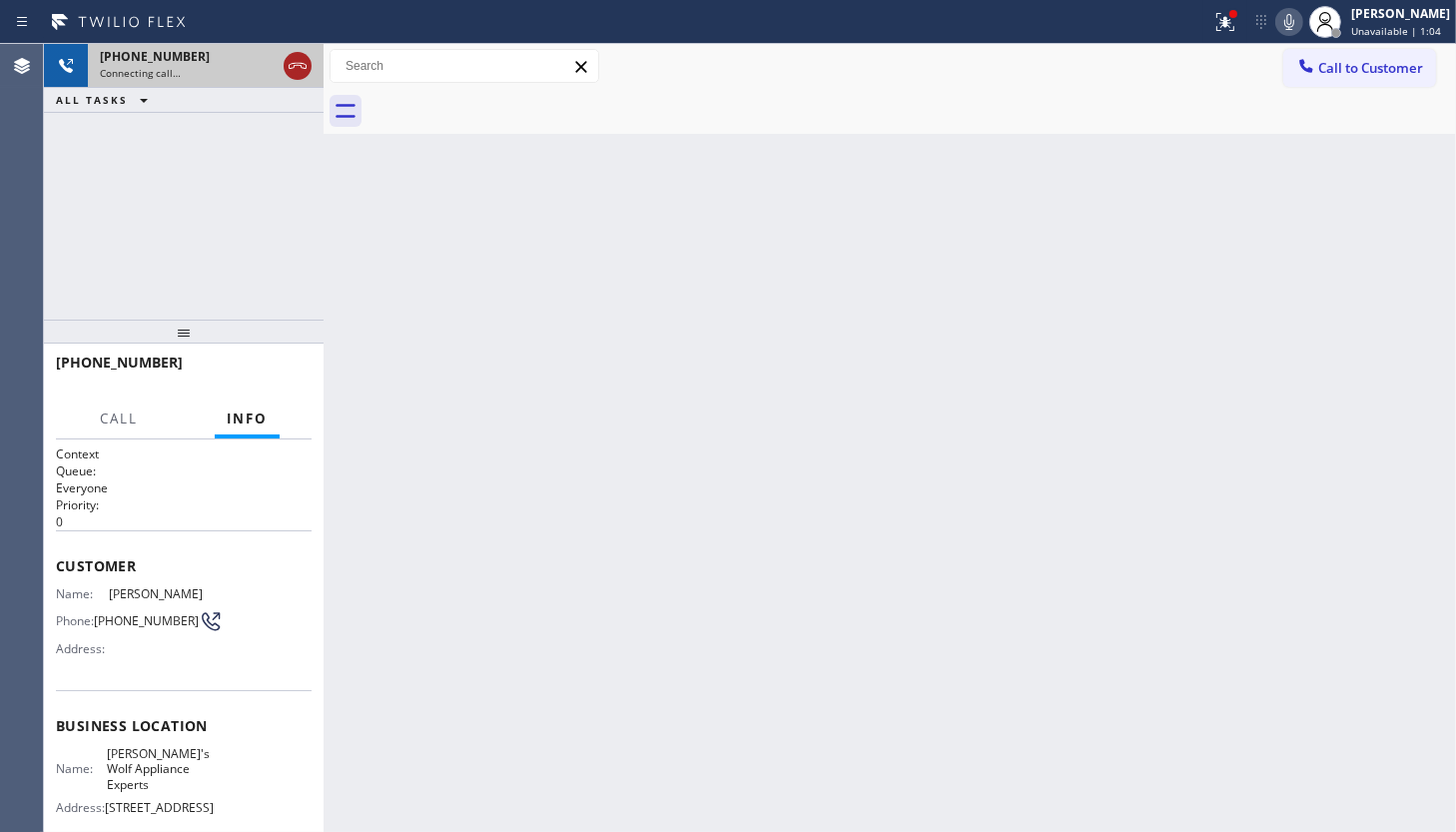 click 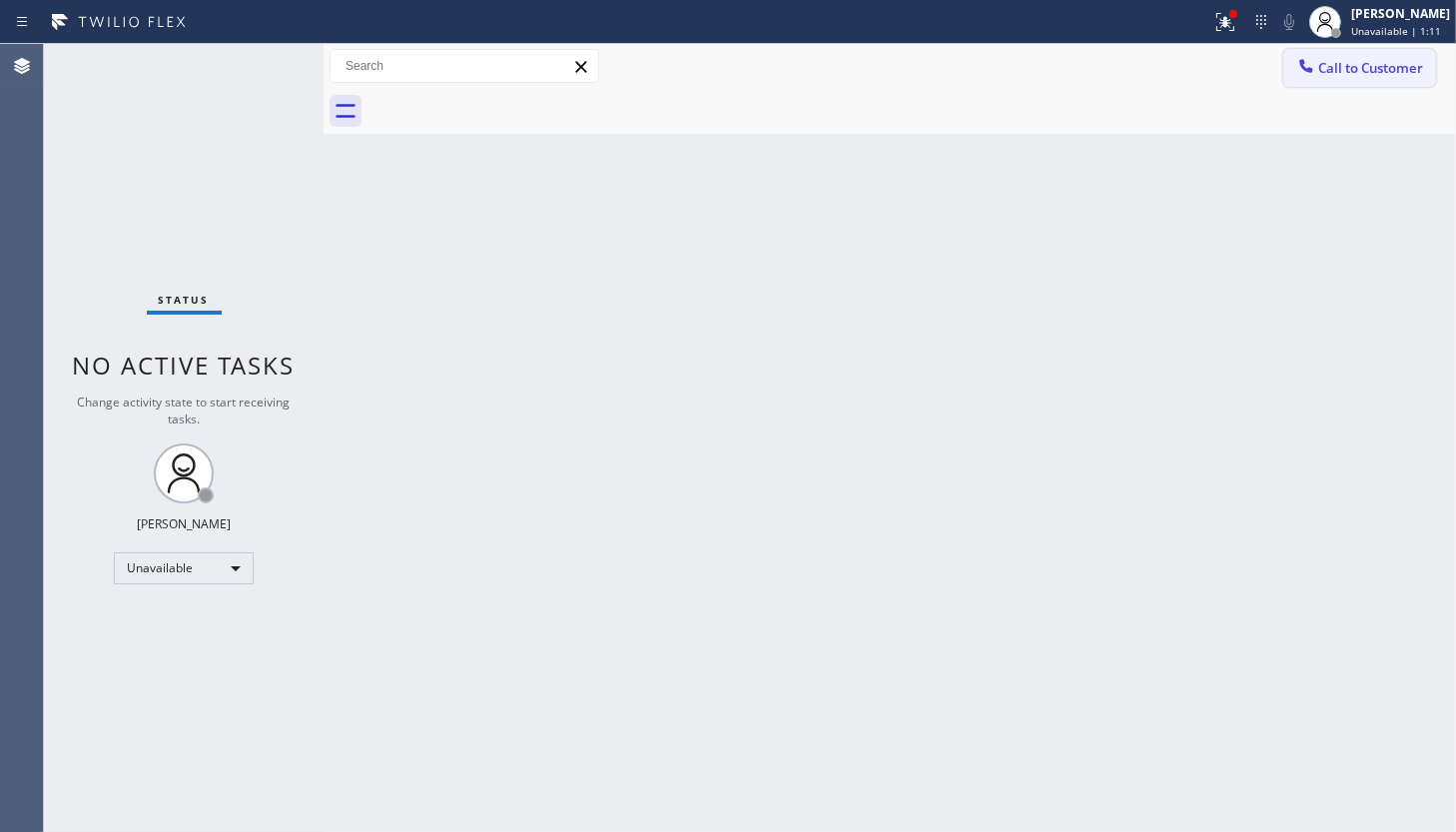 click on "Call to Customer" at bounding box center [1370, 68] 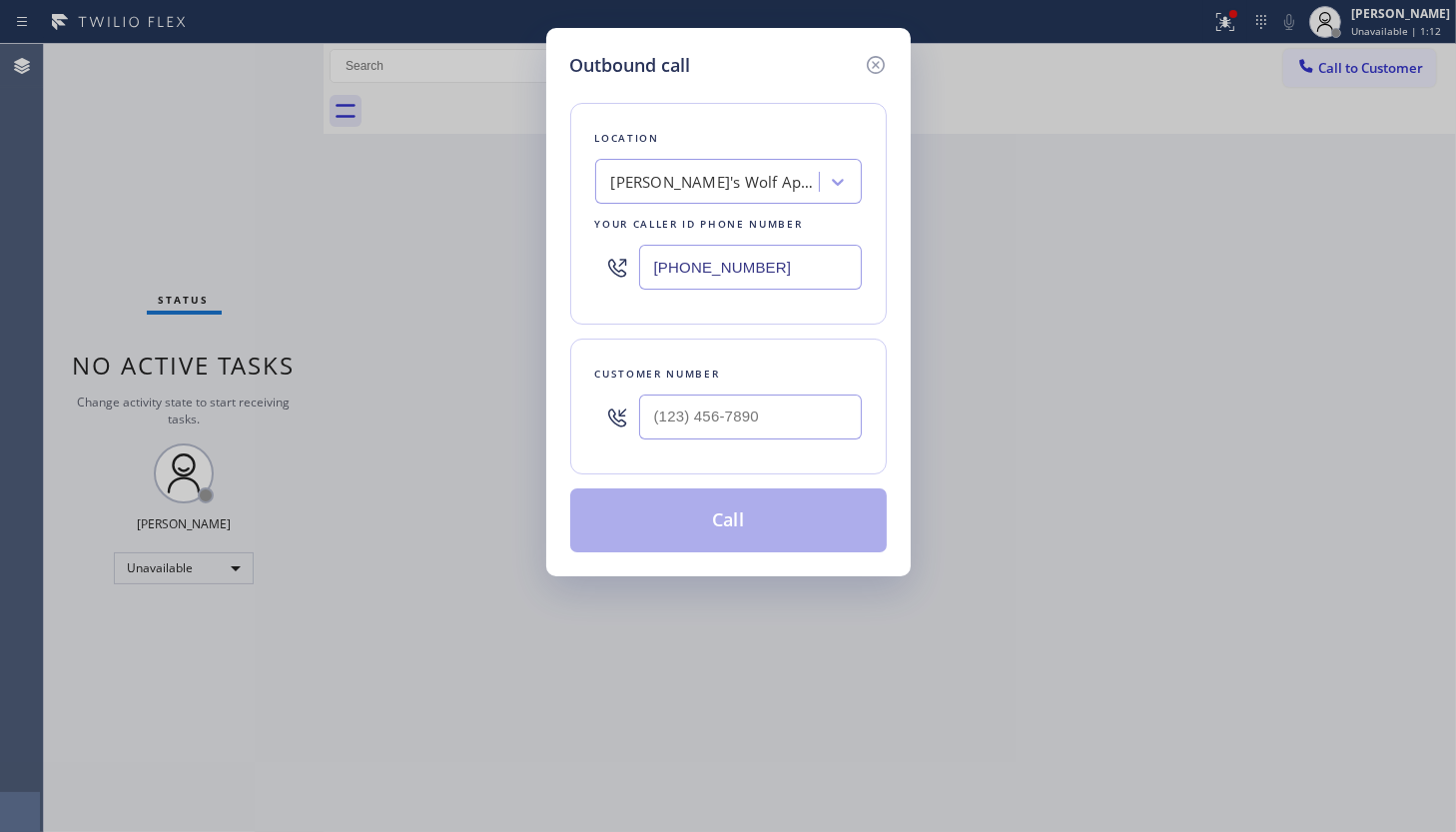 drag, startPoint x: 791, startPoint y: 263, endPoint x: 582, endPoint y: 256, distance: 209.11719 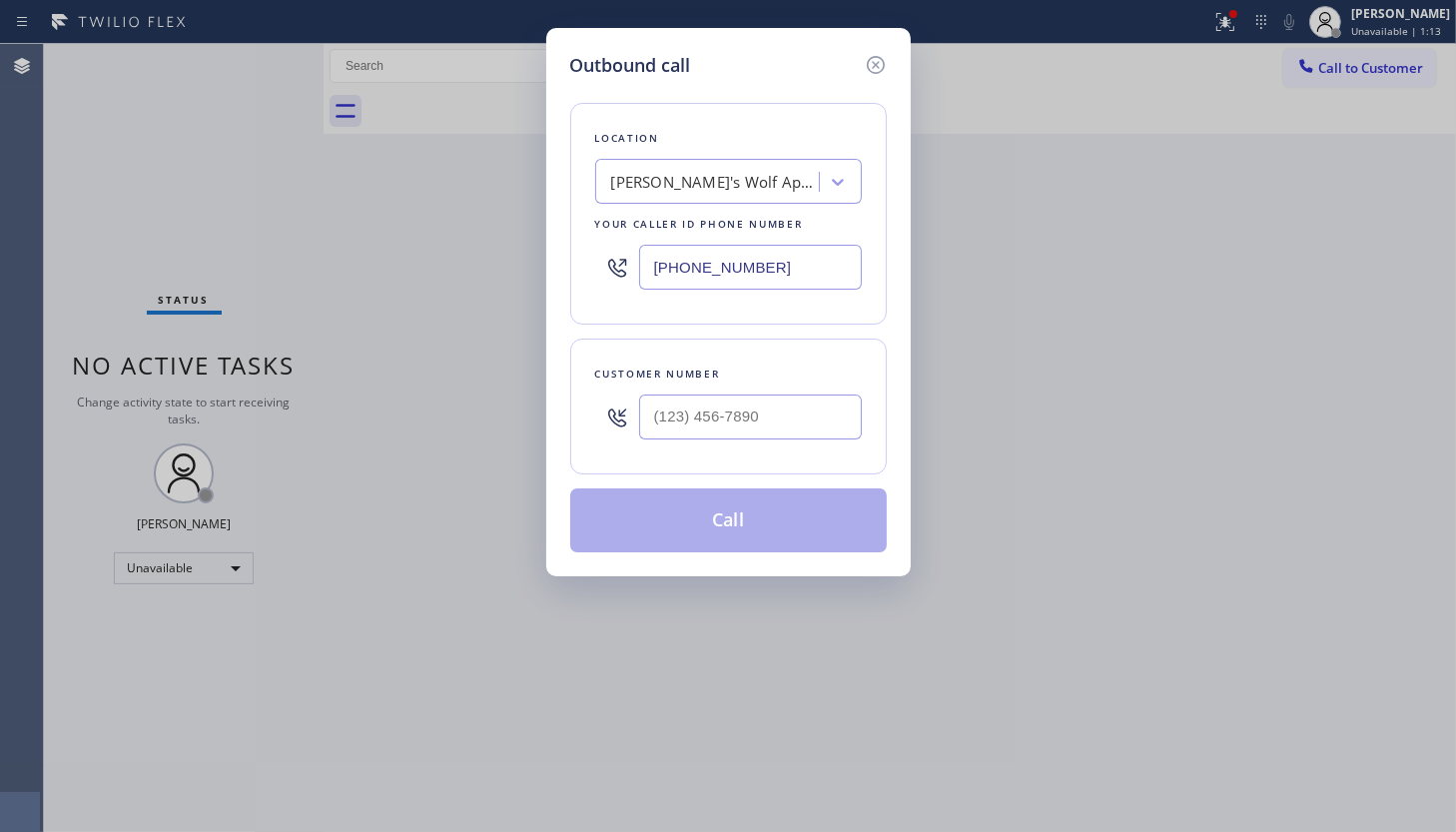 paste on "___) ___-____" 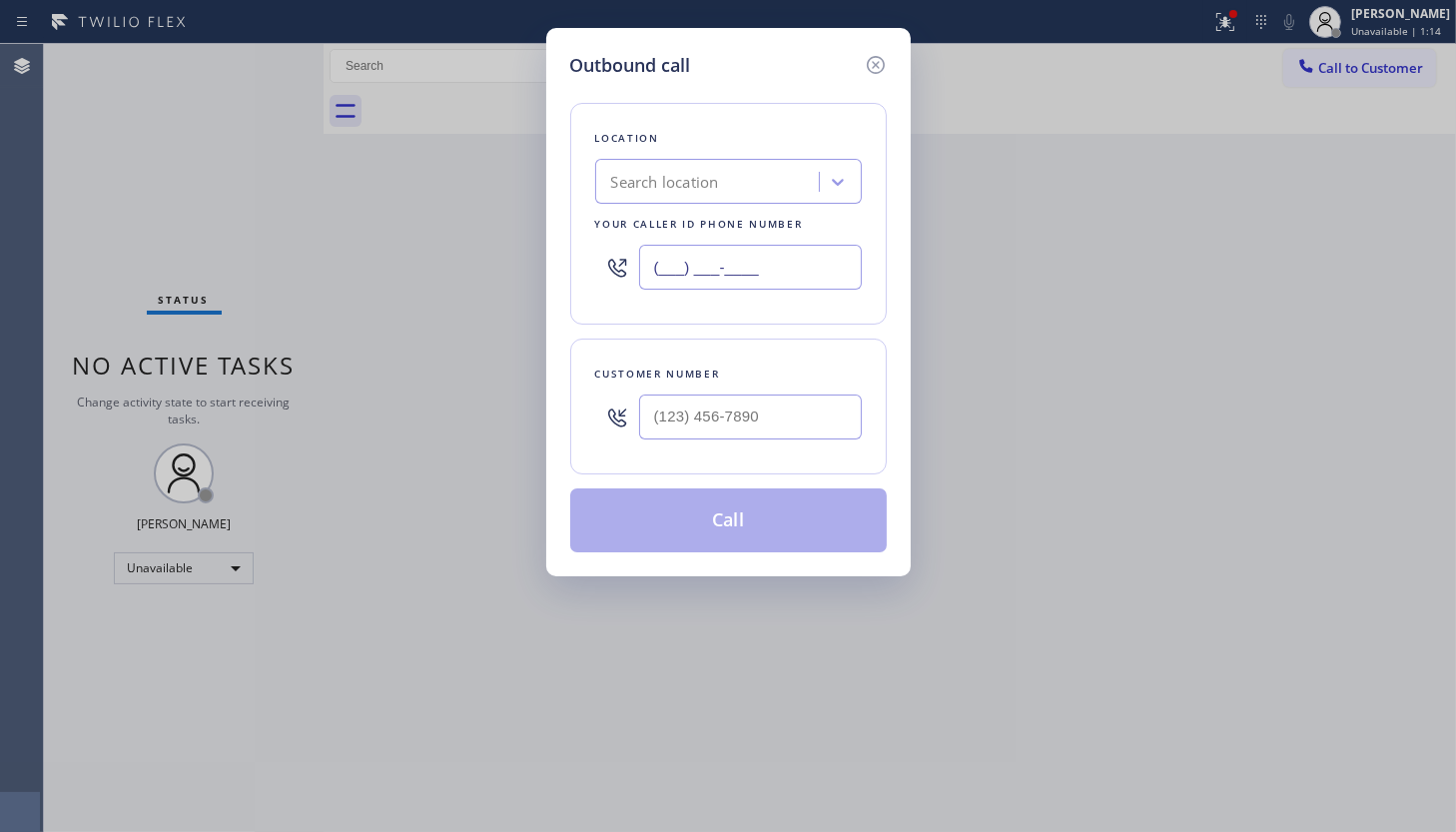 paste 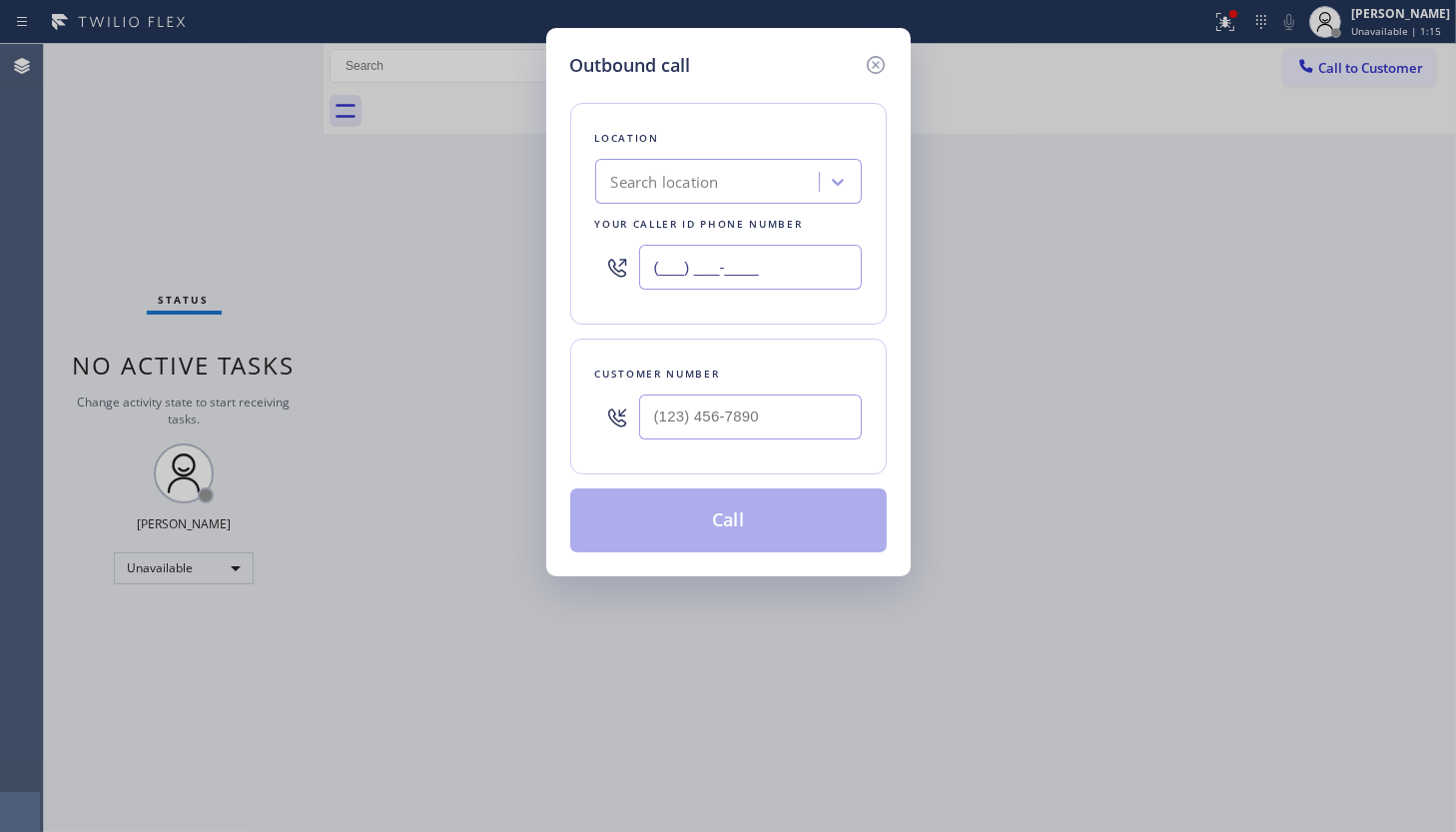 type on "(___) ___-____" 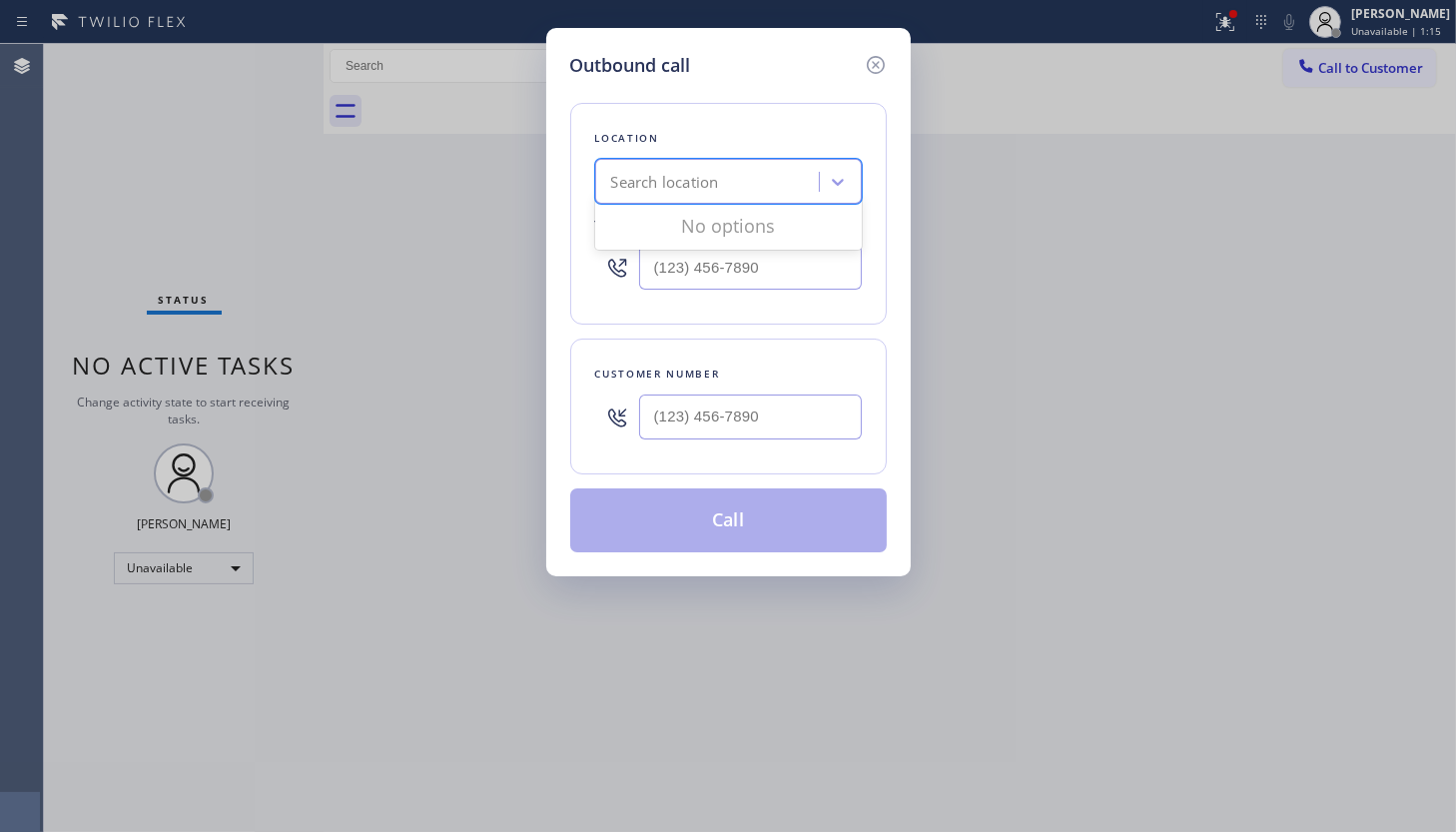 click on "Search location" at bounding box center (665, 182) 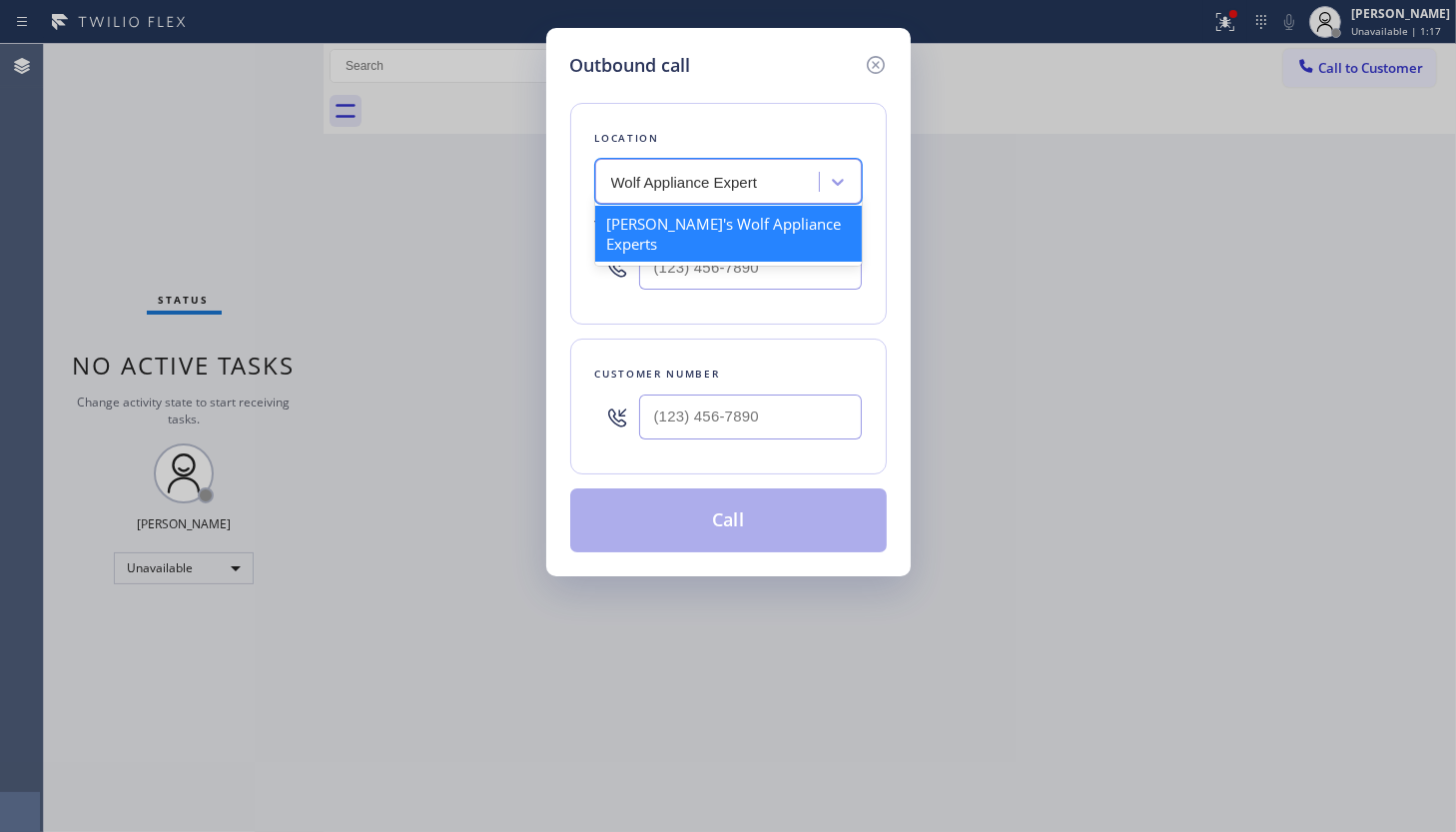 click on "Doug's Wolf Appliance Experts" at bounding box center [728, 234] 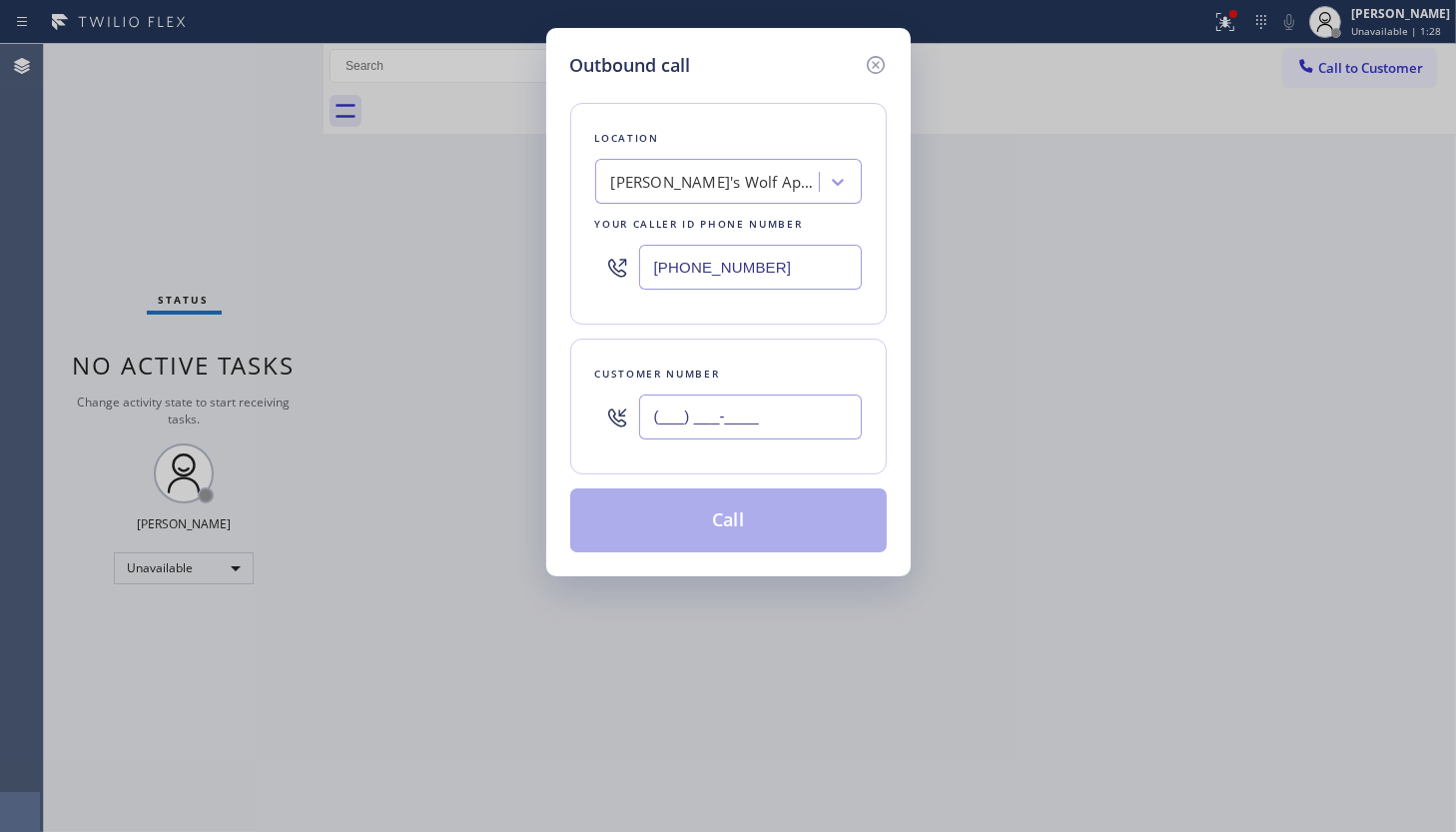 click on "(___) ___-____" at bounding box center [750, 416] 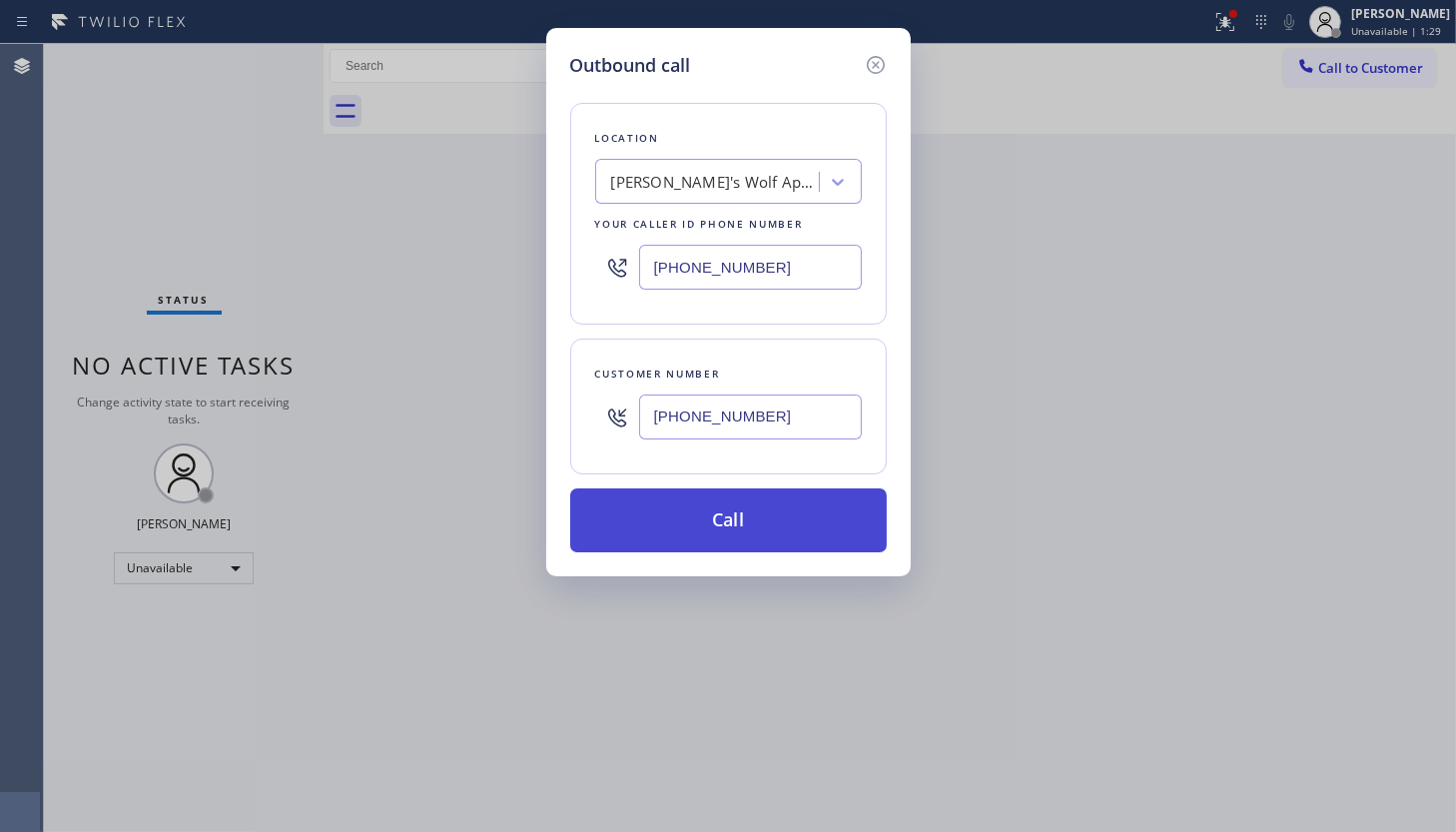 type on "(949) 310-3123" 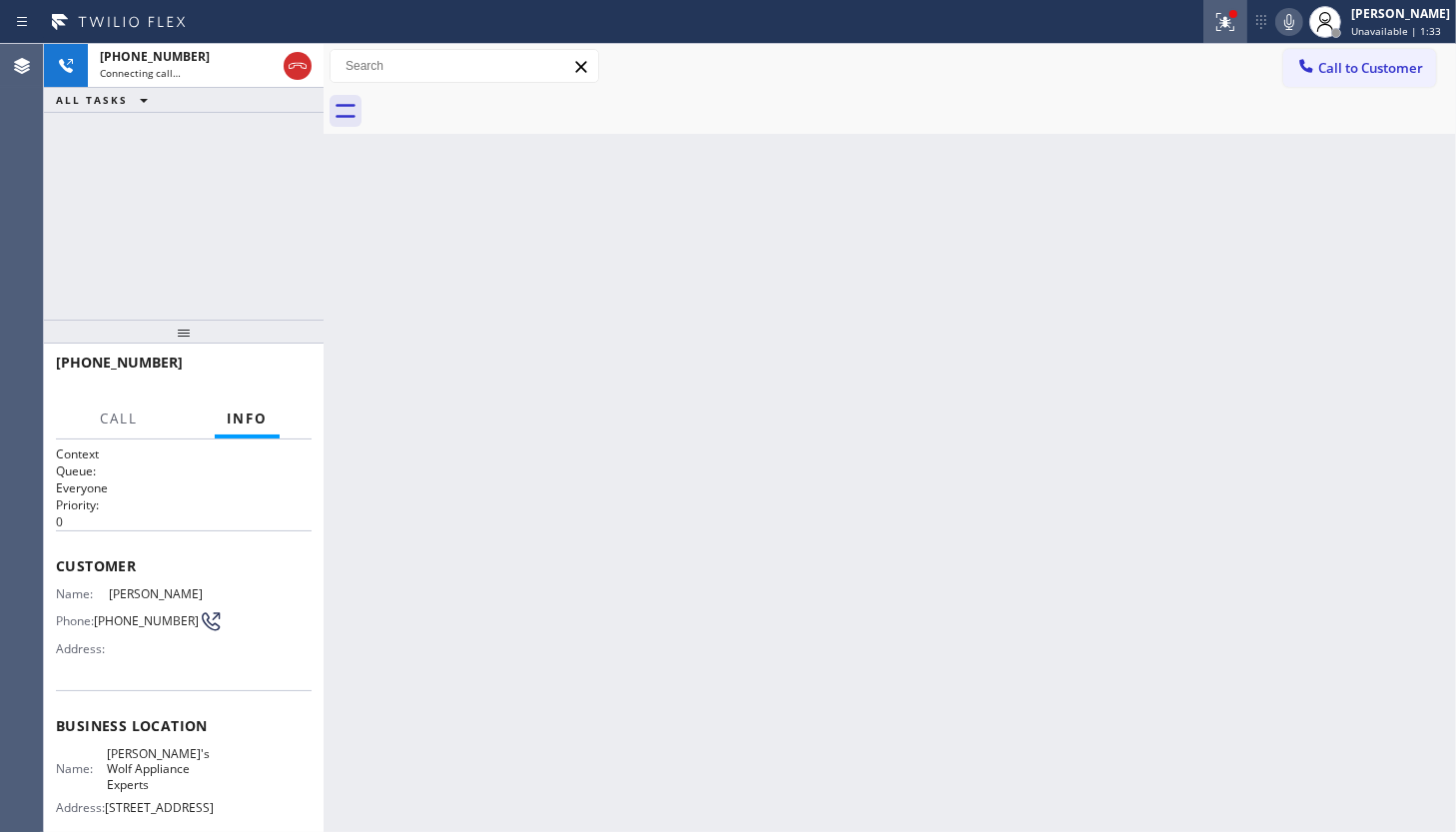 click 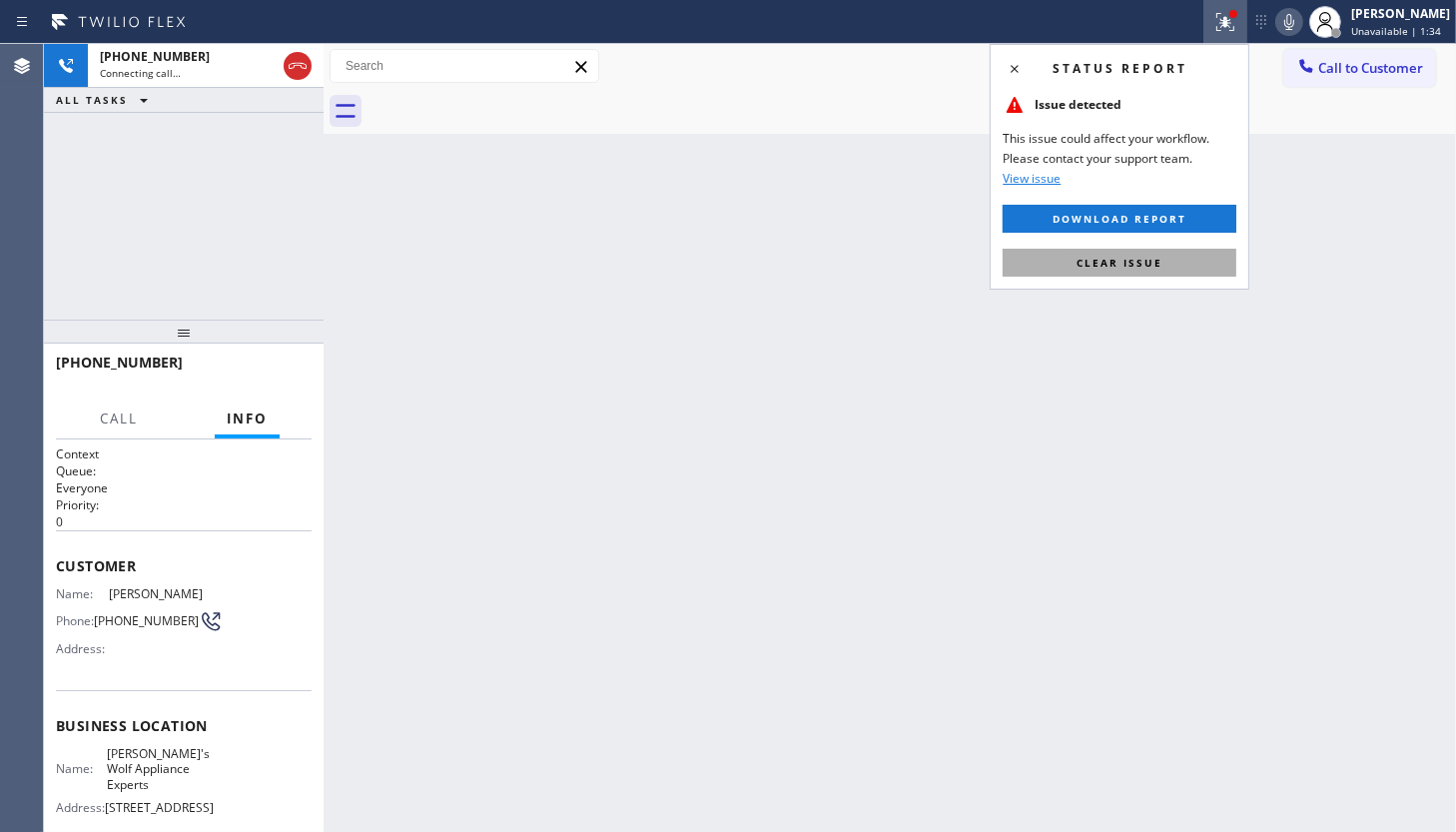 click on "Clear issue" at bounding box center [1119, 263] 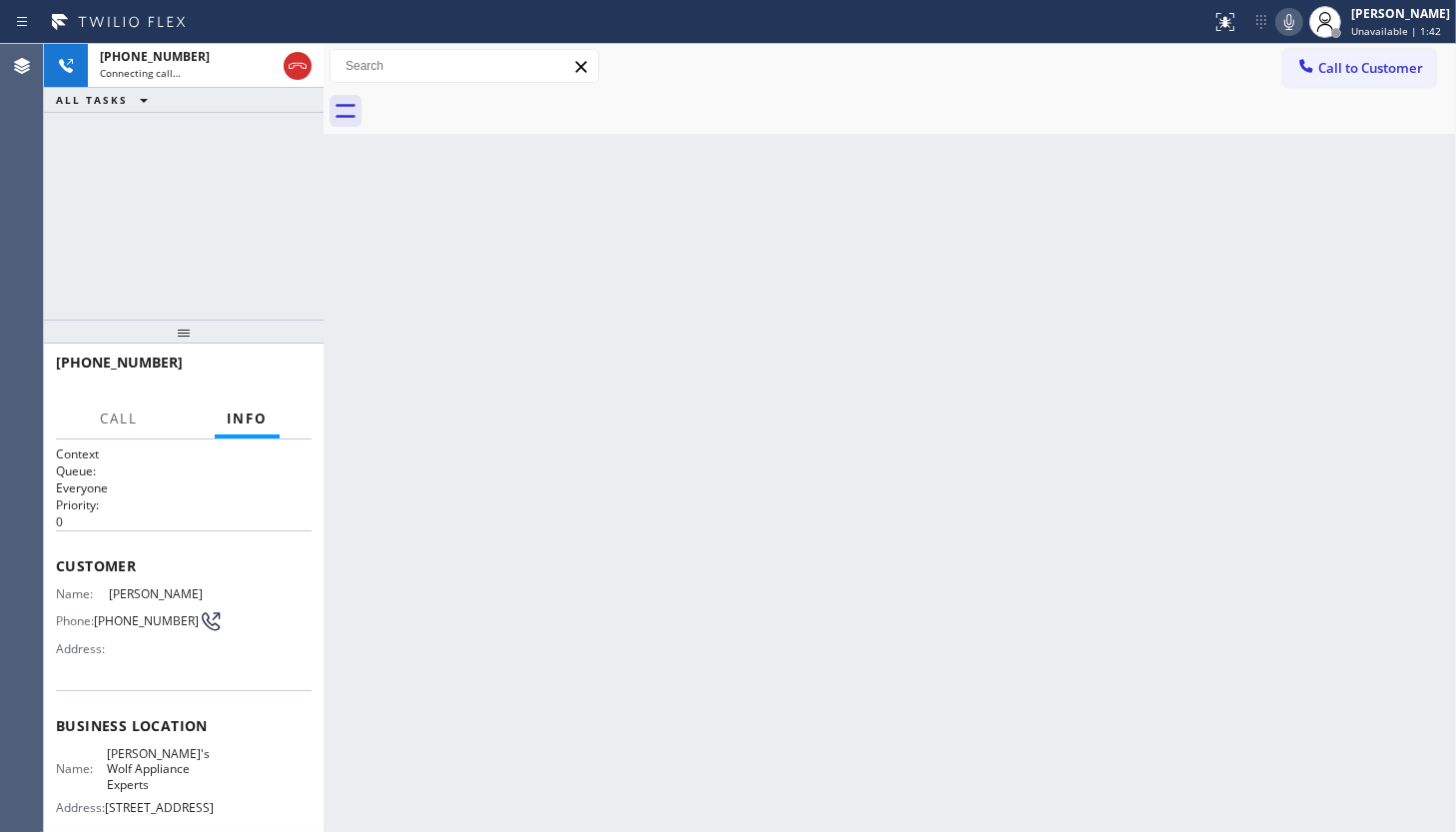 click on "Back to Dashboard Change Sender ID Customers Technicians Select a contact Outbound call Technician Search Technician Your caller id phone number Your caller id phone number Call Technician info Name   Phone none Address none Change Sender ID HVAC +18559994417 5 Star Appliance +18557314952 Appliance Repair +18554611149 Plumbing +18889090120 Air Duct Cleaning +18006865038  Electricians +18005688664 Cancel Change Check personal SMS Reset Change No tabs Call to Customer Outbound call Location Doug's Wolf Appliance Experts Your caller id phone number (206) 866-6273 Customer number Call Outbound call Technician Search Technician Your caller id phone number Your caller id phone number Call" at bounding box center [890, 437] 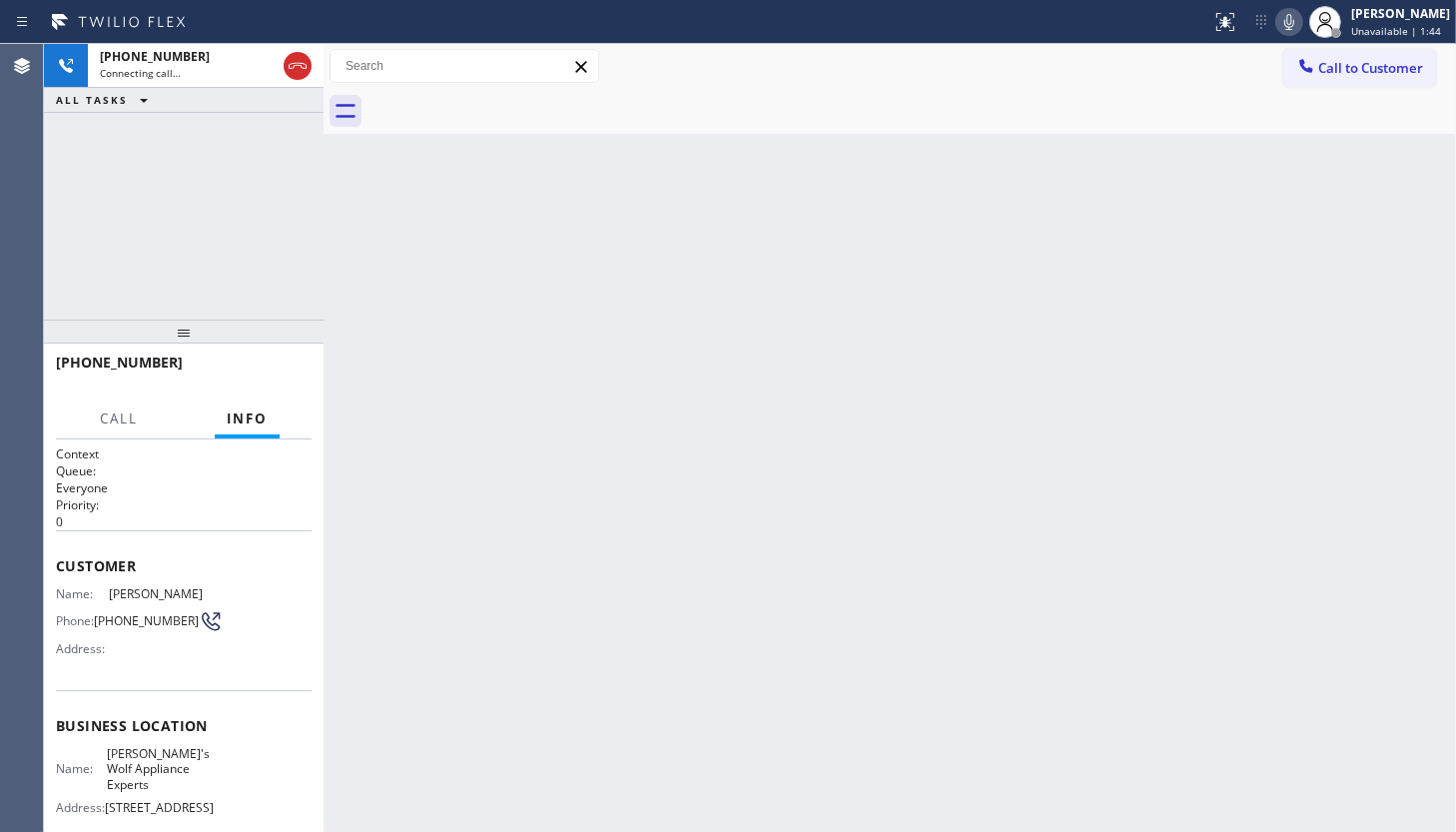 click on "Back to Dashboard Change Sender ID Customers Technicians Select a contact Outbound call Technician Search Technician Your caller id phone number Your caller id phone number Call Technician info Name   Phone none Address none Change Sender ID HVAC +18559994417 5 Star Appliance +18557314952 Appliance Repair +18554611149 Plumbing +18889090120 Air Duct Cleaning +18006865038  Electricians +18005688664 Cancel Change Check personal SMS Reset Change No tabs Call to Customer Outbound call Location Doug's Wolf Appliance Experts Your caller id phone number (206) 866-6273 Customer number Call Outbound call Technician Search Technician Your caller id phone number Your caller id phone number Call" at bounding box center [890, 437] 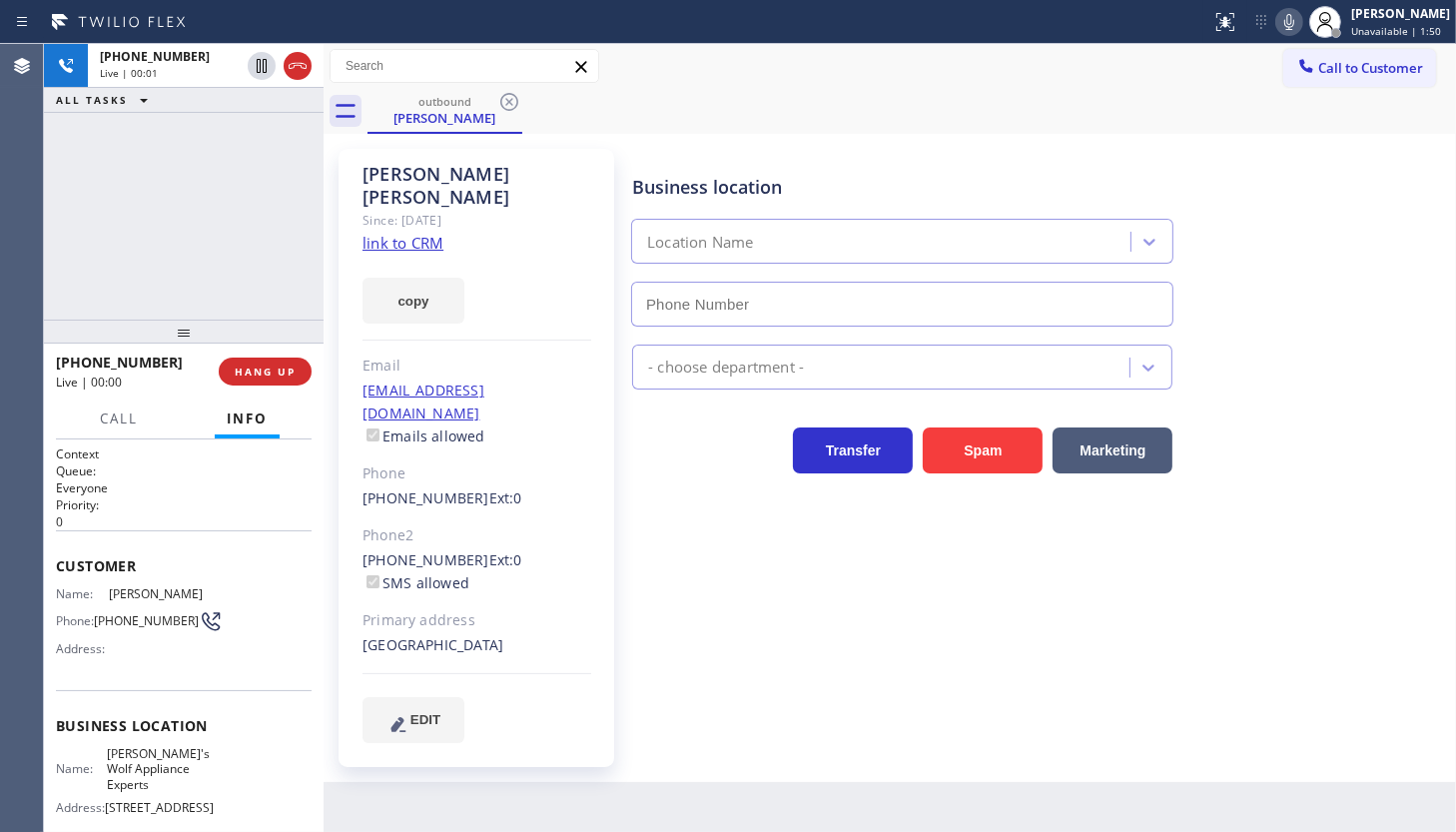 type on "(206) 866-6273" 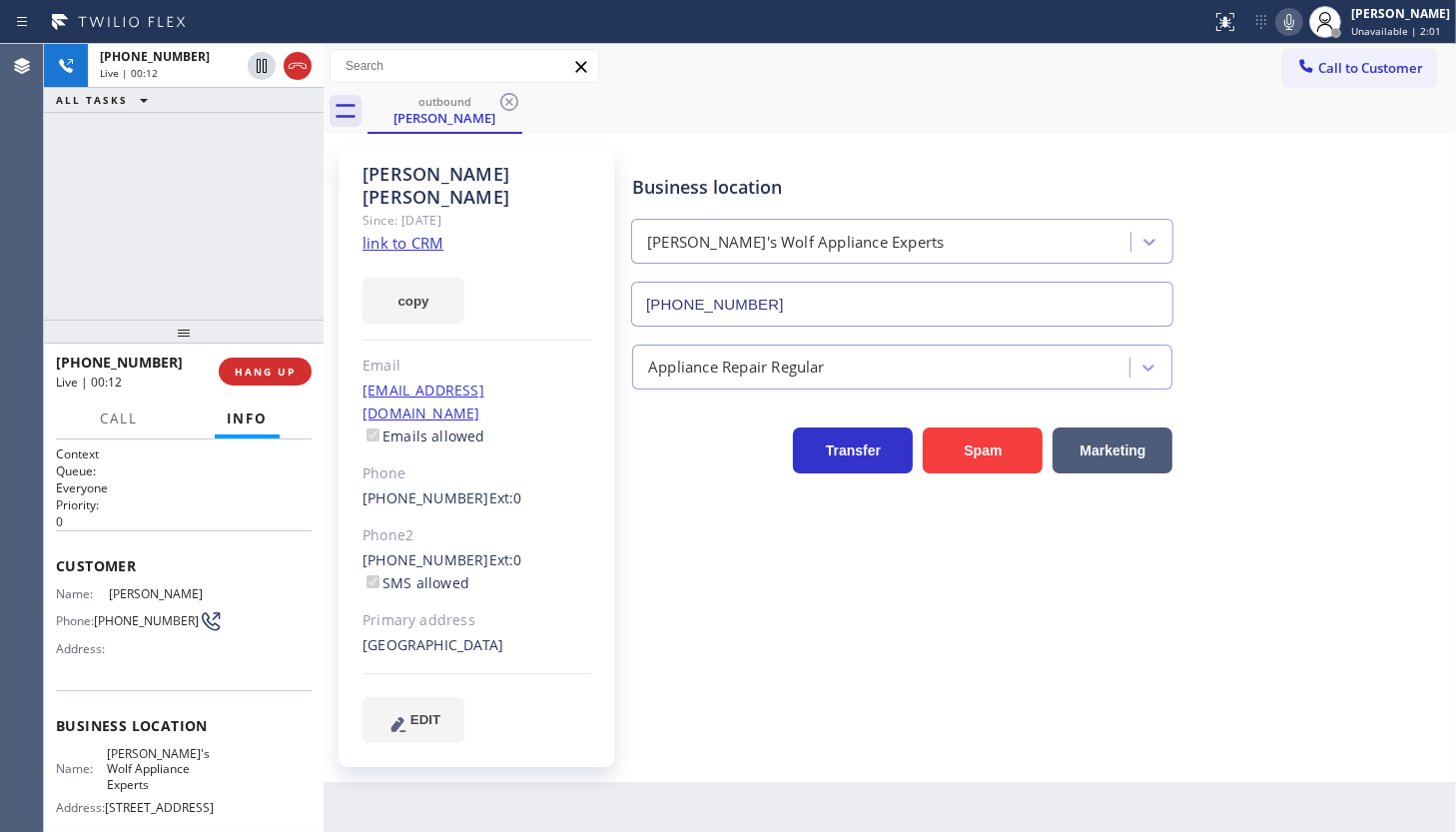 click on "+19493103123 Live | 00:12 ALL TASKS ALL TASKS ACTIVE TASKS TASKS IN WRAP UP" at bounding box center [184, 182] 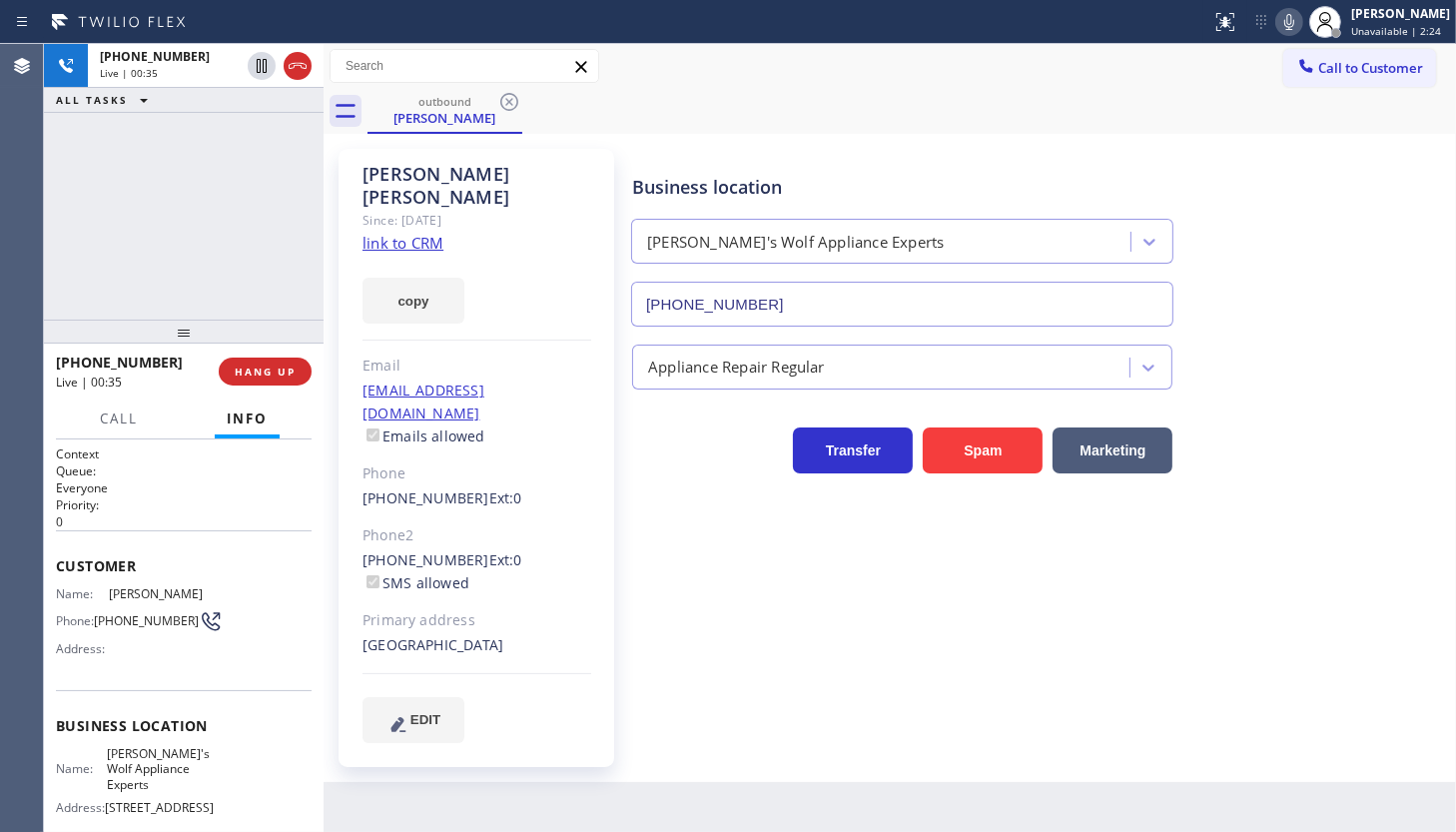 click on "+19493103123 Live | 00:35 ALL TASKS ALL TASKS ACTIVE TASKS TASKS IN WRAP UP" at bounding box center (184, 182) 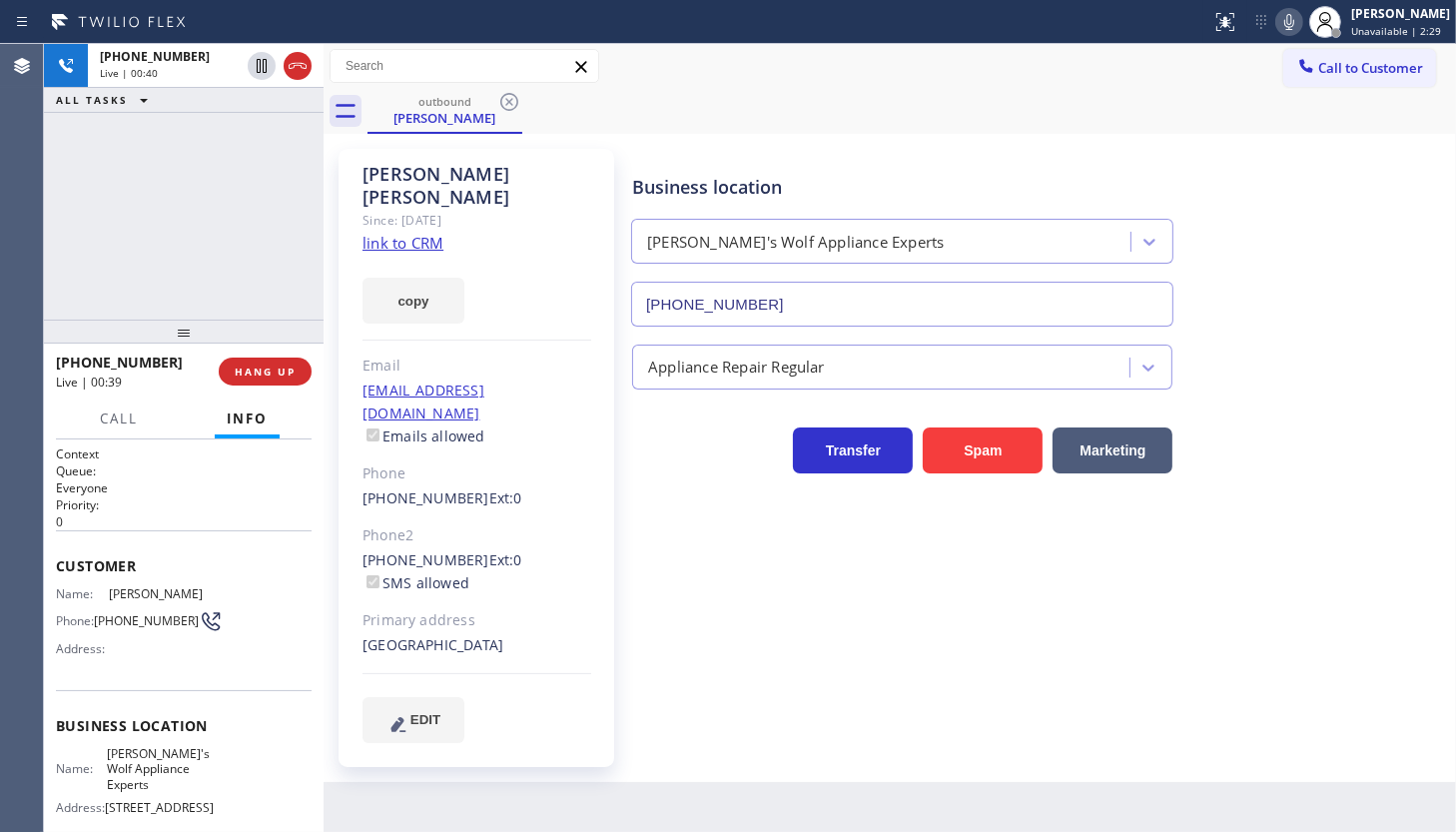 click on "+19493103123 Live | 00:40 ALL TASKS ALL TASKS ACTIVE TASKS TASKS IN WRAP UP" at bounding box center (184, 182) 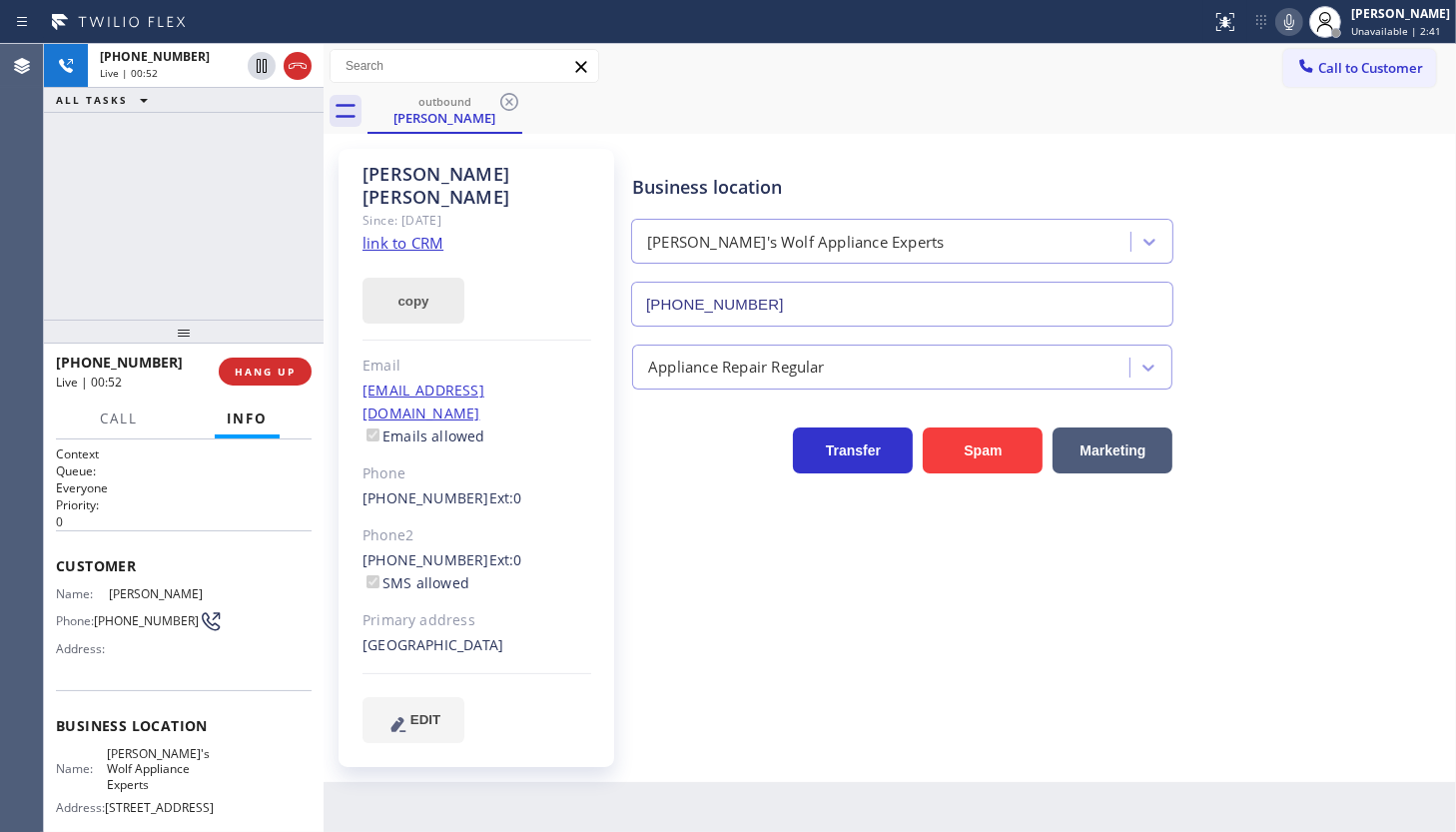 click on "copy" at bounding box center [413, 301] 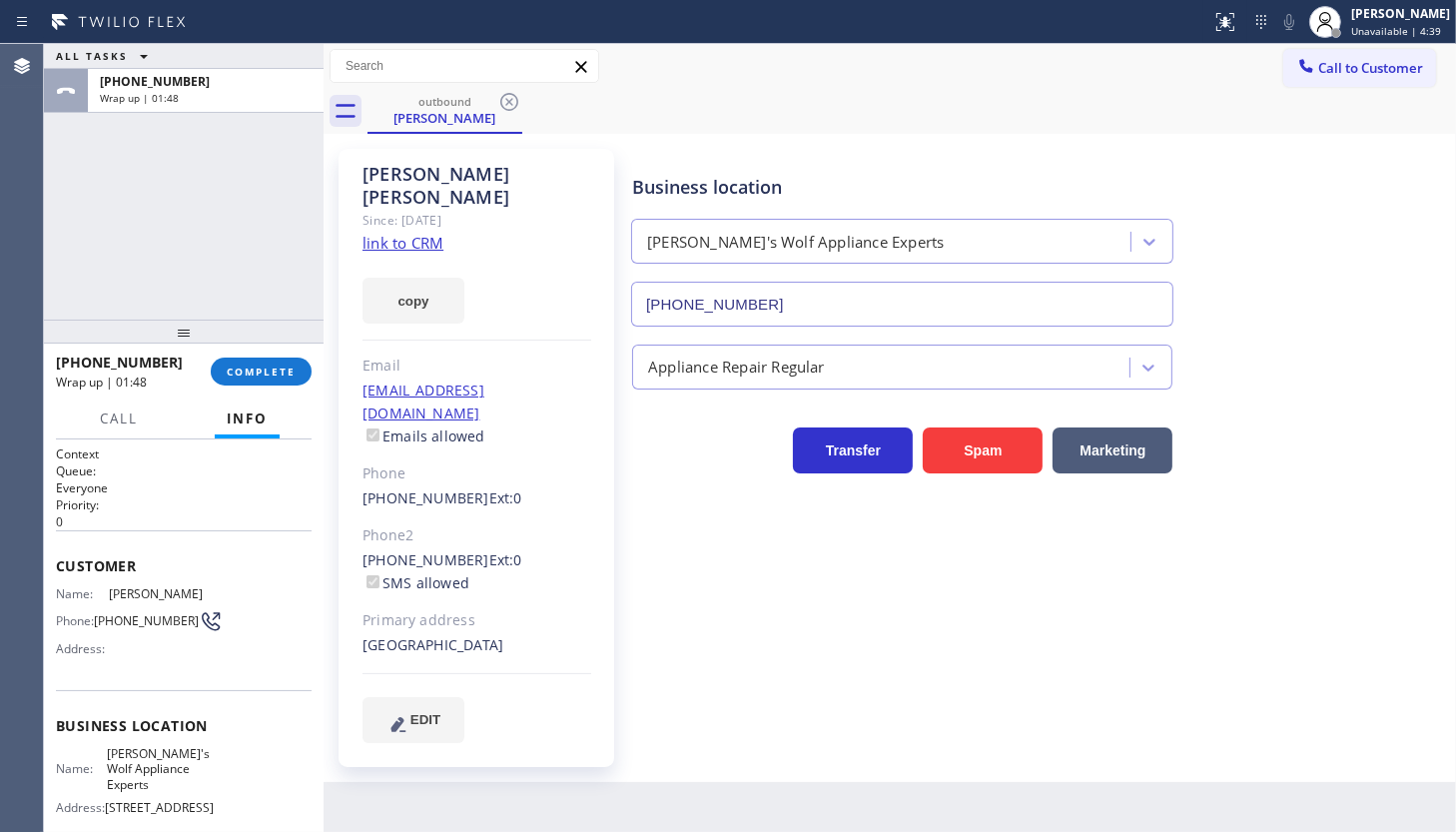 drag, startPoint x: 35, startPoint y: 202, endPoint x: 210, endPoint y: 130, distance: 189.23266 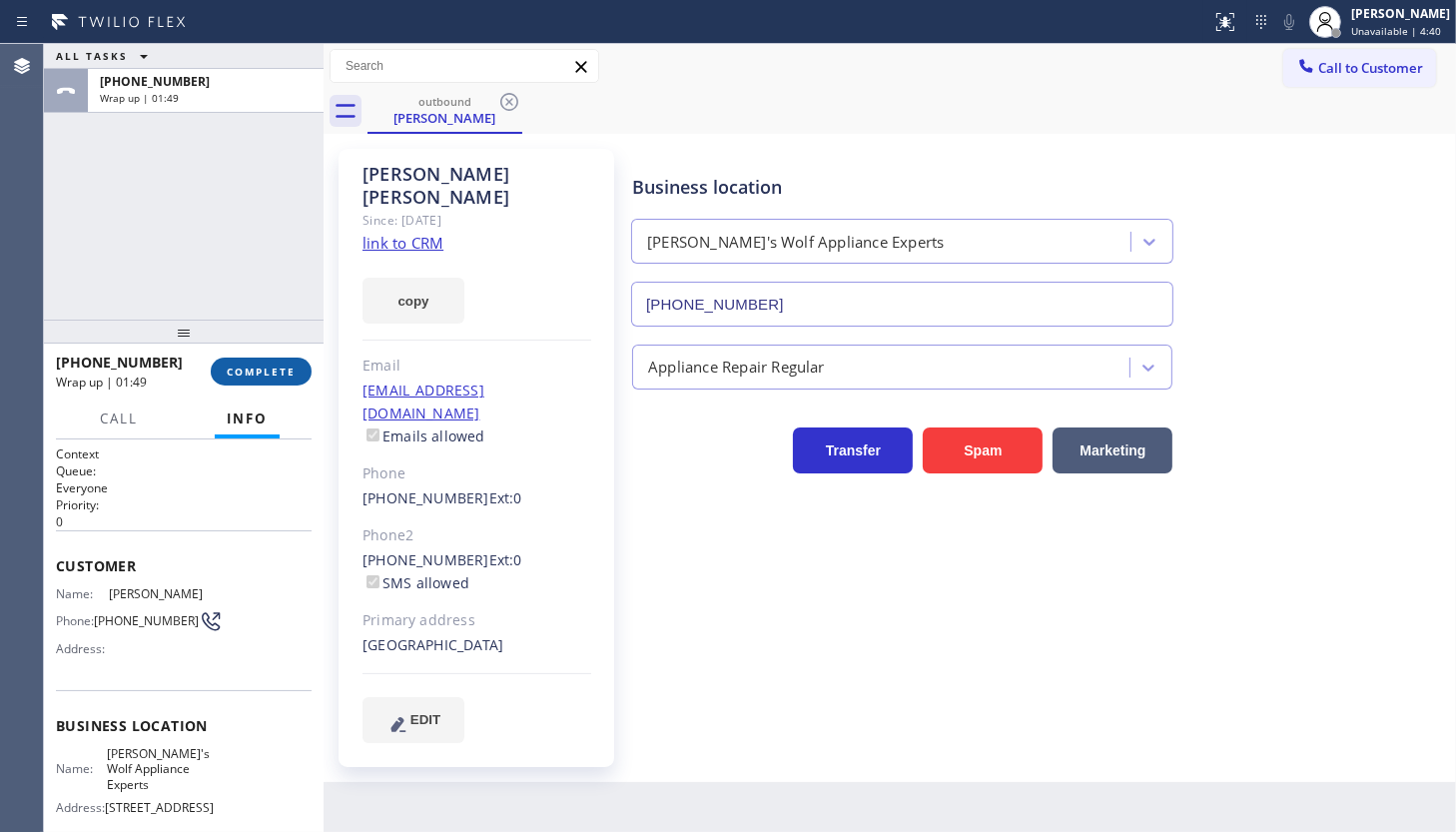 click on "COMPLETE" at bounding box center (261, 372) 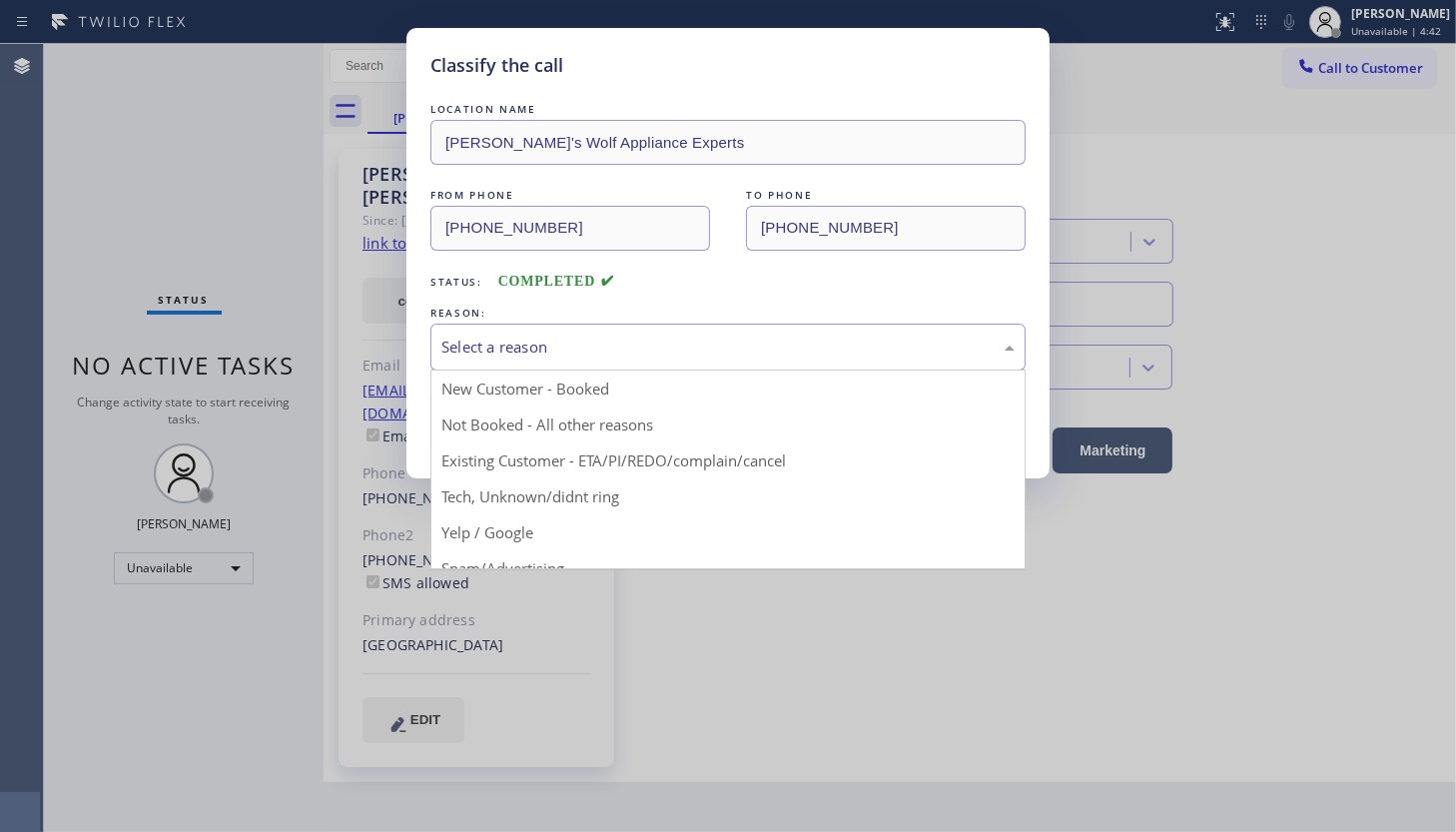 click on "Select a reason" at bounding box center (728, 347) 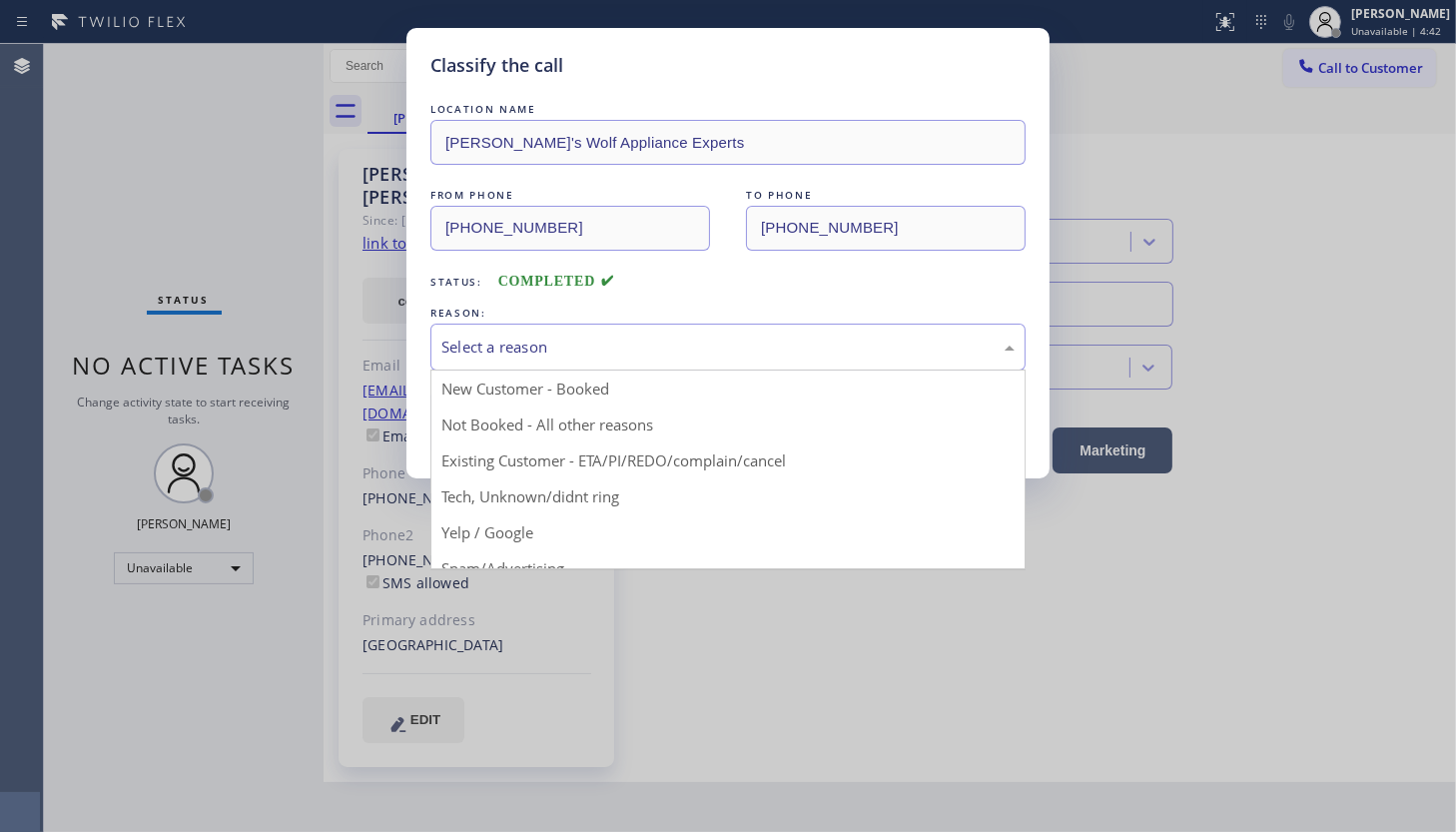 drag, startPoint x: 488, startPoint y: 464, endPoint x: 497, endPoint y: 412, distance: 52.7731 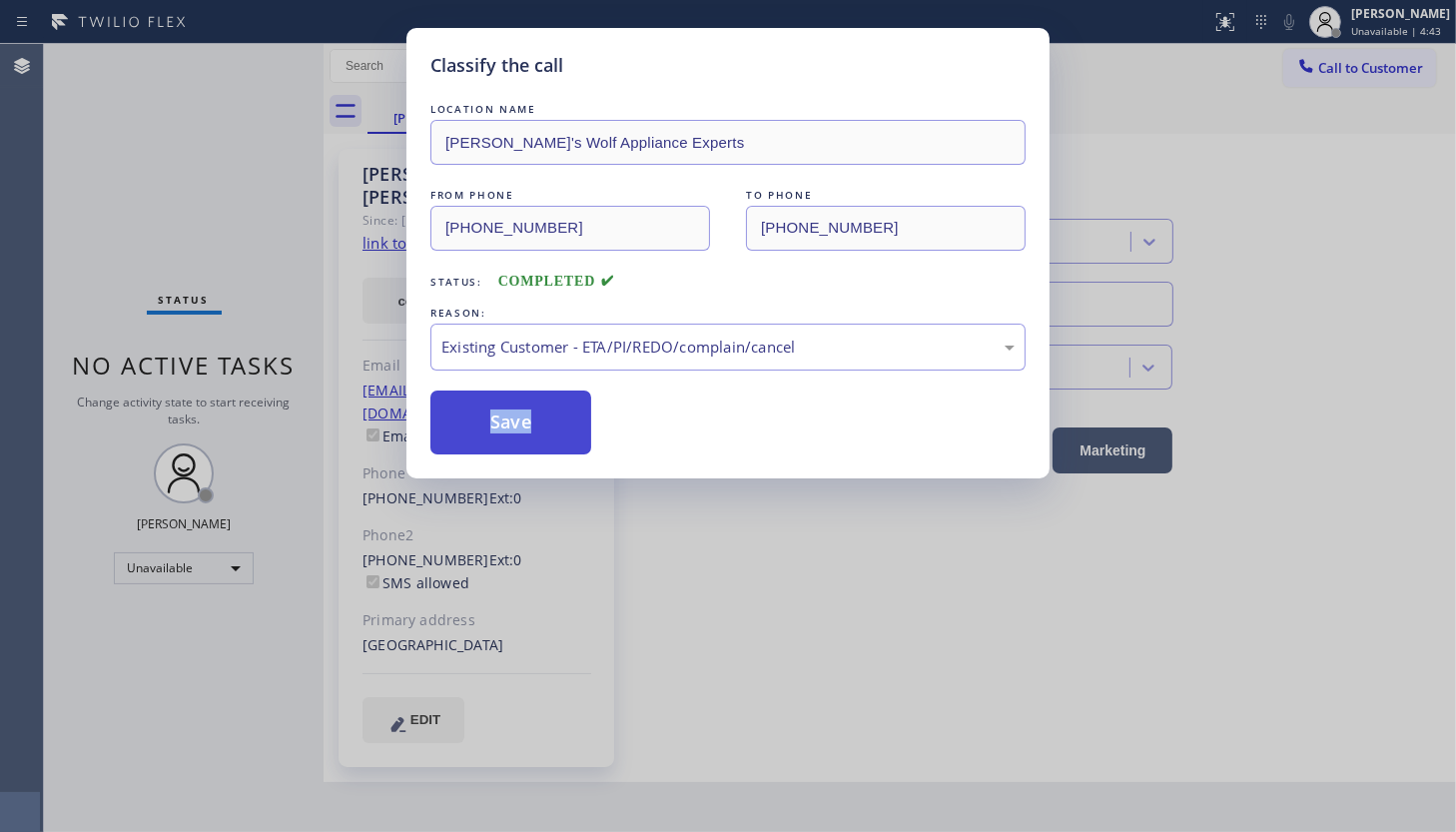 click on "Save" at bounding box center [510, 422] 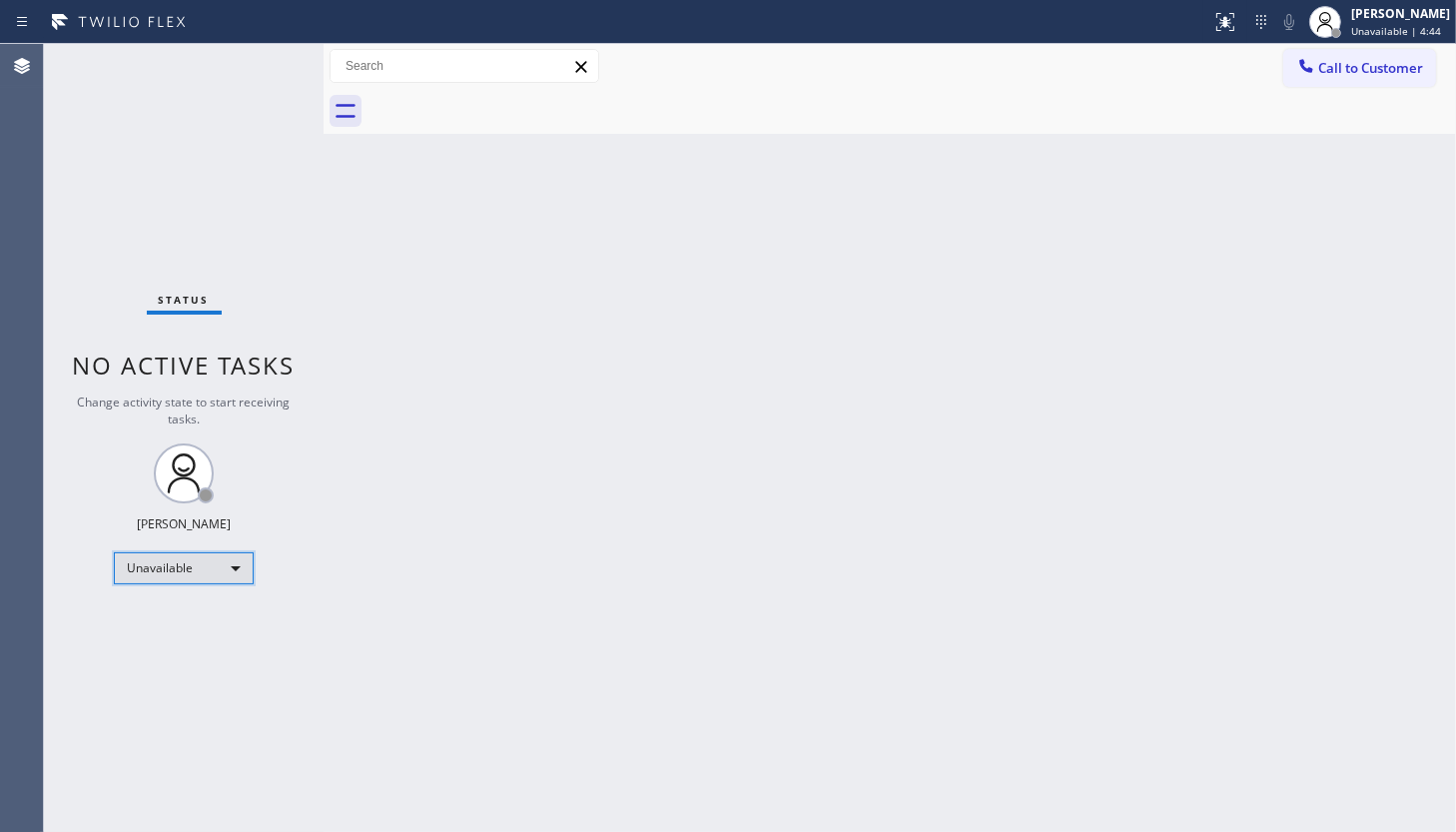 click on "Unavailable" at bounding box center (184, 568) 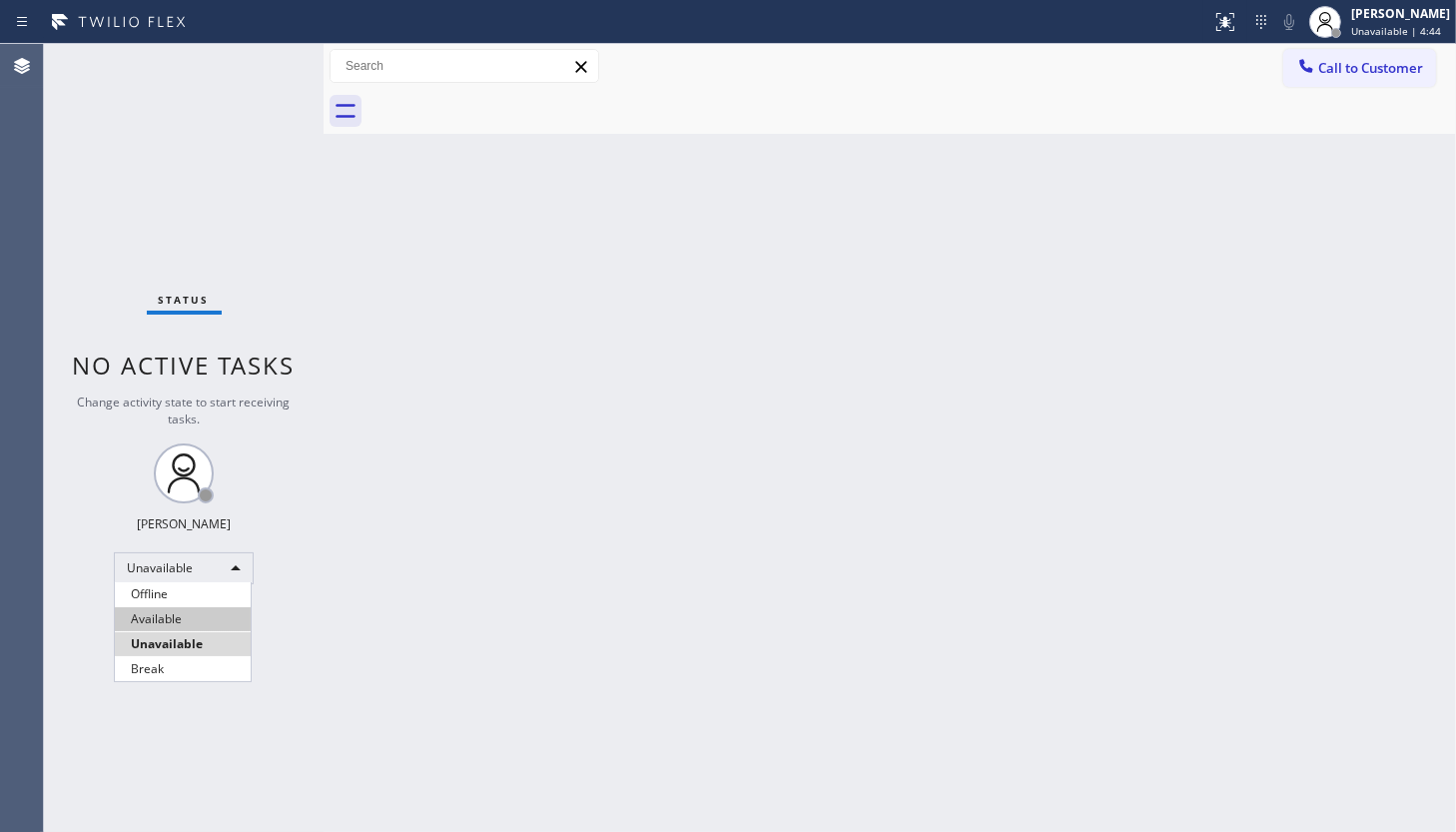 click on "Available" at bounding box center (183, 619) 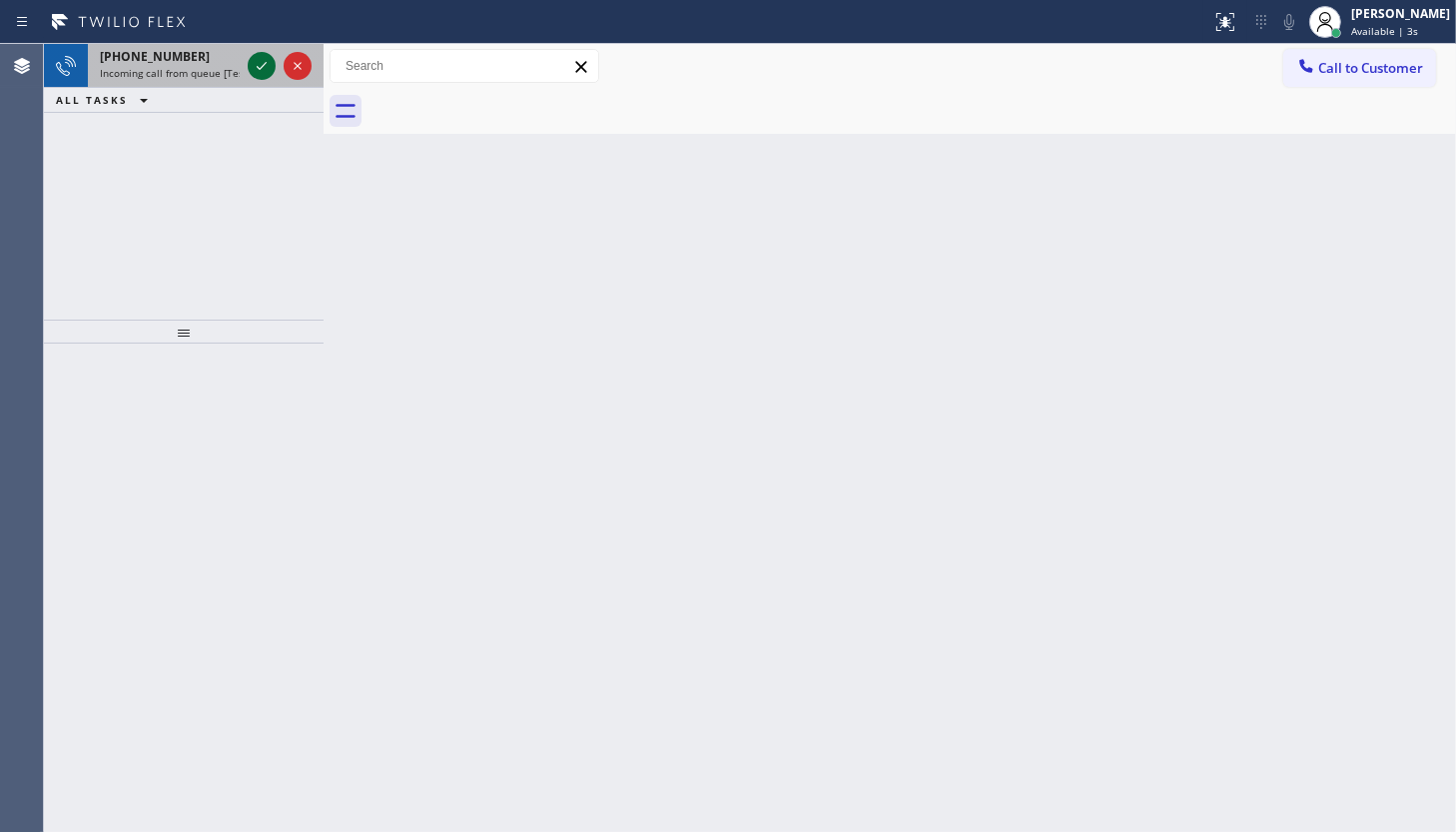 click 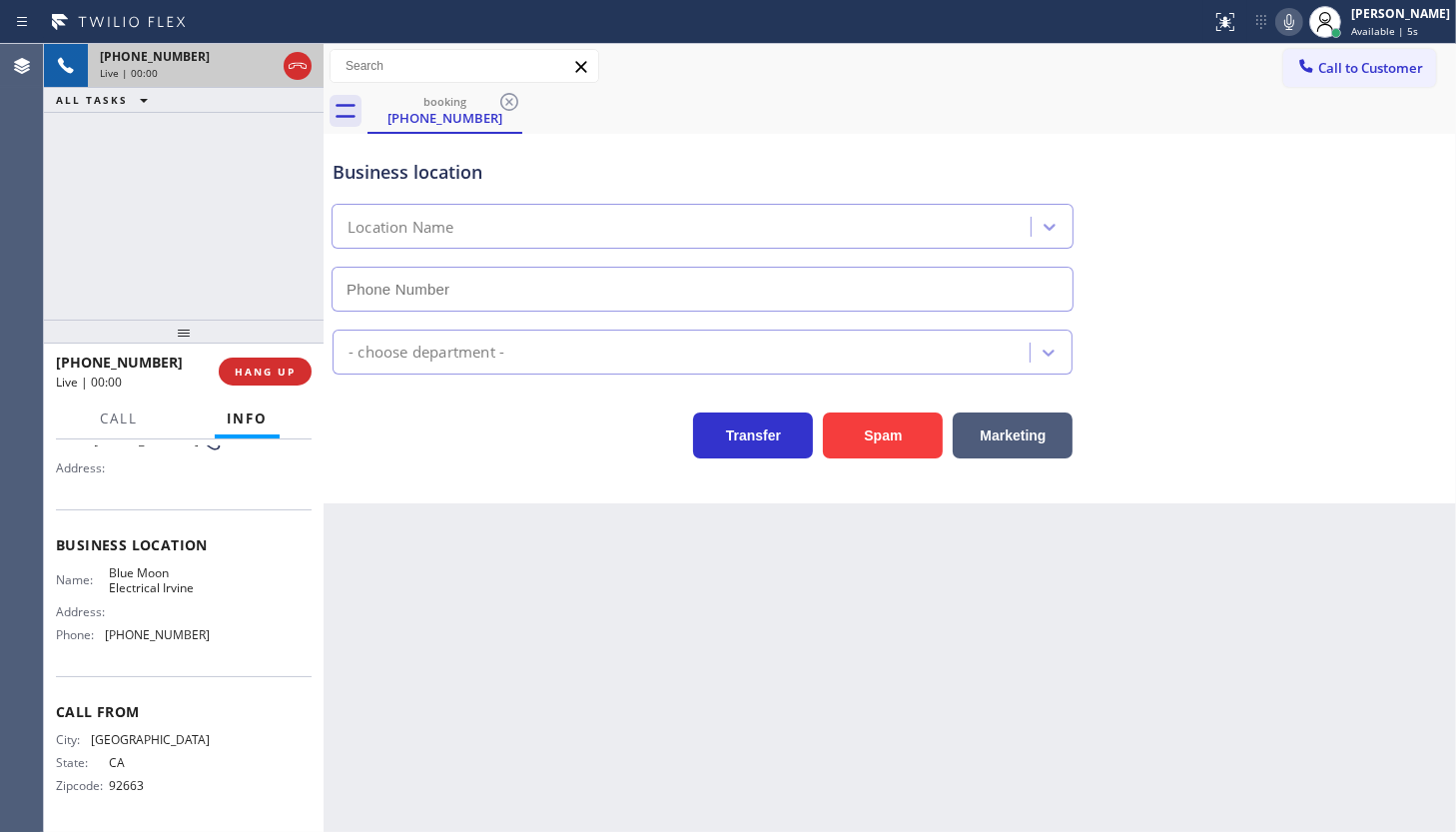 scroll, scrollTop: 201, scrollLeft: 0, axis: vertical 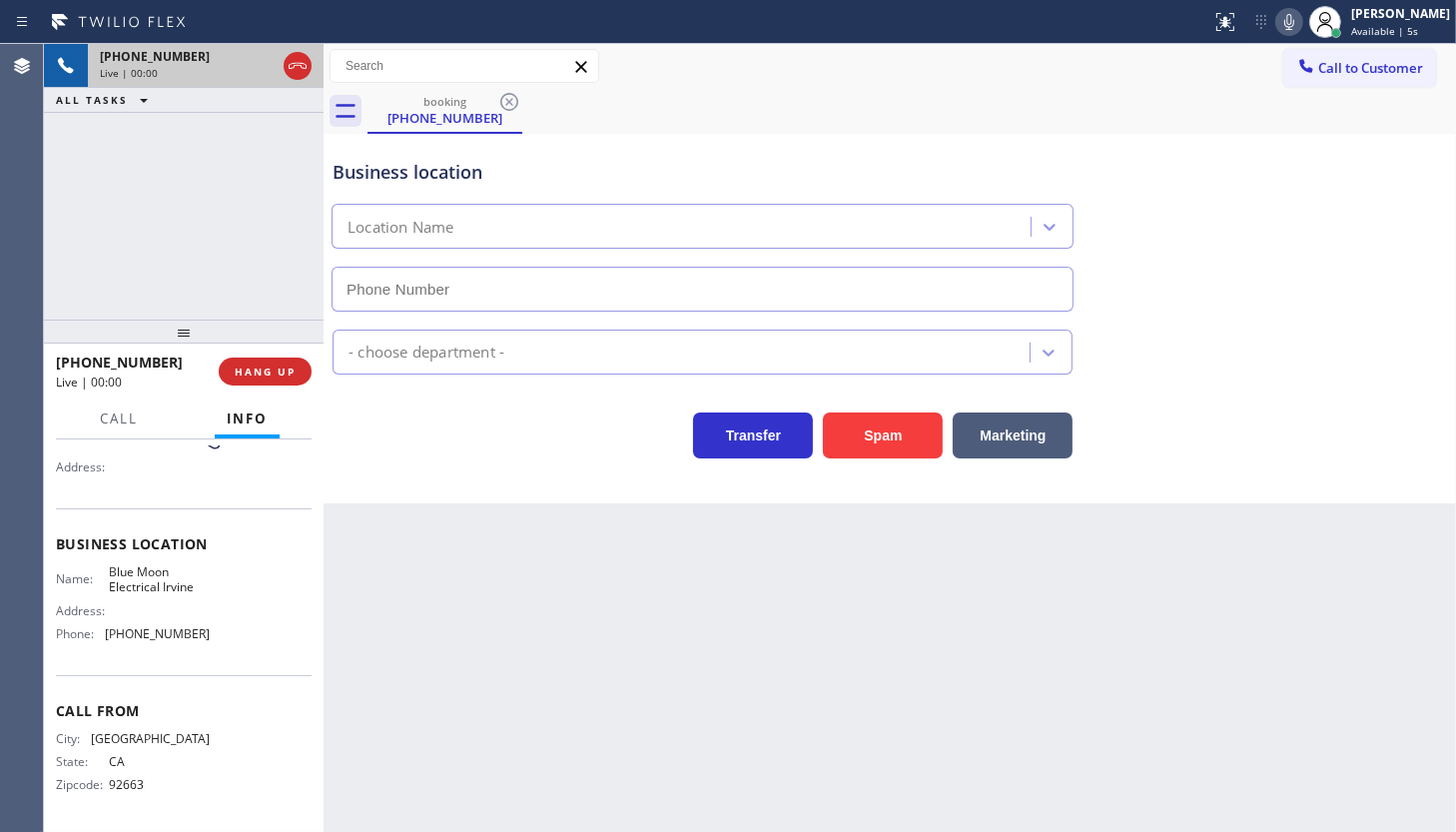 type on "(949) 438-5263" 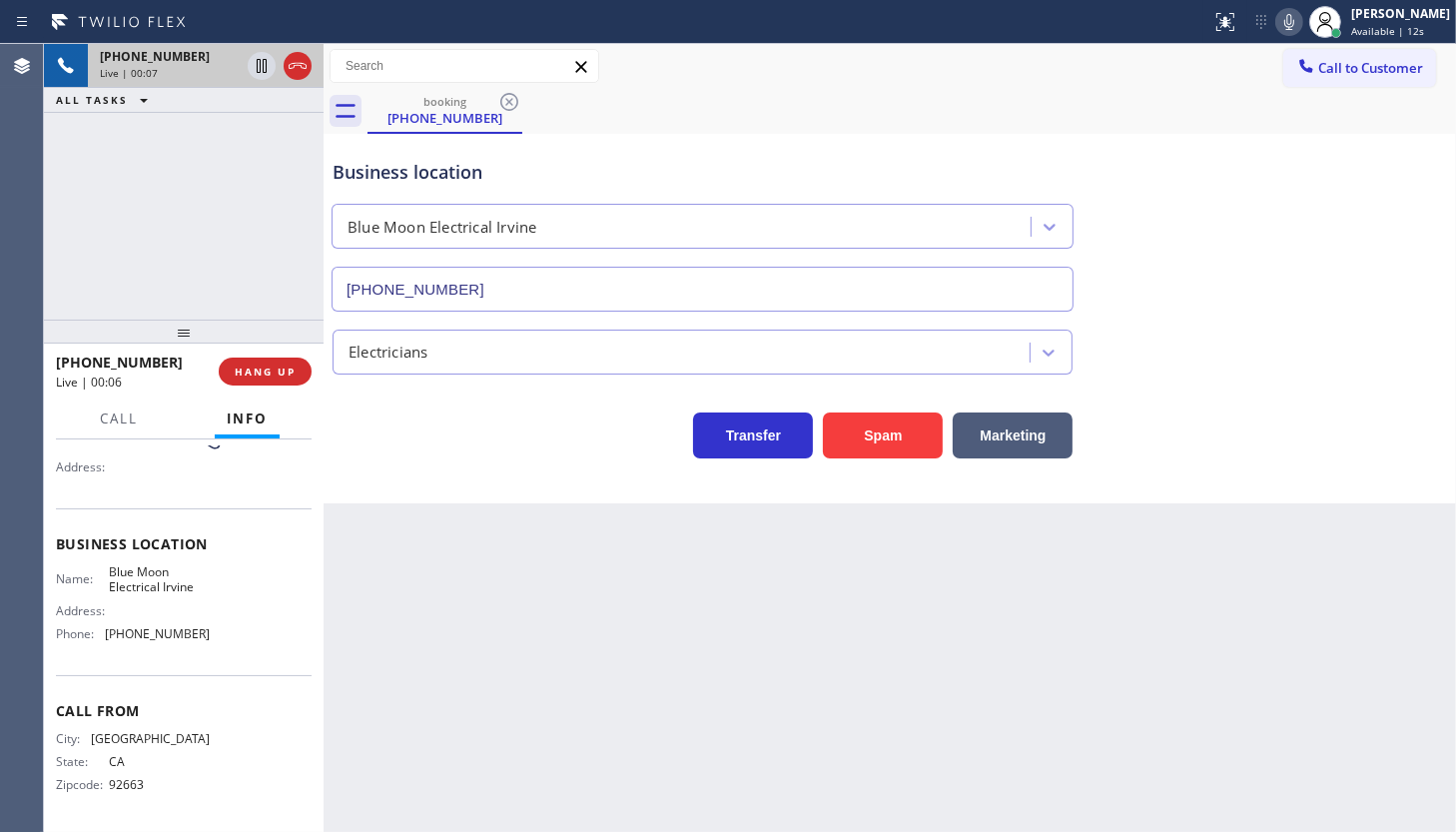 click on "+19493756100 Live | 00:07 ALL TASKS ALL TASKS ACTIVE TASKS TASKS IN WRAP UP" at bounding box center (184, 182) 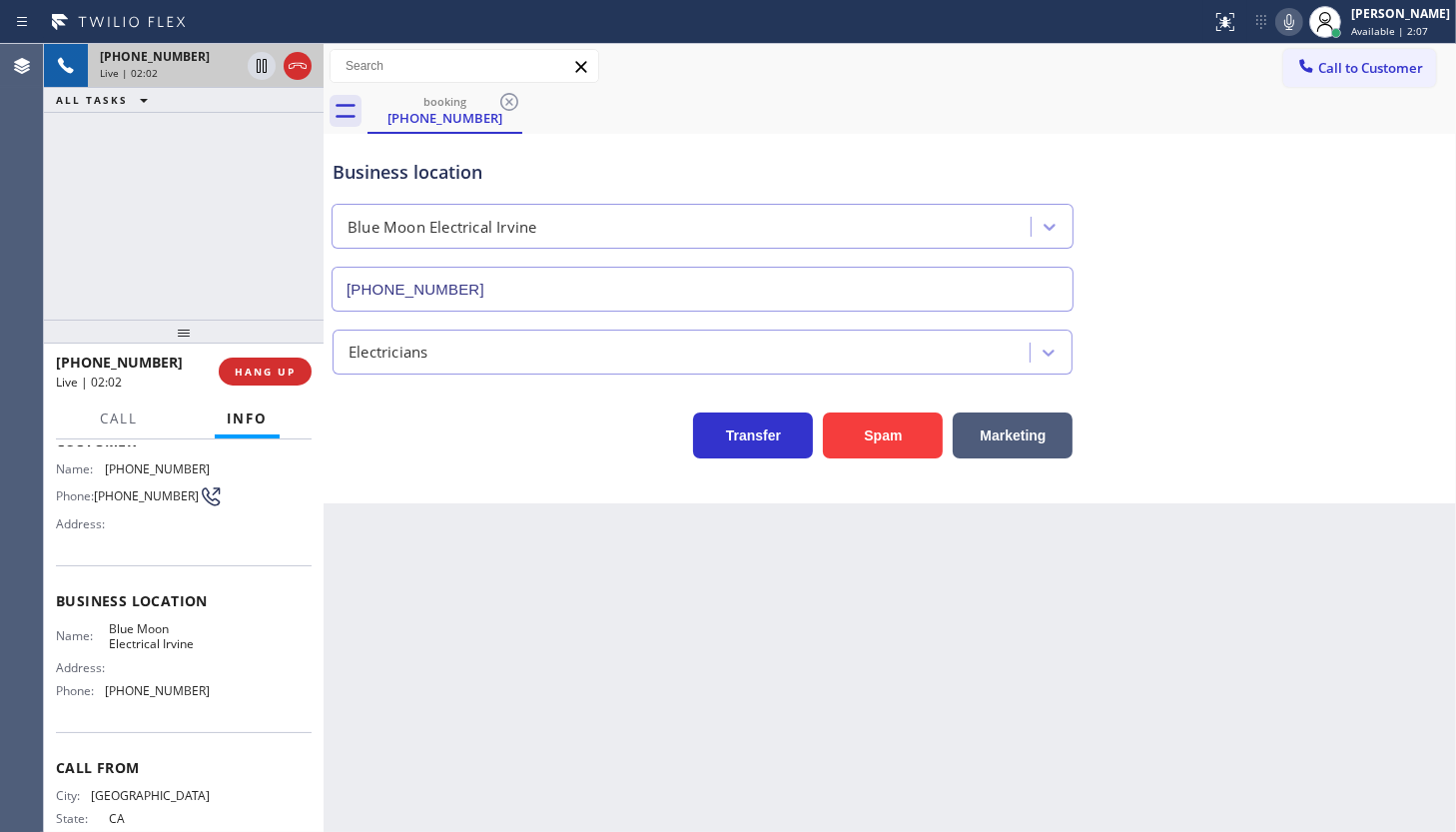 scroll, scrollTop: 0, scrollLeft: 0, axis: both 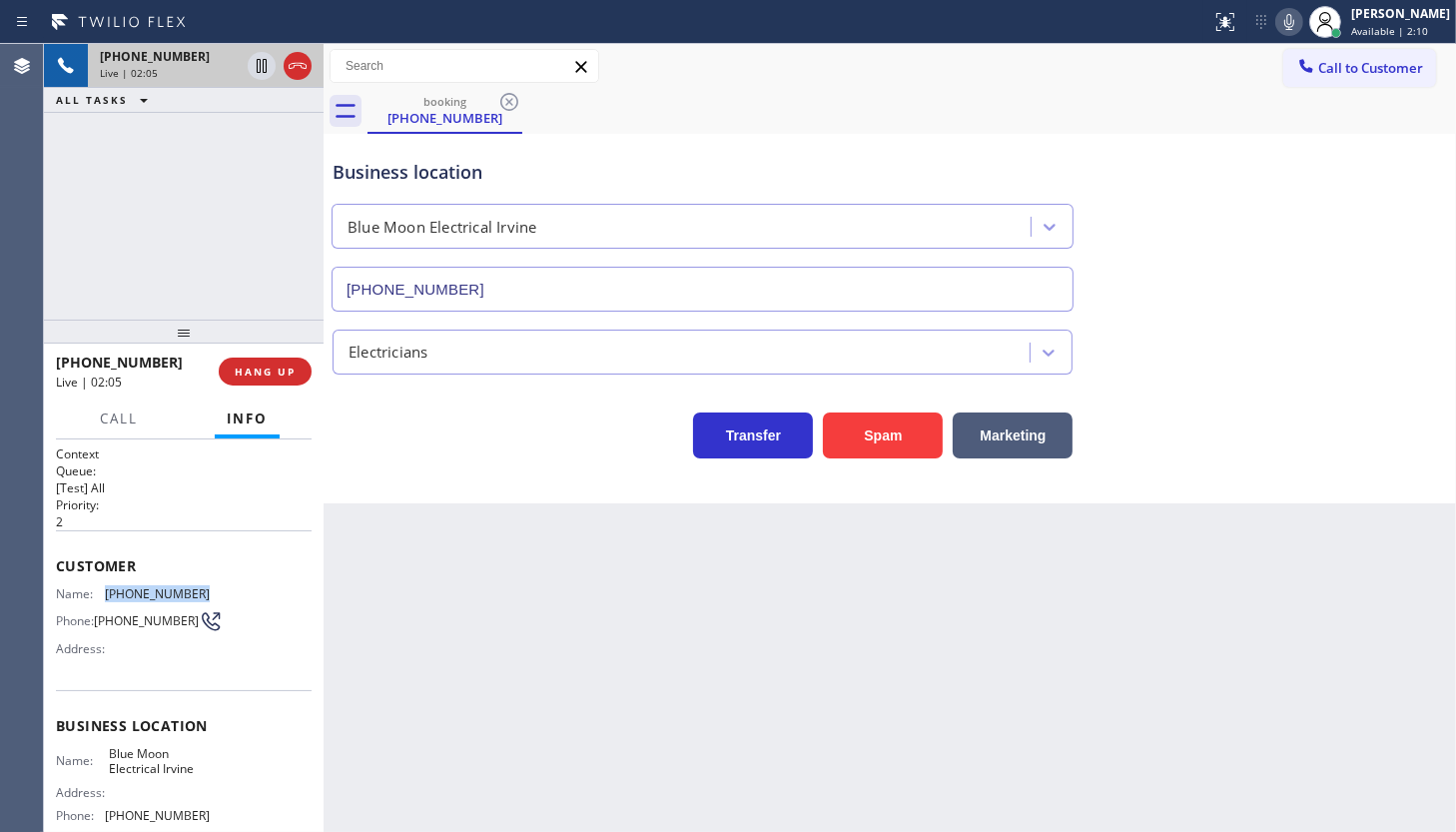 drag, startPoint x: 104, startPoint y: 586, endPoint x: 210, endPoint y: 587, distance: 106.004717 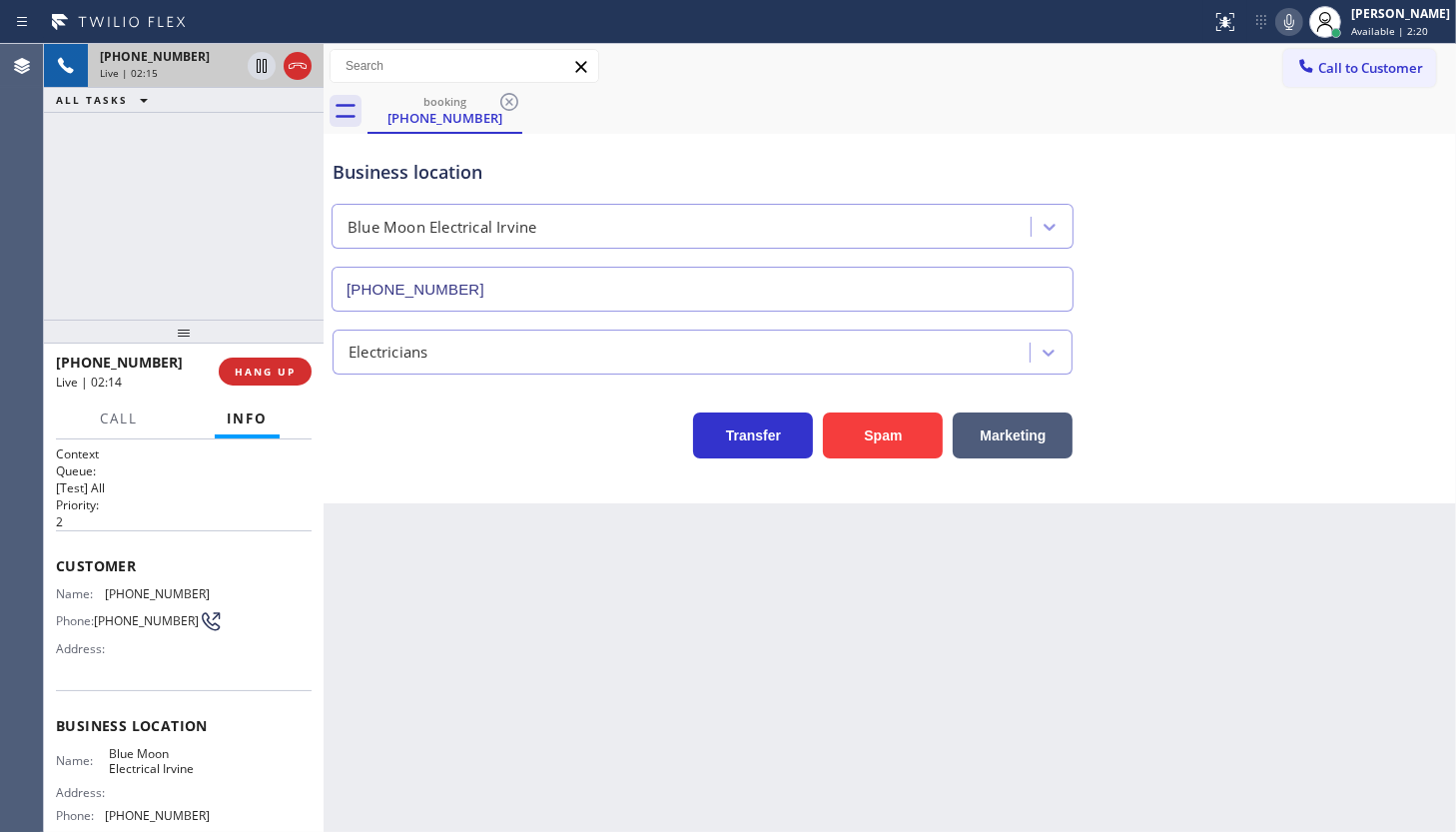 click on "+19493756100 Live | 02:15 ALL TASKS ALL TASKS ACTIVE TASKS TASKS IN WRAP UP" at bounding box center [184, 182] 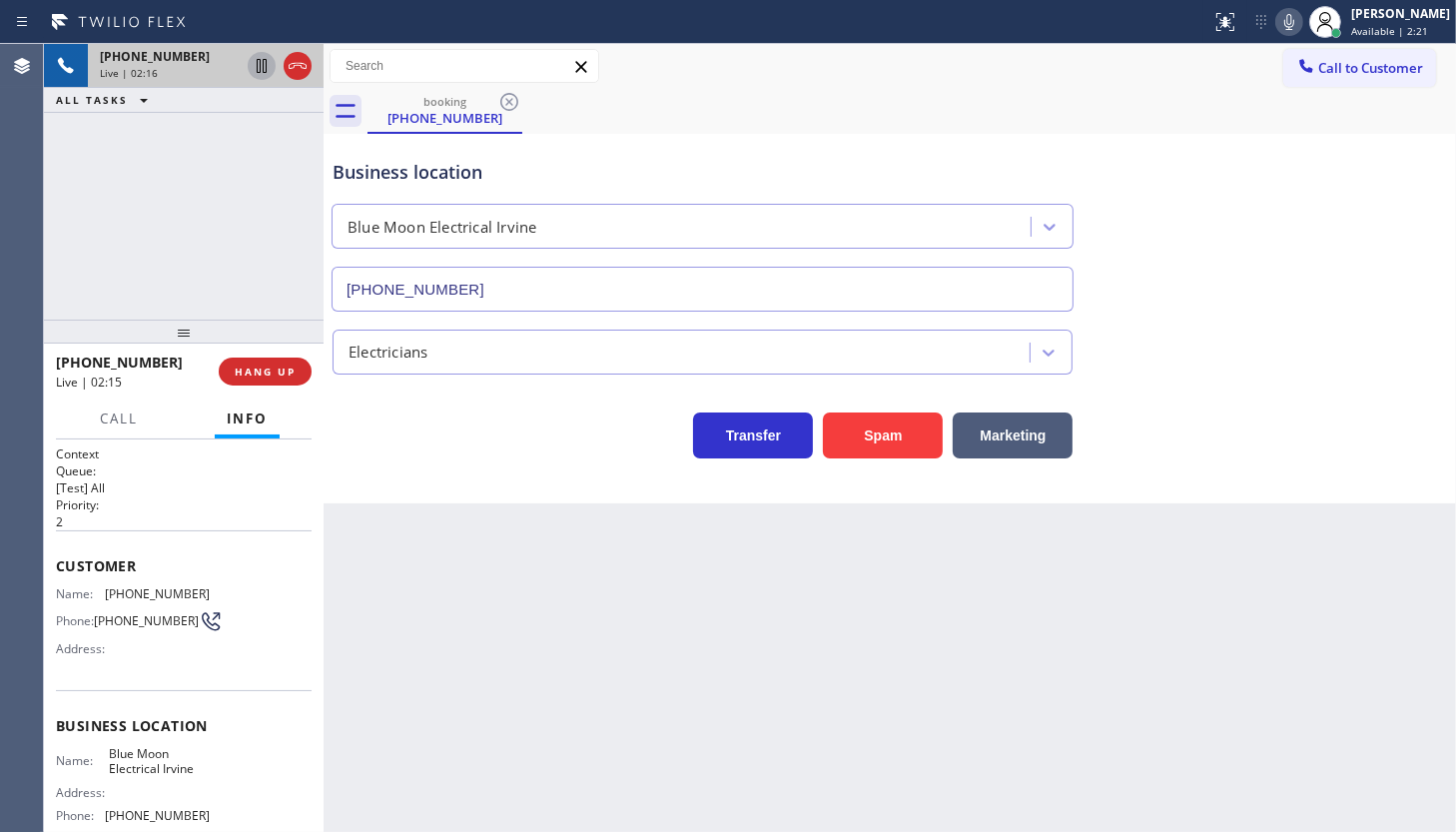 click 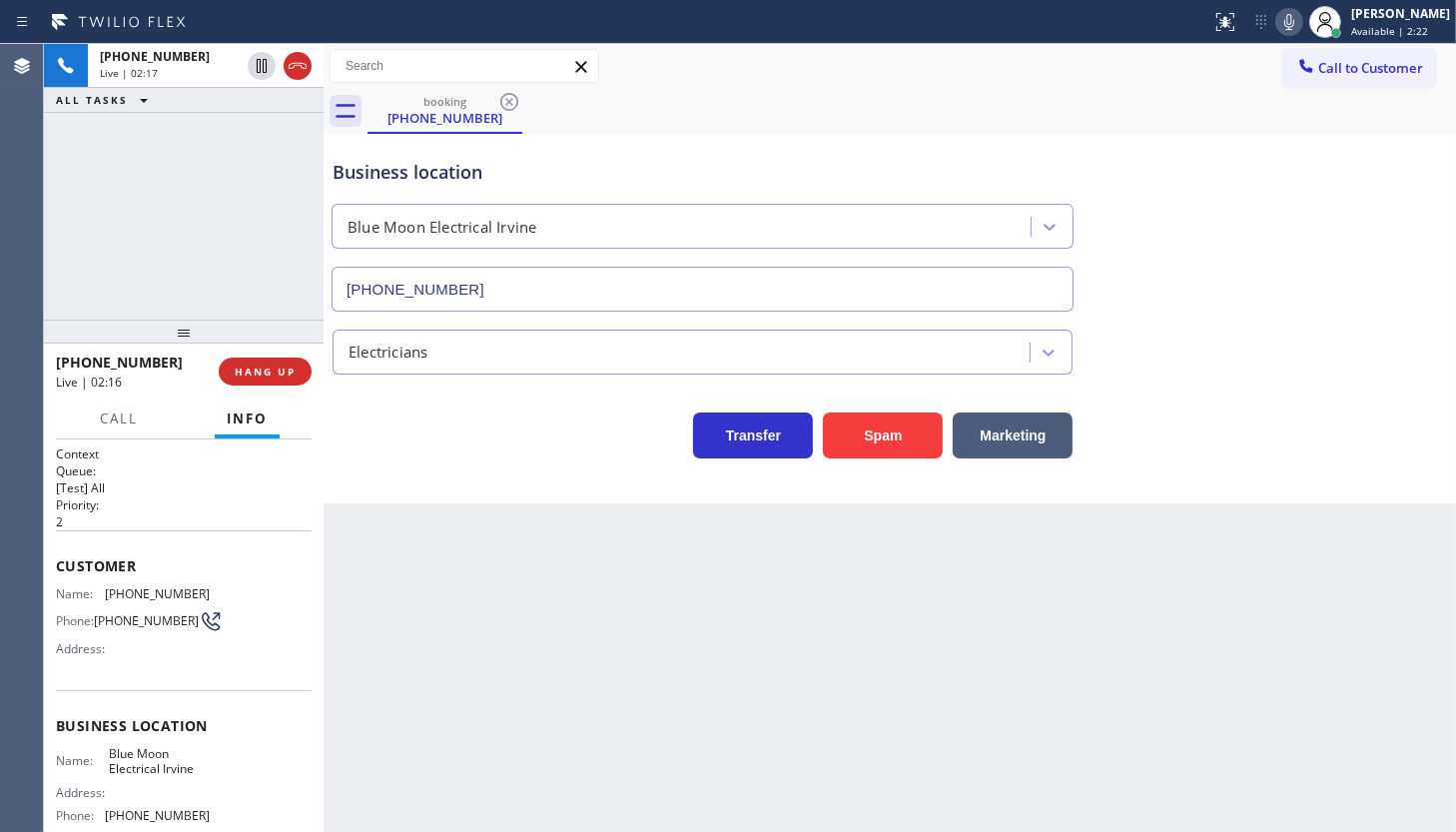 click 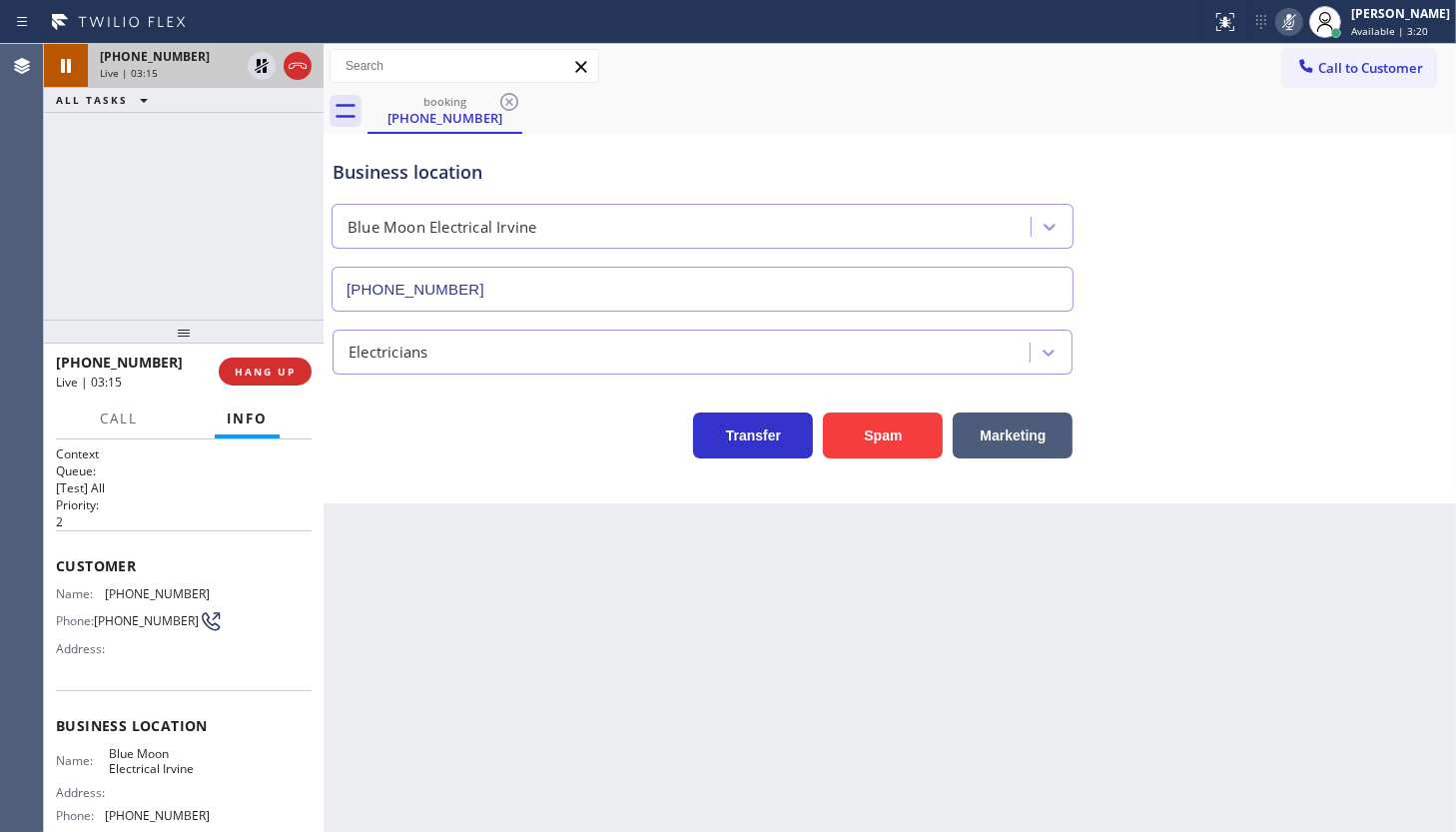 drag, startPoint x: 102, startPoint y: 222, endPoint x: 105, endPoint y: 62, distance: 160.02812 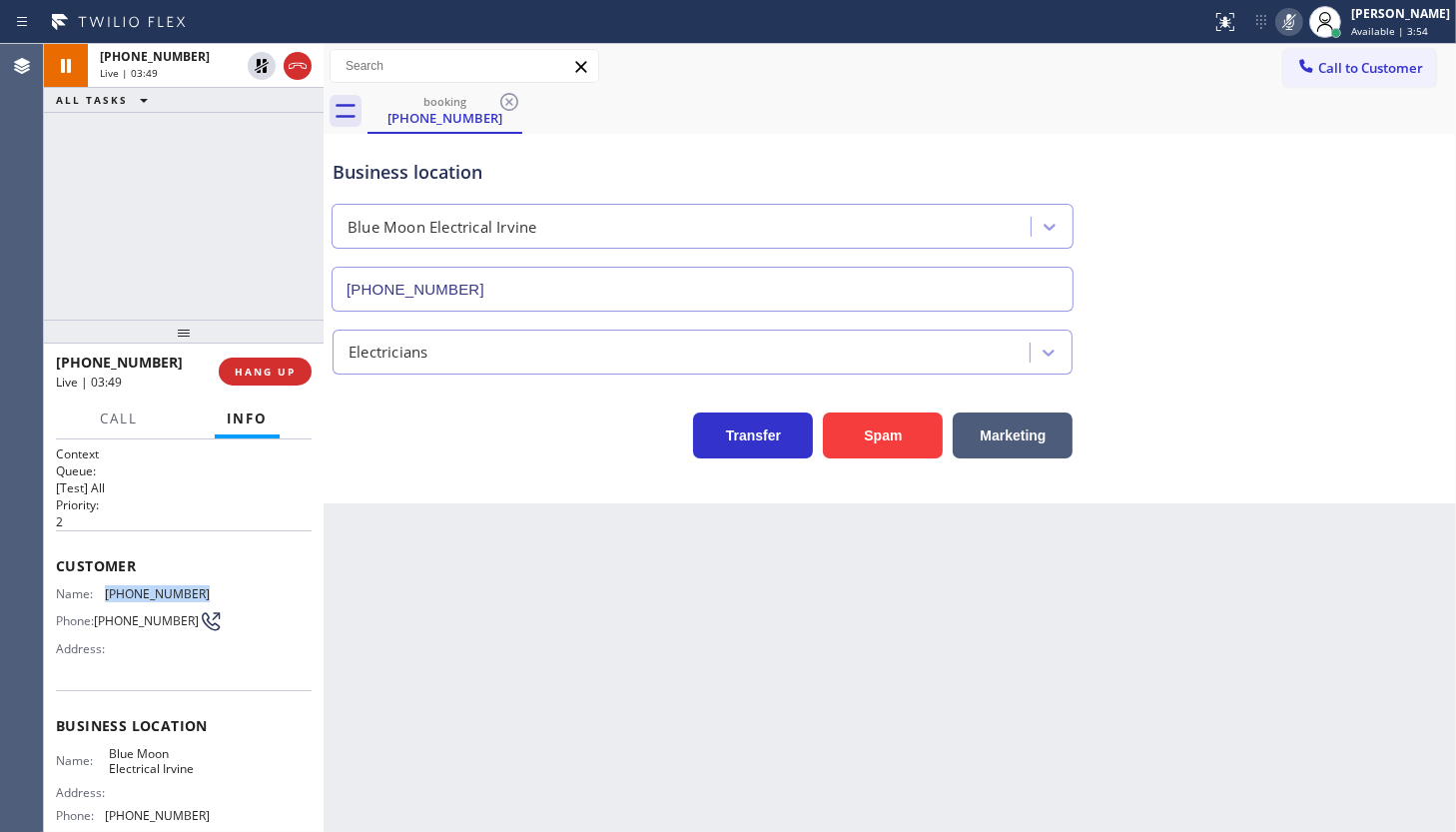 drag, startPoint x: 98, startPoint y: 582, endPoint x: 207, endPoint y: 588, distance: 109.165013 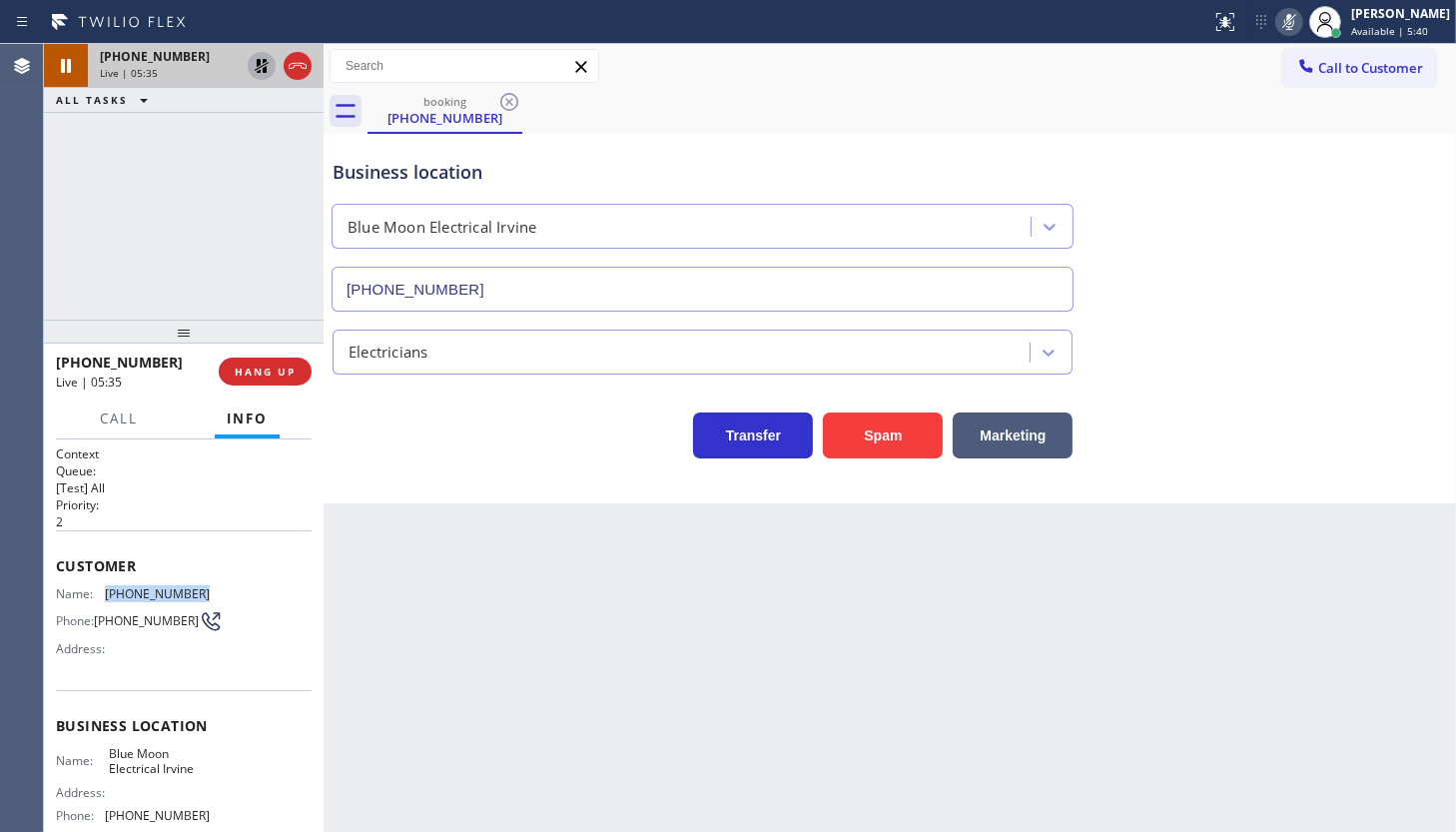 click 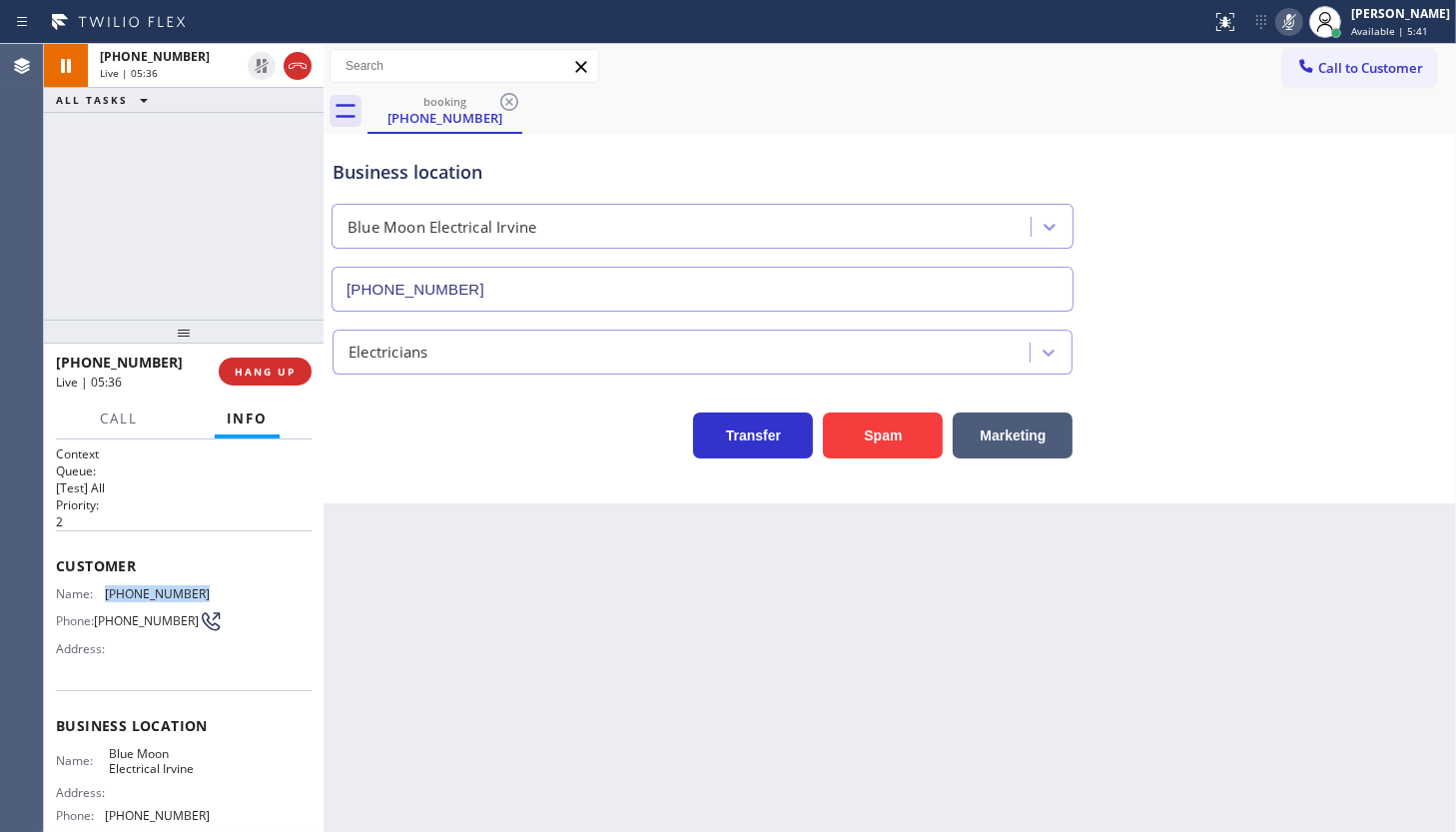 click 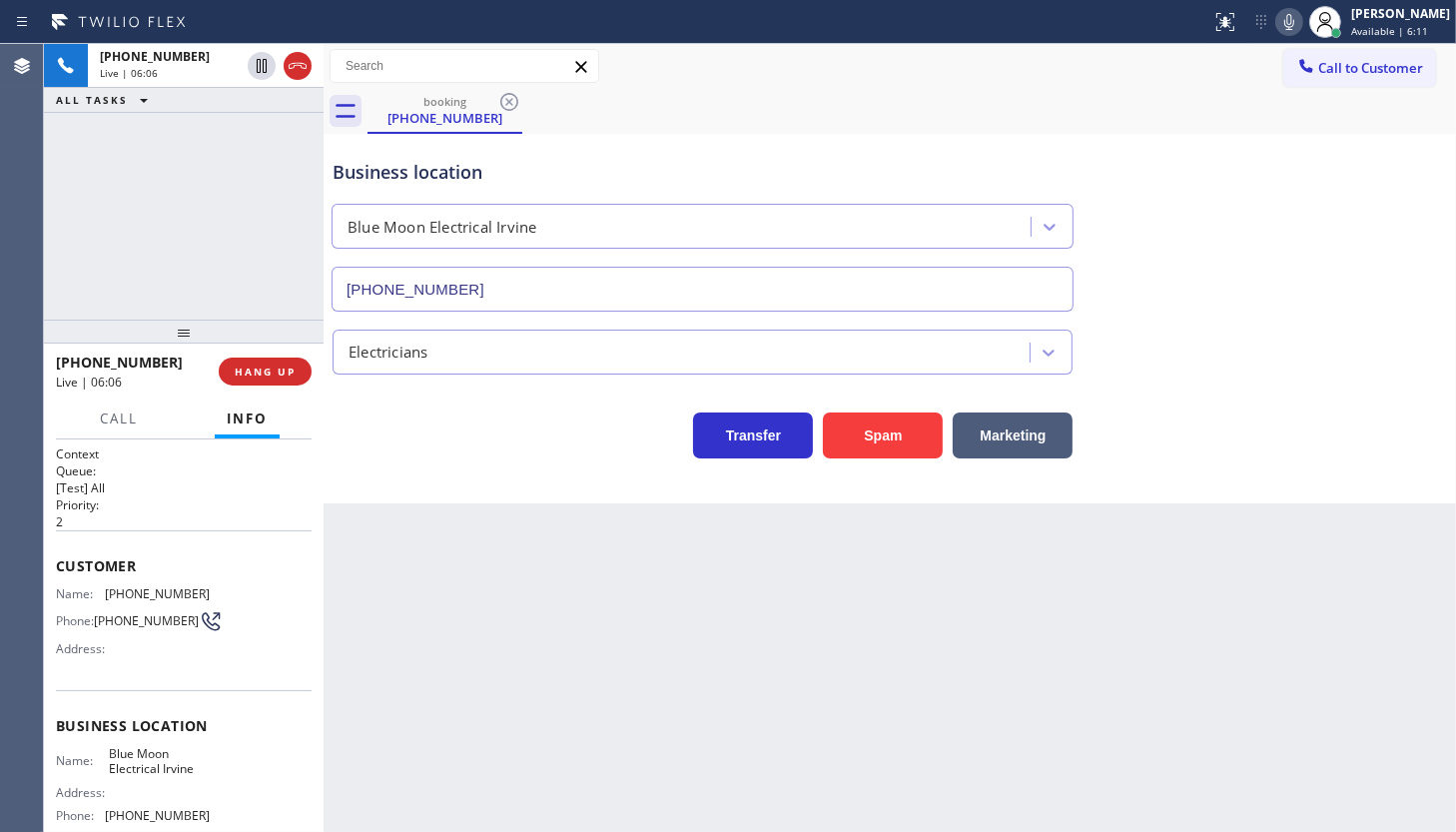 click on "+19493756100 Live | 06:06 ALL TASKS ALL TASKS ACTIVE TASKS TASKS IN WRAP UP" at bounding box center [184, 182] 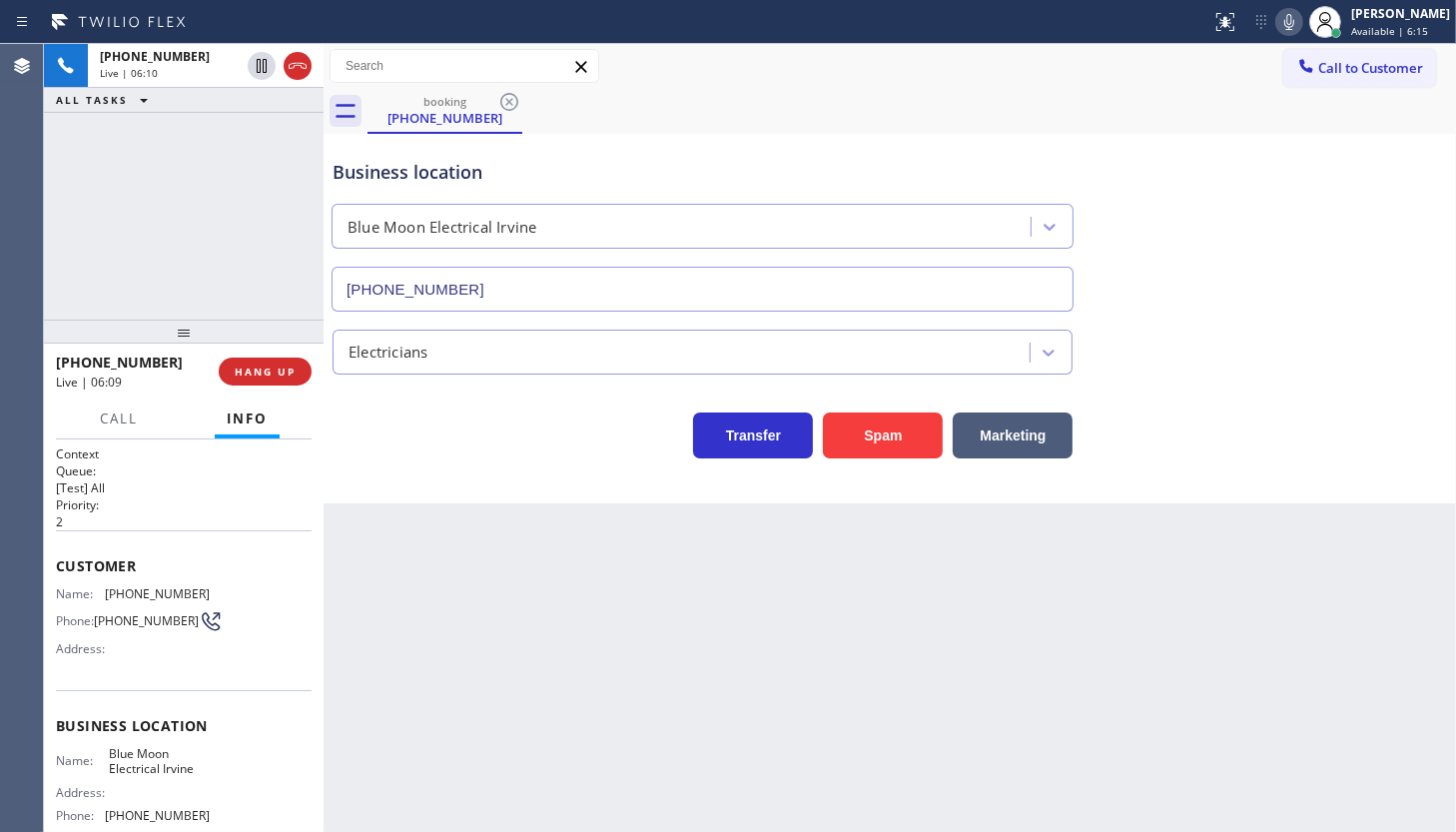 drag, startPoint x: 176, startPoint y: 264, endPoint x: 201, endPoint y: 106, distance: 159.96562 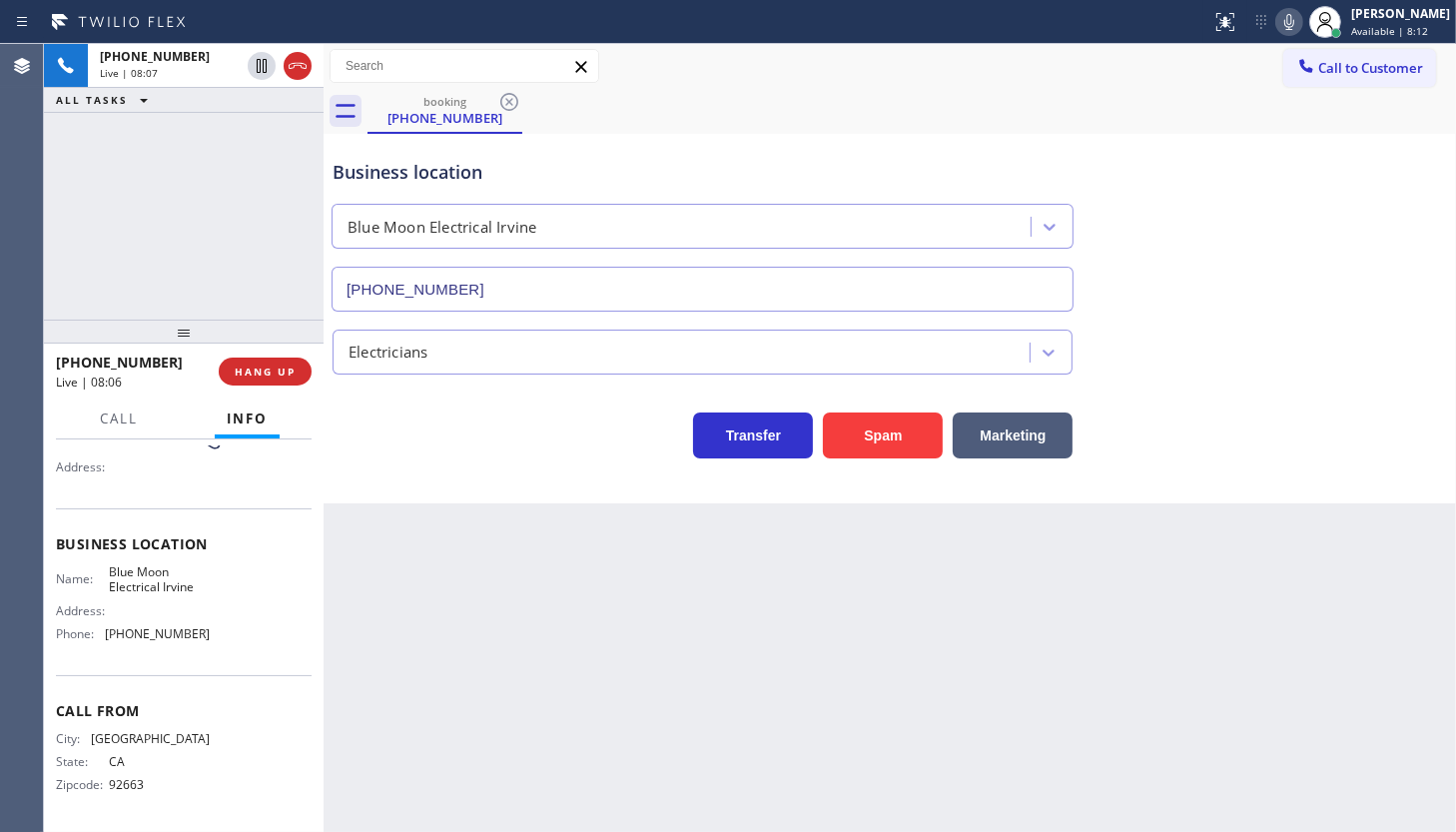 scroll, scrollTop: 201, scrollLeft: 0, axis: vertical 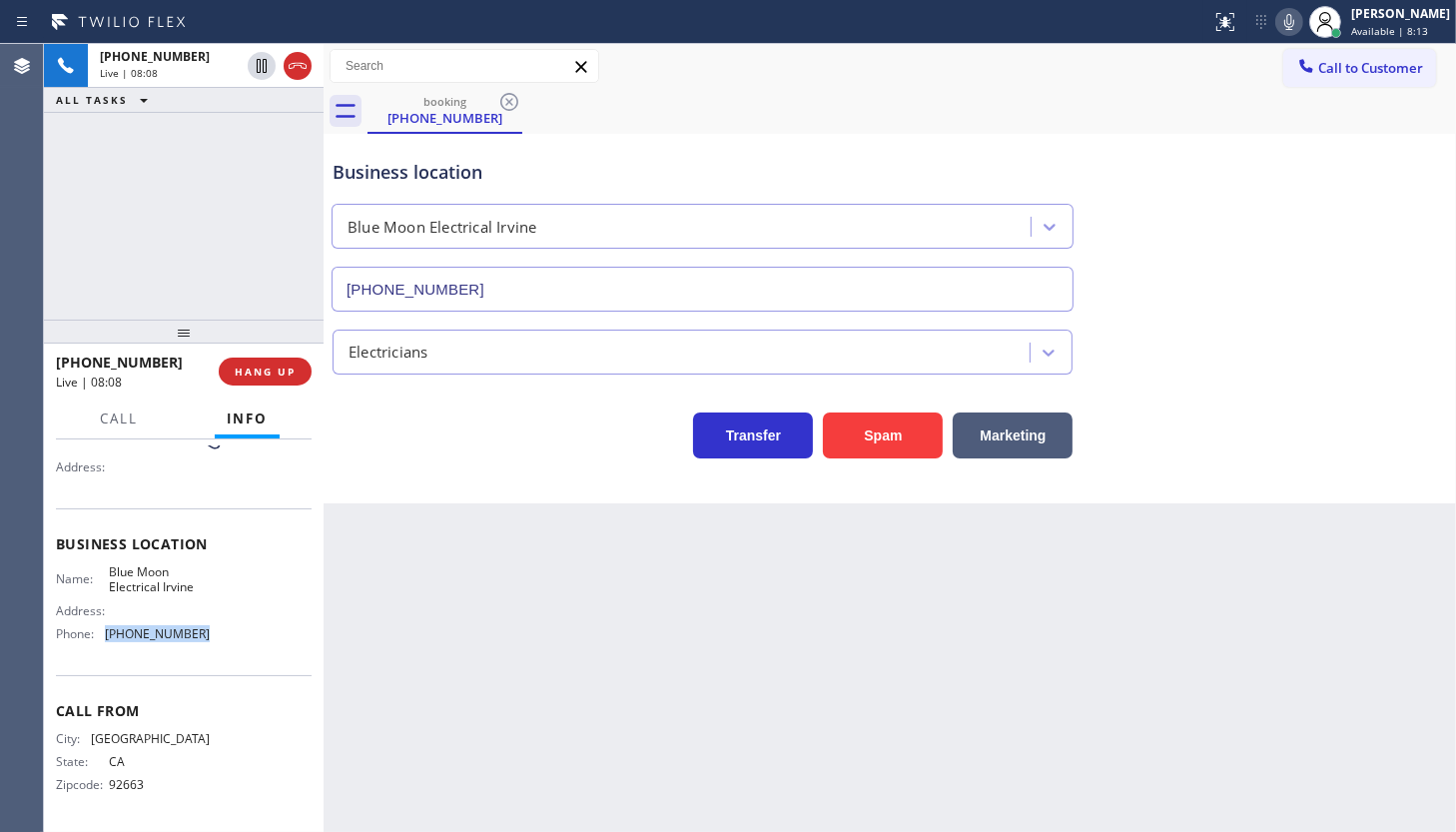 drag, startPoint x: 103, startPoint y: 621, endPoint x: 198, endPoint y: 618, distance: 95.047357 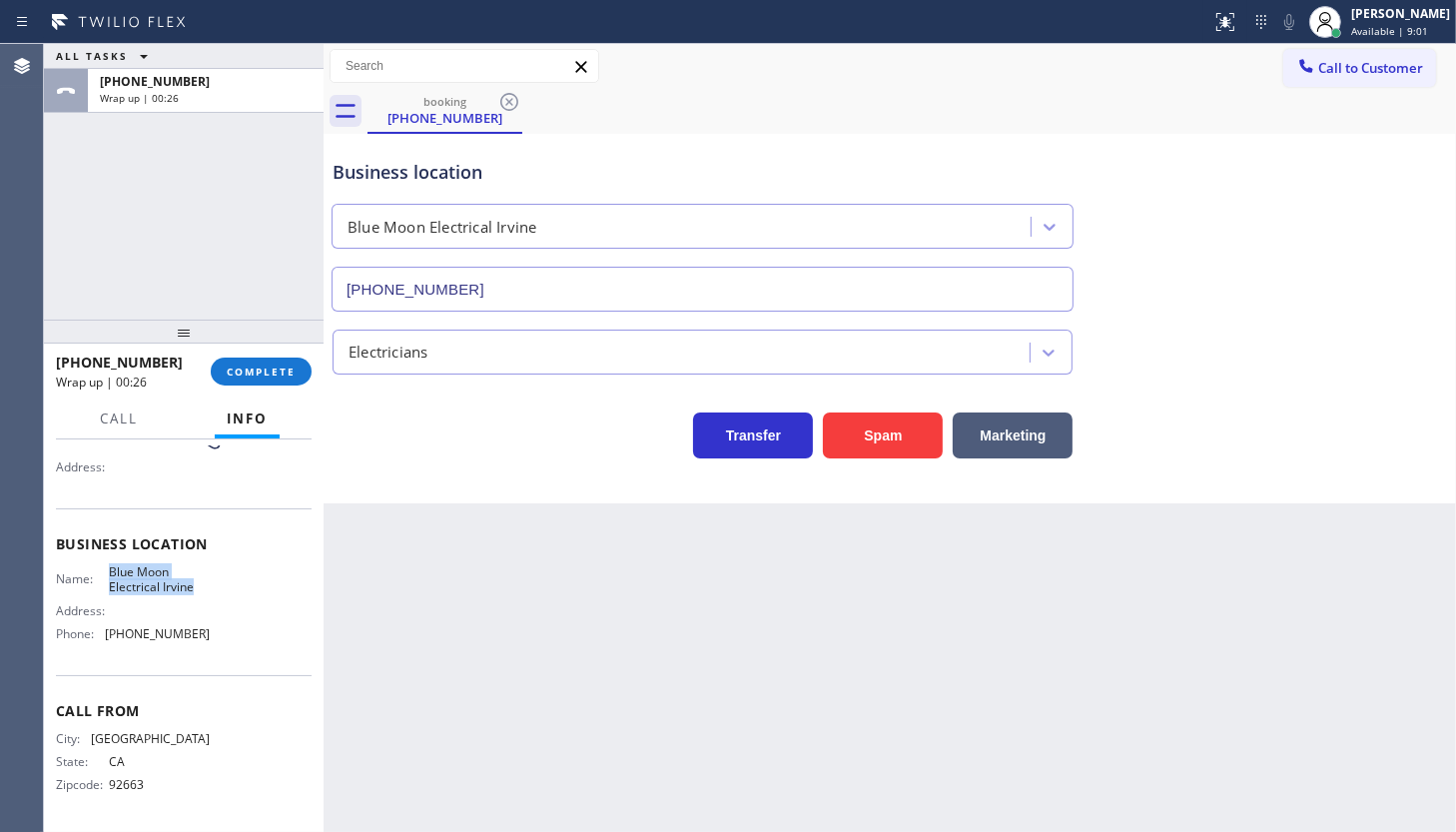 drag, startPoint x: 103, startPoint y: 552, endPoint x: 208, endPoint y: 571, distance: 106.7052 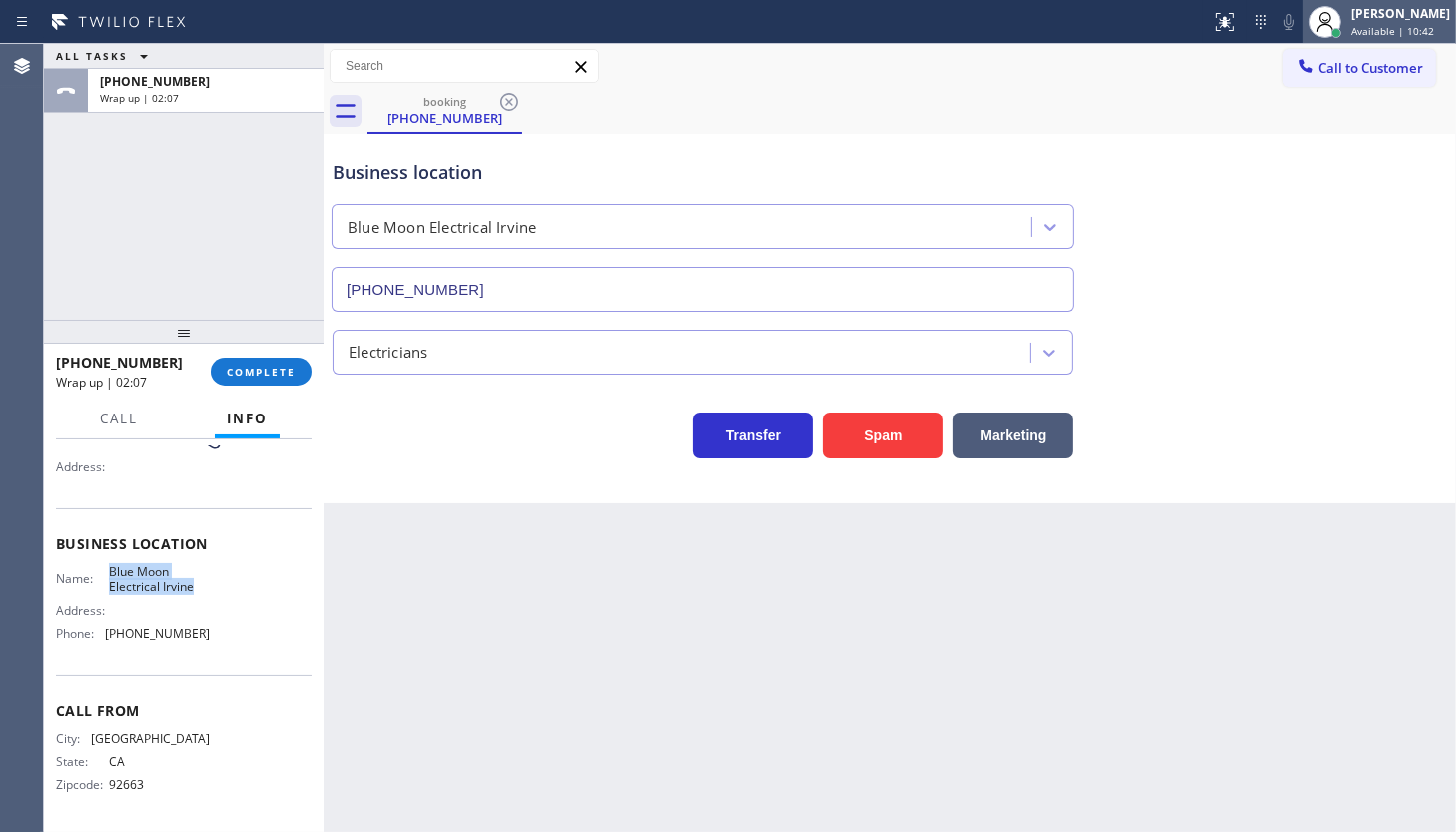click on "Available | 10:42" at bounding box center [1392, 31] 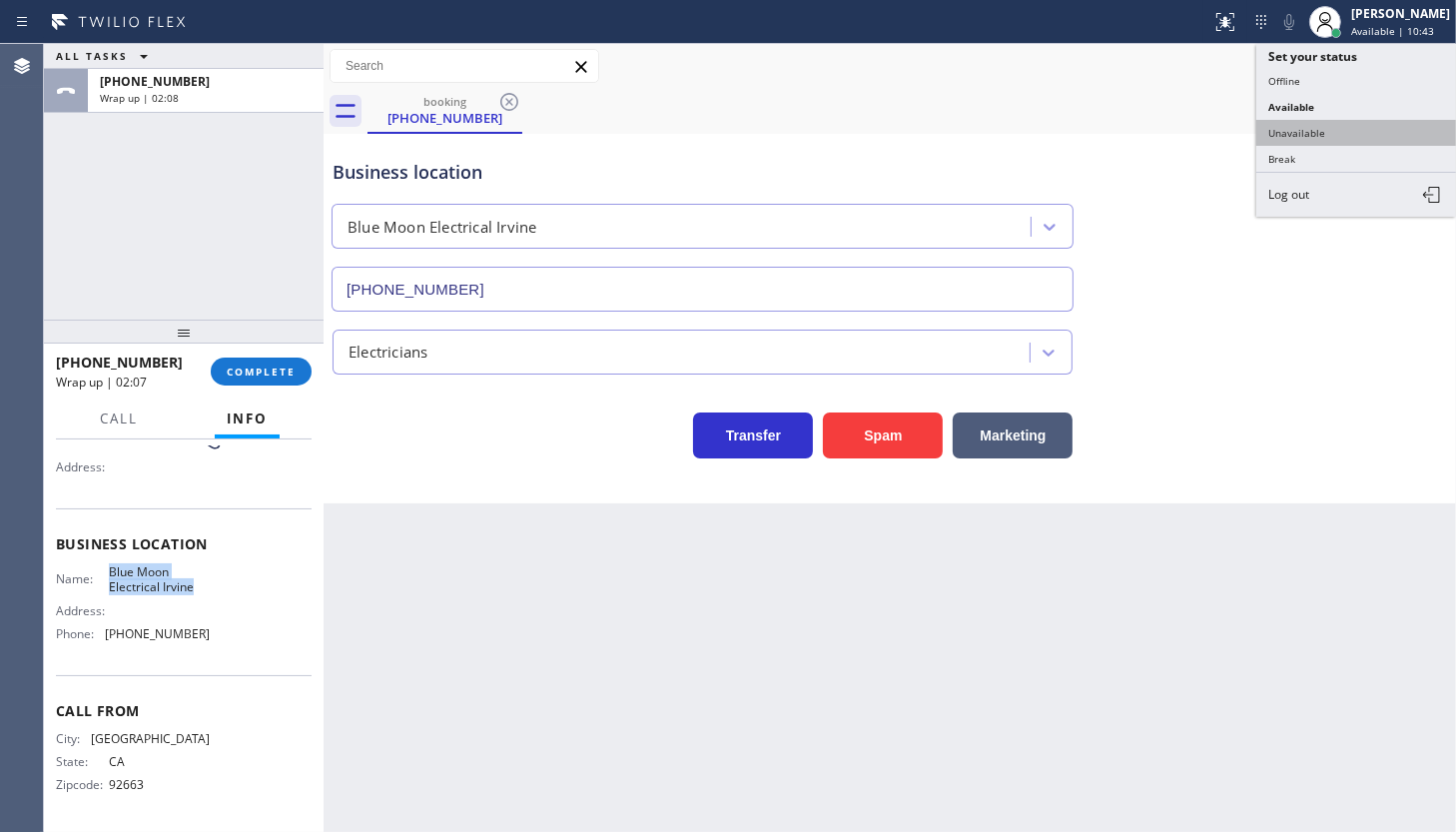 click on "Unavailable" at bounding box center (1356, 133) 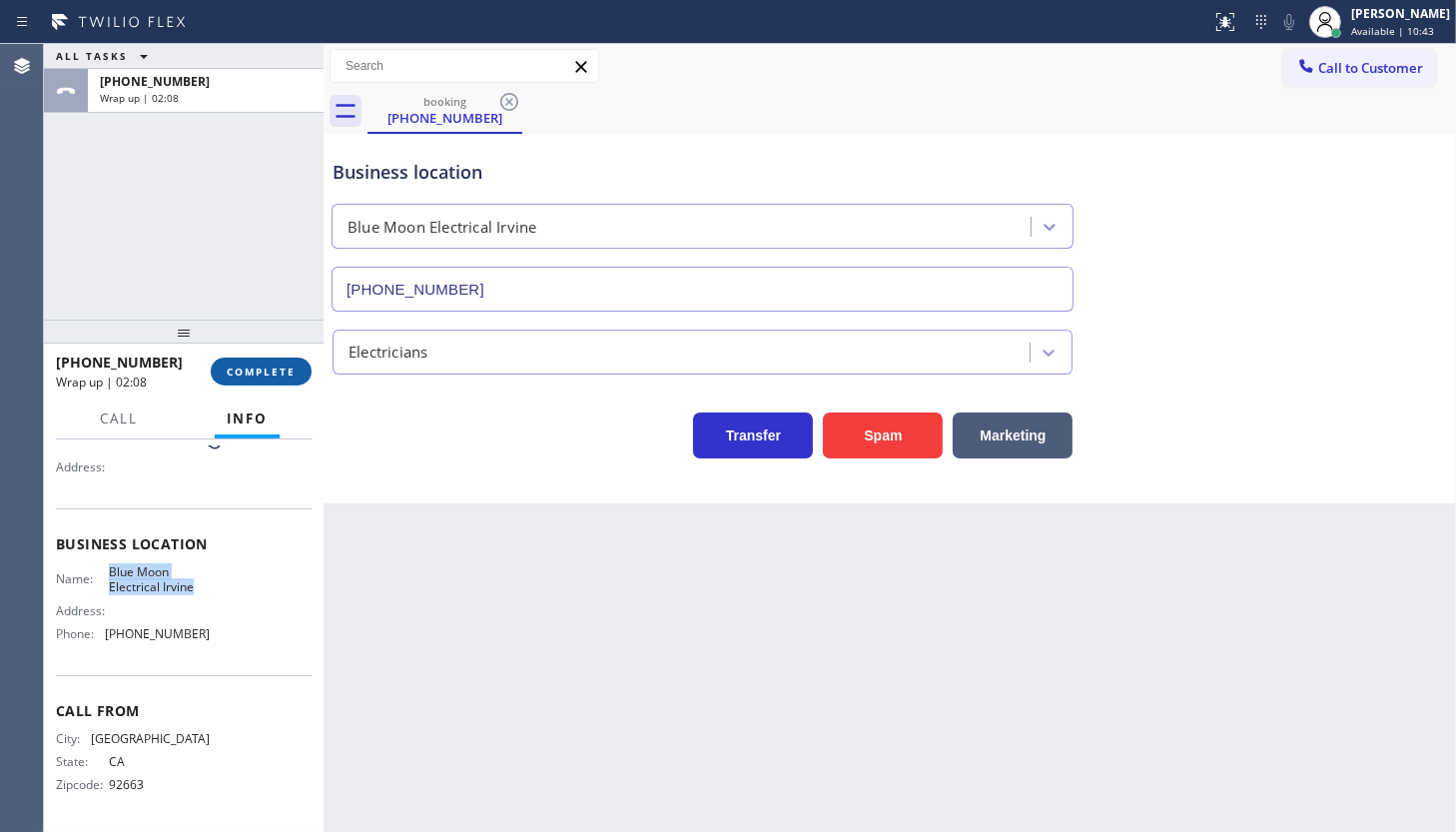 click on "COMPLETE" at bounding box center (261, 372) 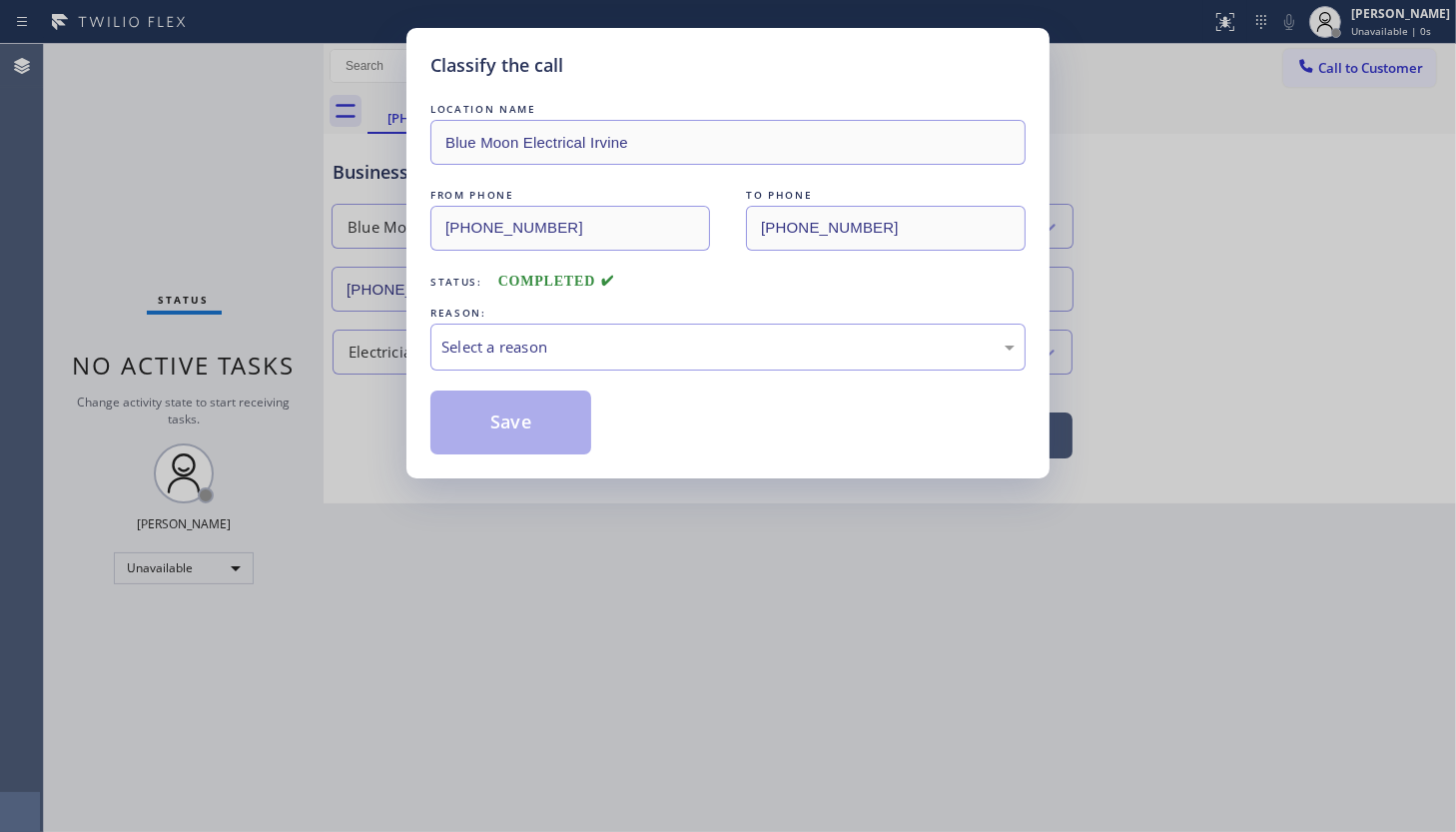 click on "LOCATION NAME Blue Moon Electrical Irvine FROM PHONE (949) 375-6100 TO PHONE (949) 438-5263 Status: COMPLETED REASON: Select a reason Save" at bounding box center [728, 277] 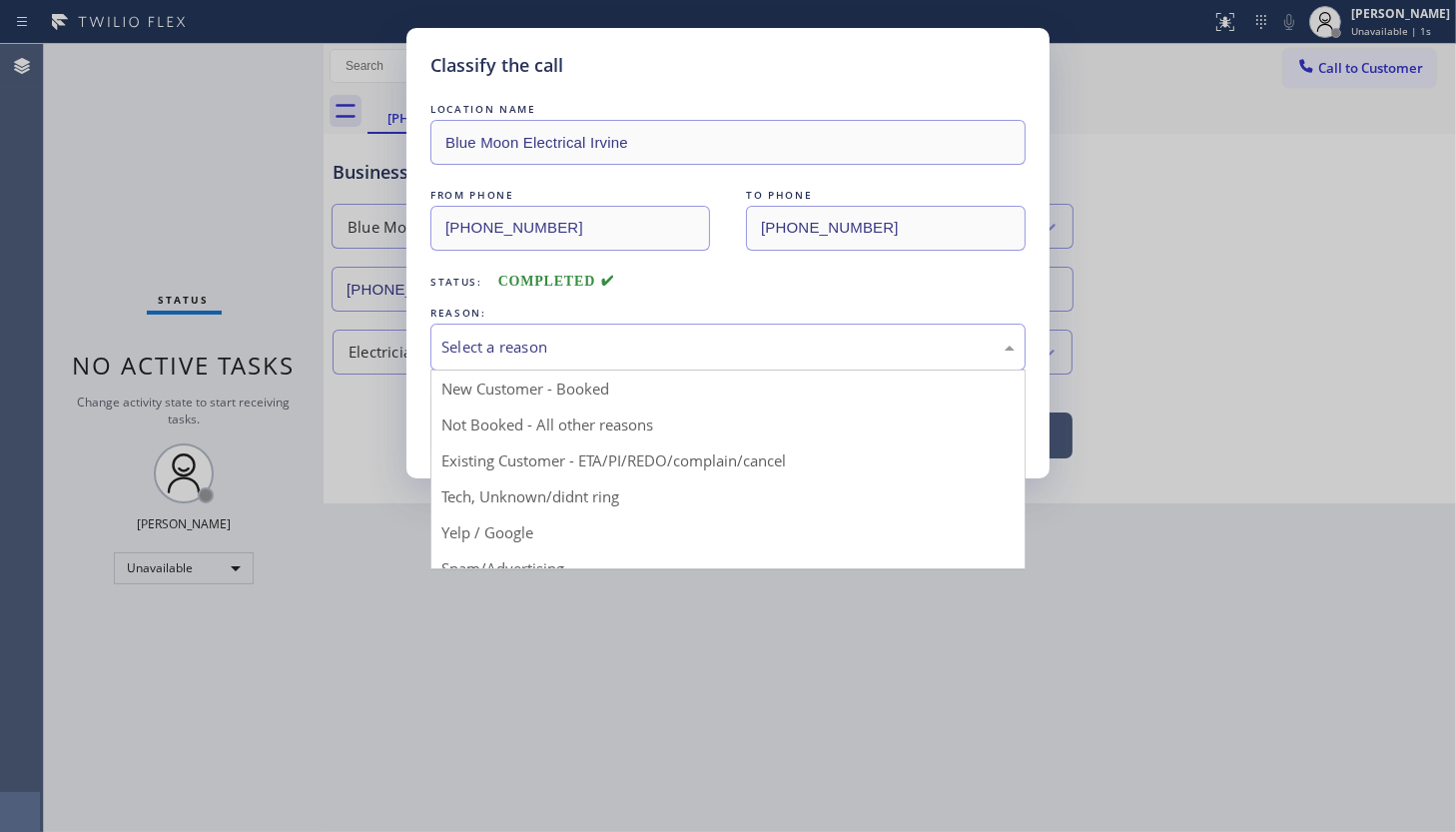 click on "Select a reason" at bounding box center (728, 347) 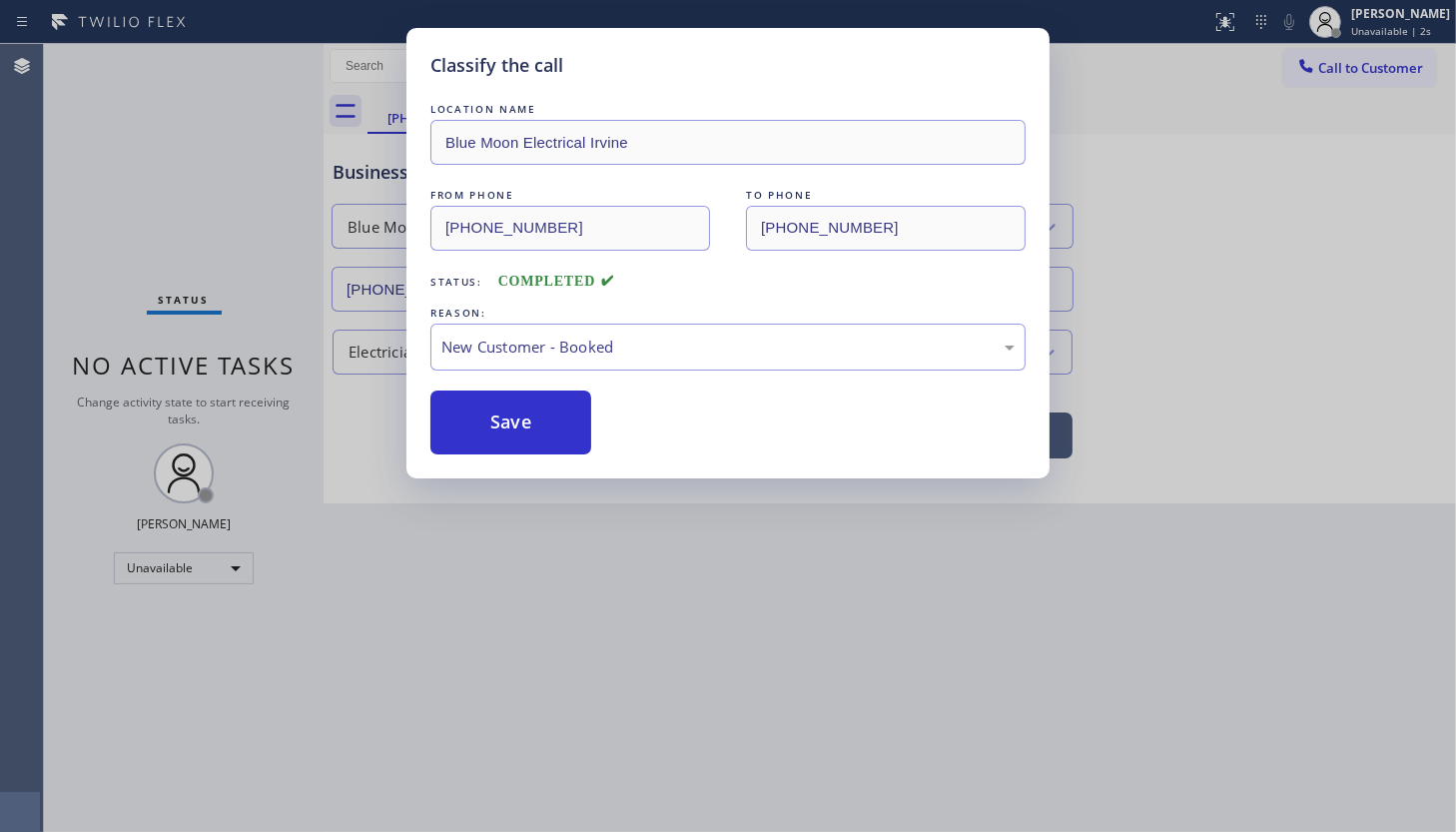 drag, startPoint x: 503, startPoint y: 419, endPoint x: 445, endPoint y: 548, distance: 141.43903 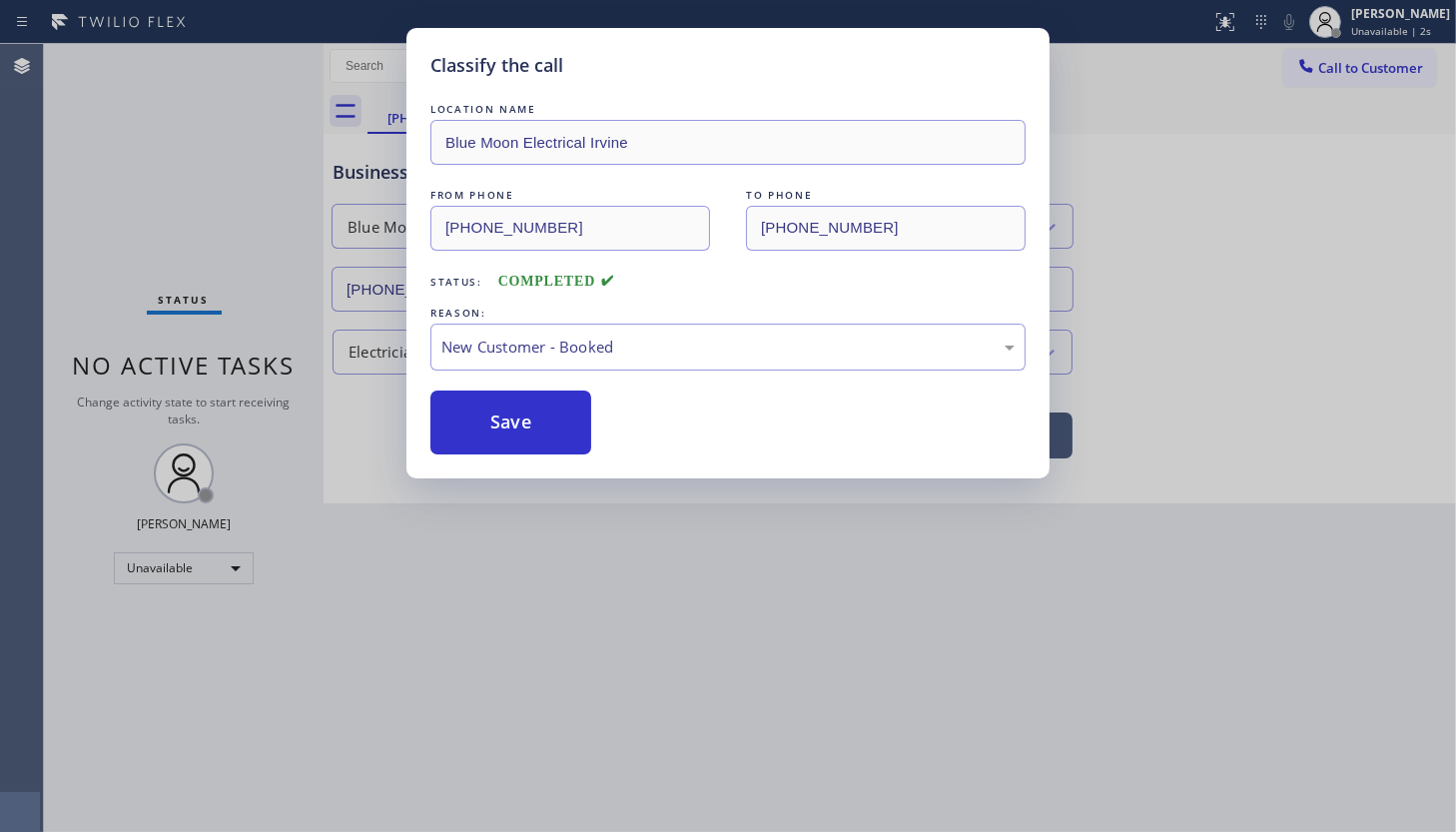 click on "Save" at bounding box center [510, 422] 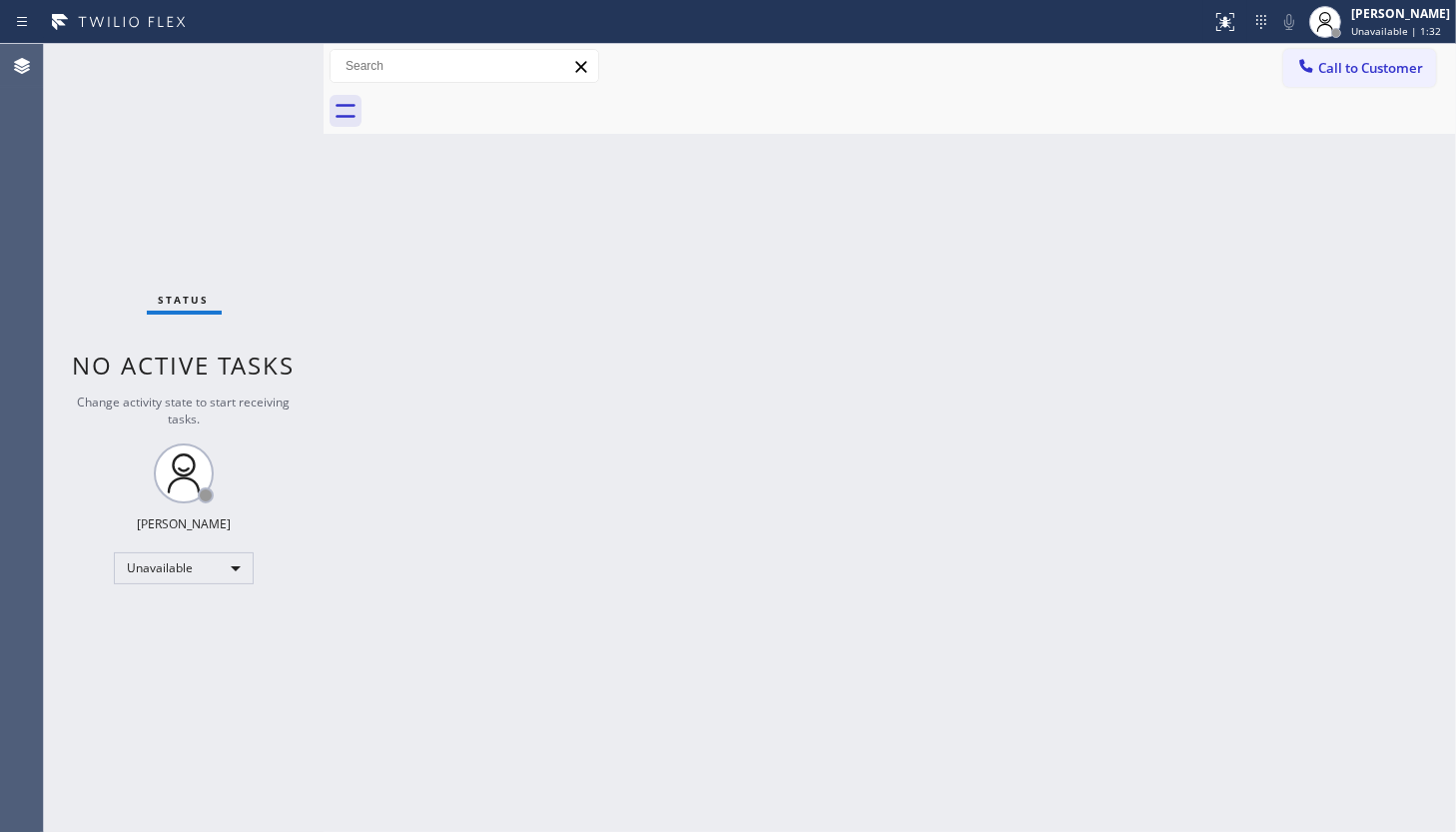 click on "Agent Desktop" at bounding box center (21, 437) 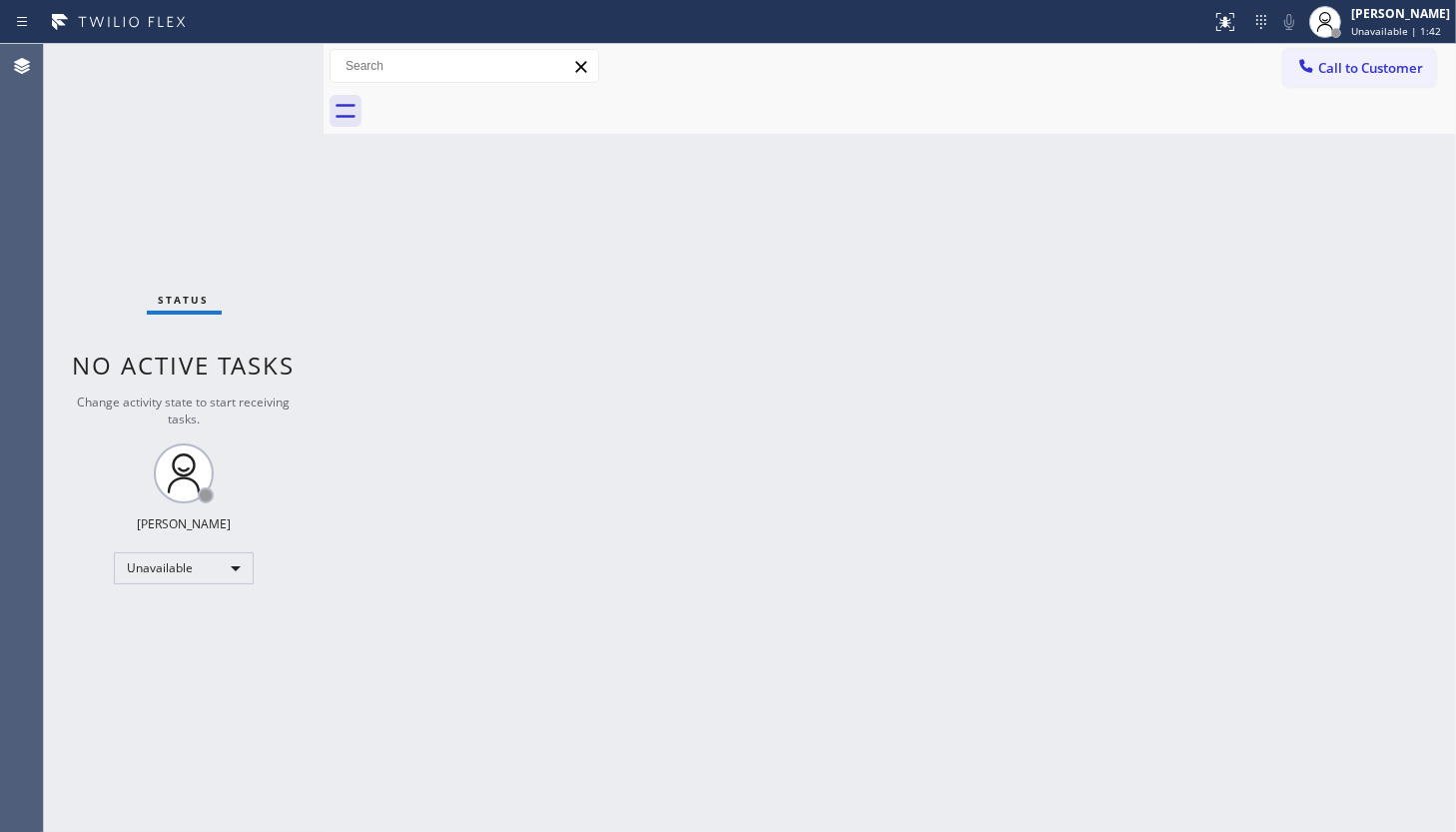 click on "Status   No active tasks     Change activity state to start receiving tasks.   JENIZA ALCAYDE Unavailable" at bounding box center [184, 437] 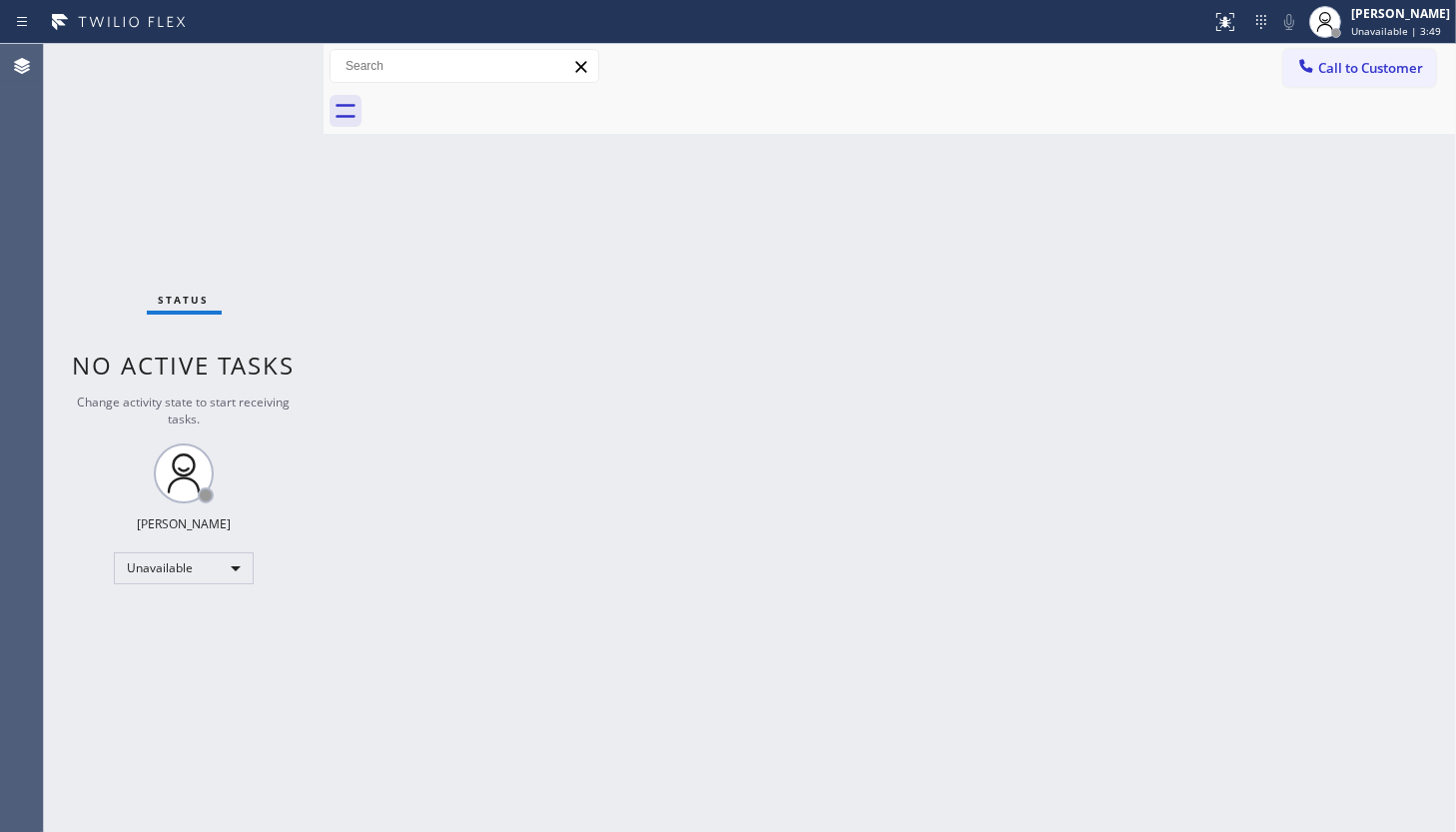 click on "Agent Desktop" at bounding box center (21, 437) 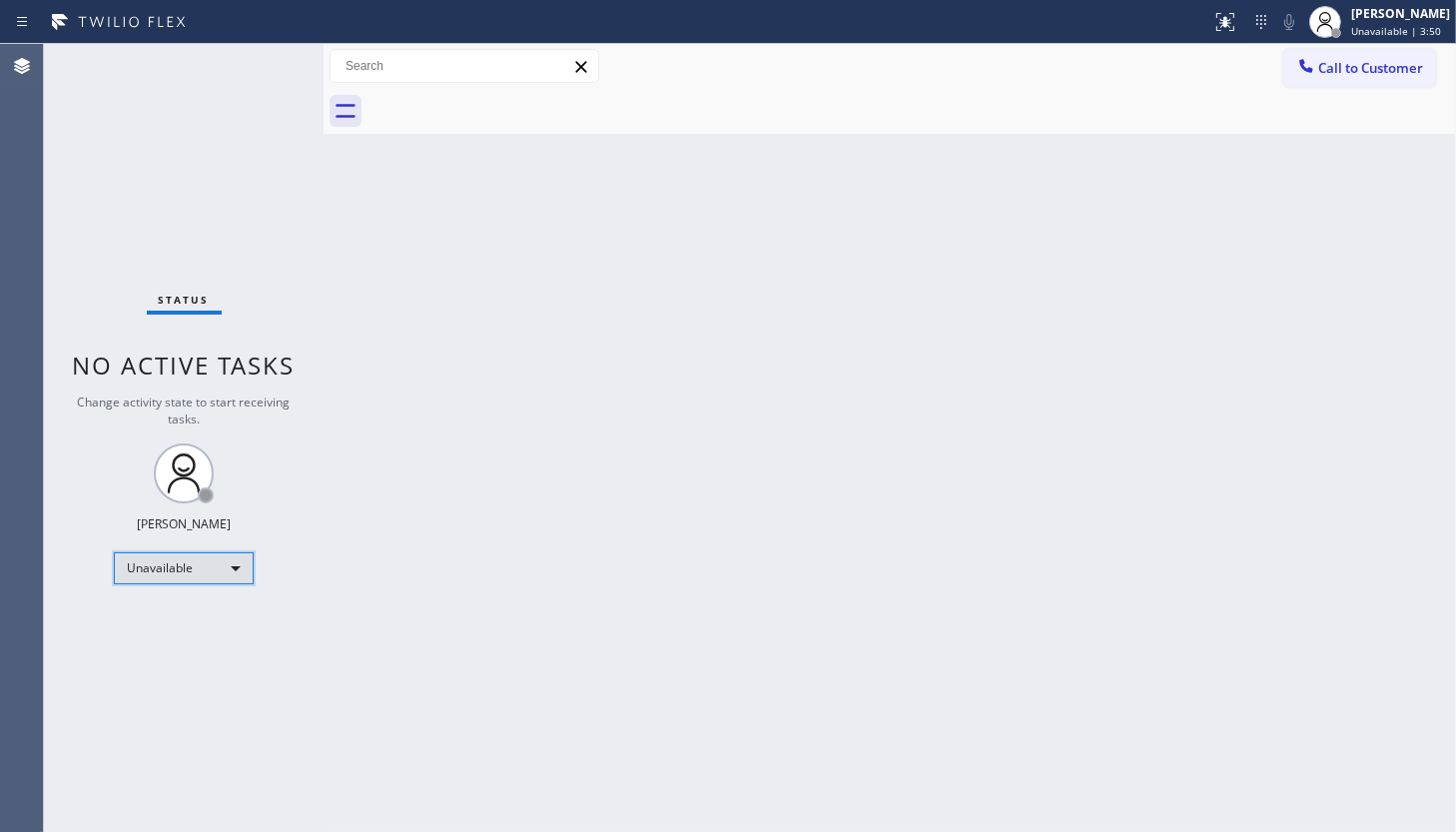 click on "Unavailable" at bounding box center [184, 568] 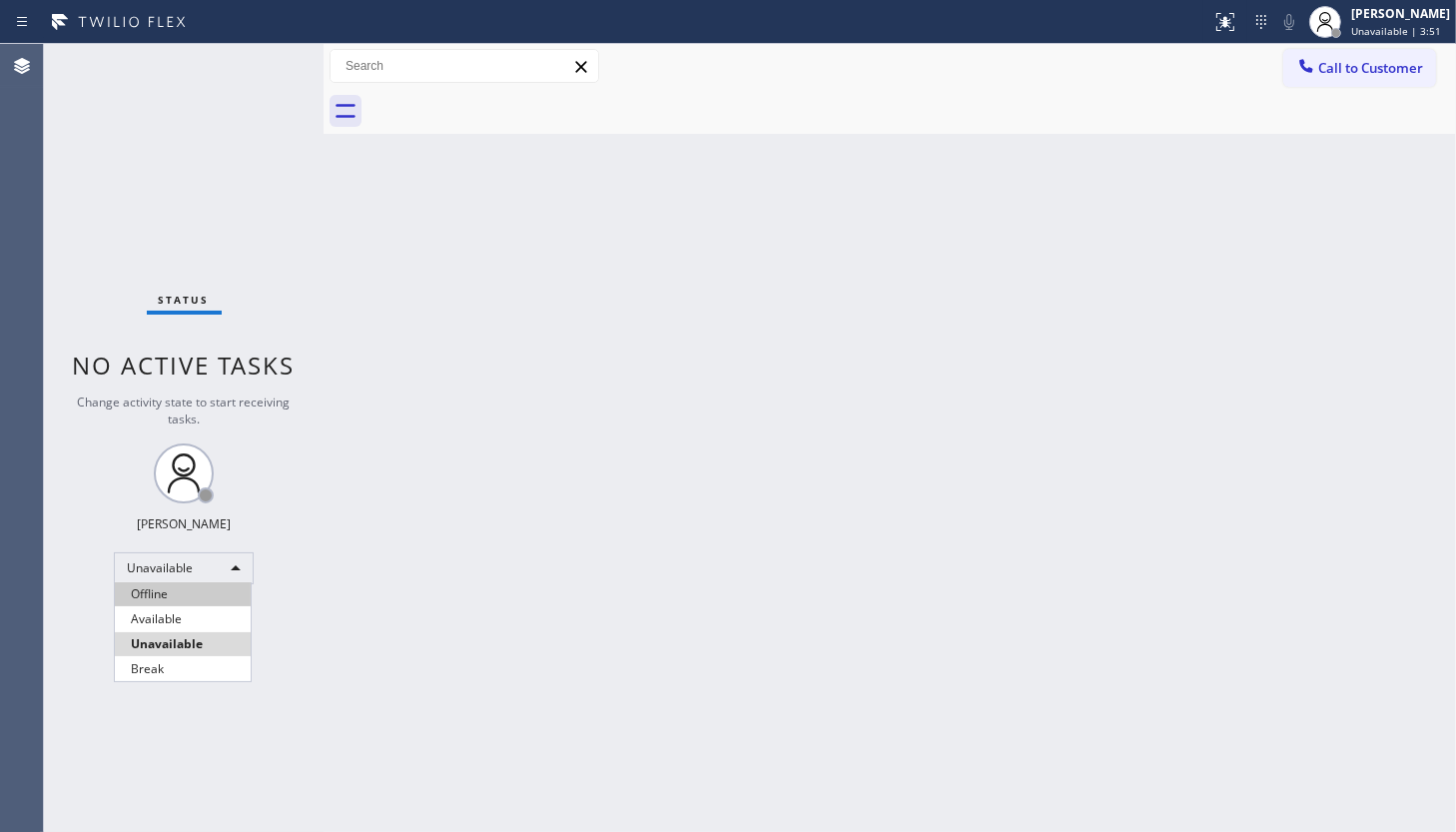 click on "Offline" at bounding box center (183, 594) 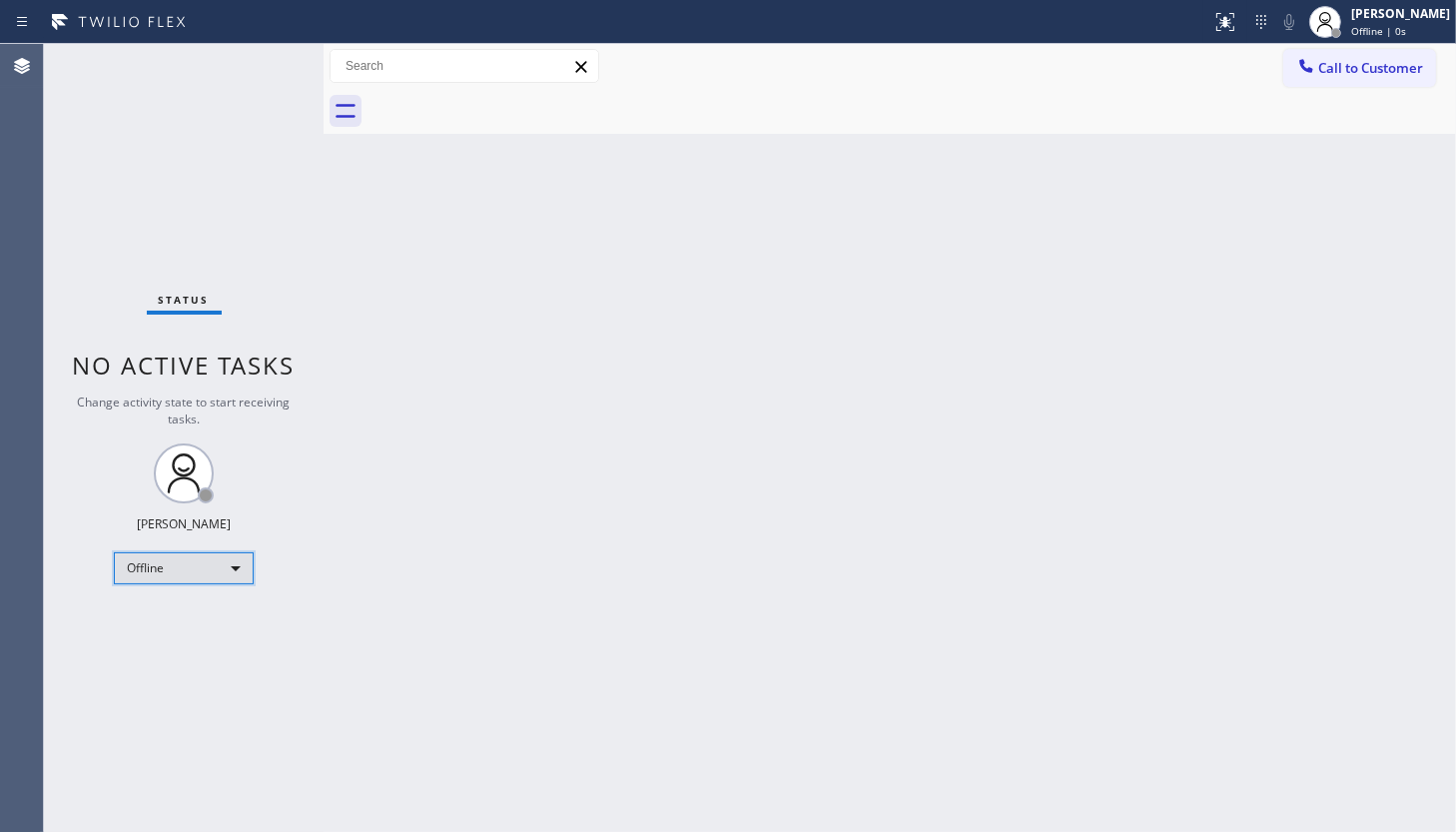 click on "Offline" at bounding box center [184, 568] 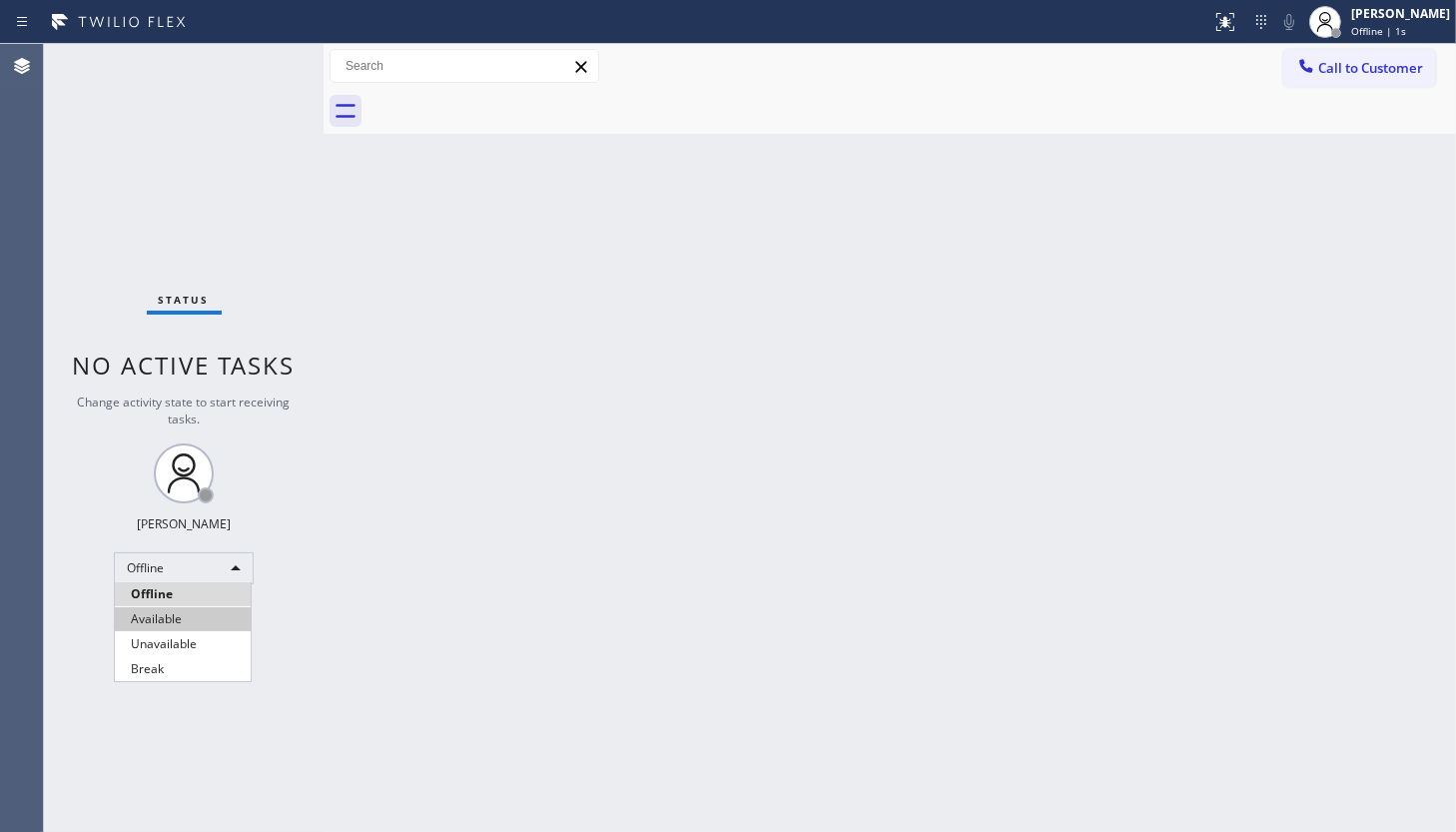 click on "Available" at bounding box center [183, 619] 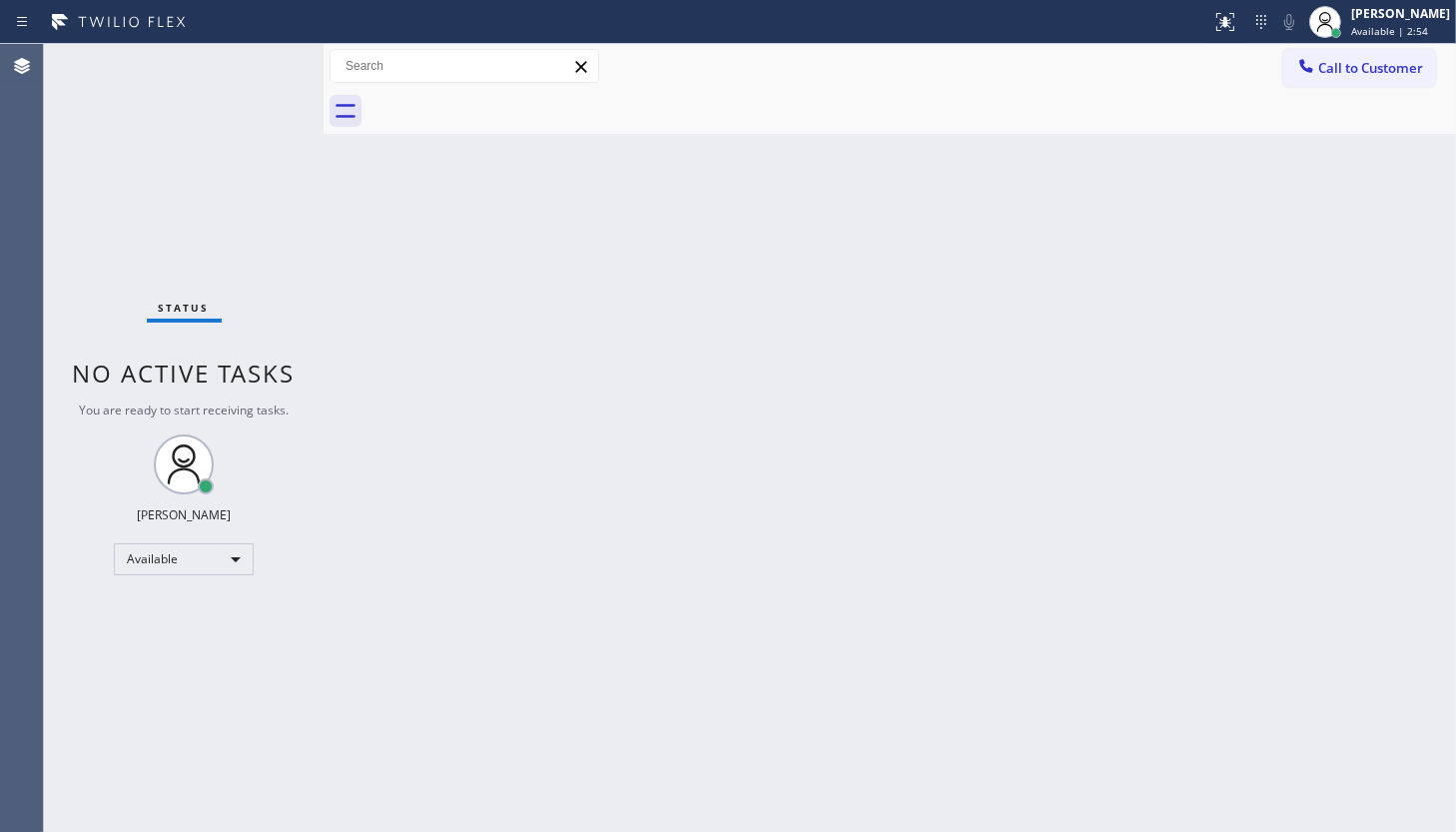 click on "Status   No active tasks     You are ready to start receiving tasks.   JENIZA ALCAYDE Available" at bounding box center [184, 437] 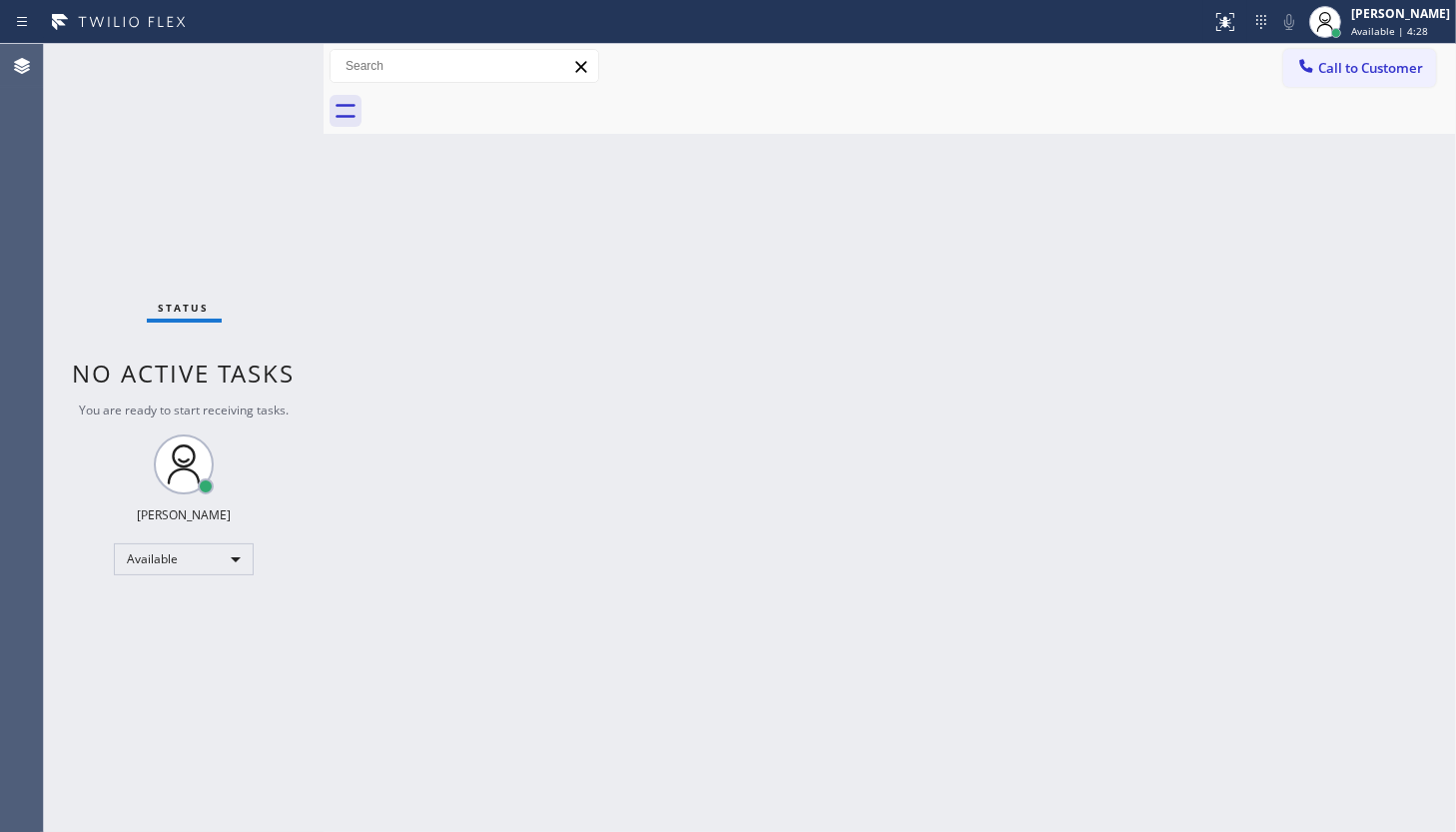 click on "Back to Dashboard Change Sender ID Customers Technicians Select a contact Outbound call Technician Search Technician Your caller id phone number Your caller id phone number Call Technician info Name   Phone none Address none Change Sender ID HVAC +18559994417 5 Star Appliance +18557314952 Appliance Repair +18554611149 Plumbing +18889090120 Air Duct Cleaning +18006865038  Electricians +18005688664 Cancel Change Check personal SMS Reset Change No tabs Call to Customer Outbound call Location Doug's Wolf Appliance Experts Your caller id phone number (206) 866-6273 Customer number Call Outbound call Technician Search Technician Your caller id phone number Your caller id phone number Call" at bounding box center [890, 437] 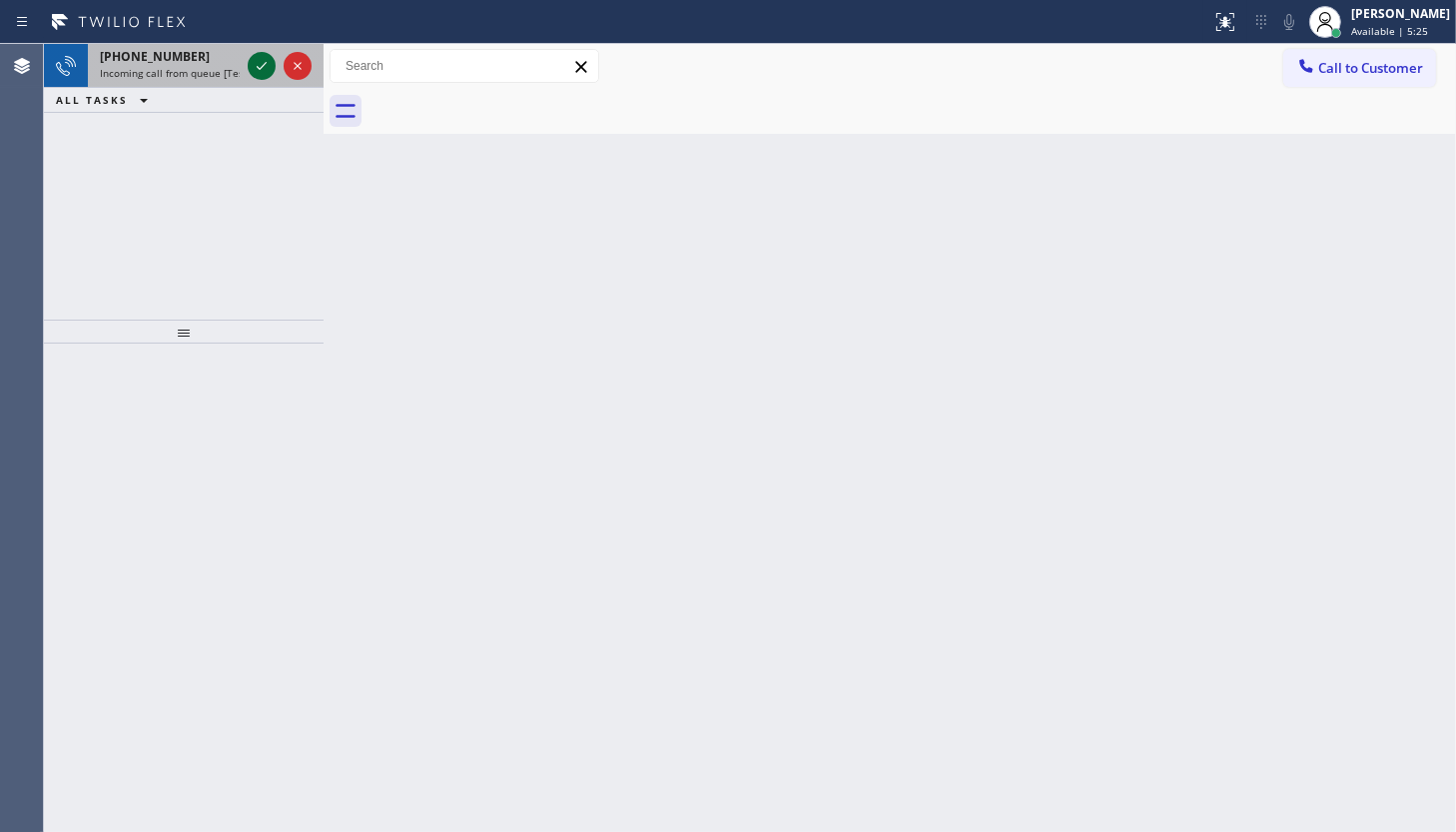 click 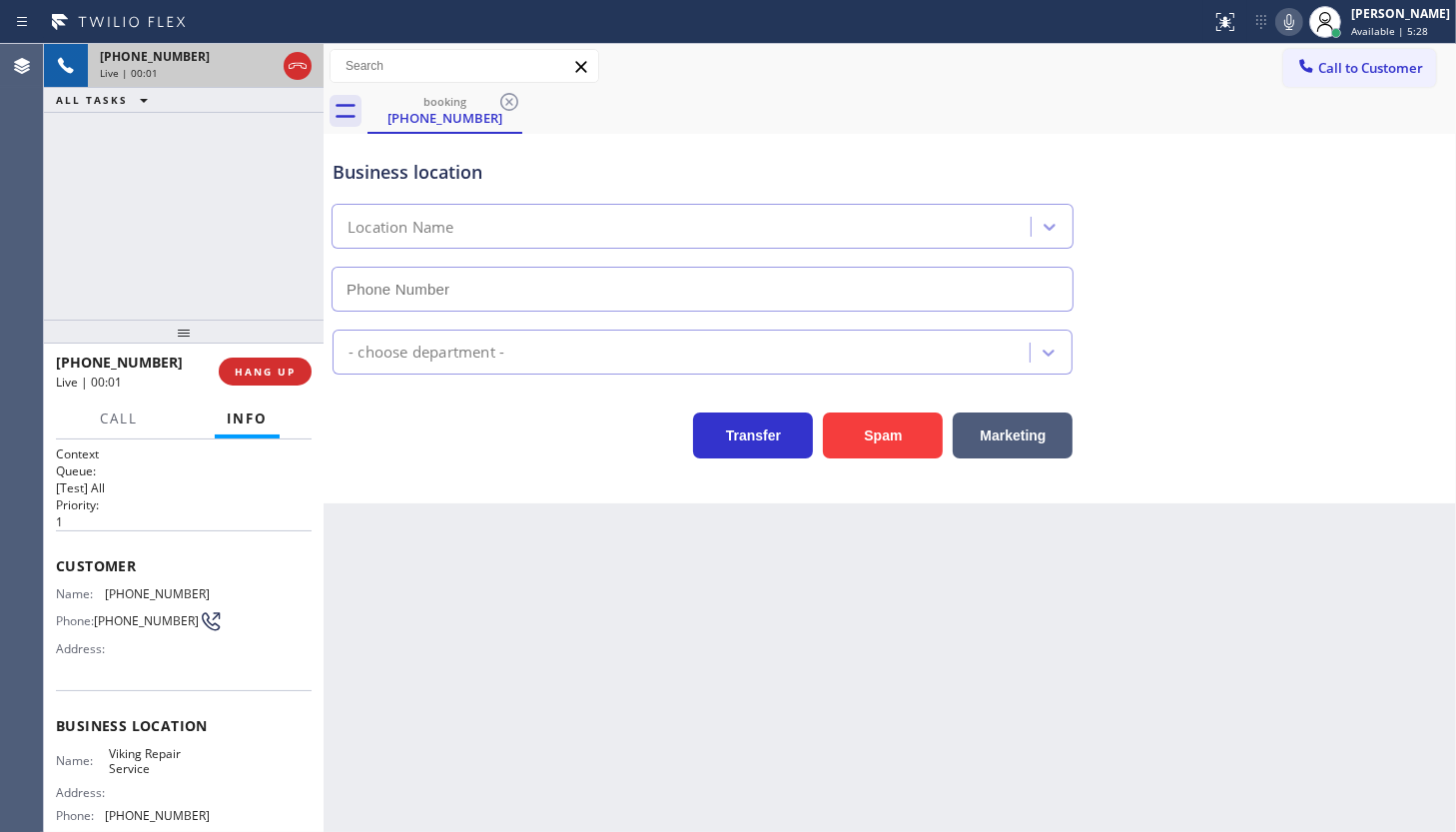 type on "(949) 239-1524" 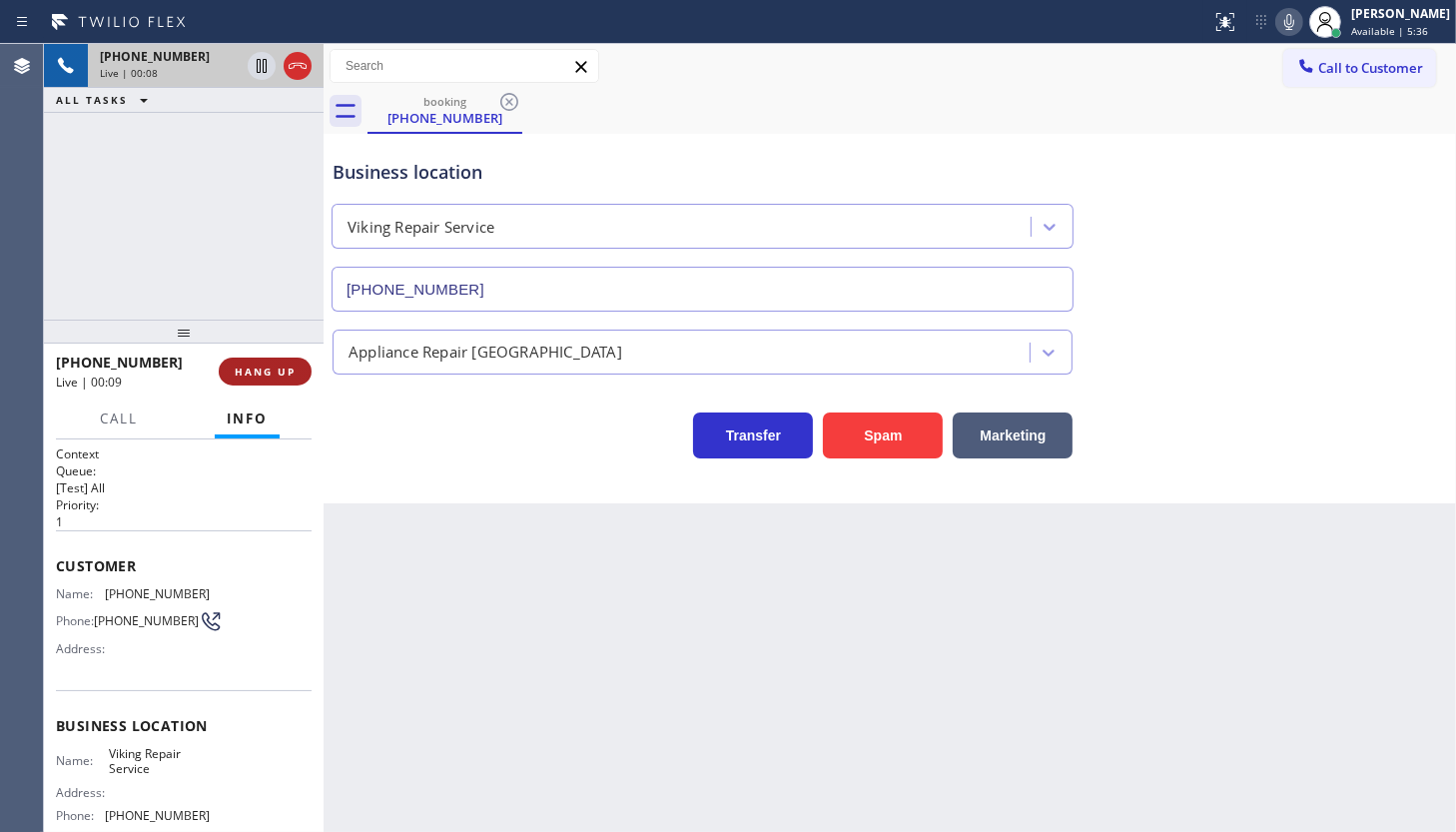 click on "HANG UP" at bounding box center (265, 372) 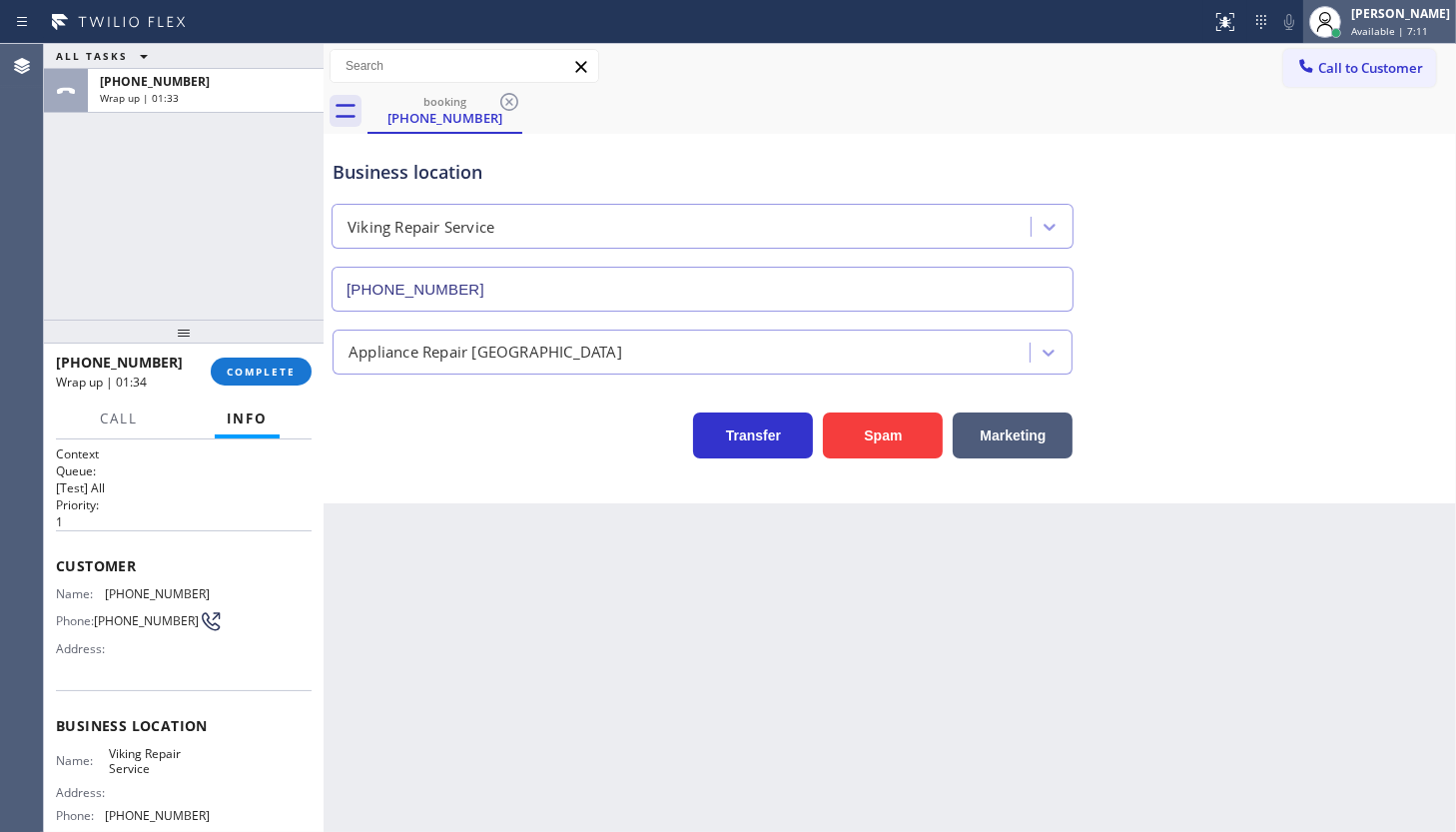 click 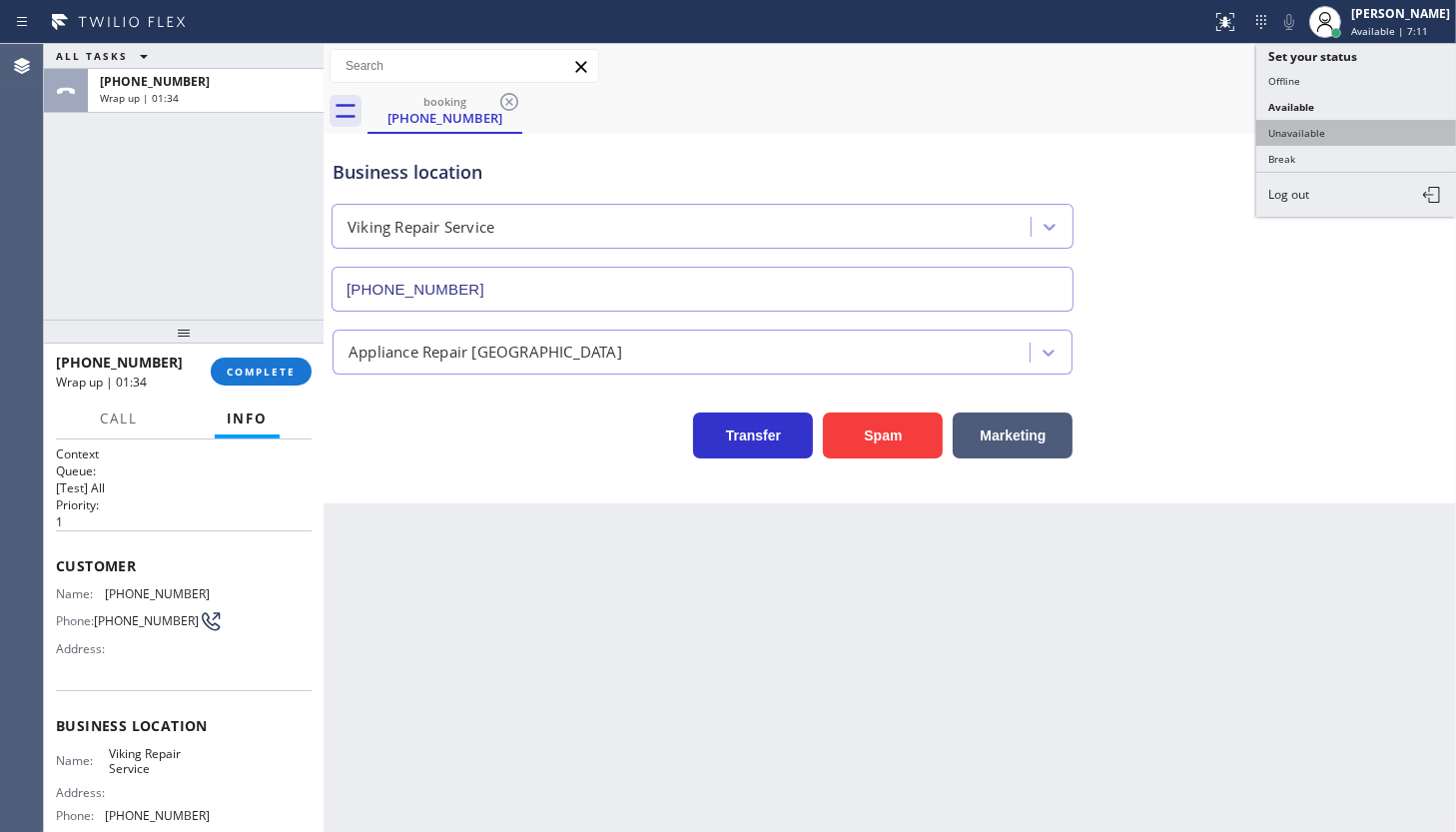 click on "Unavailable" at bounding box center (1356, 133) 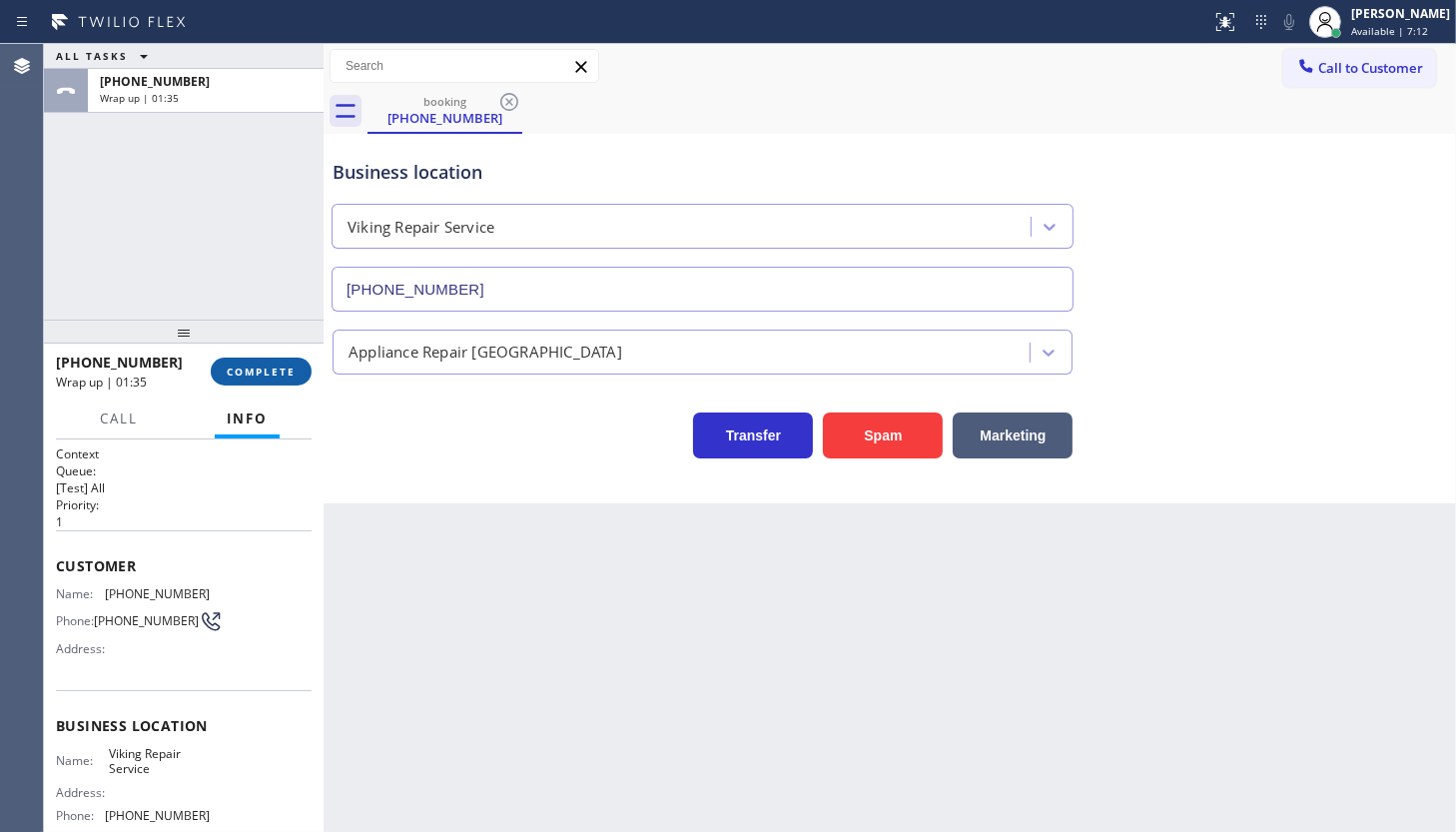 click on "COMPLETE" at bounding box center [261, 372] 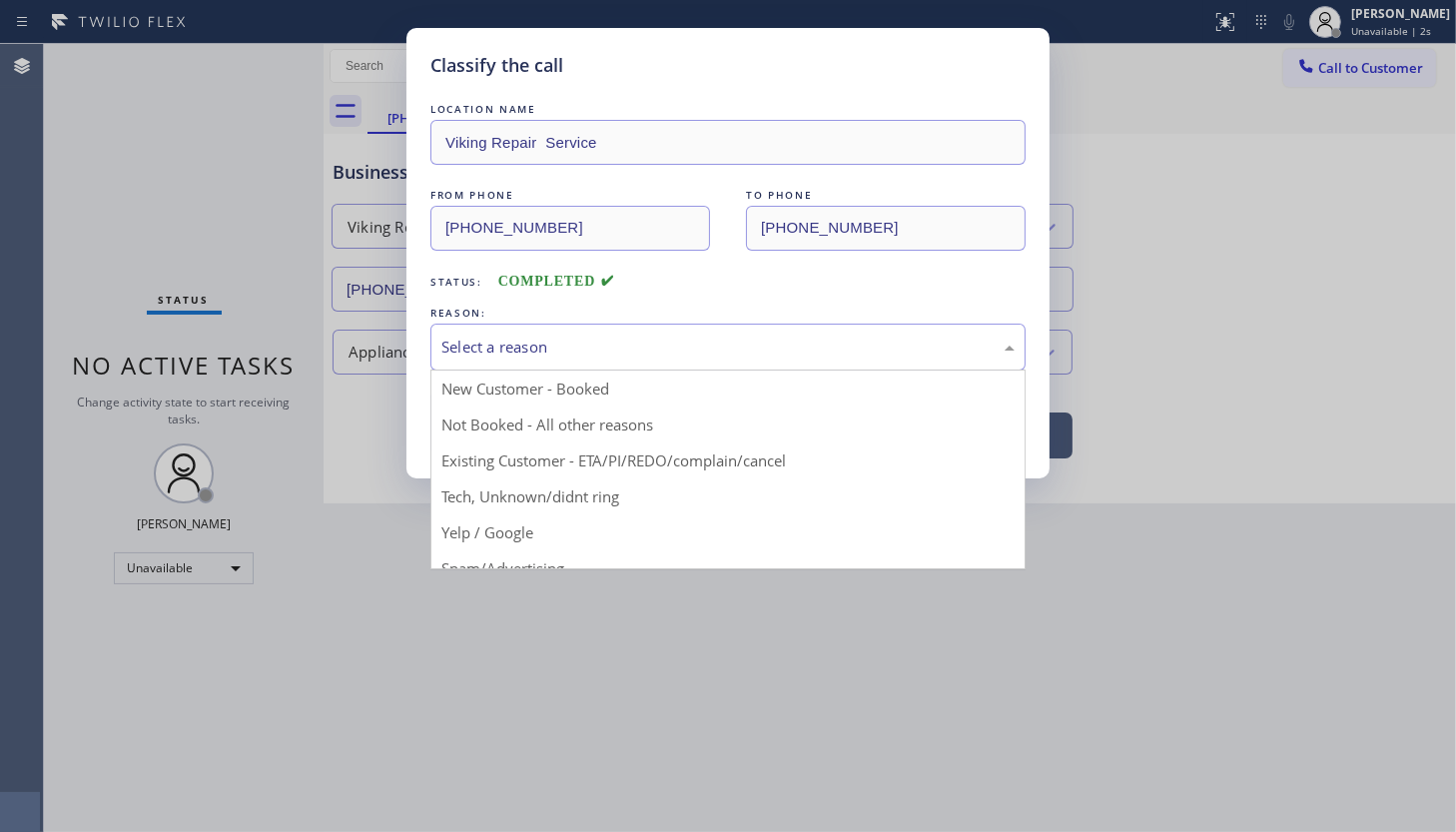 click on "Select a reason" at bounding box center [728, 347] 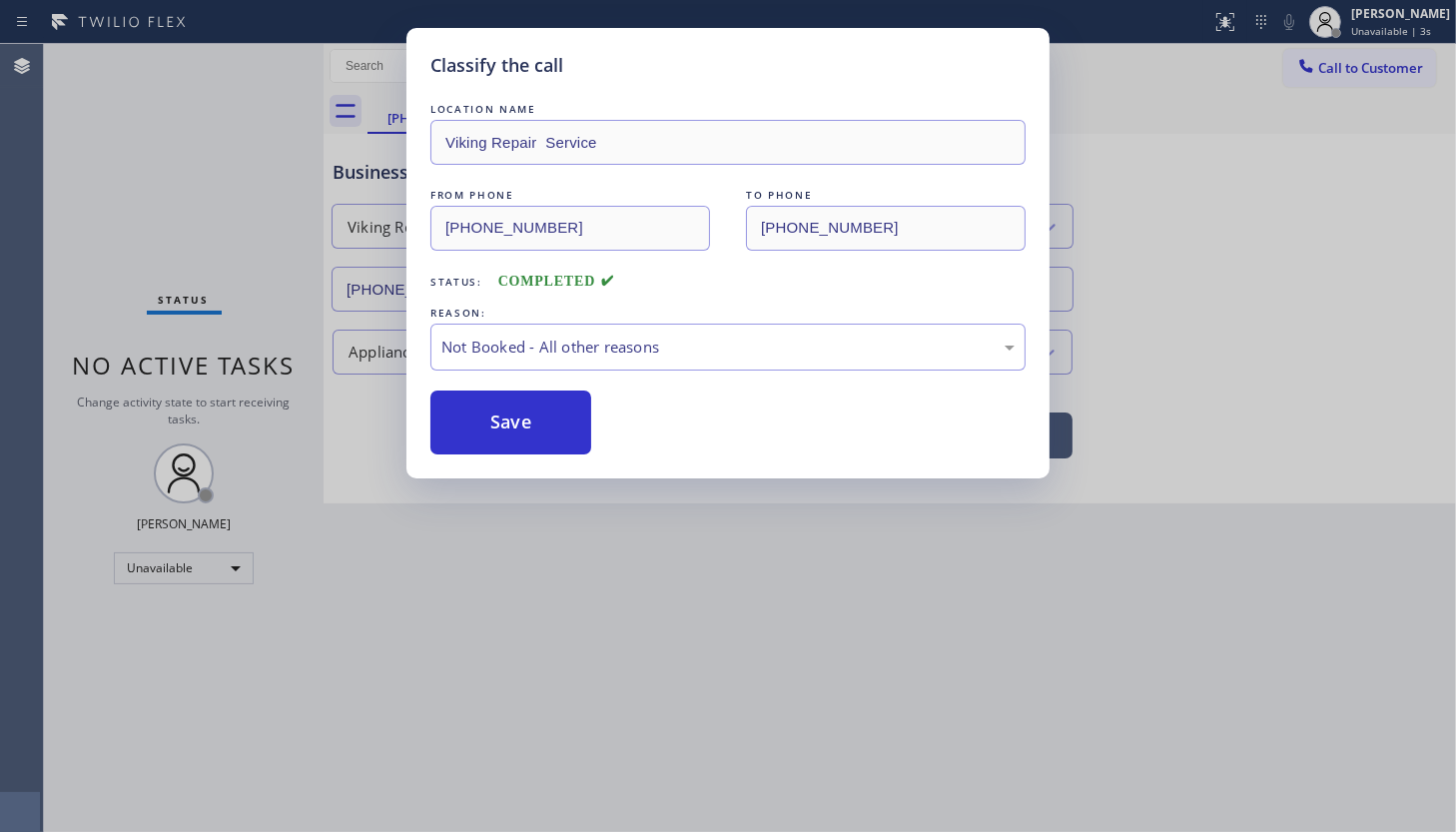 click on "Save" at bounding box center (510, 422) 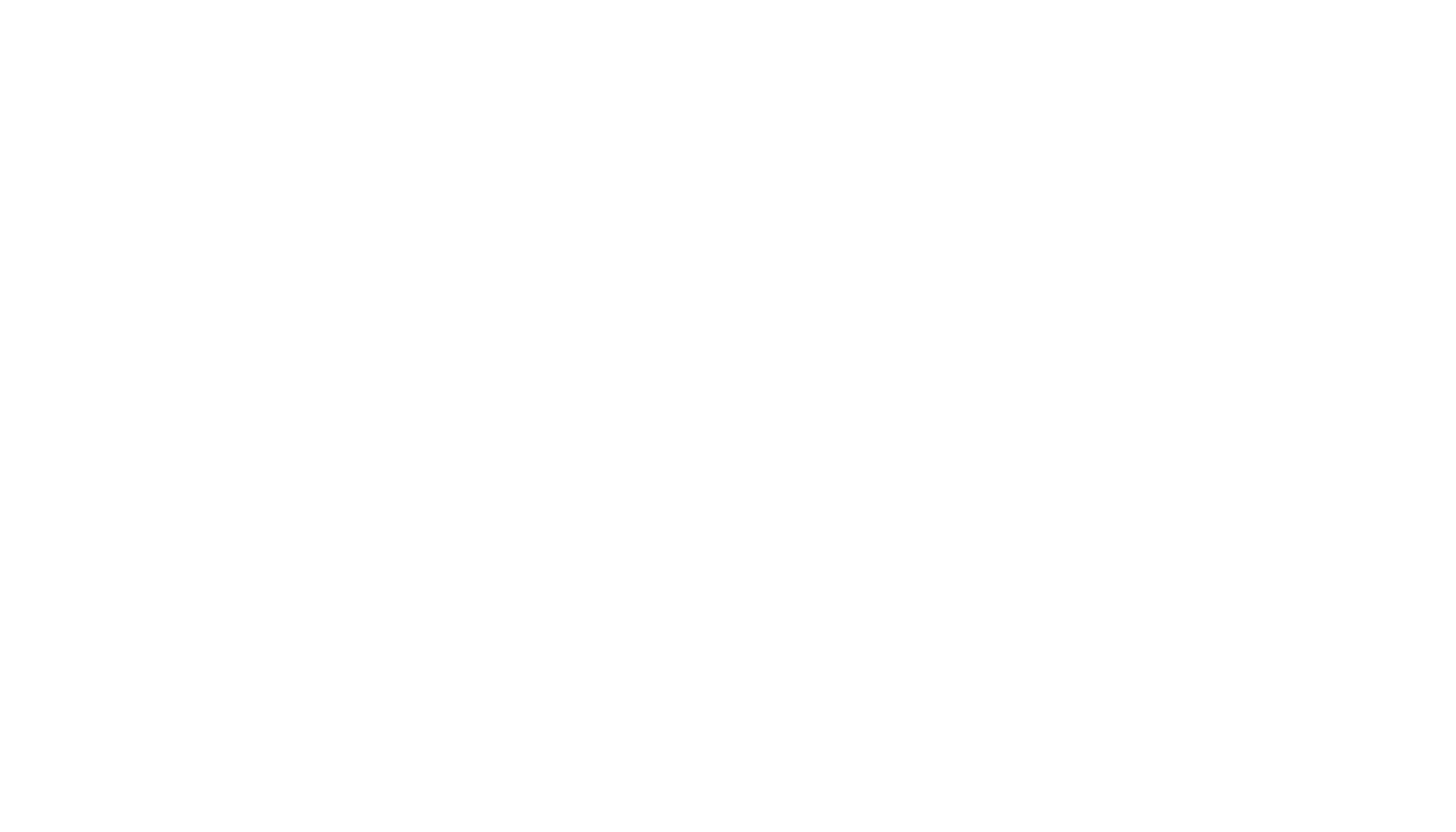scroll, scrollTop: 0, scrollLeft: 0, axis: both 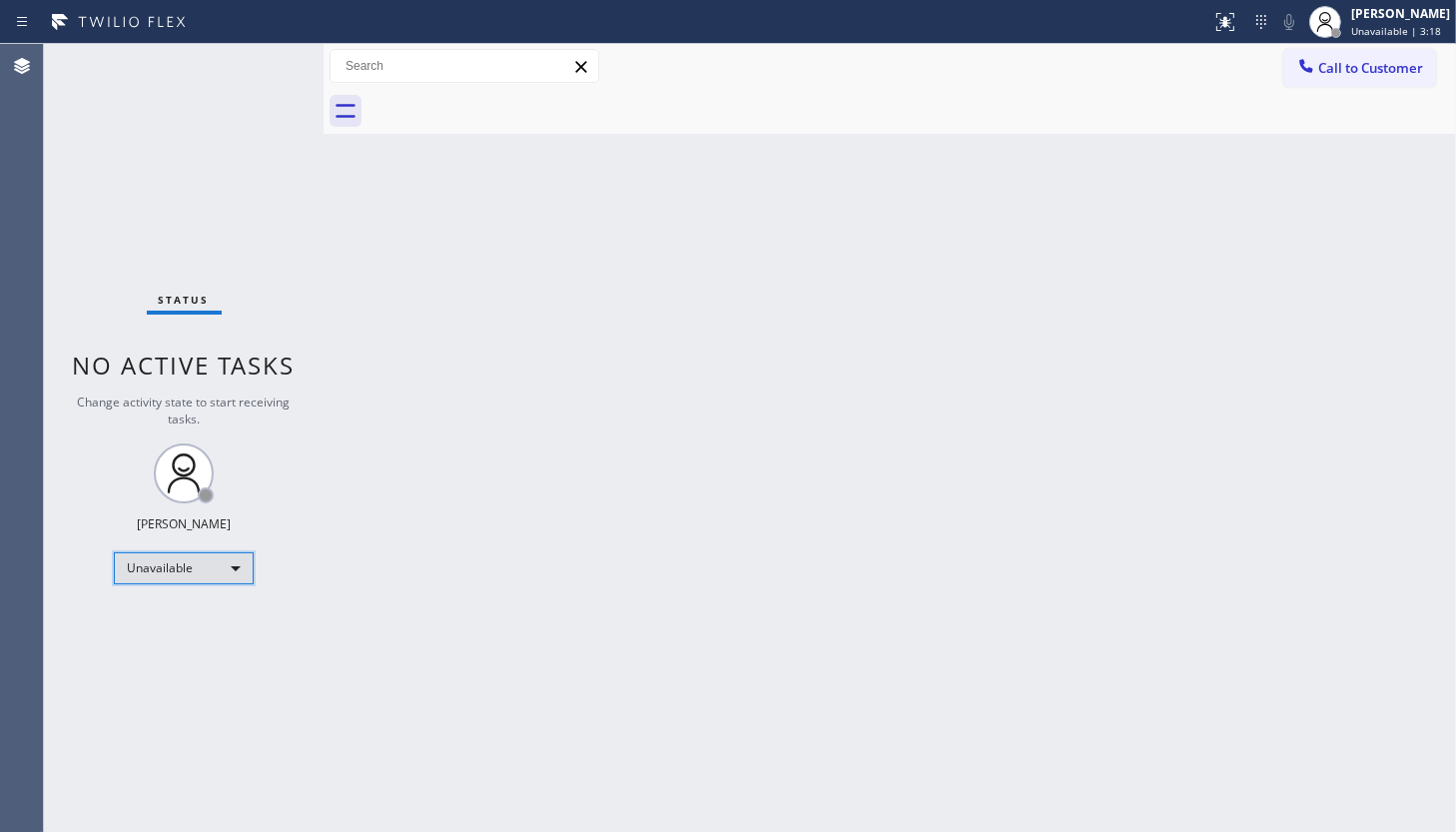 click on "Unavailable" at bounding box center [184, 568] 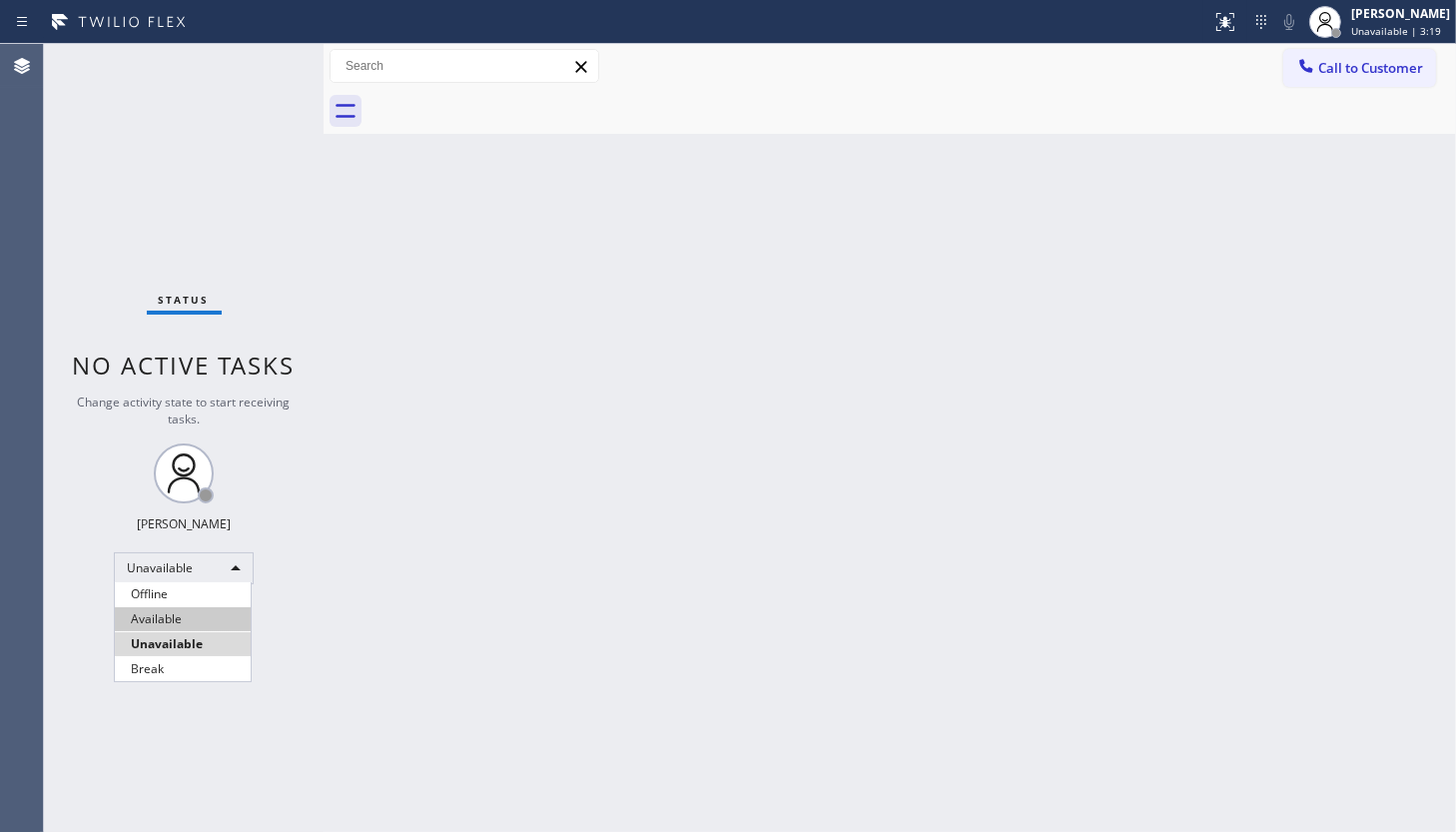 click on "Available" at bounding box center (183, 619) 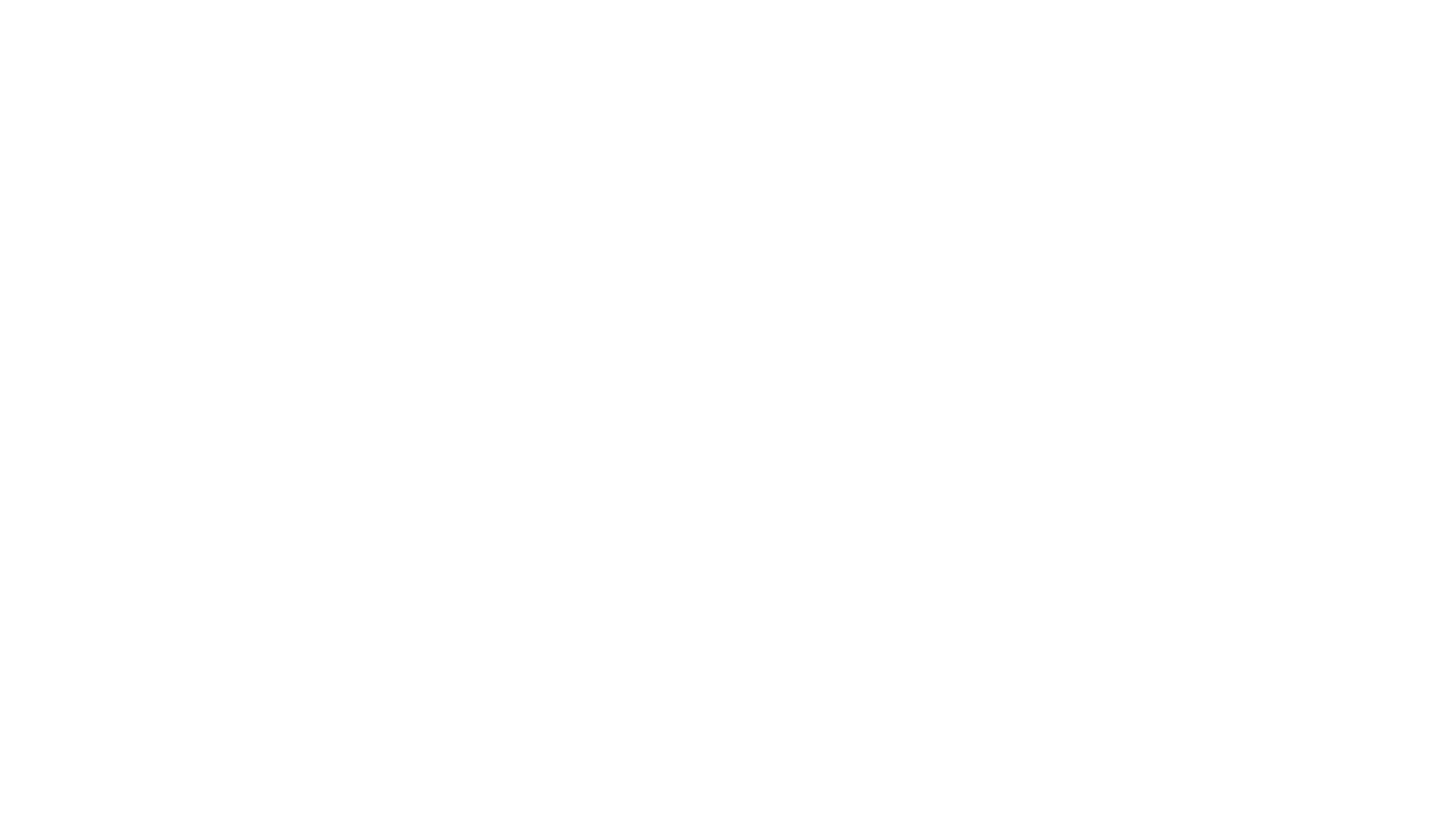 scroll, scrollTop: 0, scrollLeft: 0, axis: both 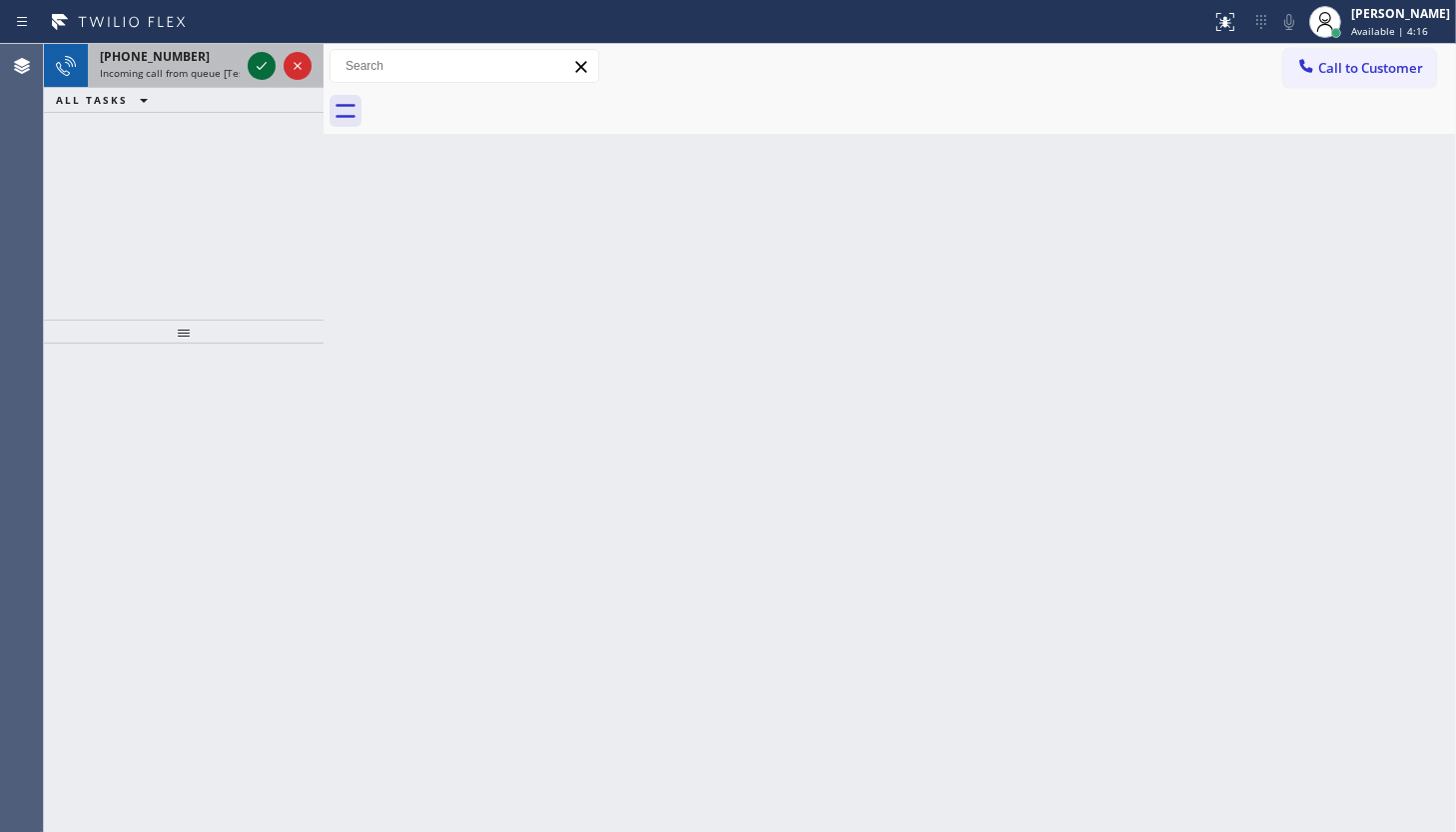 drag, startPoint x: 267, startPoint y: 90, endPoint x: 261, endPoint y: 66, distance: 24.738634 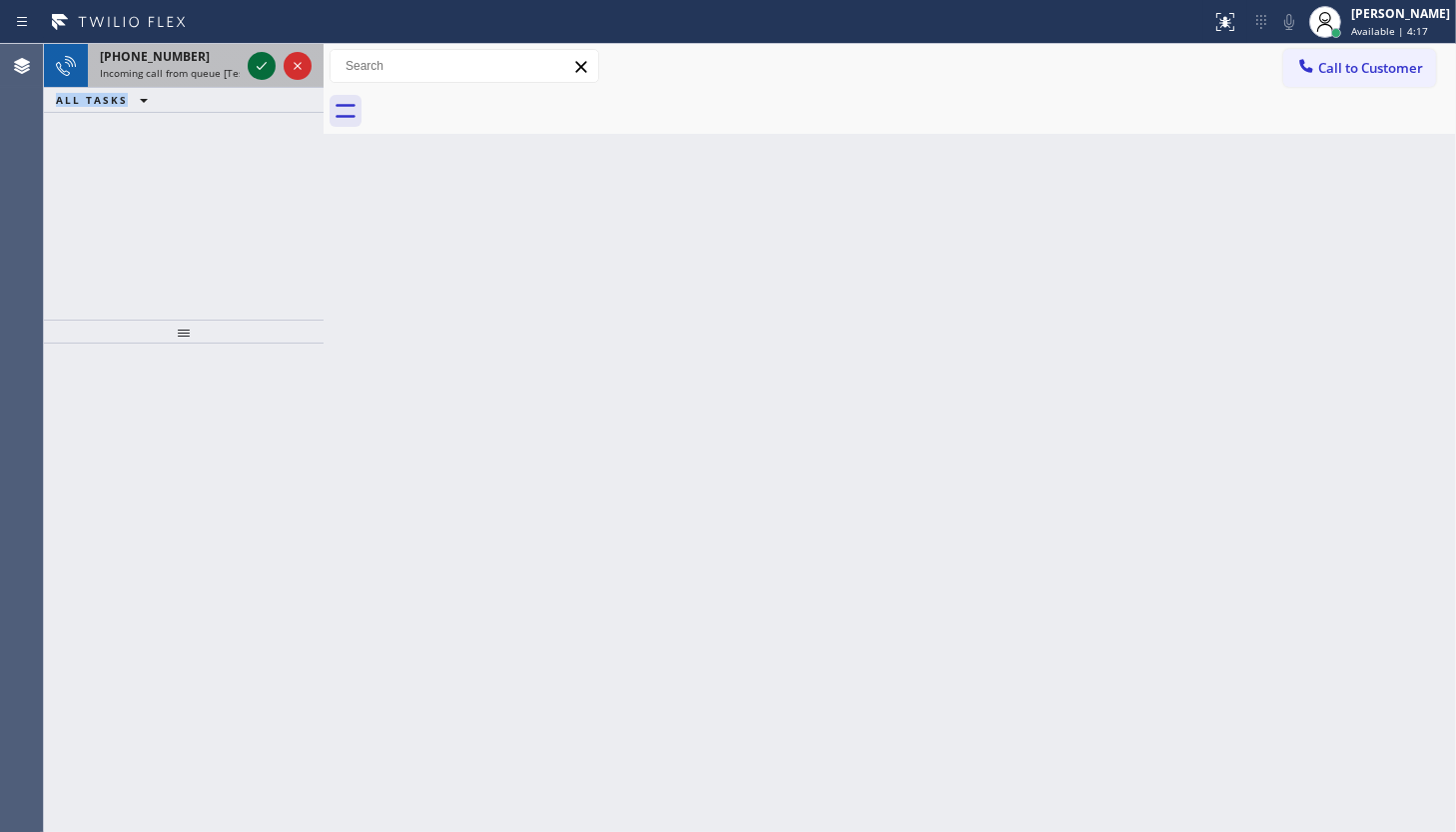 click 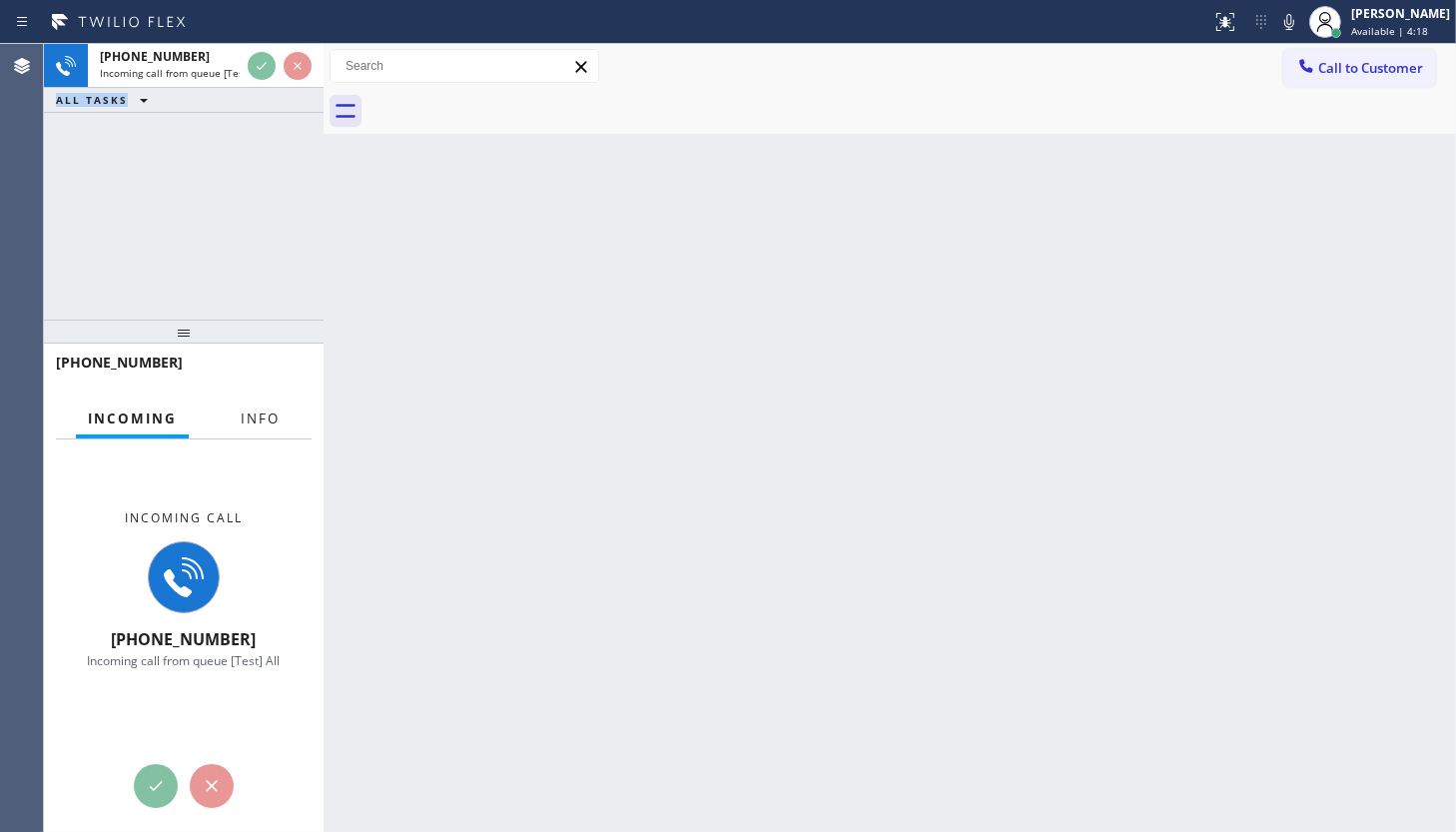 click on "Info" at bounding box center [260, 418] 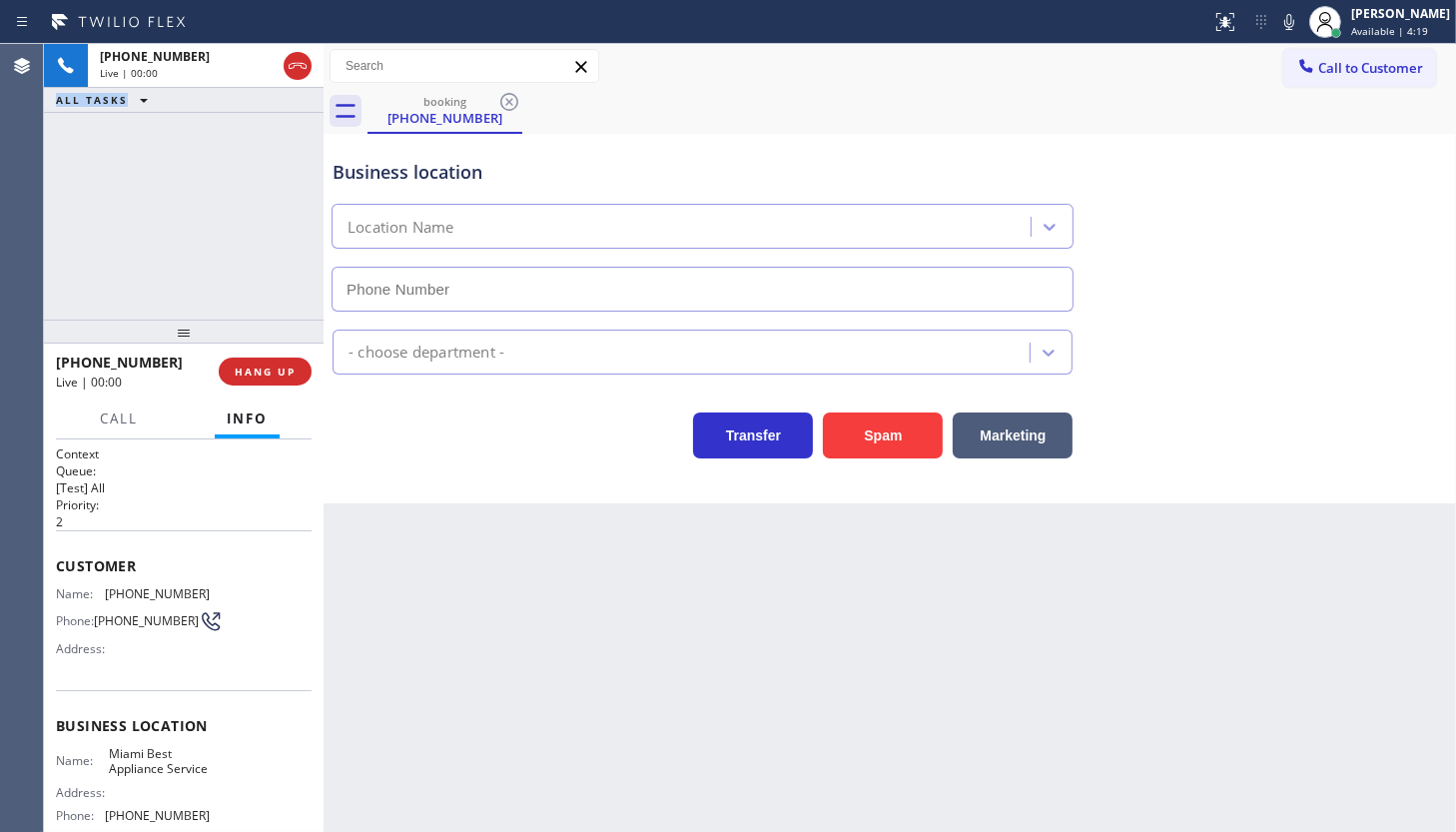 type on "(305) 851-7668" 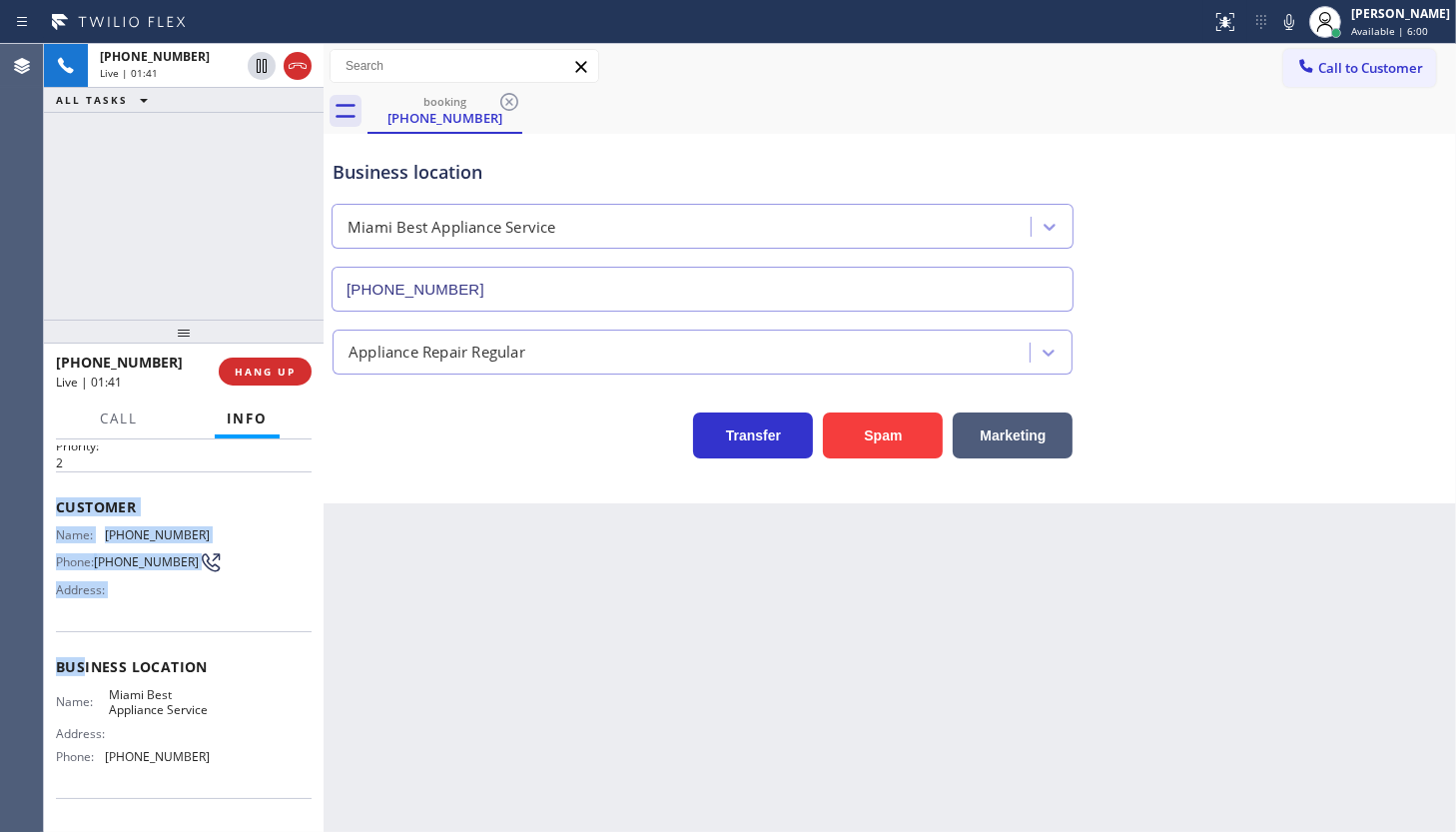 scroll, scrollTop: 90, scrollLeft: 0, axis: vertical 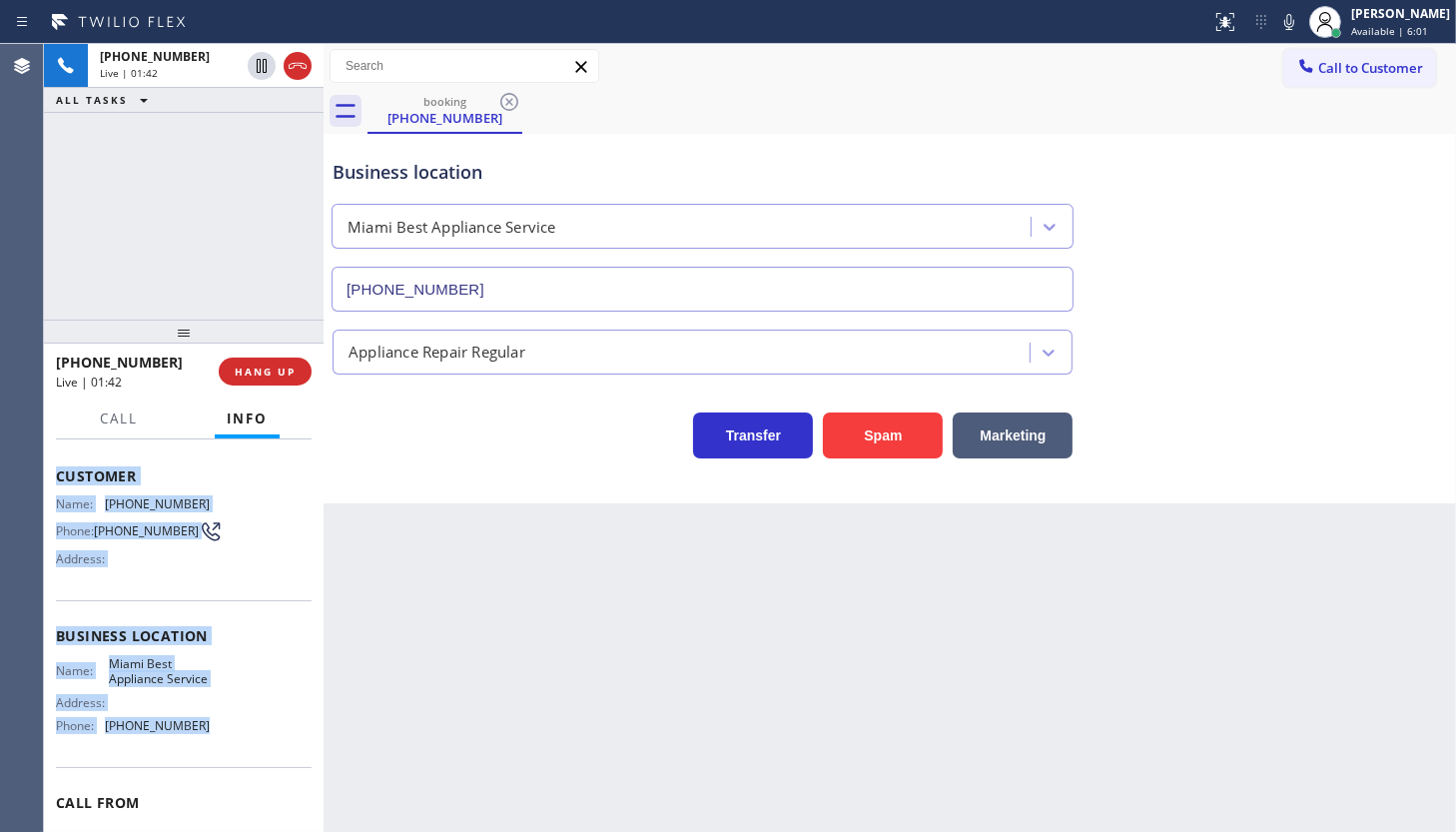 drag, startPoint x: 52, startPoint y: 549, endPoint x: 197, endPoint y: 741, distance: 240.60133 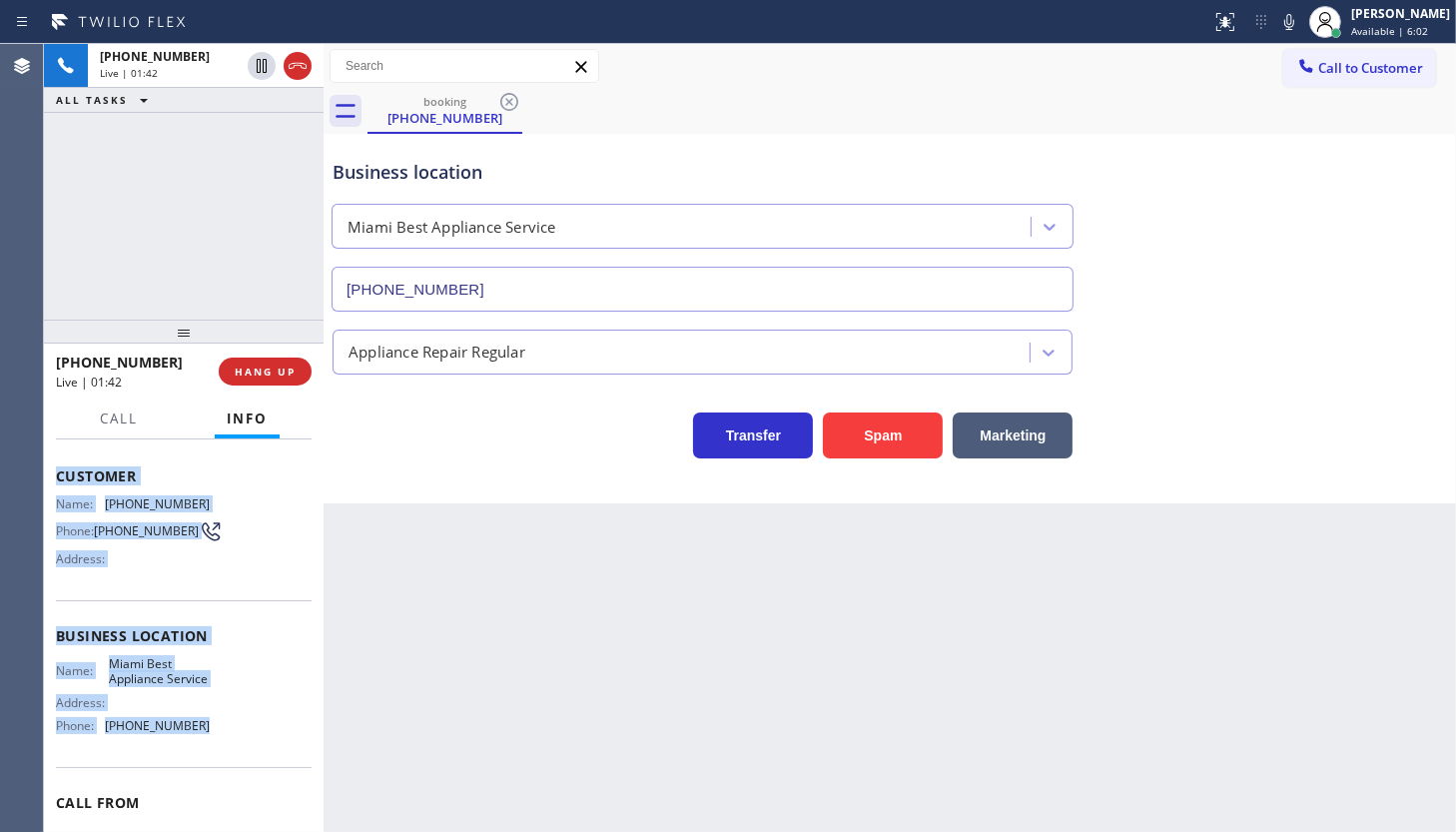 copy on "Customer Name: (305) 467-7110 Phone: (305) 467-7110 Address: Business location Name: Miami Best Appliance Service Address:   Phone: (305) 851-7668" 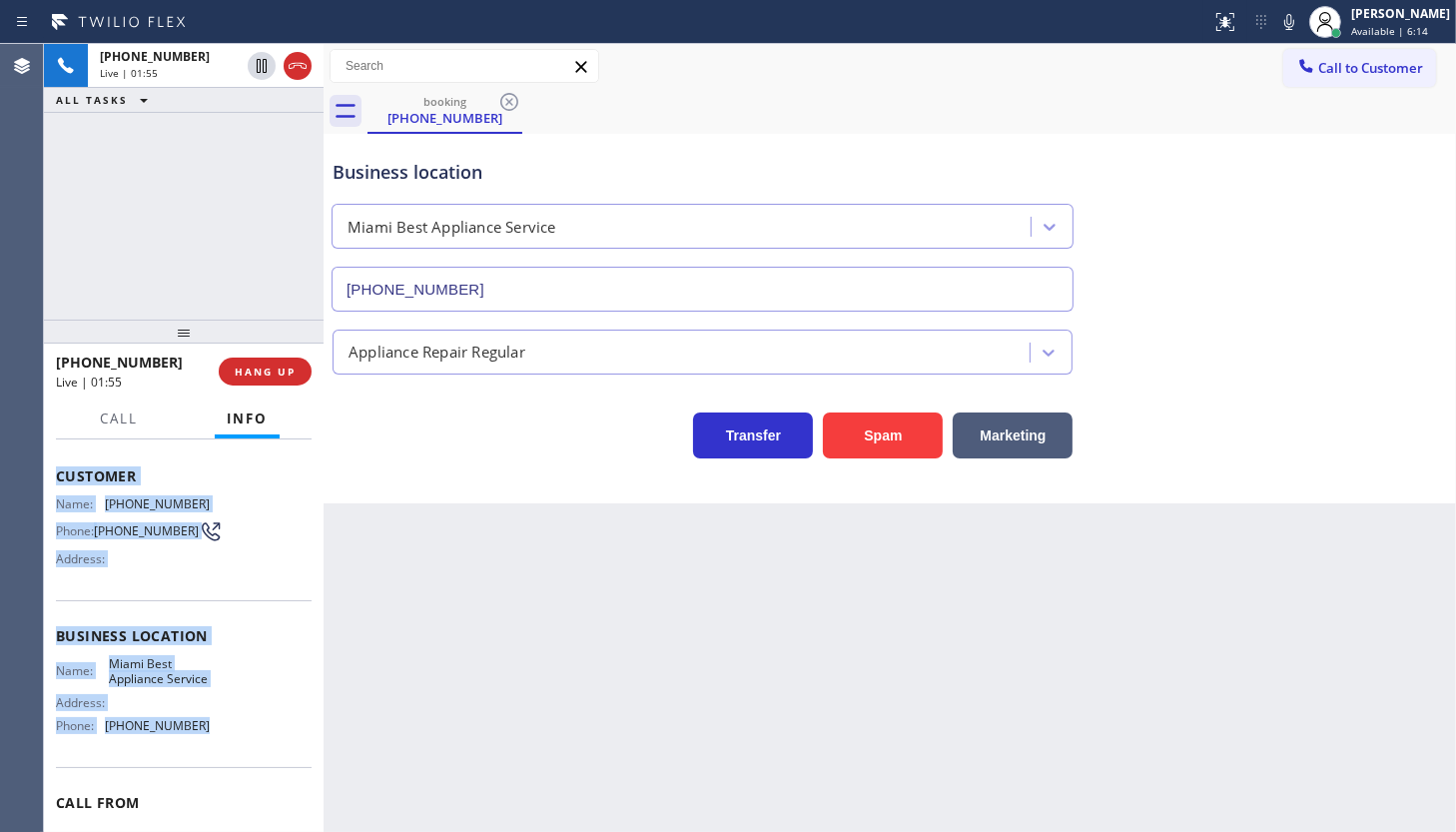 click on "Name: (305) 467-7110 Phone: (305) 467-7110 Address:" at bounding box center (184, 535) 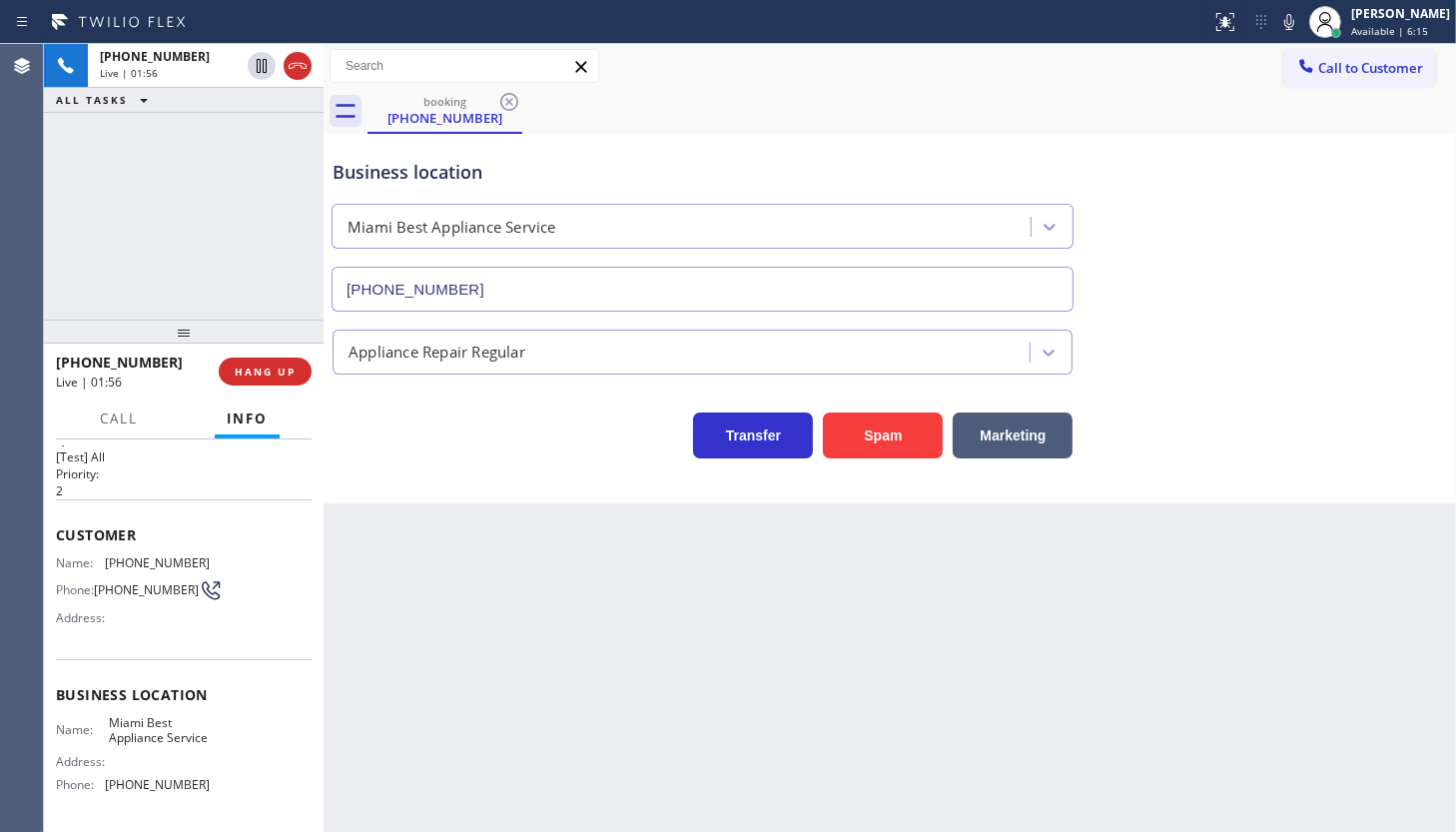 scroll, scrollTop: 0, scrollLeft: 0, axis: both 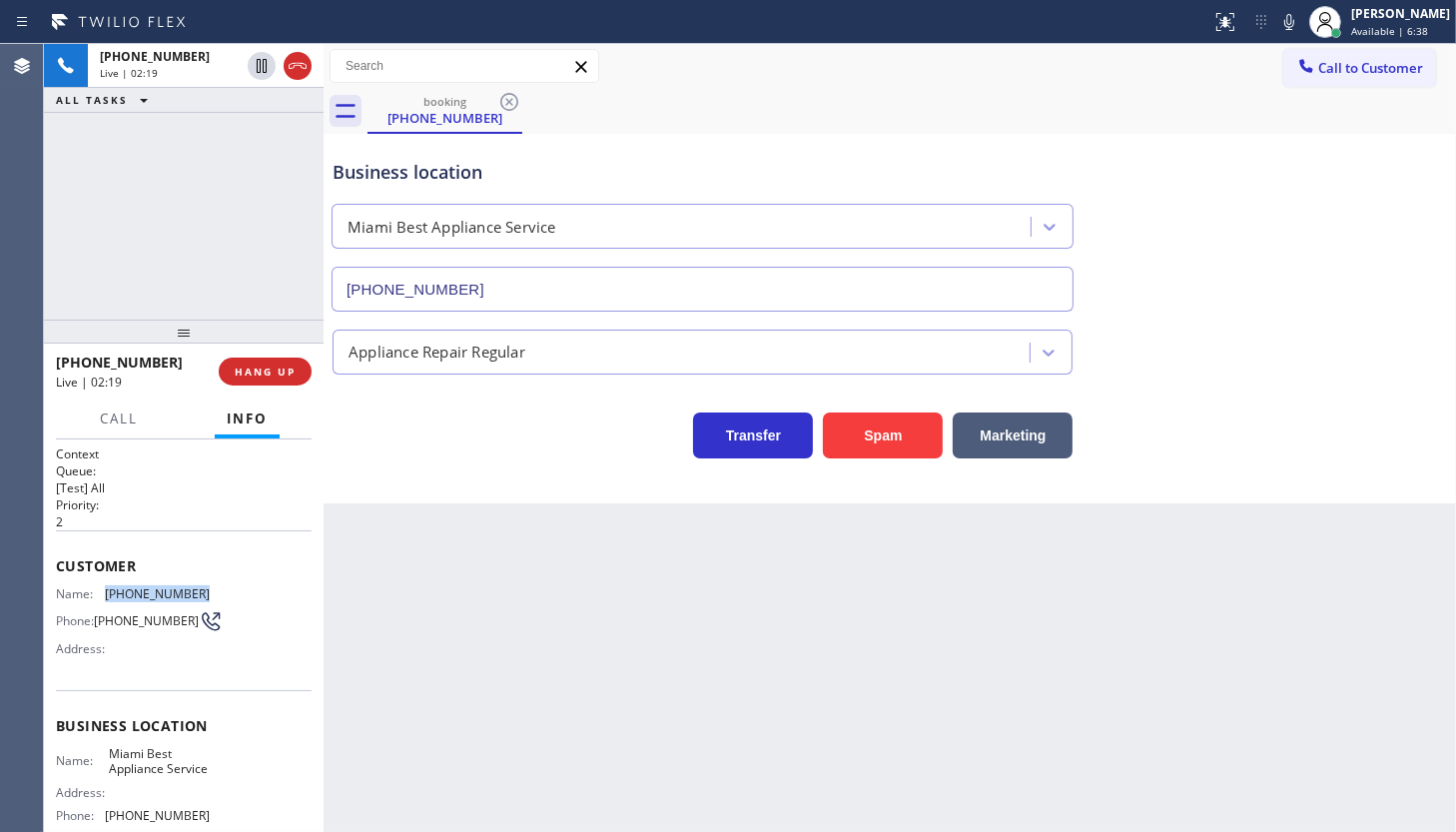drag, startPoint x: 101, startPoint y: 586, endPoint x: 210, endPoint y: 588, distance: 109.01835 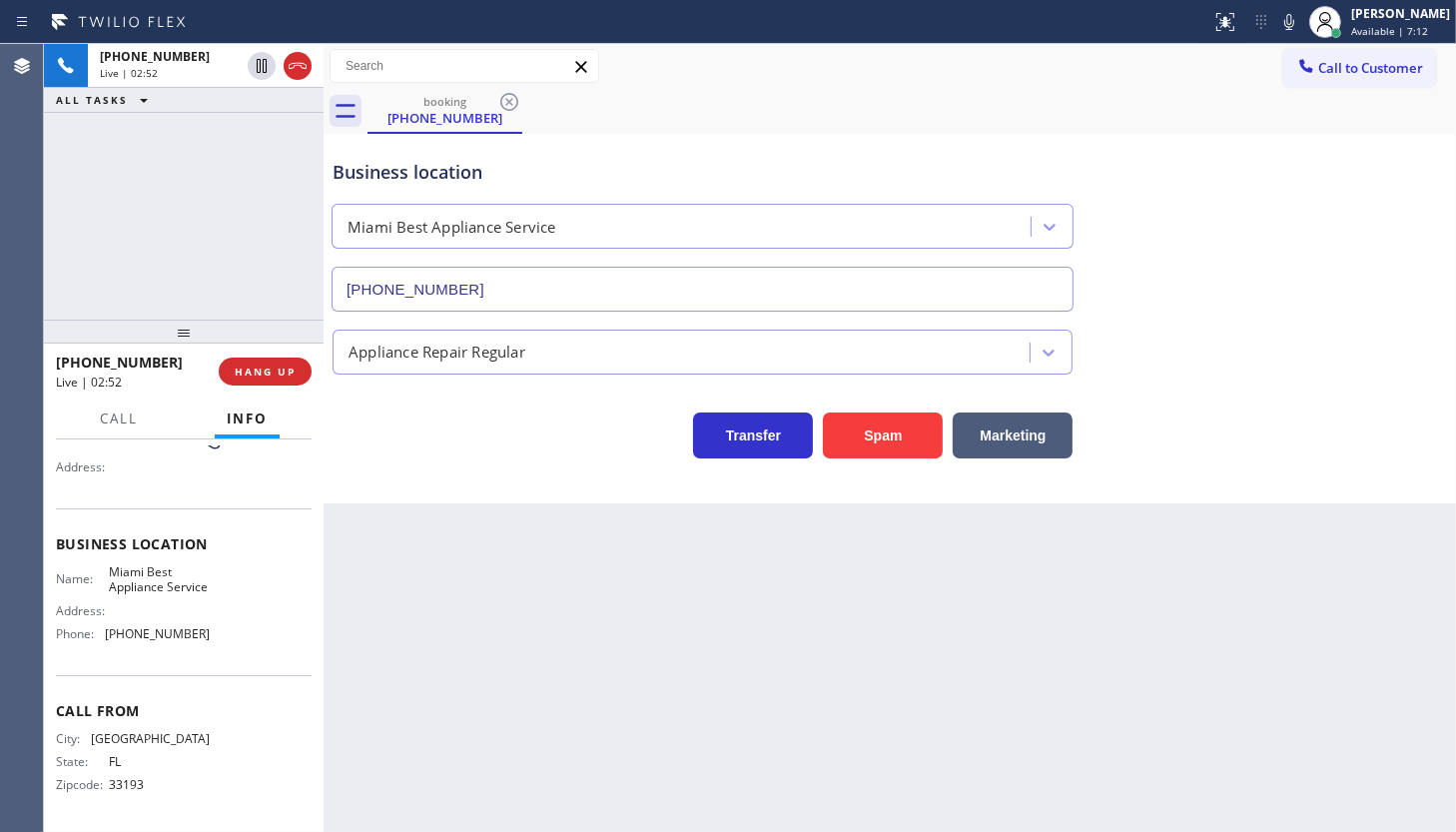 scroll, scrollTop: 201, scrollLeft: 0, axis: vertical 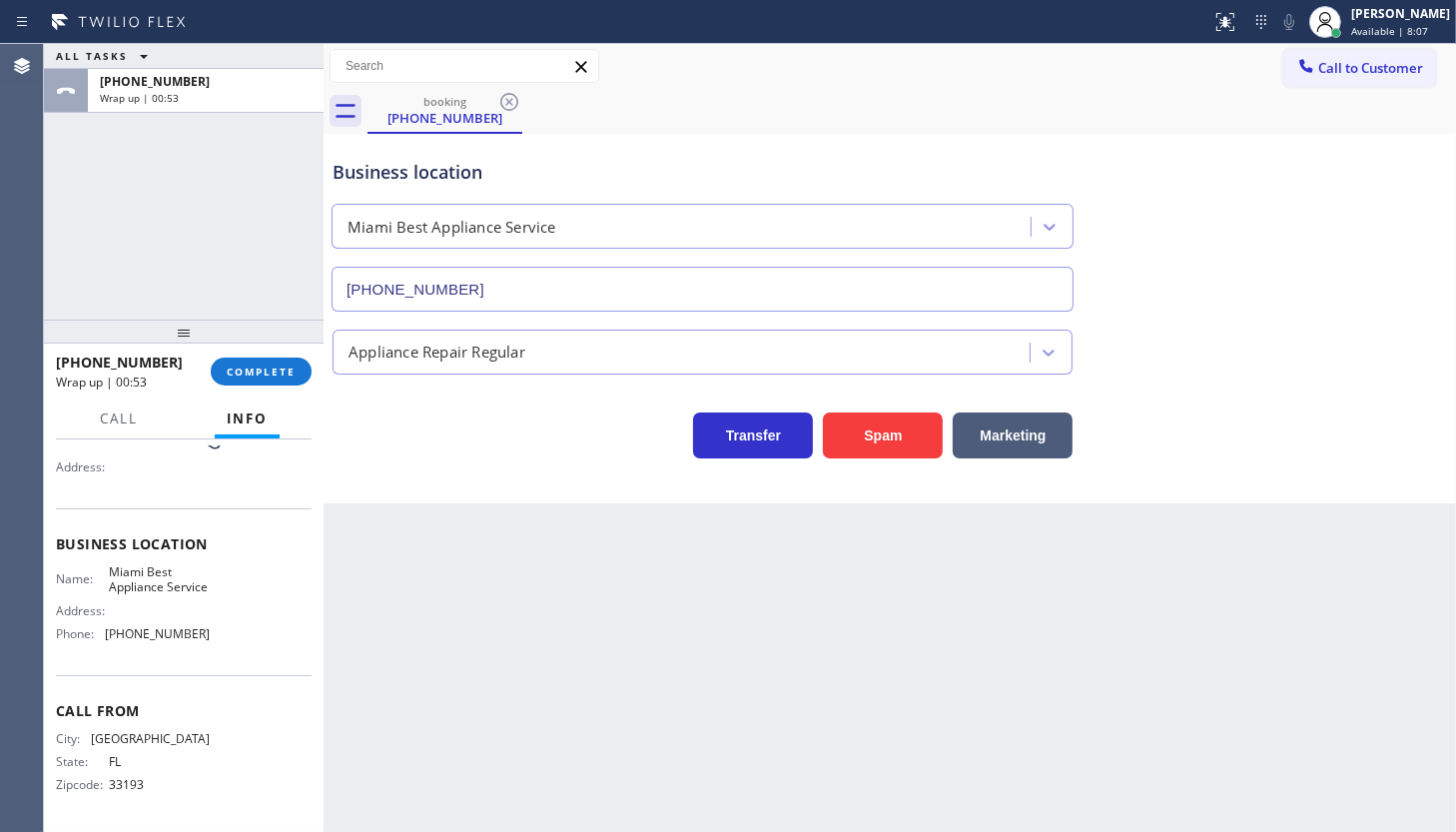 click on "ALL TASKS ALL TASKS ACTIVE TASKS TASKS IN WRAP UP +13054677110 Wrap up | 00:53" at bounding box center [184, 182] 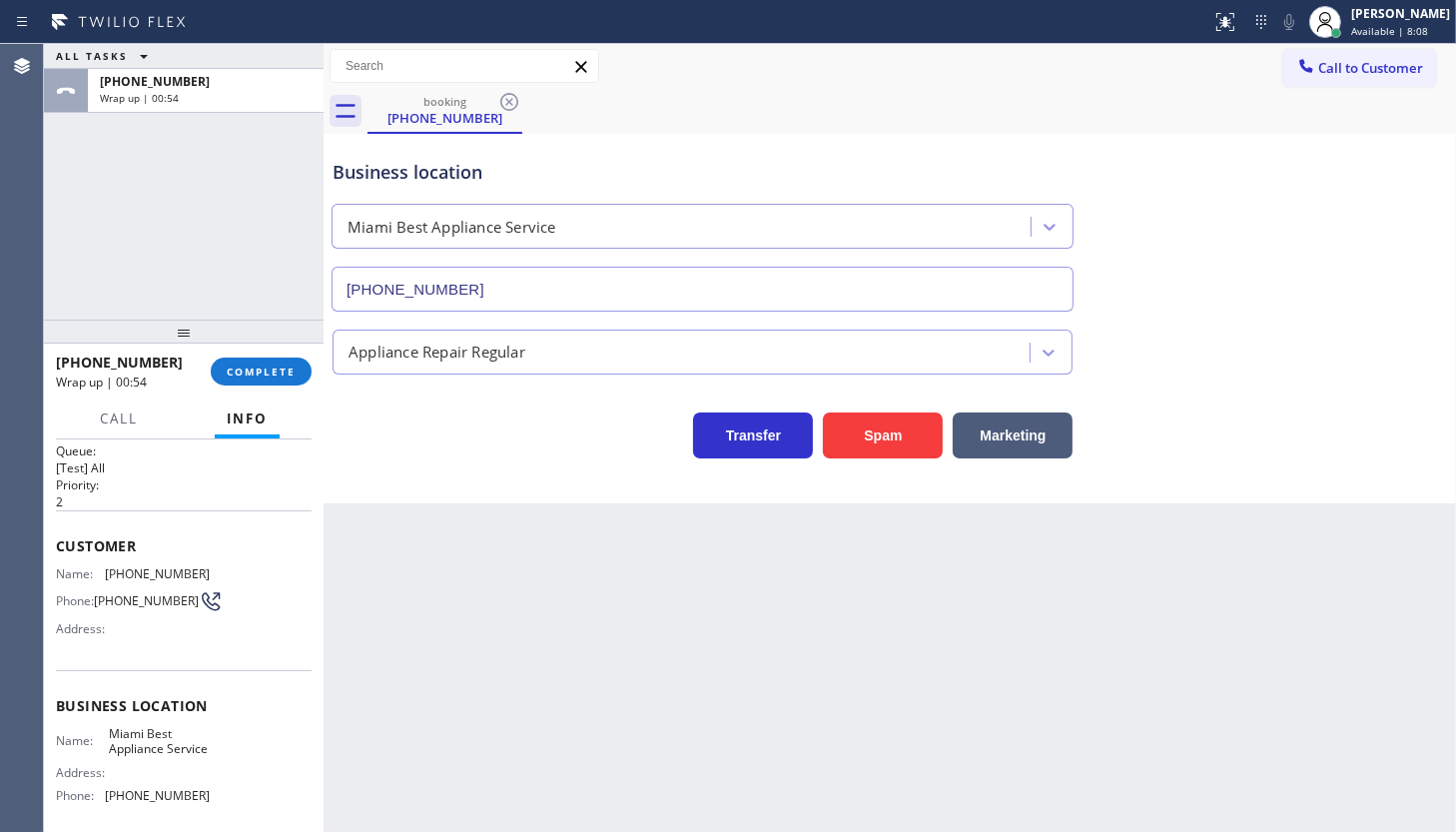 scroll, scrollTop: 20, scrollLeft: 0, axis: vertical 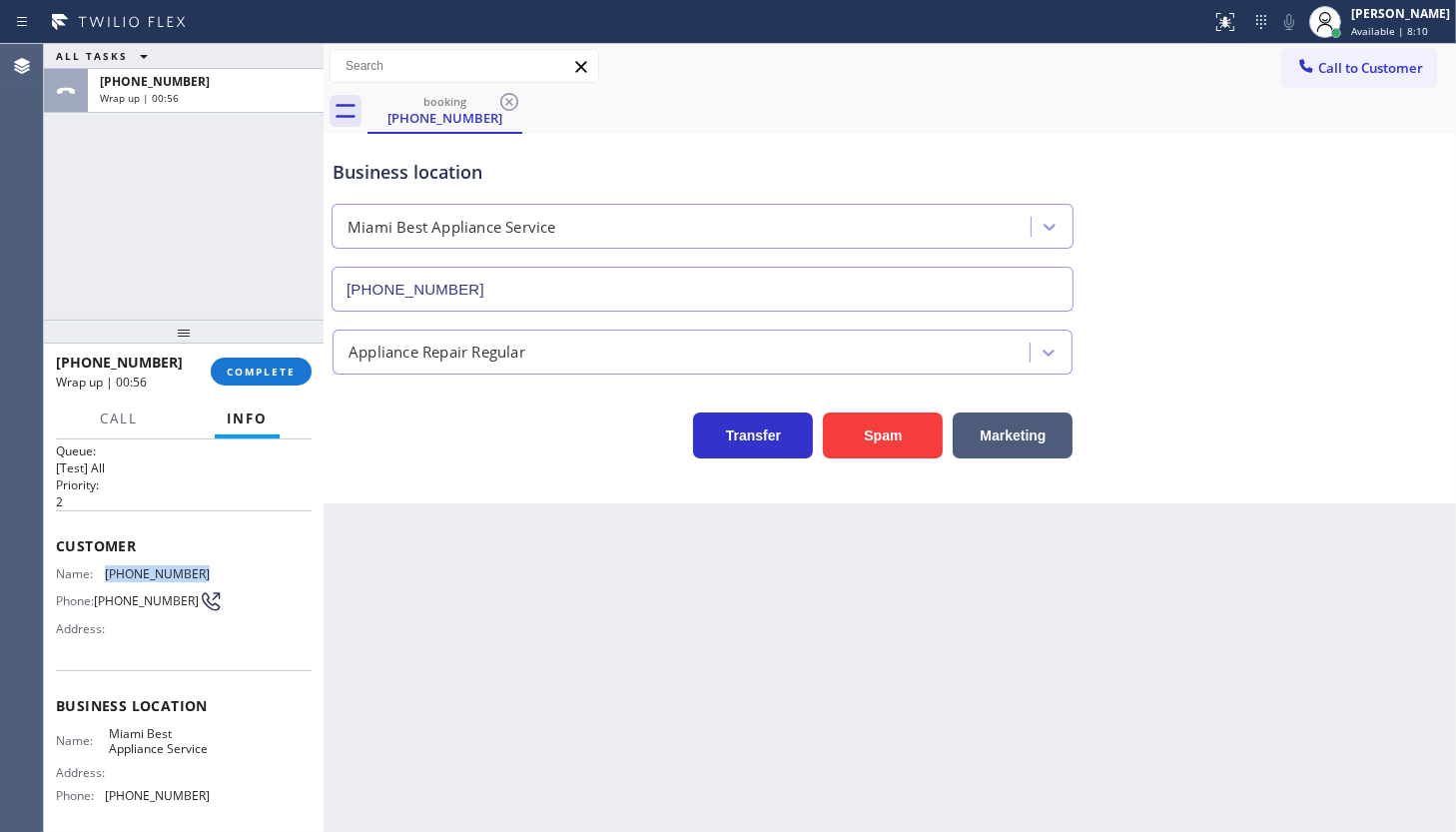 drag, startPoint x: 105, startPoint y: 569, endPoint x: 200, endPoint y: 559, distance: 95.524866 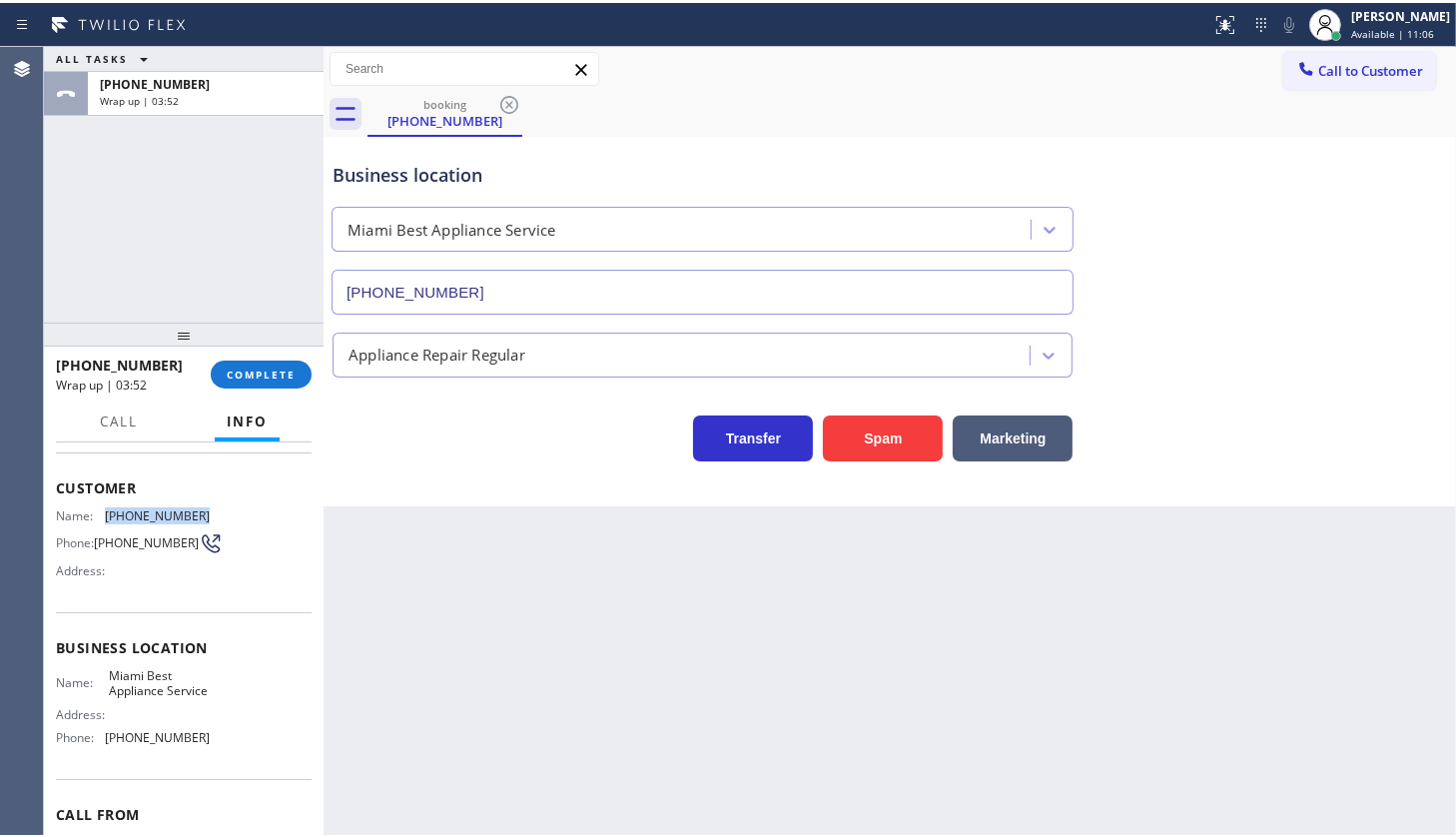 scroll, scrollTop: 201, scrollLeft: 0, axis: vertical 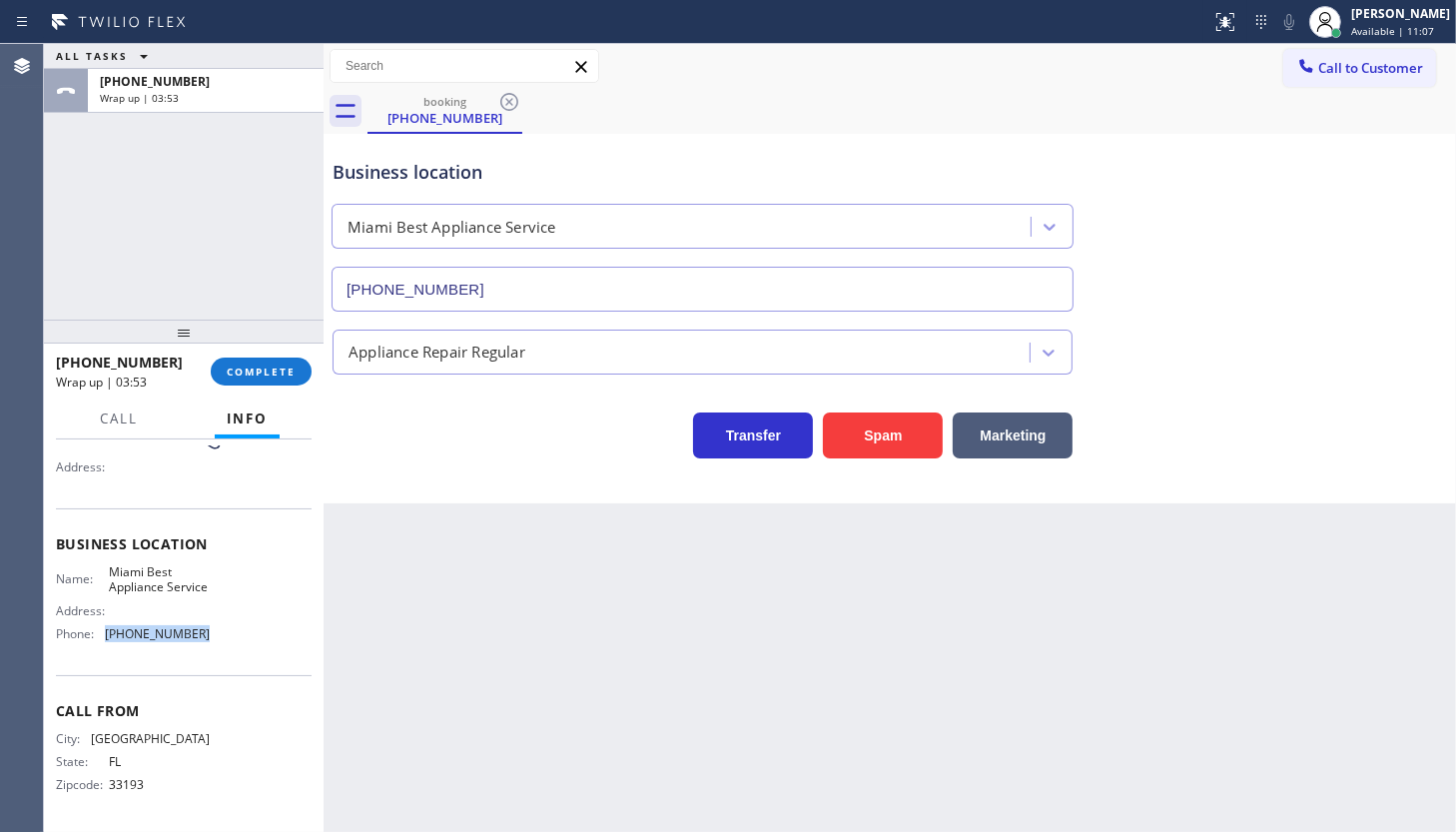 drag, startPoint x: 103, startPoint y: 637, endPoint x: 220, endPoint y: 638, distance: 117.00427 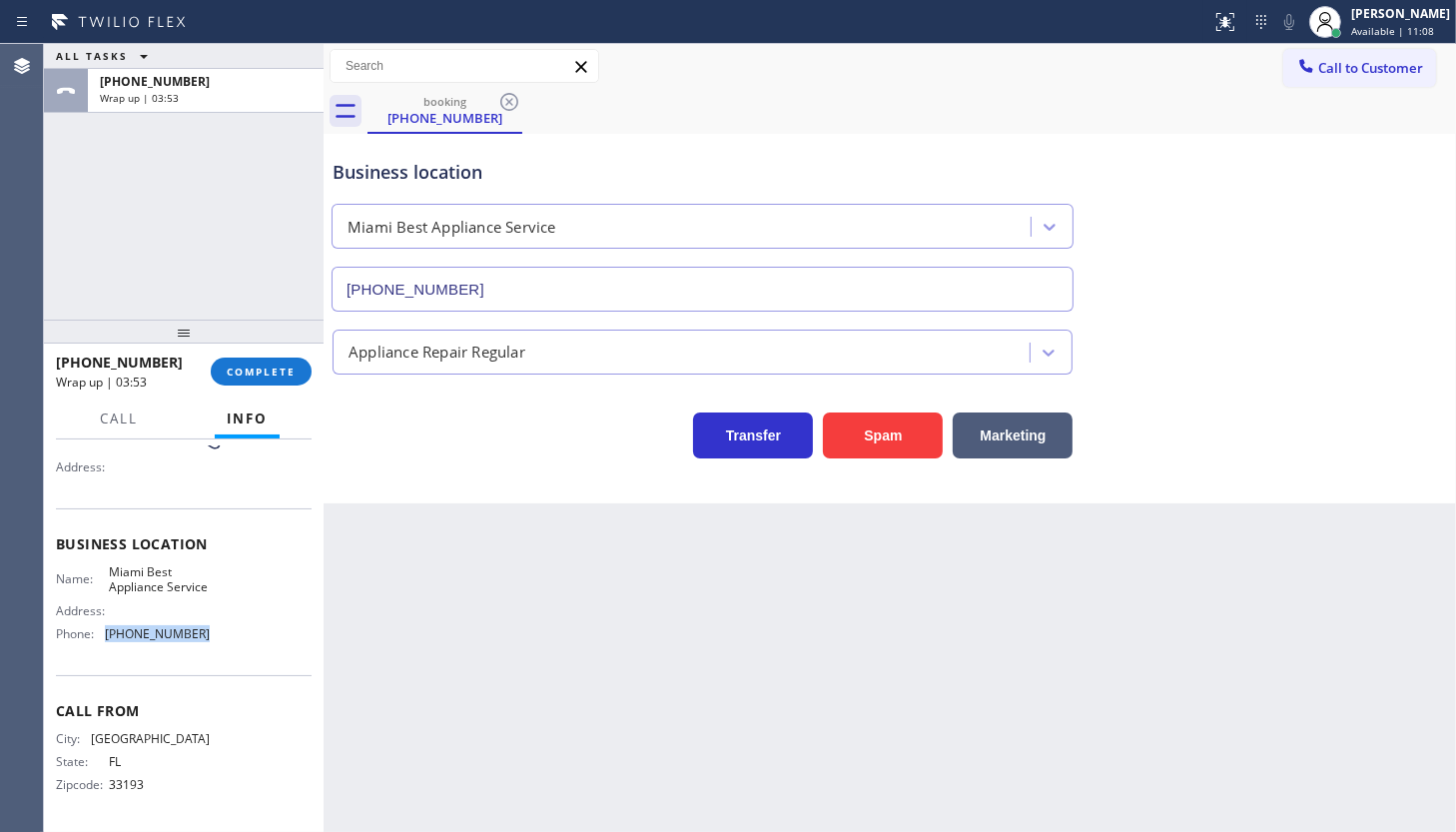 copy on "(305) 851-7668" 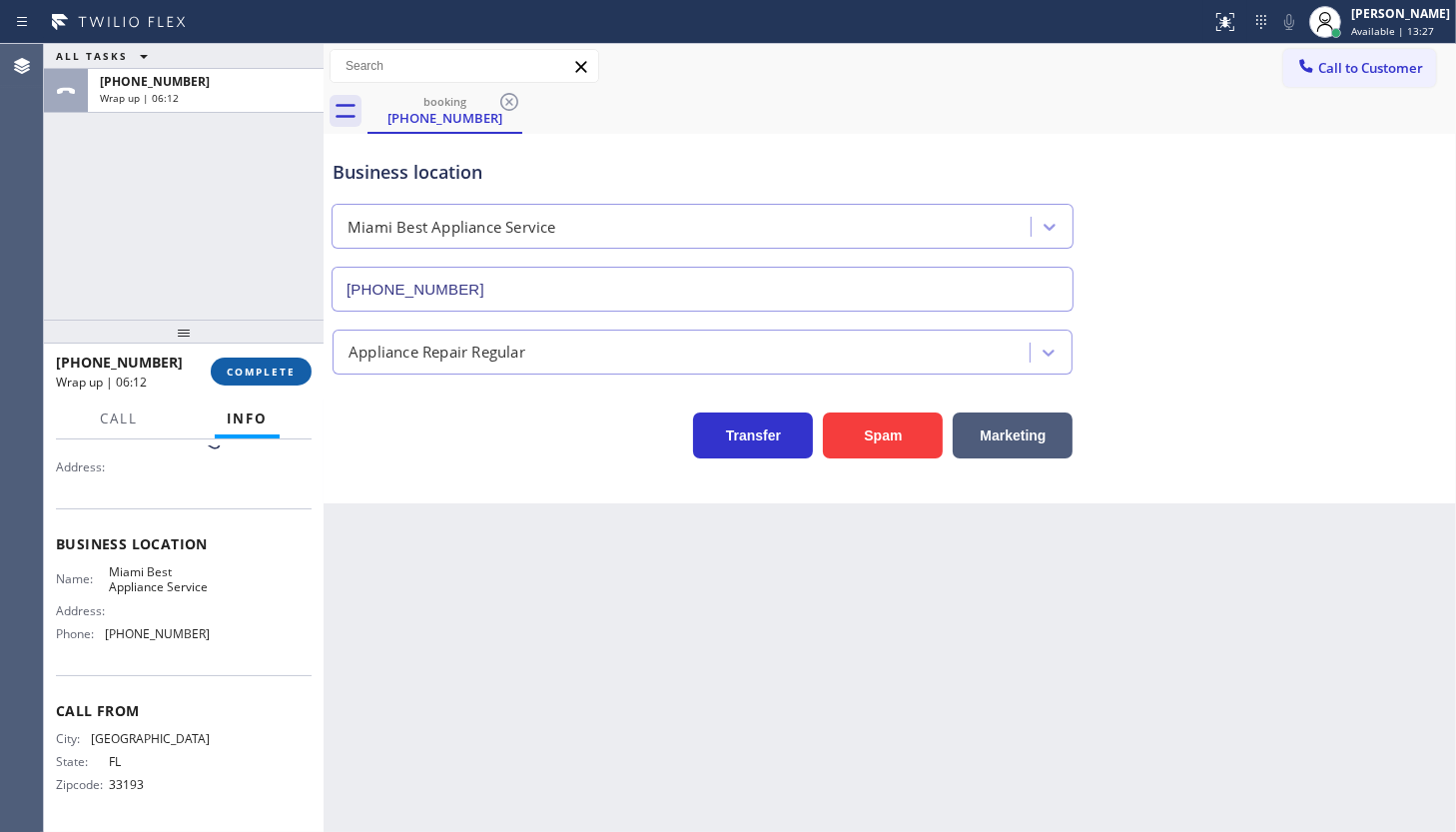 click on "+13054677110 Wrap up | 06:12 COMPLETE" at bounding box center [184, 372] 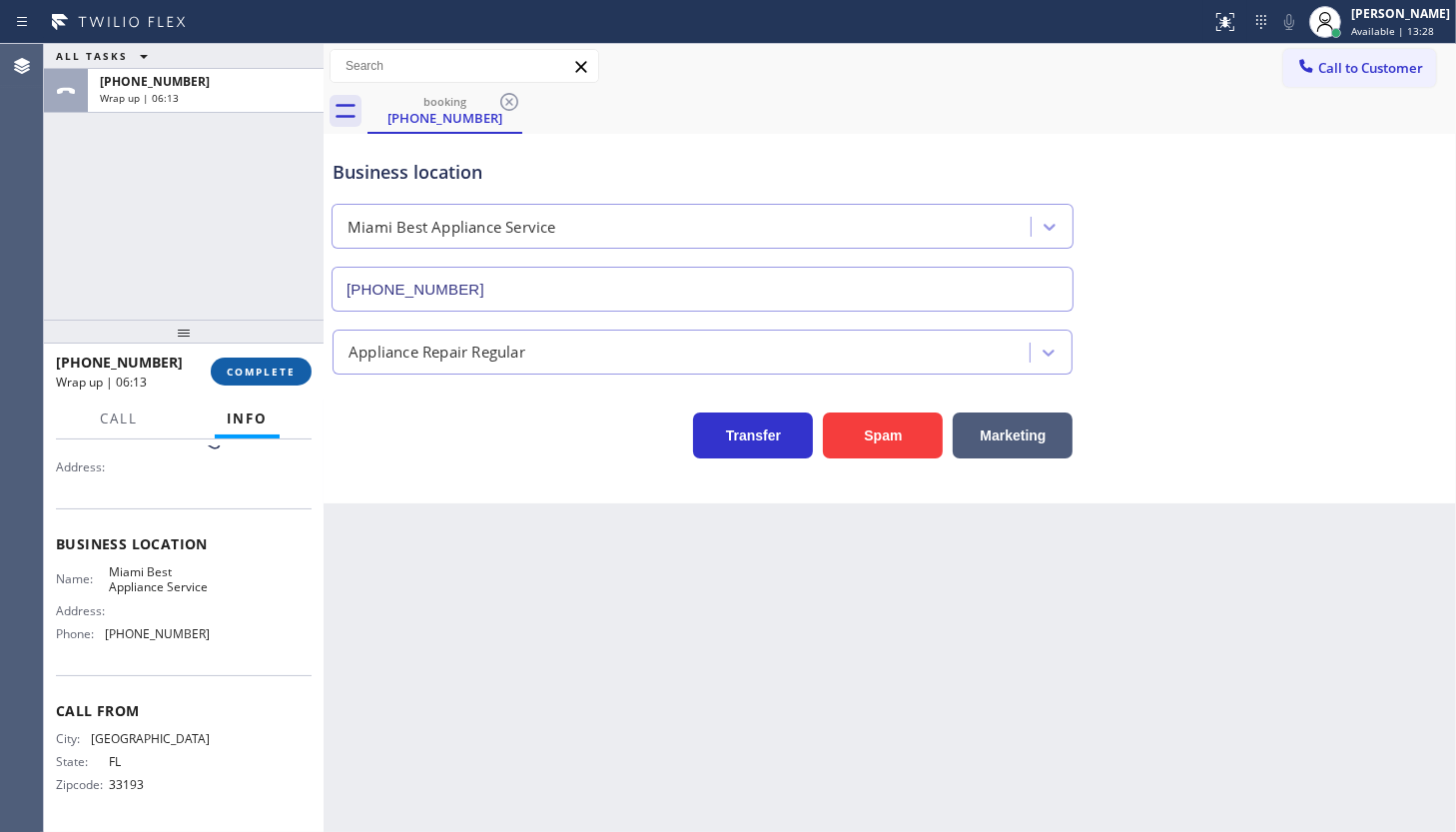click on "COMPLETE" at bounding box center (261, 372) 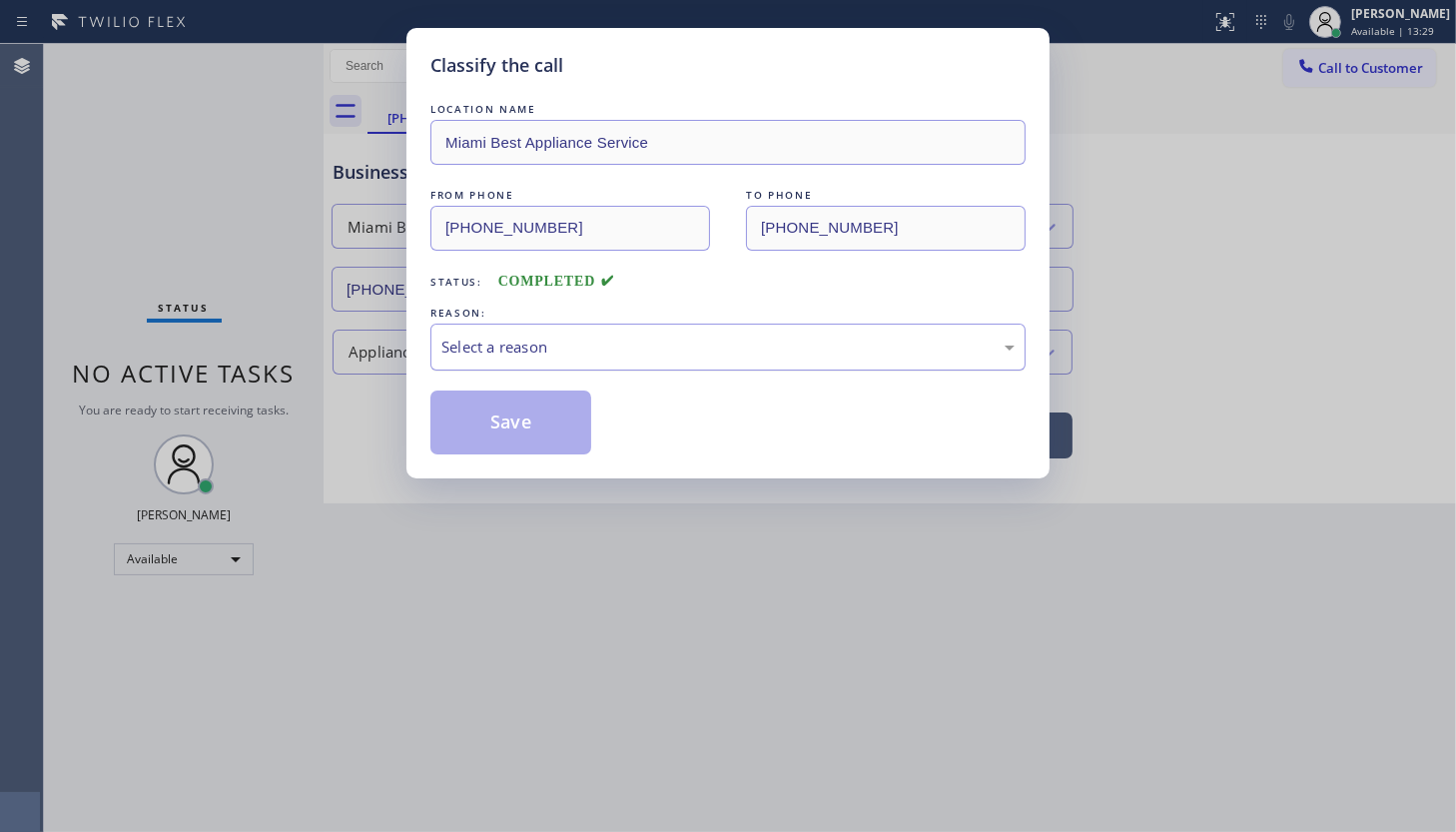 click on "Select a reason" at bounding box center (728, 347) 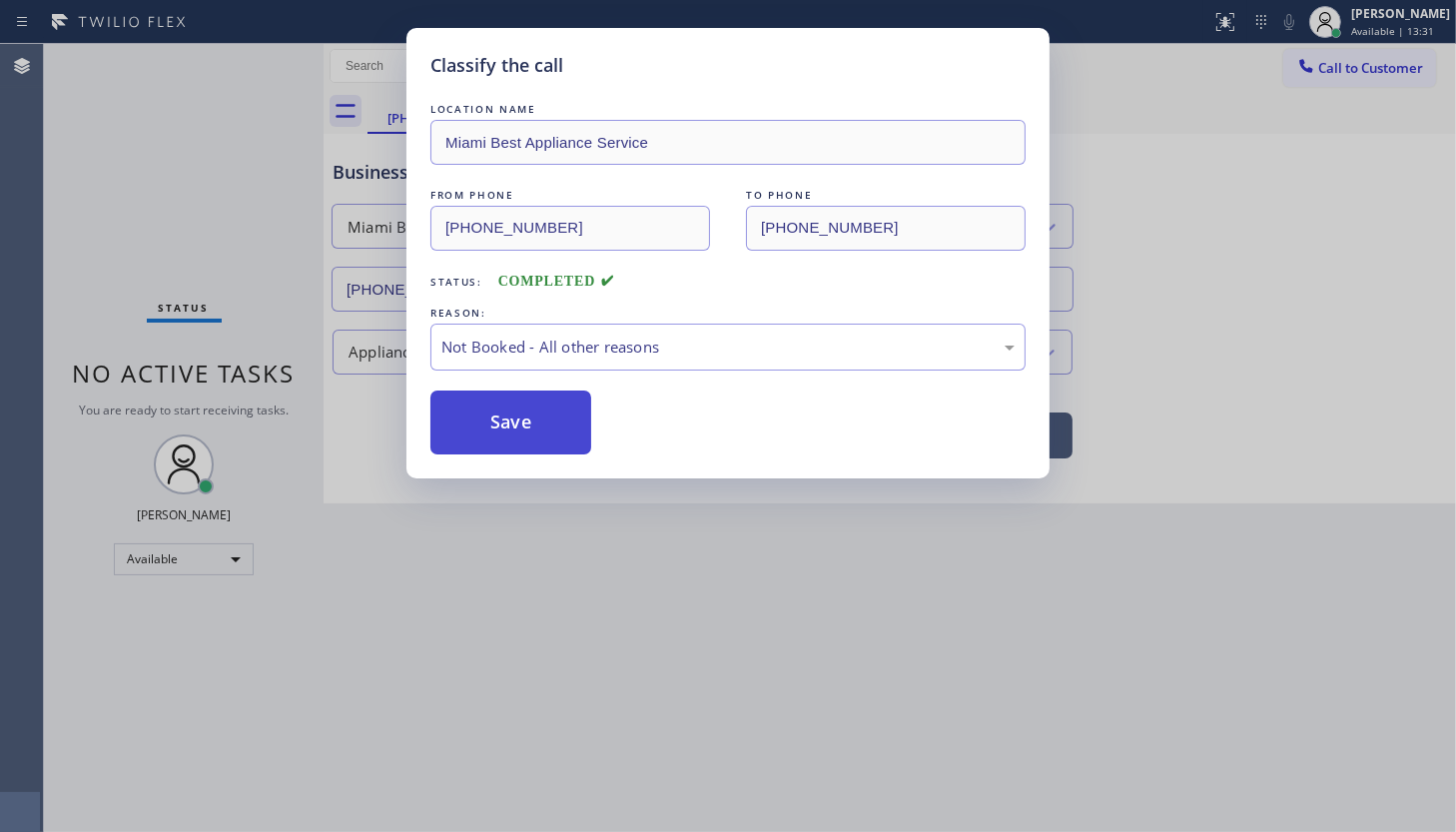 click on "Save" at bounding box center (510, 422) 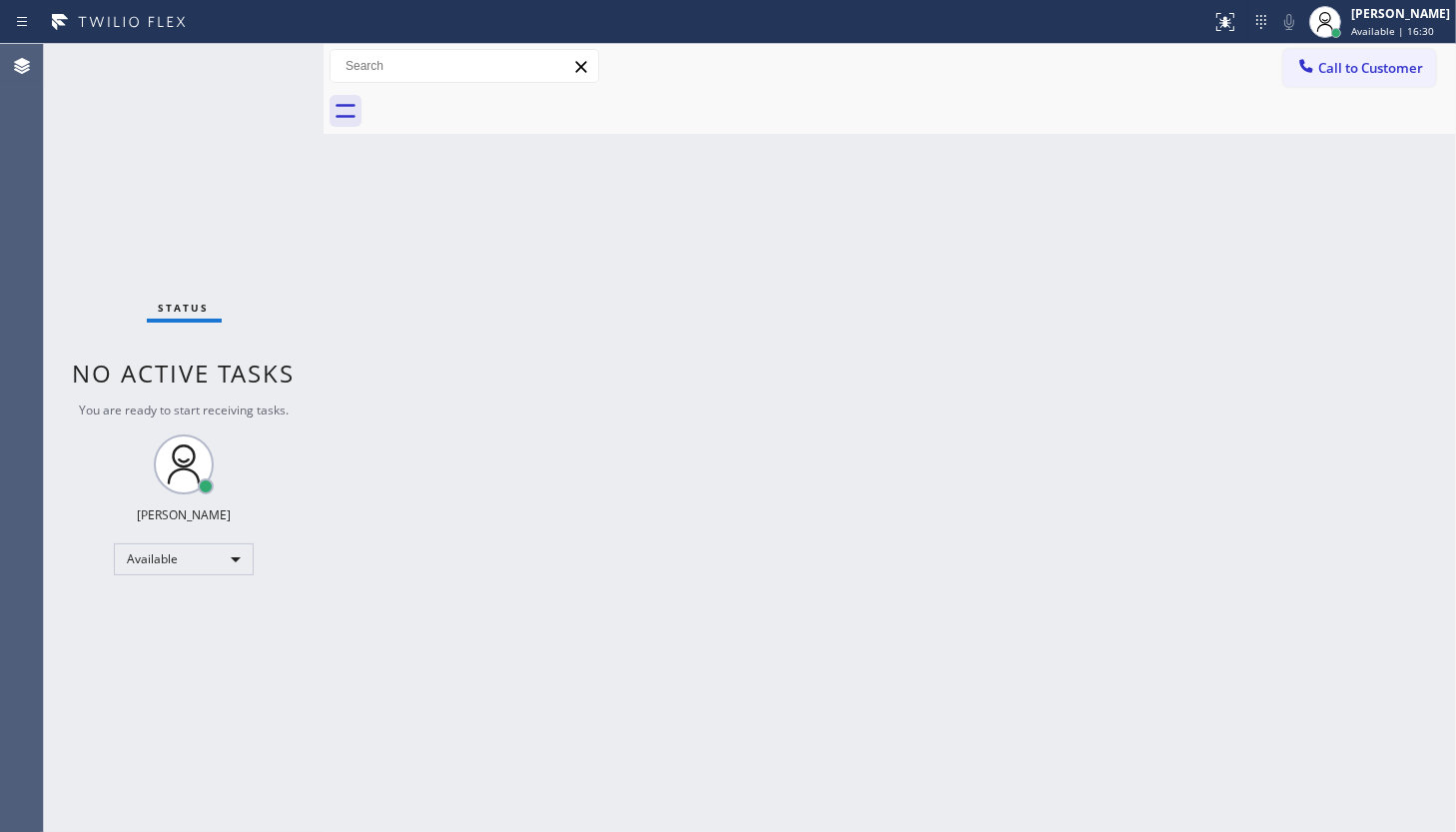 drag, startPoint x: 281, startPoint y: 83, endPoint x: 257, endPoint y: 61, distance: 32.55764 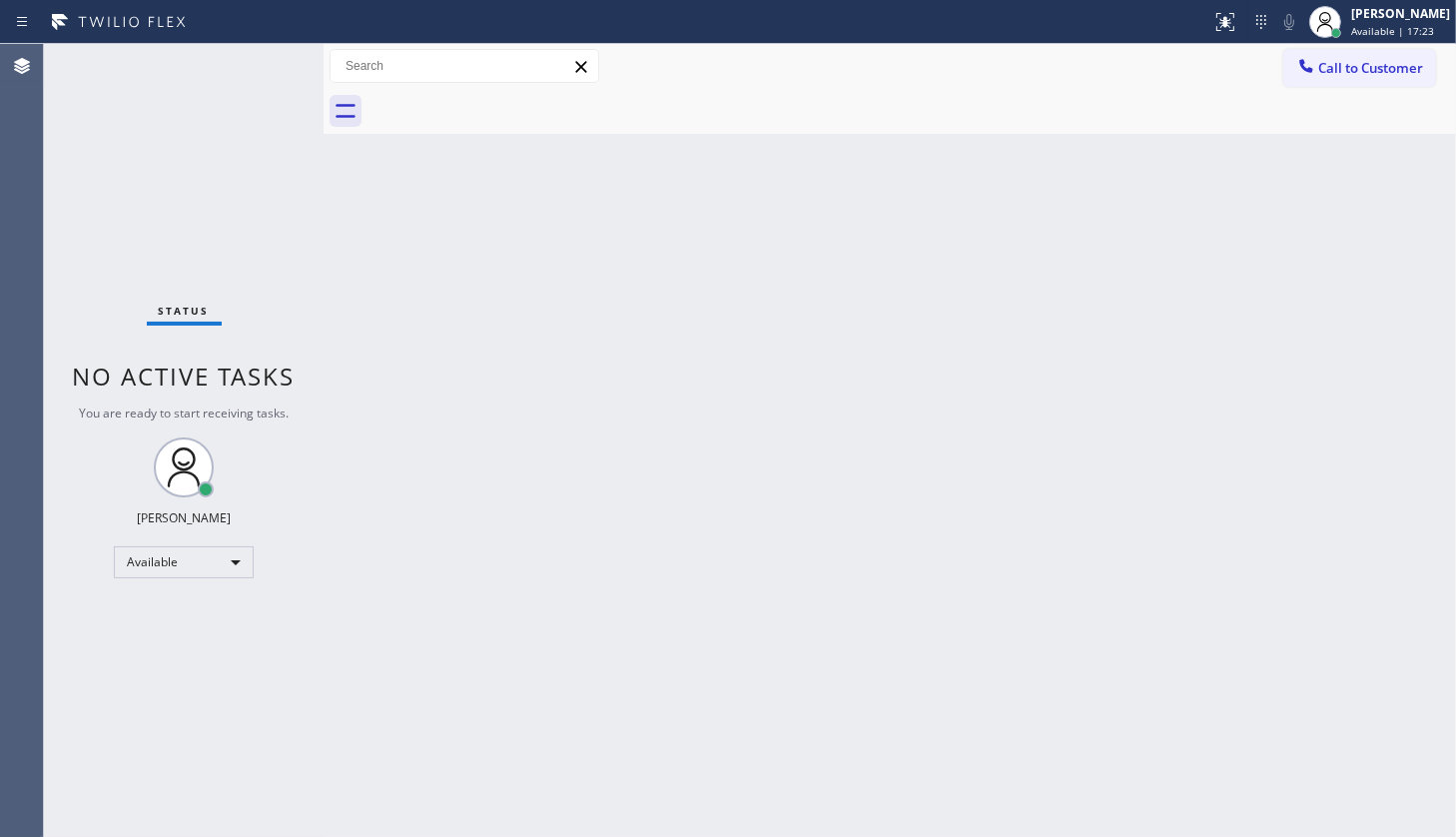 drag, startPoint x: 320, startPoint y: 447, endPoint x: 340, endPoint y: 444, distance: 20.22375 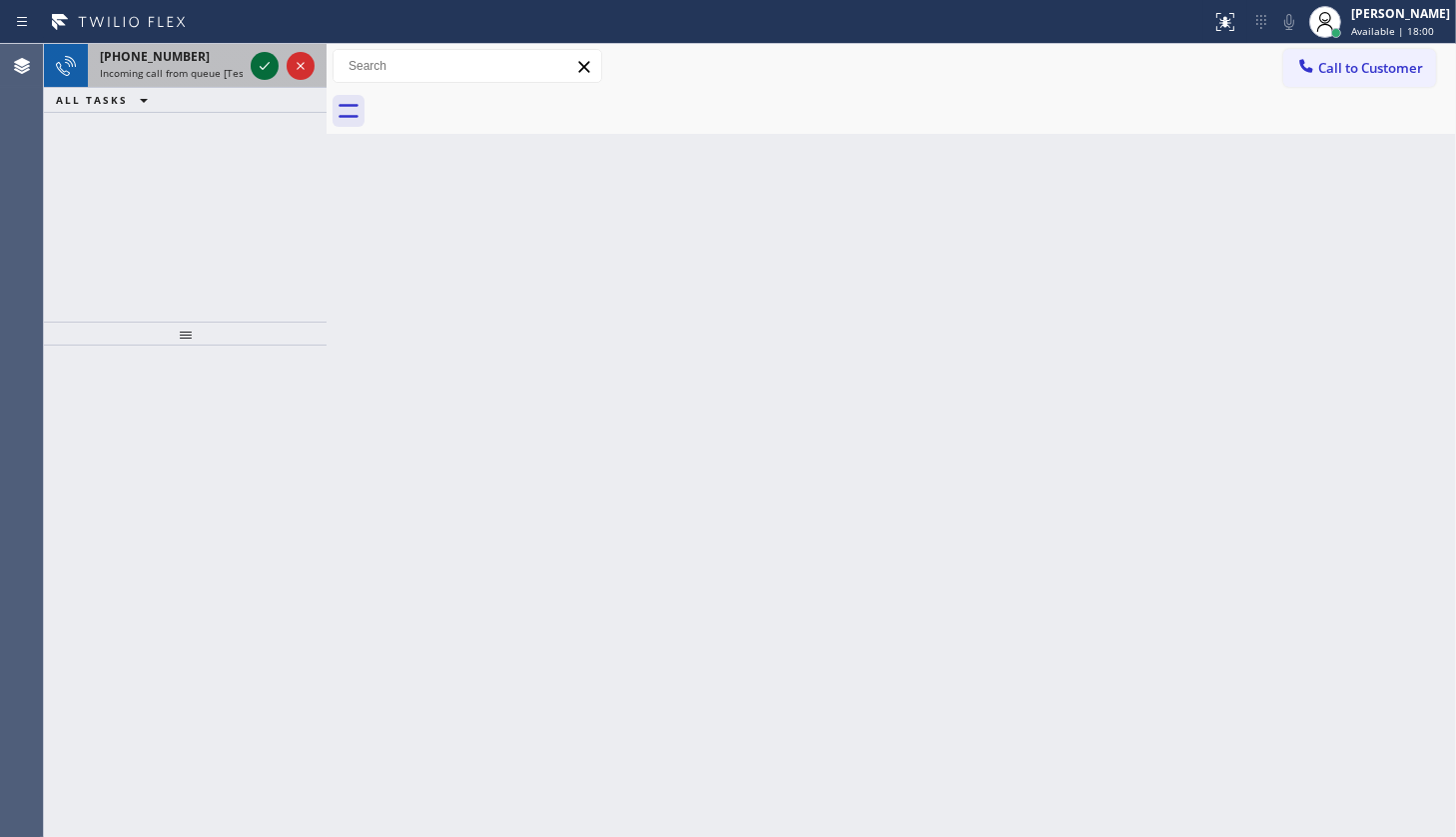 click 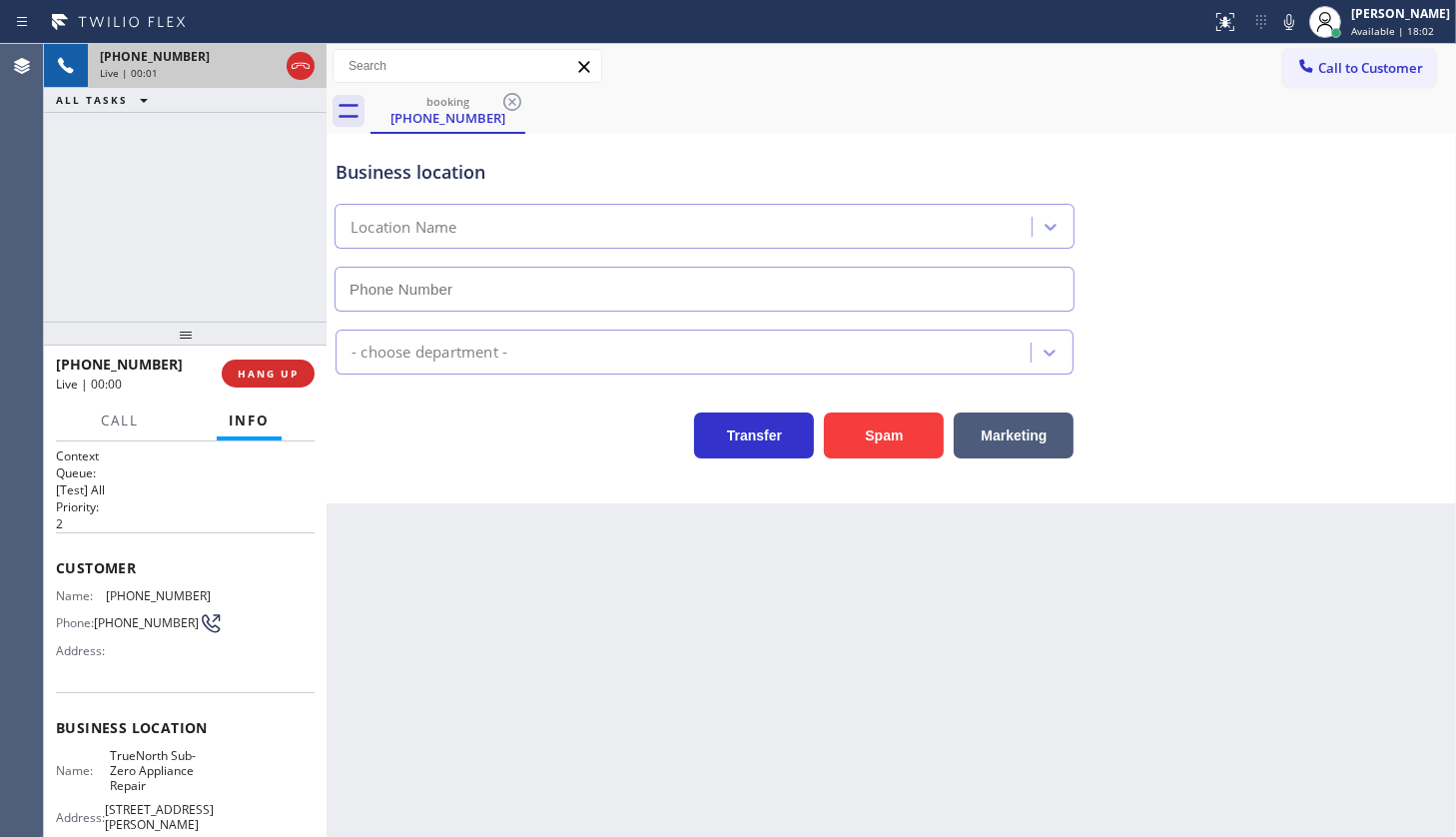 type on "(602) 560-7882" 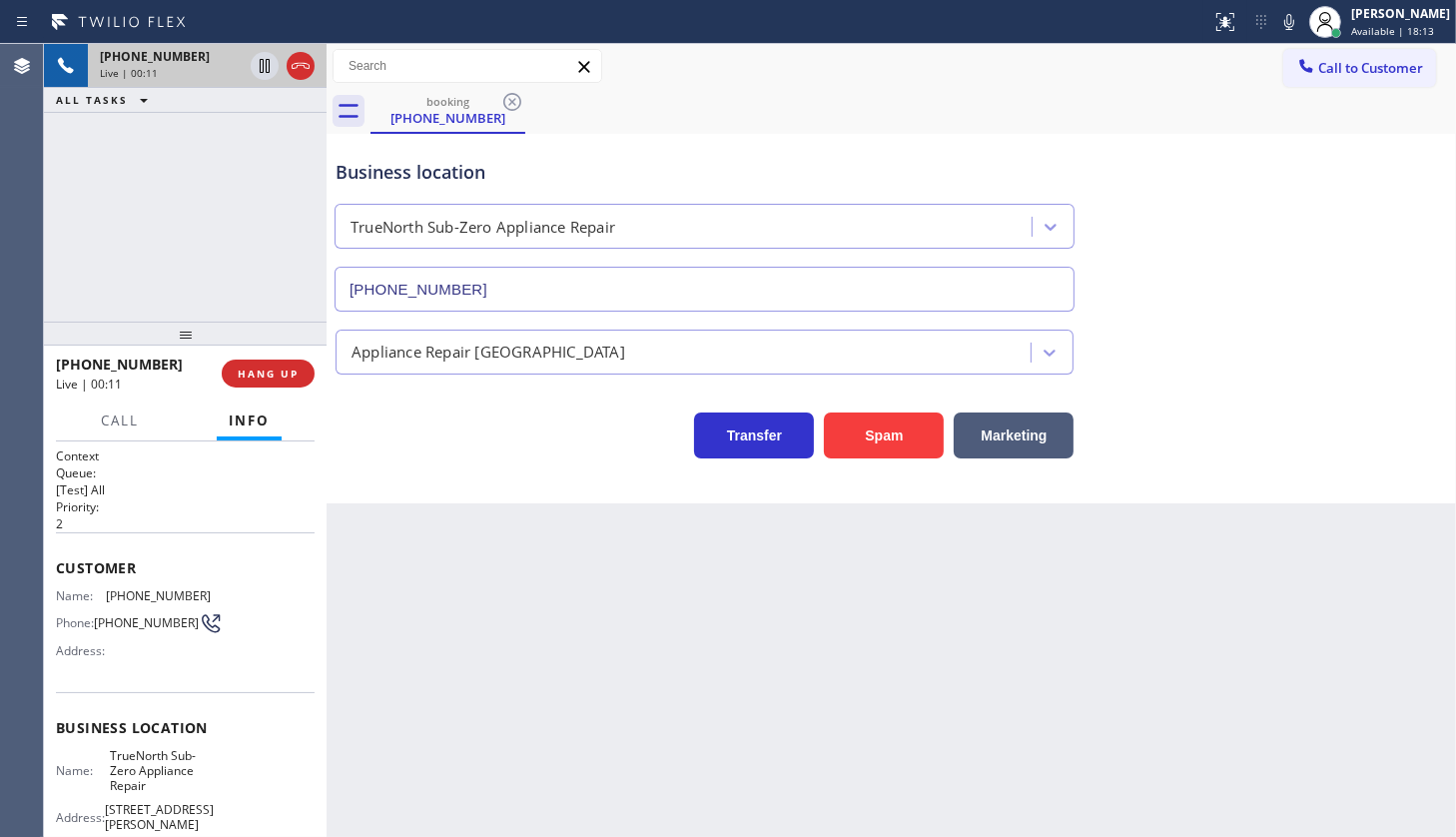 click on "+16026637694 Live | 00:11 ALL TASKS ALL TASKS ACTIVE TASKS TASKS IN WRAP UP" at bounding box center [185, 183] 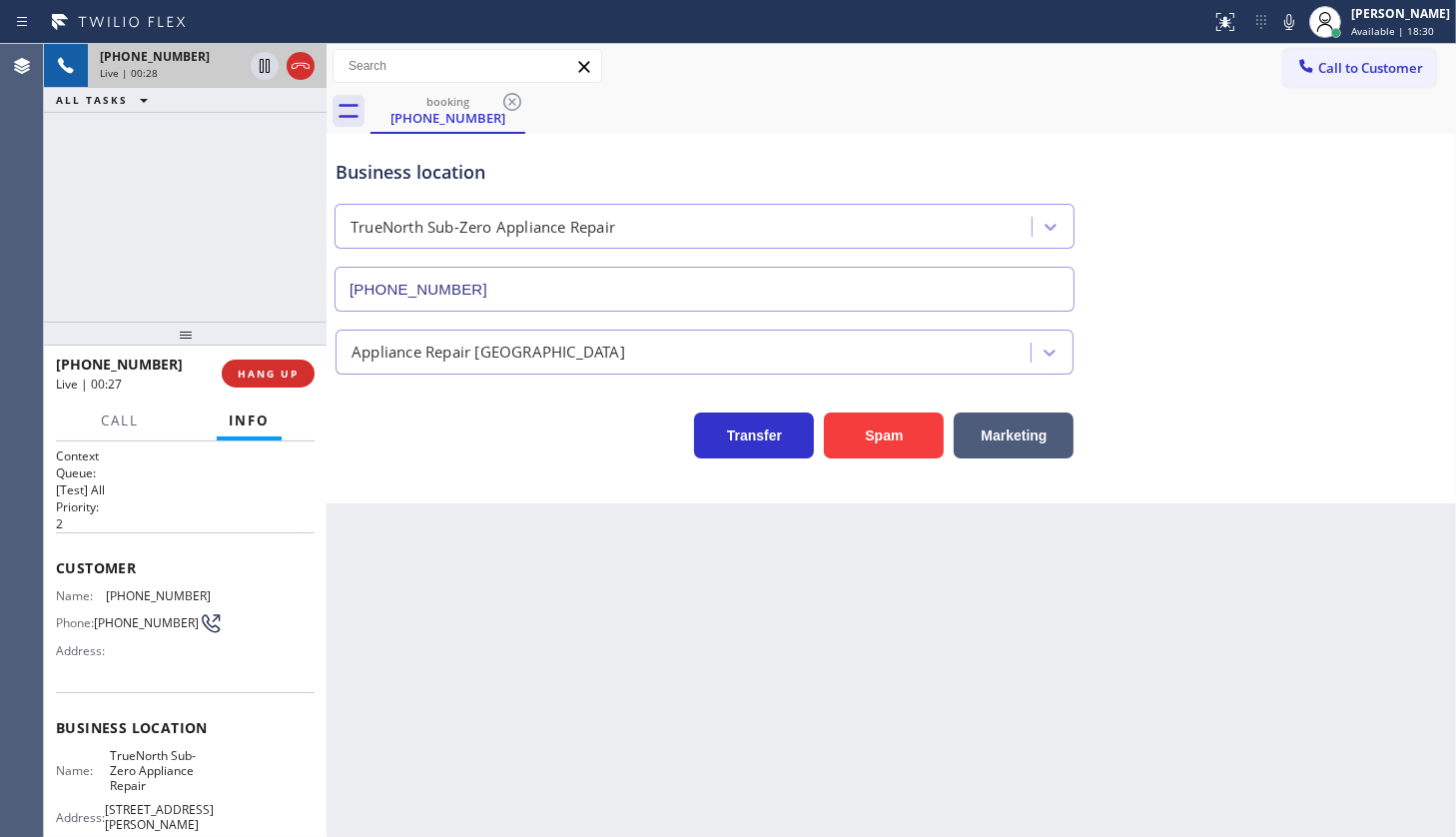 click on "+16026637694 Live | 00:28 ALL TASKS ALL TASKS ACTIVE TASKS TASKS IN WRAP UP" at bounding box center (185, 183) 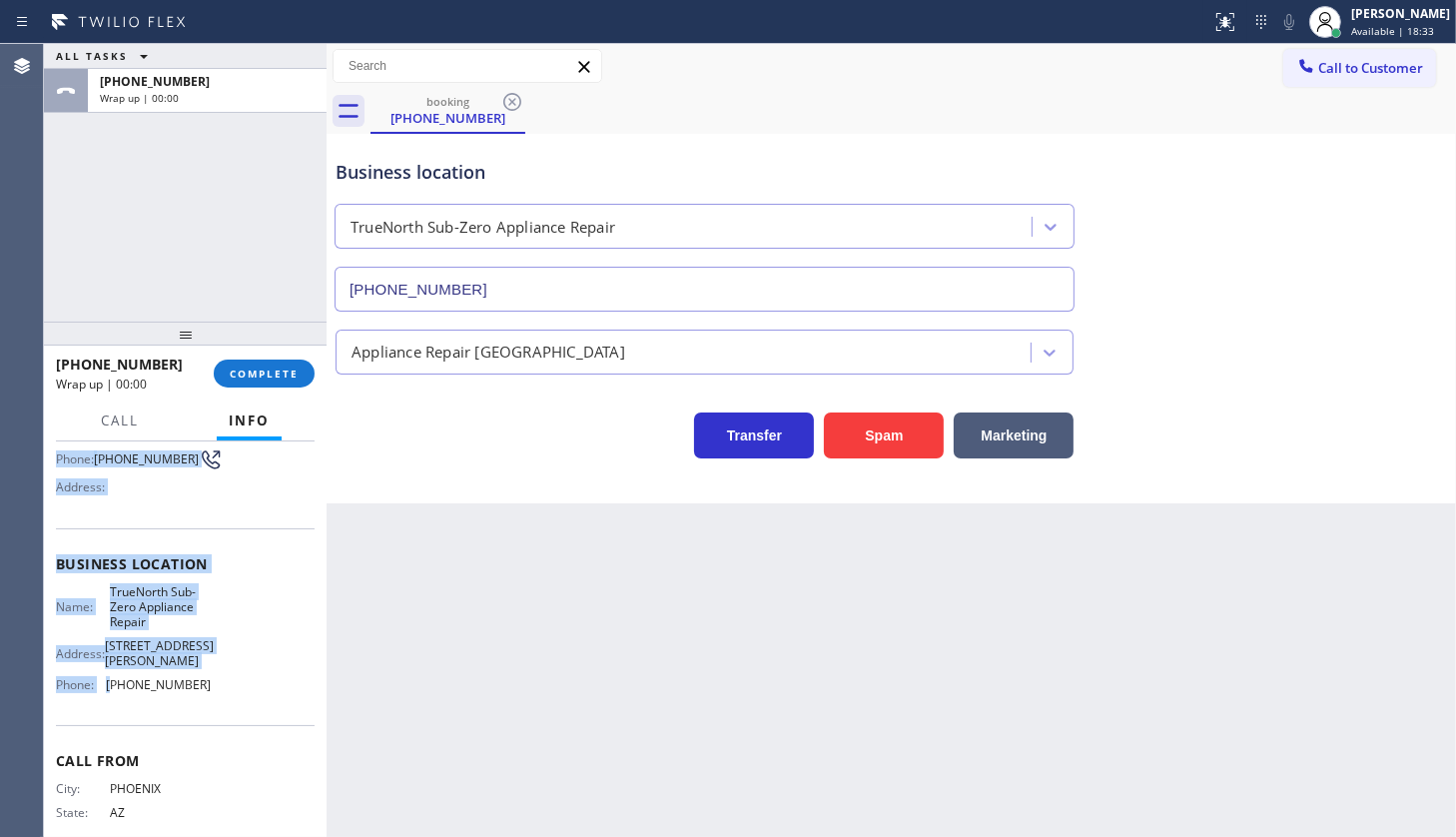 scroll, scrollTop: 181, scrollLeft: 0, axis: vertical 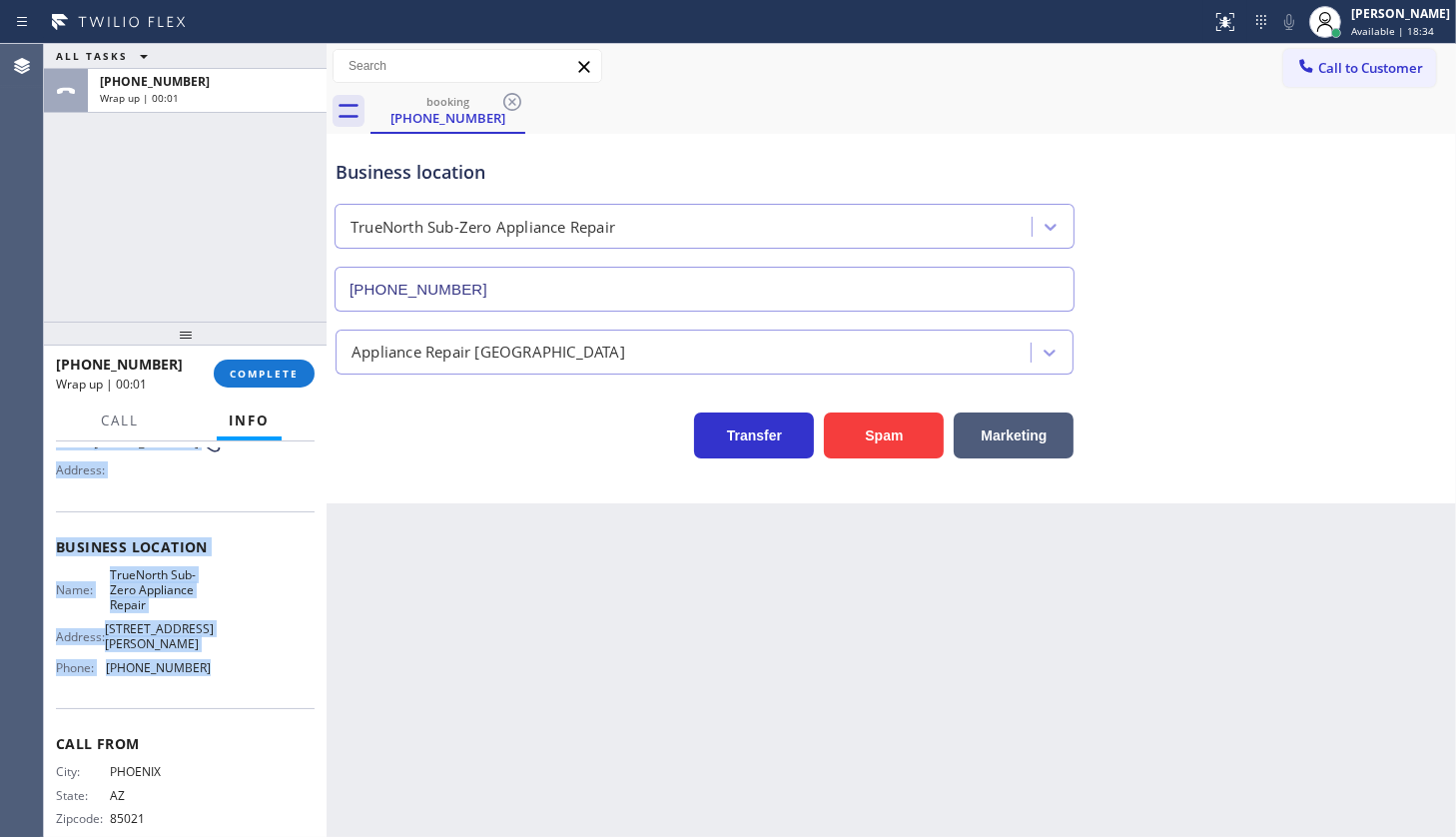 drag, startPoint x: 48, startPoint y: 557, endPoint x: 207, endPoint y: 684, distance: 203.49447 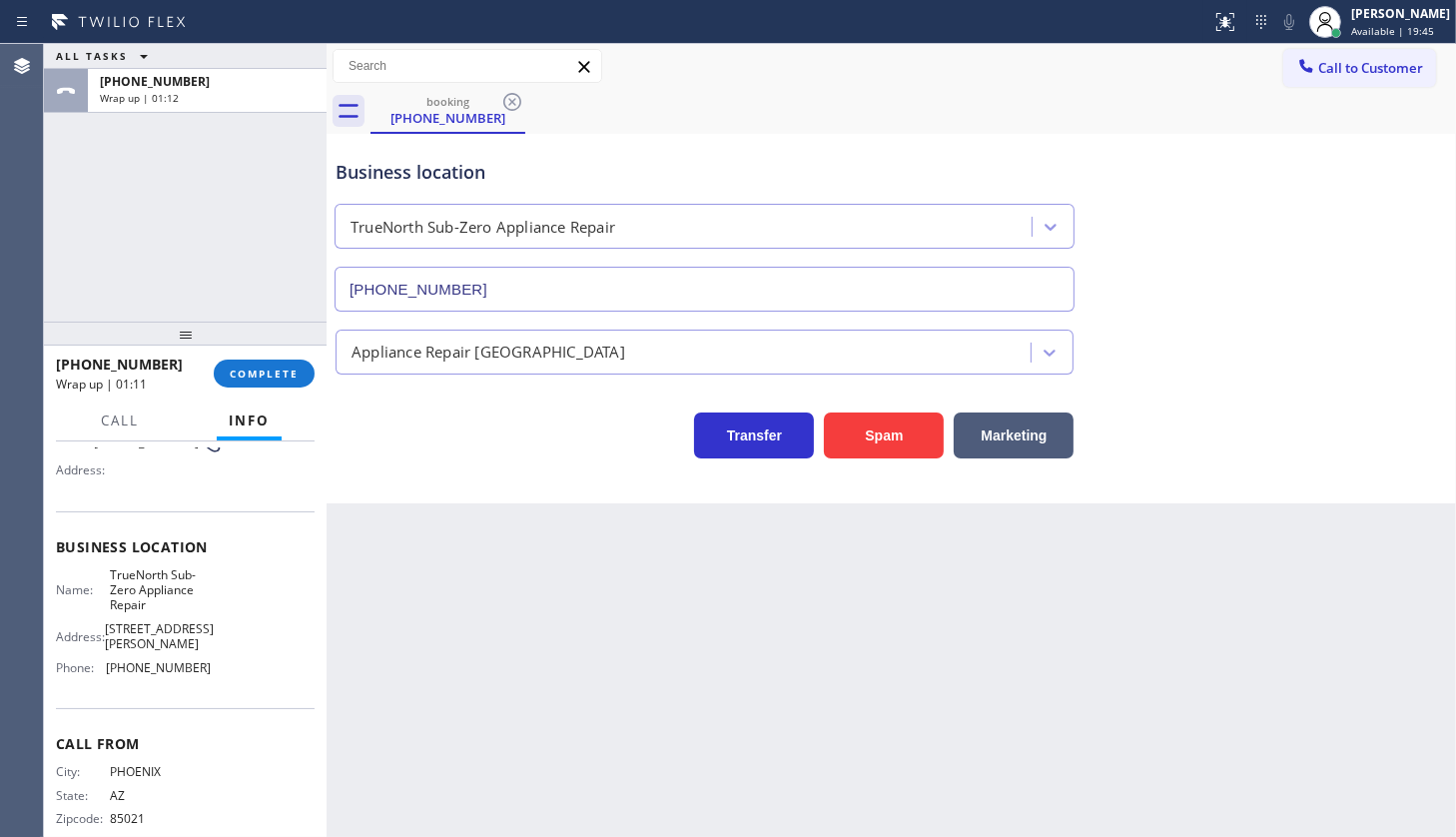 click on "ALL TASKS ALL TASKS ACTIVE TASKS TASKS IN WRAP UP +16026637694 Wrap up | 01:12" at bounding box center (185, 183) 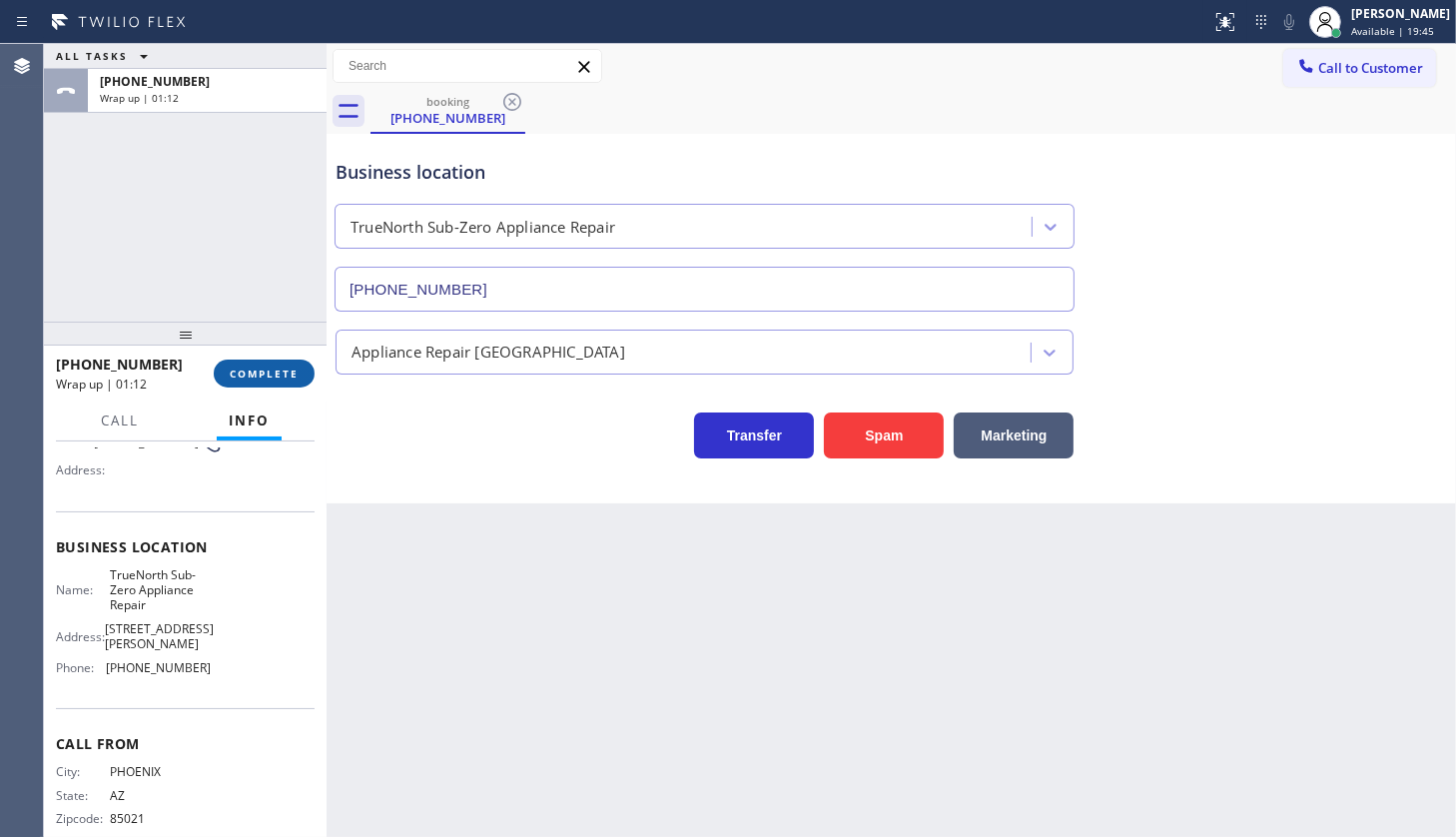 click on "COMPLETE" at bounding box center (264, 374) 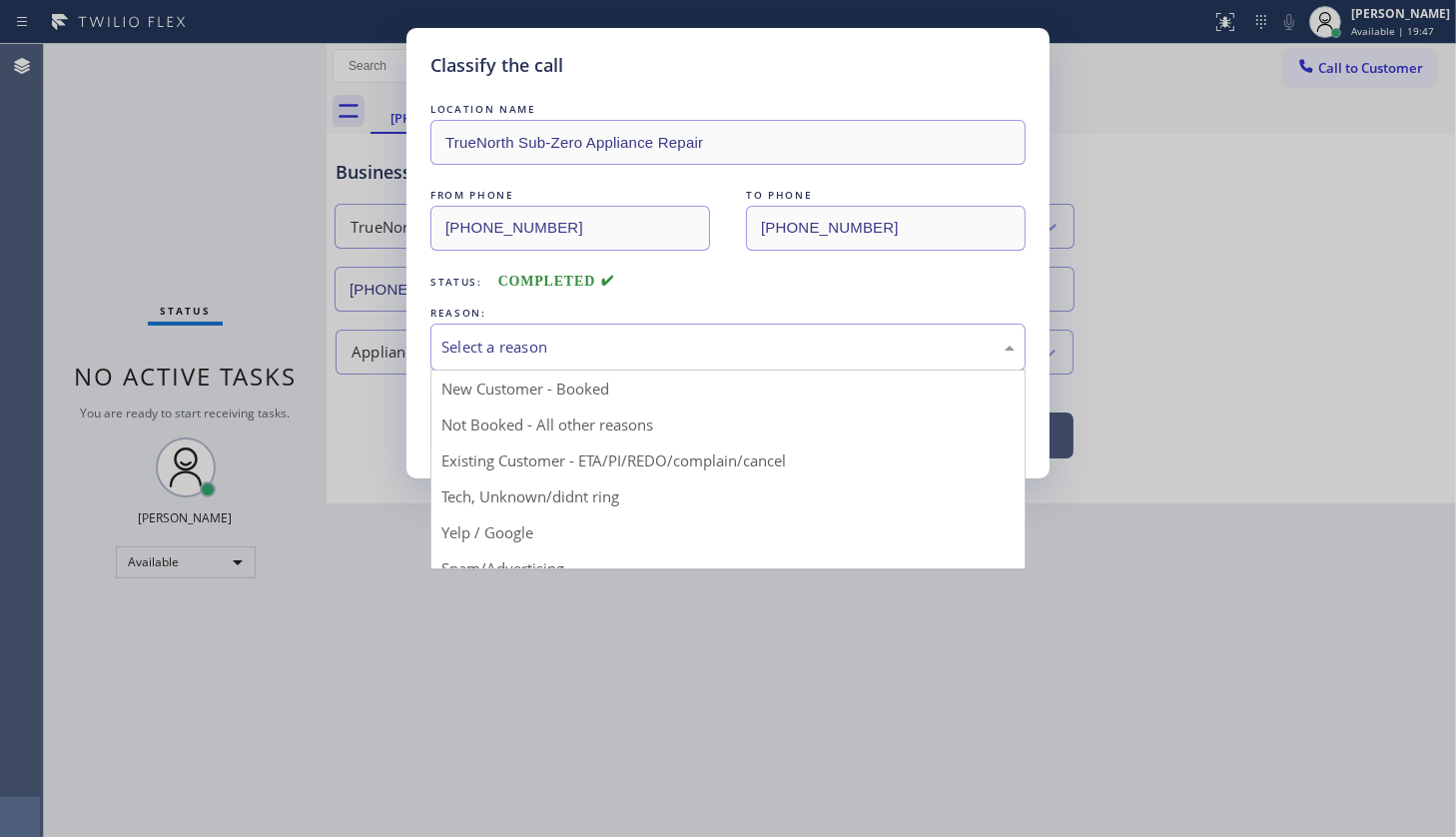 click on "Select a reason" at bounding box center [728, 347] 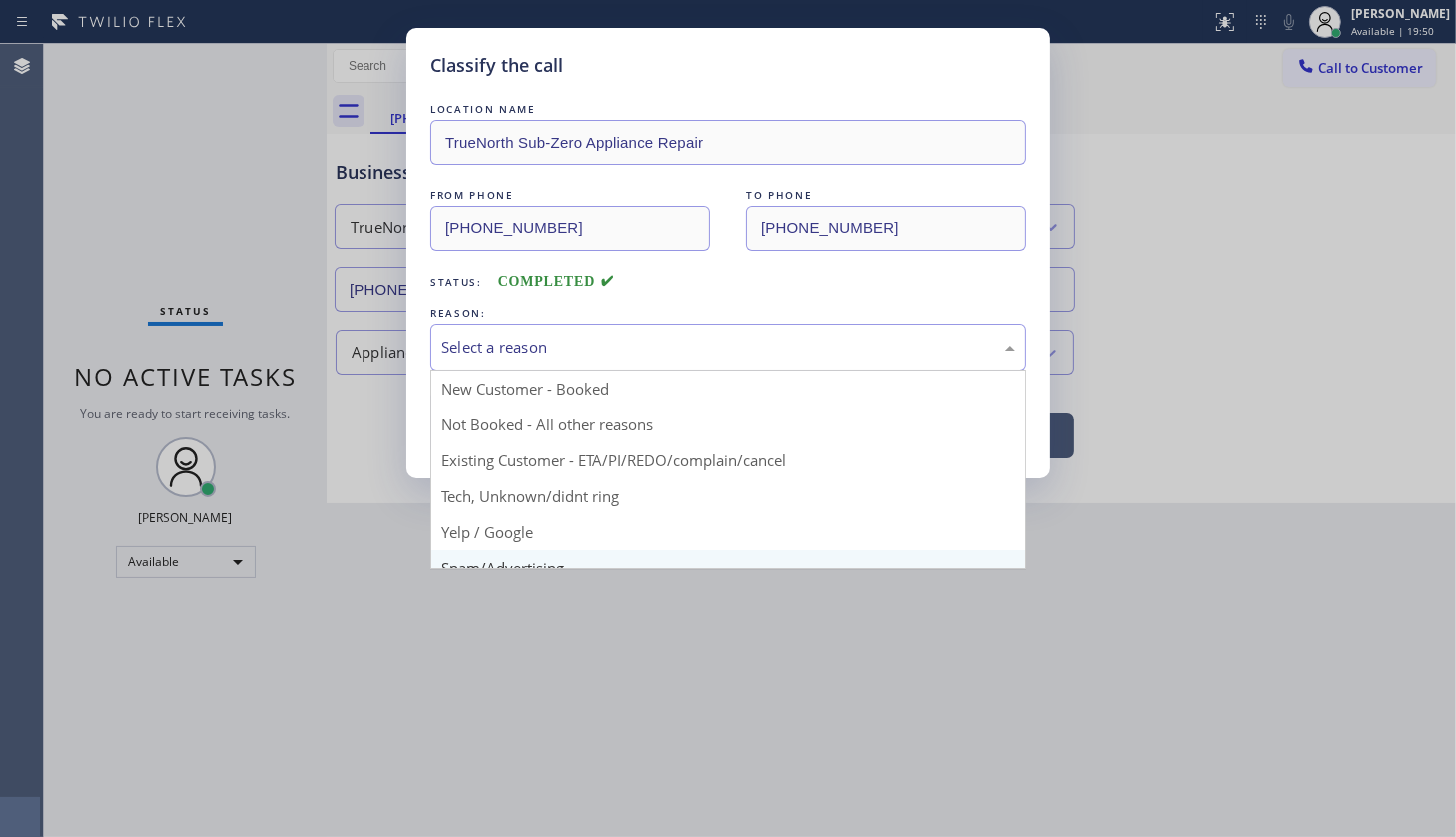 scroll, scrollTop: 0, scrollLeft: 0, axis: both 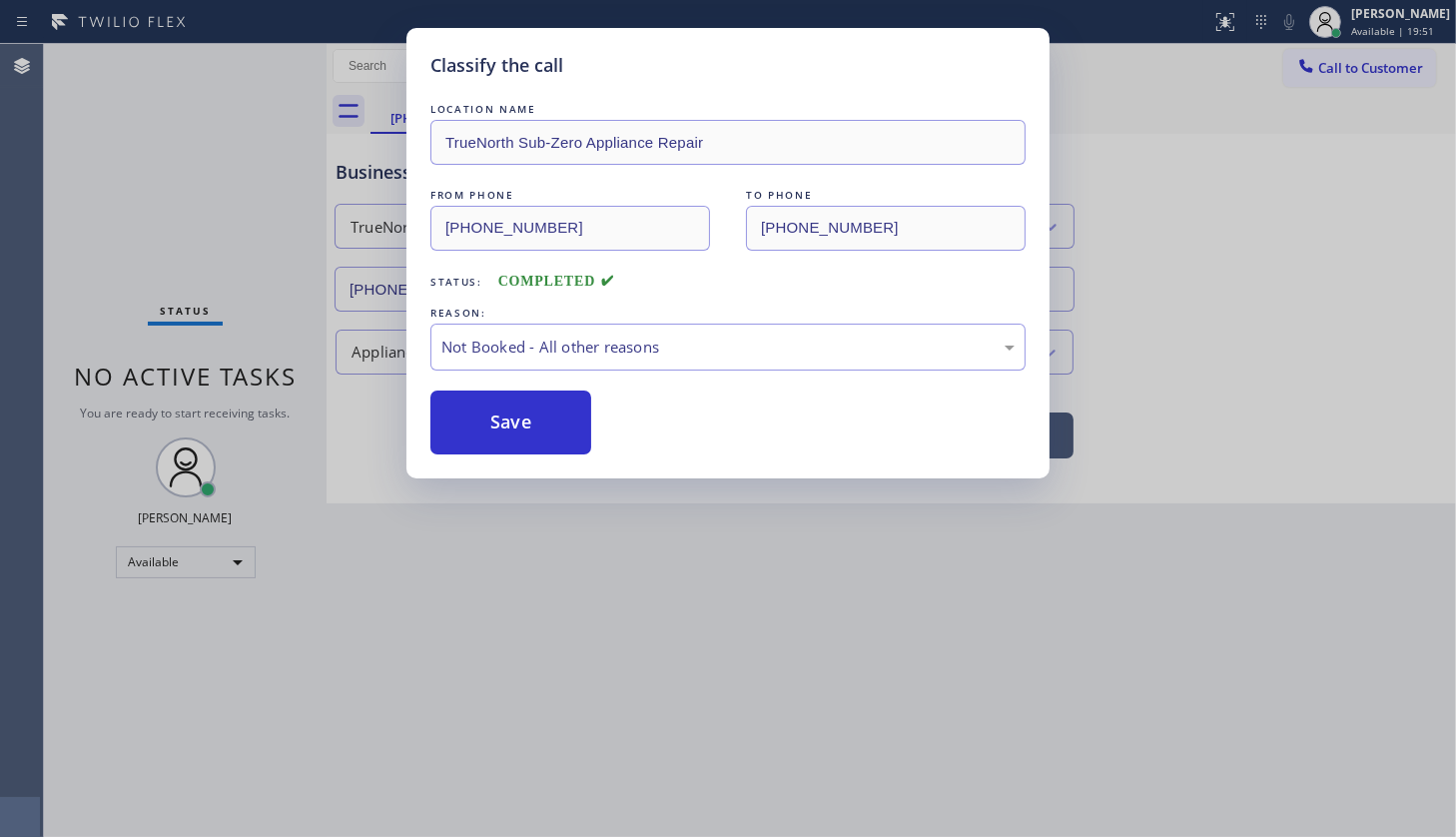 click on "Save" at bounding box center [510, 422] 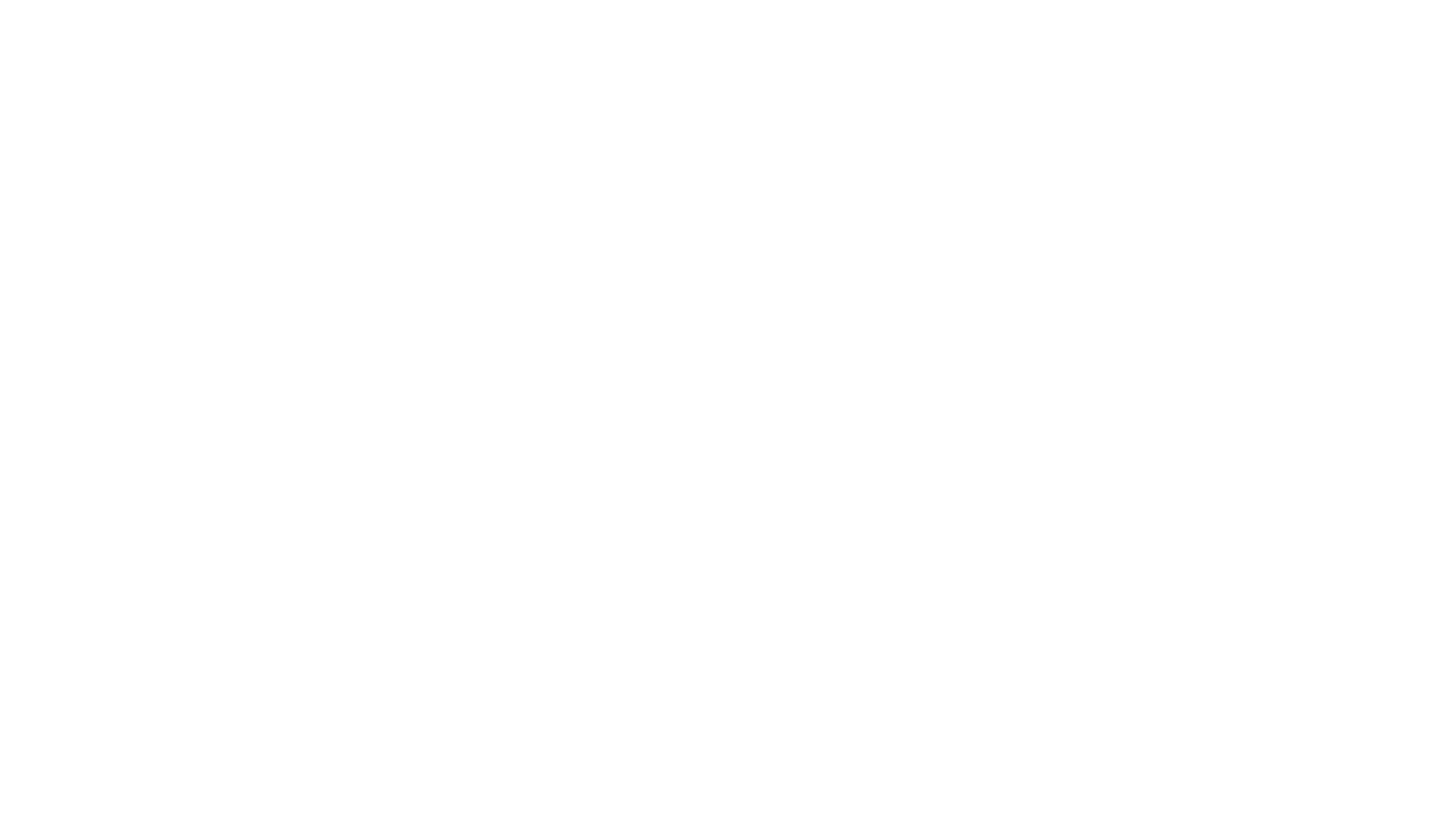 scroll, scrollTop: 0, scrollLeft: 0, axis: both 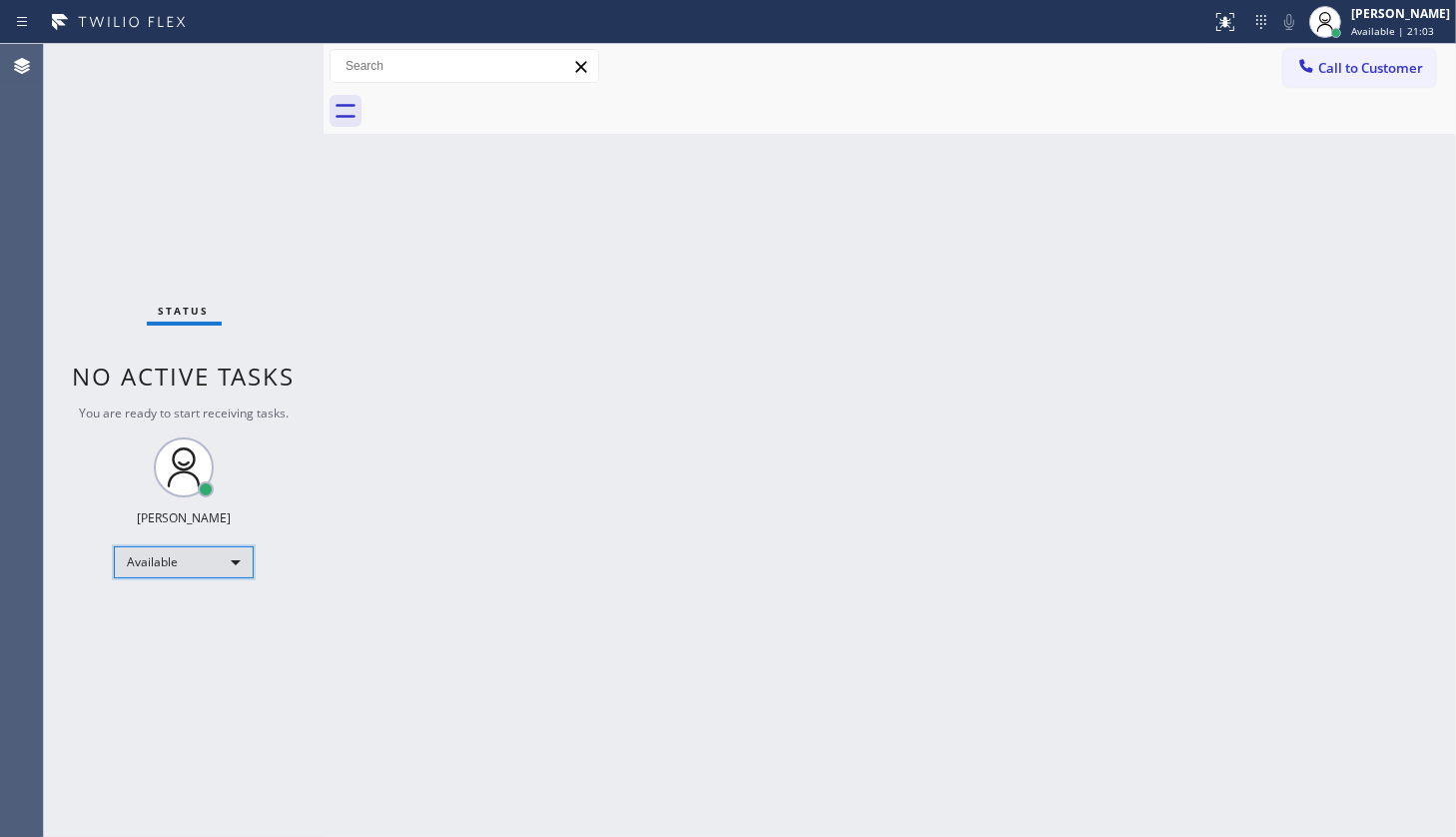 click on "Available" at bounding box center [184, 562] 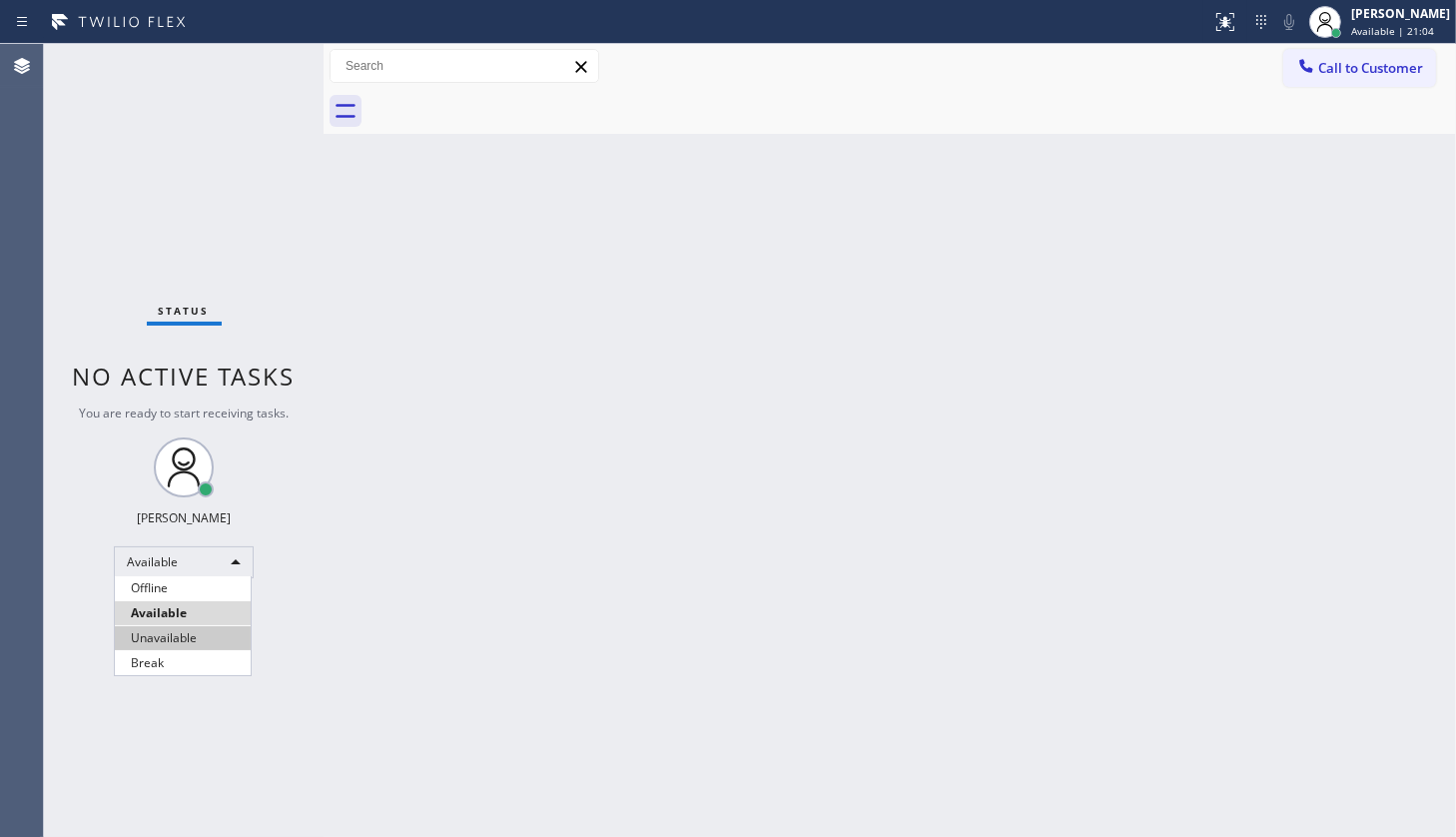 click on "Unavailable" at bounding box center [183, 638] 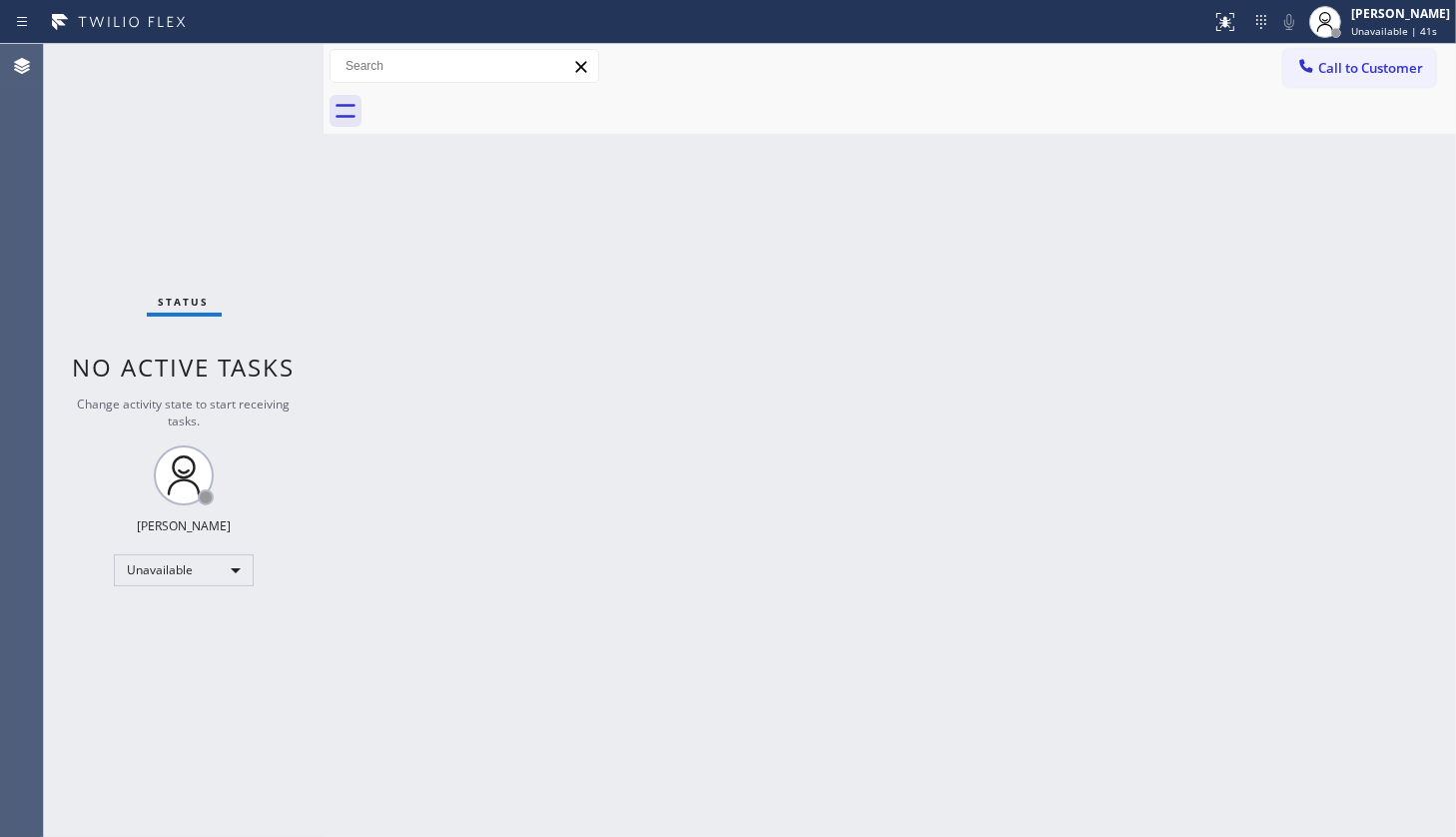 drag, startPoint x: 271, startPoint y: 569, endPoint x: 276, endPoint y: 559, distance: 11.18034 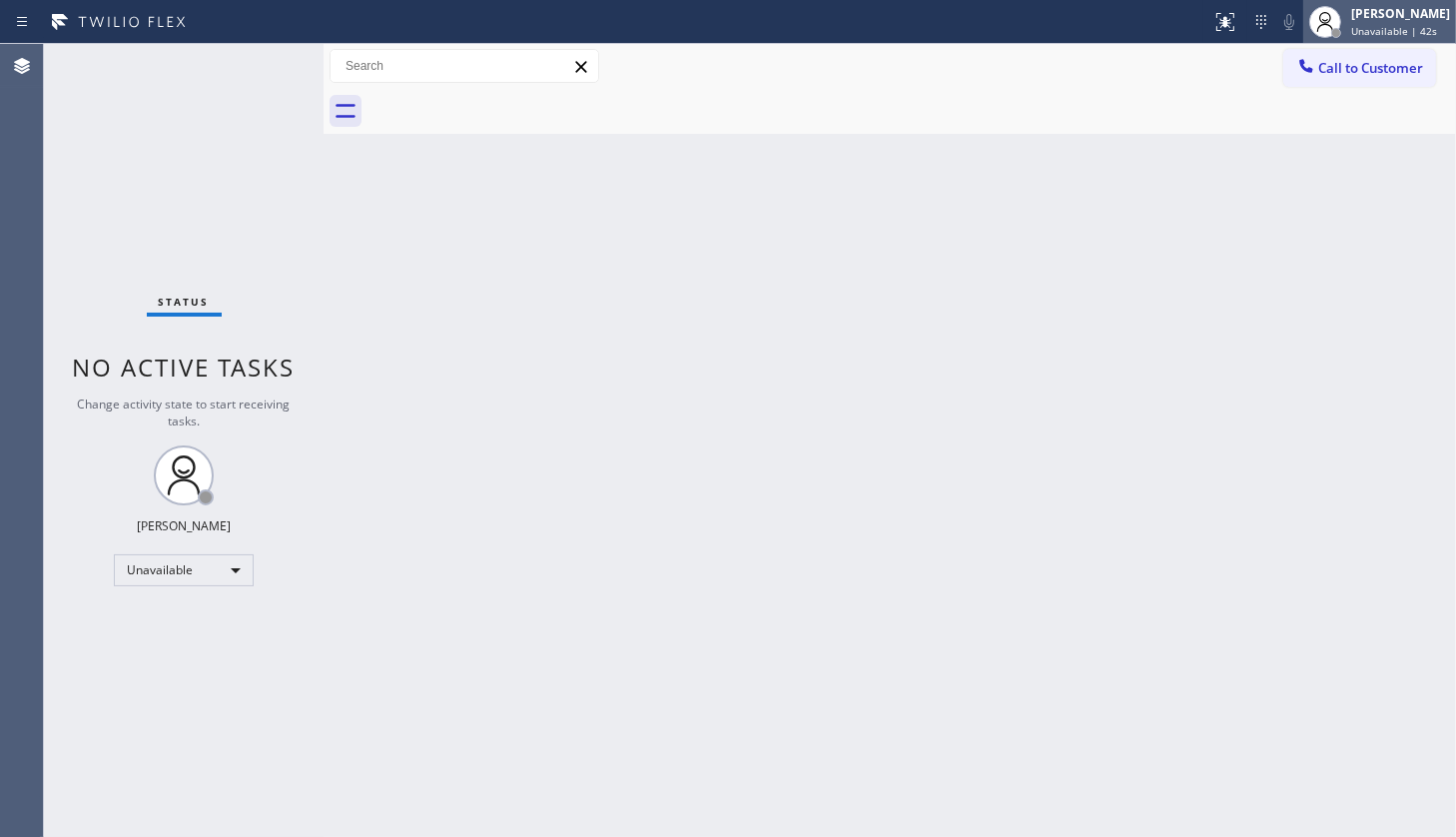 click on "Unavailable | 42s" at bounding box center (1394, 31) 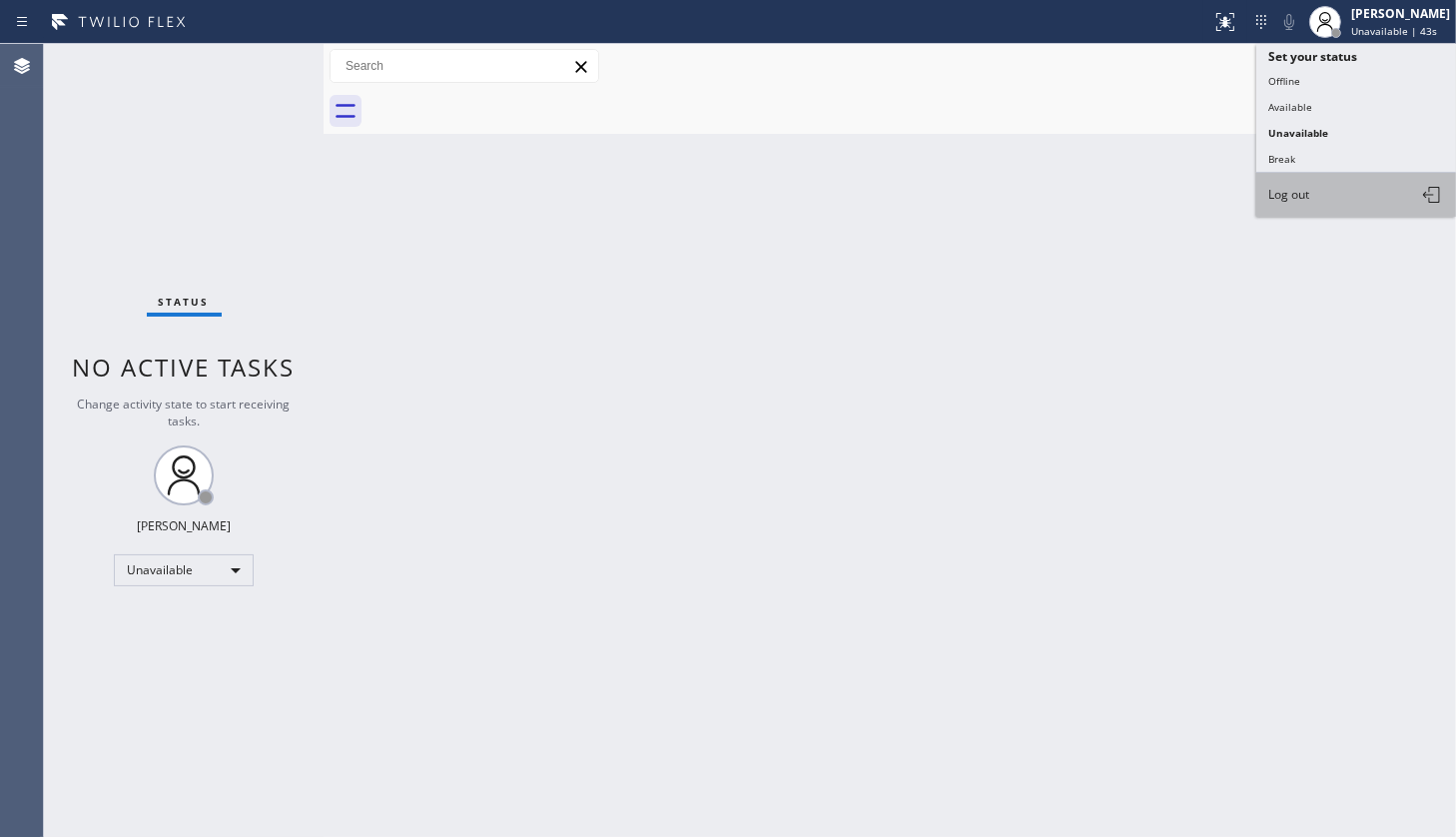 click on "Log out" at bounding box center [1356, 195] 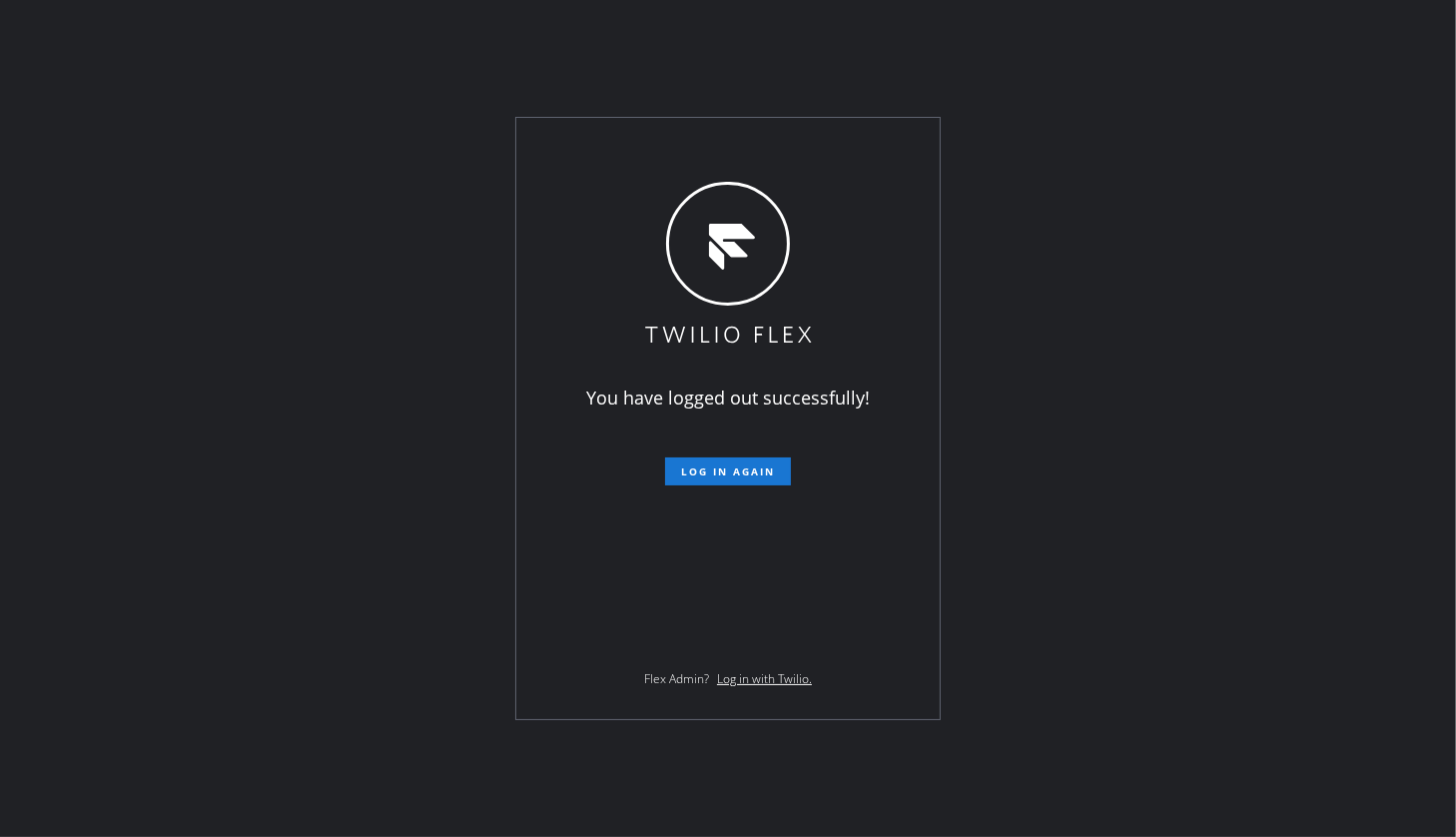 click on "You have logged out successfully! Log in again Flex Admin? Log in with Twilio." at bounding box center (728, 418) 